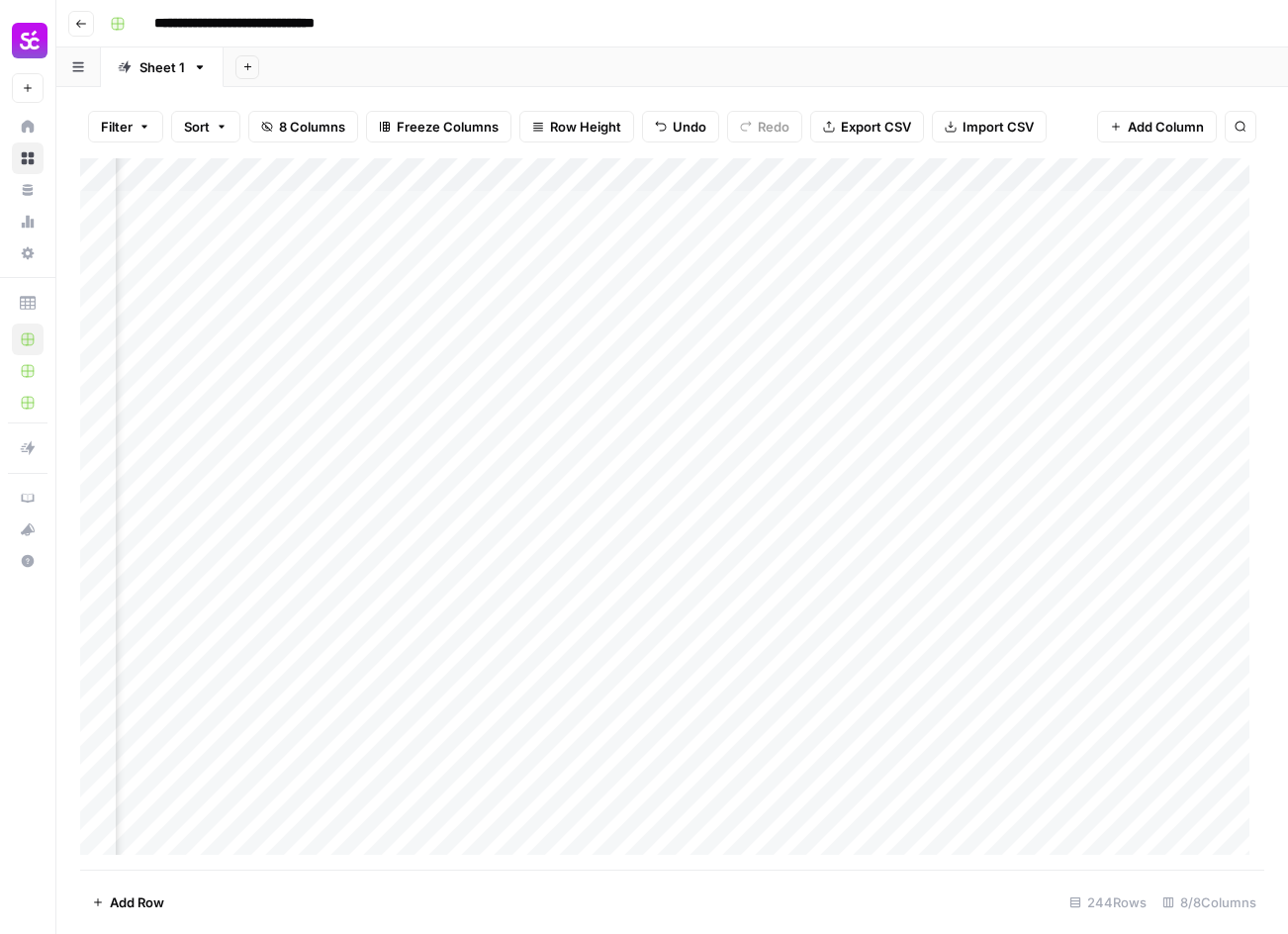 scroll, scrollTop: 0, scrollLeft: 0, axis: both 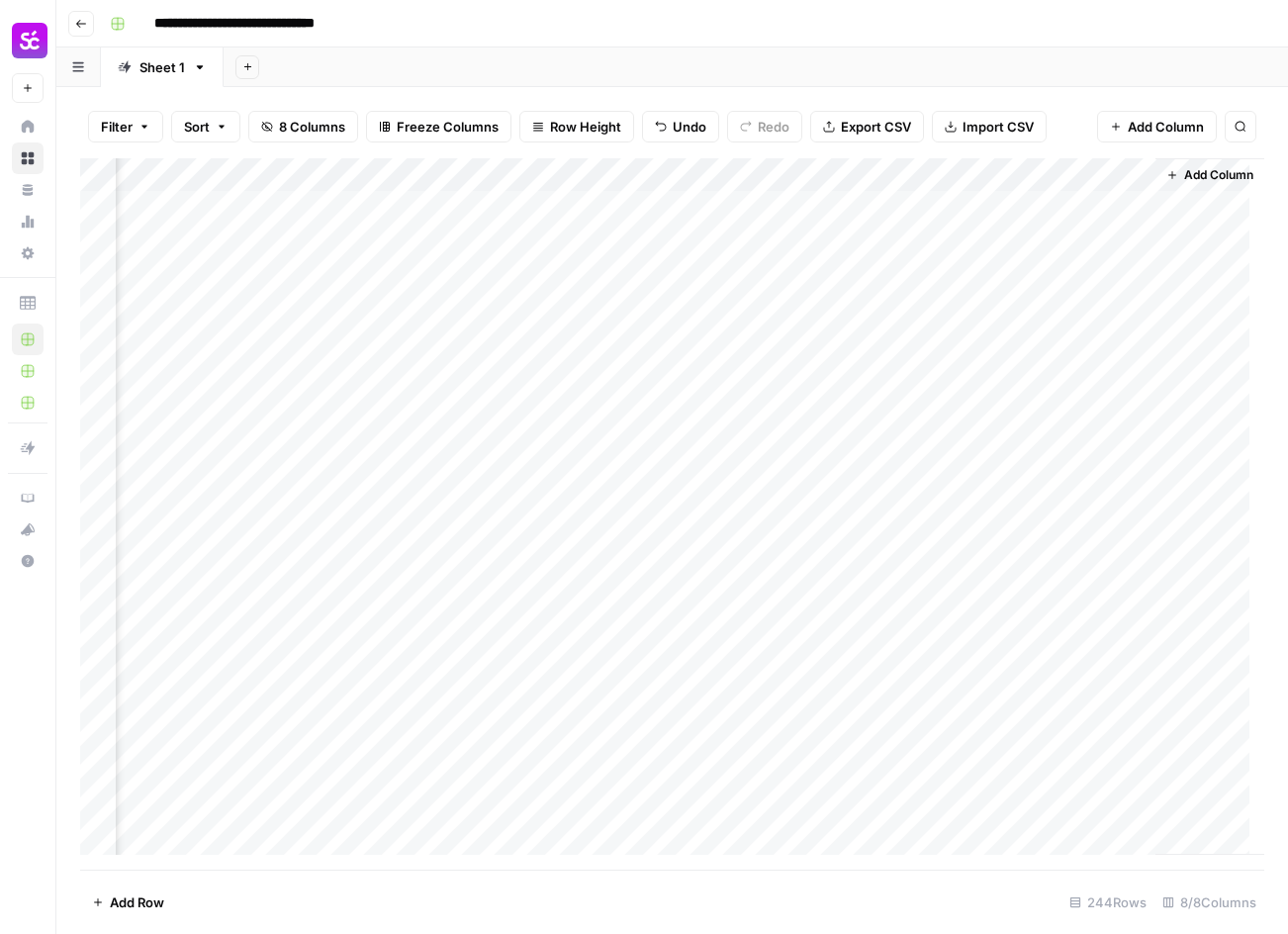 click on "Add Column" at bounding box center [672, 514] 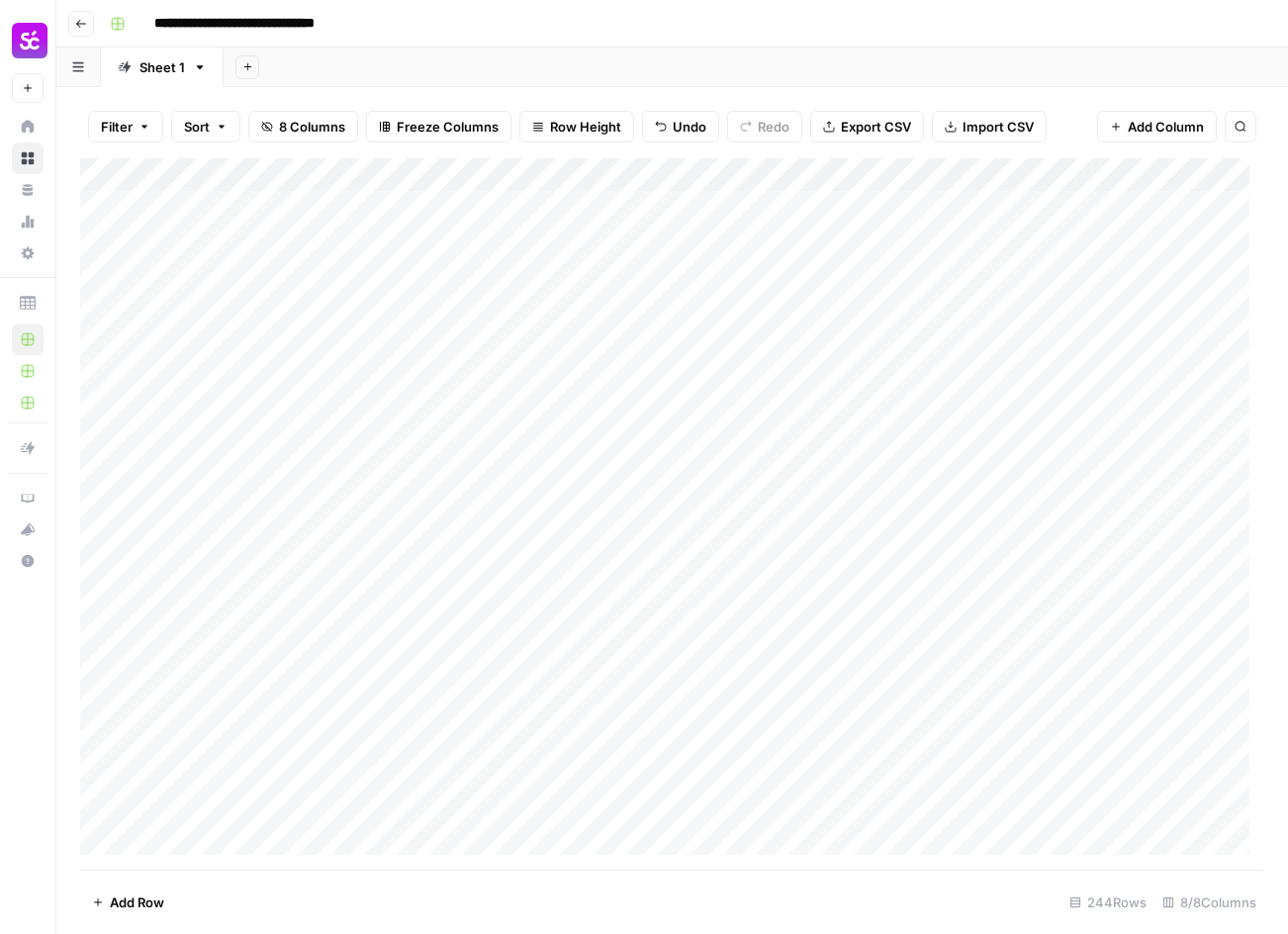 scroll, scrollTop: 0, scrollLeft: 0, axis: both 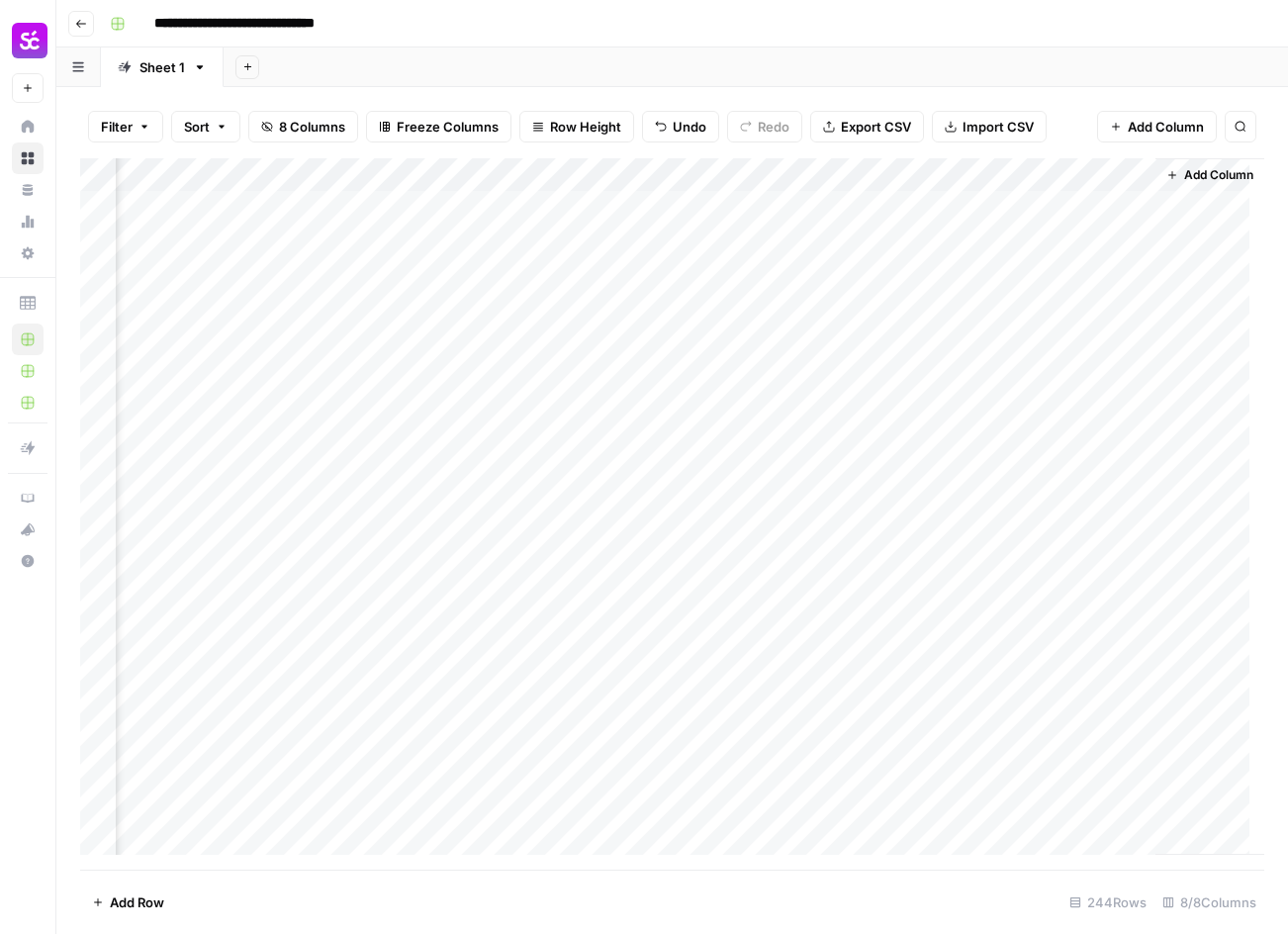 click on "Add Column" at bounding box center [672, 514] 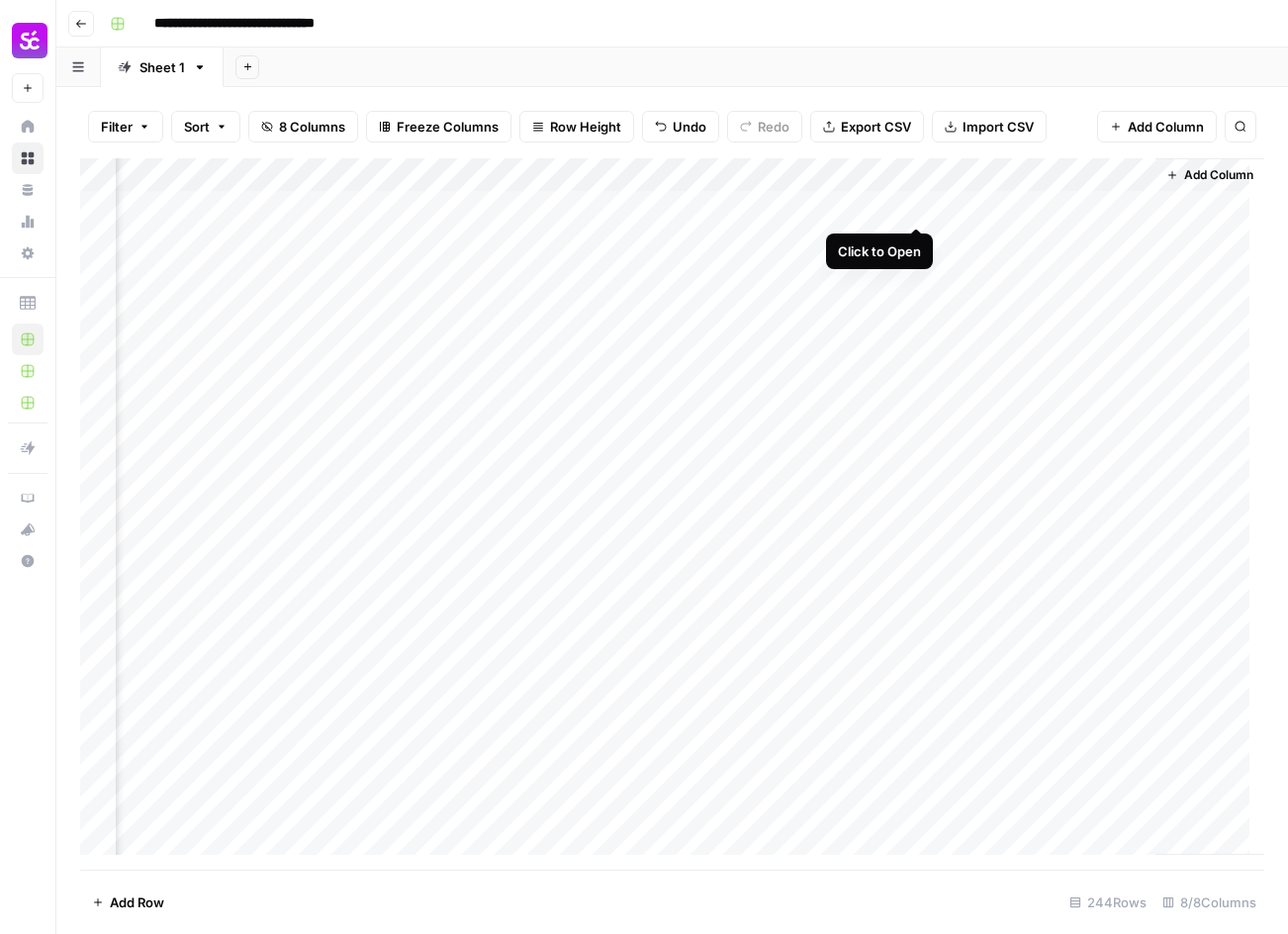click on "Add Column" at bounding box center (672, 514) 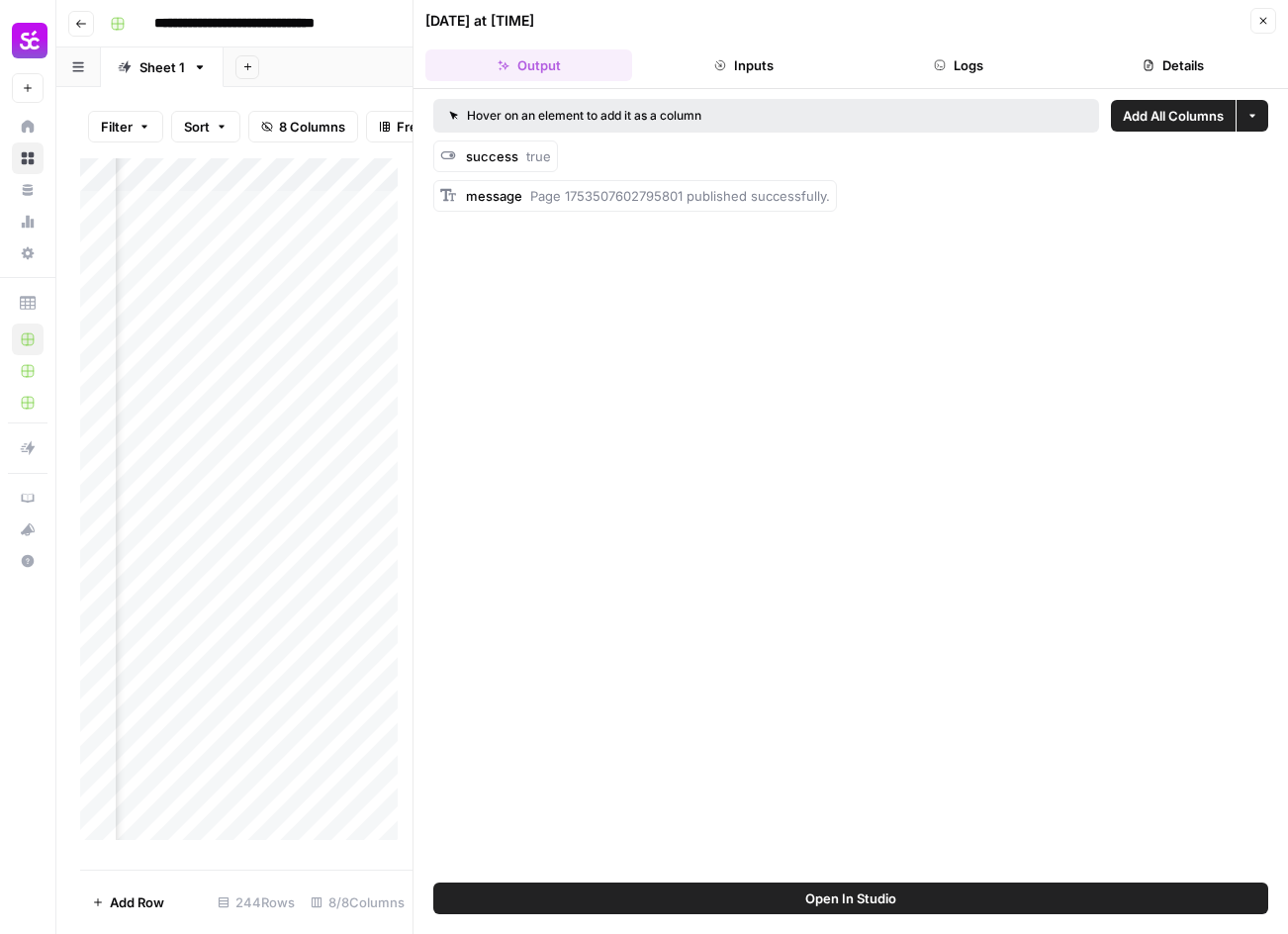 click on "Inputs" at bounding box center [743, 65] 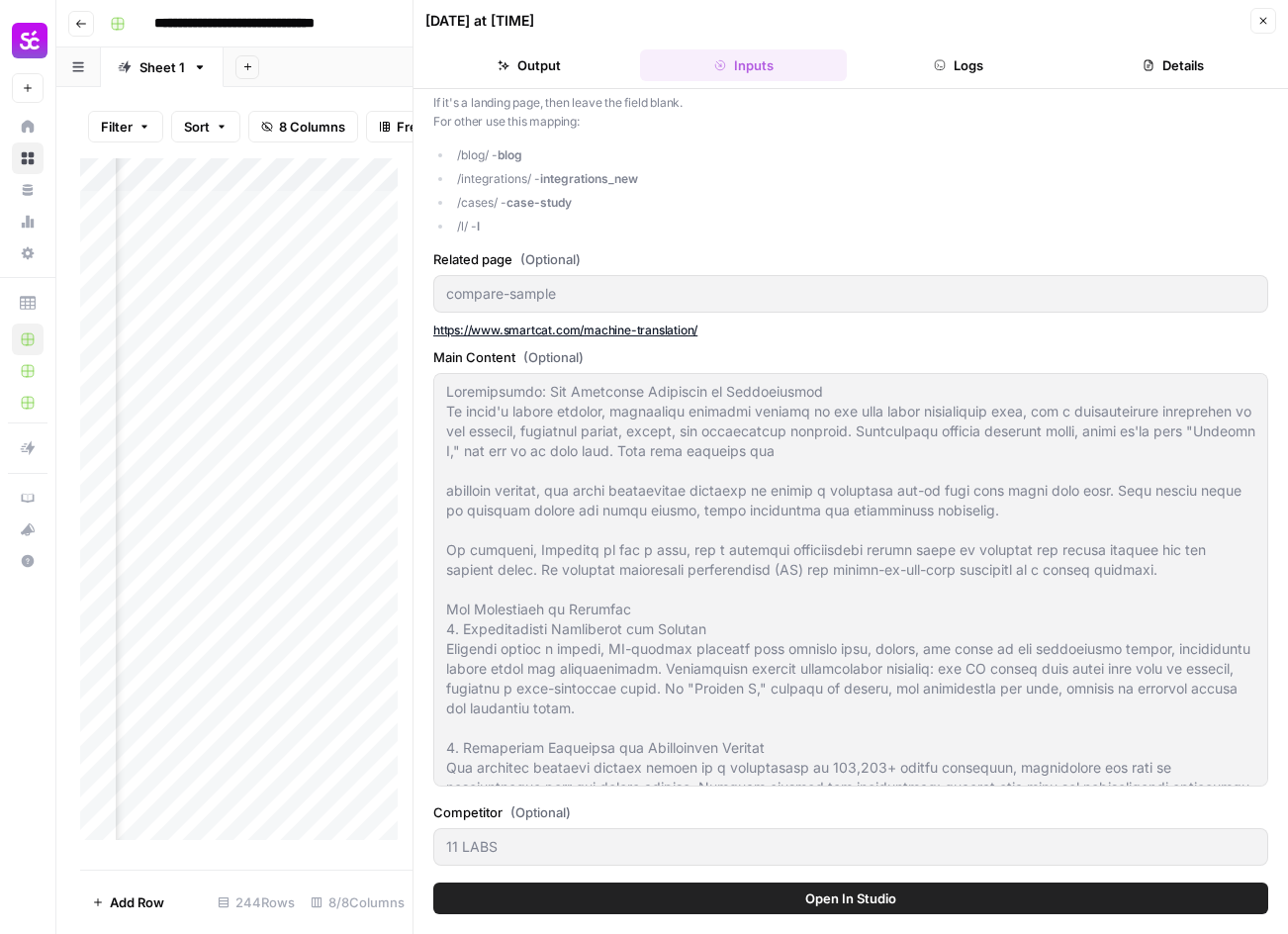 scroll, scrollTop: 296, scrollLeft: 0, axis: vertical 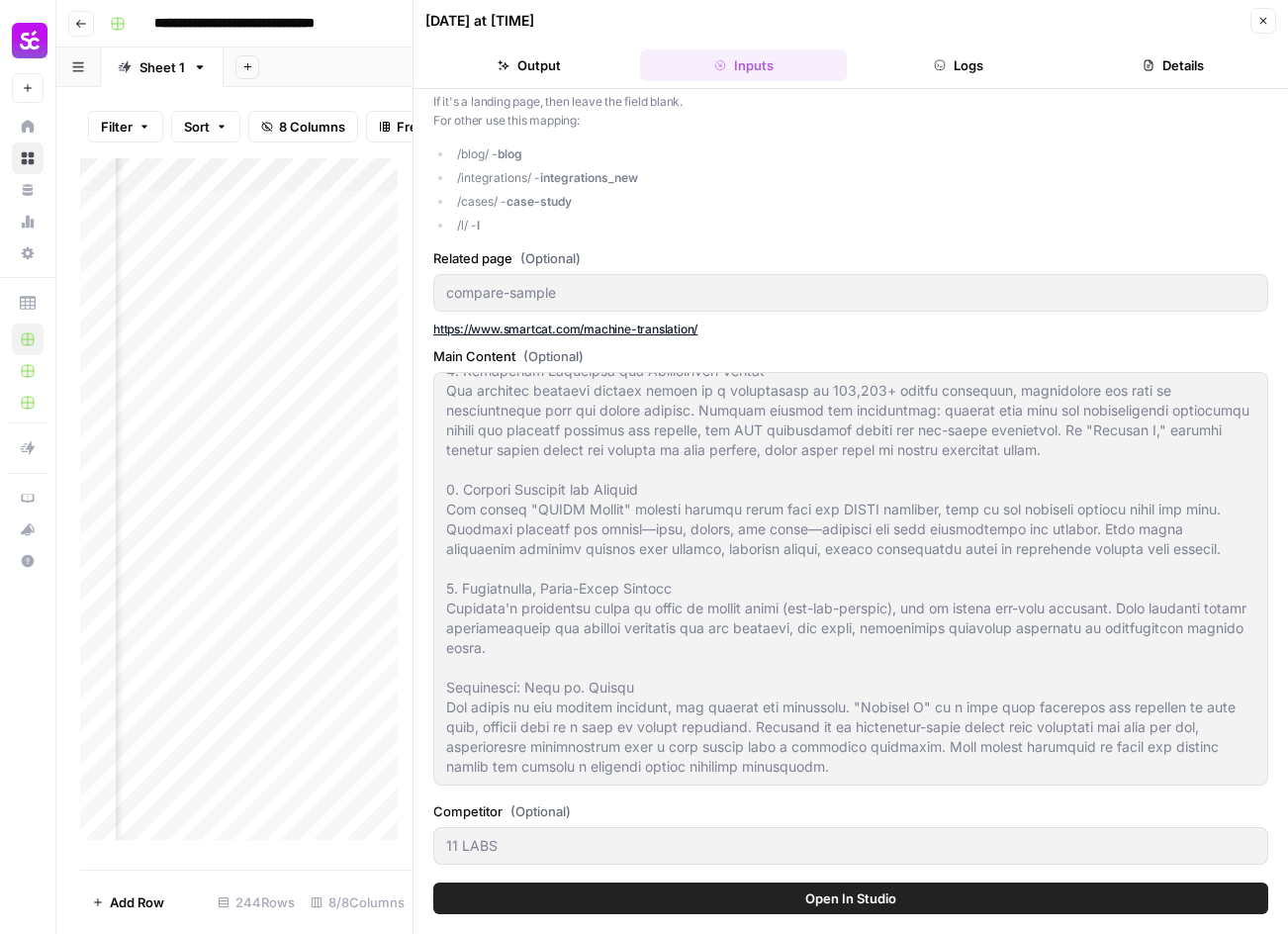 click on "Logs" at bounding box center (958, 65) 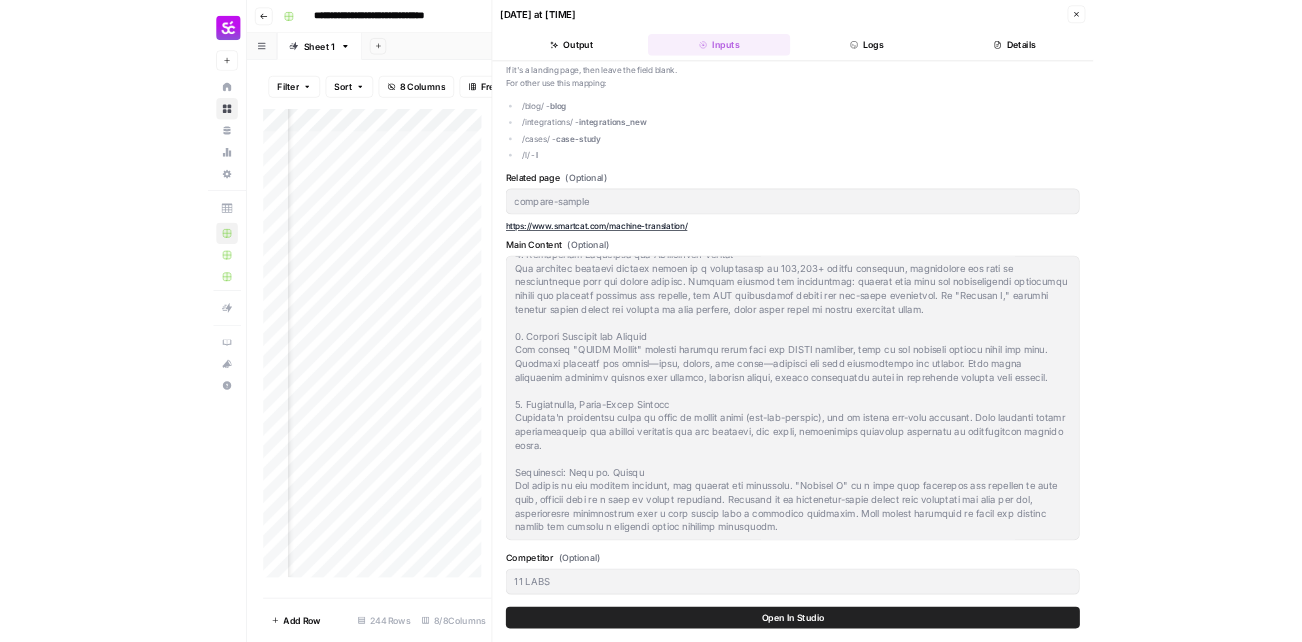scroll, scrollTop: 0, scrollLeft: 0, axis: both 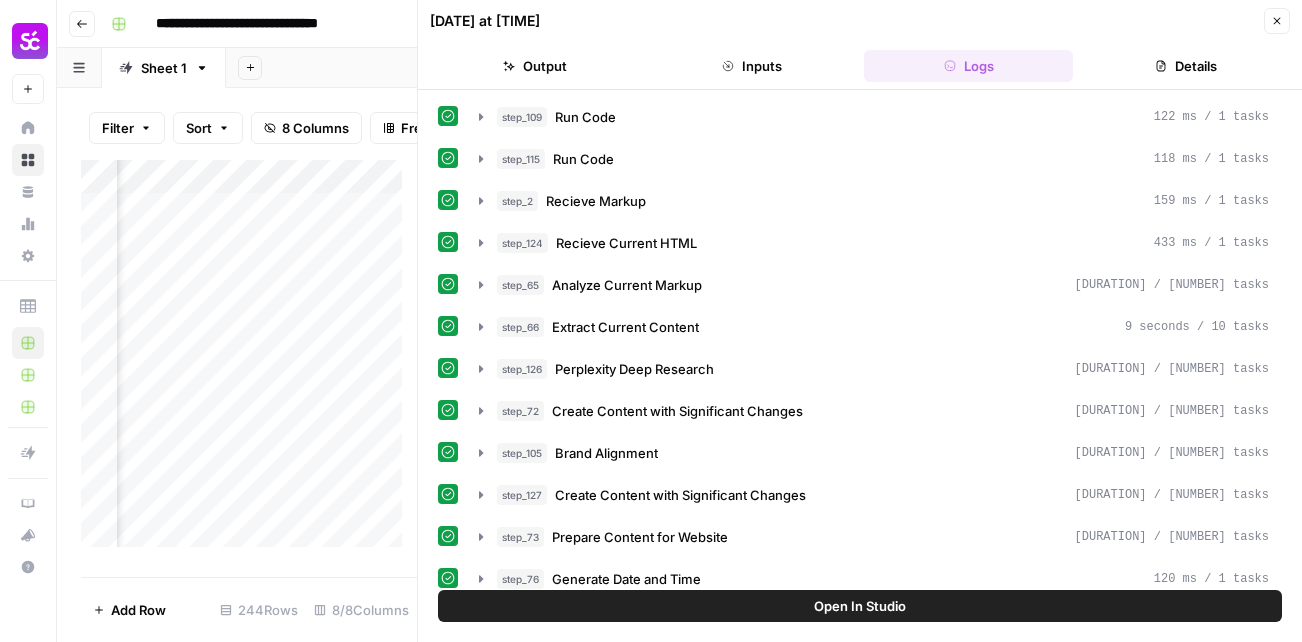 click 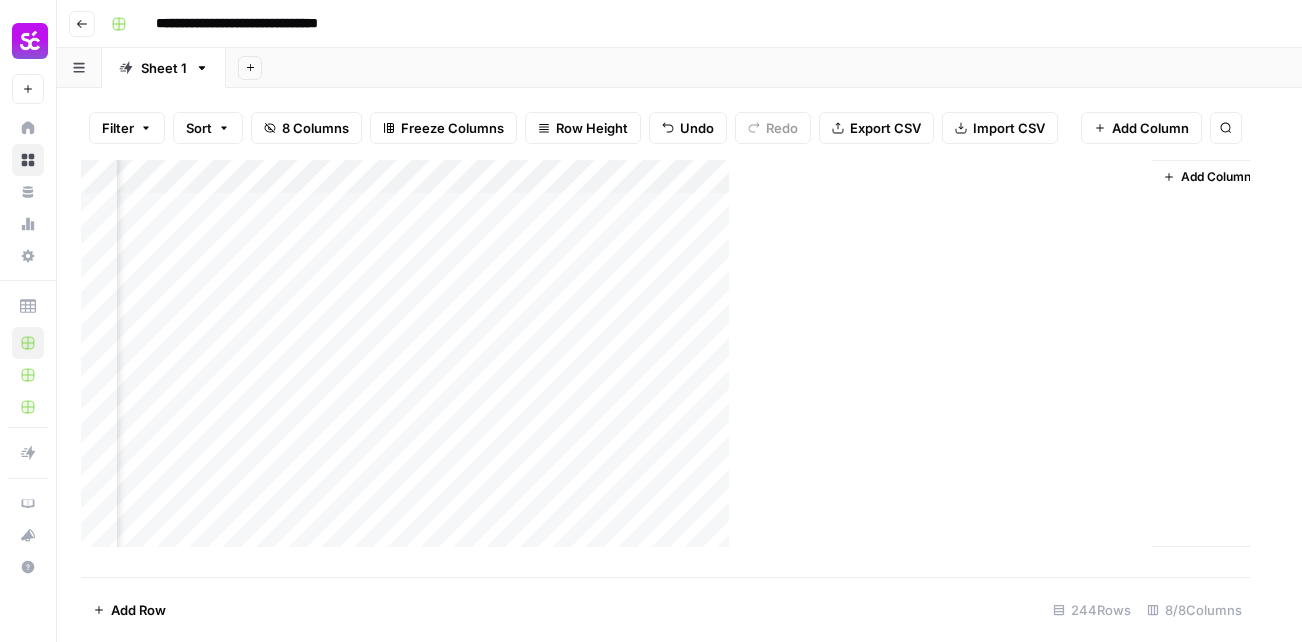 scroll, scrollTop: 0, scrollLeft: 515, axis: horizontal 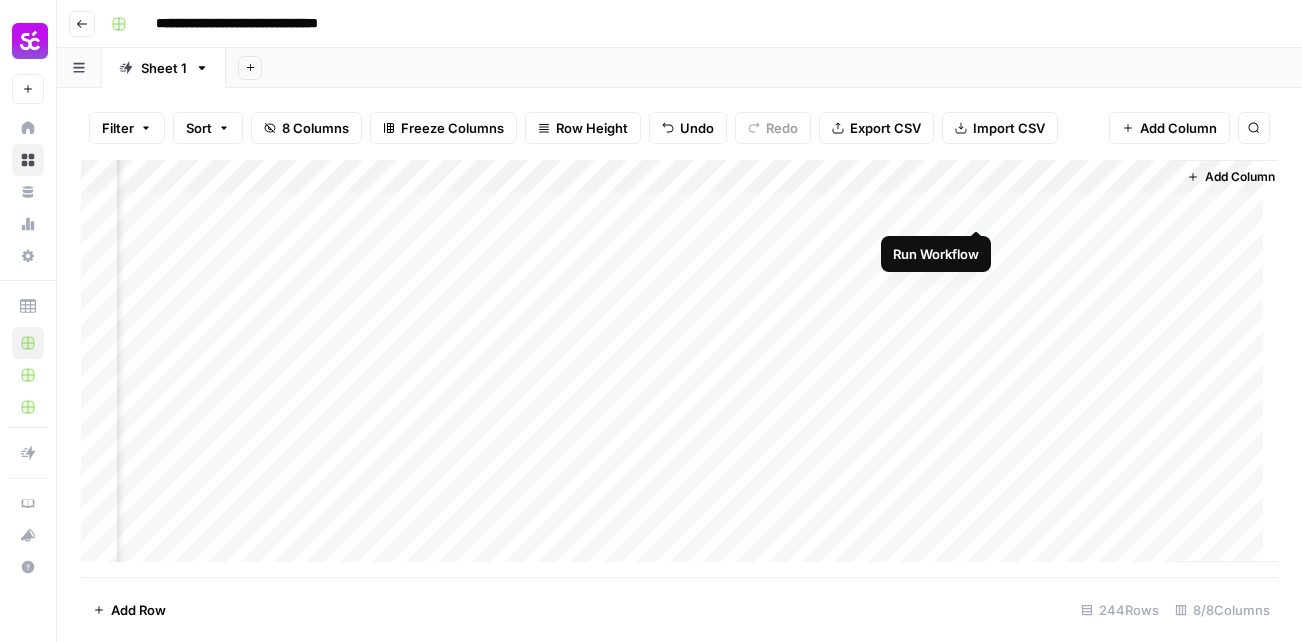 drag, startPoint x: 977, startPoint y: 174, endPoint x: 1023, endPoint y: 227, distance: 70.178345 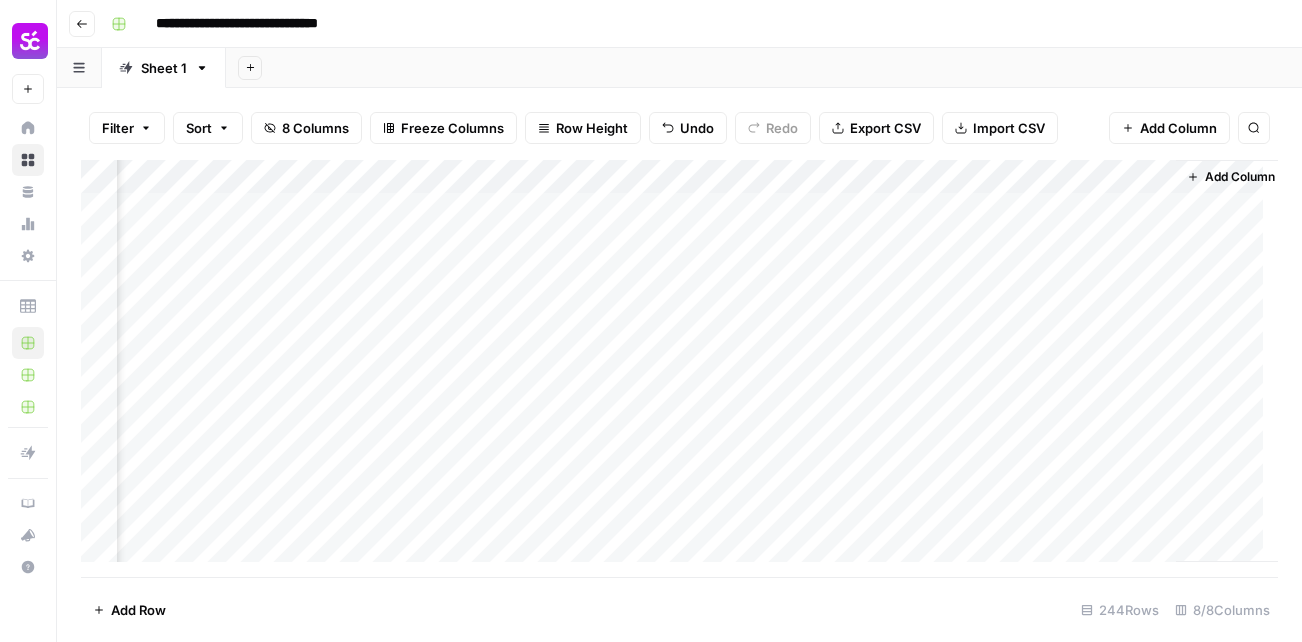 click on "Add Column" at bounding box center [679, 368] 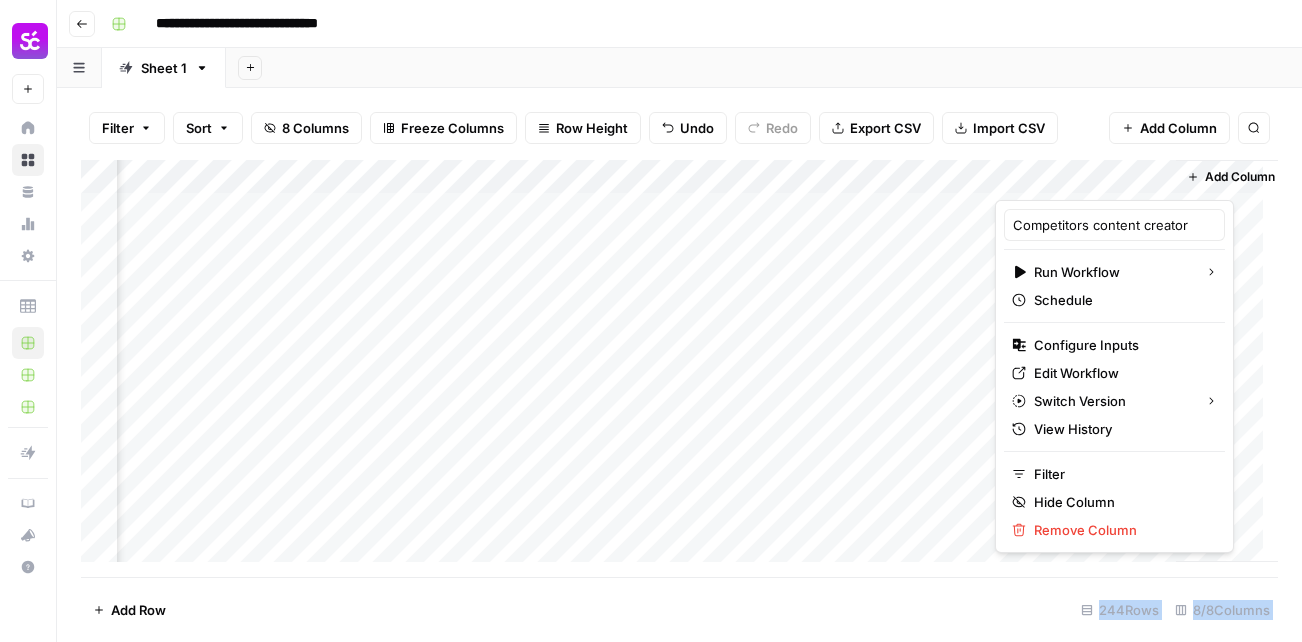 drag, startPoint x: 1077, startPoint y: 166, endPoint x: 983, endPoint y: 170, distance: 94.08507 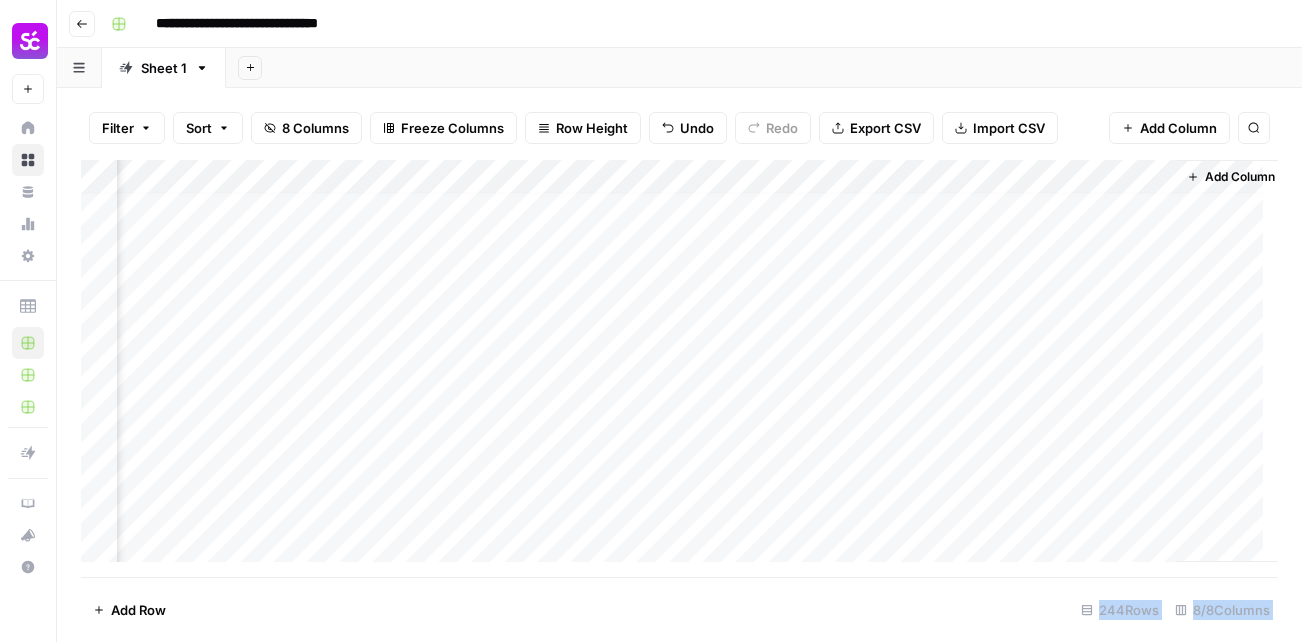 scroll, scrollTop: 352, scrollLeft: 515, axis: both 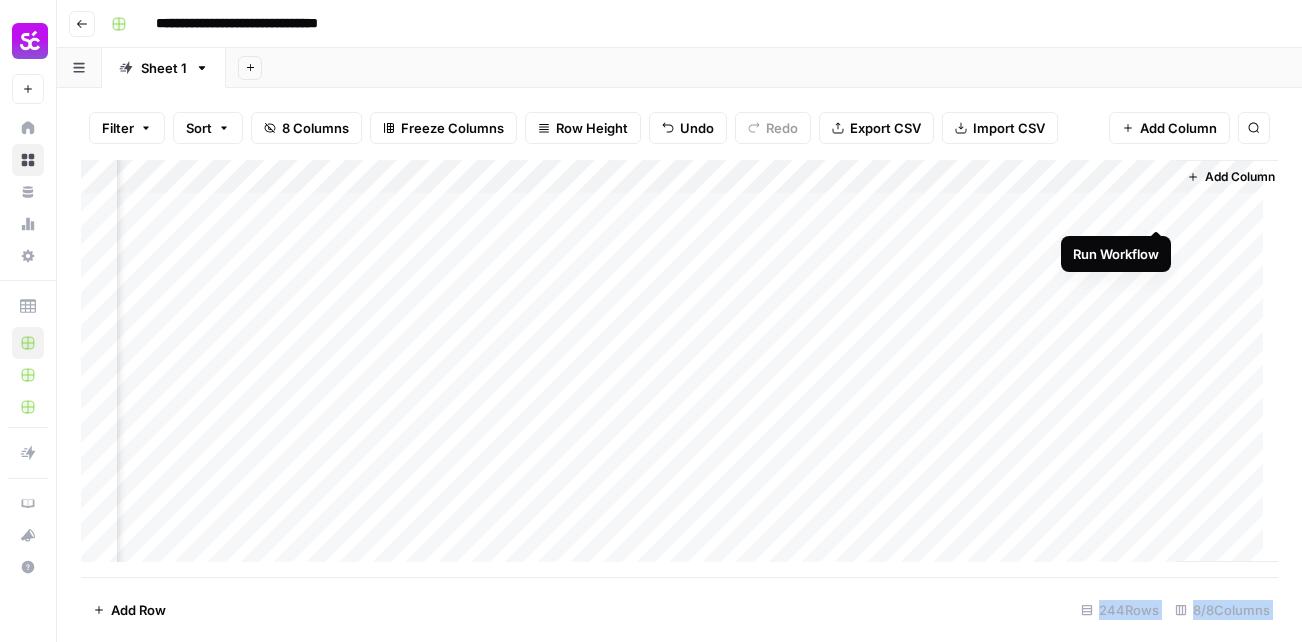 click on "Add Column" at bounding box center [679, 368] 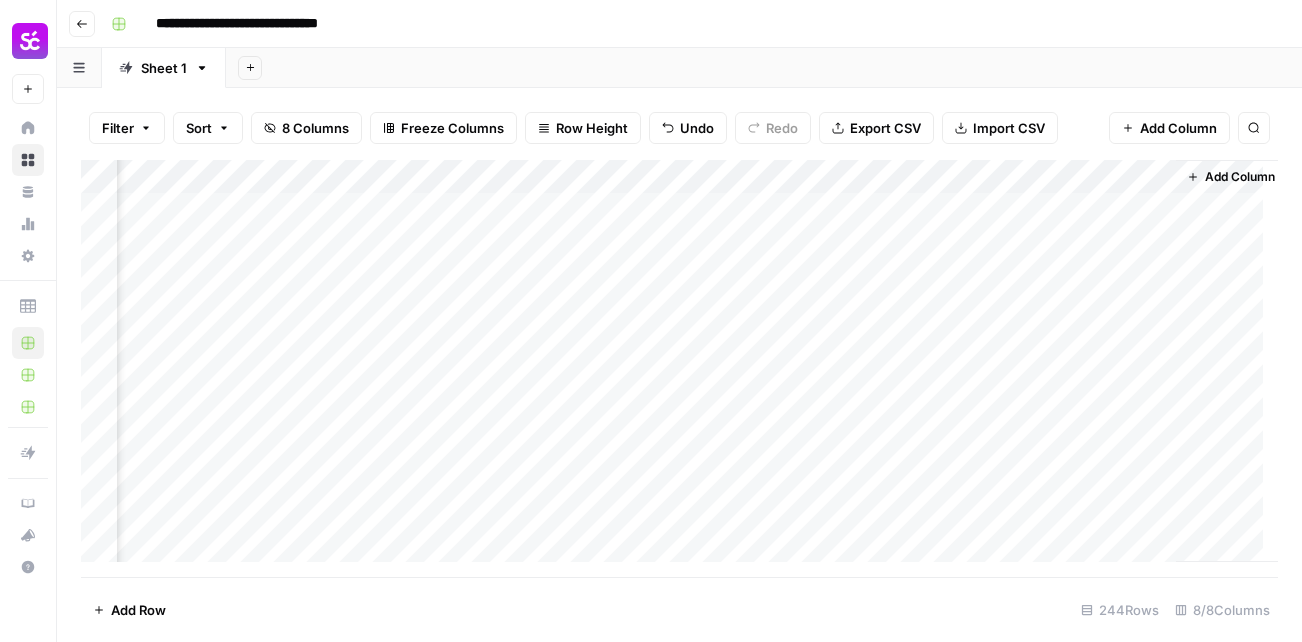 click on "**********" at bounding box center (692, 24) 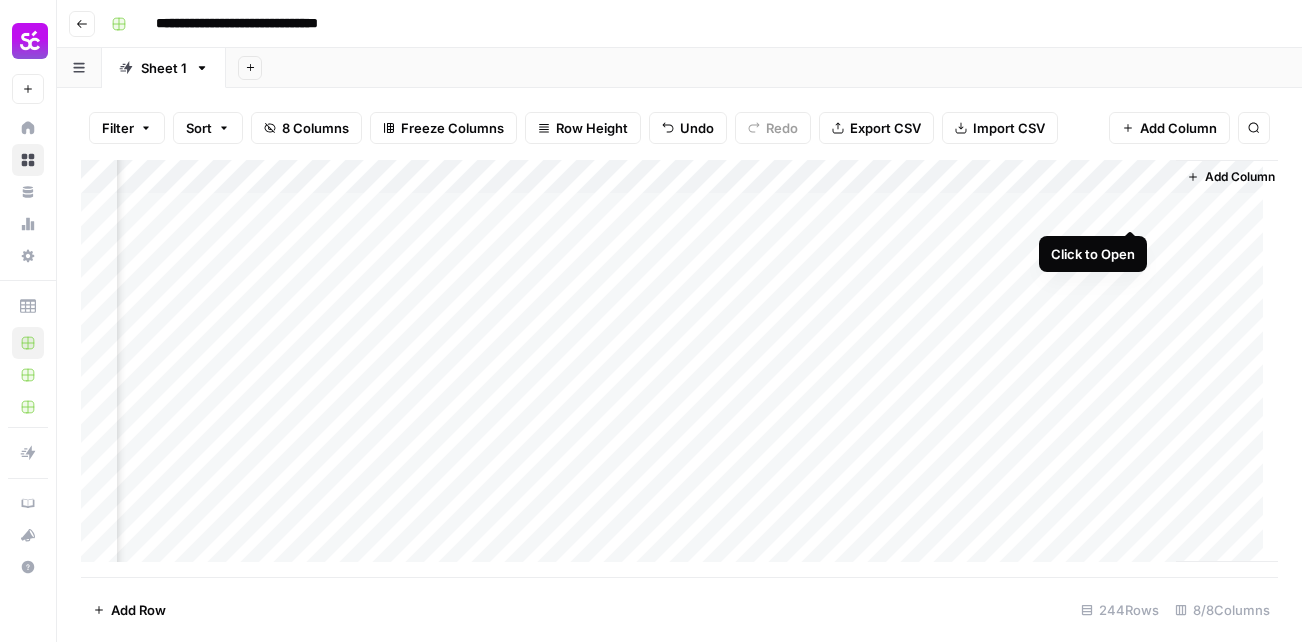 click on "Add Column" at bounding box center [679, 368] 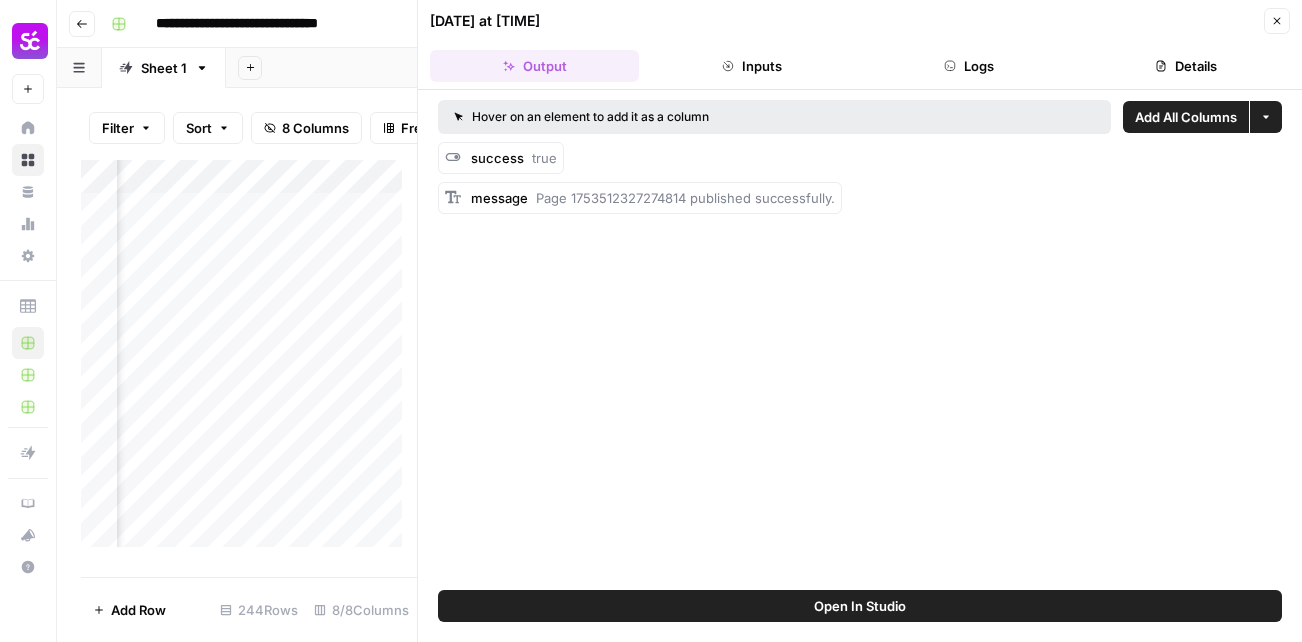 click 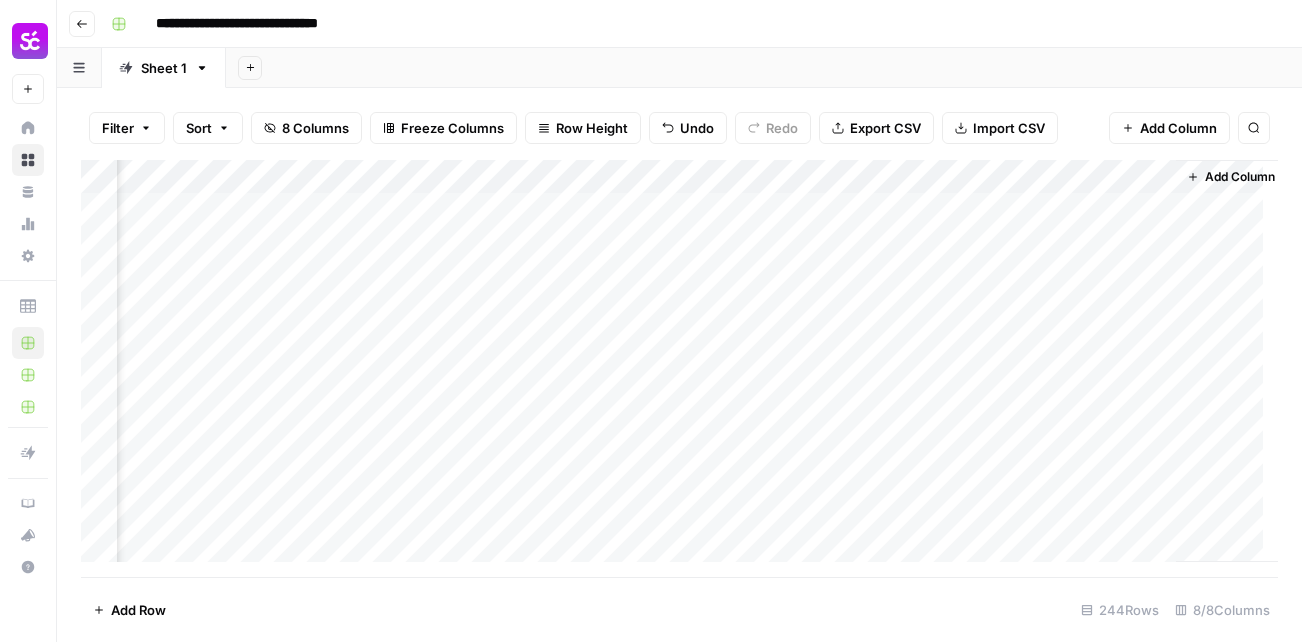 click on "Add Column" at bounding box center [679, 368] 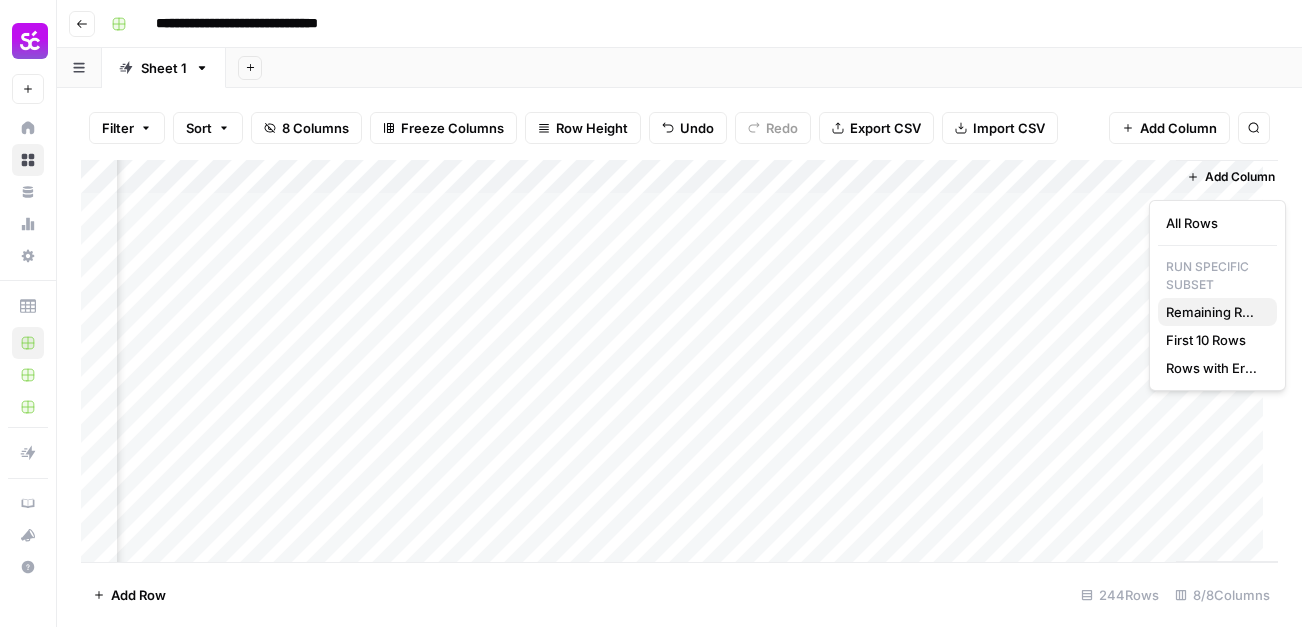 drag, startPoint x: 1180, startPoint y: 222, endPoint x: 1189, endPoint y: 302, distance: 80.50466 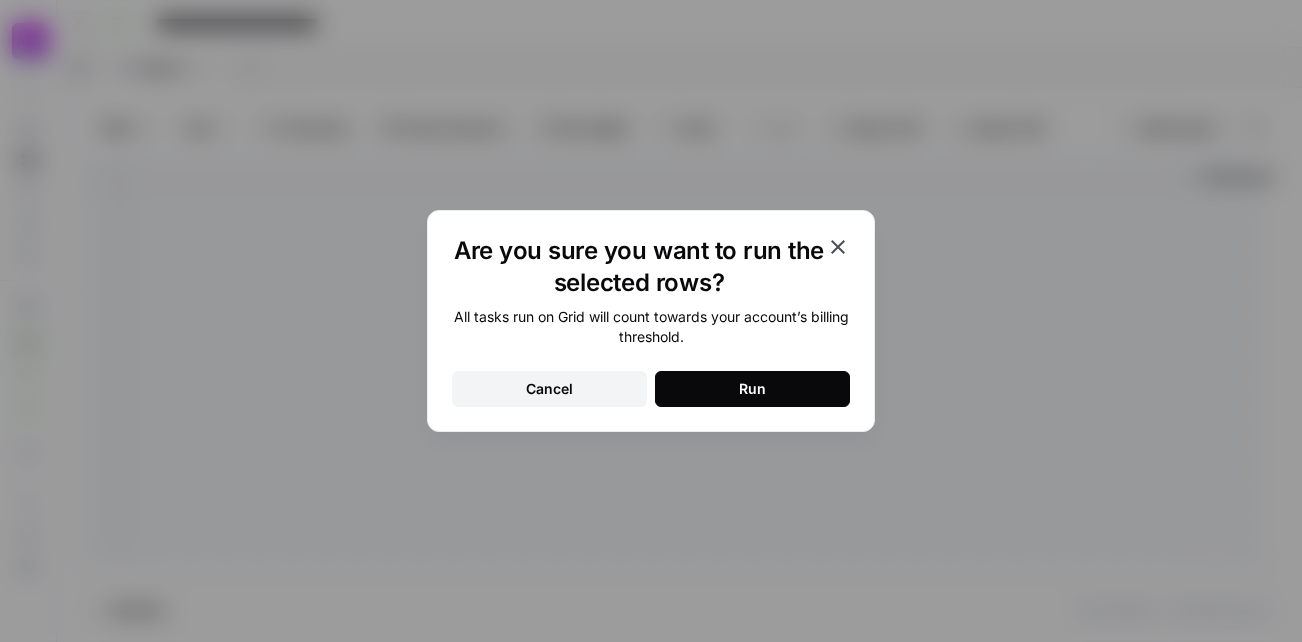 click 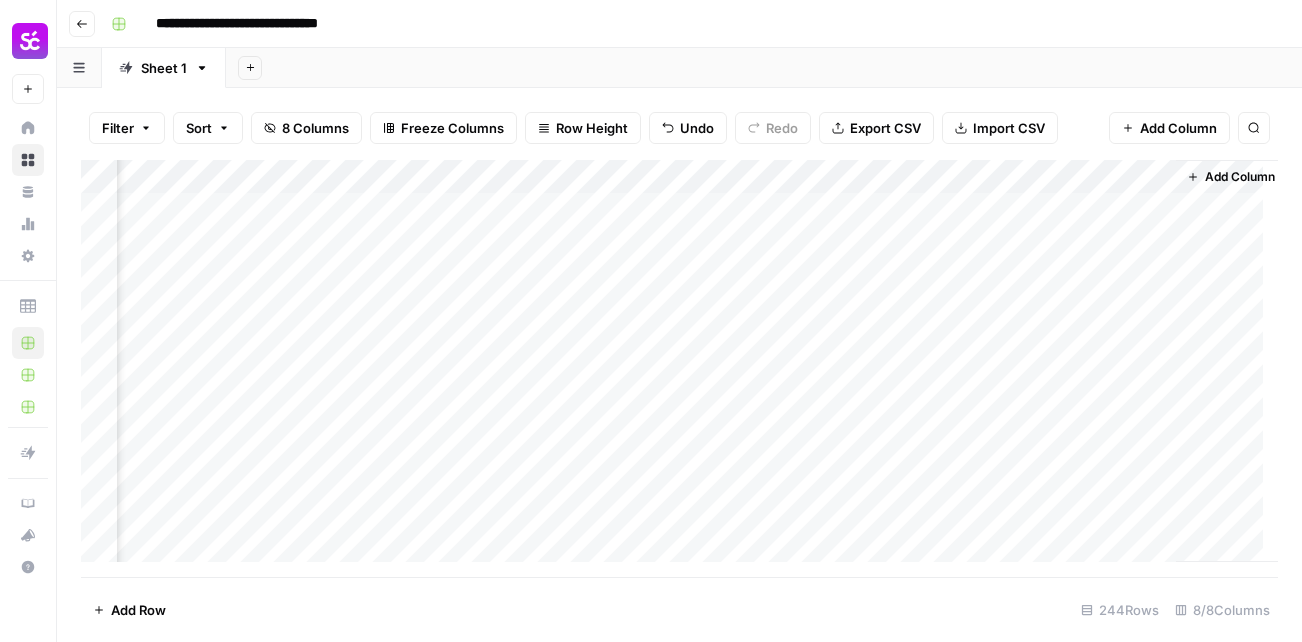 click on "Add Column" at bounding box center (679, 368) 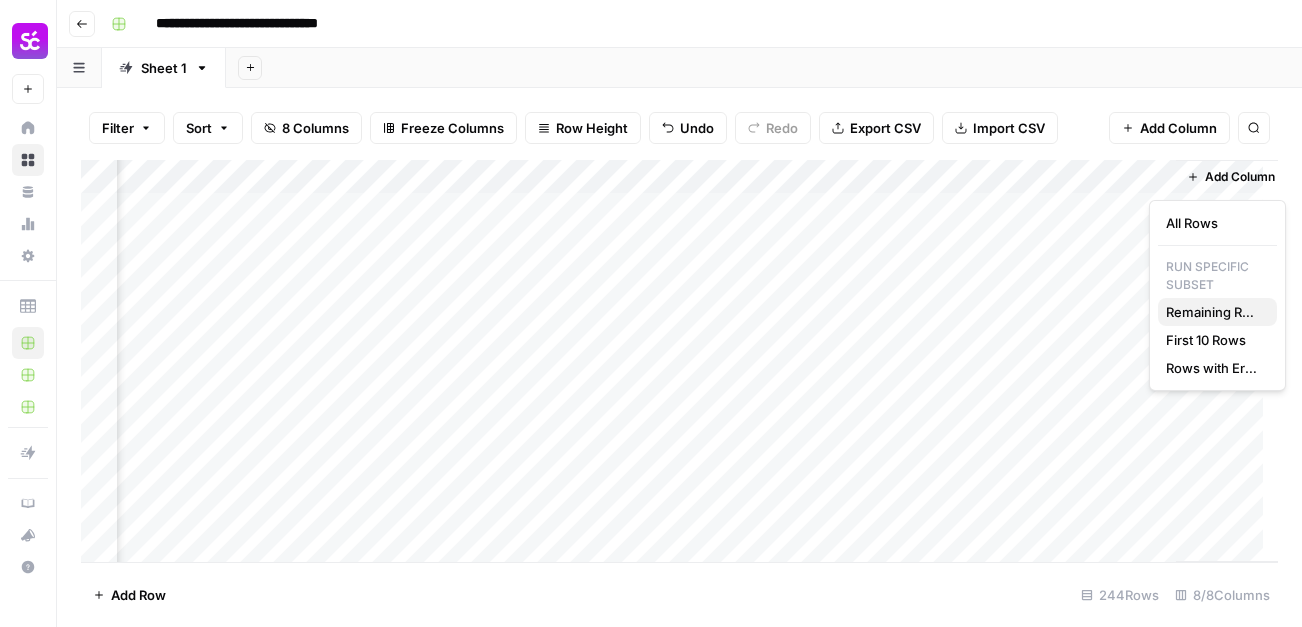 click on "Remaining Rows" at bounding box center (1213, 312) 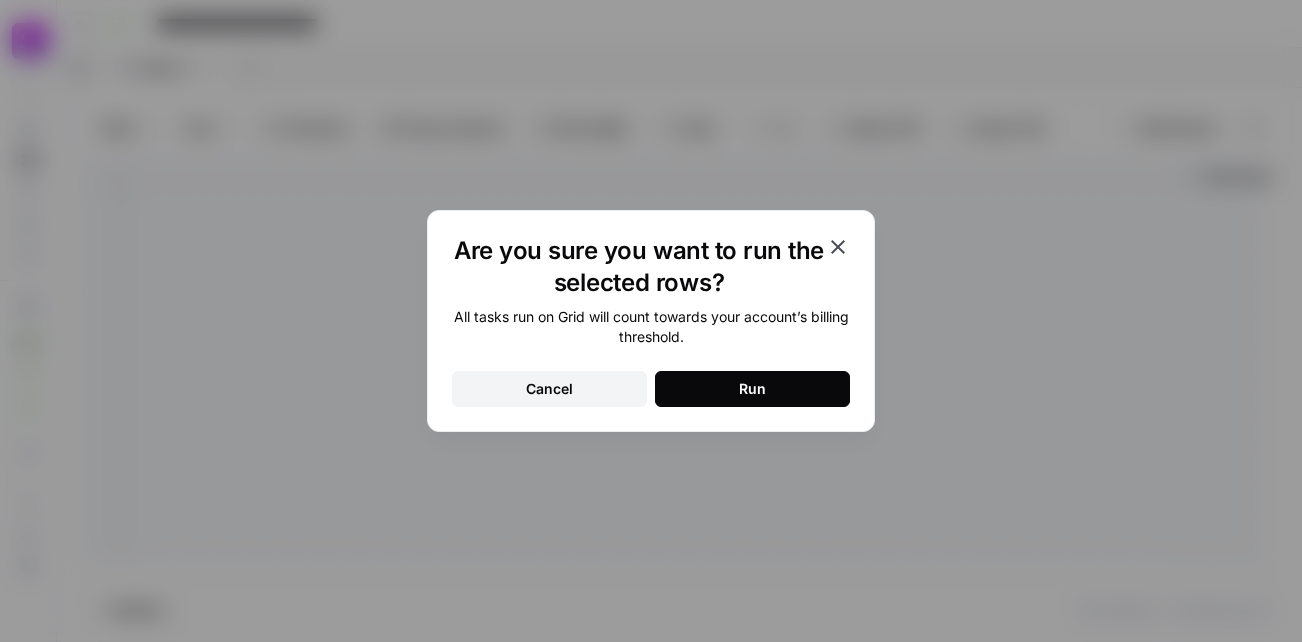 click on "Run" at bounding box center [752, 389] 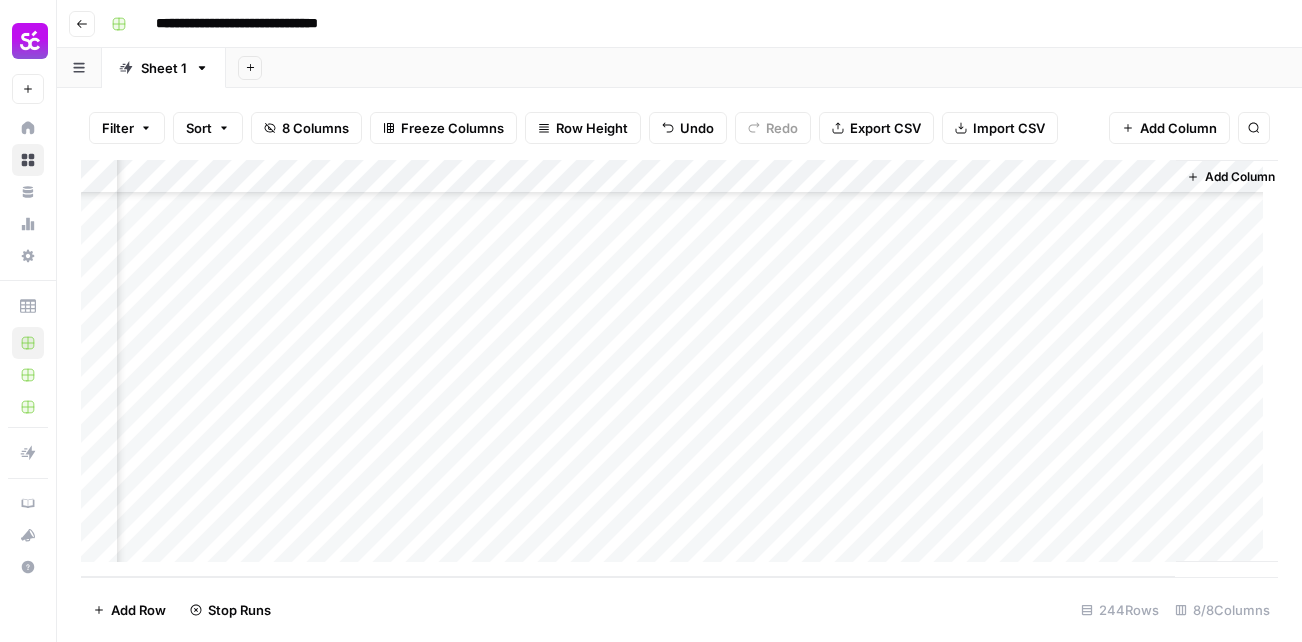 scroll, scrollTop: 7960, scrollLeft: 515, axis: both 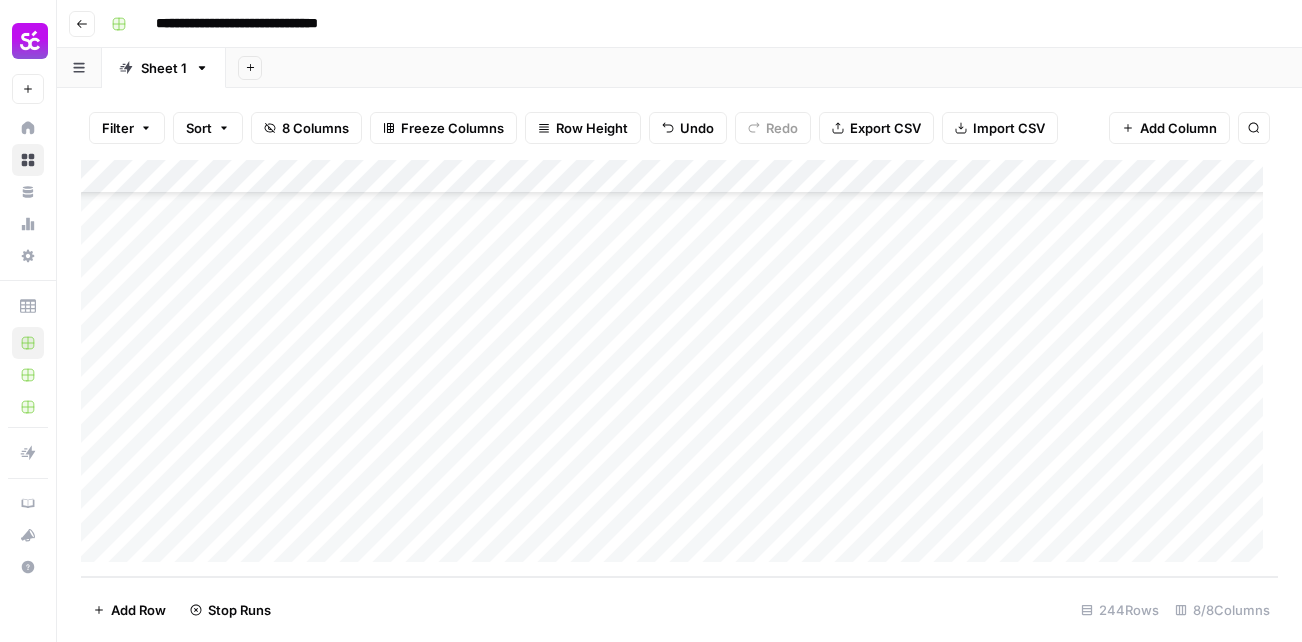 click on "Add Column" at bounding box center [679, 368] 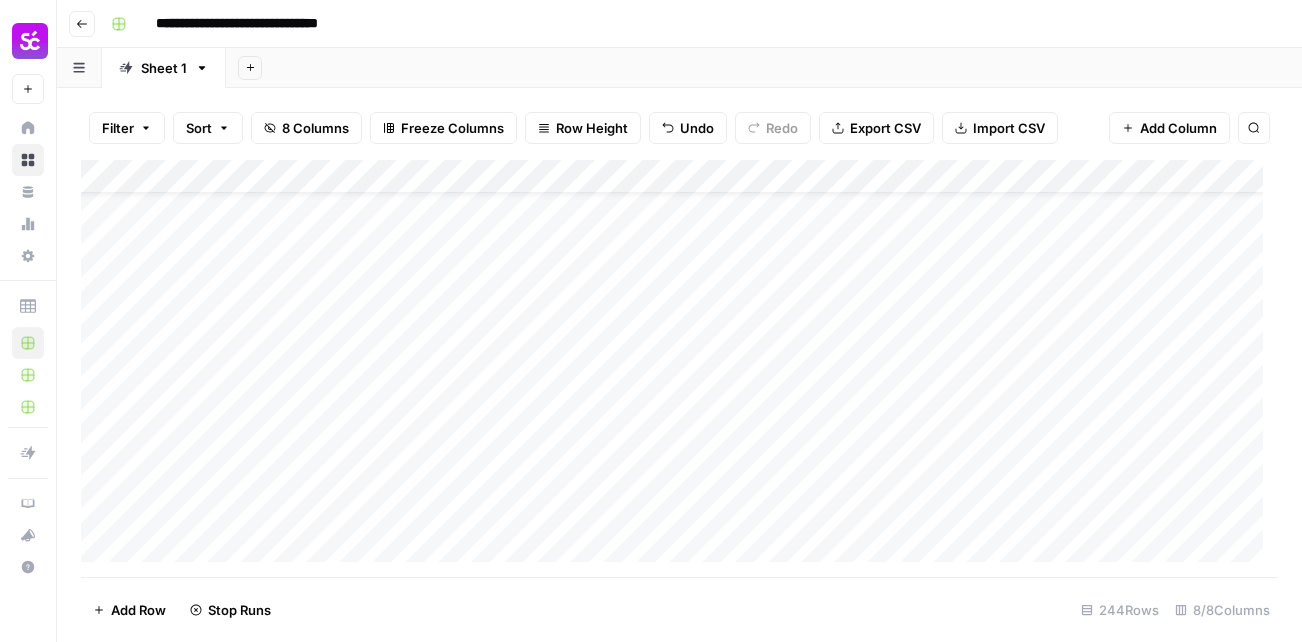 scroll, scrollTop: 0, scrollLeft: 0, axis: both 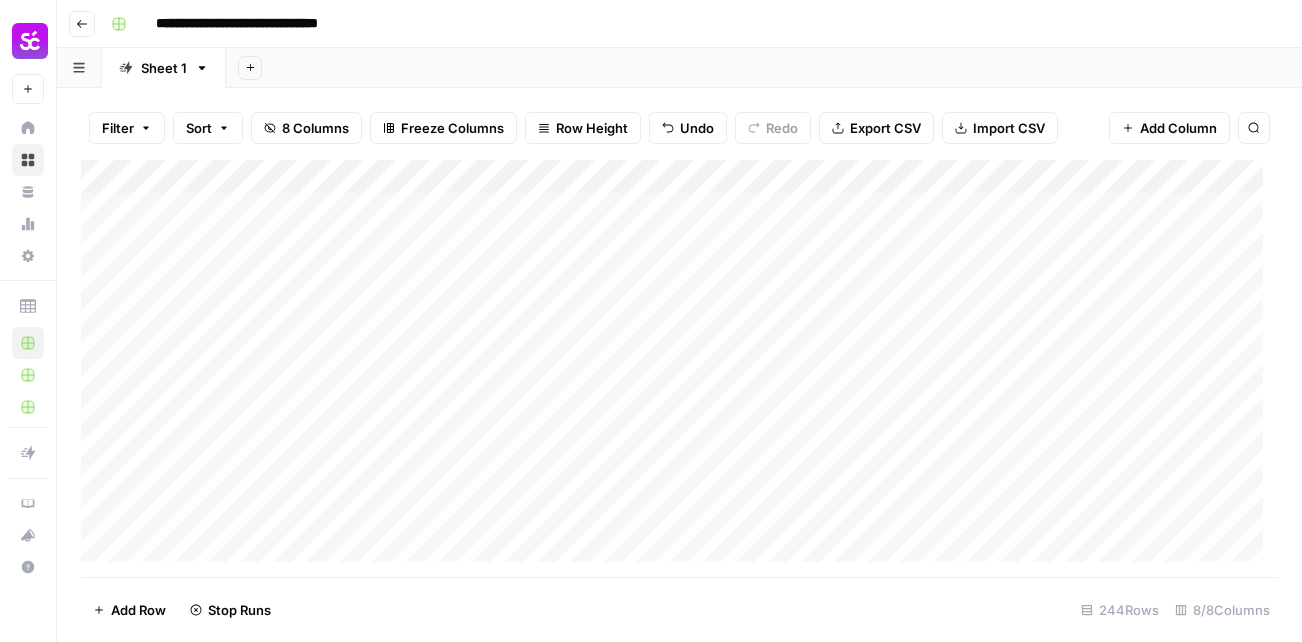 click on "Add Column" at bounding box center [679, 368] 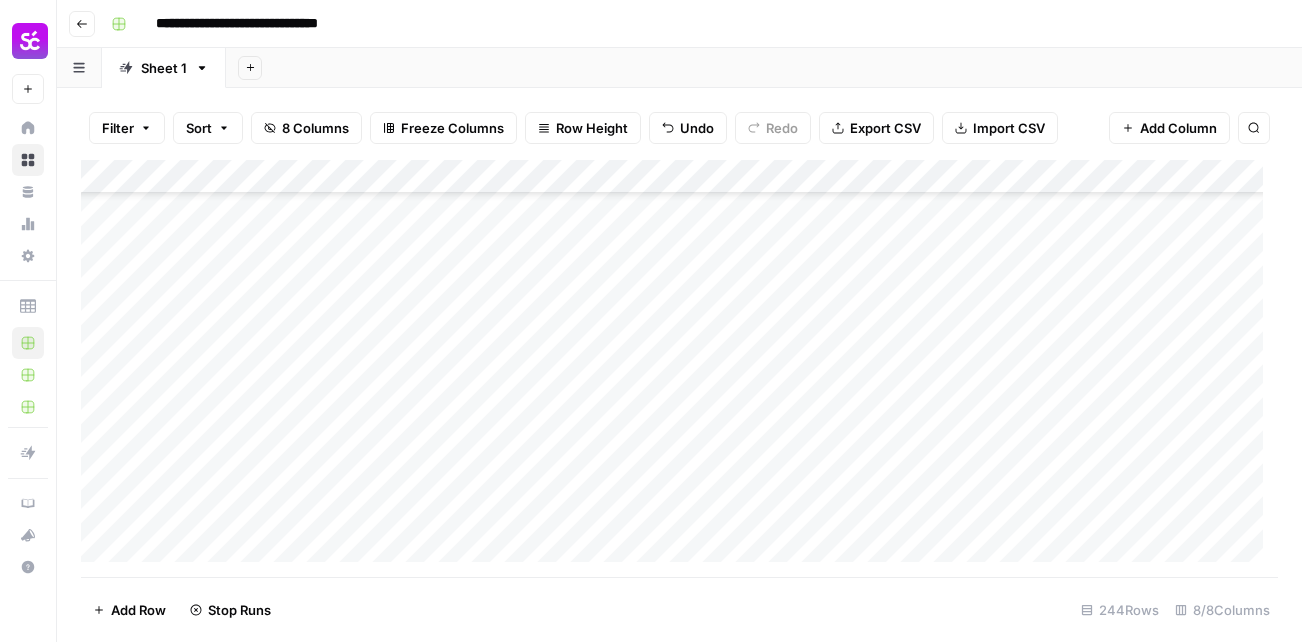 scroll, scrollTop: 7960, scrollLeft: 0, axis: vertical 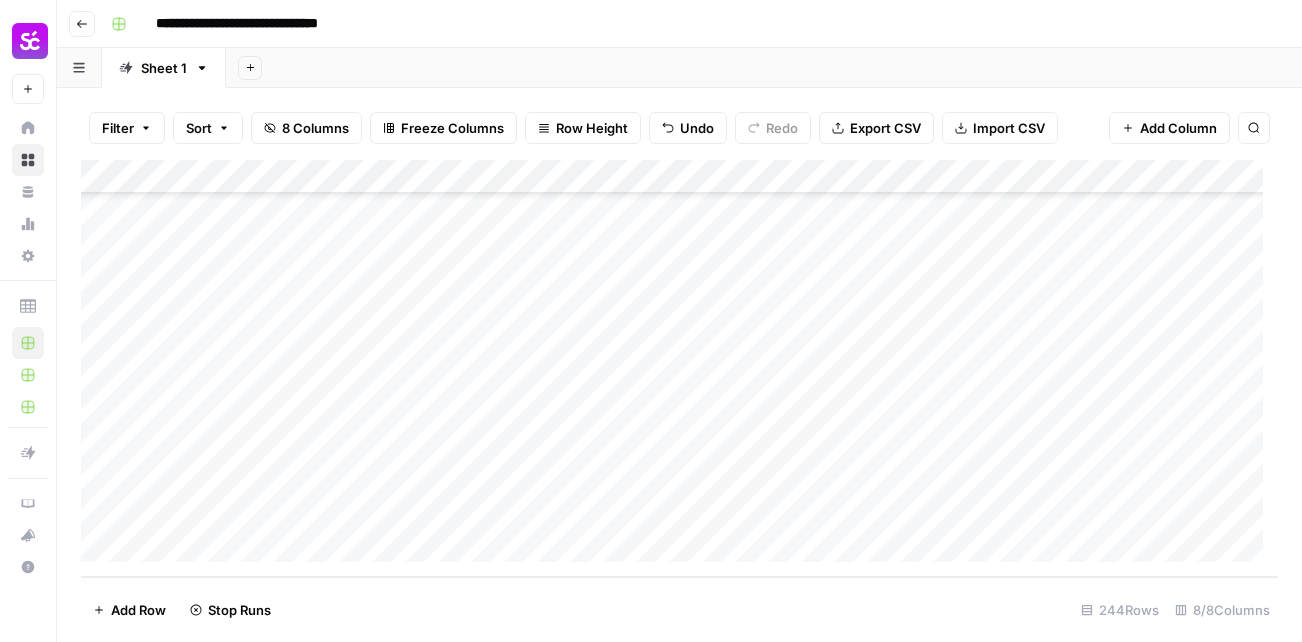click on "Add Column" at bounding box center [679, 368] 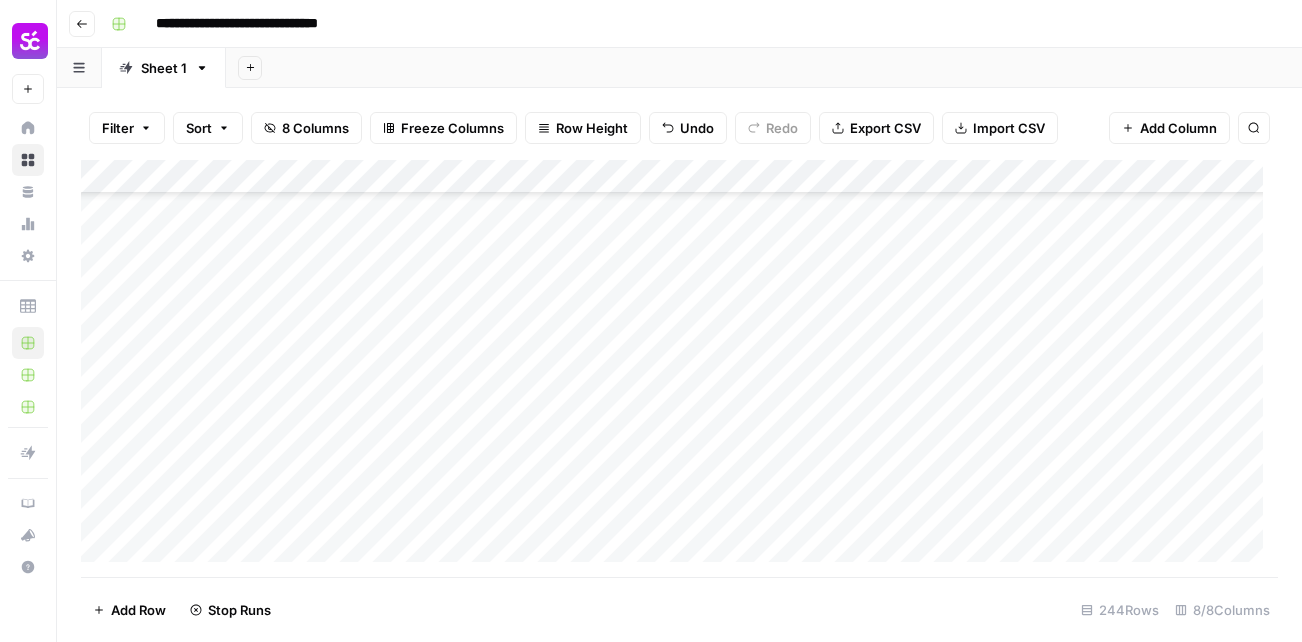 scroll, scrollTop: 0, scrollLeft: 0, axis: both 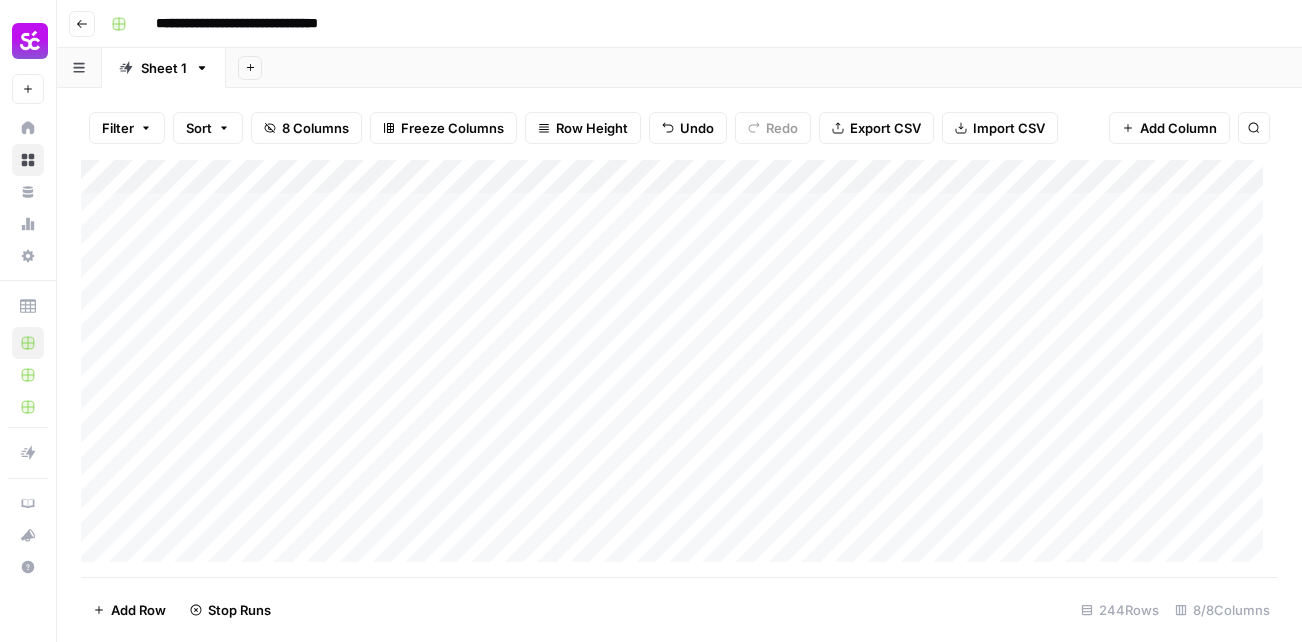 click on "Add Column" at bounding box center [679, 368] 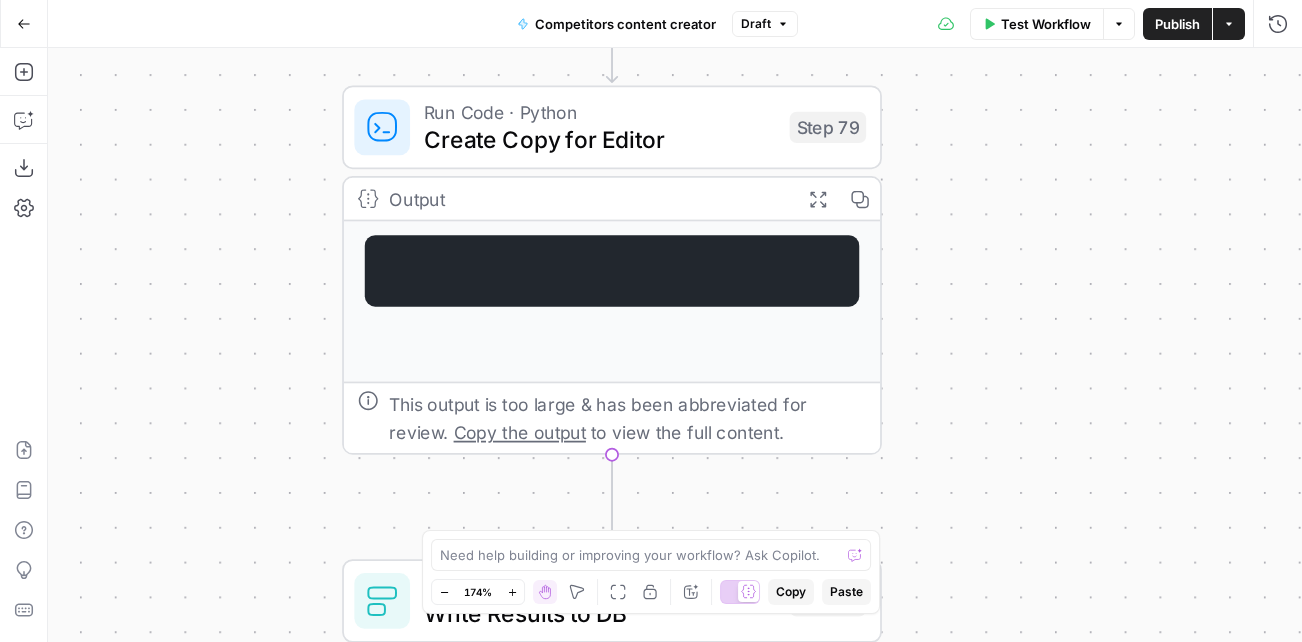 scroll, scrollTop: 0, scrollLeft: 0, axis: both 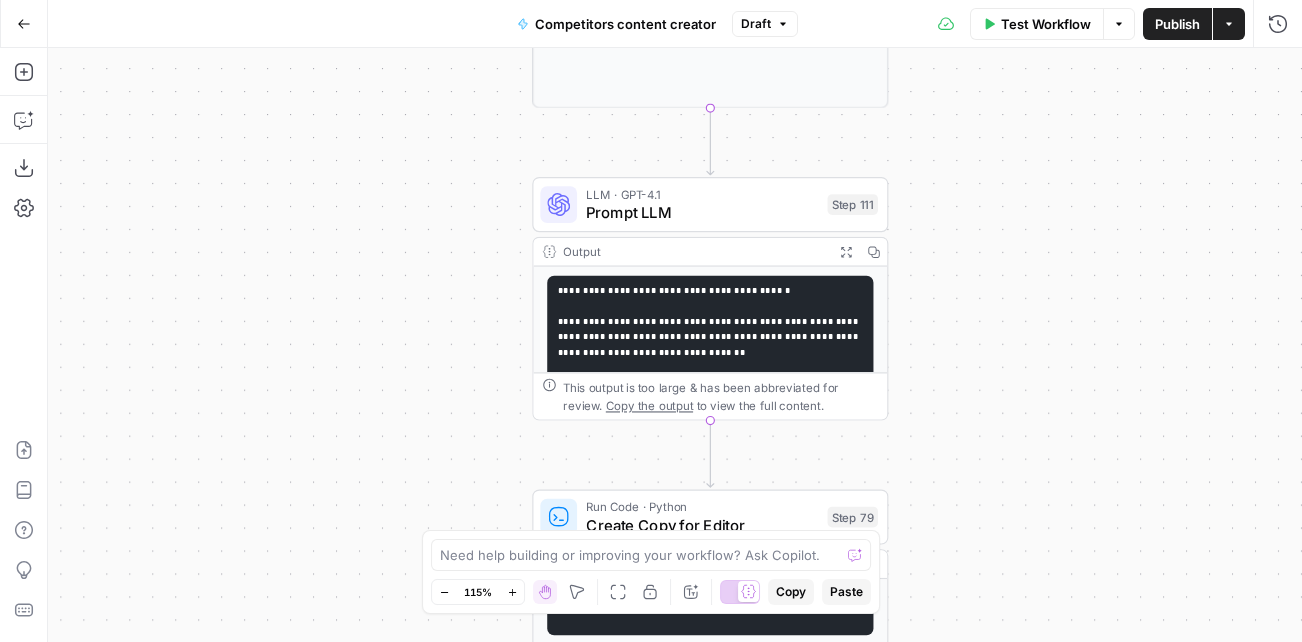 click on "Publish" at bounding box center [1177, 24] 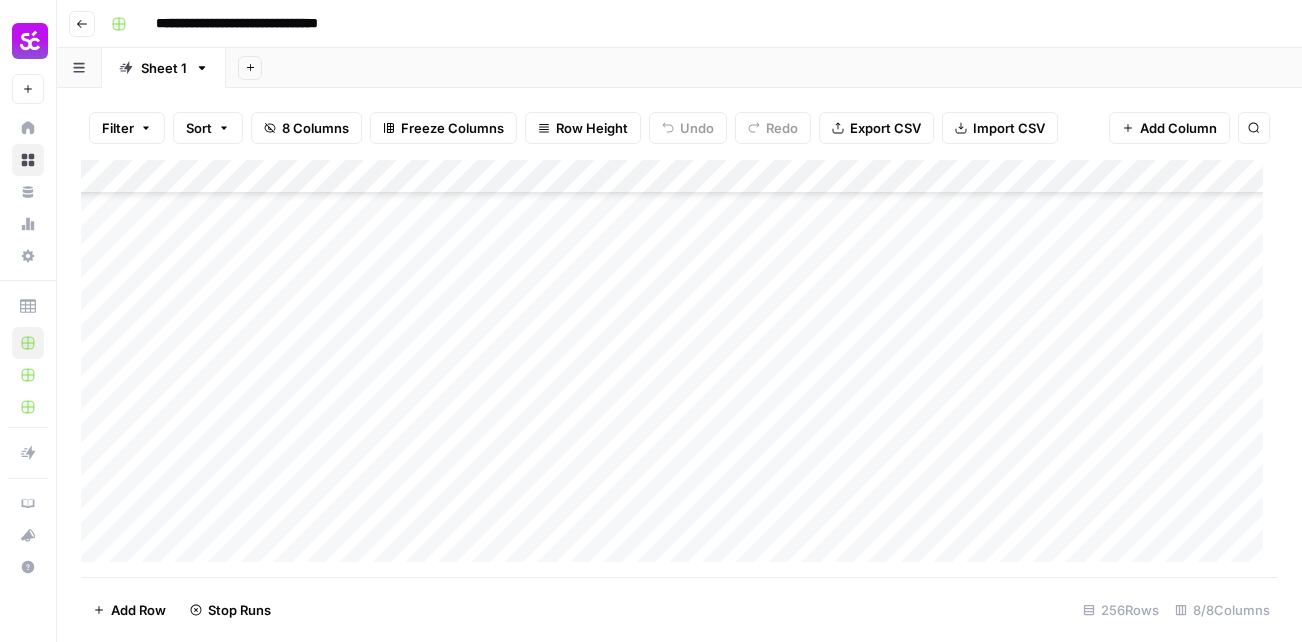 scroll, scrollTop: 0, scrollLeft: 0, axis: both 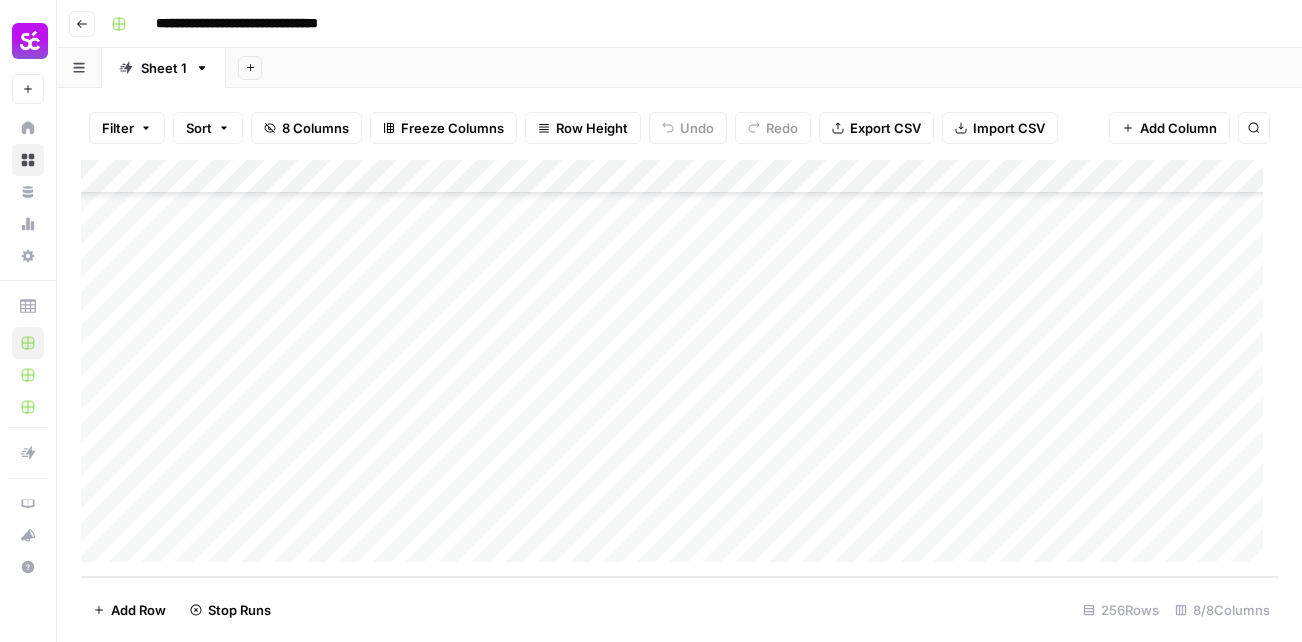 click on "Add Column" at bounding box center (679, 368) 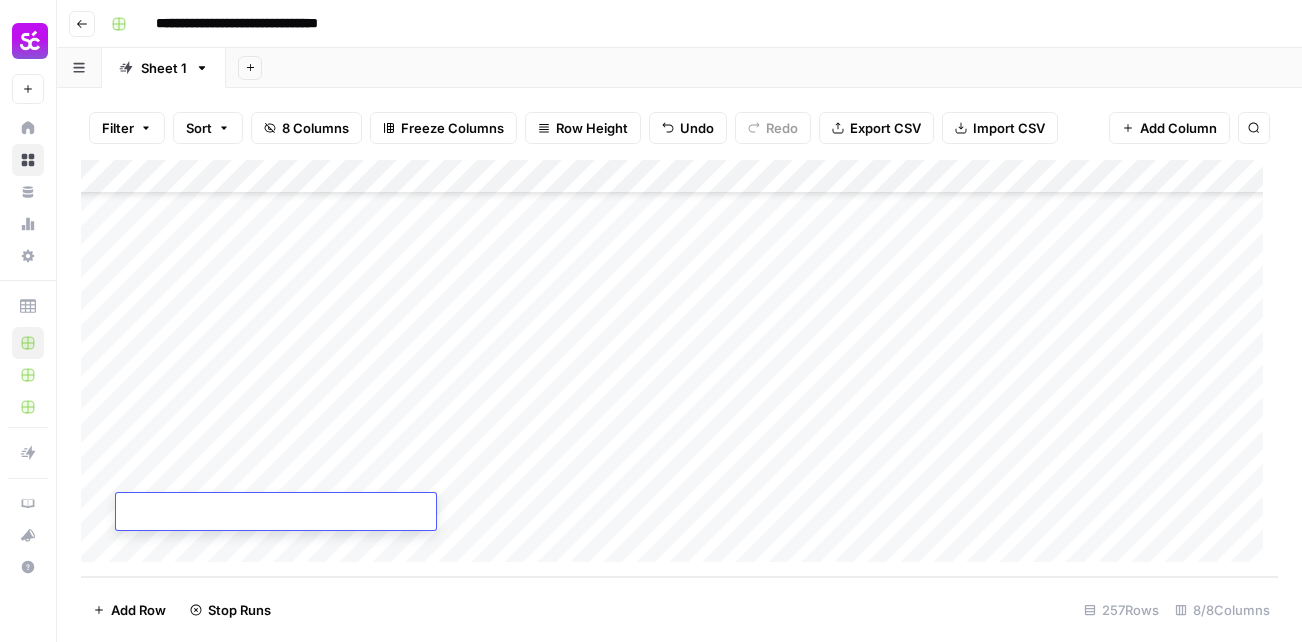 click on "Add Column" at bounding box center (679, 368) 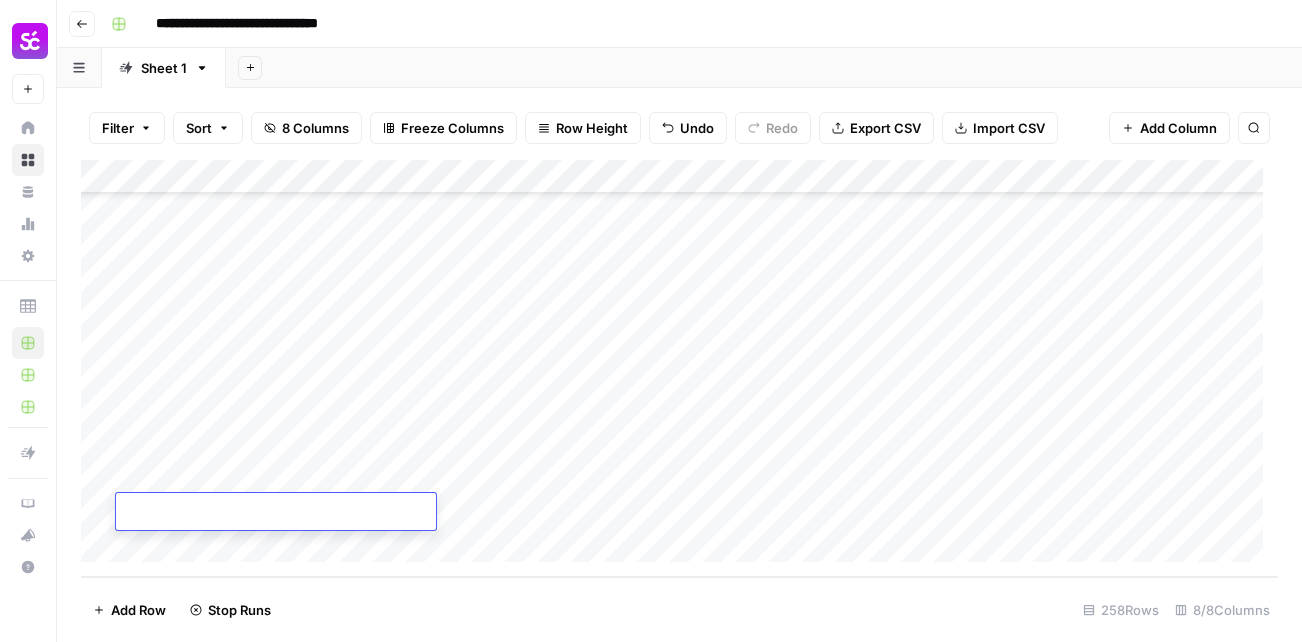 click on "Add Column" at bounding box center (679, 368) 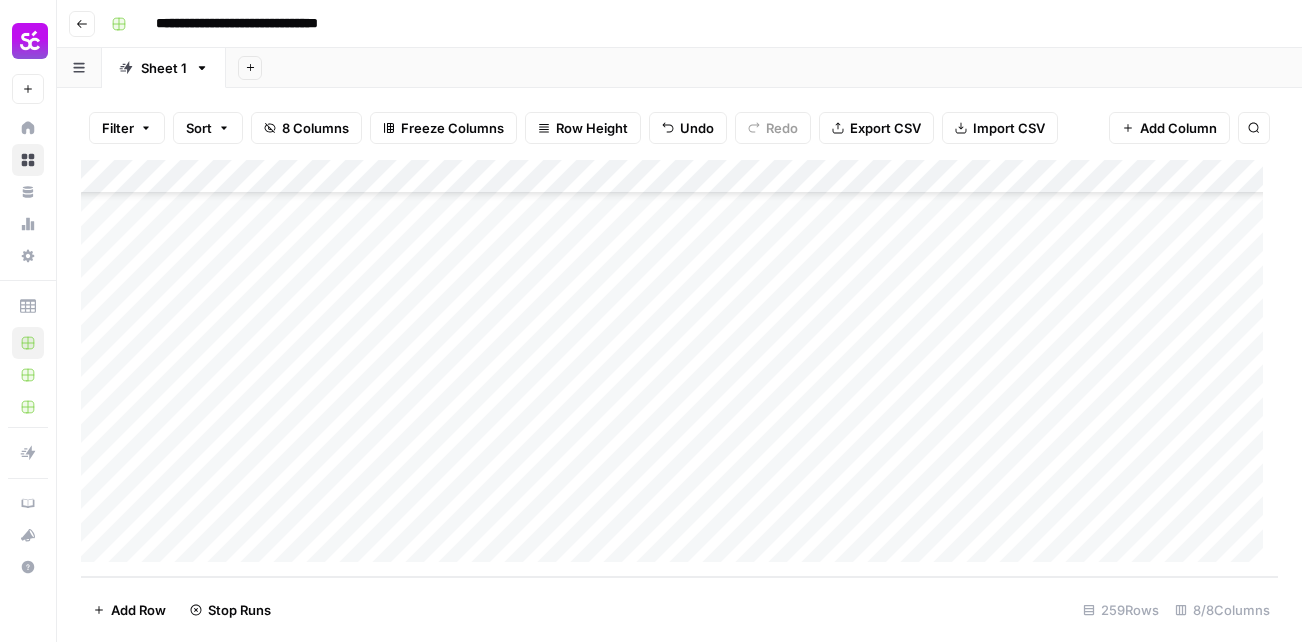 click on "Add Column" at bounding box center [679, 368] 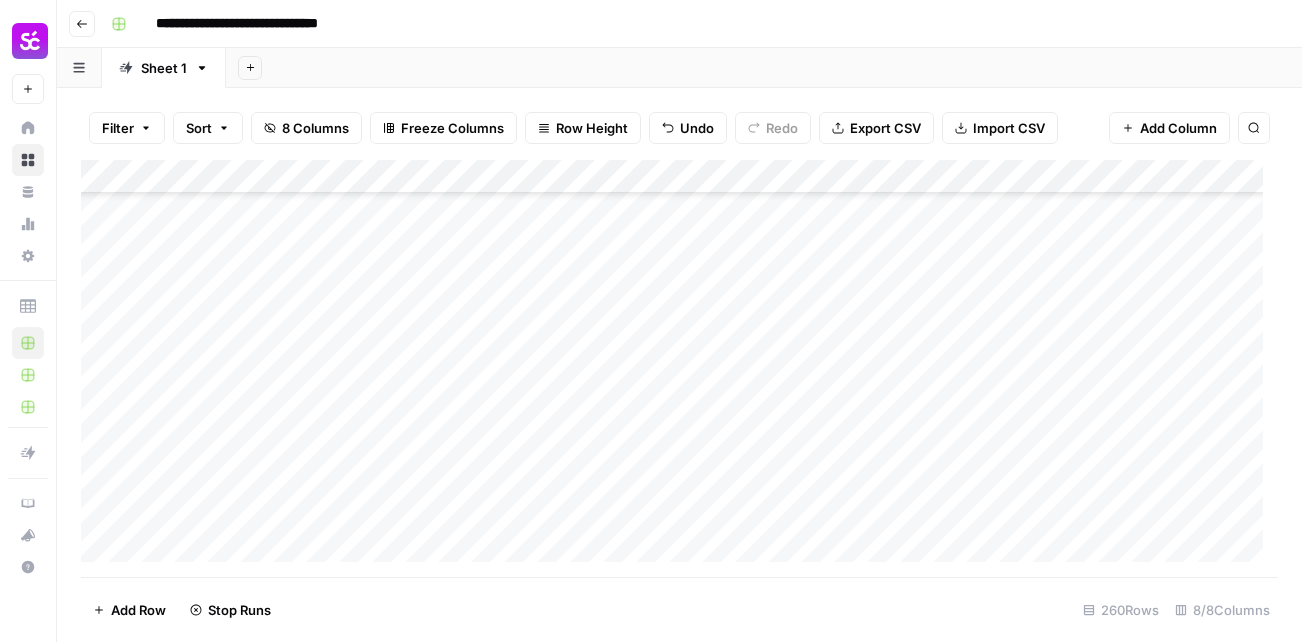 click on "Add Column" at bounding box center (679, 368) 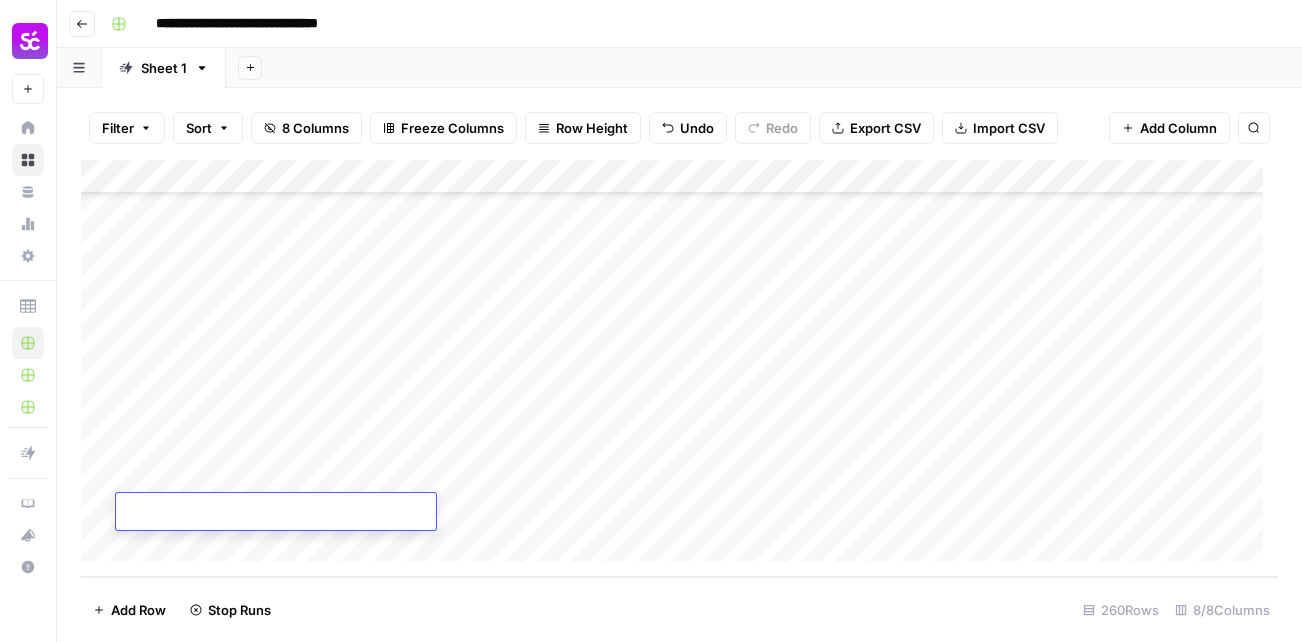 click on "Add Column" at bounding box center [679, 368] 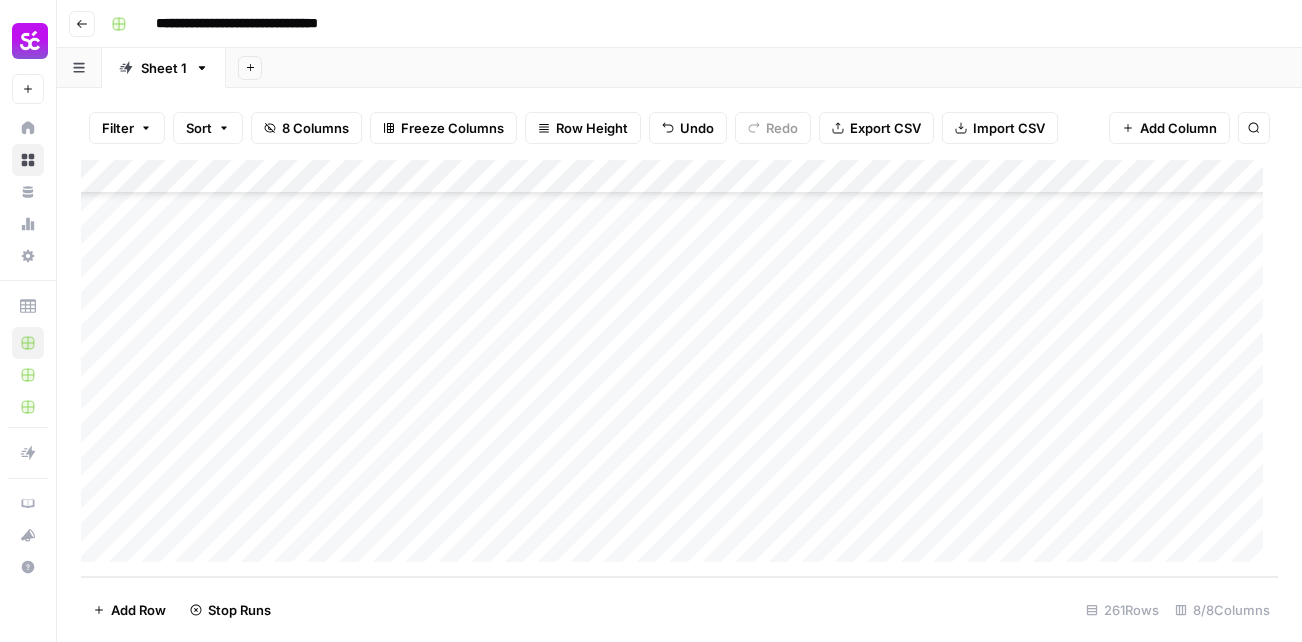 click on "Add Column" at bounding box center (679, 368) 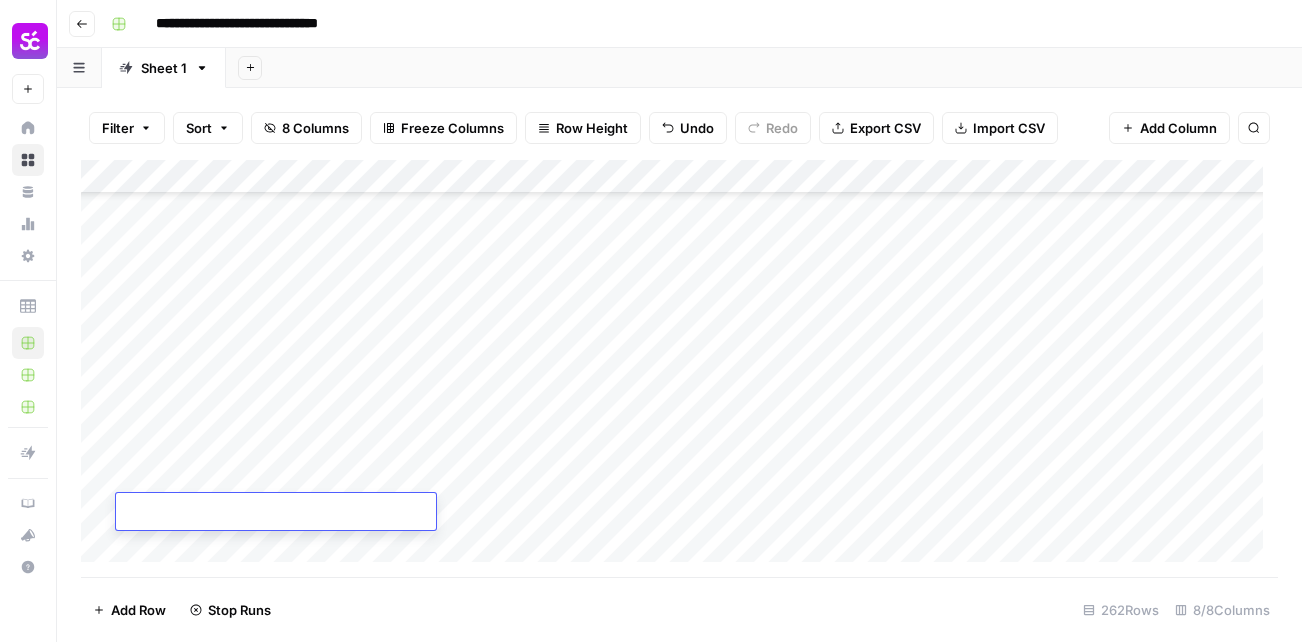 scroll, scrollTop: 8572, scrollLeft: 0, axis: vertical 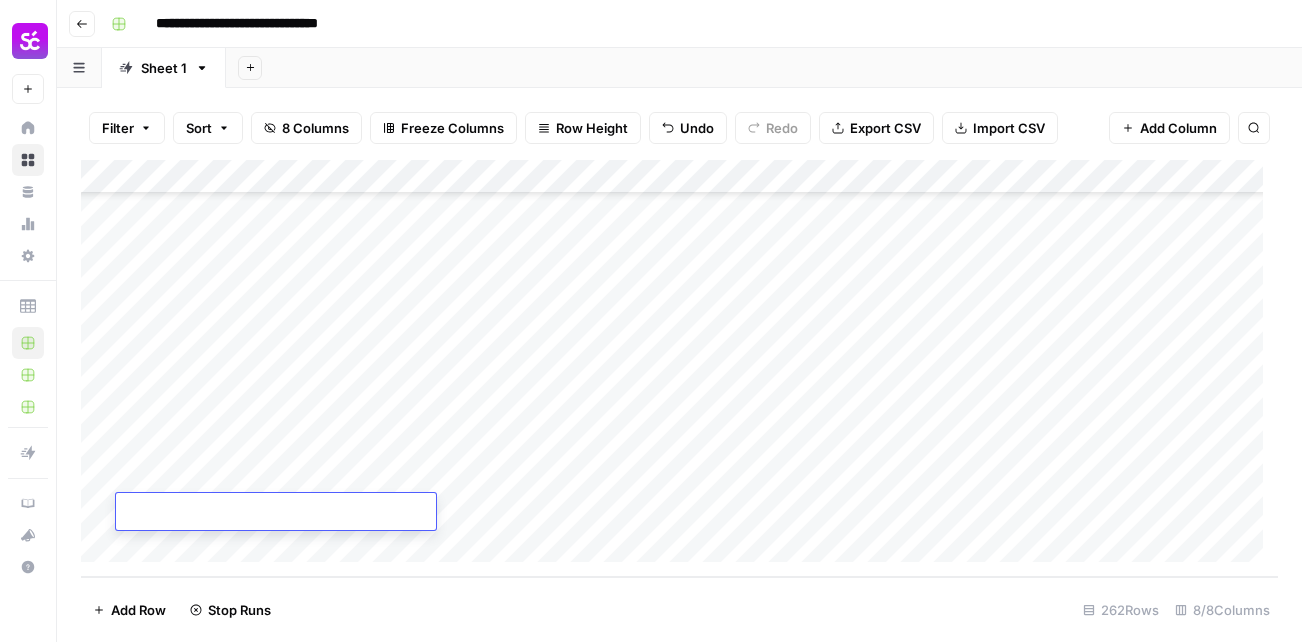 click on "Add Column" at bounding box center [679, 368] 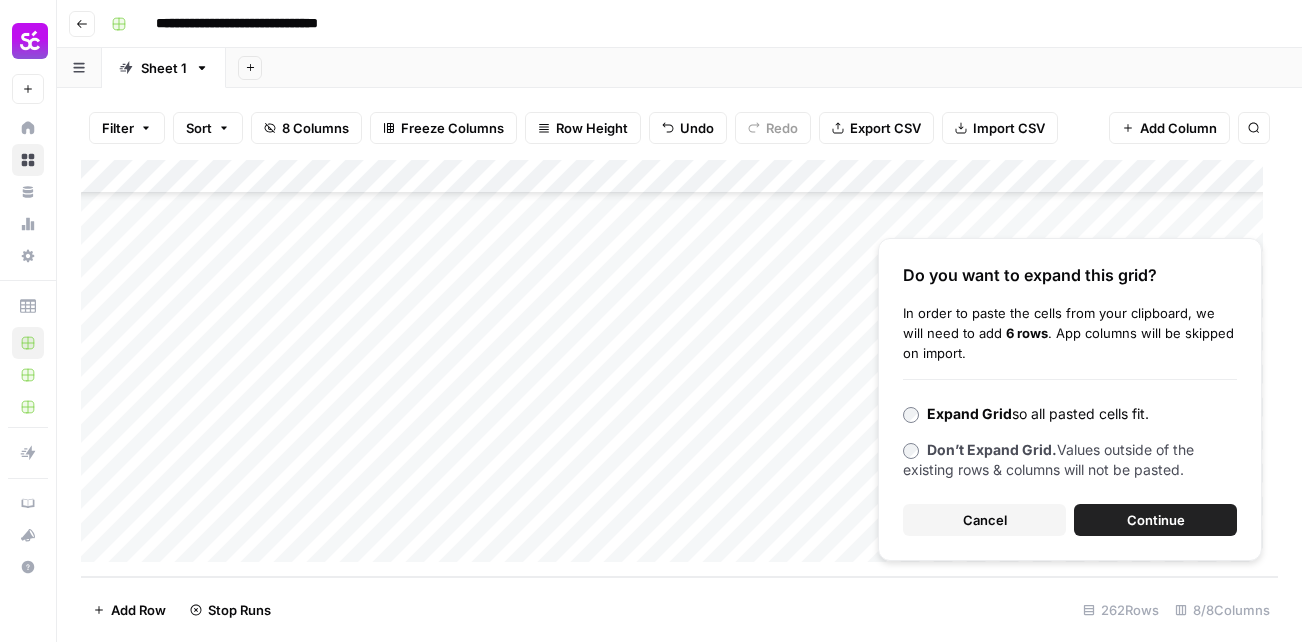 click on "Continue" at bounding box center (1156, 520) 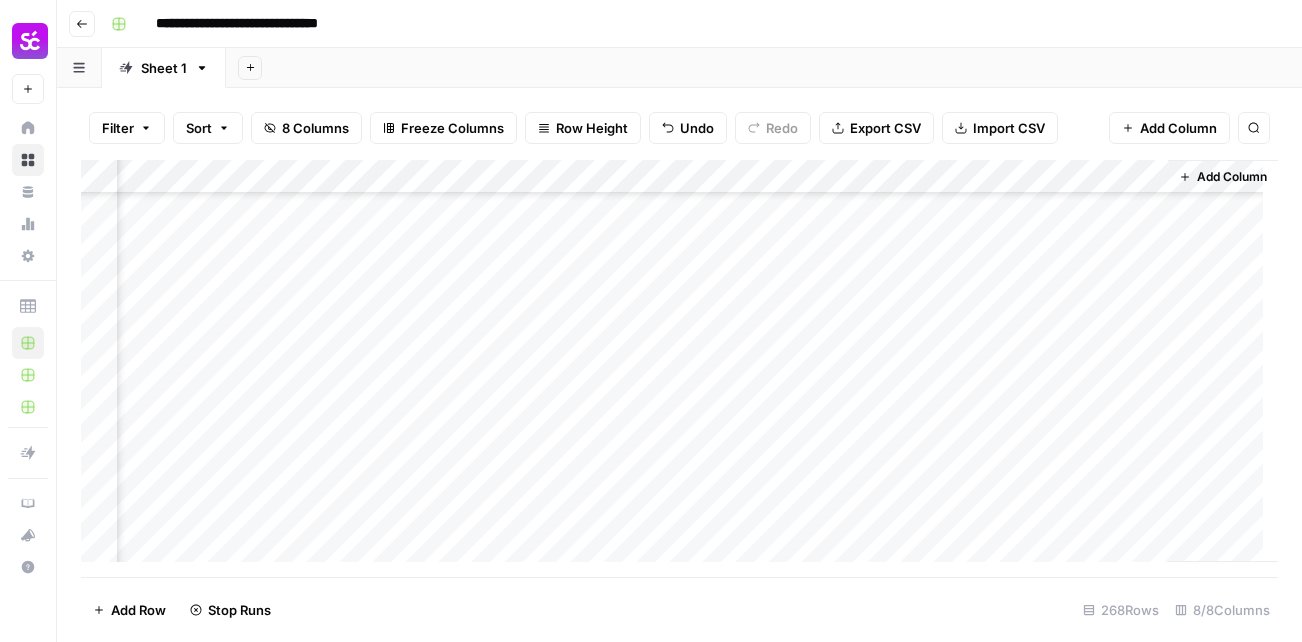 scroll, scrollTop: 100, scrollLeft: 539, axis: both 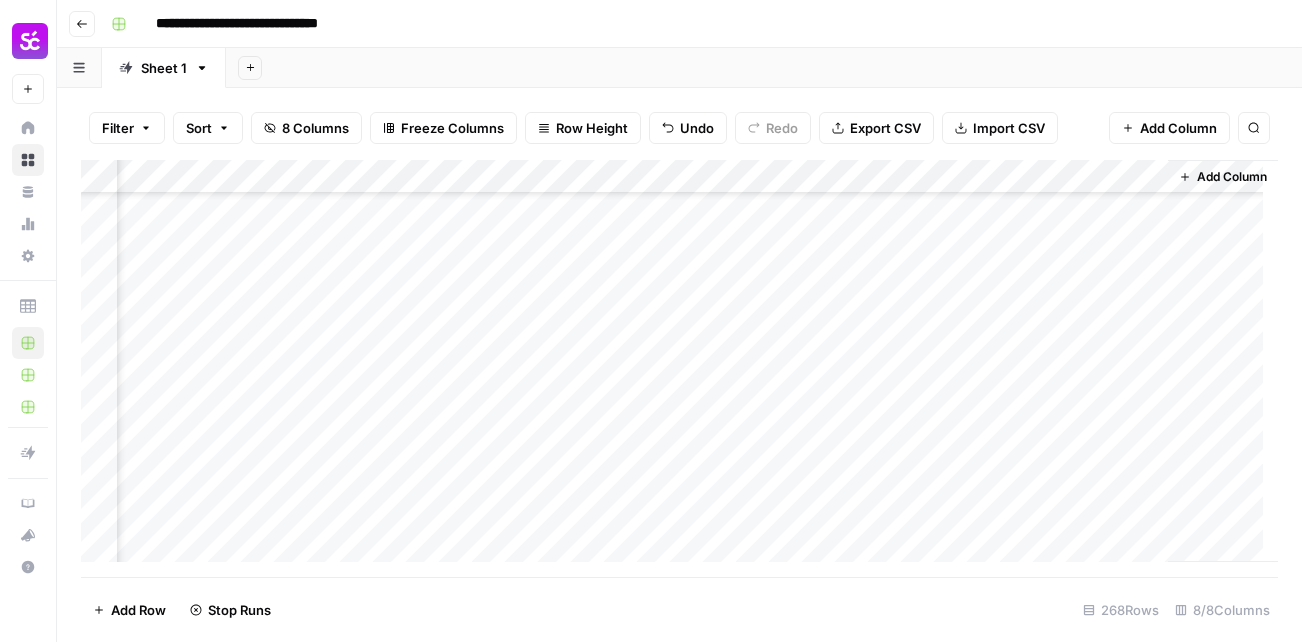 click on "Add Column" at bounding box center (679, 368) 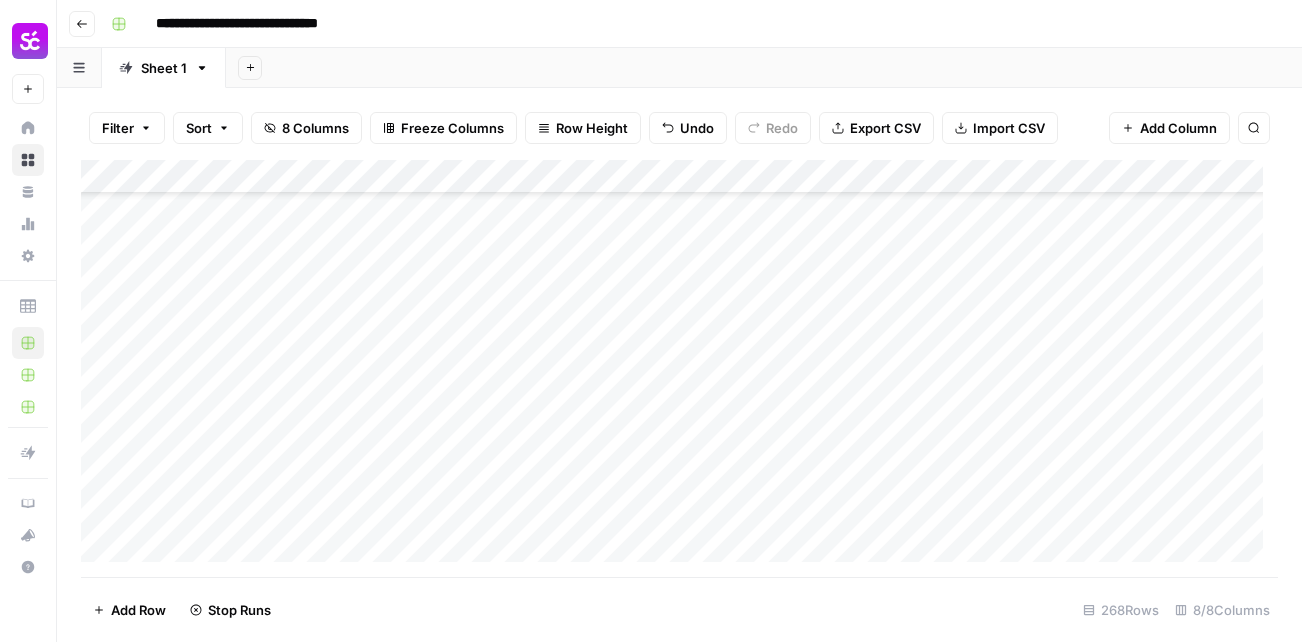 scroll, scrollTop: 100, scrollLeft: 0, axis: vertical 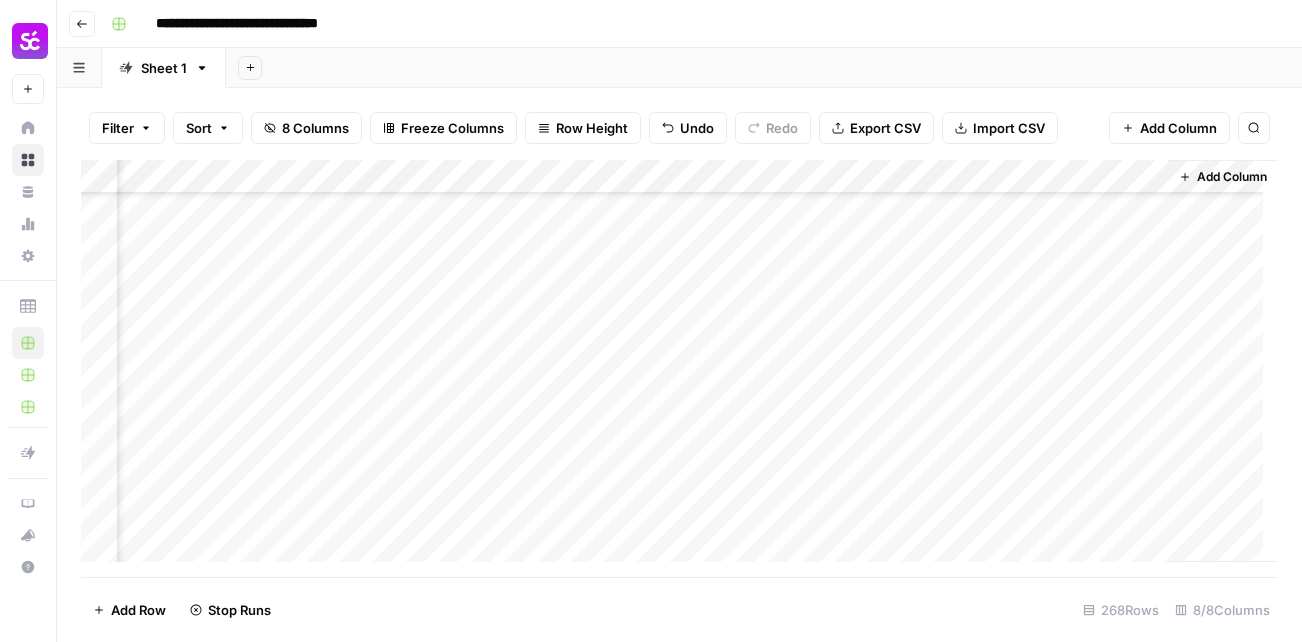 drag, startPoint x: 1131, startPoint y: 180, endPoint x: 1142, endPoint y: 182, distance: 11.18034 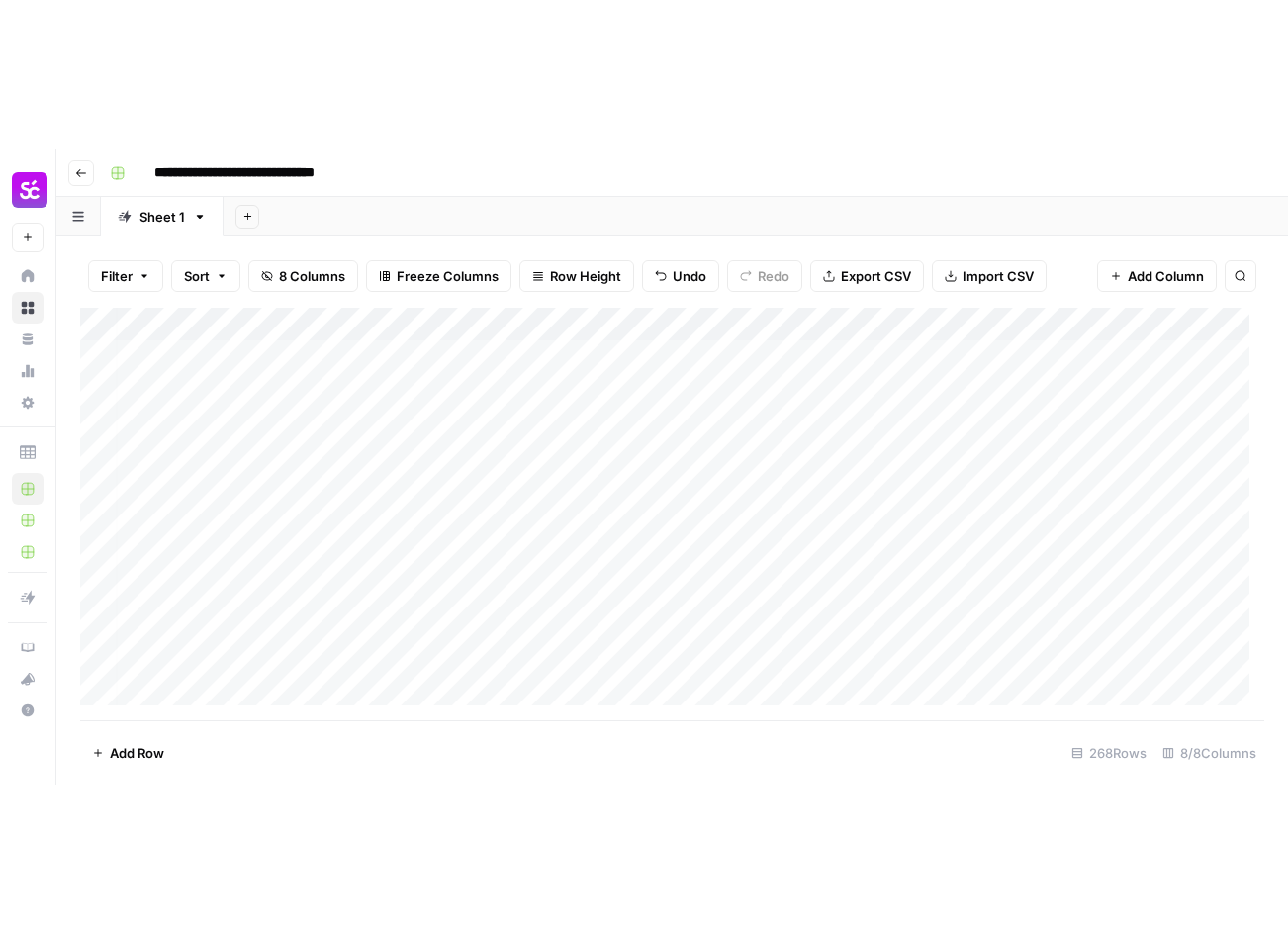 scroll, scrollTop: 0, scrollLeft: 0, axis: both 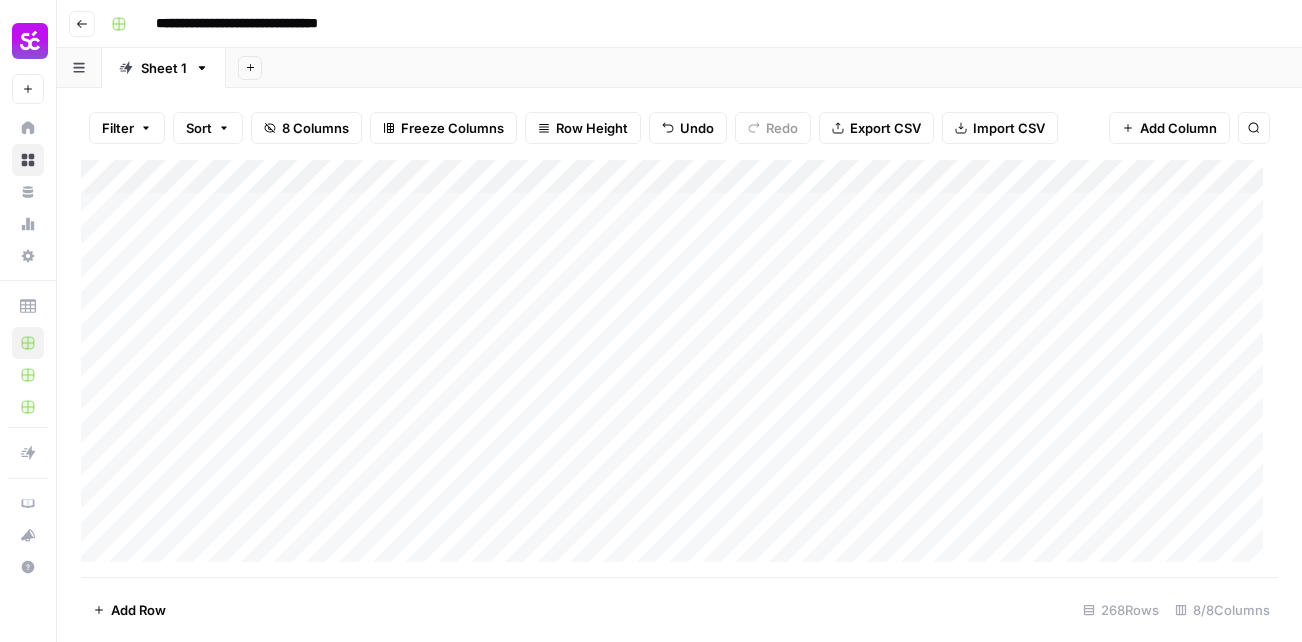 click on "Add Column" at bounding box center [679, 368] 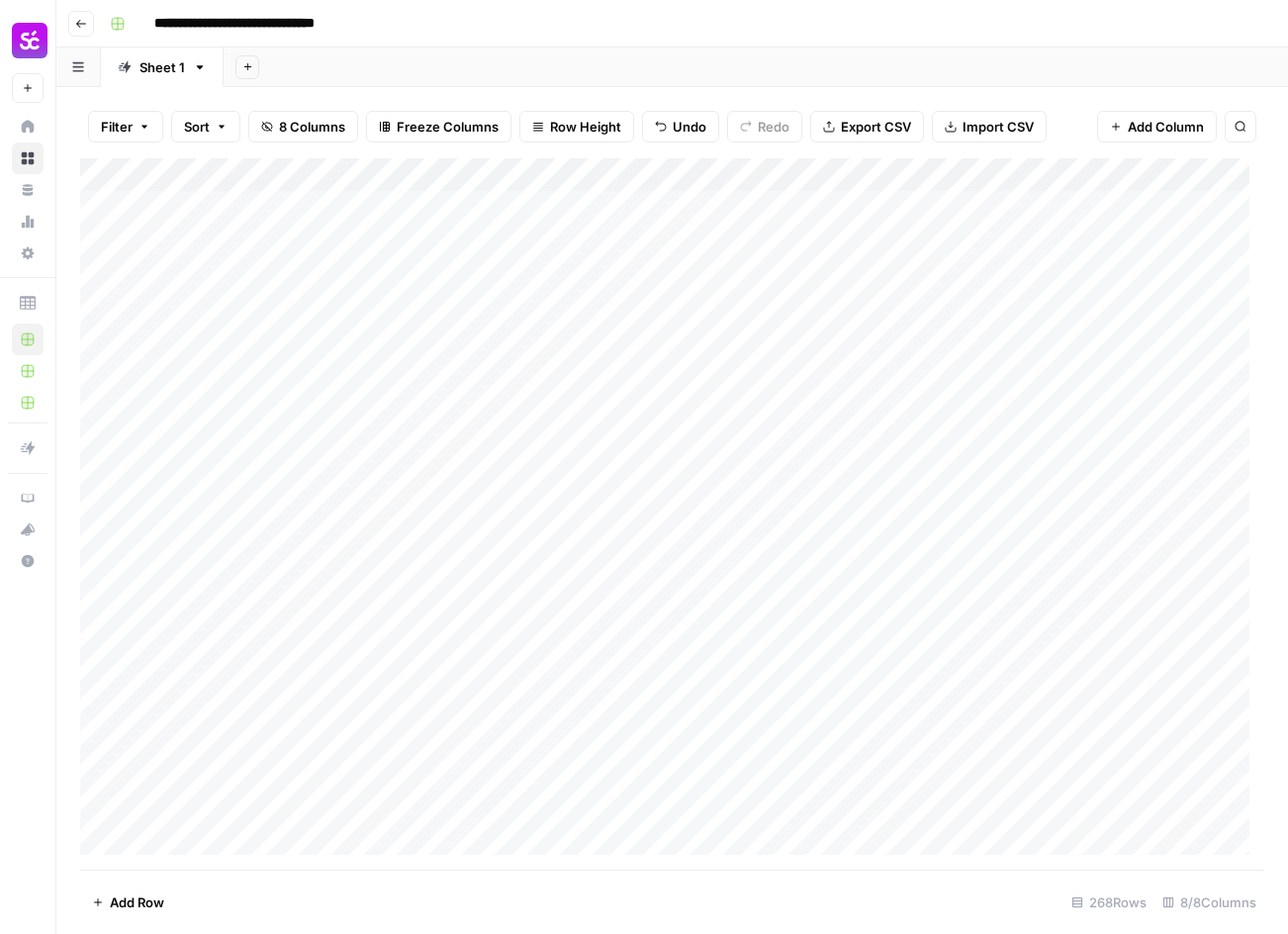 click on "Add Column" at bounding box center (672, 514) 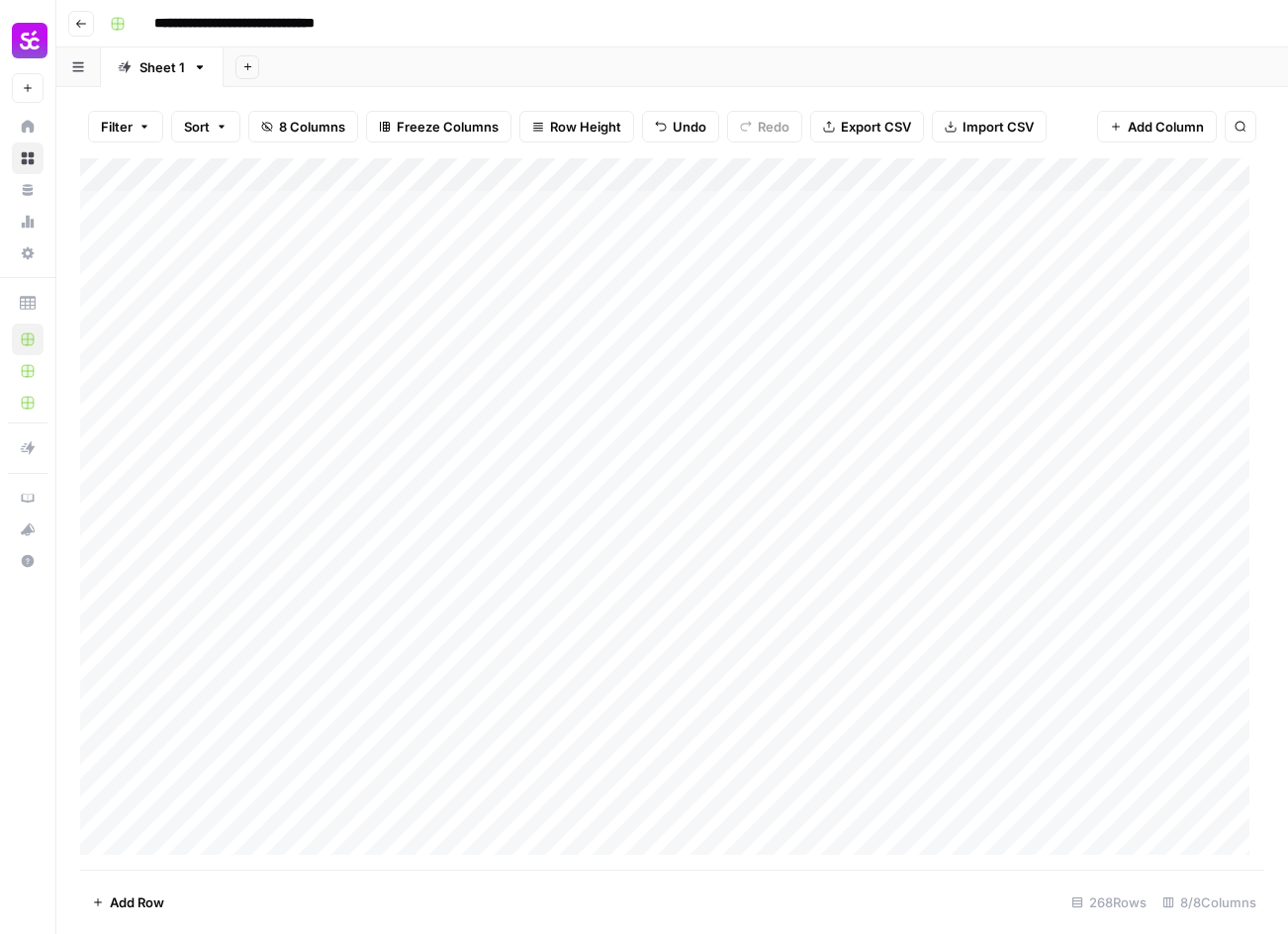 click on "Add Column" at bounding box center [672, 514] 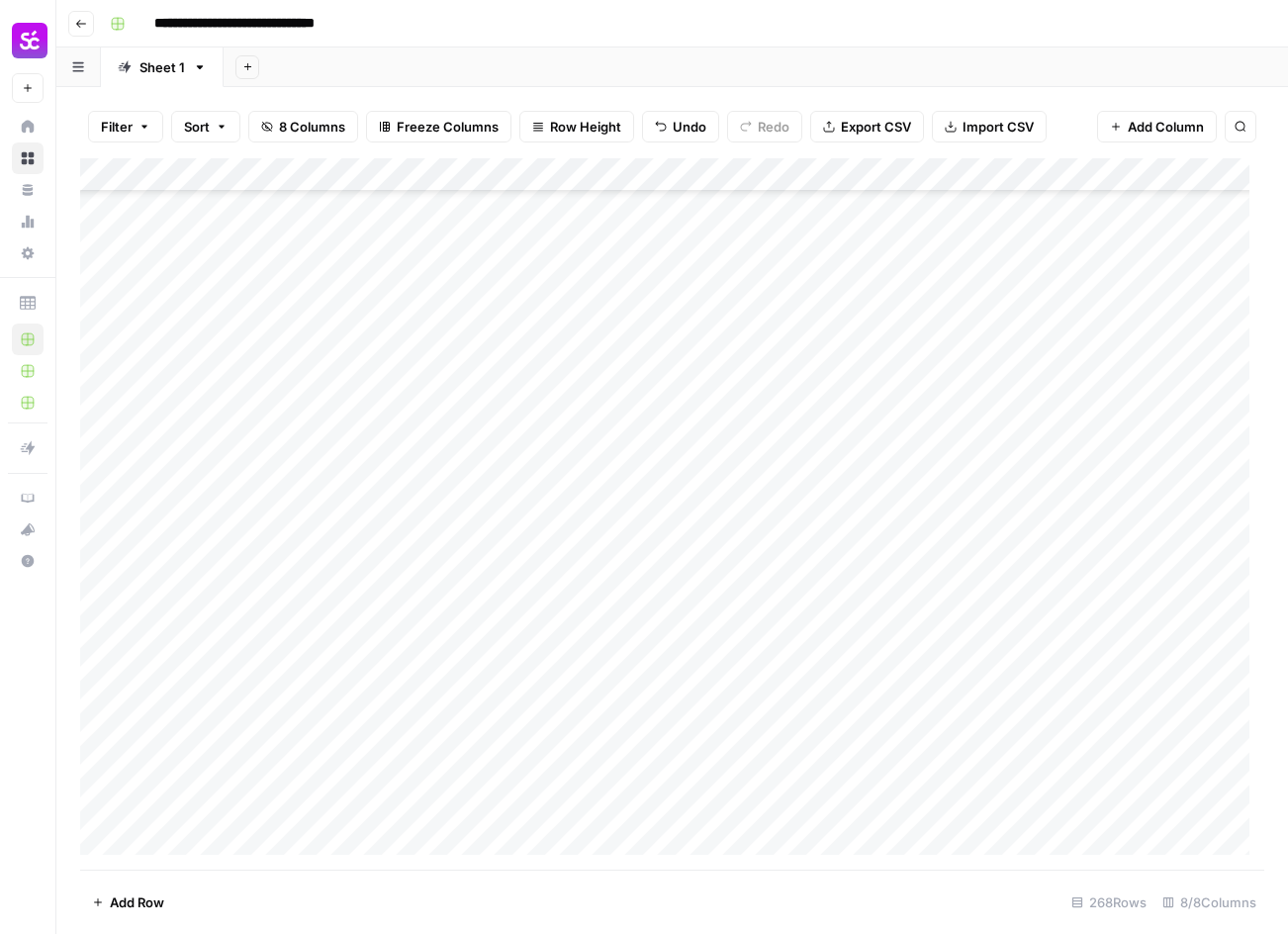 scroll, scrollTop: 198, scrollLeft: 0, axis: vertical 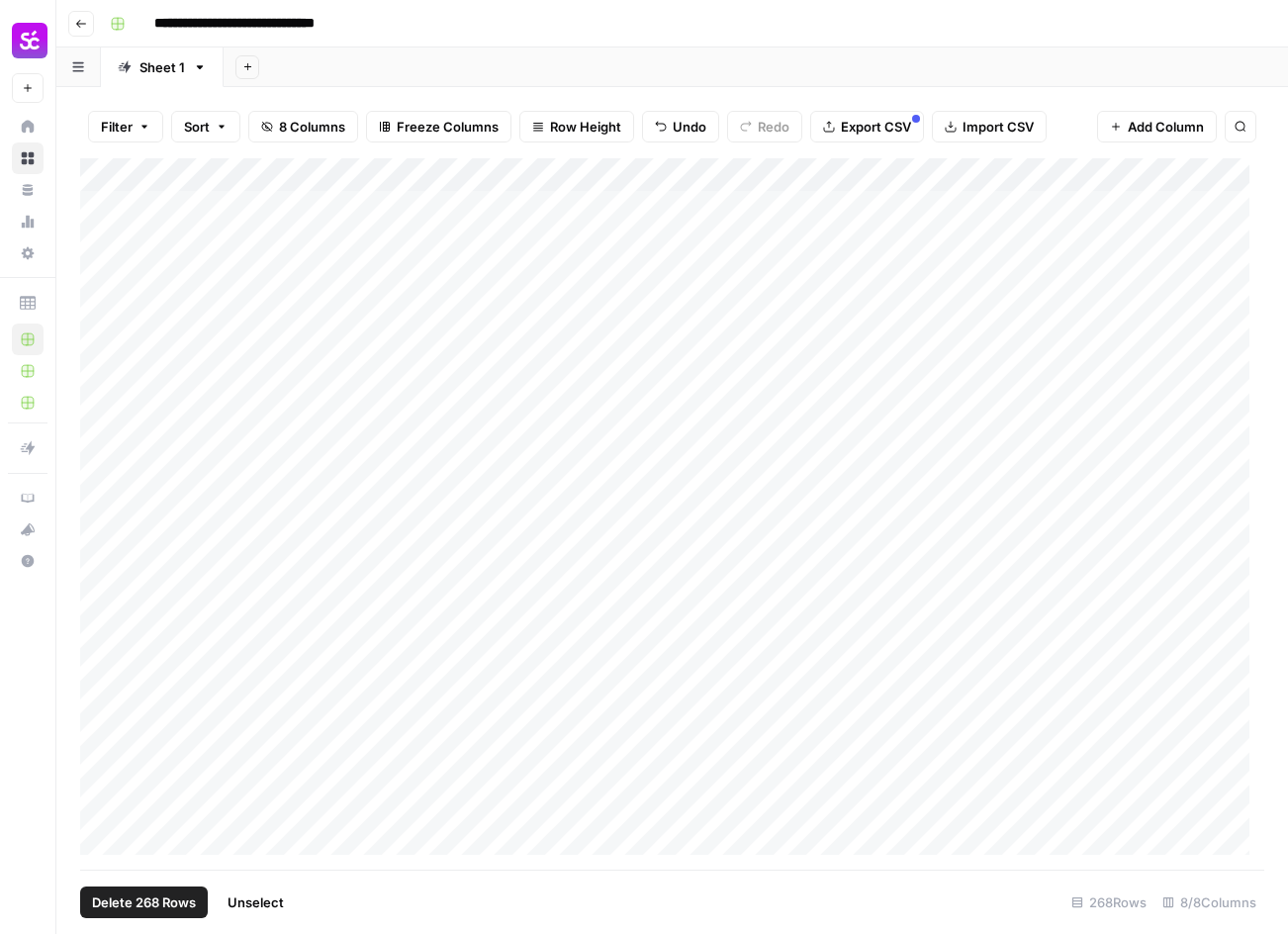 click on "Add Column" at bounding box center (672, 514) 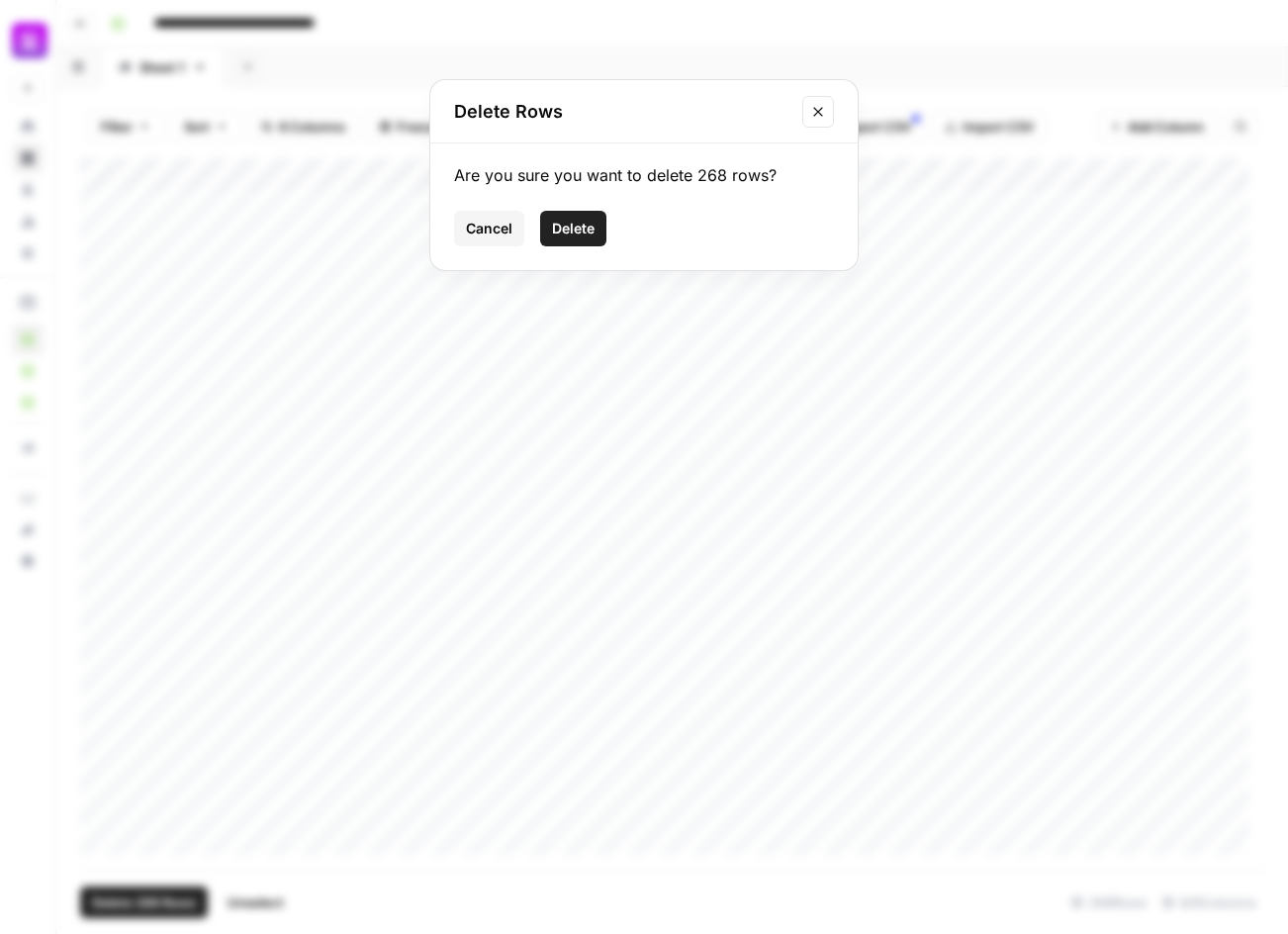 click on "Delete" at bounding box center [573, 229] 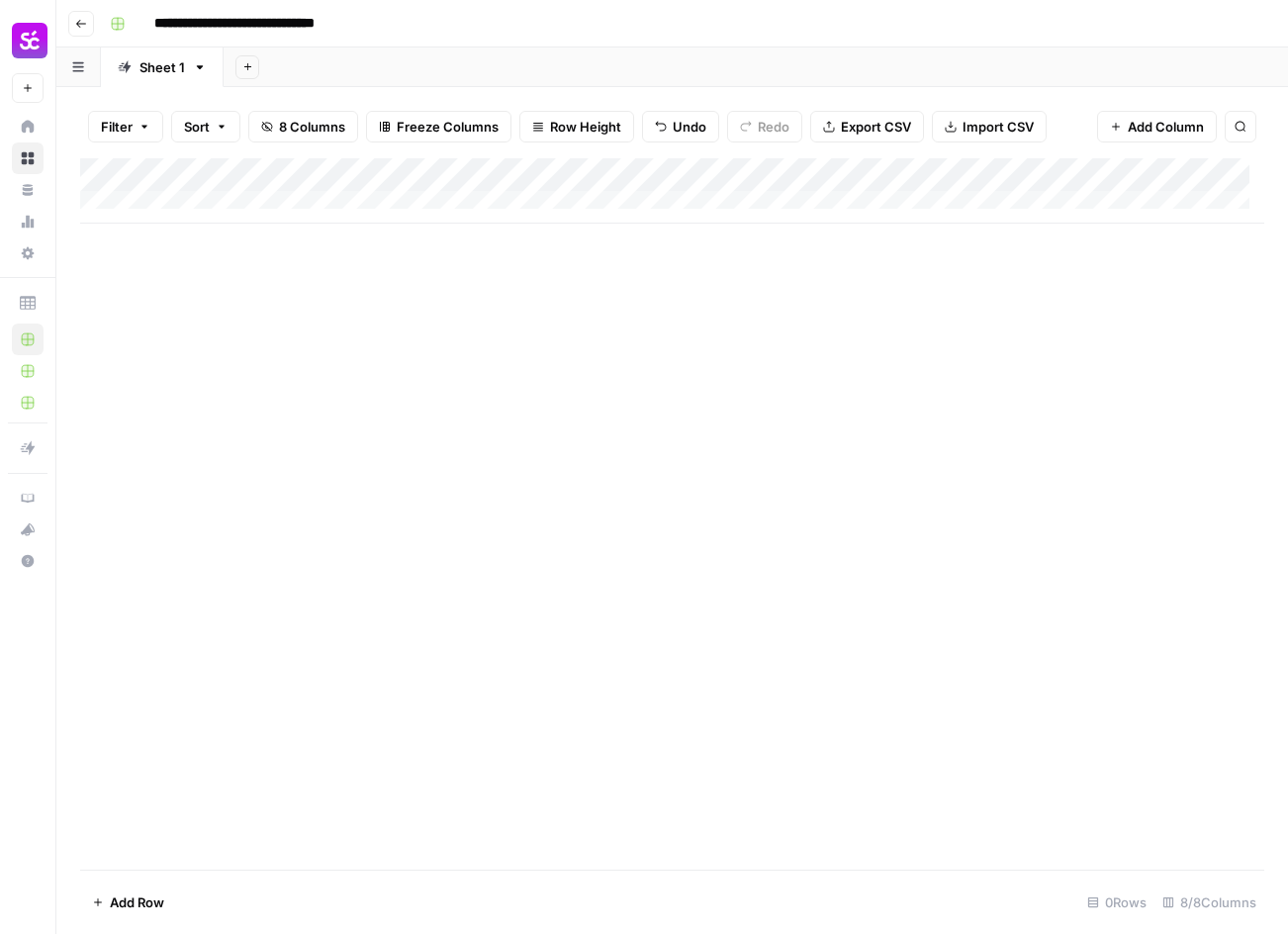 click on "Export CSV" at bounding box center (875, 127) 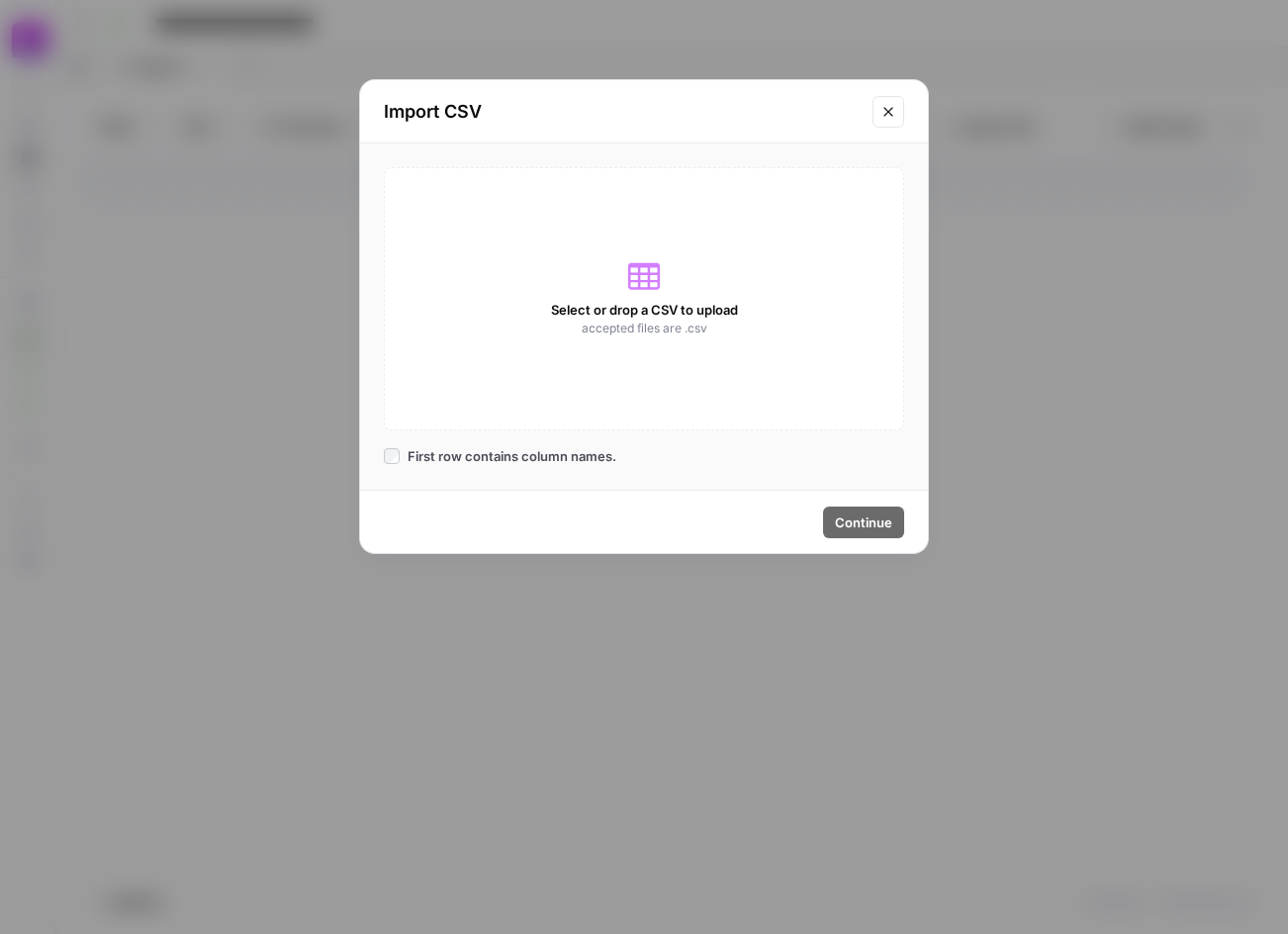 click on "Select or drop a CSV to upload accepted files are .csv" at bounding box center (644, 299) 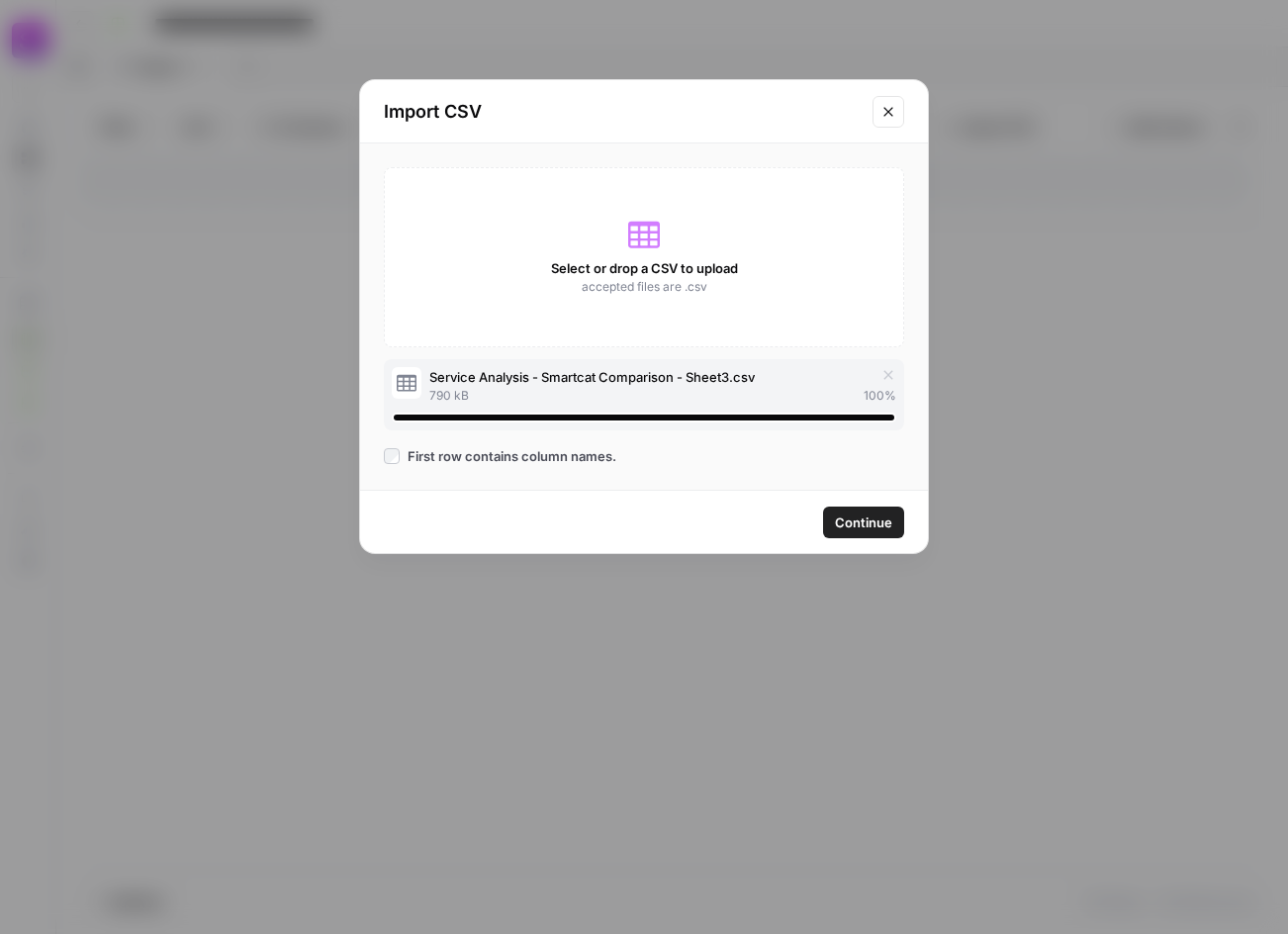 click on "Continue" at bounding box center [864, 522] 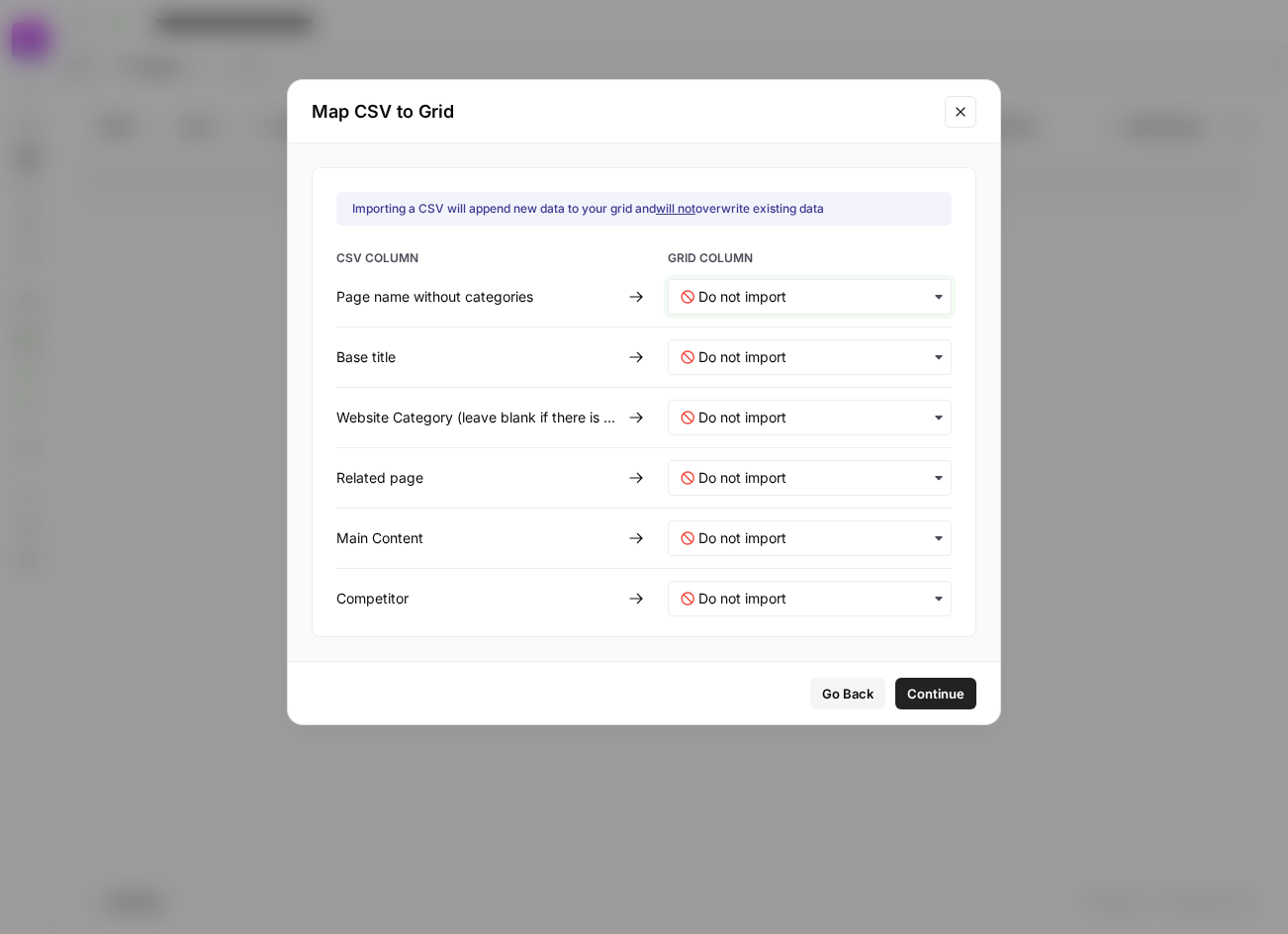 click at bounding box center [818, 297] 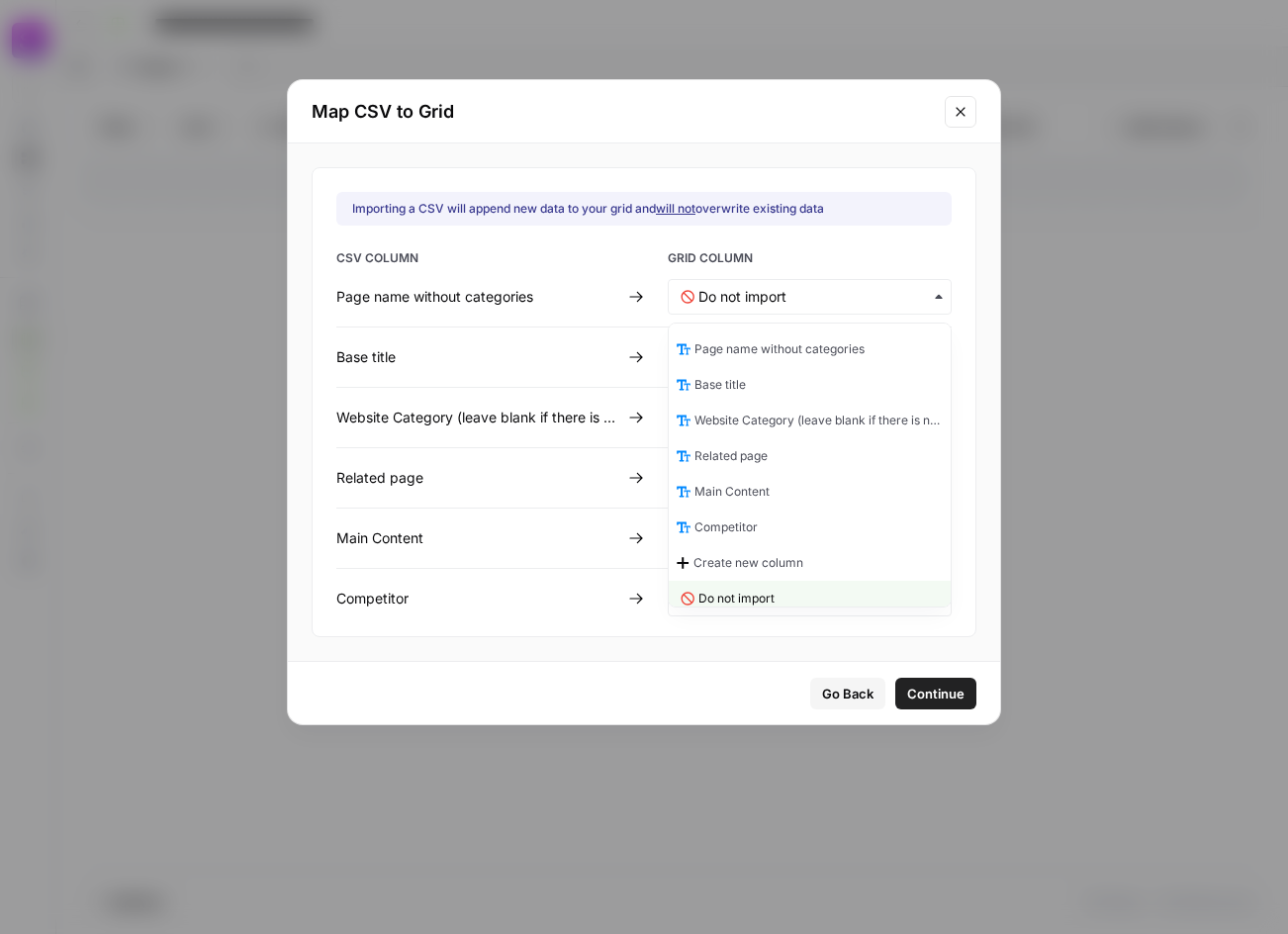 click on "Page name without categories" at bounding box center (780, 349) 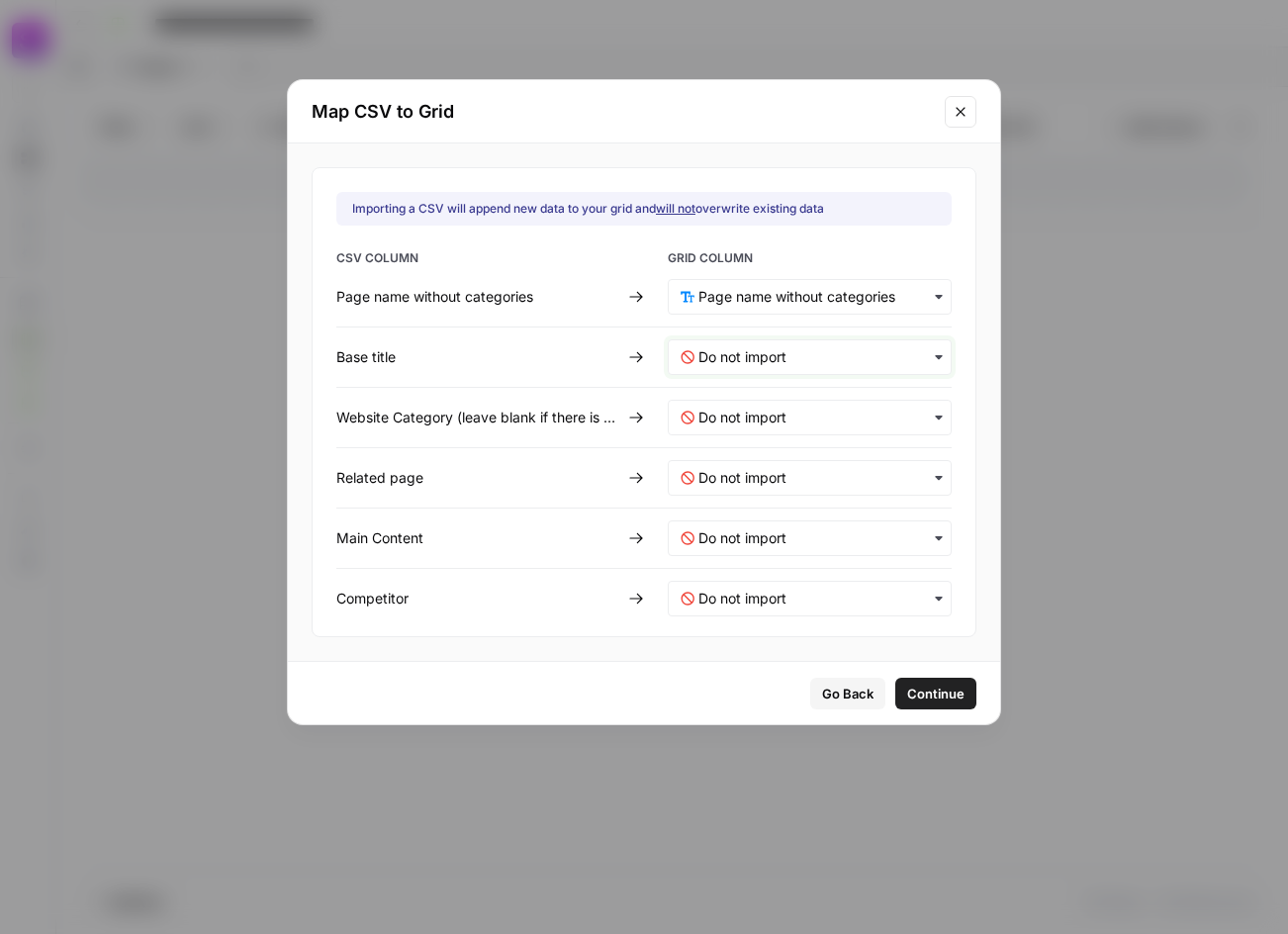 click at bounding box center (818, 357) 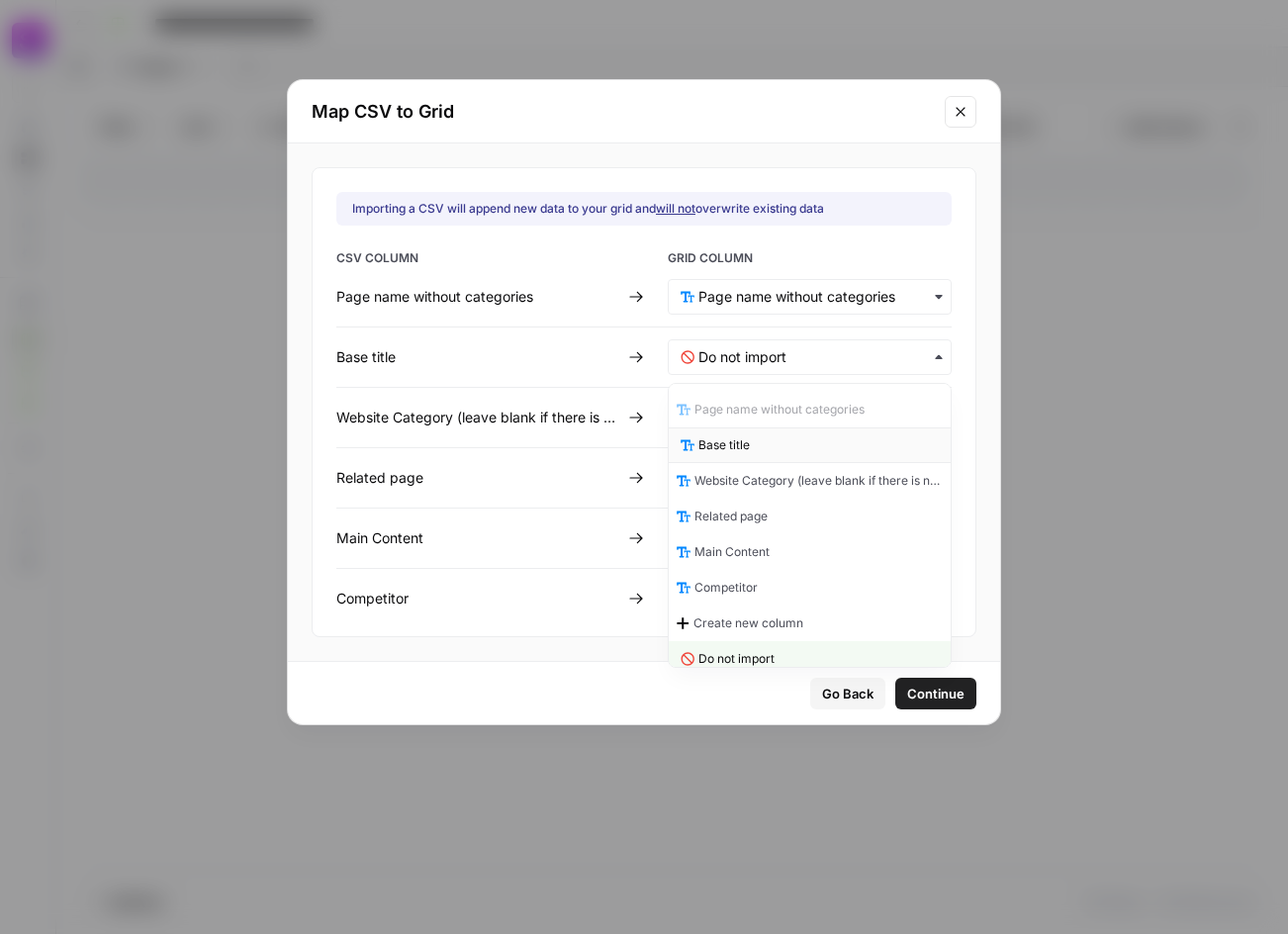 click on "Base title" at bounding box center [724, 445] 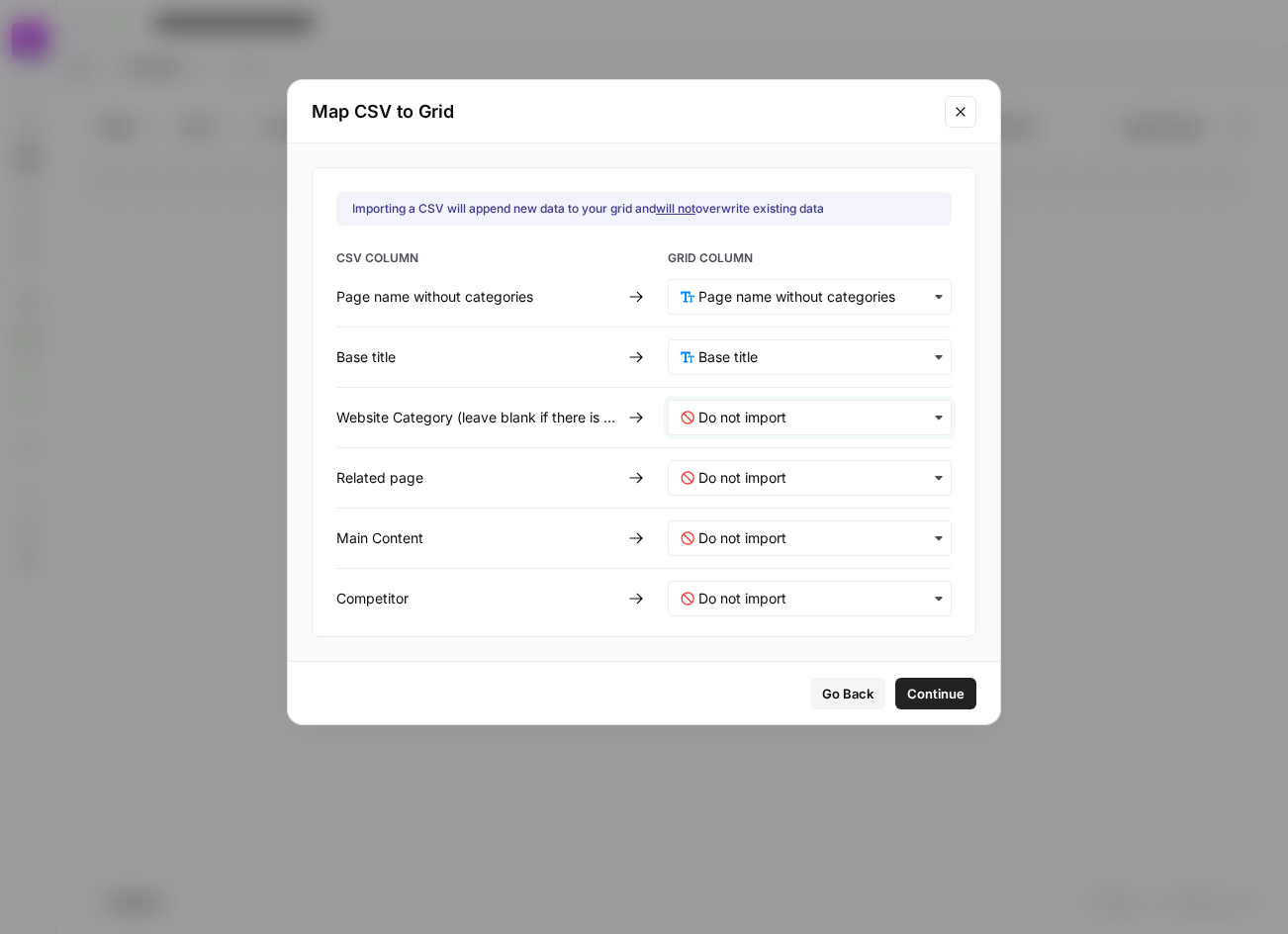 click at bounding box center (818, 418) 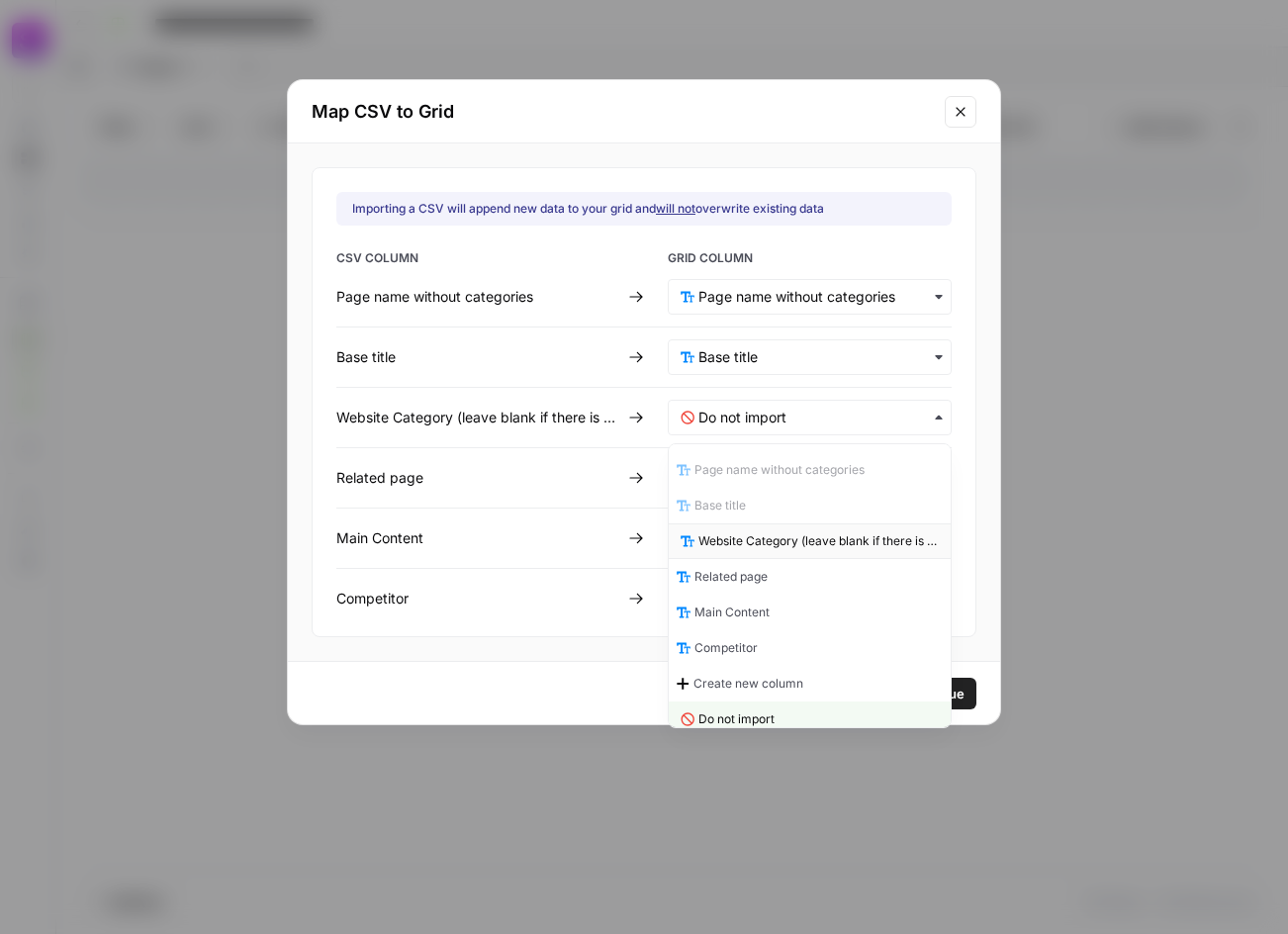 click on "Website Category (leave blank if there is no category)" at bounding box center (820, 541) 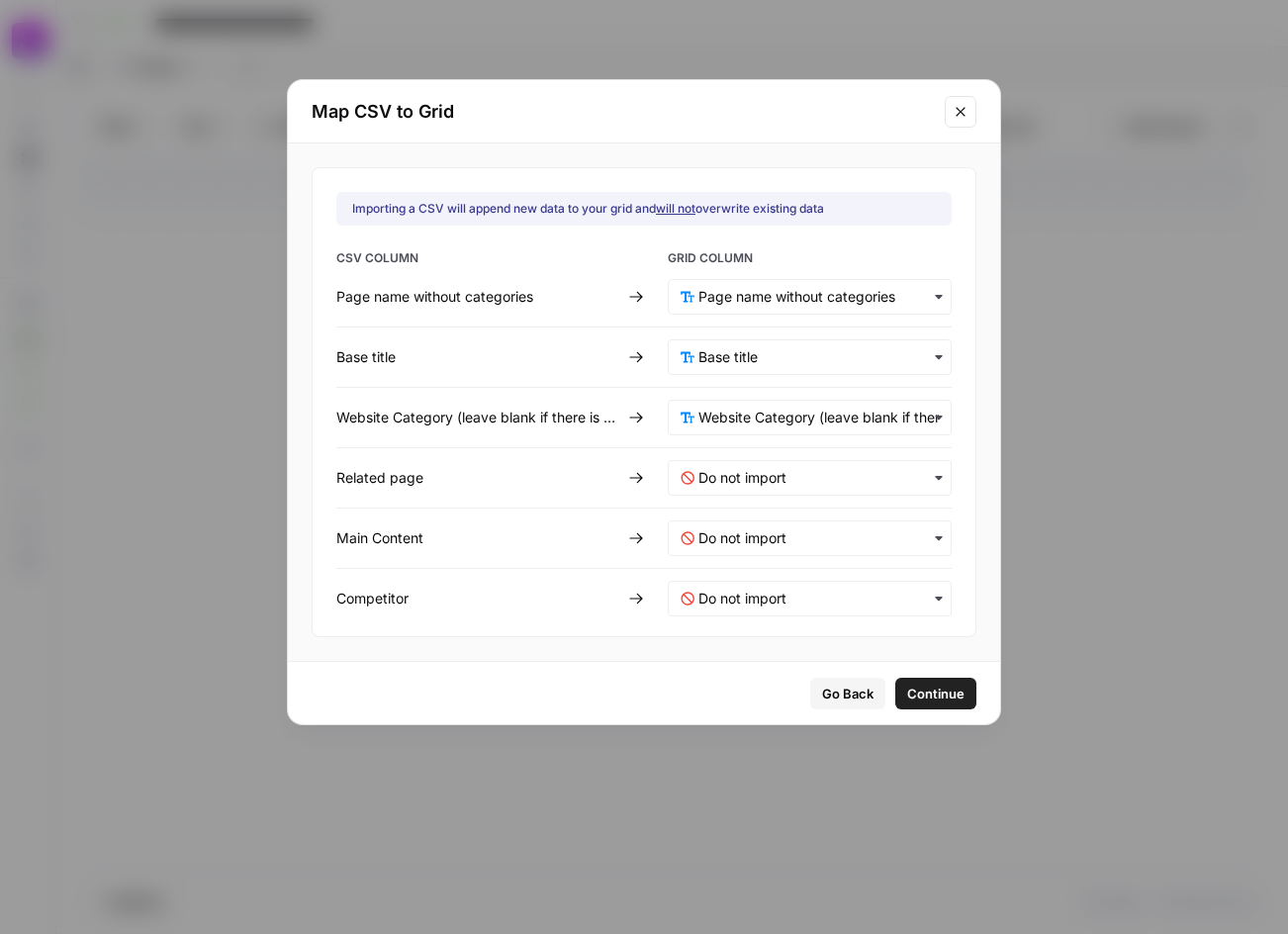 click on "CSV COLUMN GRID COLUMN Page name without categories
Base title
Website Category (leave blank if there is no category)
Related page
Main Content
Competitor" at bounding box center (644, 432) 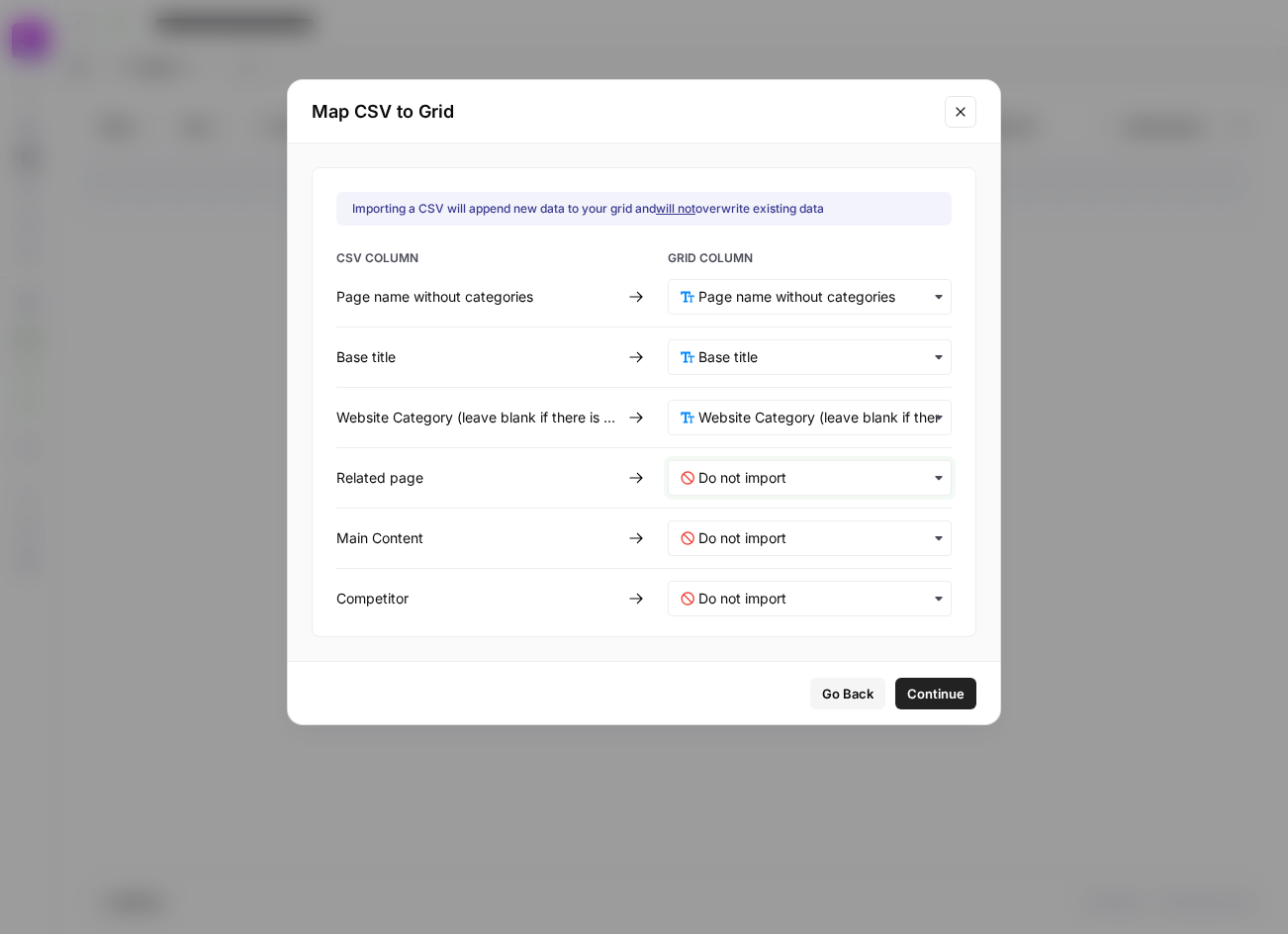 click at bounding box center [818, 478] 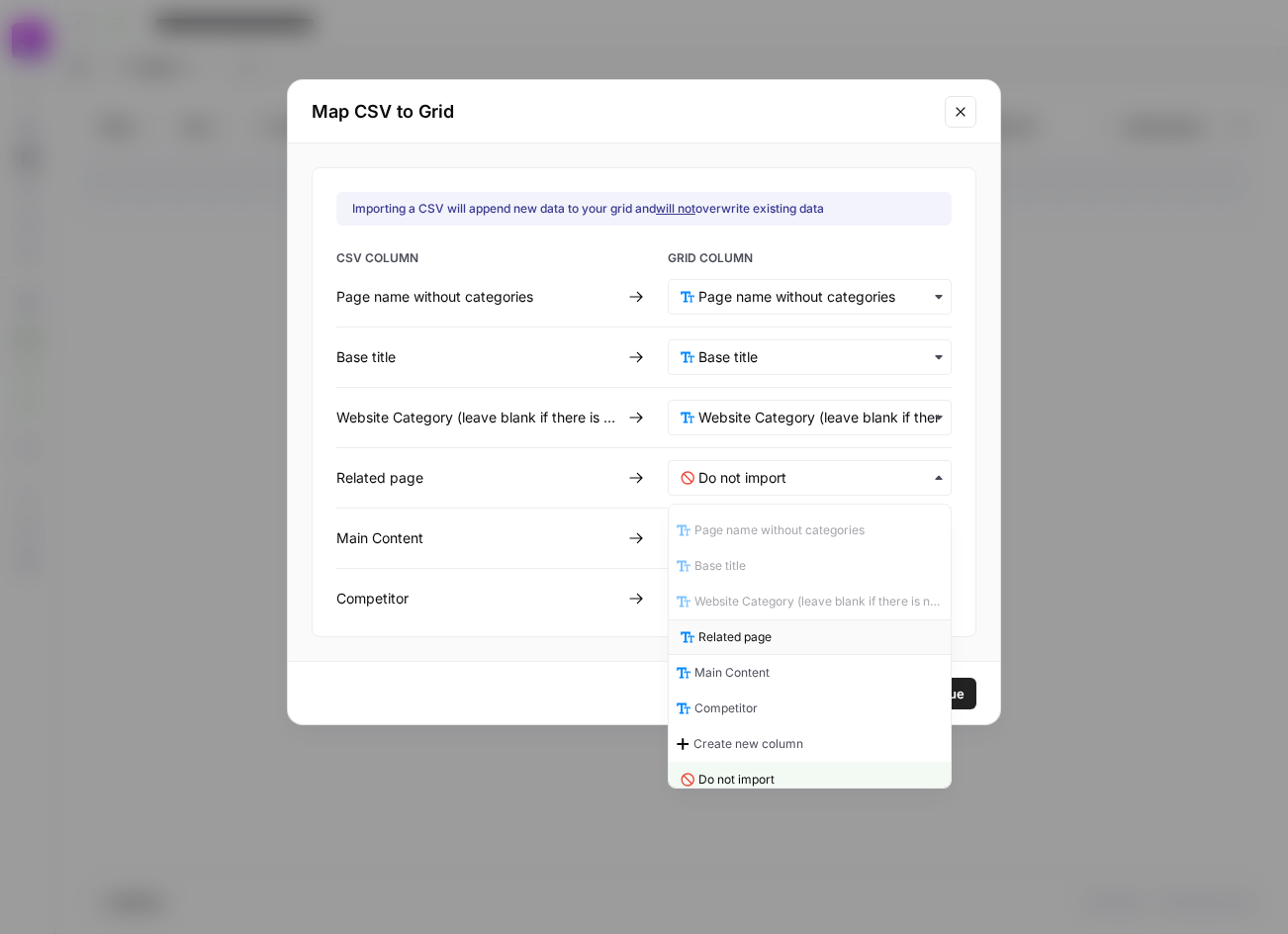 click on "Related page" at bounding box center [735, 637] 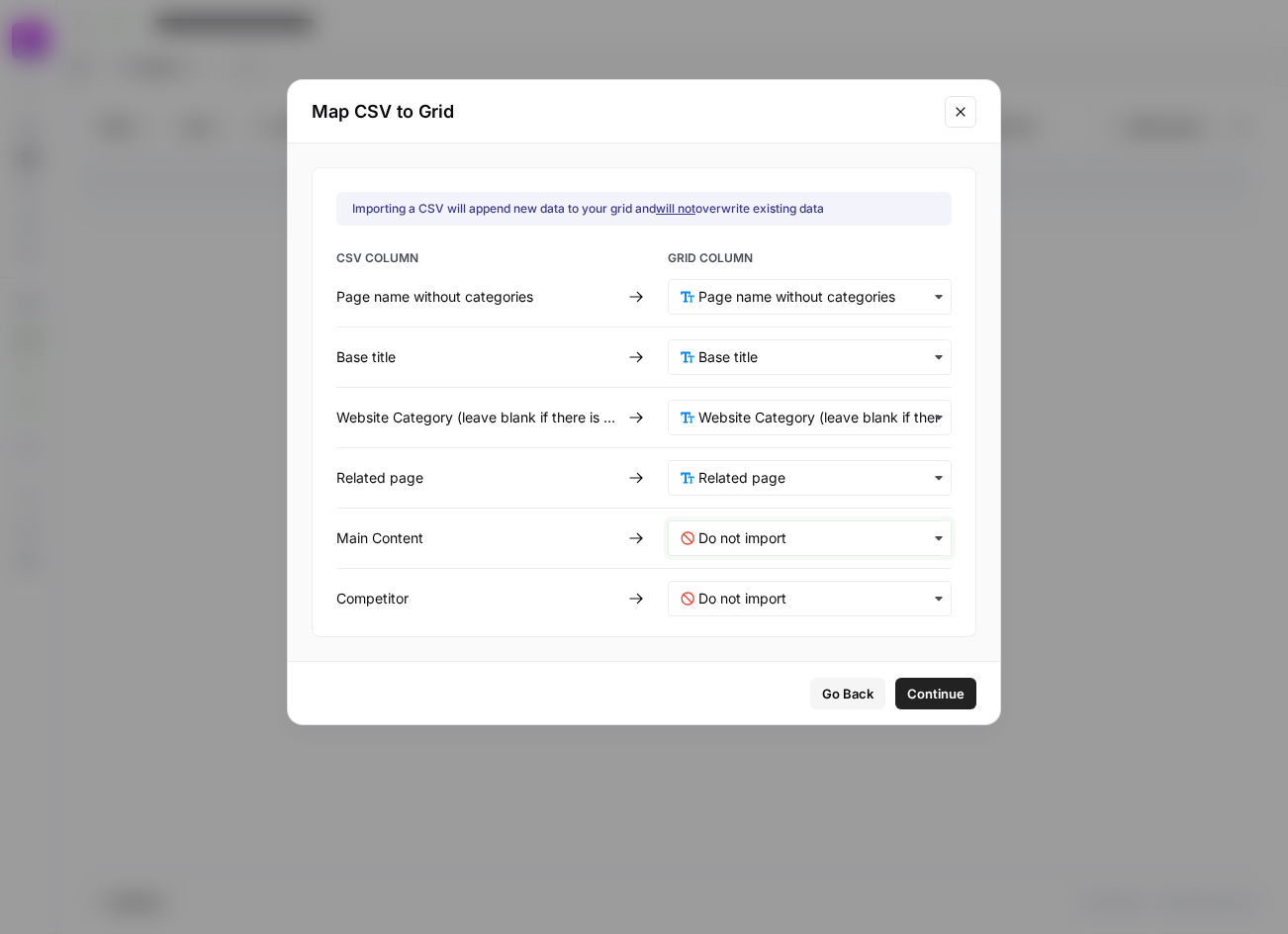 click at bounding box center (818, 538) 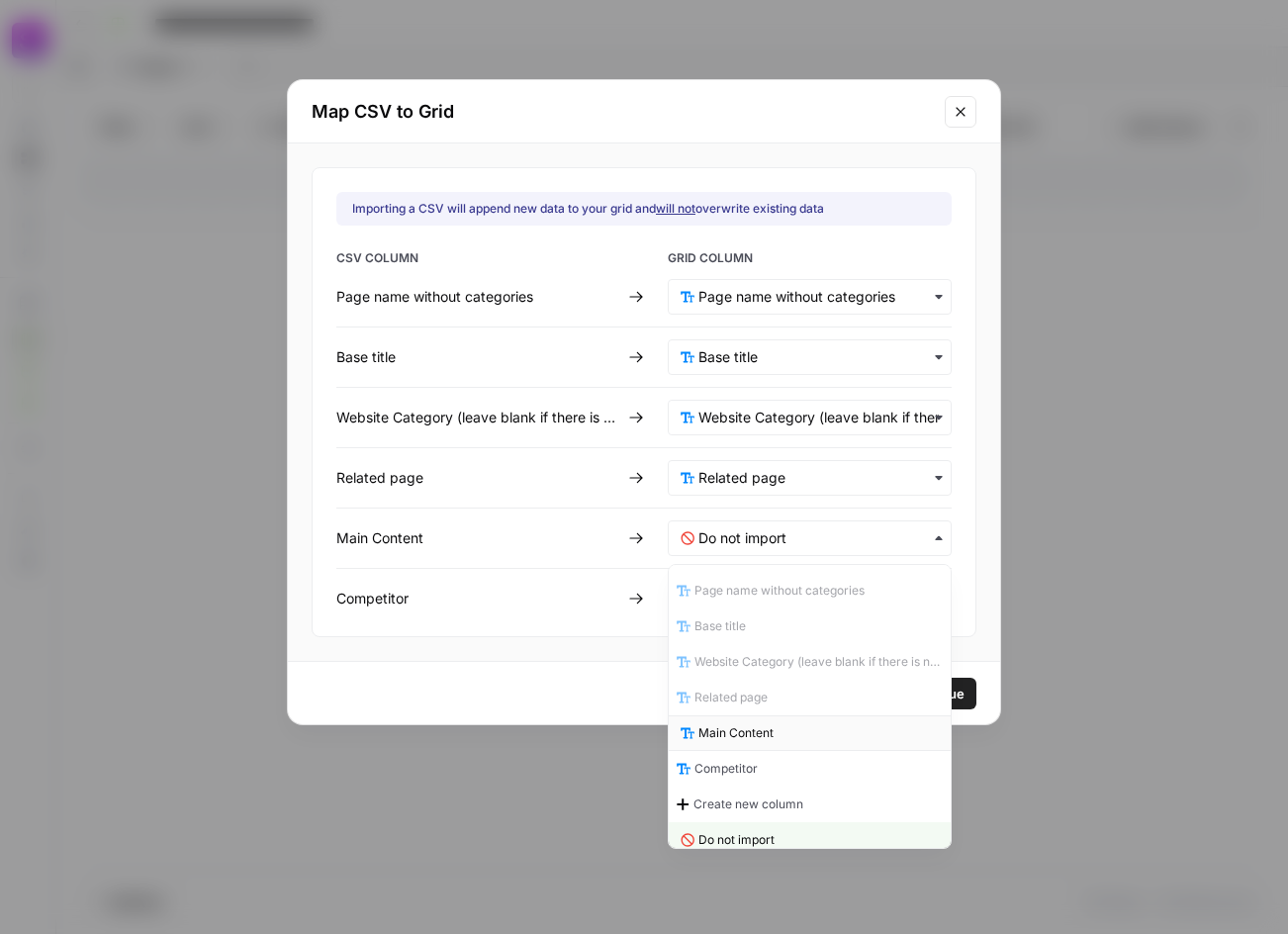 click on "Main Content" at bounding box center (736, 733) 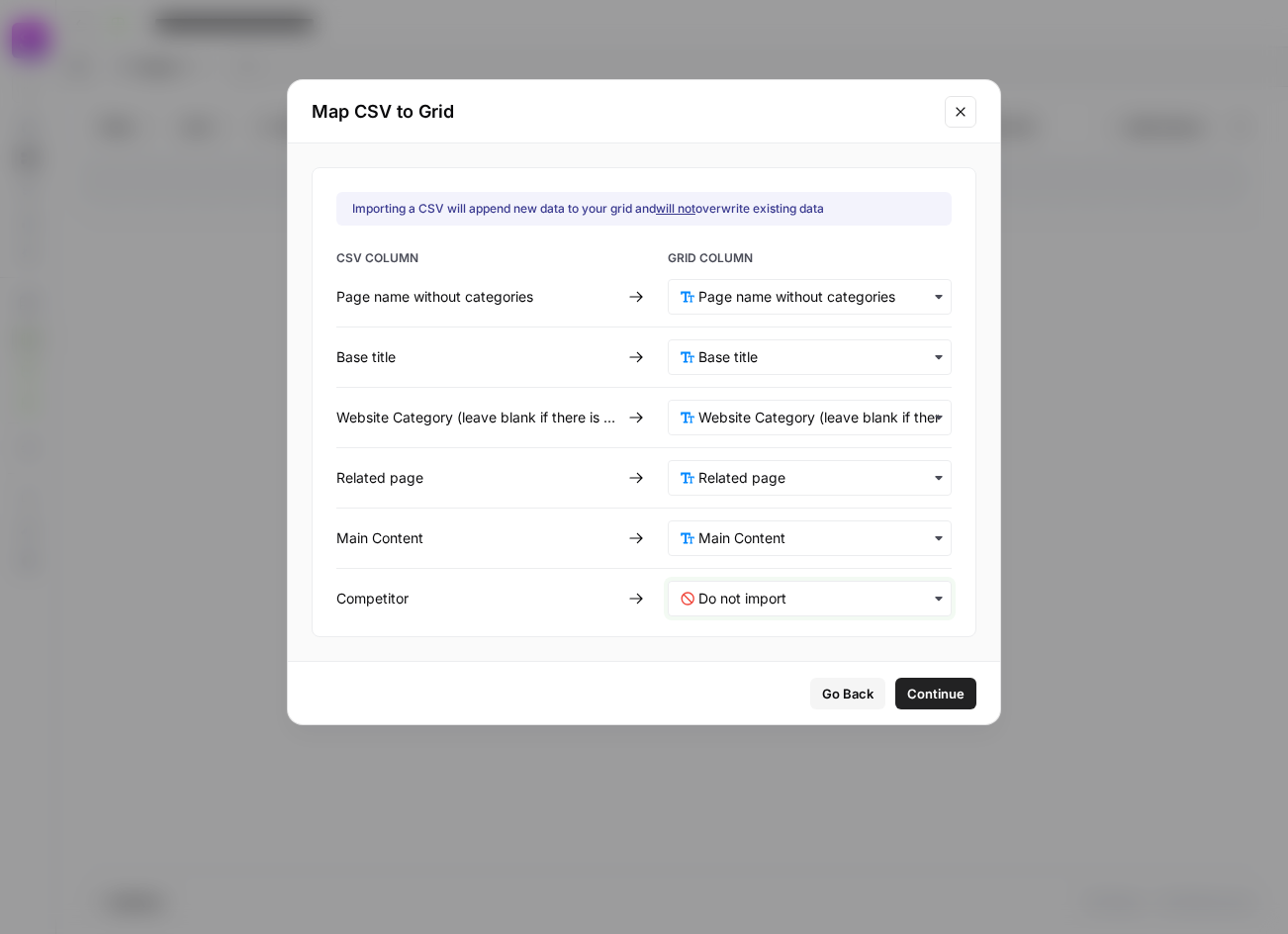 drag, startPoint x: 711, startPoint y: 600, endPoint x: 726, endPoint y: 614, distance: 20.518285 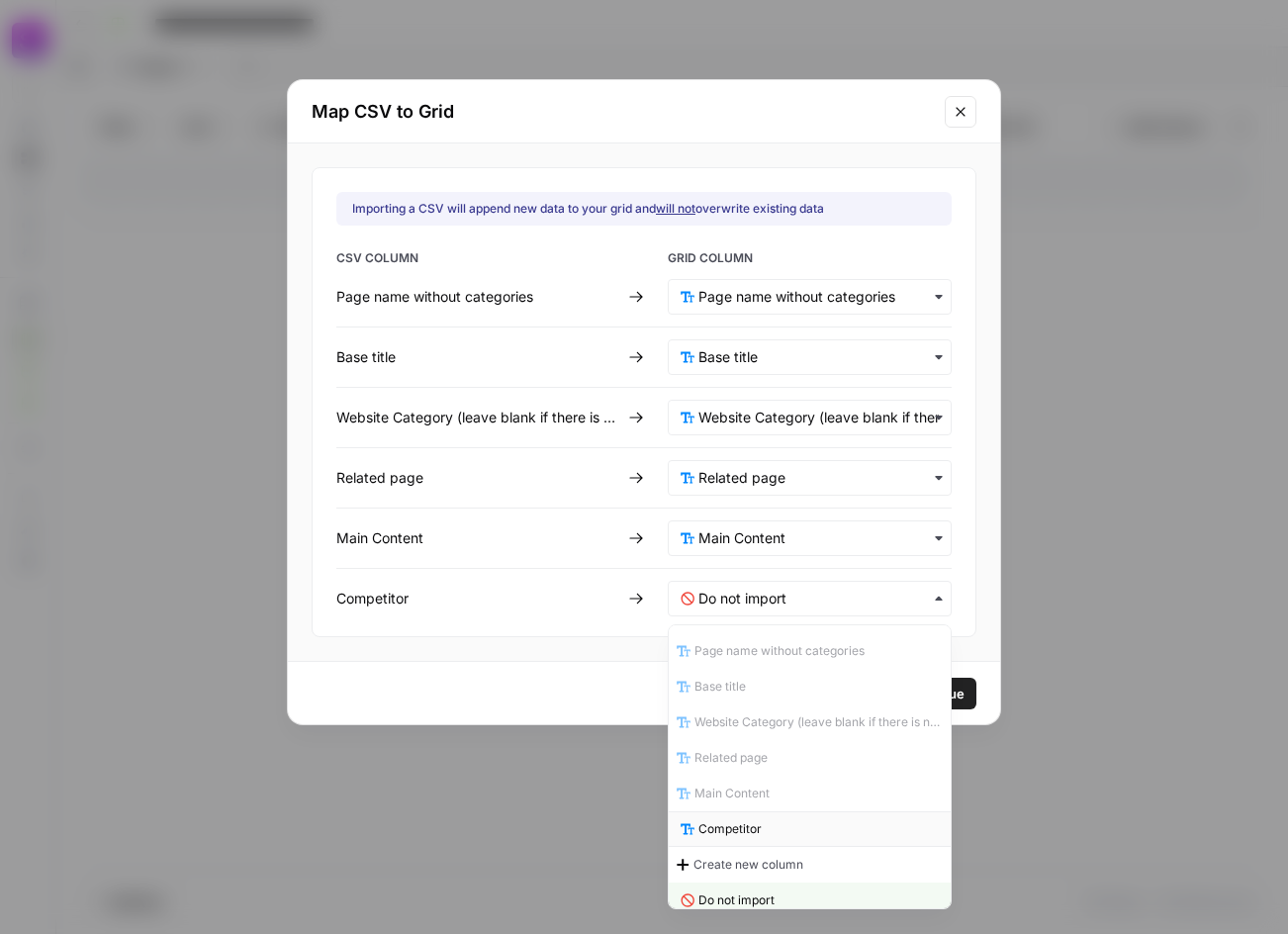 click on "Competitor" at bounding box center (730, 829) 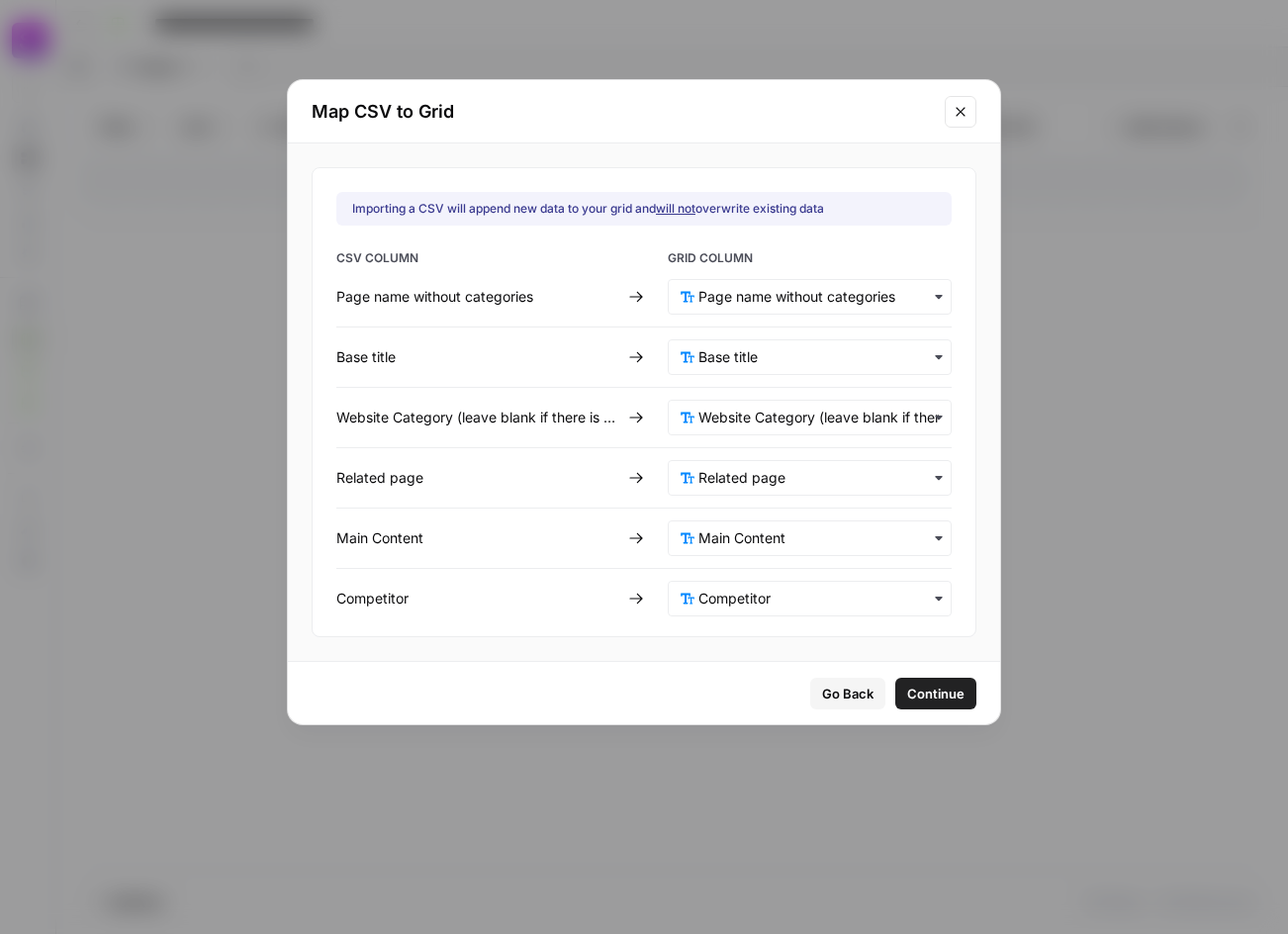 click on "Continue" at bounding box center [936, 694] 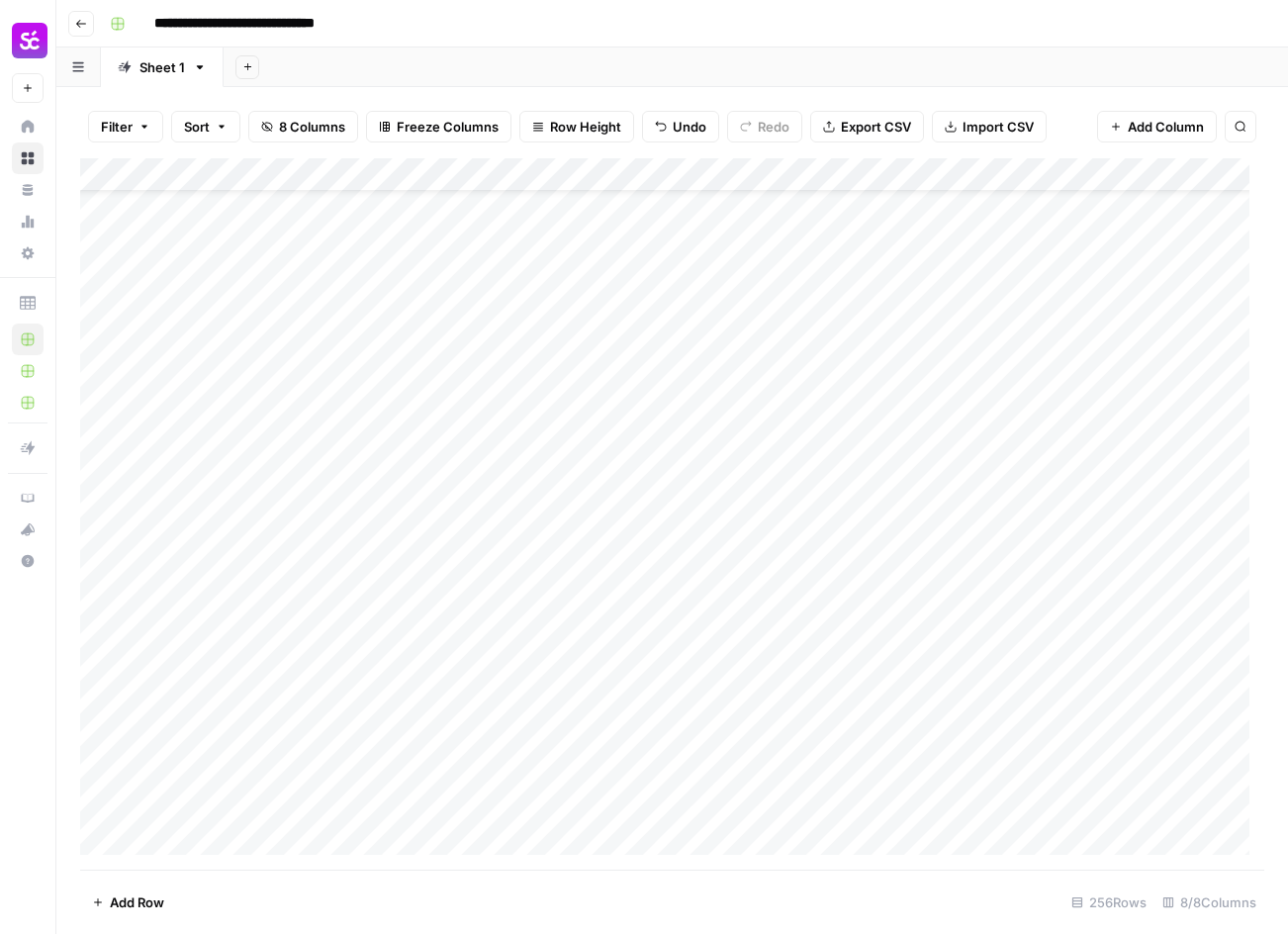 scroll, scrollTop: 0, scrollLeft: 0, axis: both 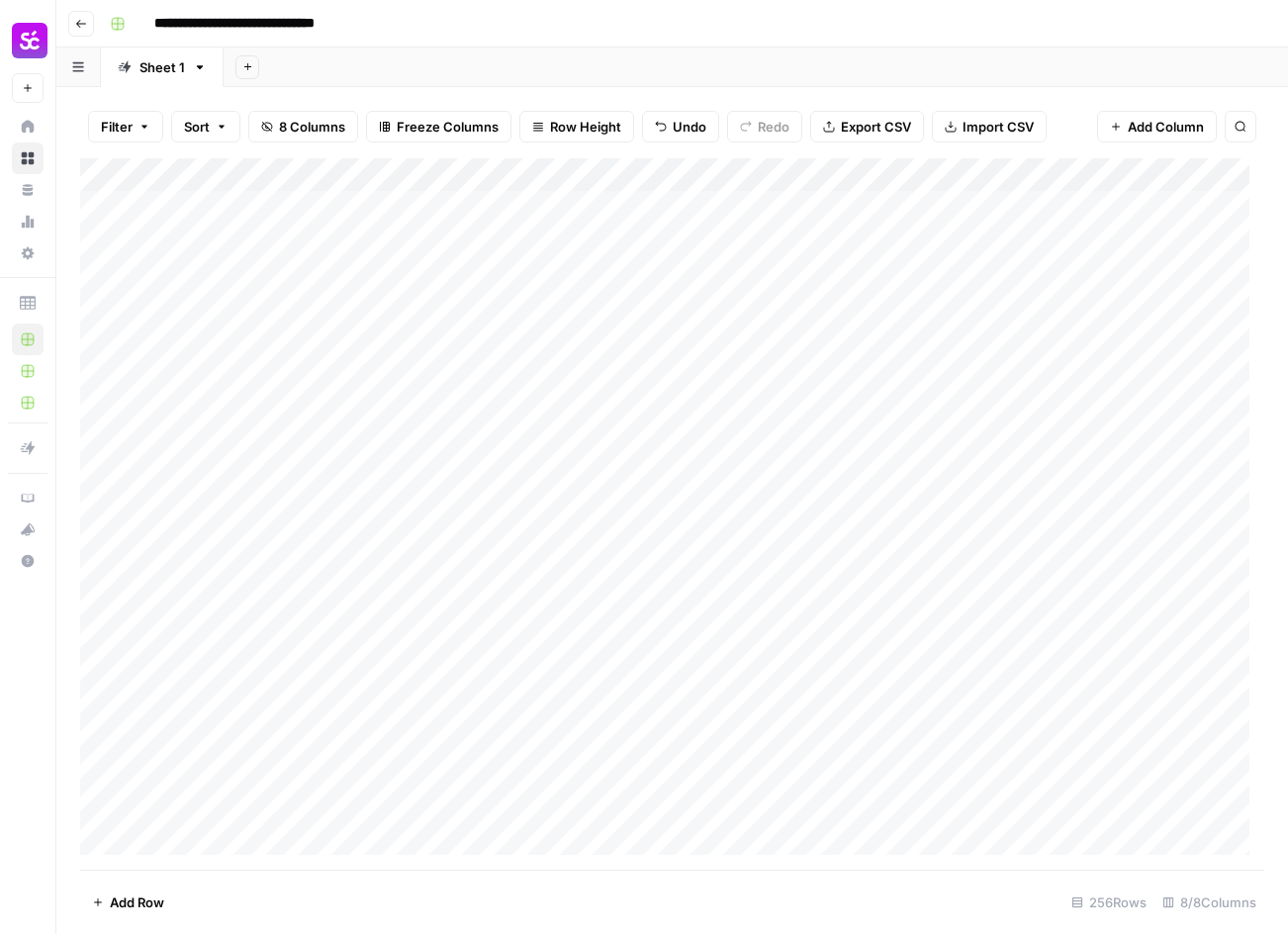 type 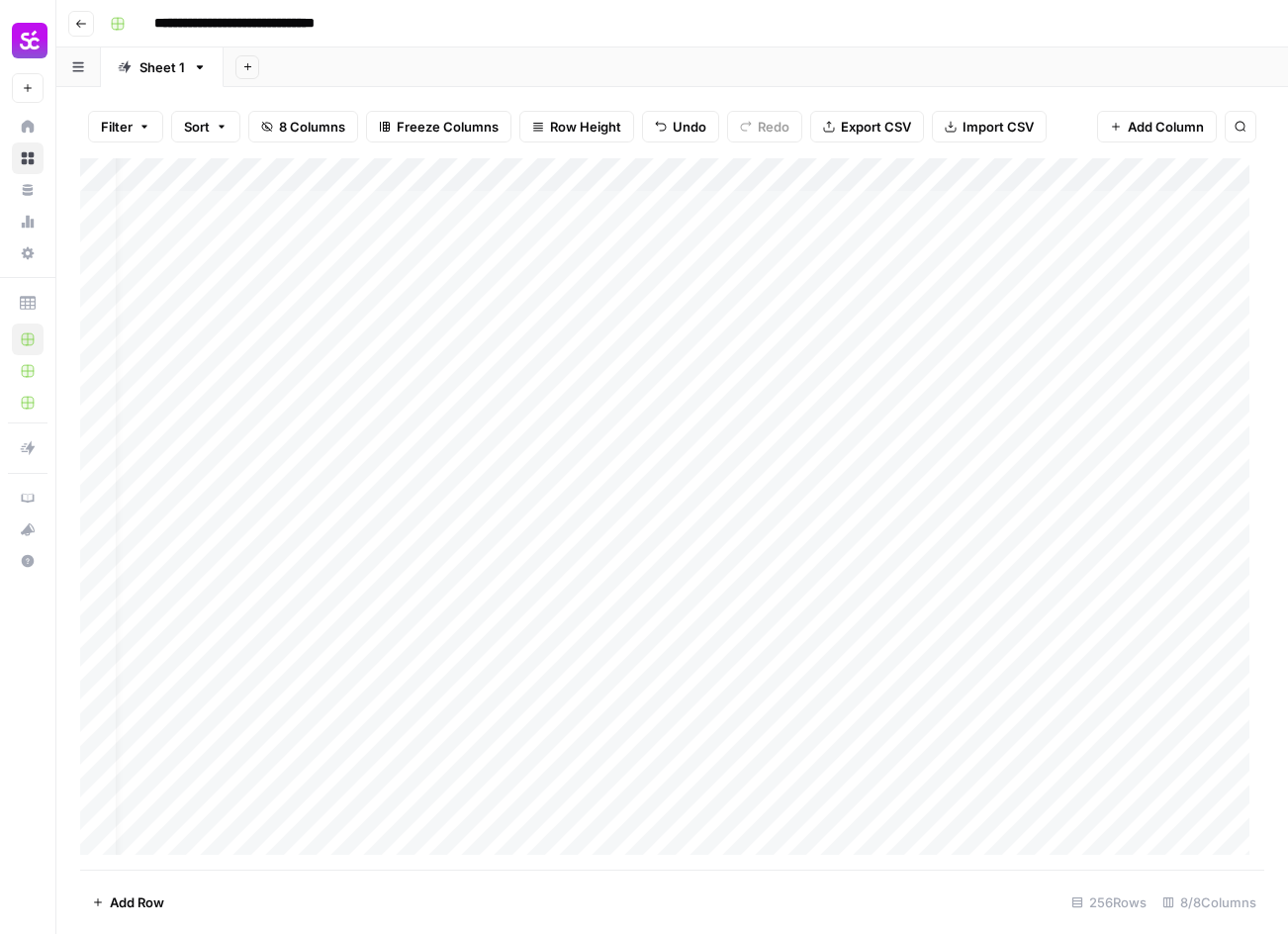 scroll, scrollTop: 0, scrollLeft: 0, axis: both 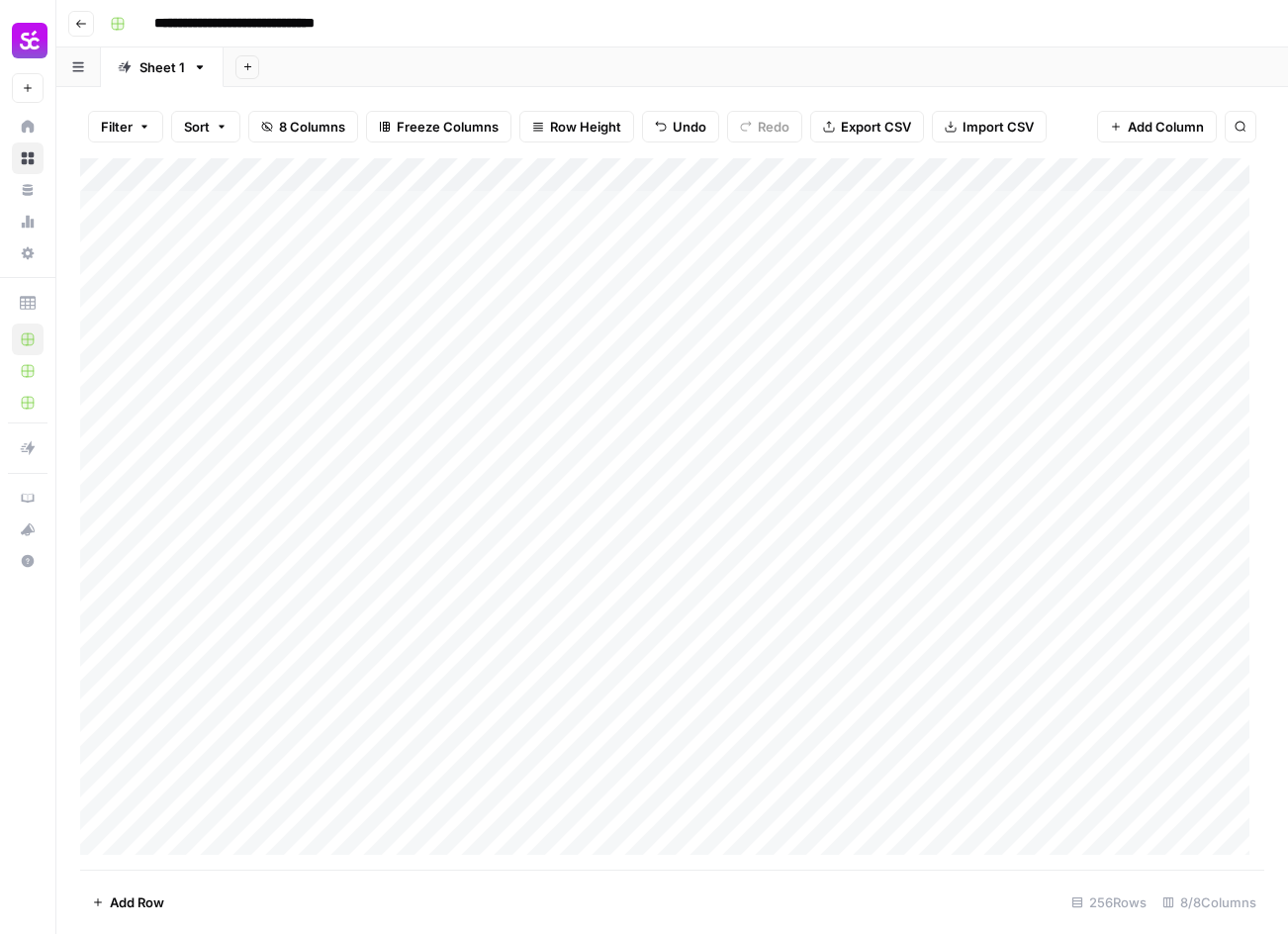 click on "**********" at bounding box center (672, 24) 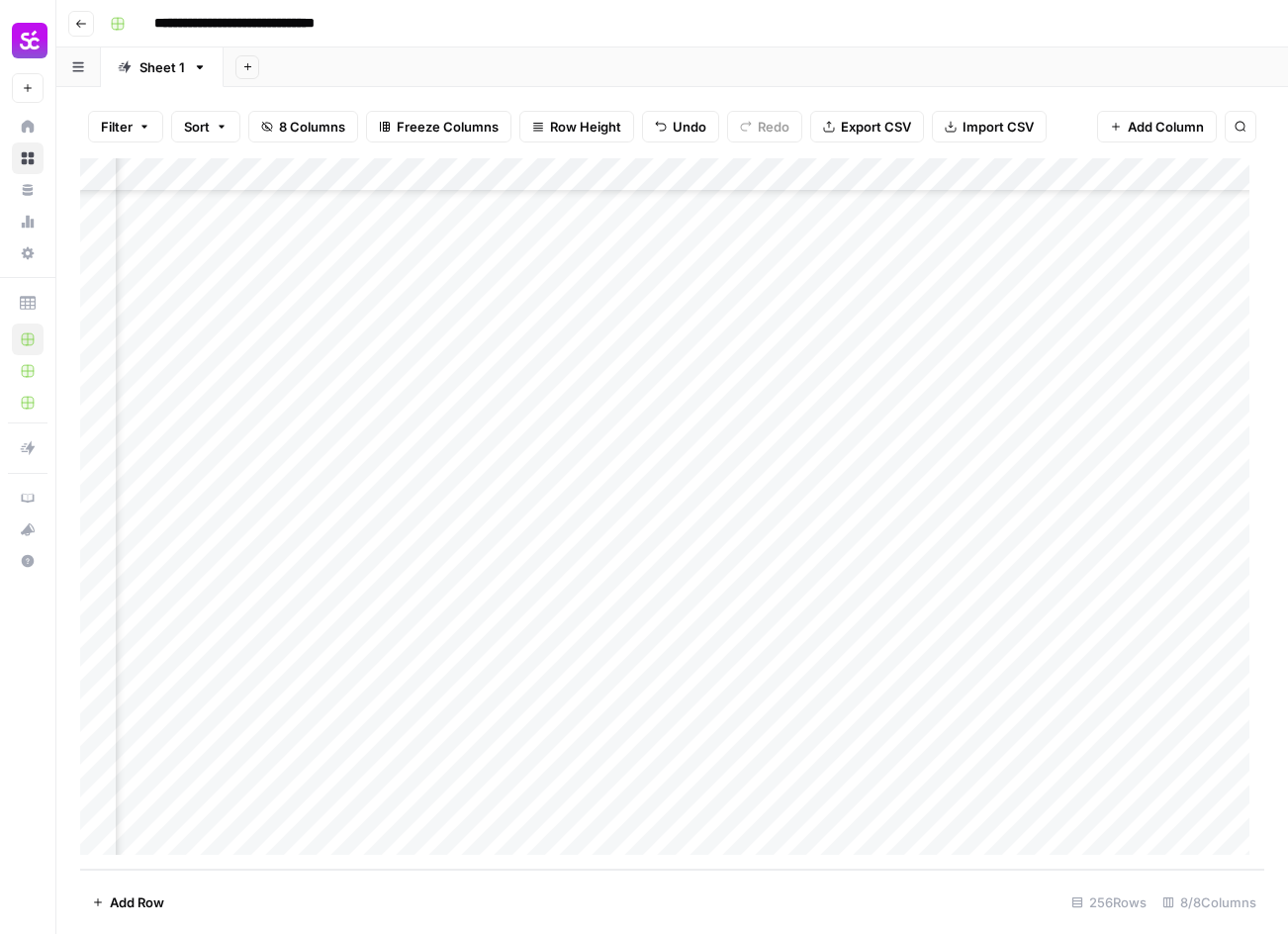 scroll, scrollTop: 7981, scrollLeft: 0, axis: vertical 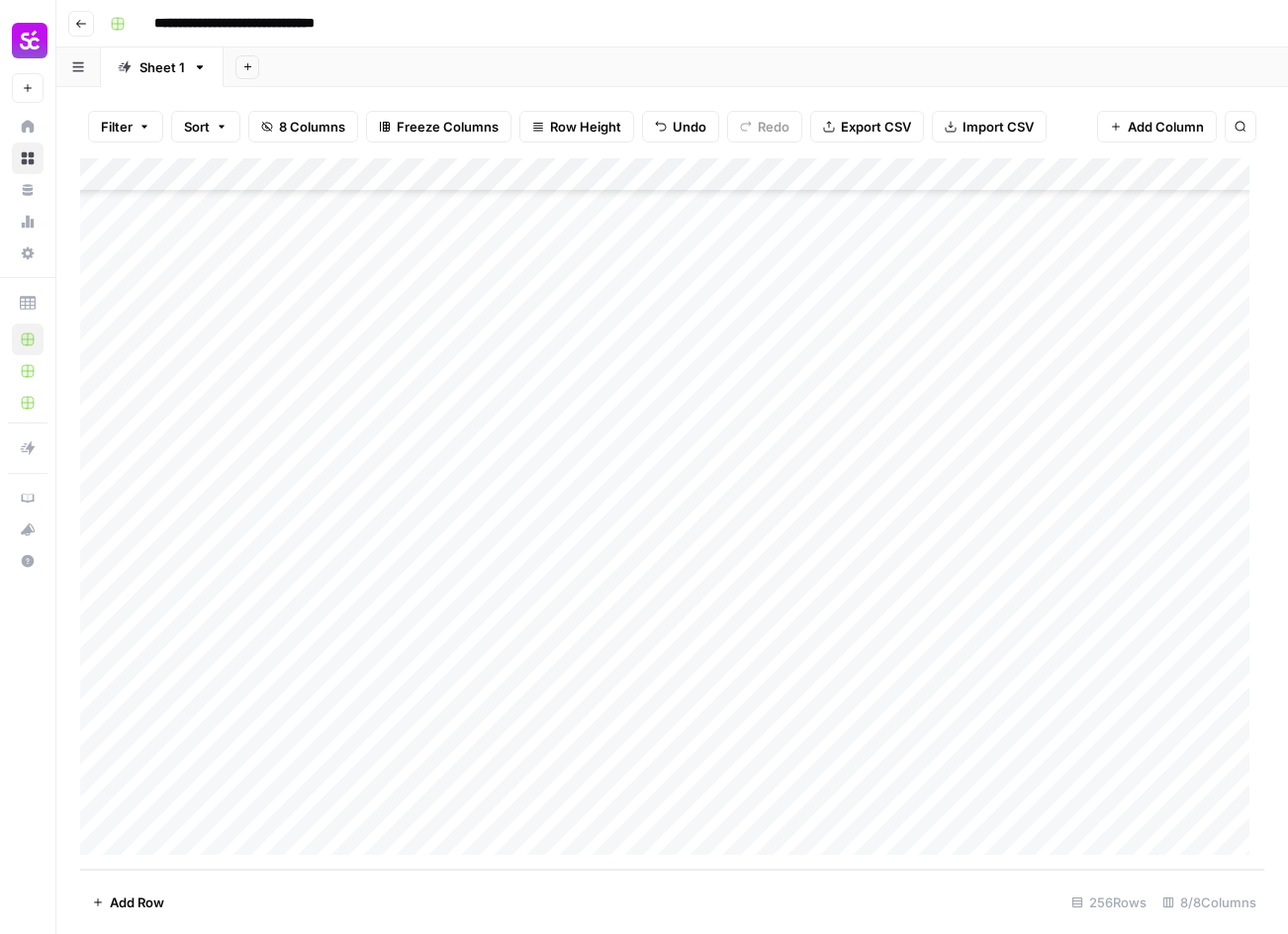 click on "Add Column" at bounding box center [672, 514] 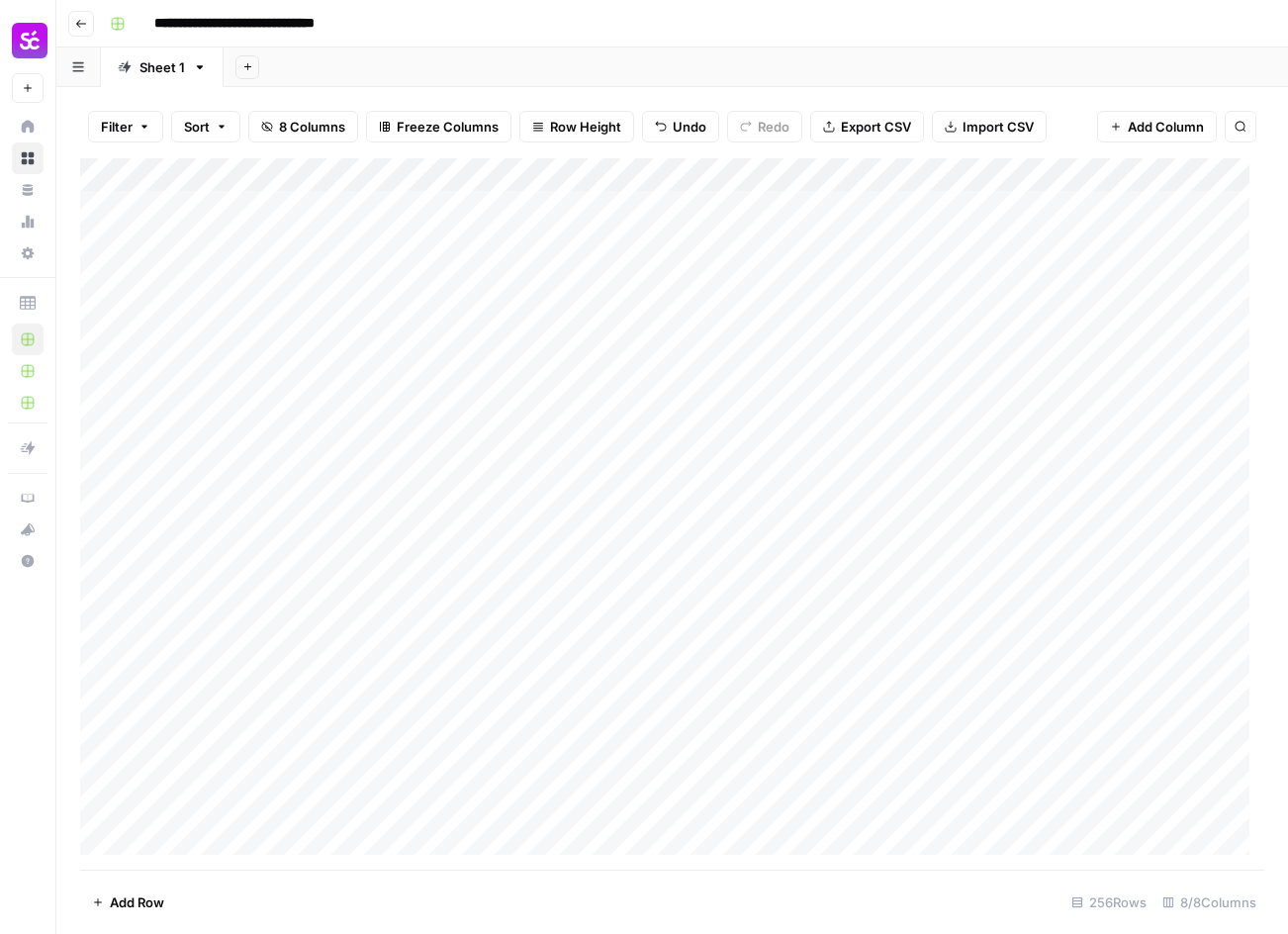 scroll, scrollTop: 0, scrollLeft: 0, axis: both 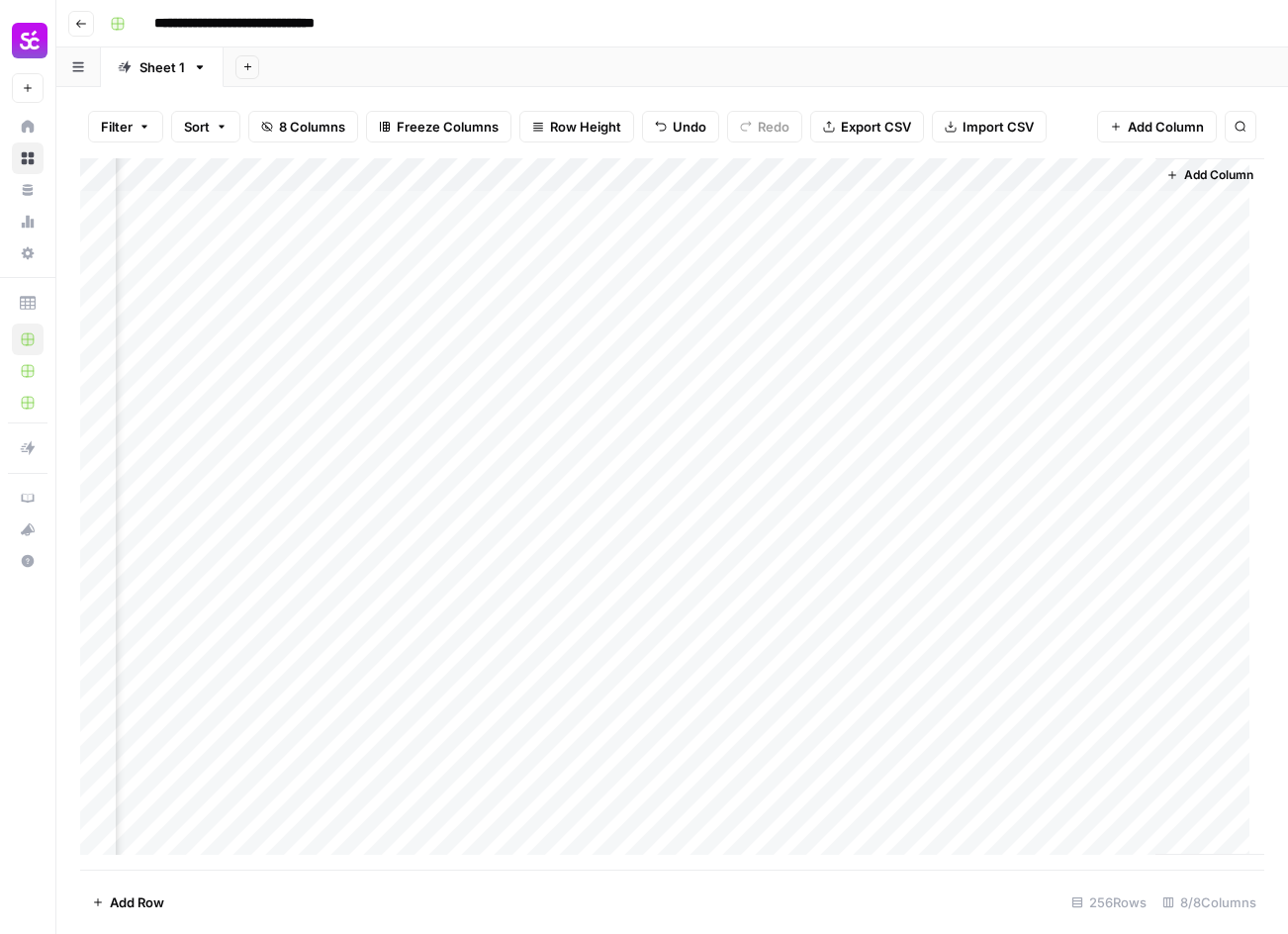 click on "Add Column" at bounding box center [672, 514] 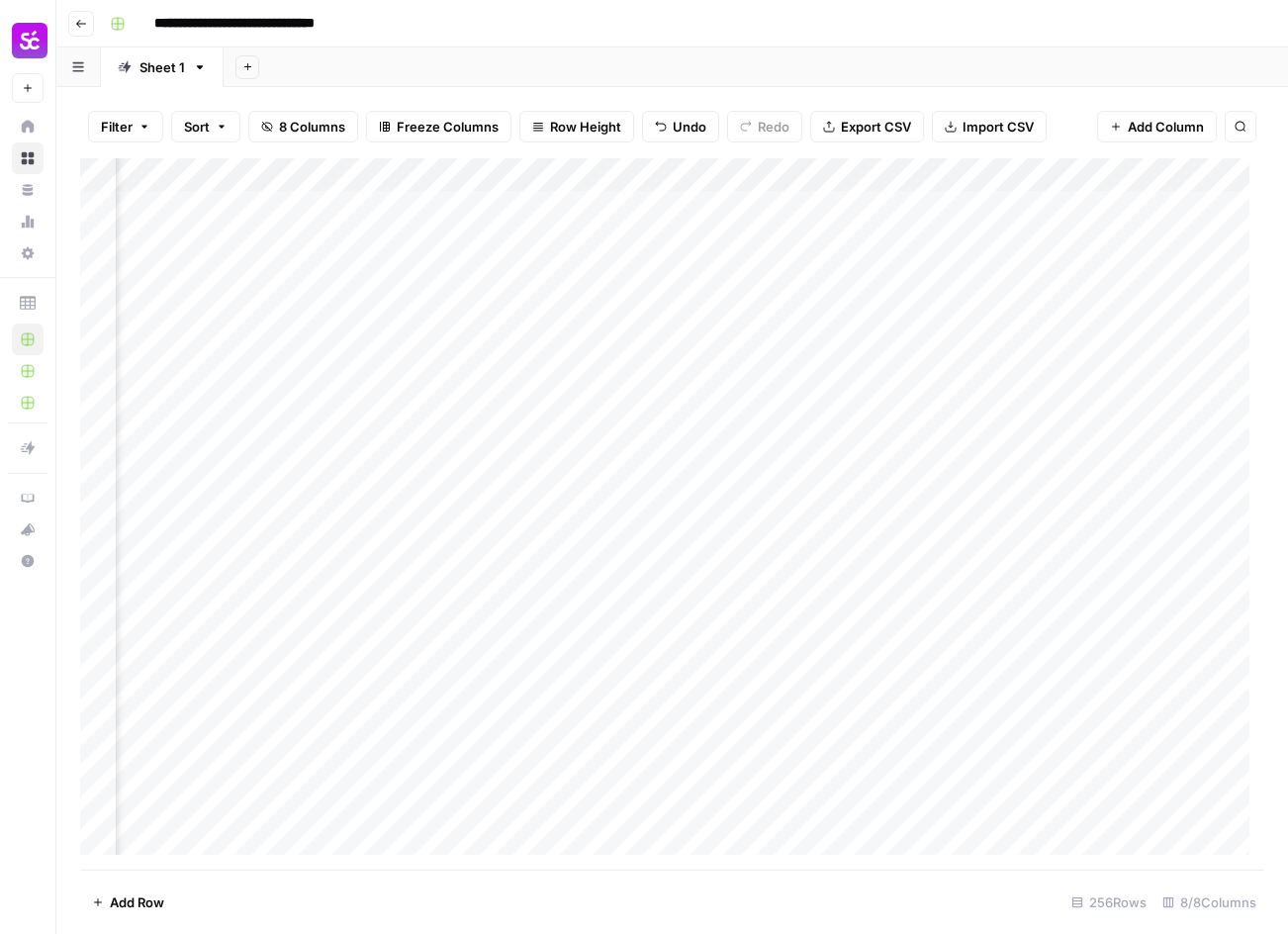 scroll, scrollTop: 0, scrollLeft: 0, axis: both 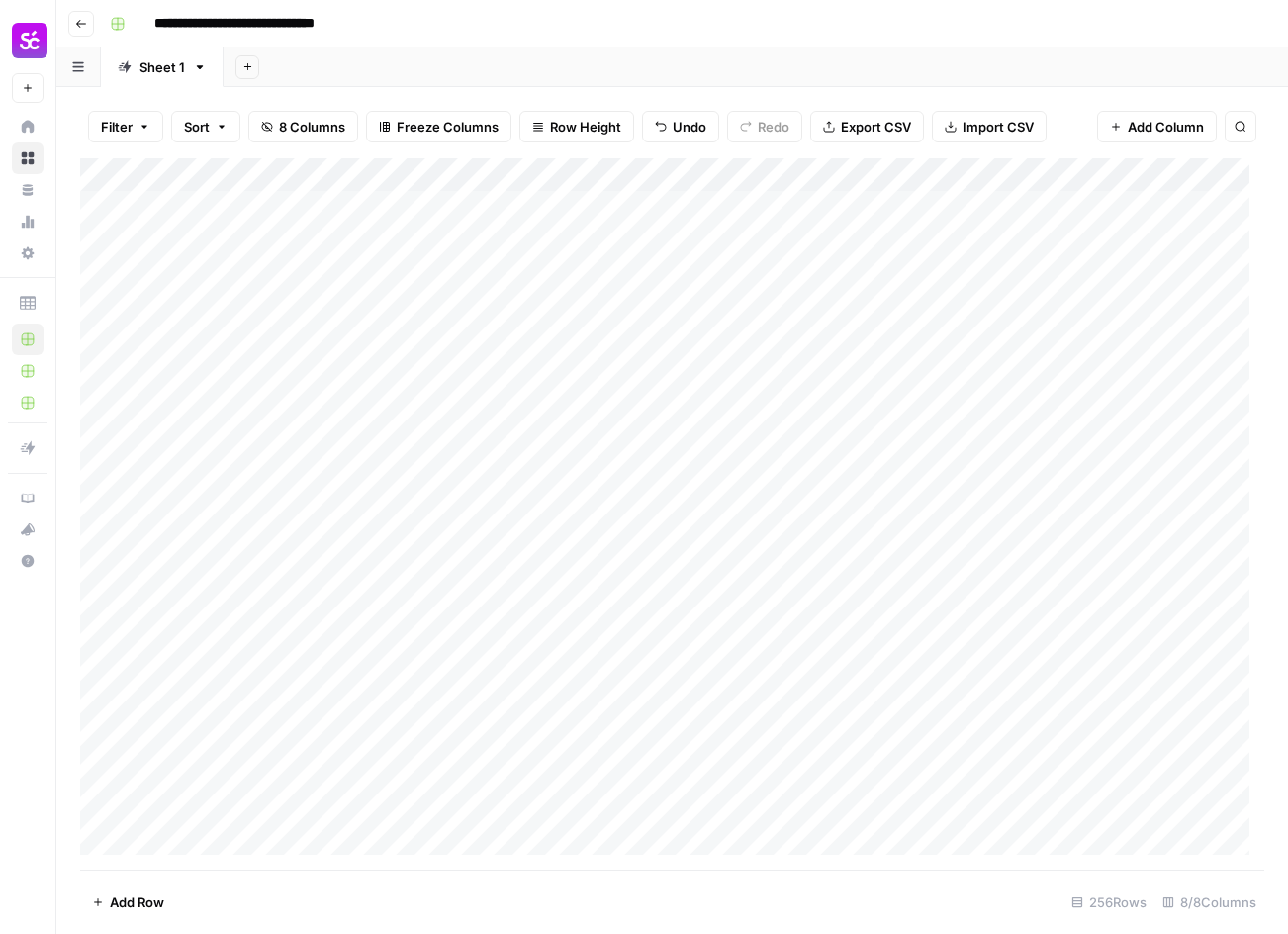 click on "Add Column" at bounding box center (672, 514) 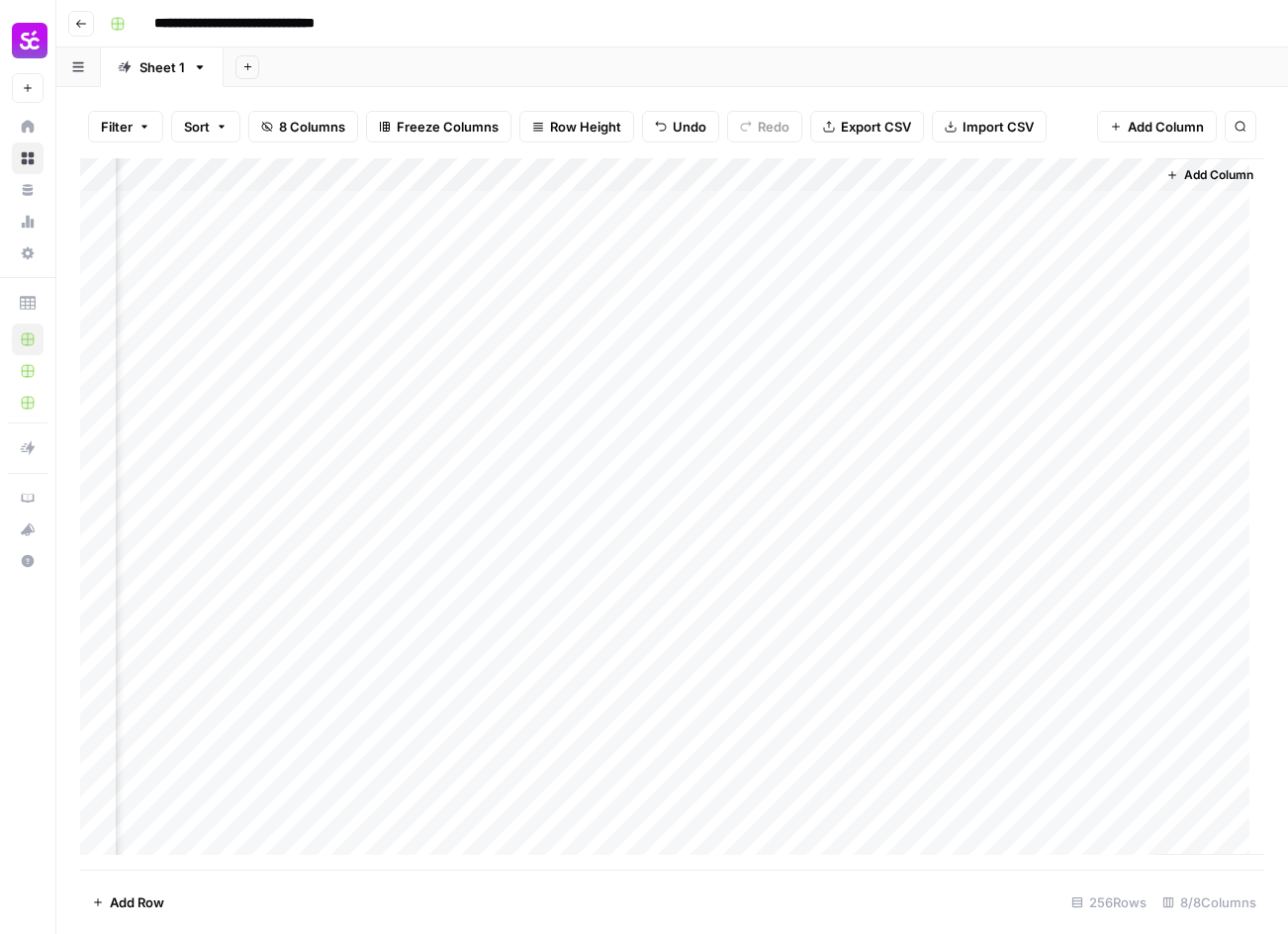 scroll, scrollTop: 0, scrollLeft: 533, axis: horizontal 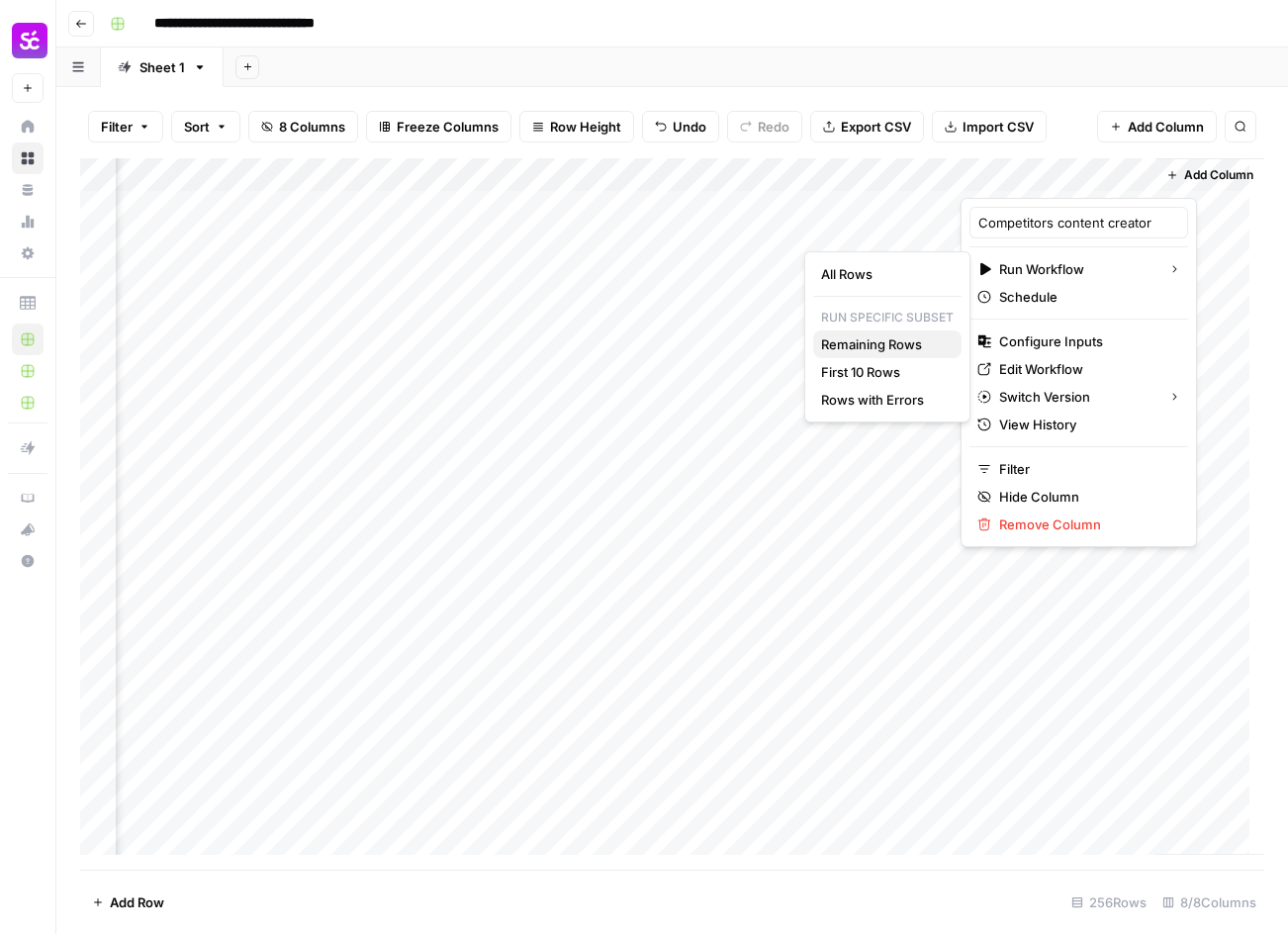 click on "Remaining Rows" at bounding box center (883, 344) 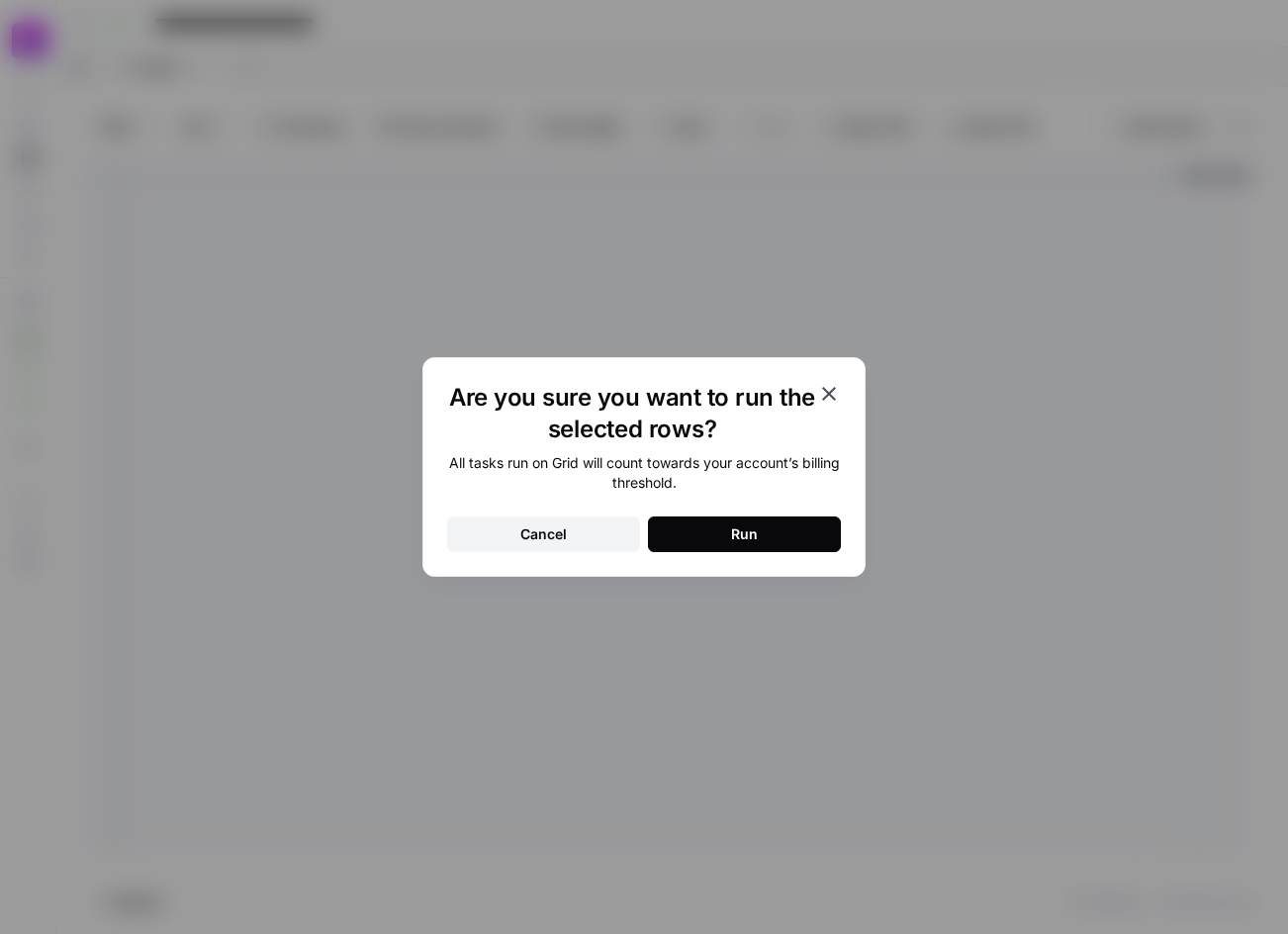 click on "Run" at bounding box center (744, 534) 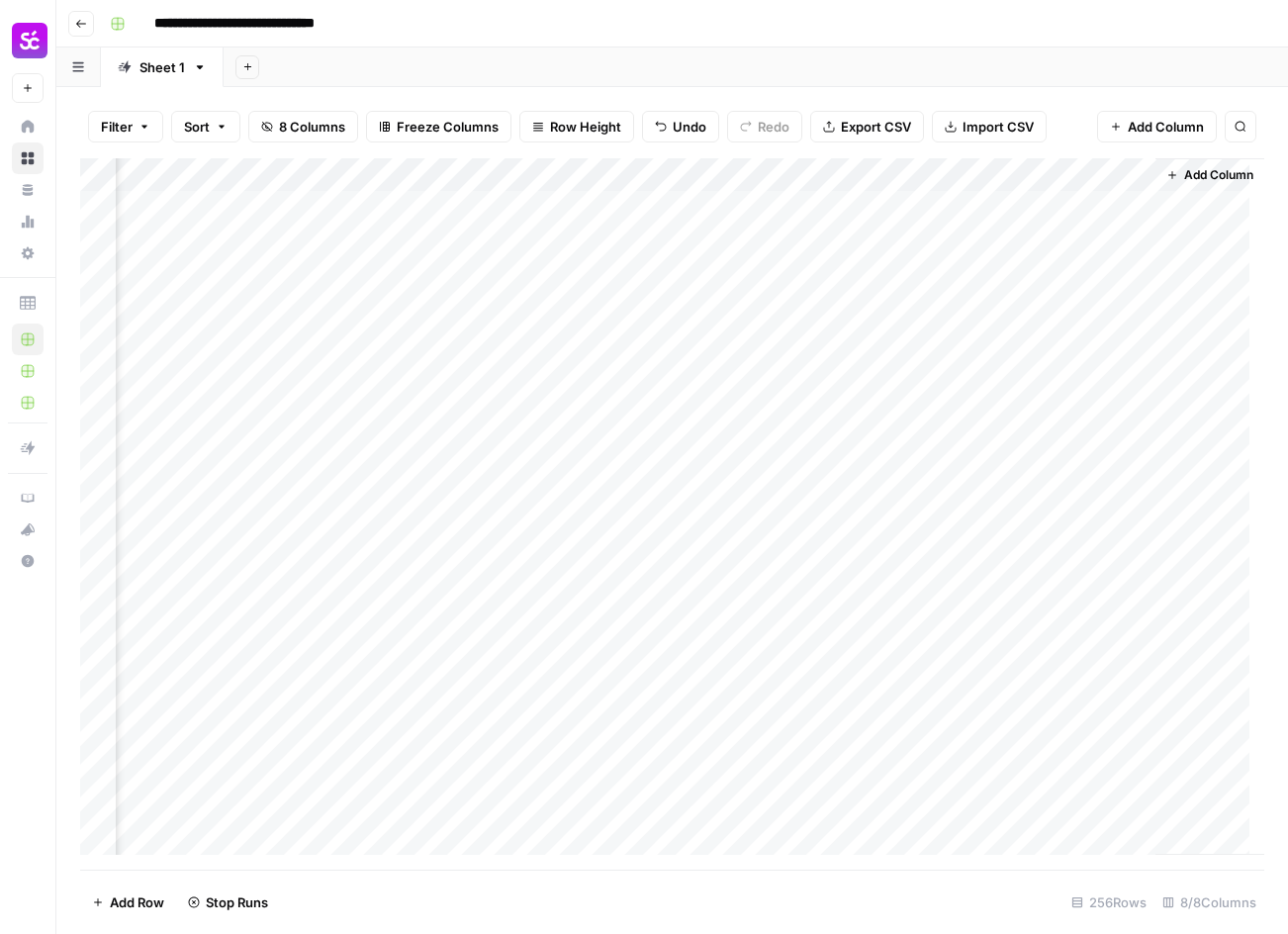 click on "Add Column" at bounding box center (672, 514) 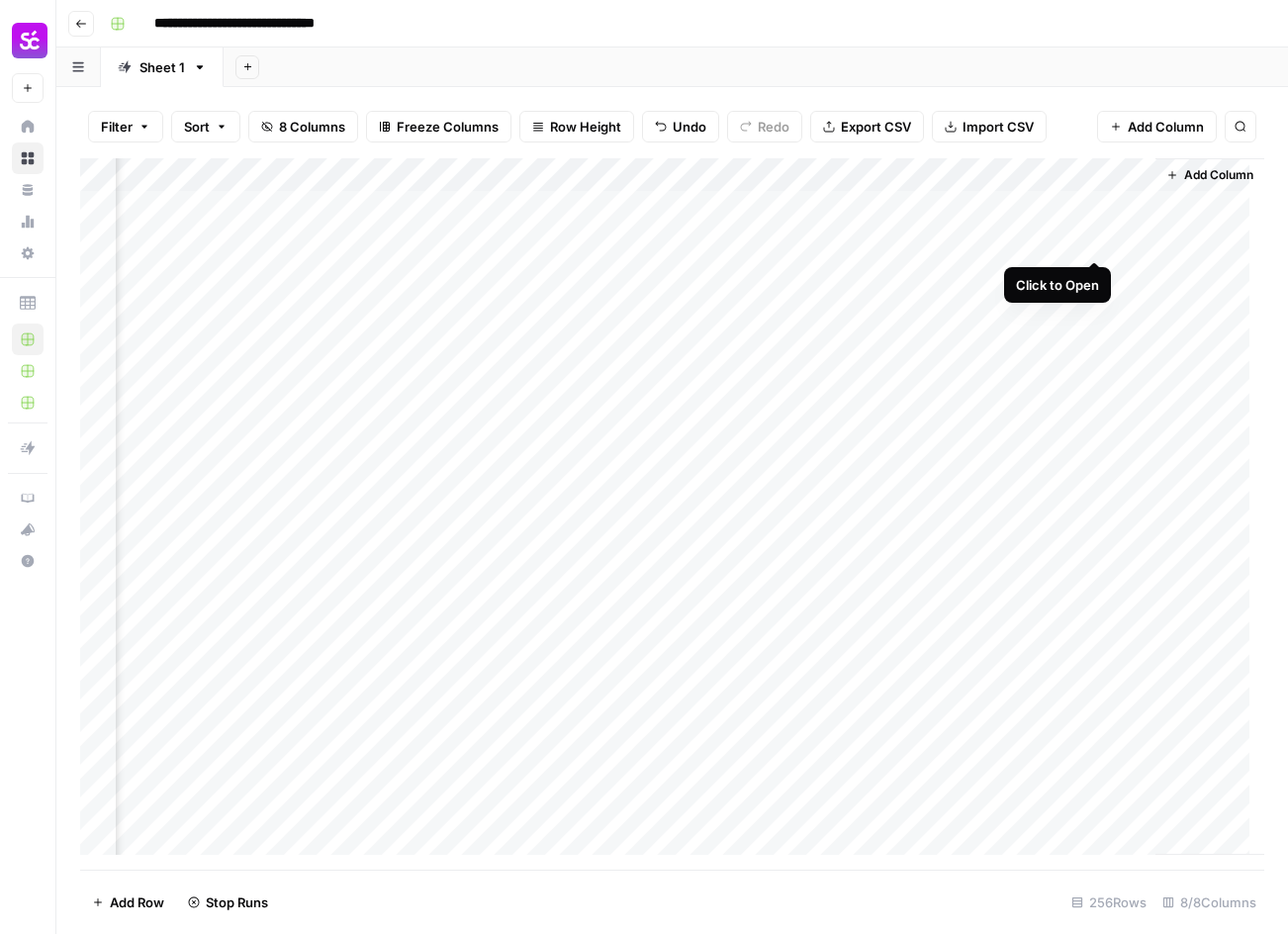 click on "Add Column" at bounding box center [672, 514] 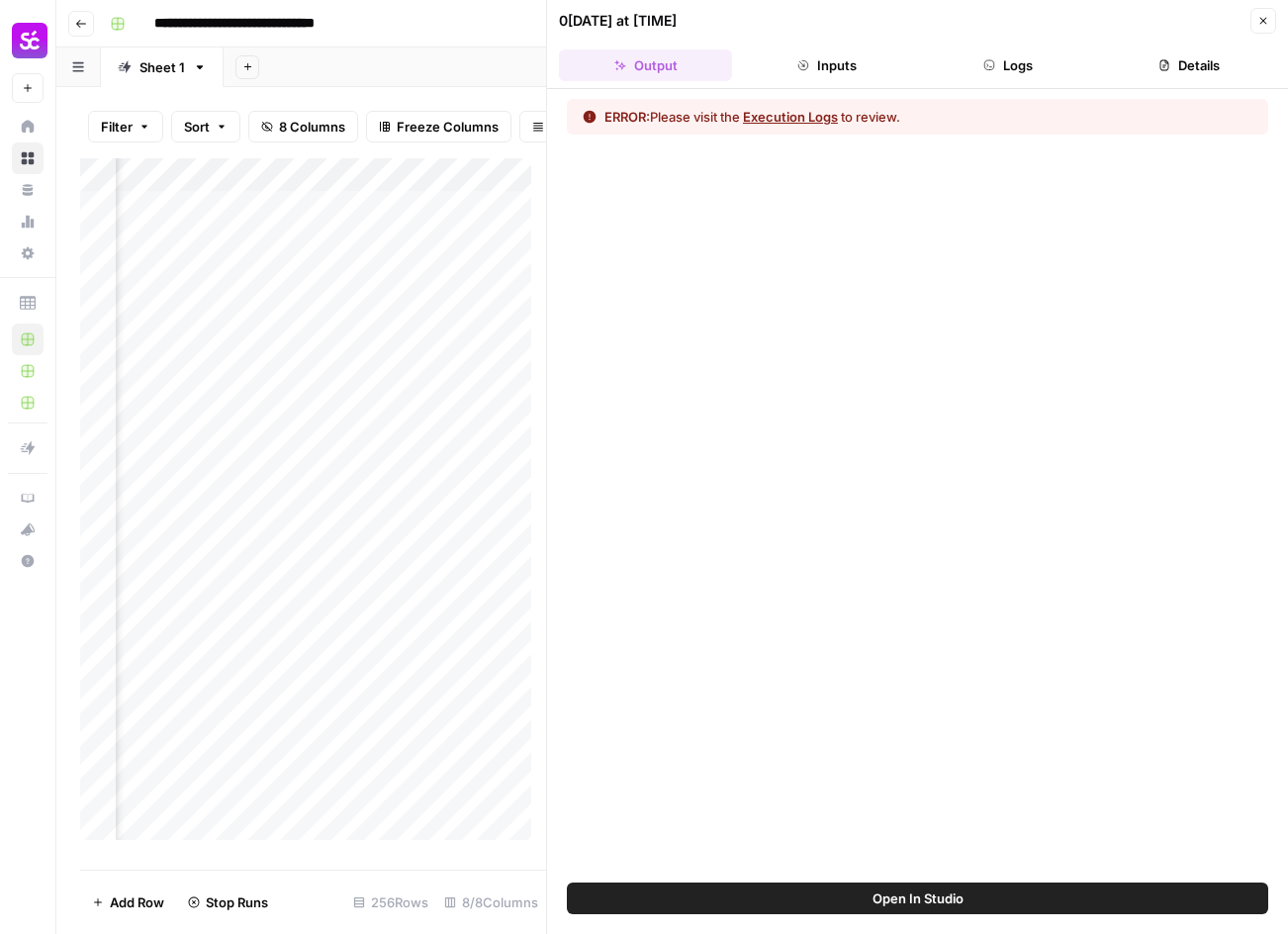 click on "Execution Logs" at bounding box center [790, 117] 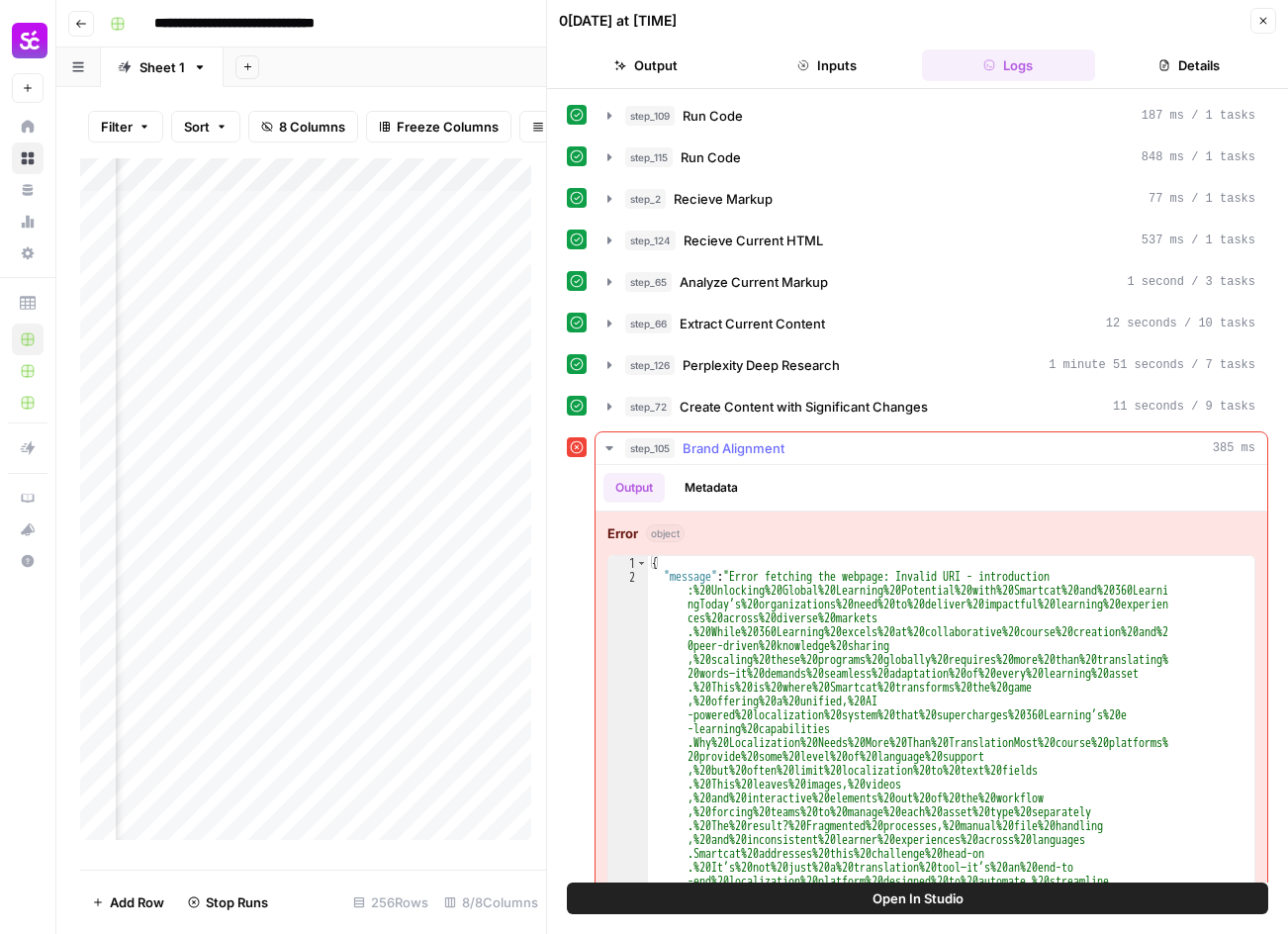 scroll, scrollTop: 42, scrollLeft: 0, axis: vertical 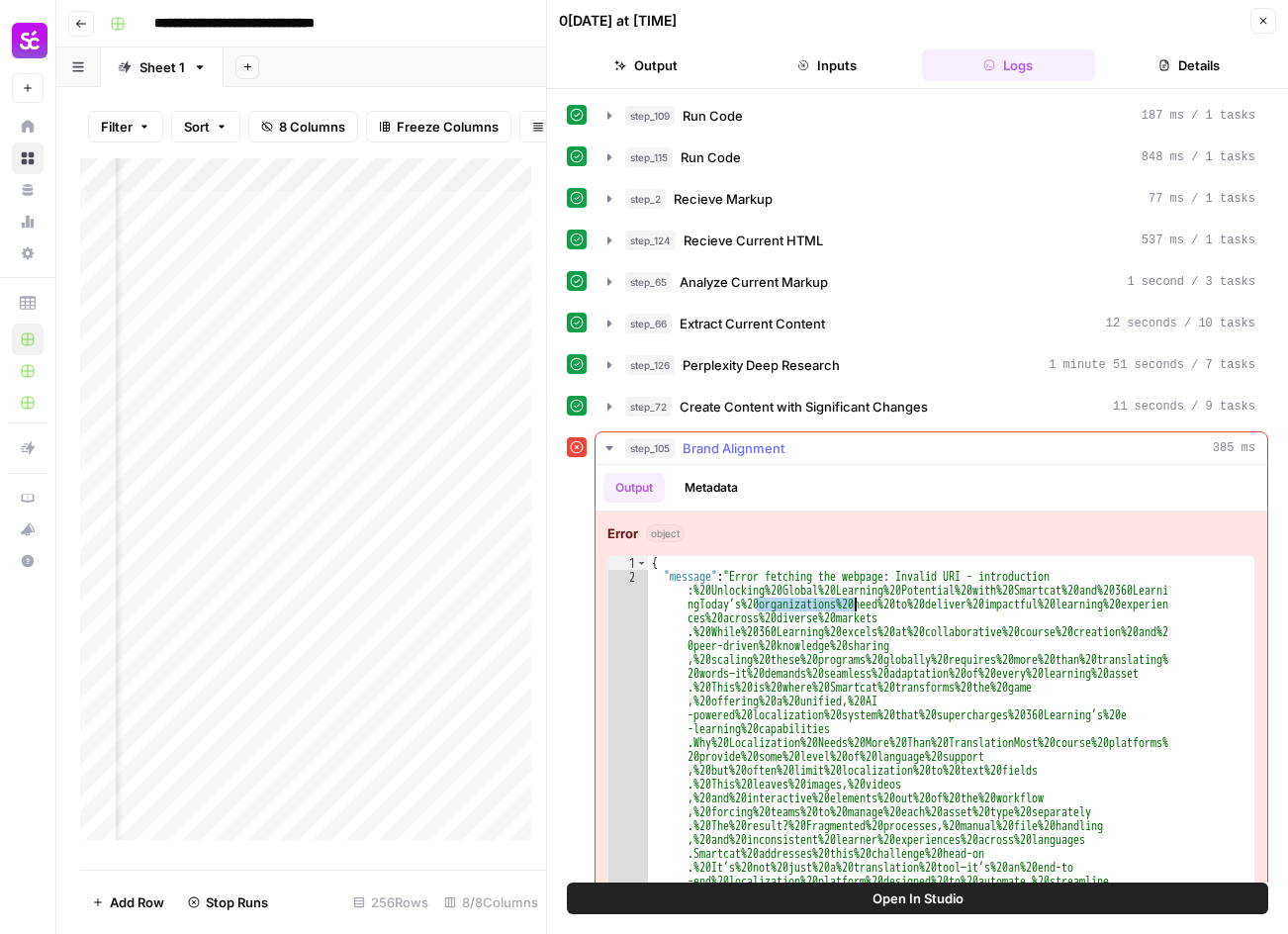 click on "{    "message" :  "Error fetching the webpage: Invalid URI - introduction        :%20Unlocking%20Global%20Learning%20Potential%20with%20Smartcat%20and%20360Learni        ngToday’s%20organizations%20need%20to%20deliver%20impactful%20learning%20experien        ces%20across%20diverse%20markets        .%20While%20360Learning%20excels%20at%20collaborative%20course%20creation%20and%2        0peer-driven%20knowledge%20sharing        ,%20scaling%20these%20programs%20globally%20requires%20more%20than%20translating%        20words—it%20demands%20seamless%20adaptation%20of%20every%20learning%20asset        .%20This%20is%20where%20Smartcat%20transforms%20the%20game        ,%20offering%20a%20unified,%20AI        -powered%20localization%20system%20that%20supercharges%20360Learning’s%20e        -learning%20capabilities        .Why%20Localization%20Needs%20More%20Than%20TranslationMost%20course%20platforms%                      ," at bounding box center (944, 1332) 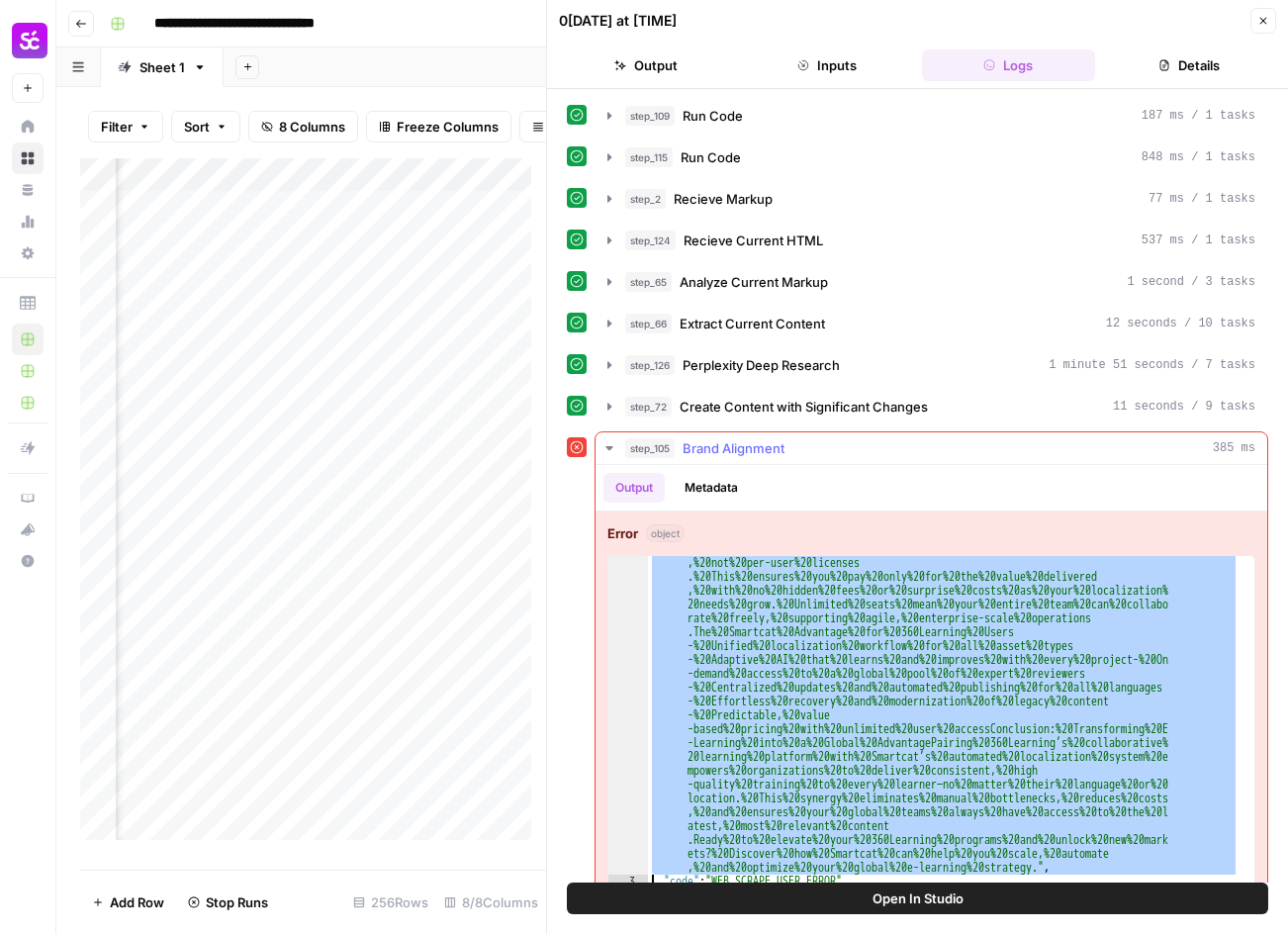 scroll, scrollTop: 887, scrollLeft: 0, axis: vertical 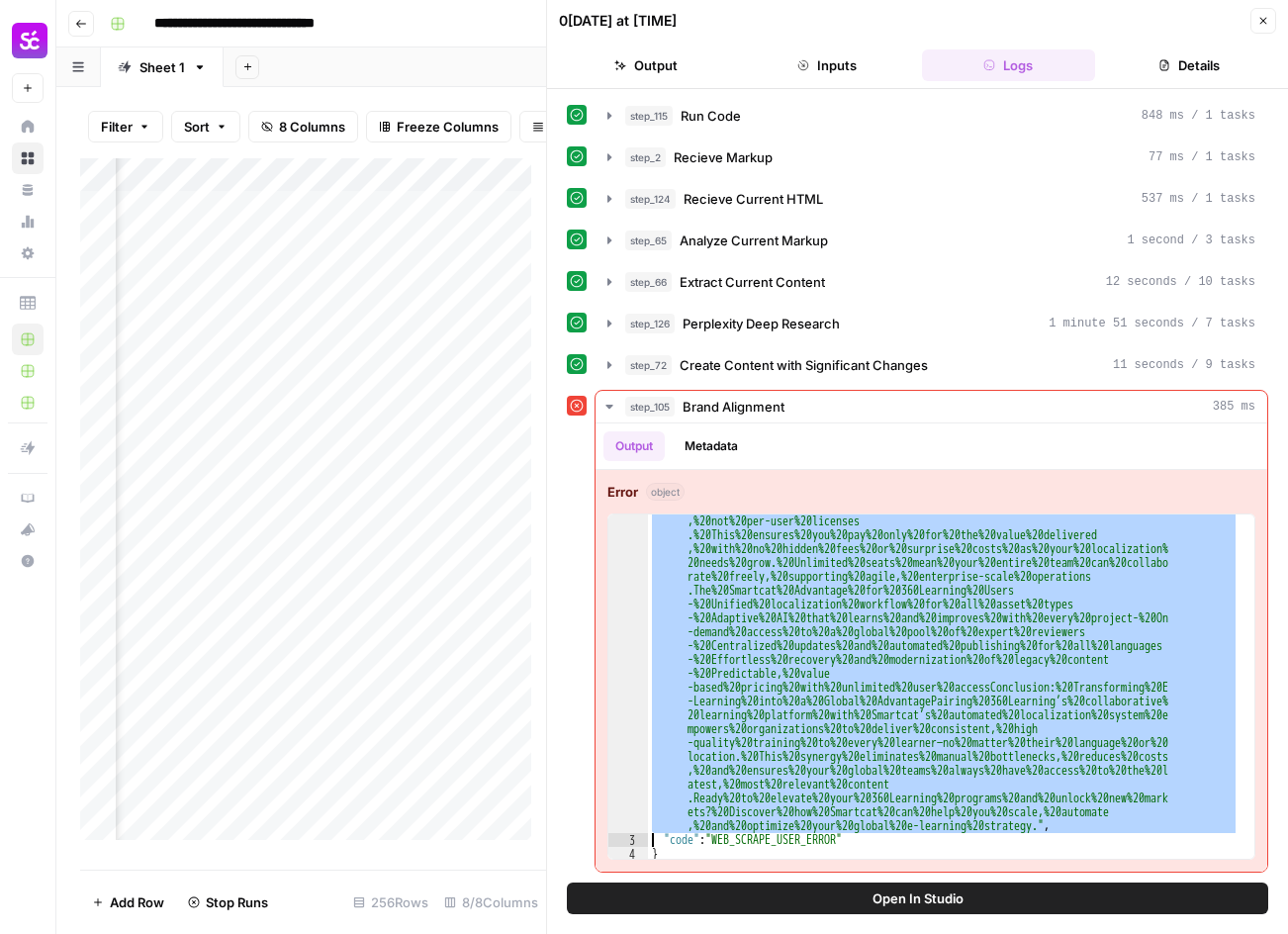 click on "Close" at bounding box center (1263, 21) 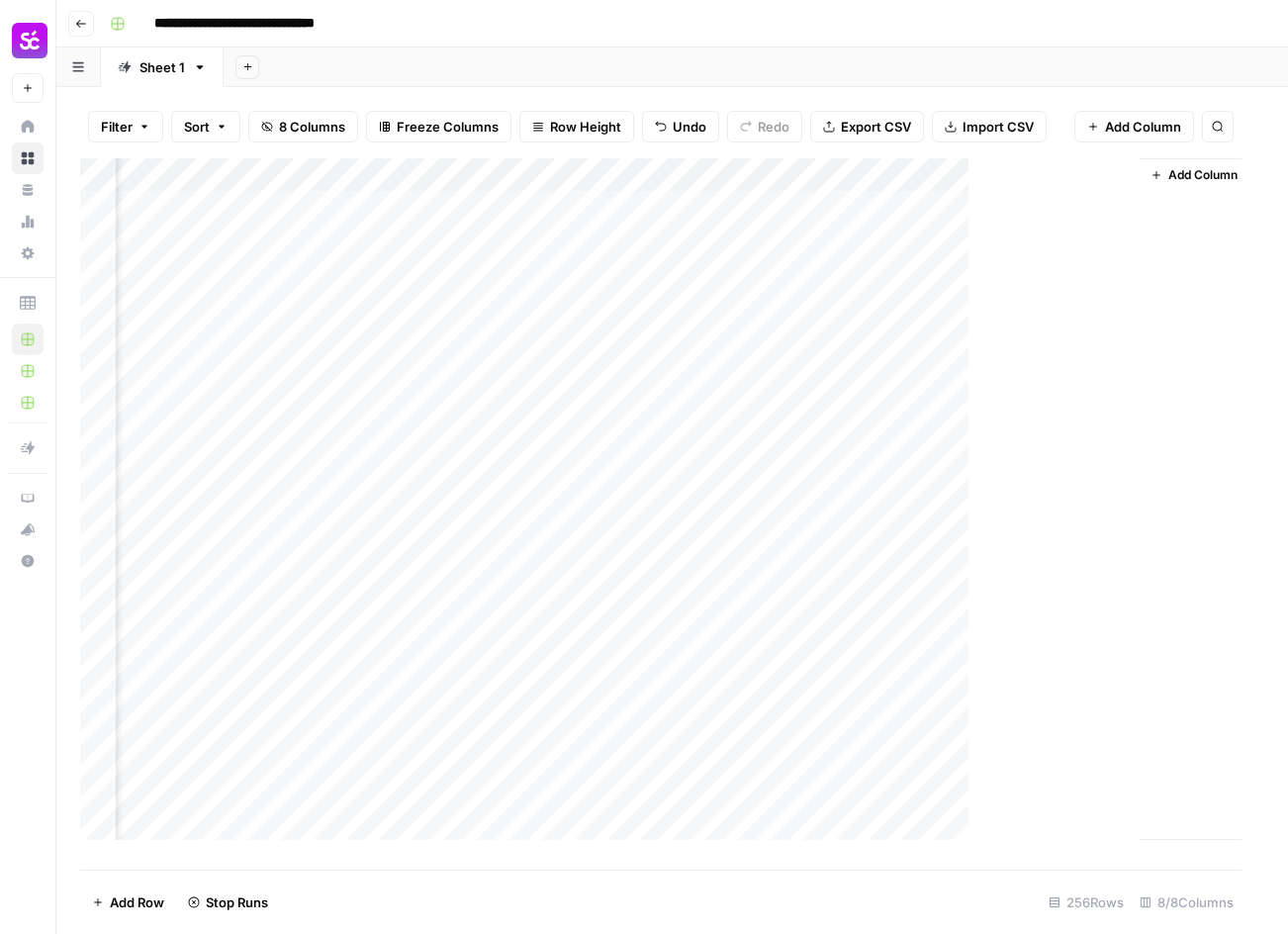 scroll, scrollTop: 0, scrollLeft: 509, axis: horizontal 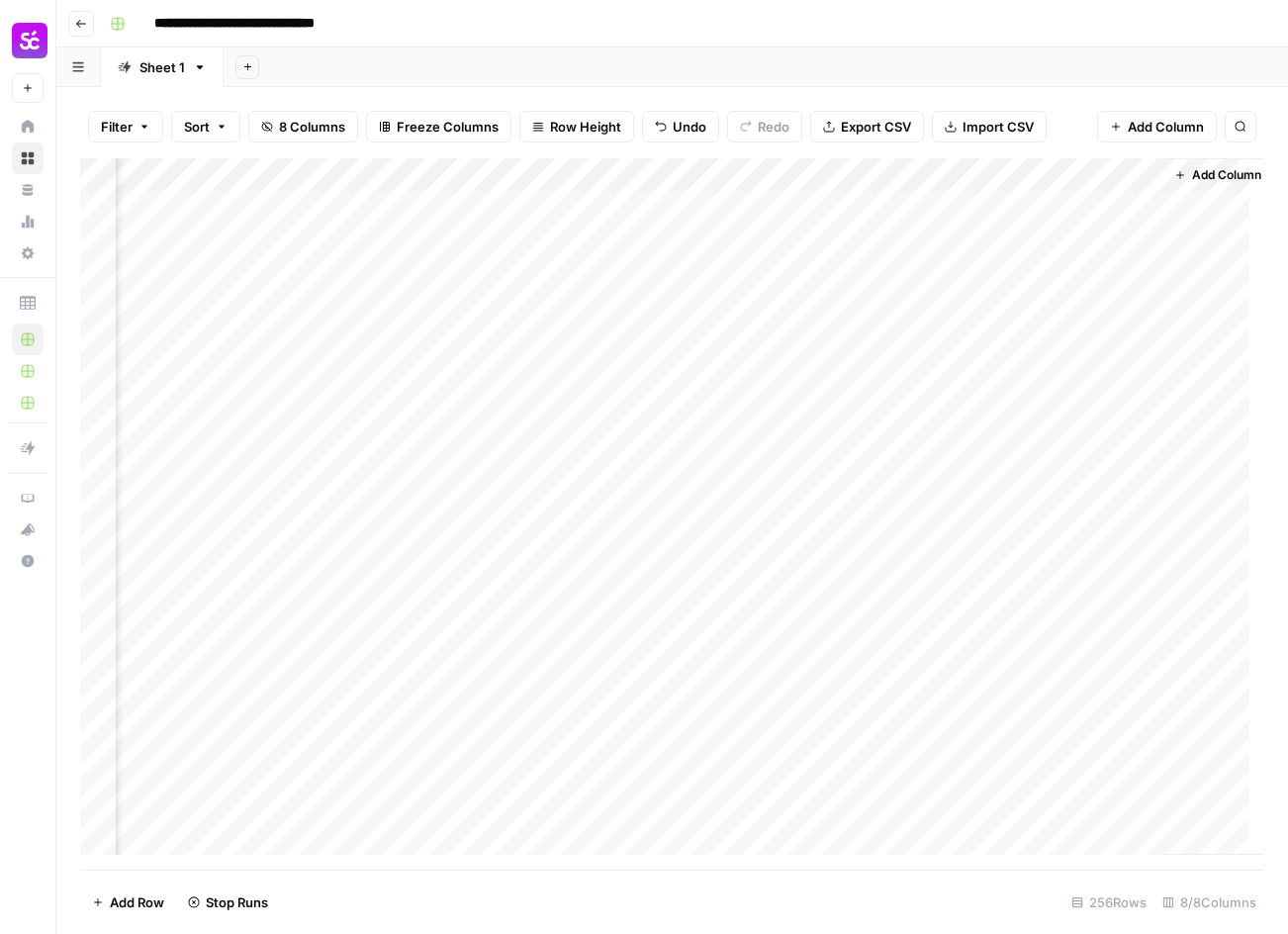 click on "Add Column" at bounding box center (672, 514) 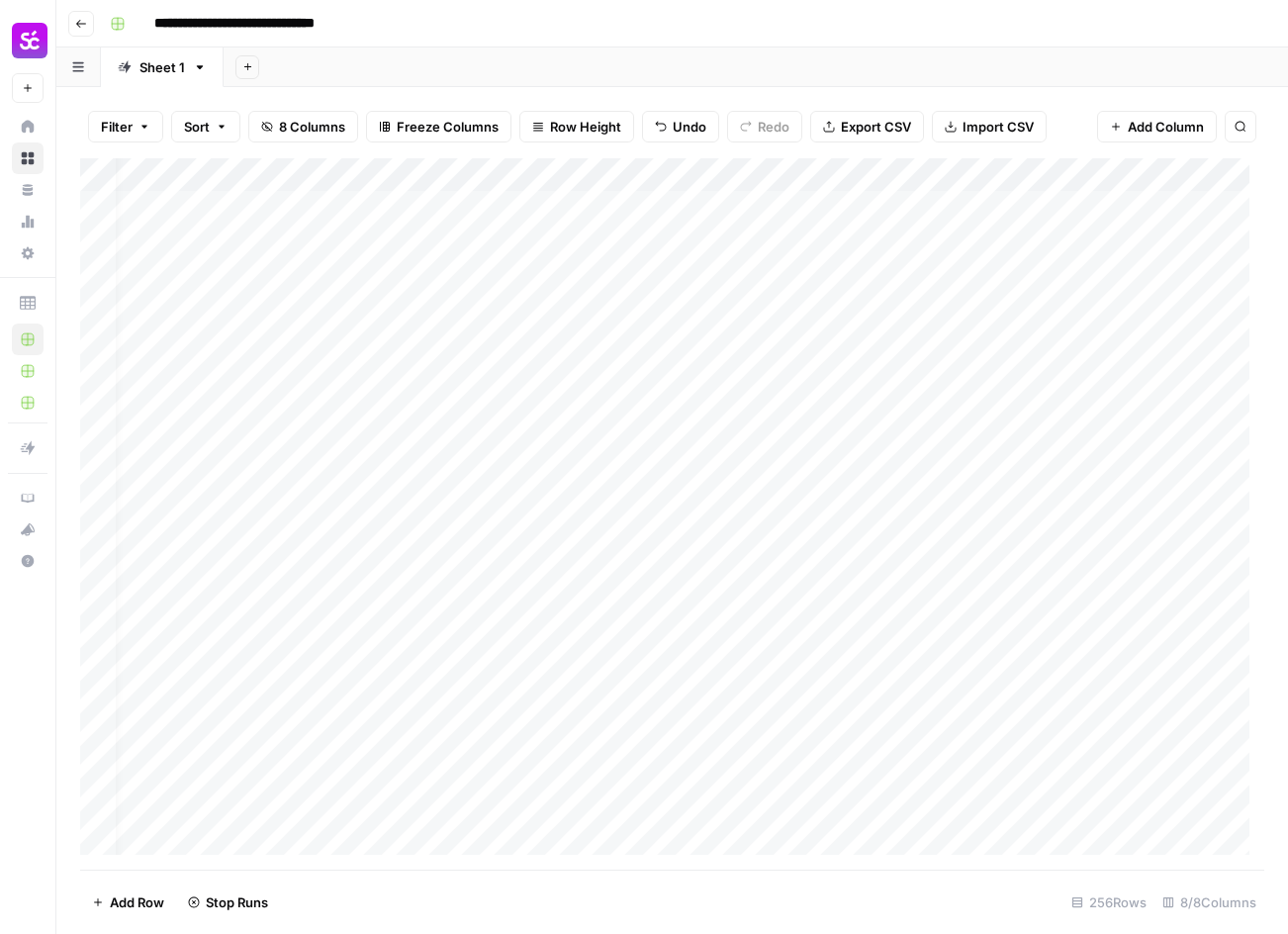 scroll, scrollTop: 0, scrollLeft: 0, axis: both 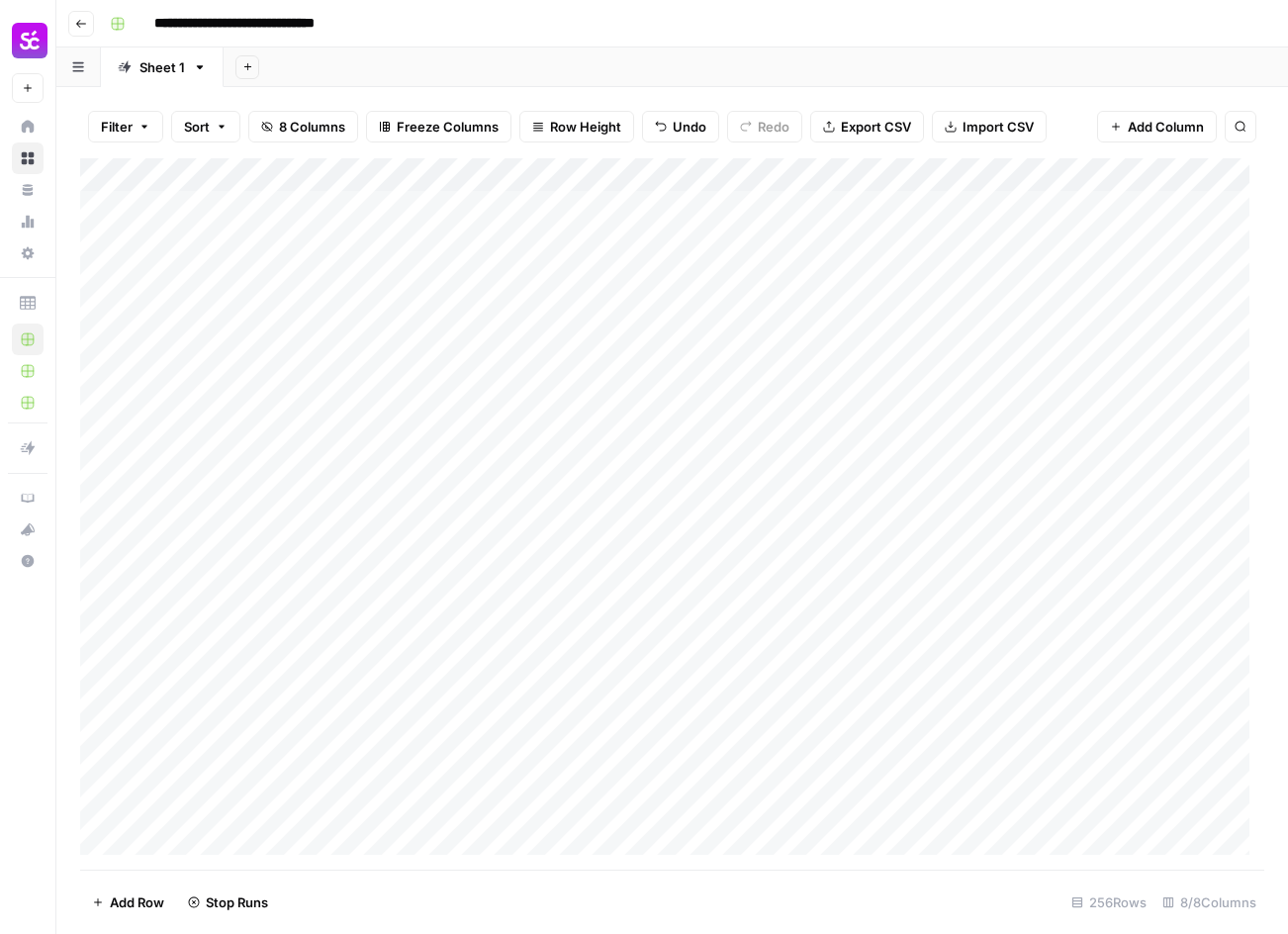 click on "Add Column" at bounding box center [672, 514] 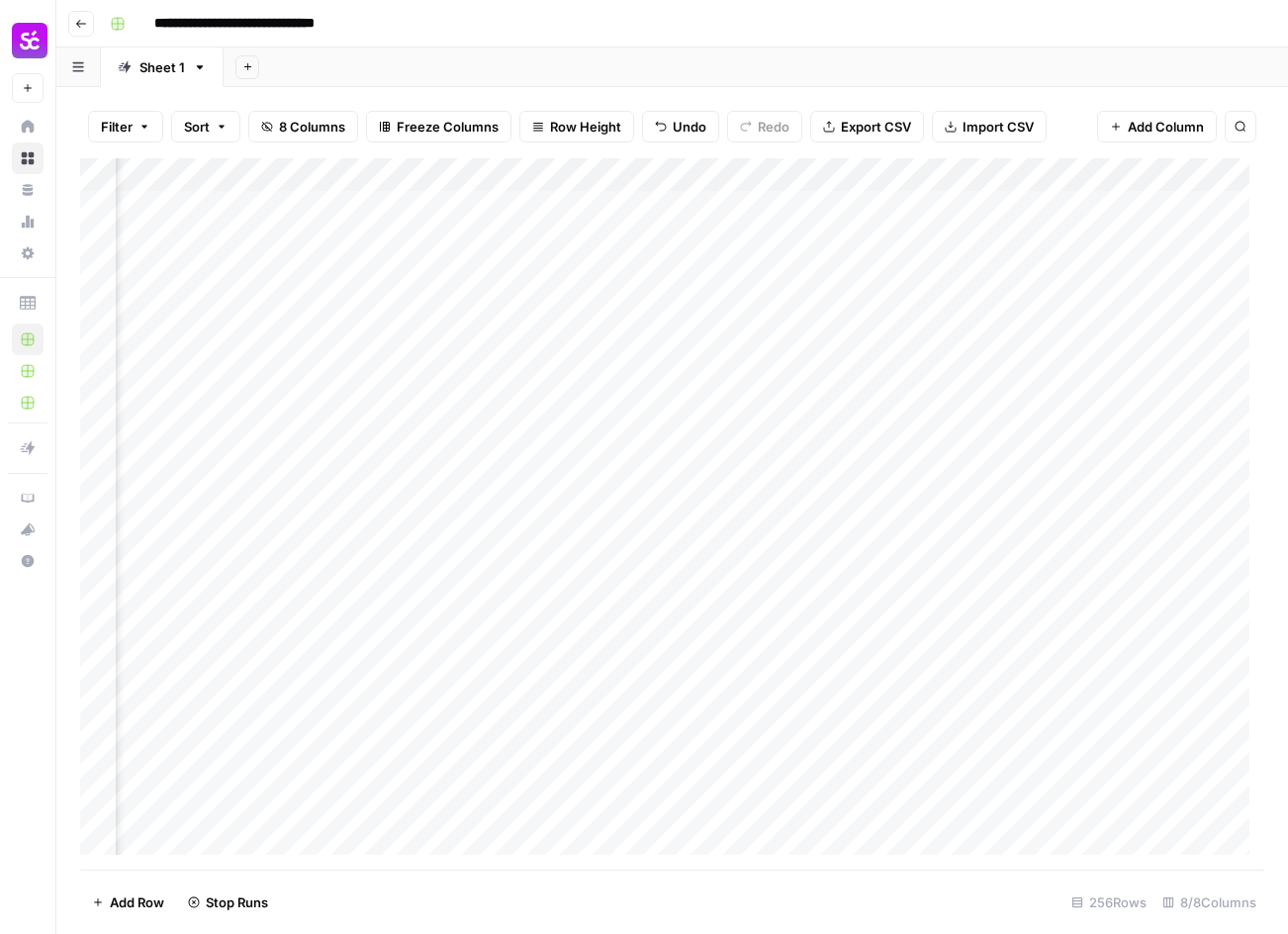 scroll, scrollTop: 0, scrollLeft: 533, axis: horizontal 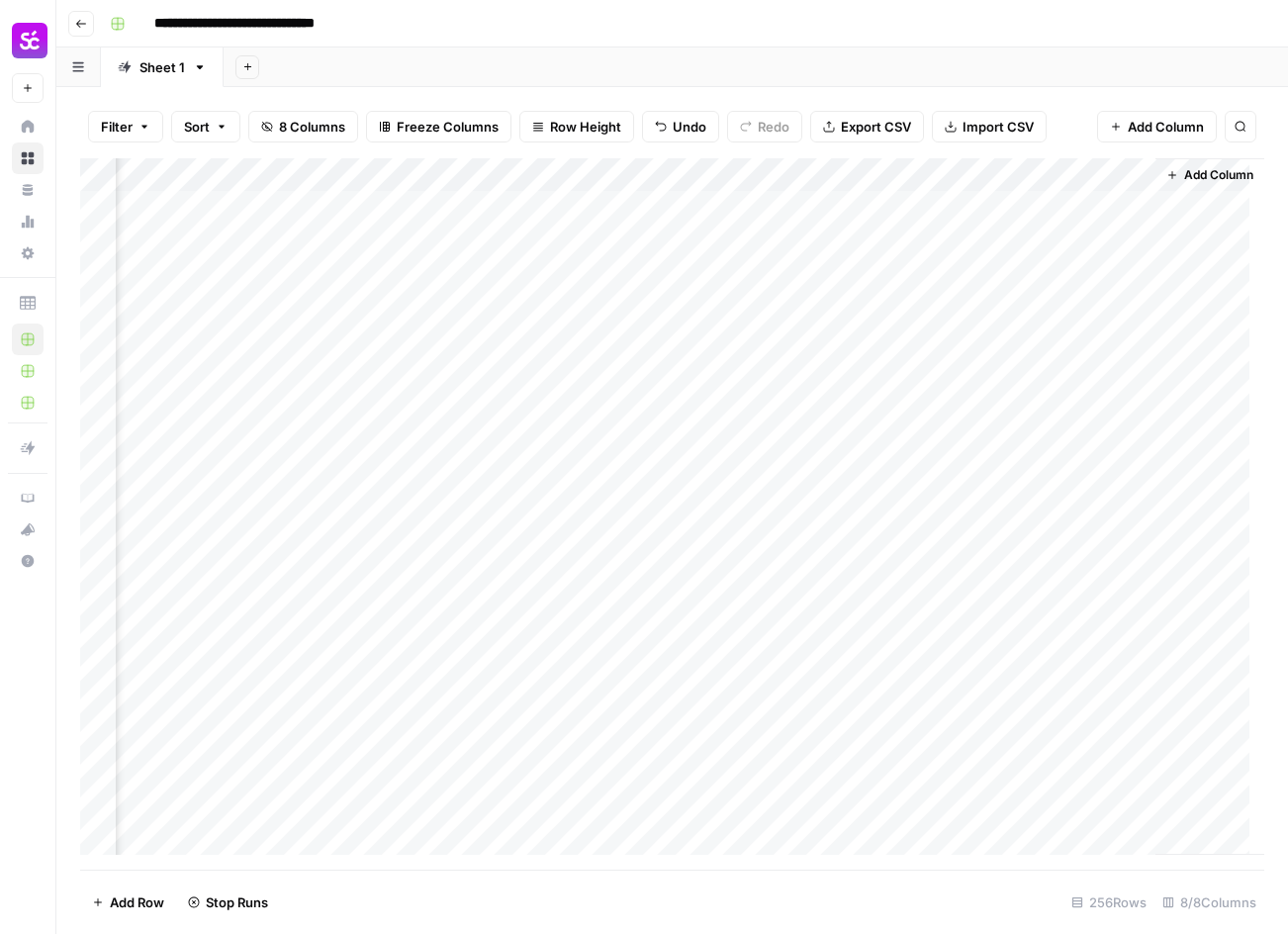 click on "Add Column" at bounding box center [672, 514] 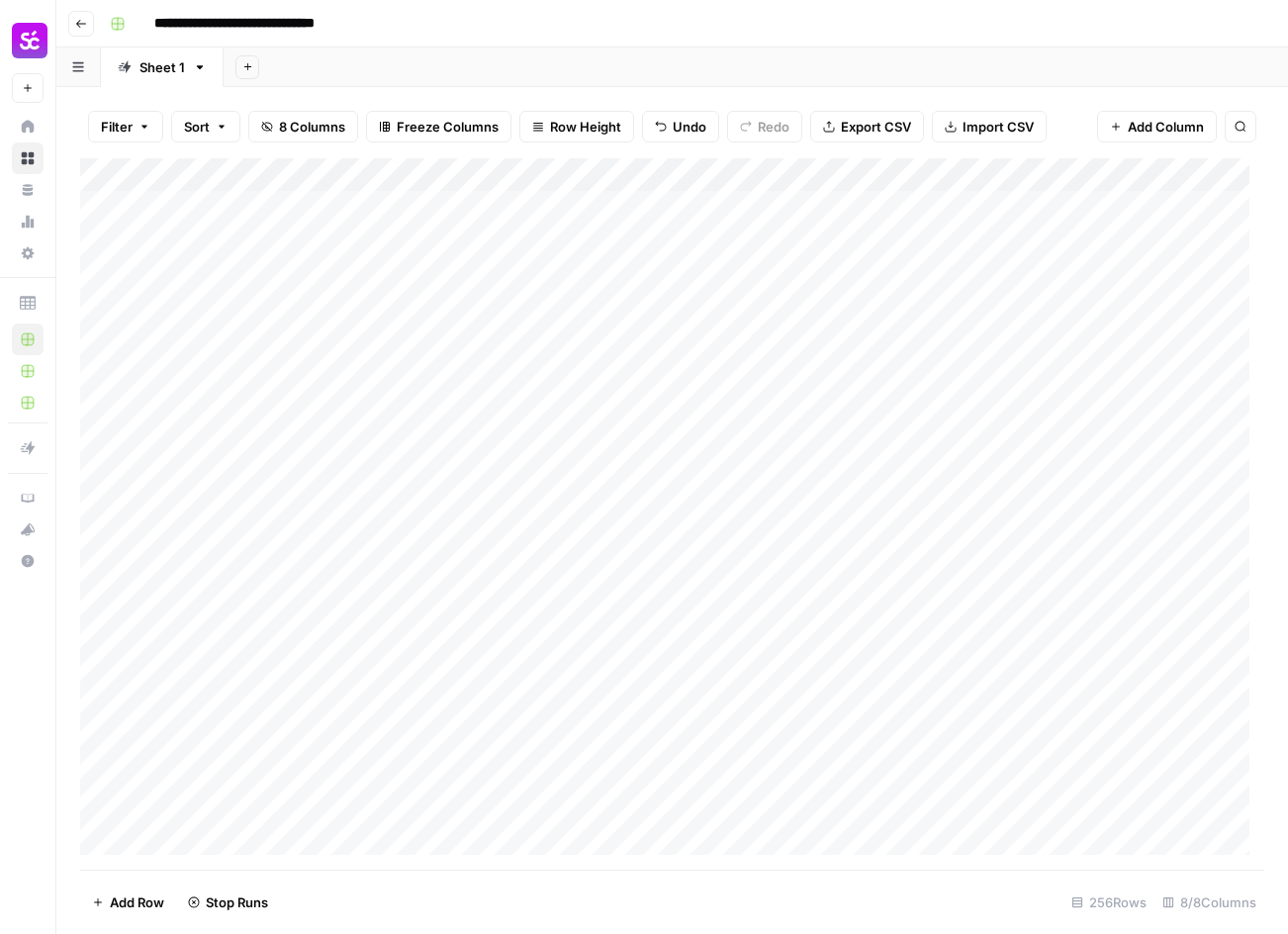 click on "Add Column" at bounding box center (672, 514) 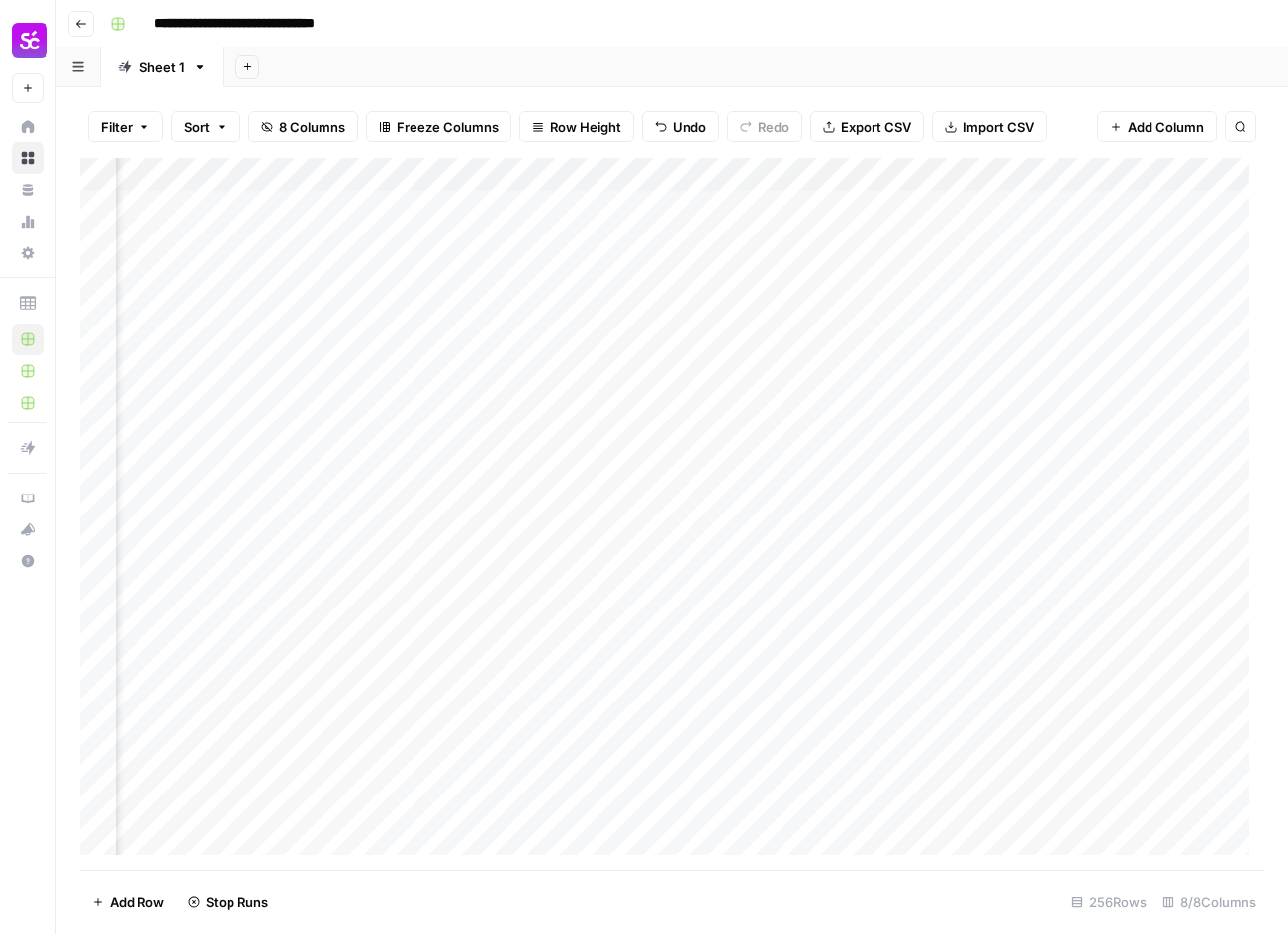 scroll, scrollTop: 0, scrollLeft: 495, axis: horizontal 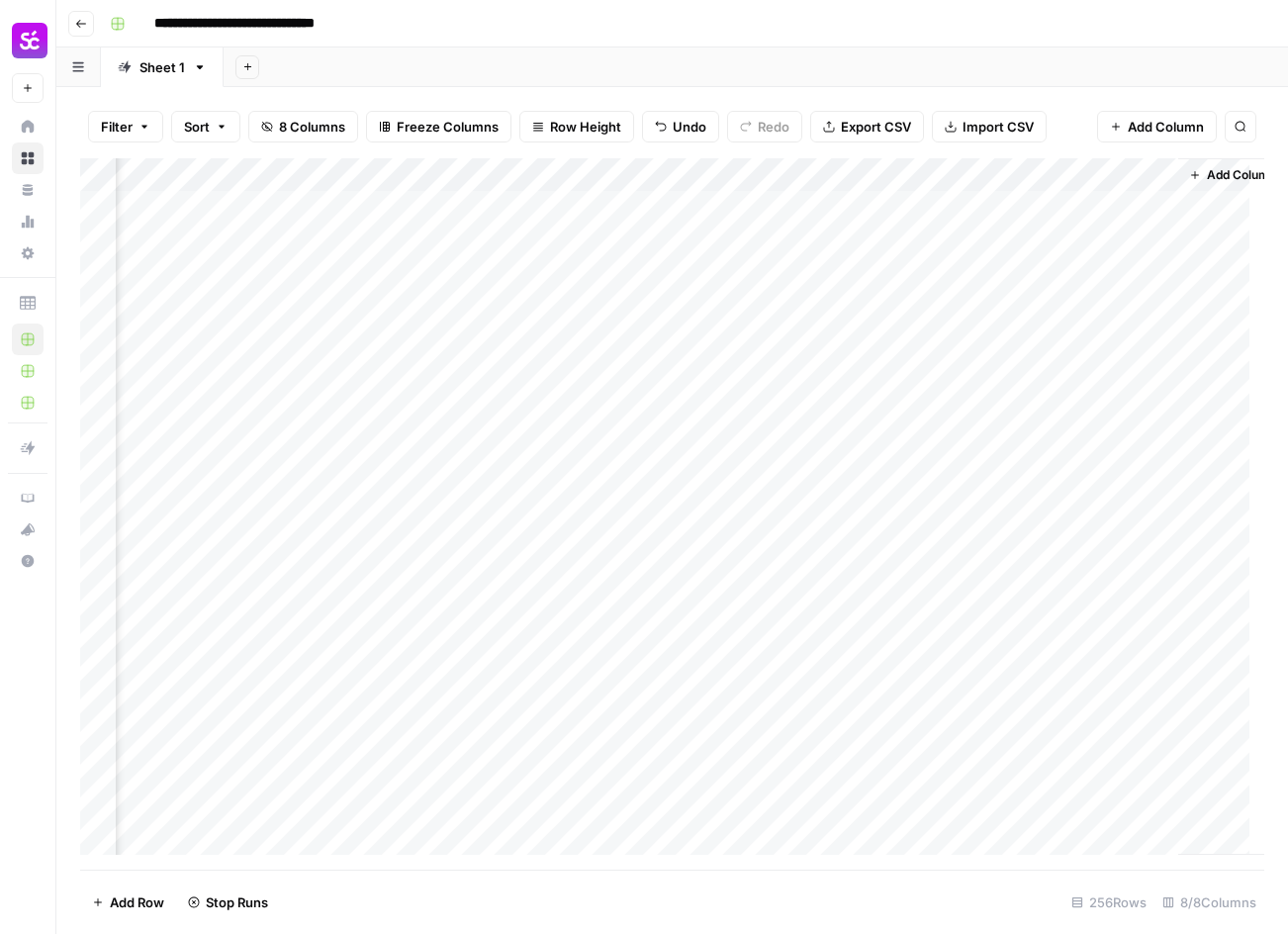 click on "Add Column" at bounding box center [672, 514] 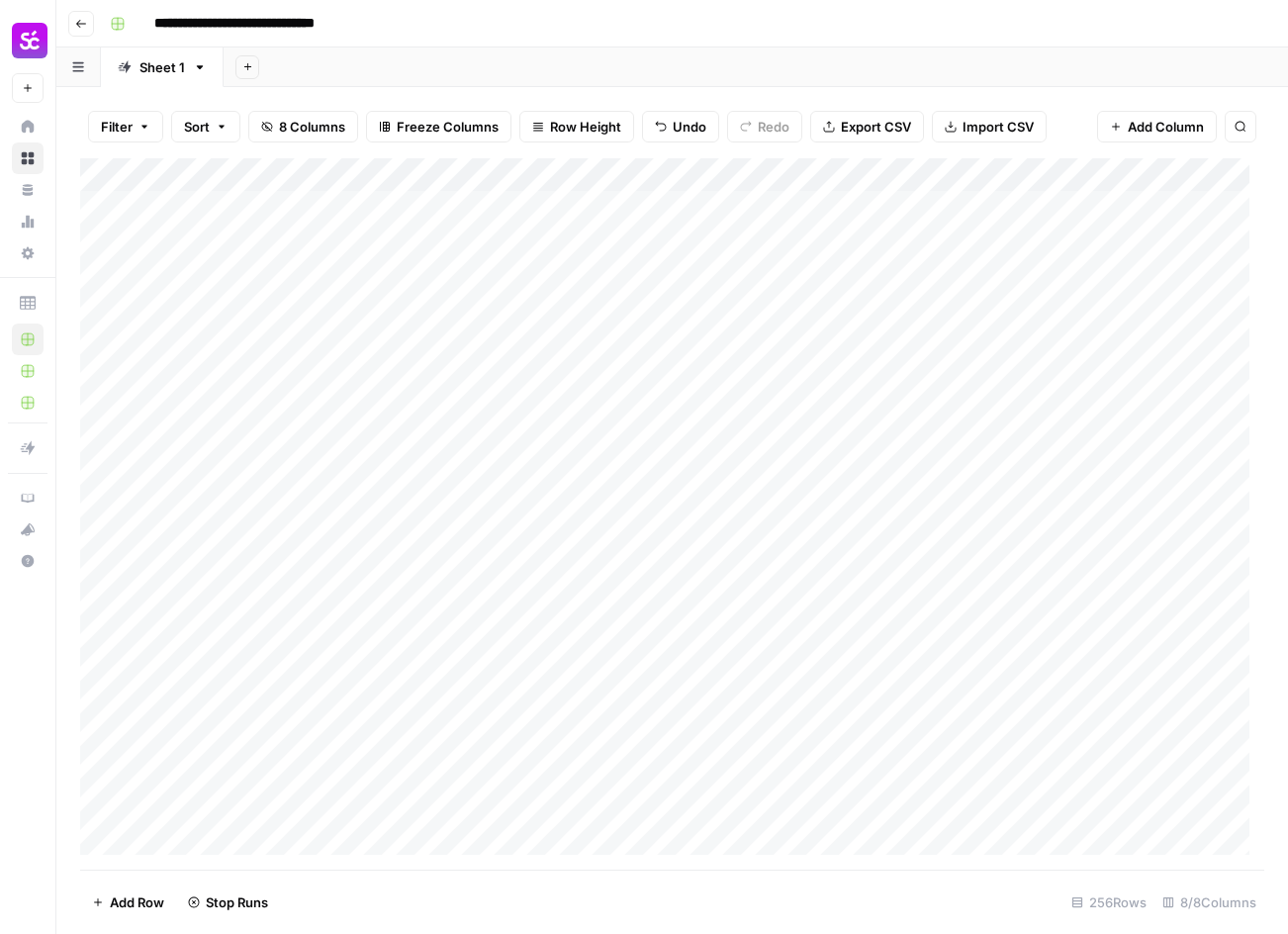 click on "Add Column" at bounding box center (672, 514) 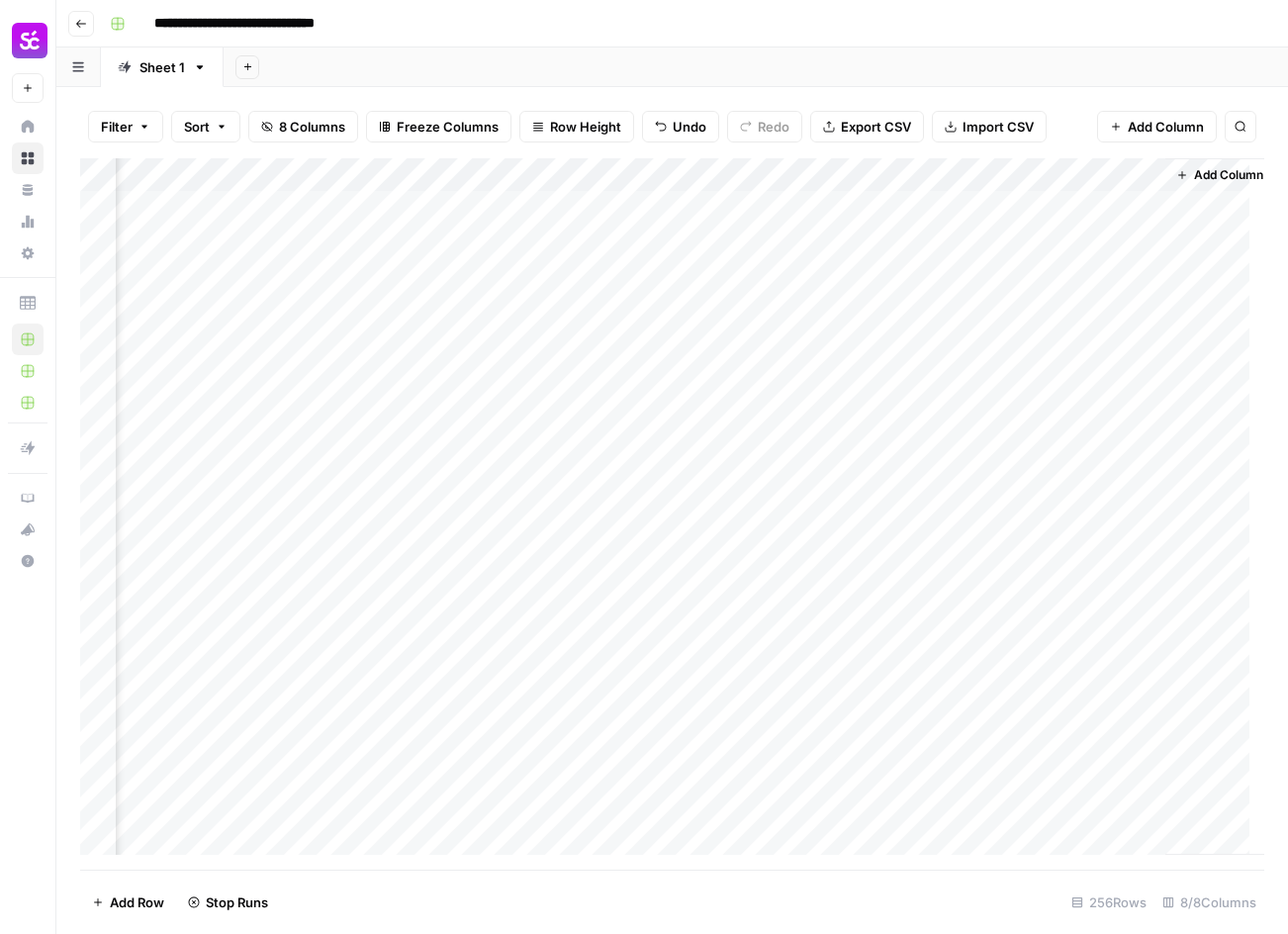 scroll, scrollTop: 0, scrollLeft: 533, axis: horizontal 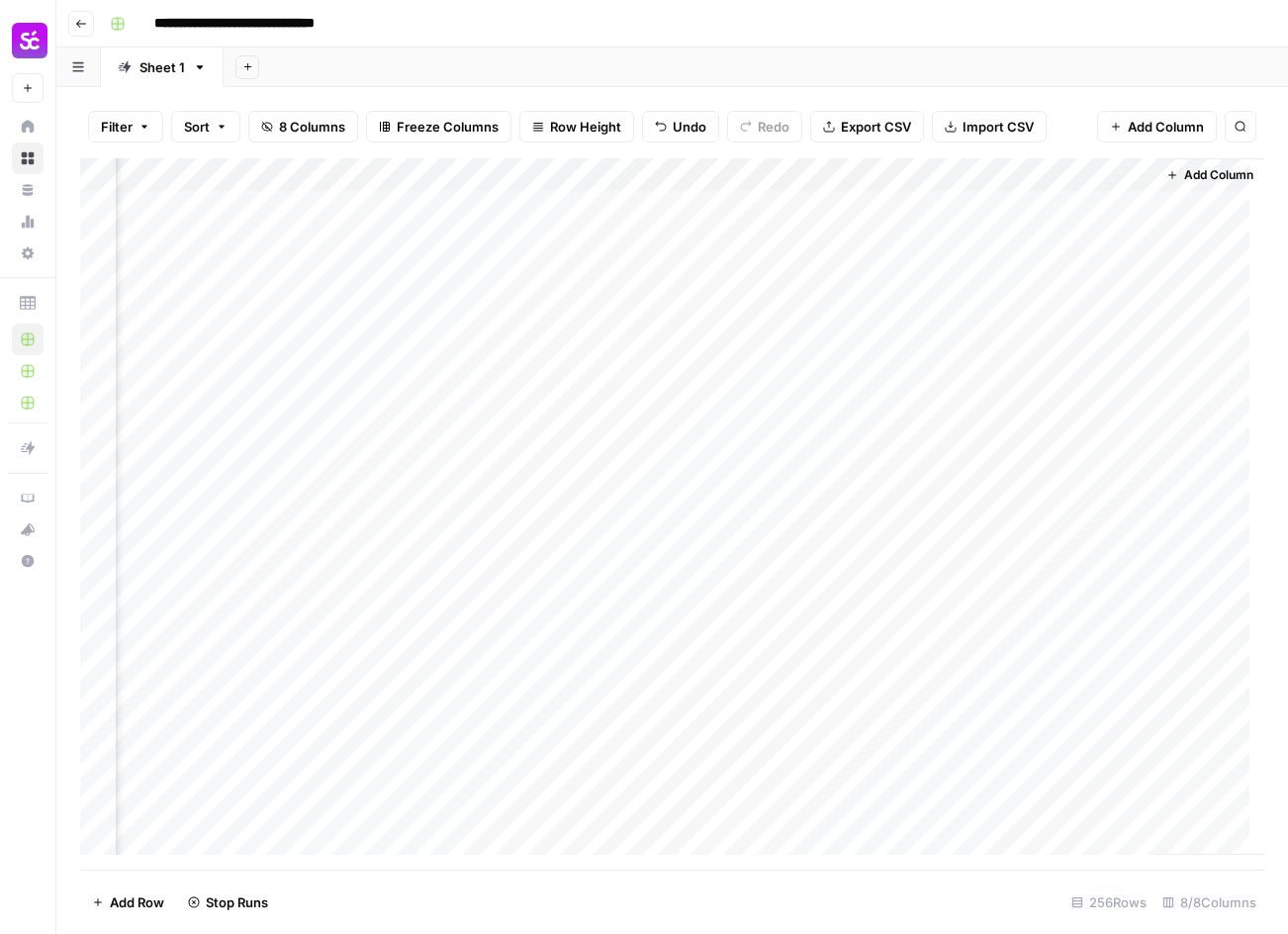 click on "Add Column" at bounding box center (672, 514) 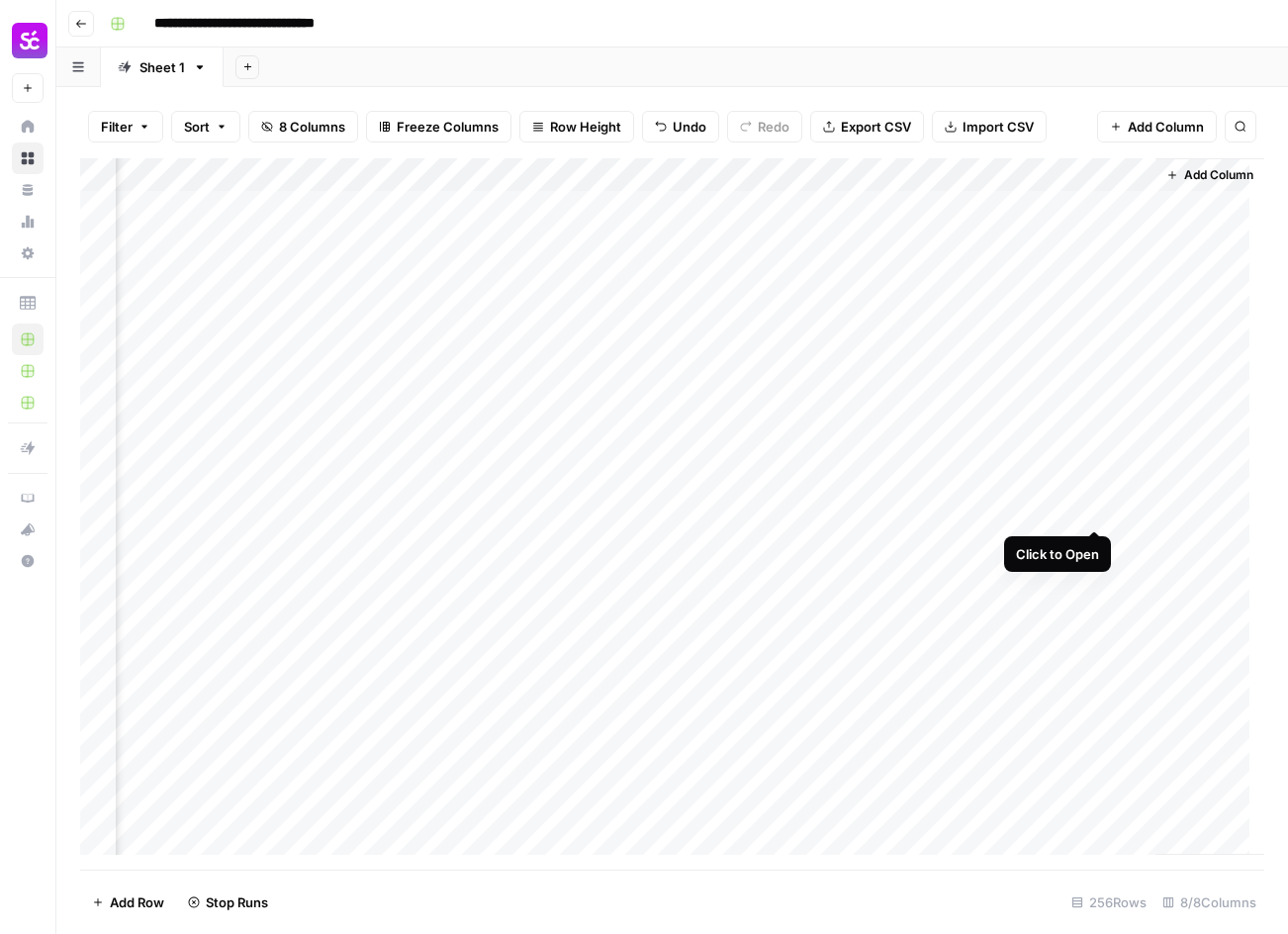 click on "Add Column" at bounding box center (672, 514) 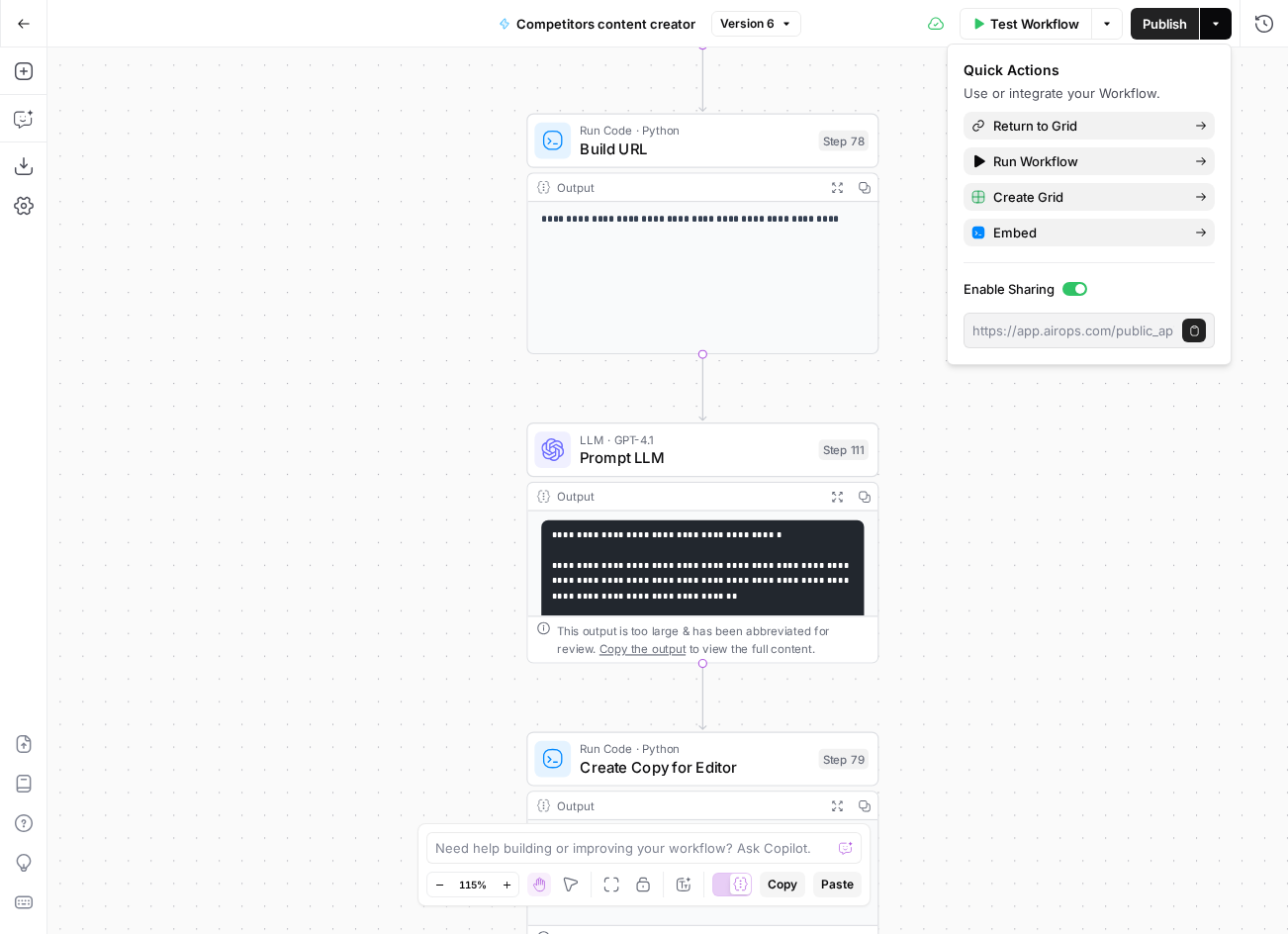 scroll, scrollTop: 0, scrollLeft: 0, axis: both 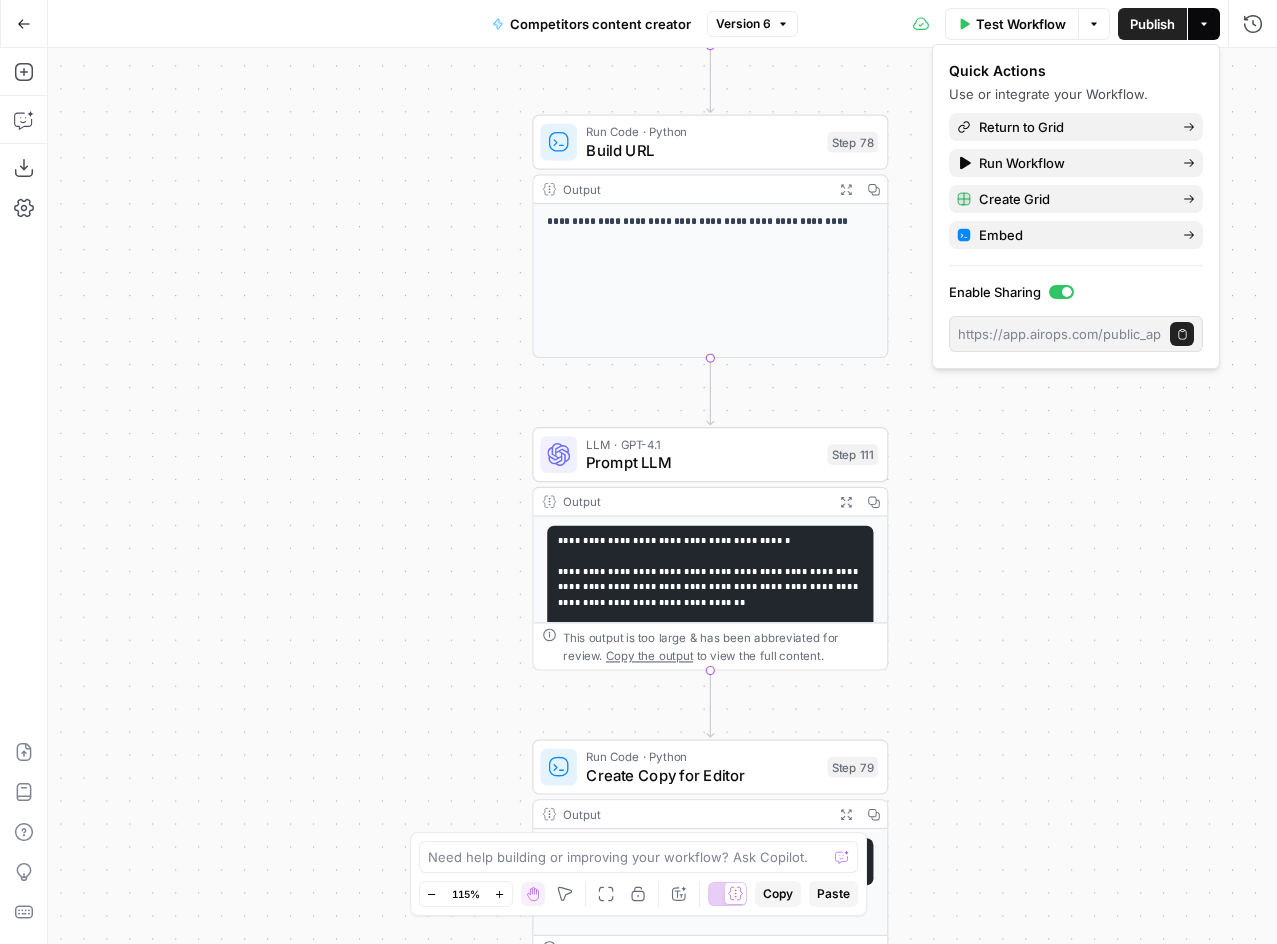 click on "Test Workflow" at bounding box center (1021, 24) 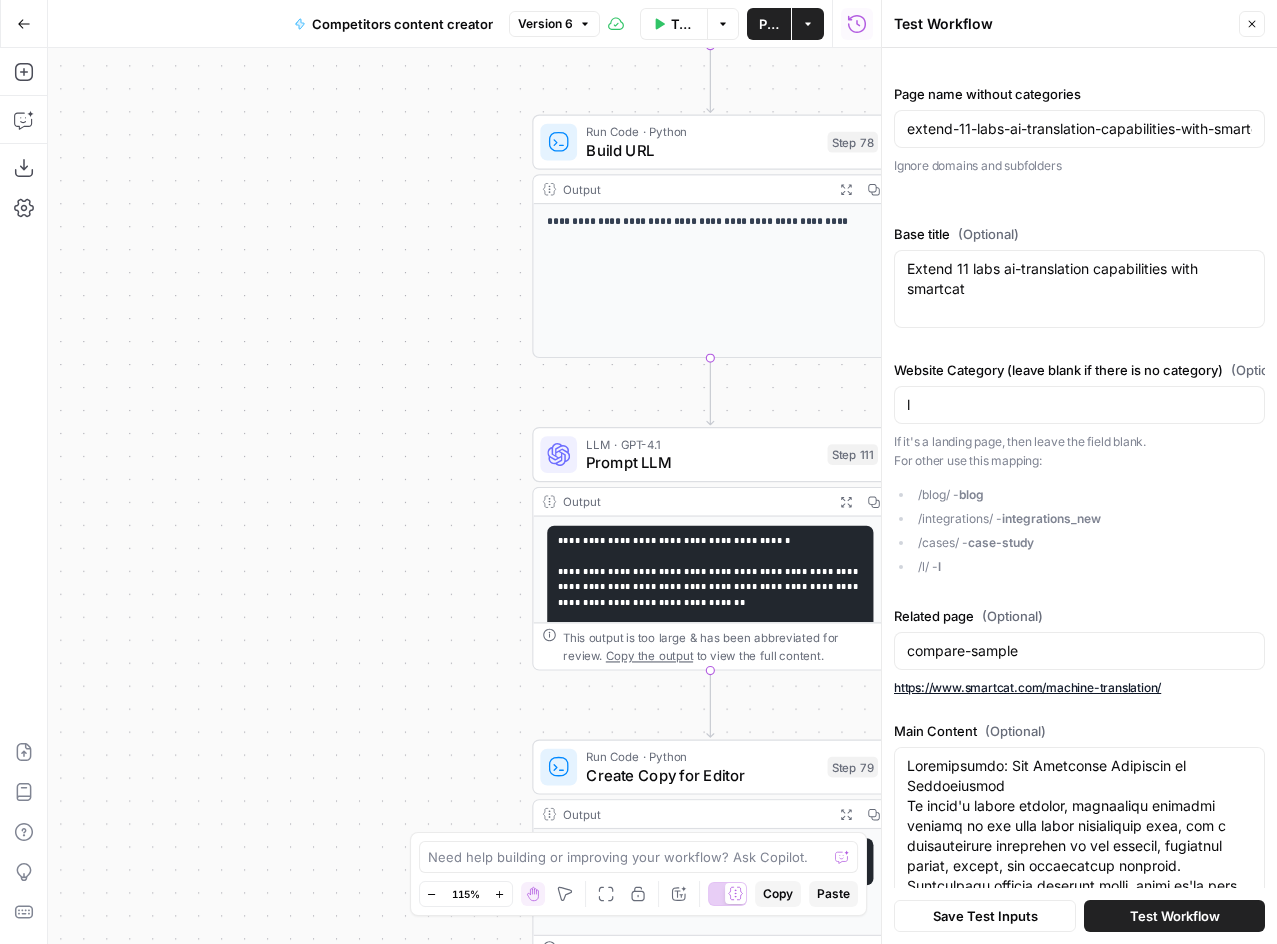 type 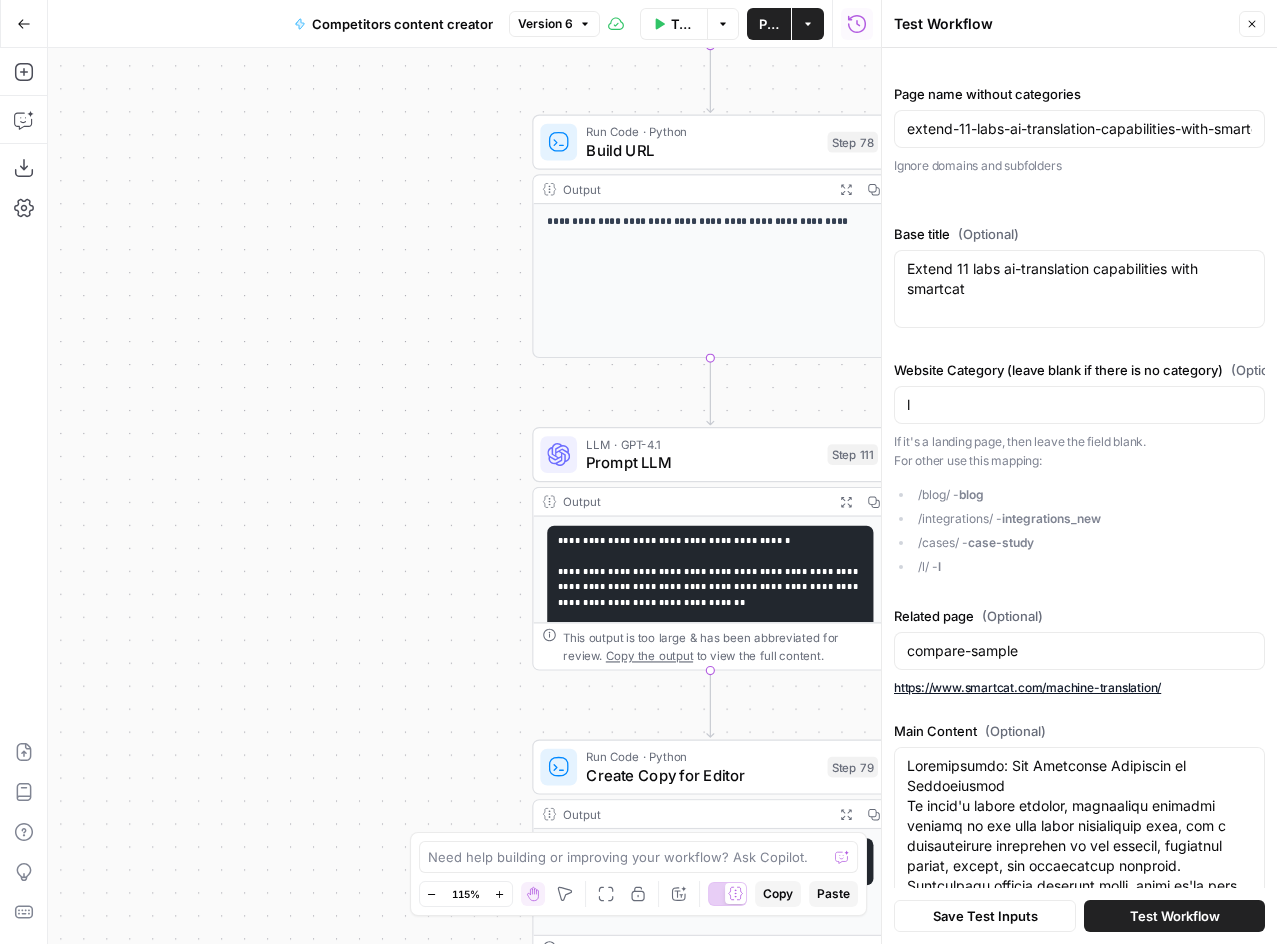 click on "extend-11-labs-ai-translation-capabilities-with-smartcat-v4" at bounding box center [1079, 129] 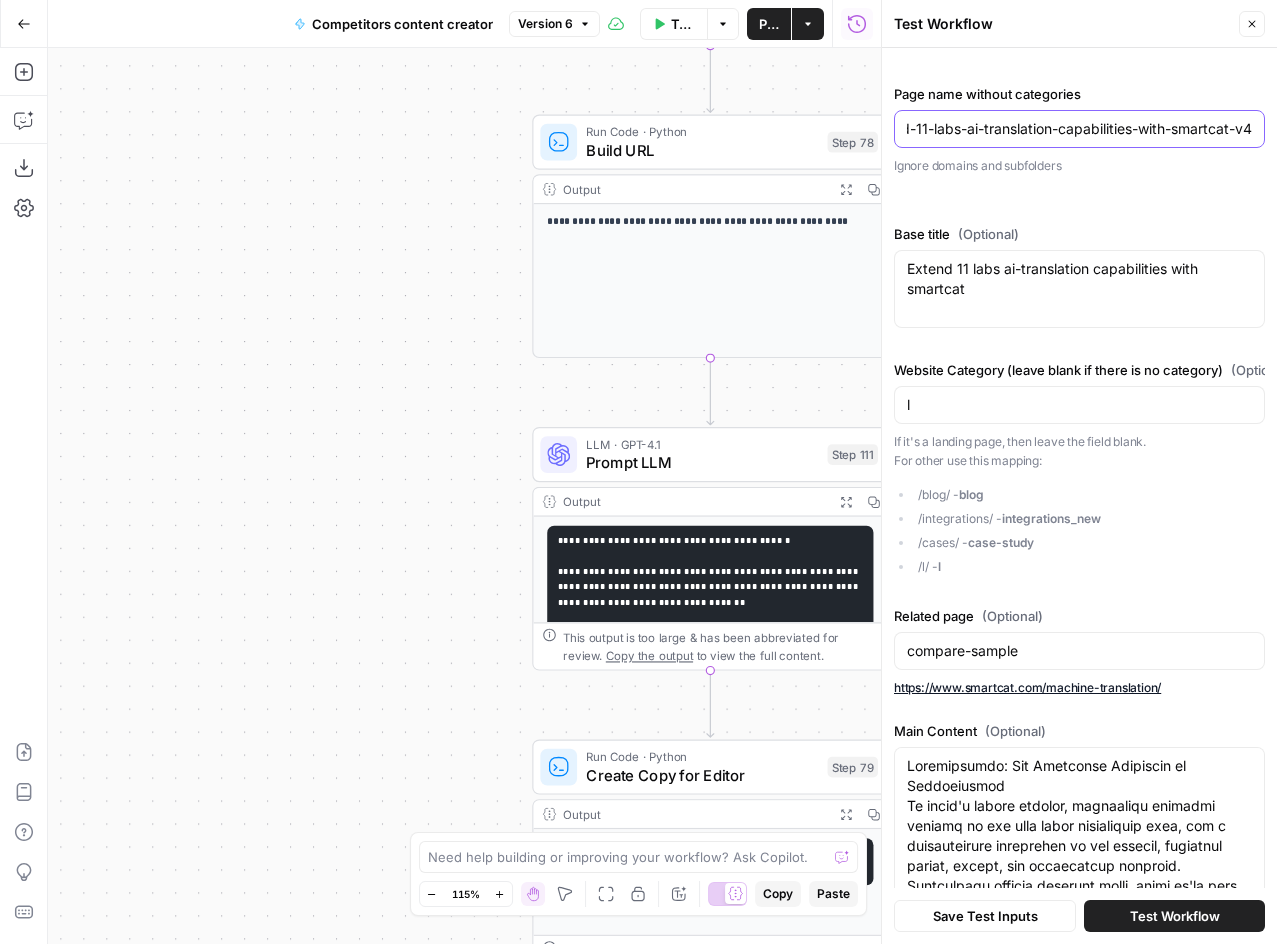 paste on "3play-media-content-creation-capabilities-with-smartcat" 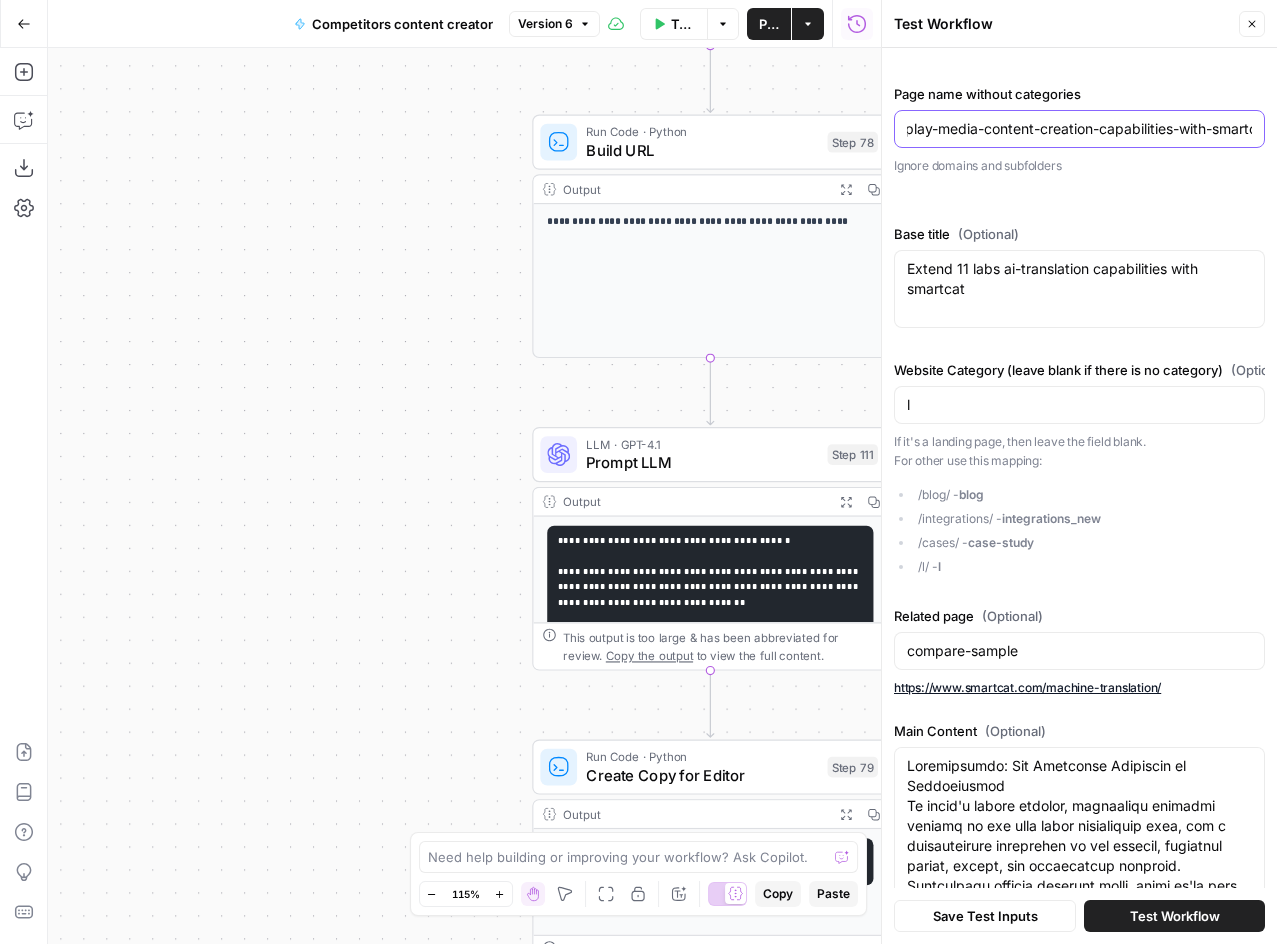 scroll, scrollTop: 0, scrollLeft: 100, axis: horizontal 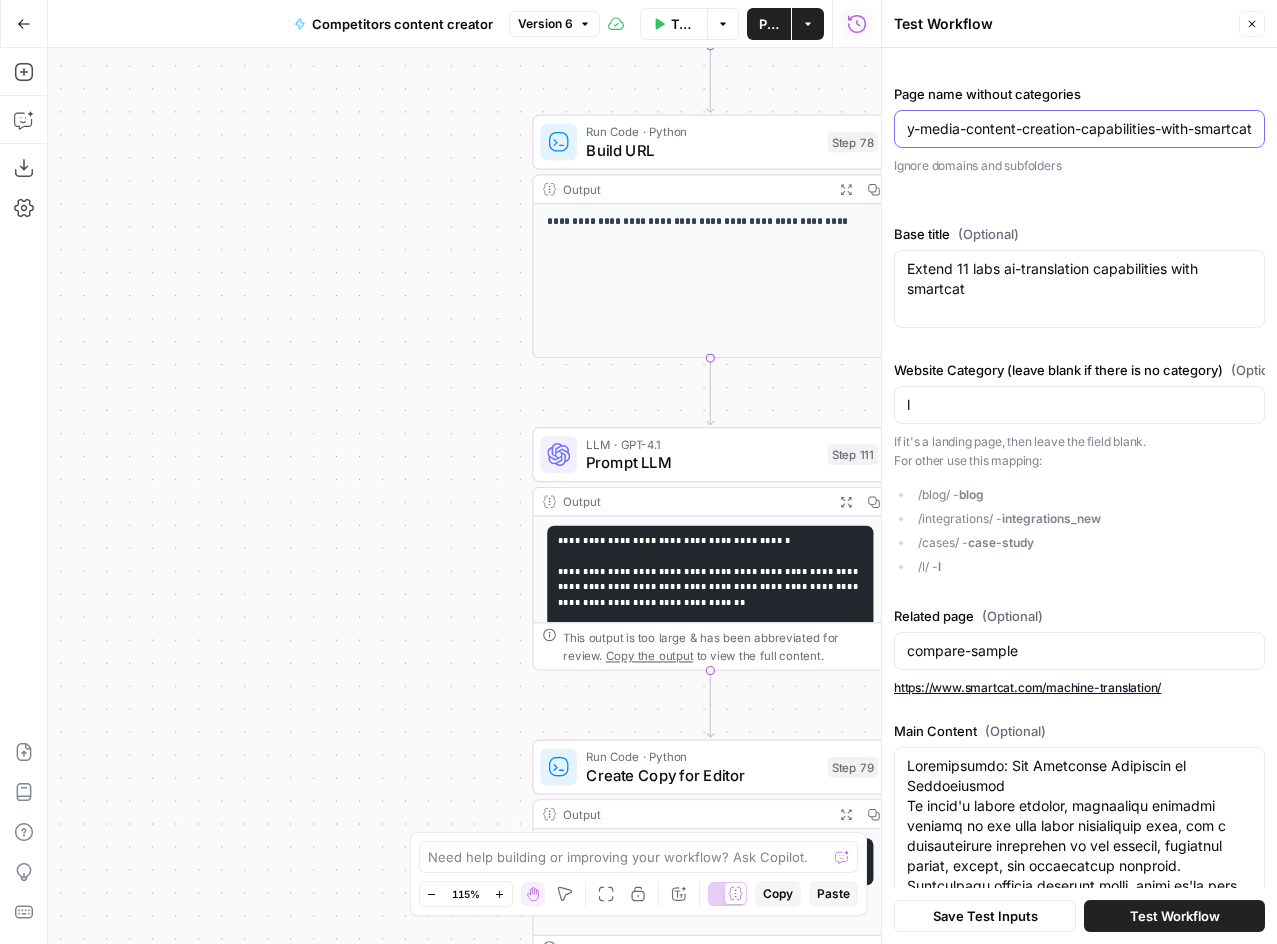 type on "extend-3play-media-content-creation-capabilities-with-smartcat" 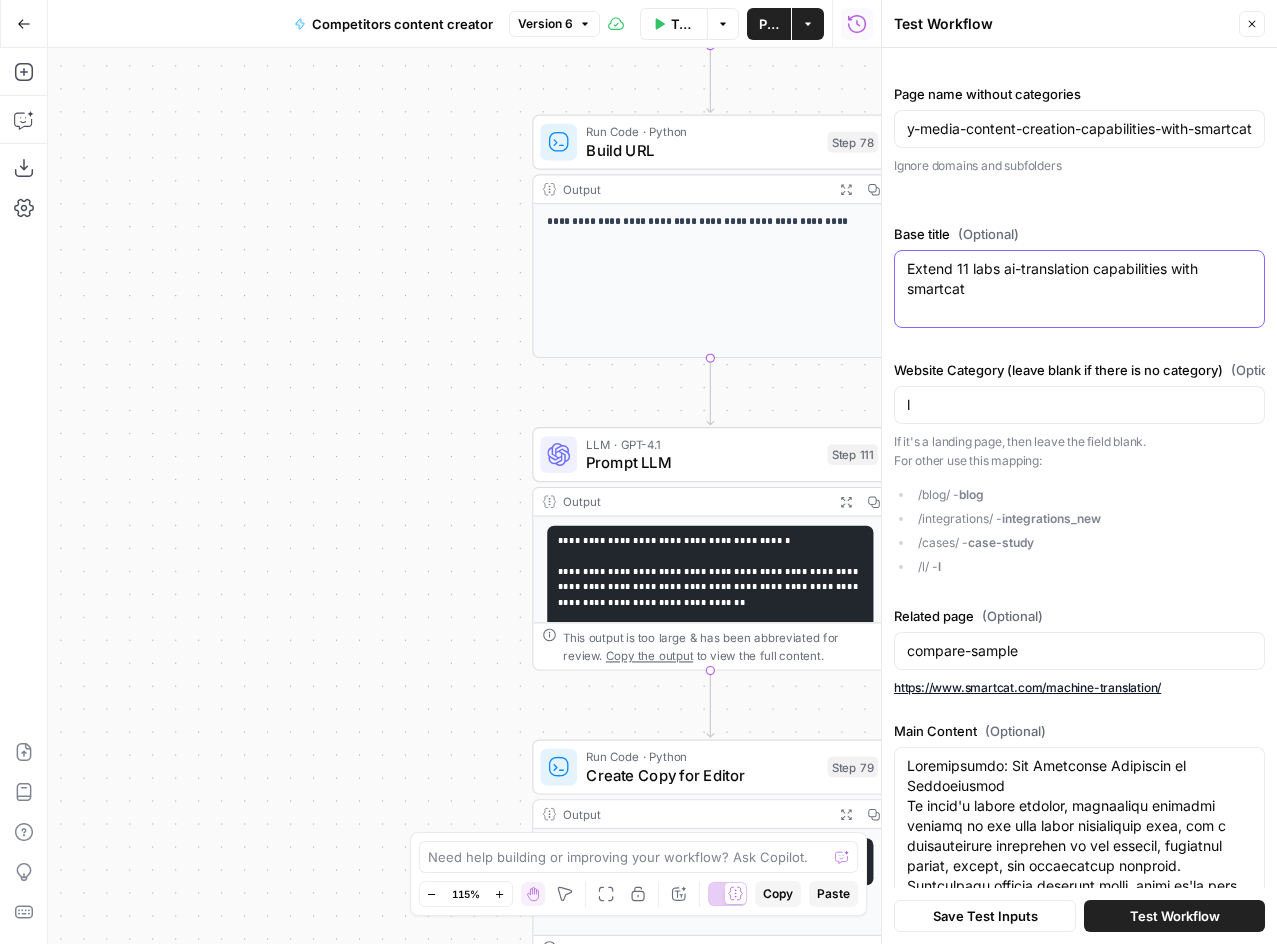 click on "Extend 11 labs ai-translation capabilities with smartcat" at bounding box center (1079, 279) 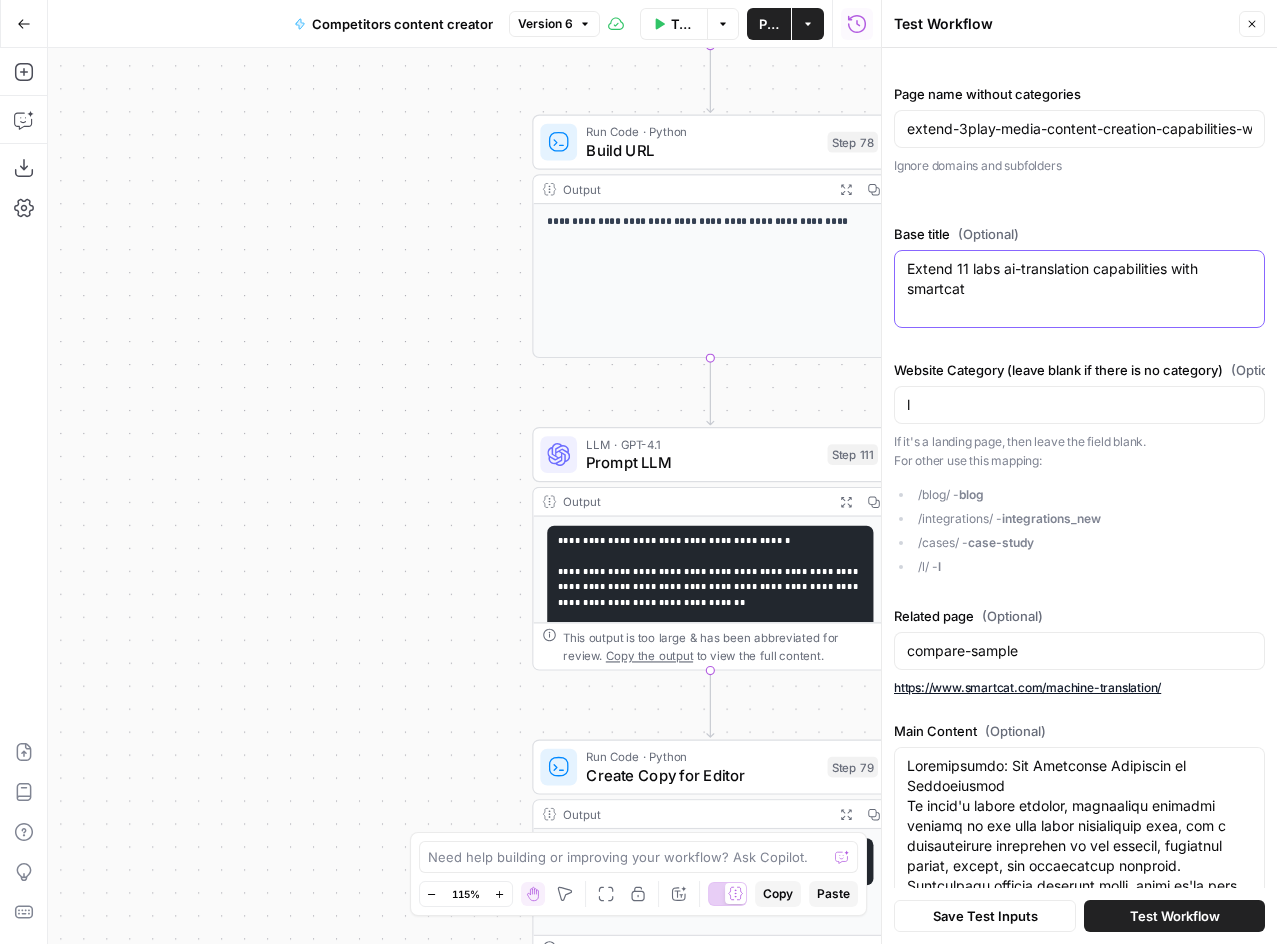 click on "Extend 11 labs ai-translation capabilities with smartcat" at bounding box center (1079, 279) 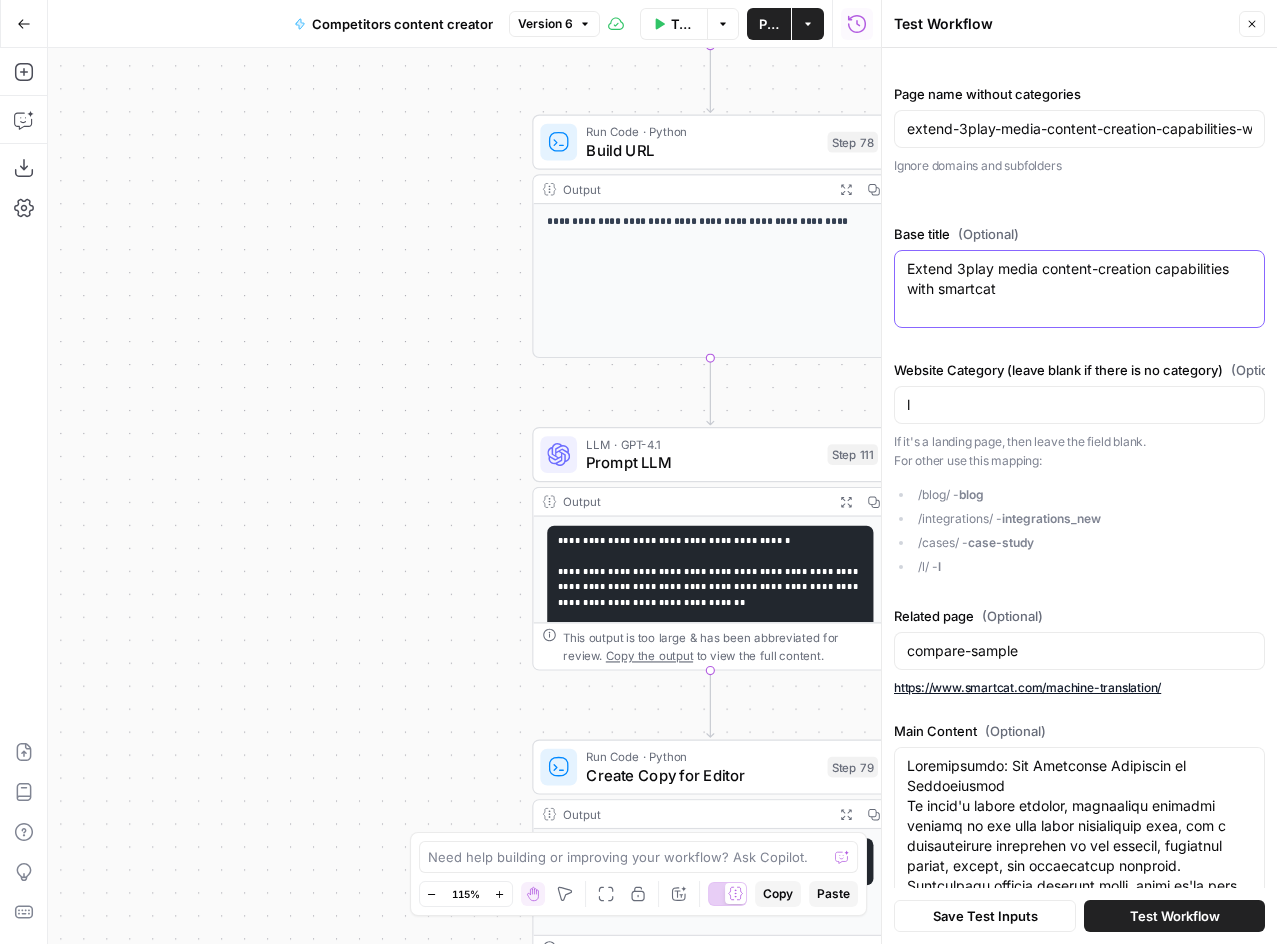 type on "Extend 3play media content-creation capabilities with smartcat" 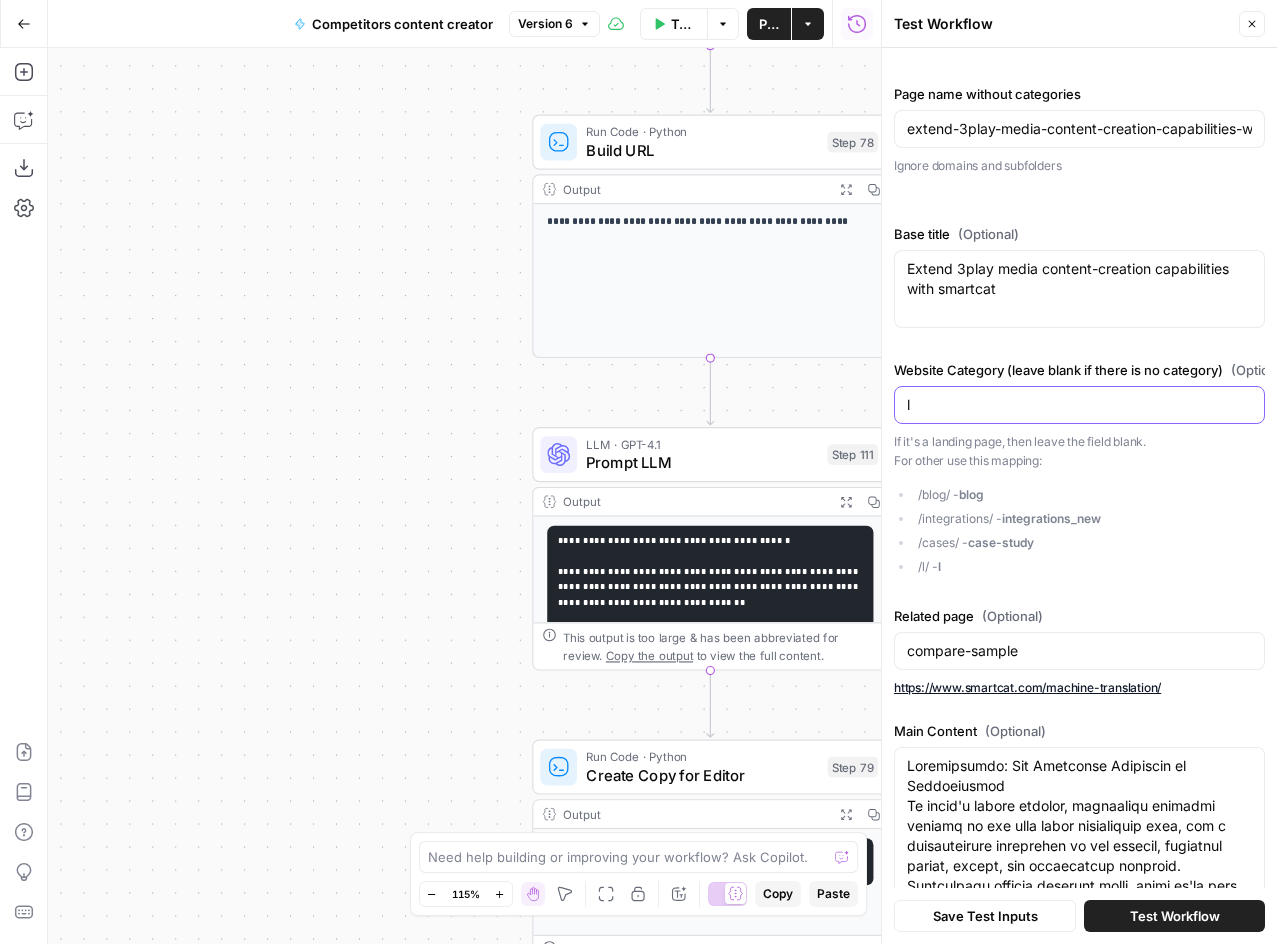 click on "l" at bounding box center (1079, 405) 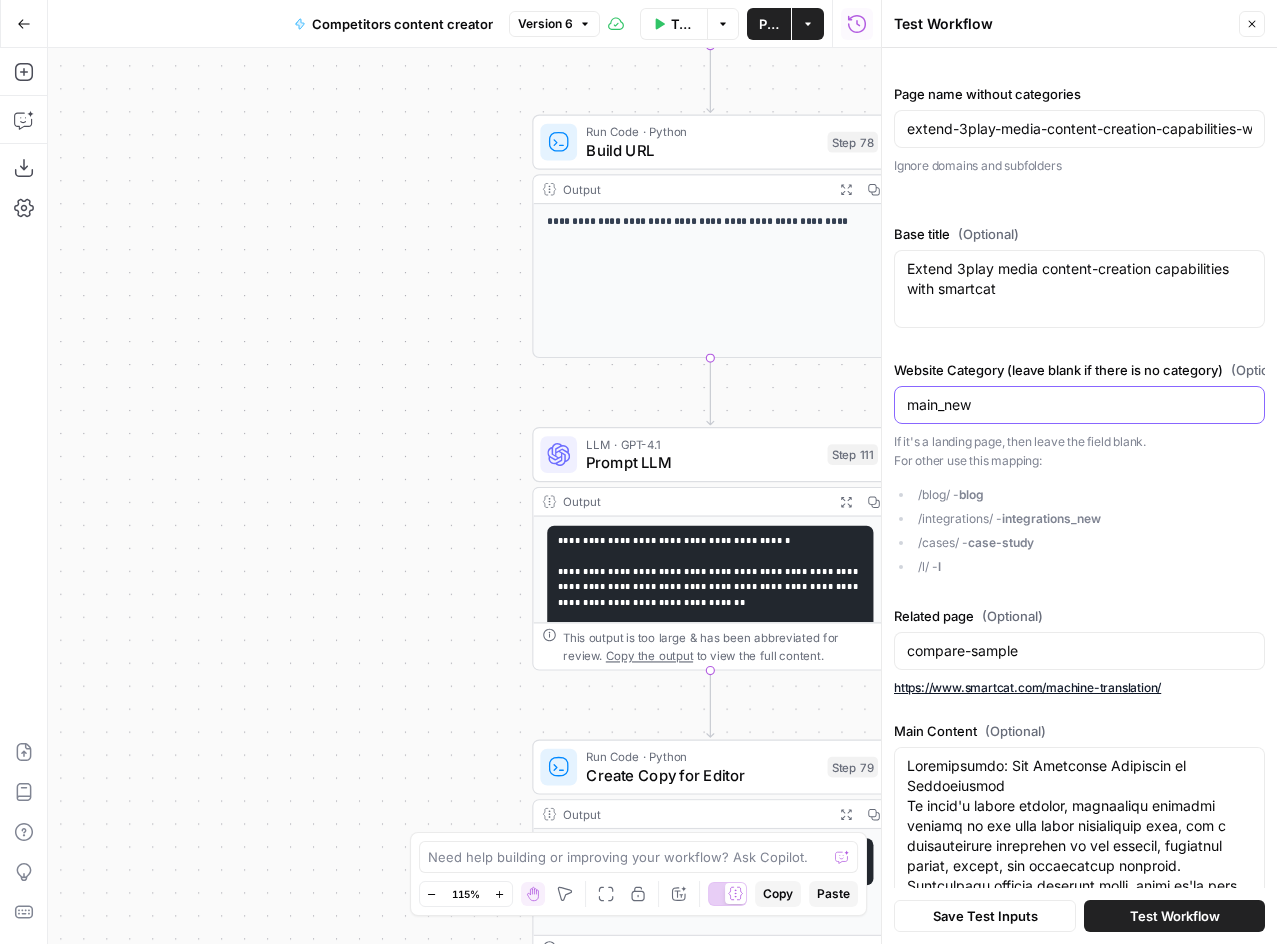 type on "main_new" 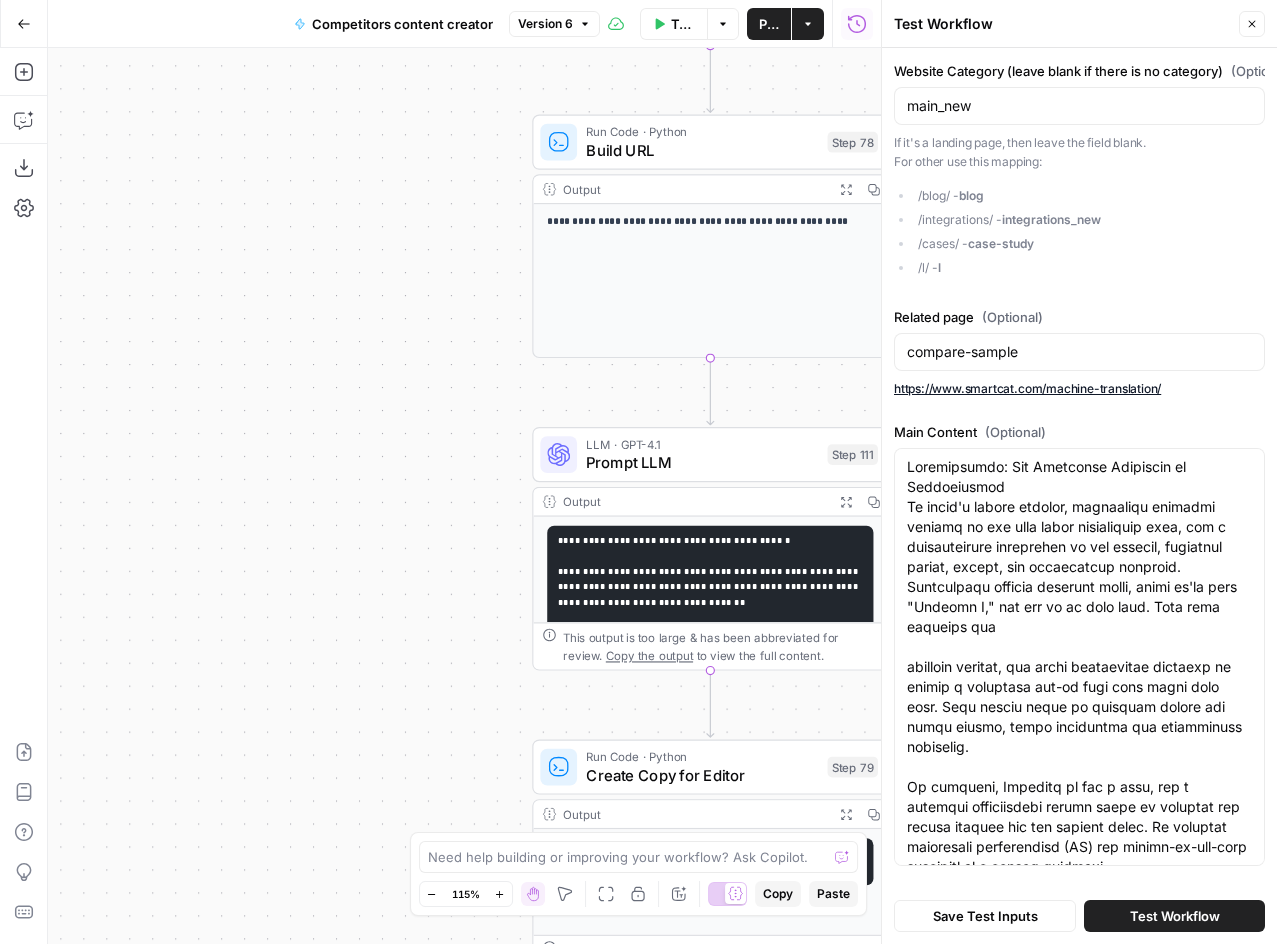 scroll, scrollTop: 300, scrollLeft: 0, axis: vertical 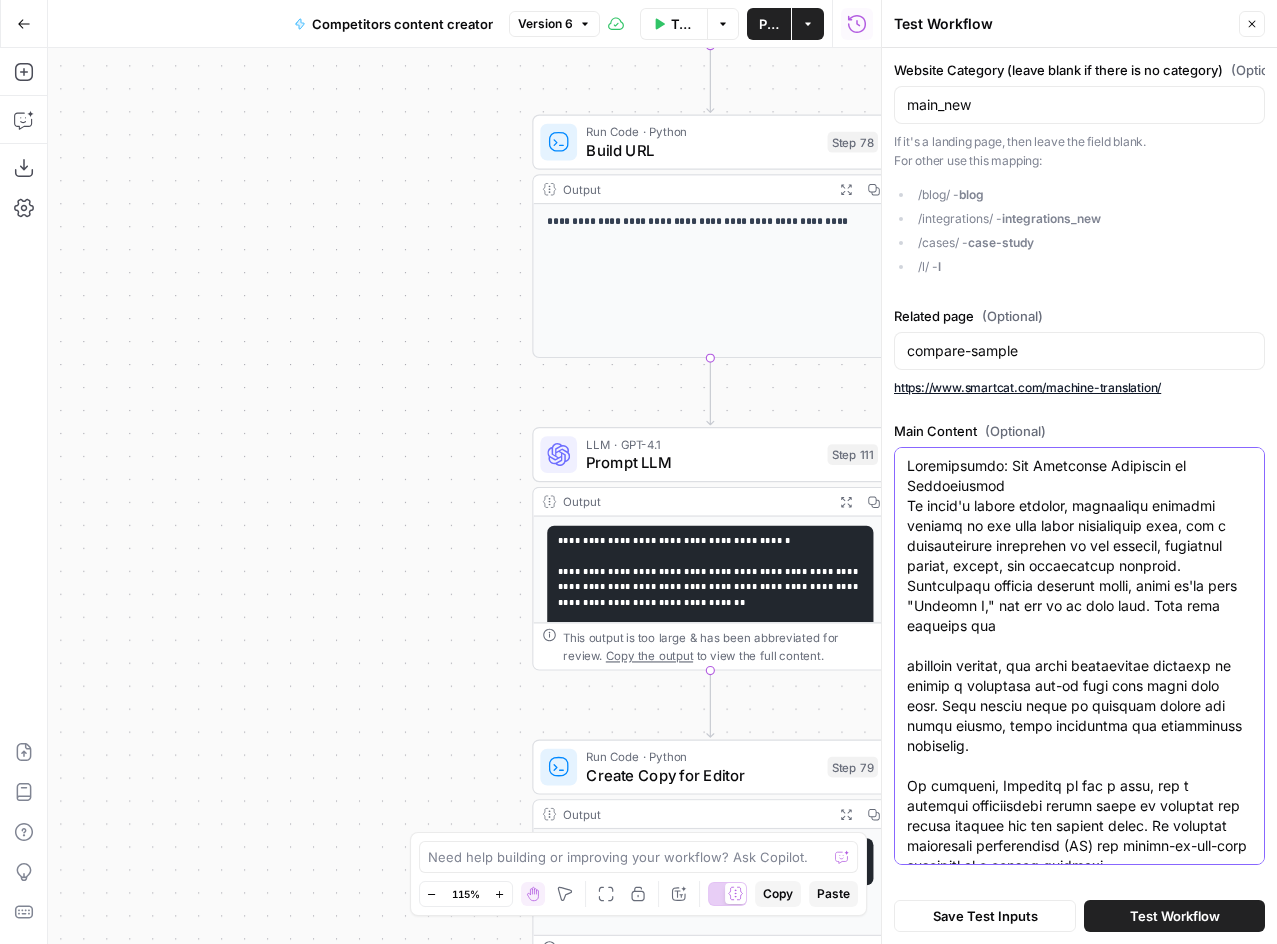 click on "Main Content   (Optional)" at bounding box center [1079, 1196] 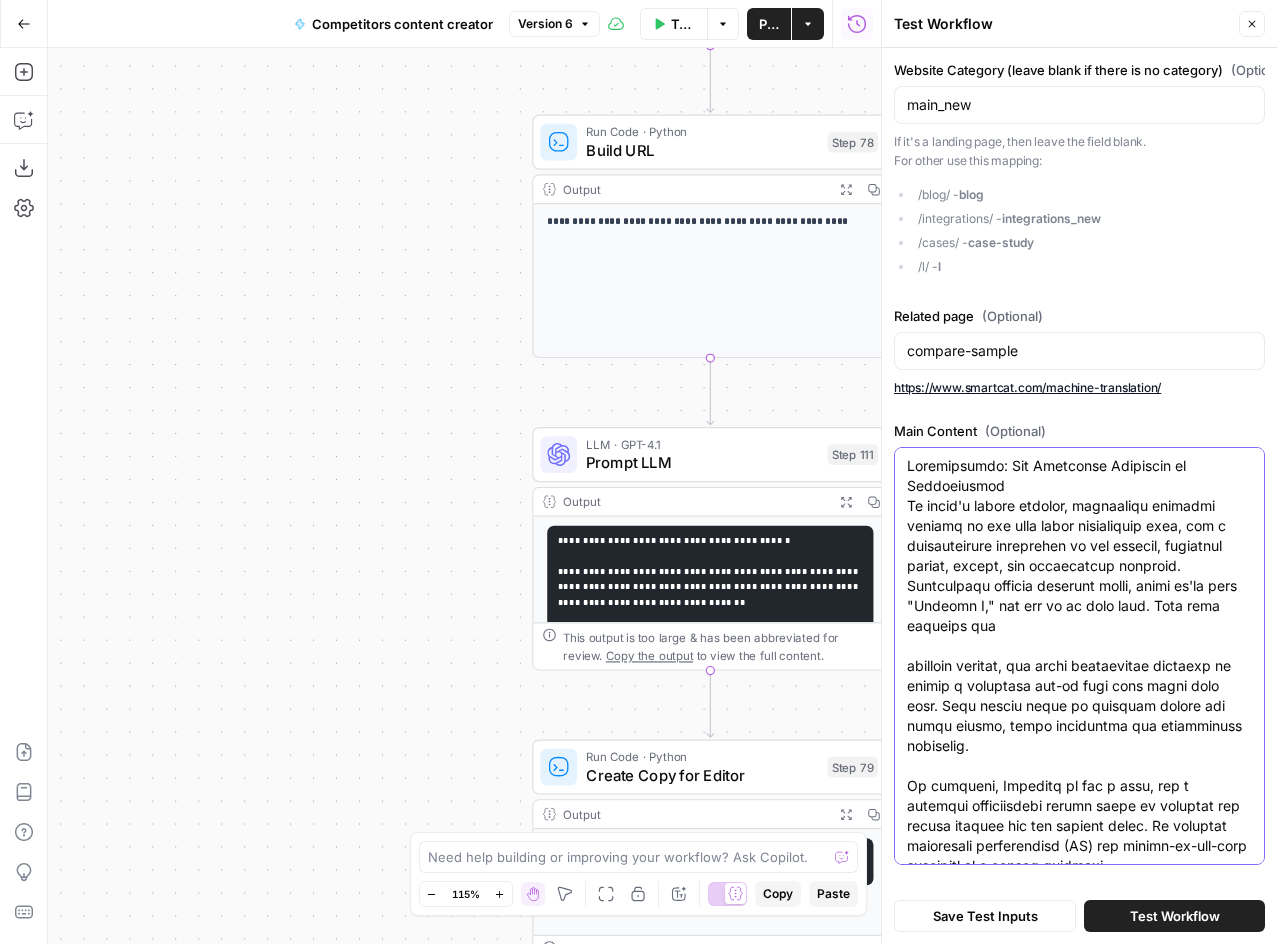 paste on ""Introduction: The Strategic Challenge of Localization
In today's global economy, localizing training courses is not just about translating text, but a comprehensive adaptation of all content, including images, videos, and interactive elements. Traditional content creation tools, which we'll call ""Service X,"" are not up to this task. They were designed for
creating courses, and their translation function is merely a secondary add-on that only works with text. This forces users to manually manage all other assets, using fragmented and inefficient processes.
In contrast, Smartcat is not a tool, but a complete localization system built to automate the entire process for all content types. It combines artificial intelligence (AI) and expert-in-the-loop workflows on a single platform.
Key Advantages of Smartcat
1. Comprehensive Automation and Quality
Smartcat offers a single, AI-powered workflow that handles text, images, and video in one centralized system, eliminating manual labor and fragmenta..." 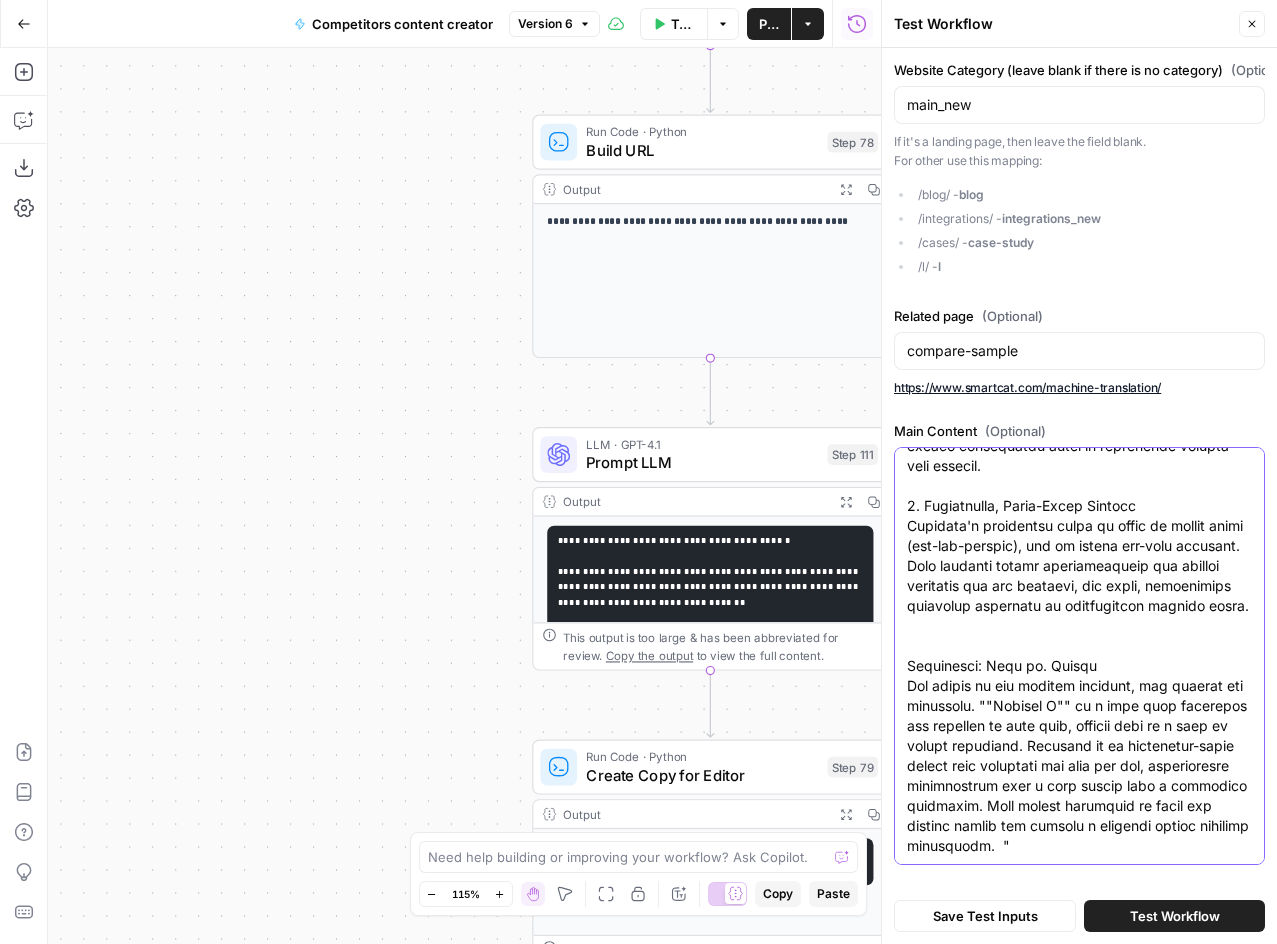 scroll, scrollTop: 1140, scrollLeft: 0, axis: vertical 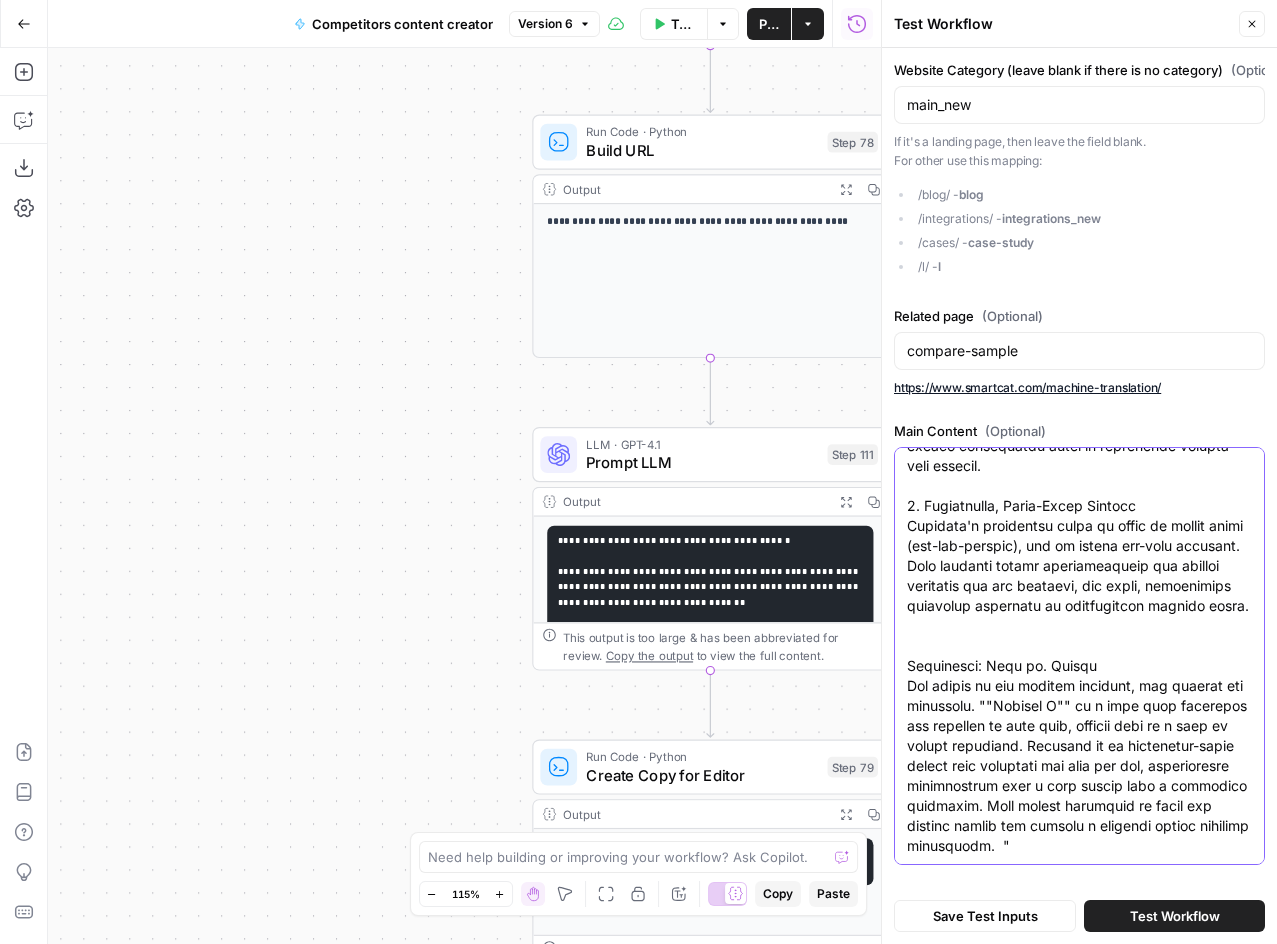 type on ""Introduction: The Strategic Challenge of Localization
In today's global economy, localizing training courses is not just about translating text, but a comprehensive adaptation of all content, including images, videos, and interactive elements. Traditional content creation tools, which we'll call ""Service X,"" are not up to this task. They were designed for
creating courses, and their translation function is merely a secondary add-on that only works with text. This forces users to manually manage all other assets, using fragmented and inefficient processes.
In contrast, Smartcat is not a tool, but a complete localization system built to automate the entire process for all content types. It combines artificial intelligence (AI) and expert-in-the-loop workflows on a single platform.
Key Advantages of Smartcat
1. Comprehensive Automation and Quality
Smartcat offers a single, AI-powered workflow that handles text, images, and video in one centralized system, eliminating manual labor and fragmenta..." 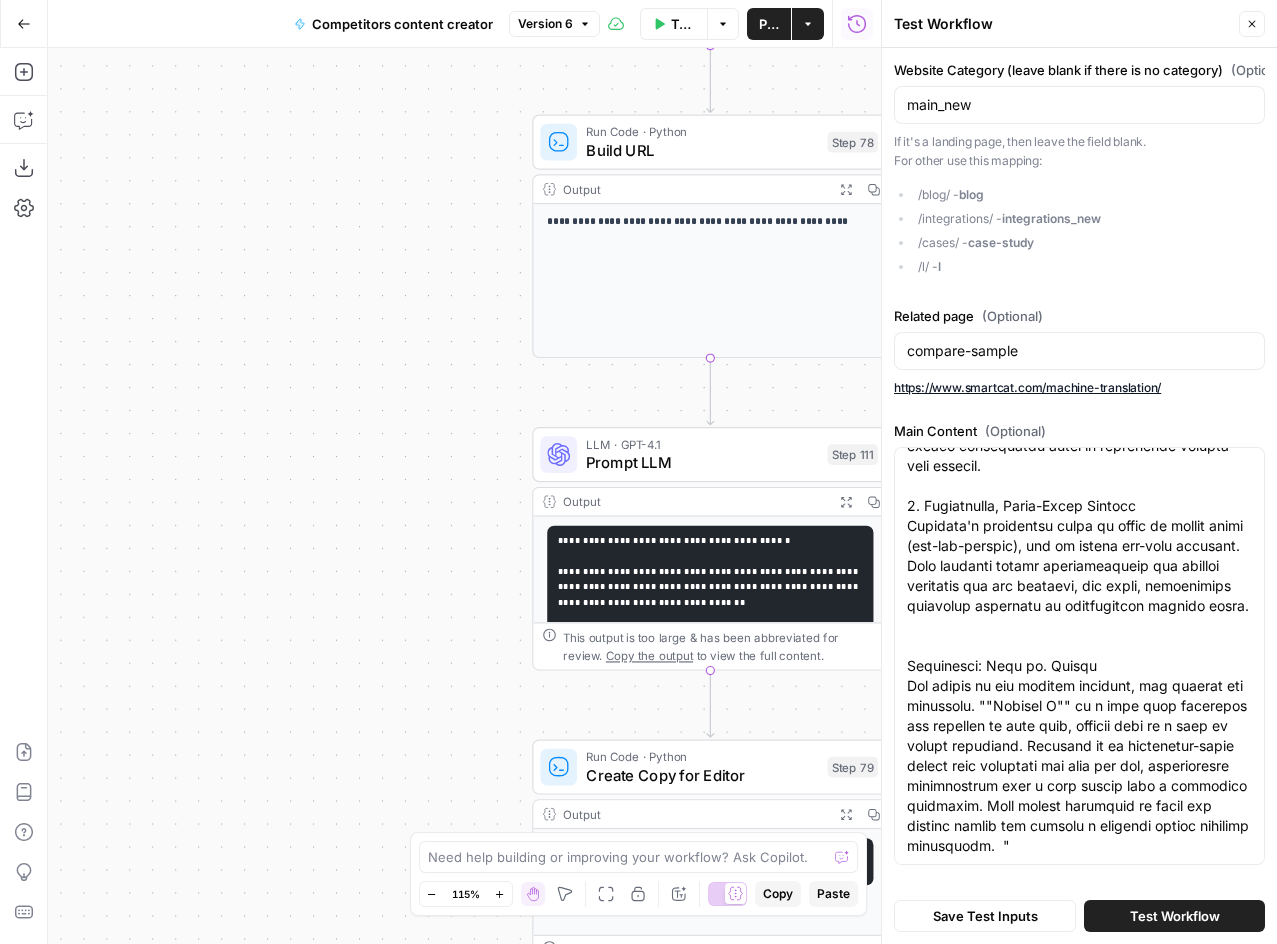 scroll, scrollTop: 0, scrollLeft: 0, axis: both 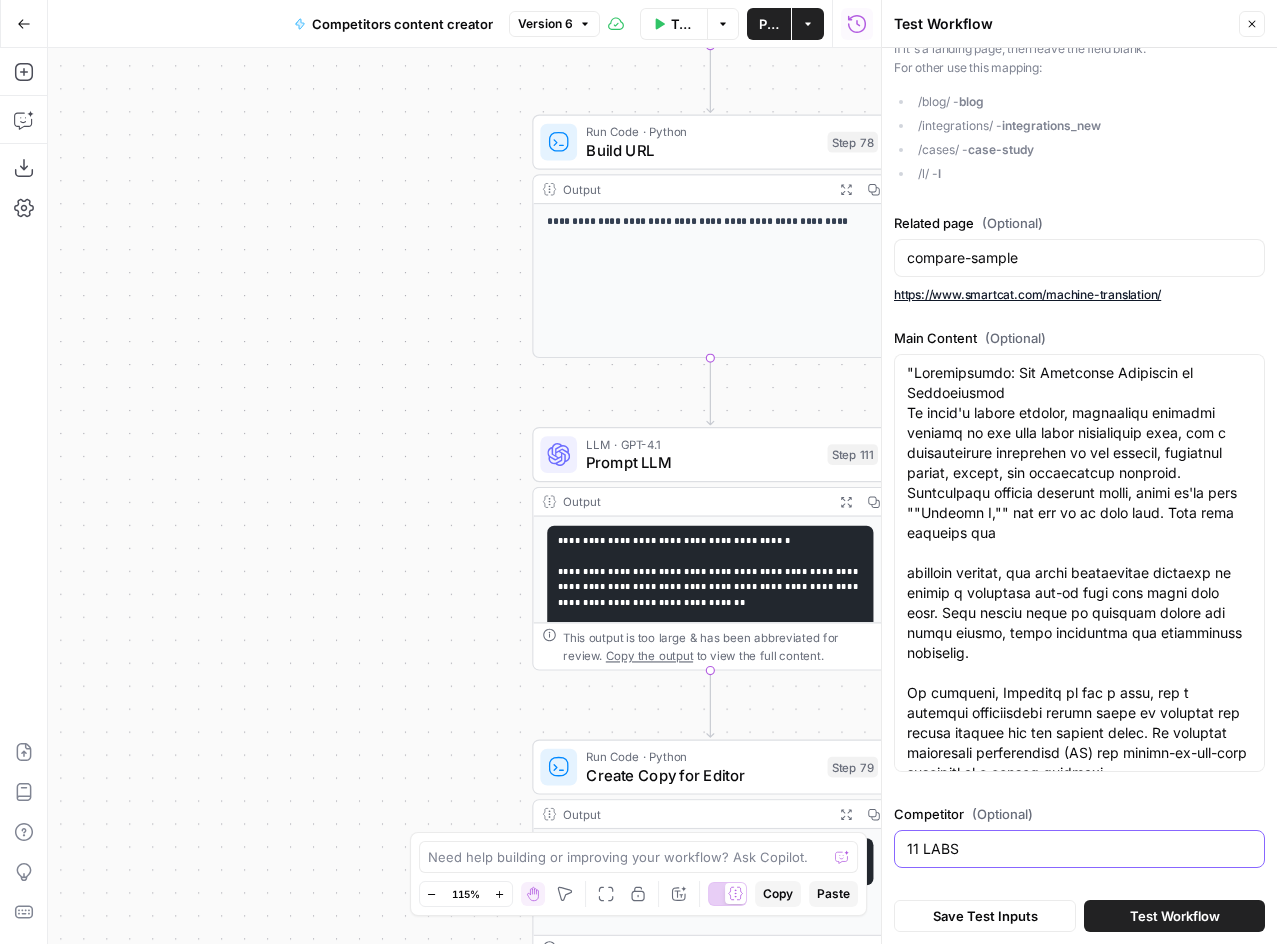 click on "11 LABS" at bounding box center [1079, 849] 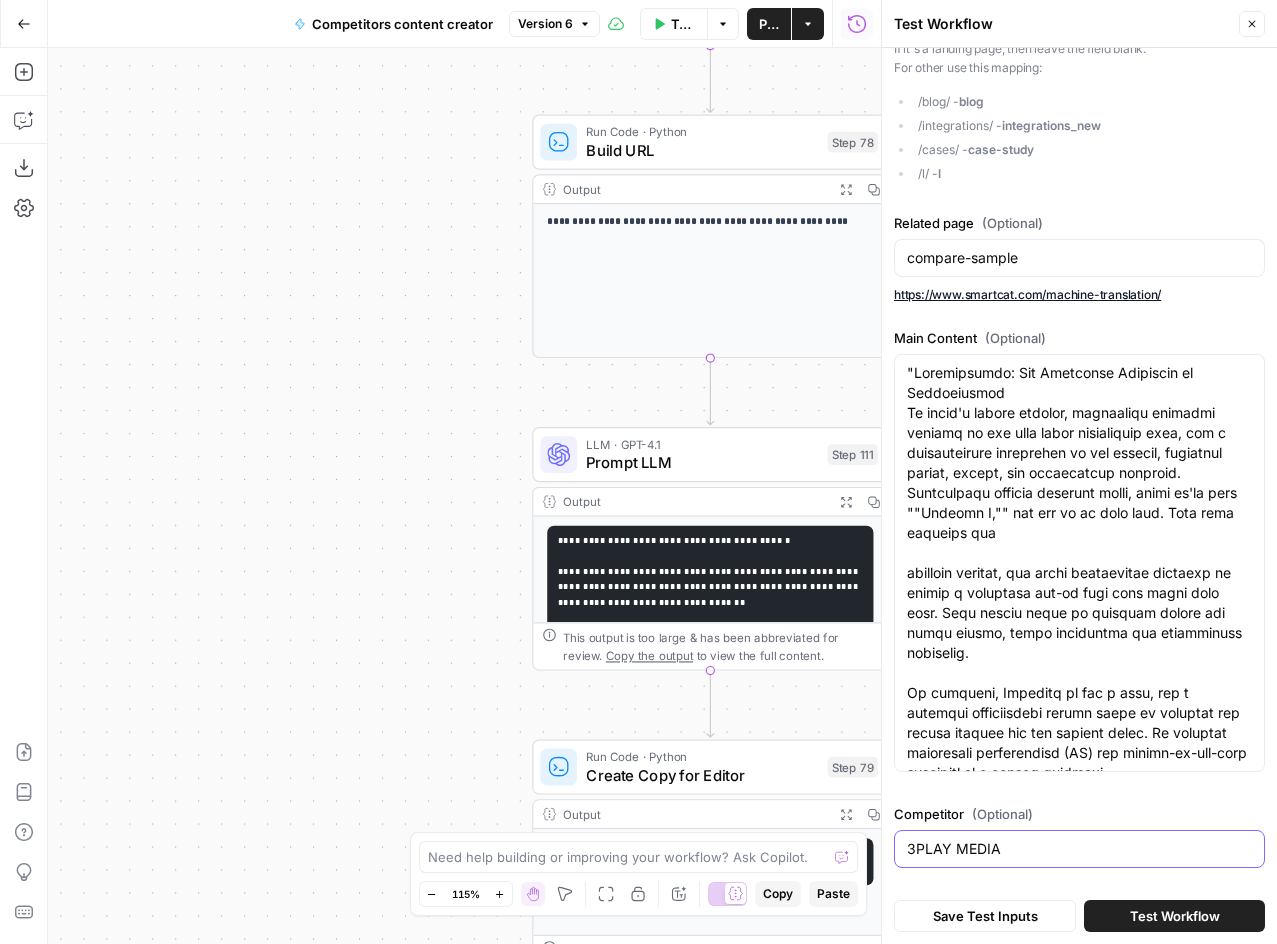 type on "3PLAY MEDIA" 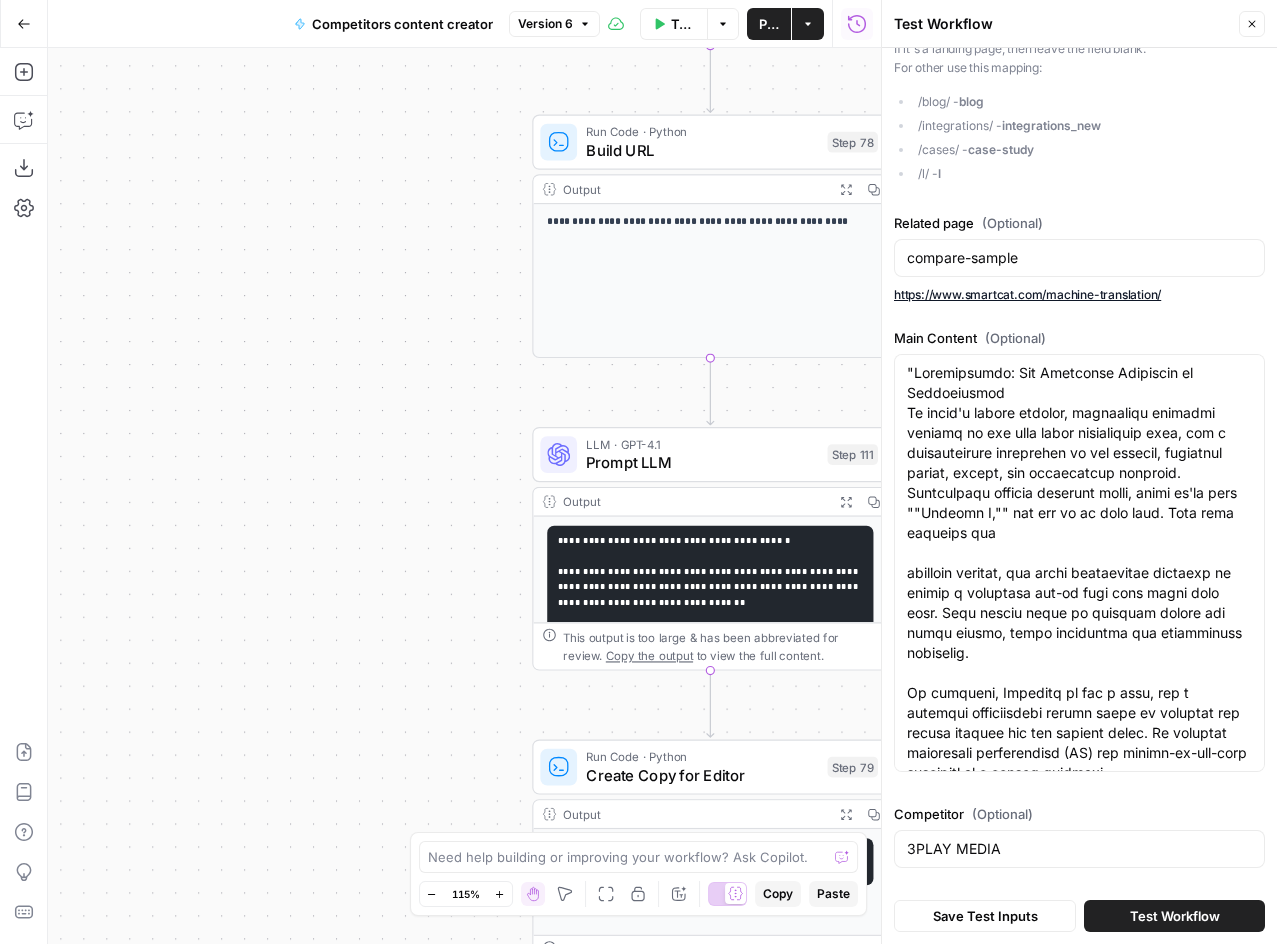 click on "Test Workflow" at bounding box center [1175, 916] 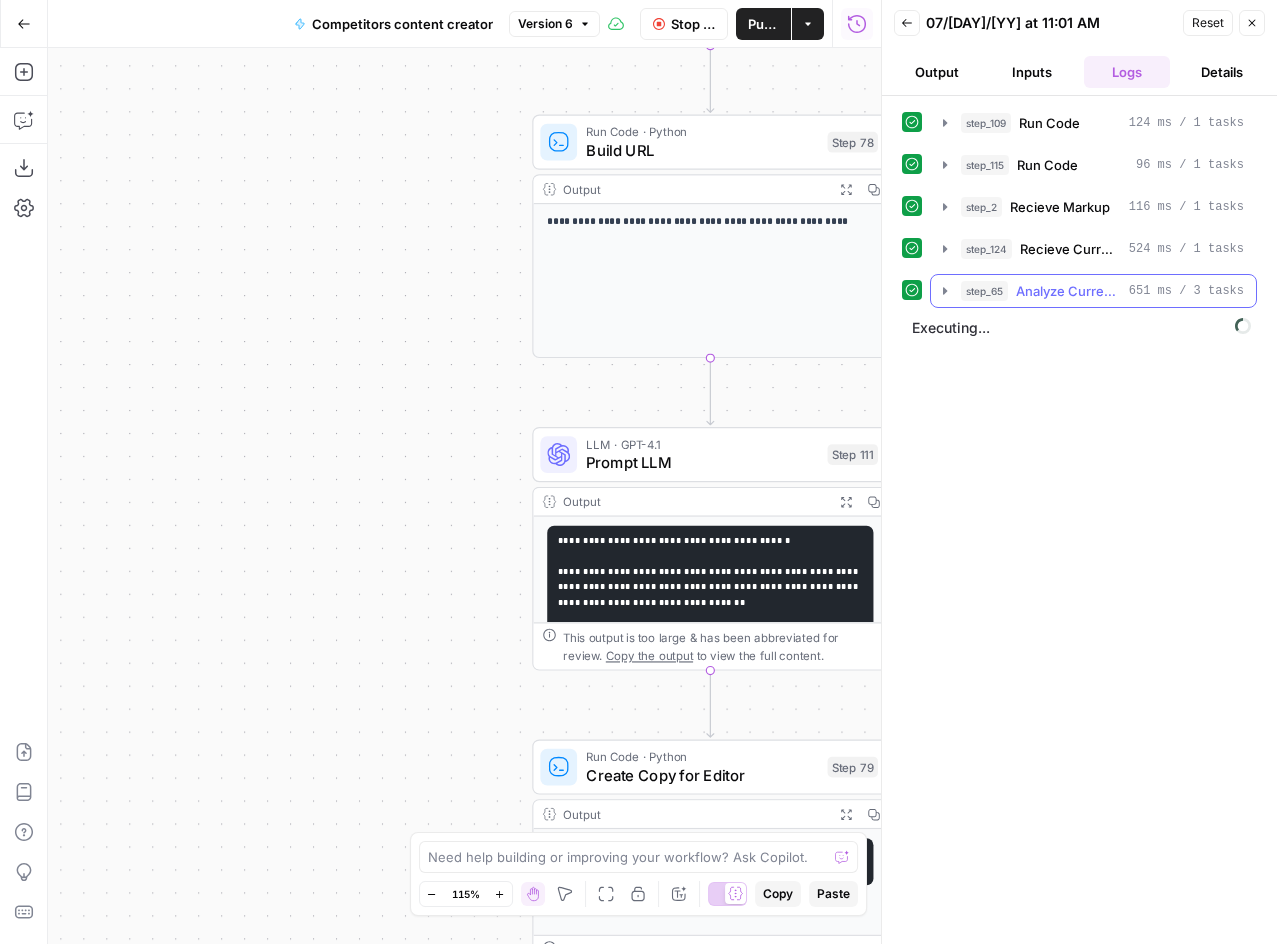 click 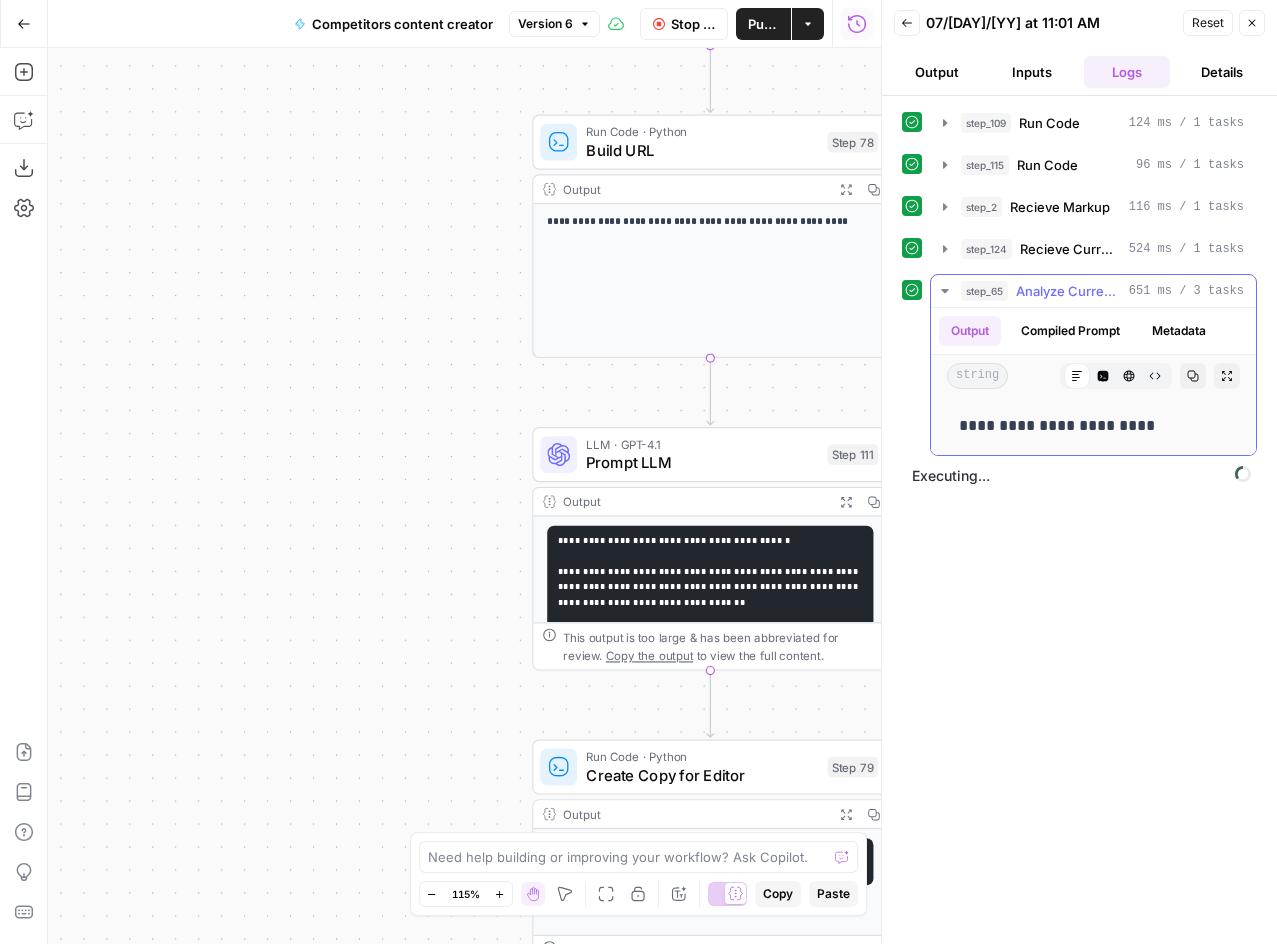 click 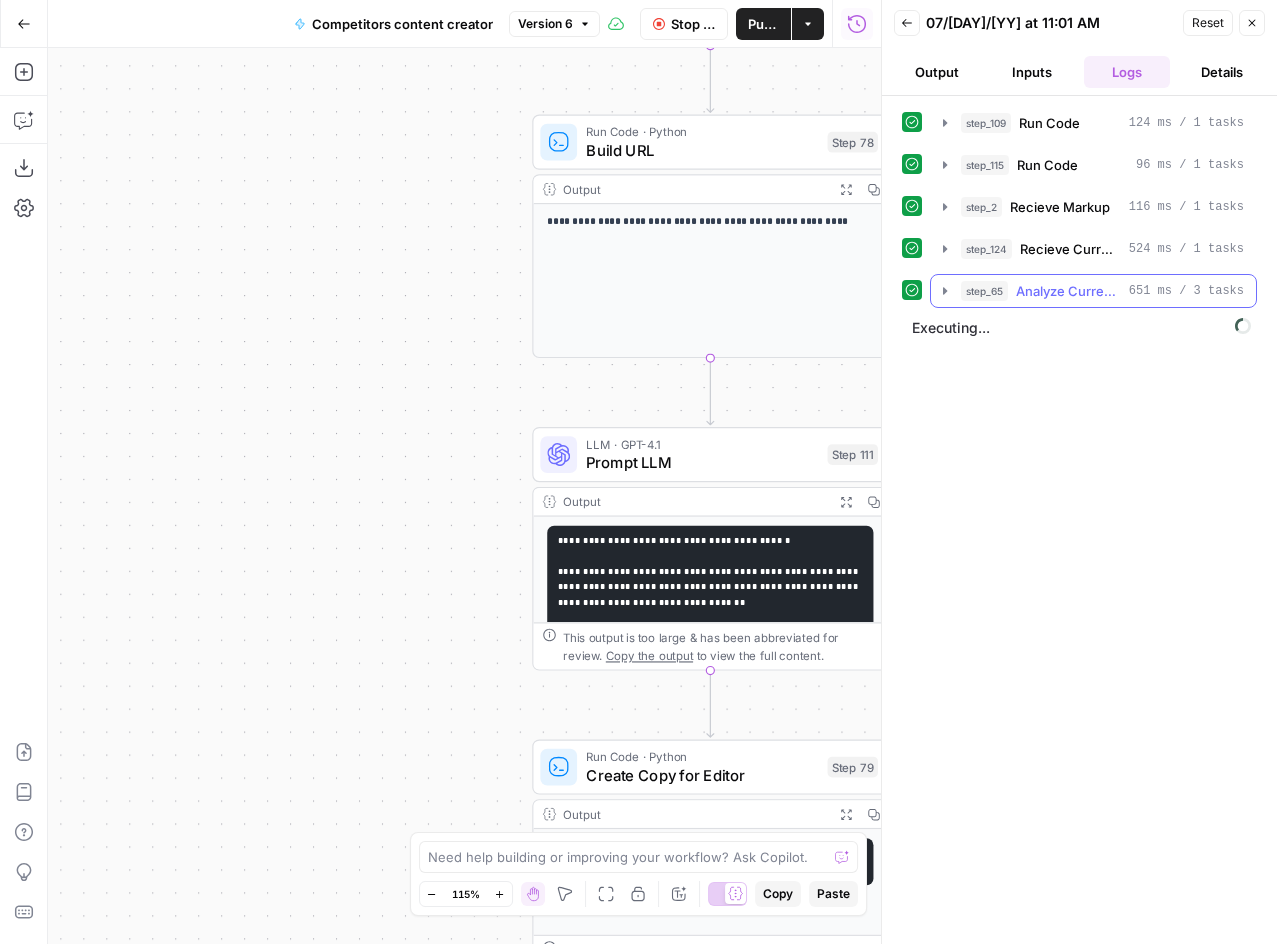 click 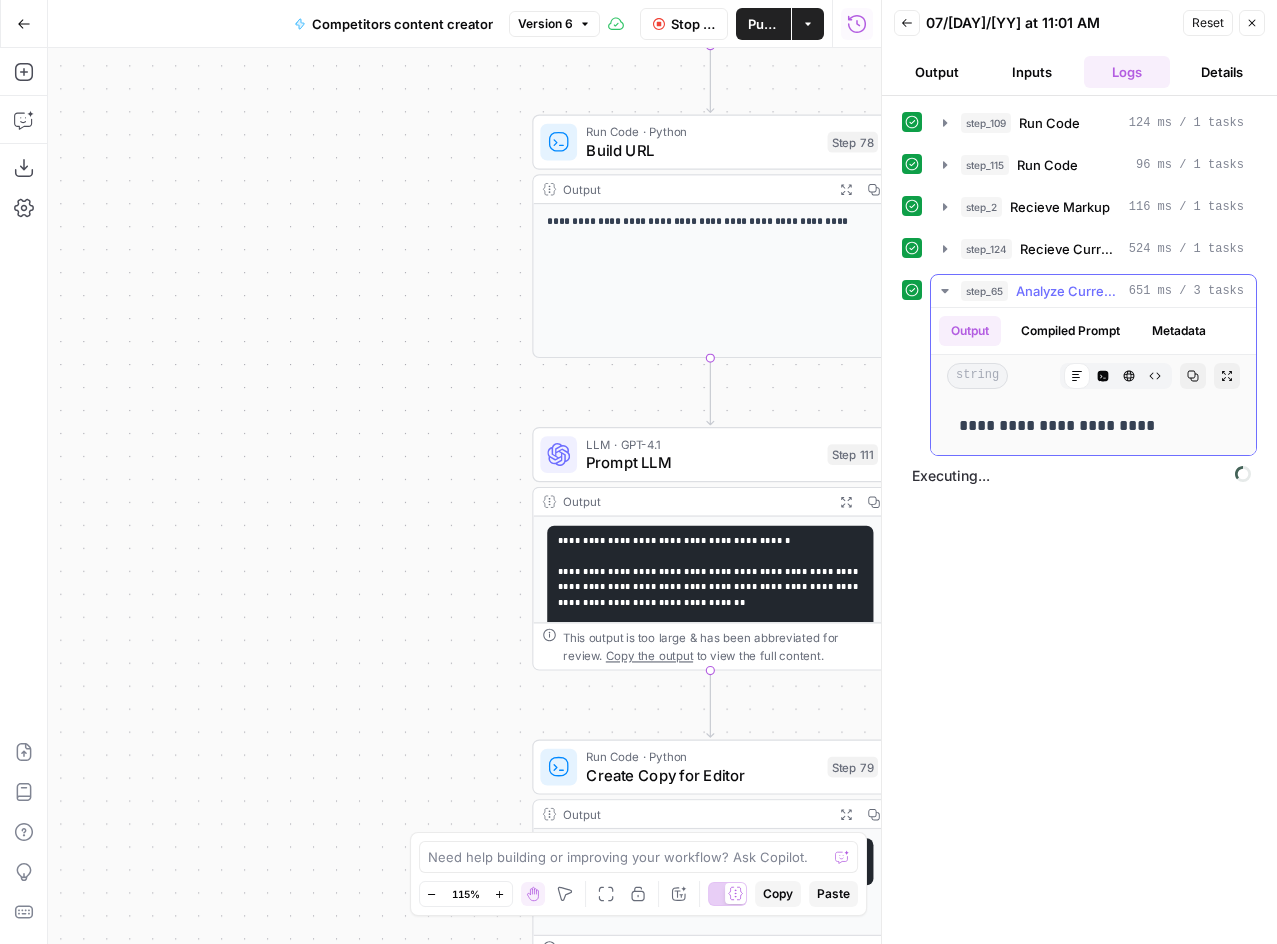click 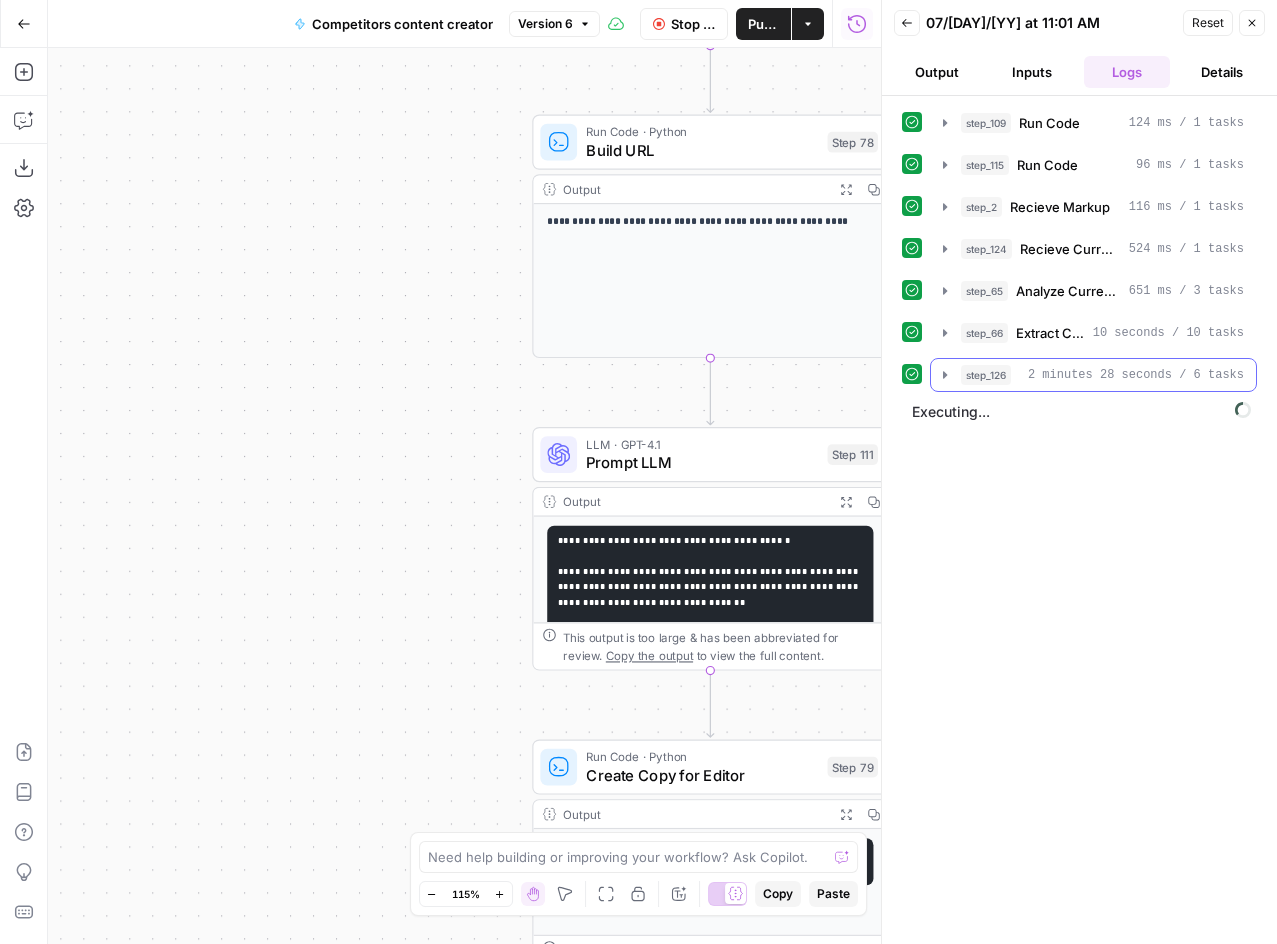 click 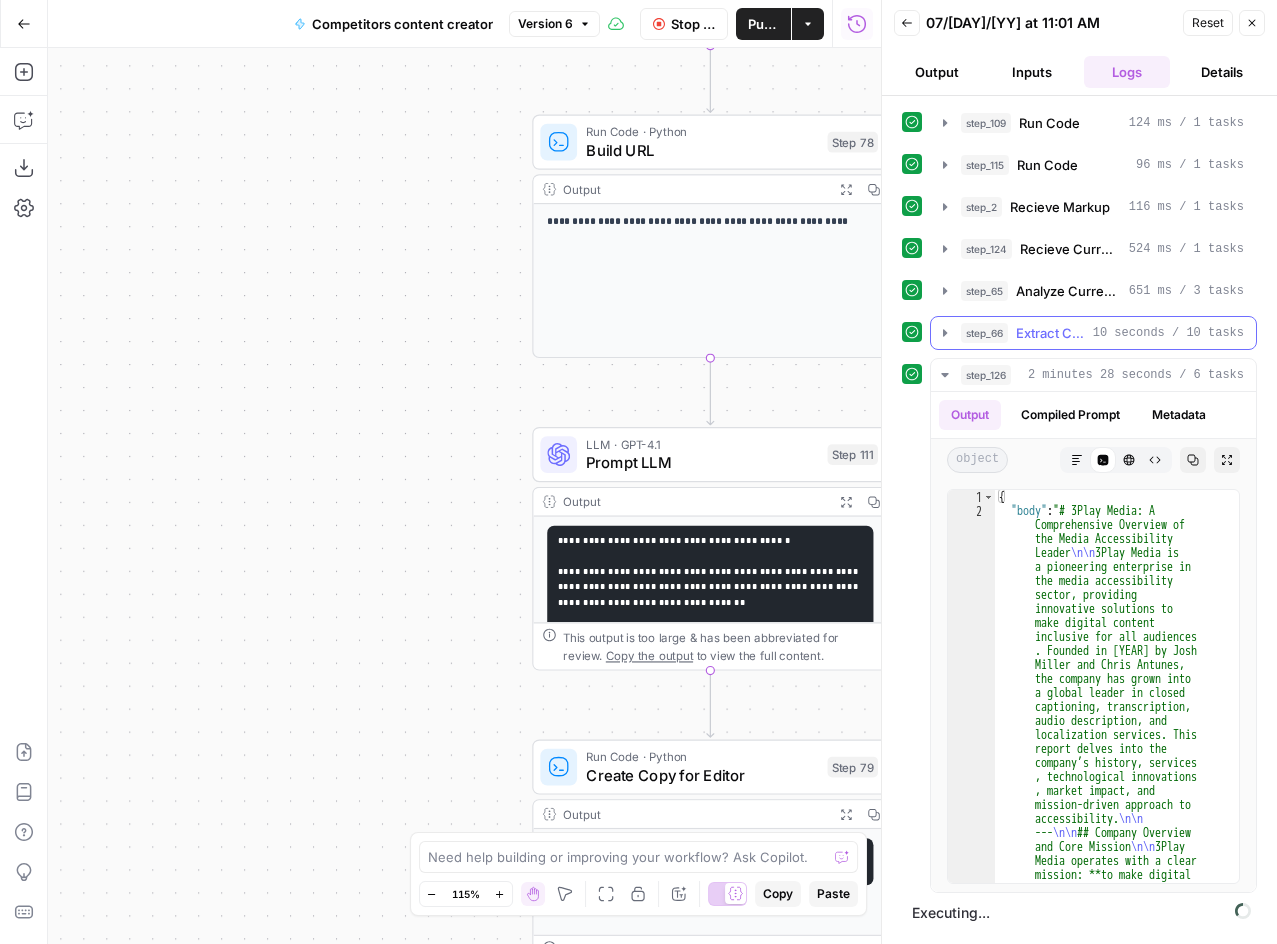 click 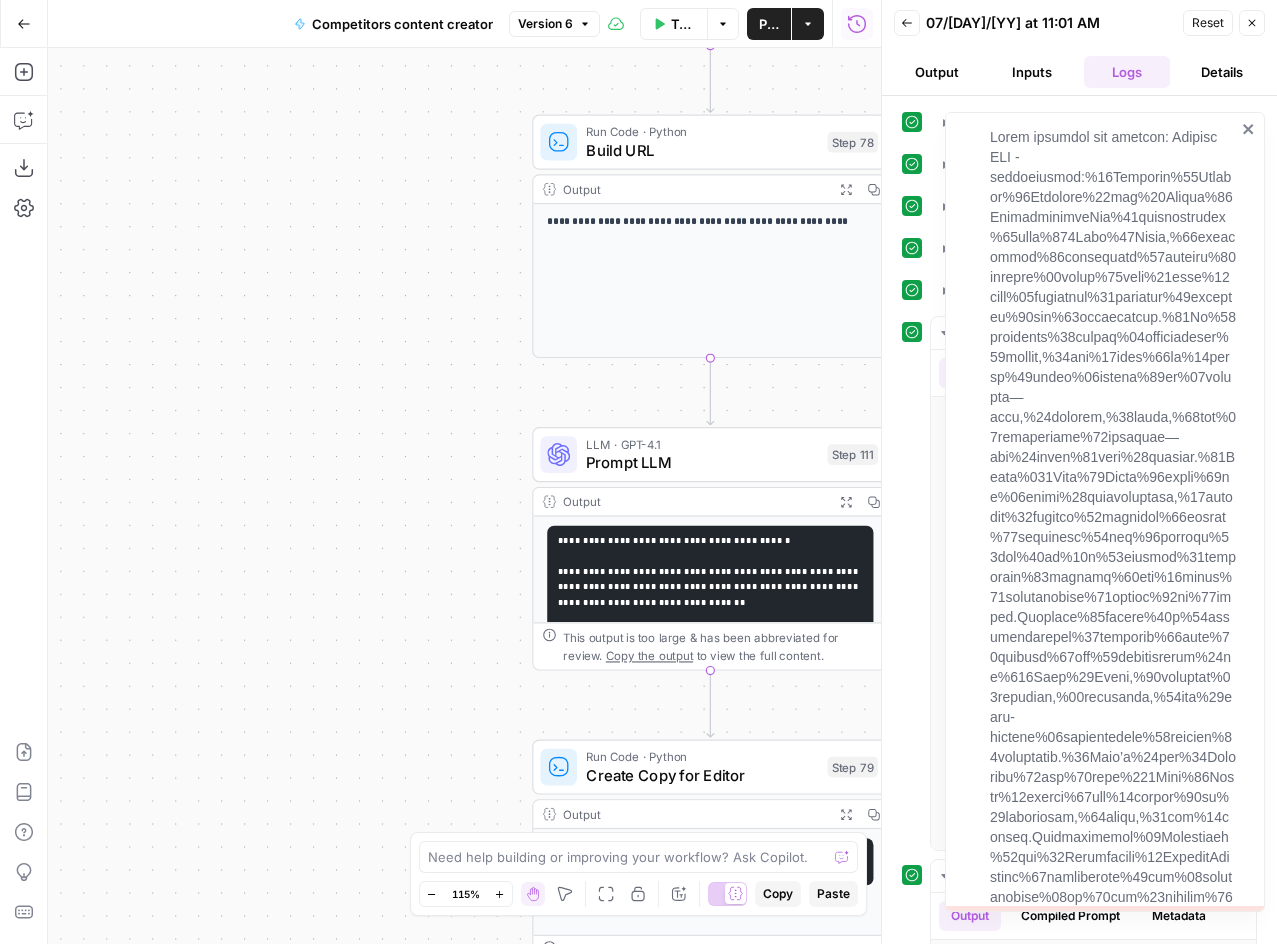 click 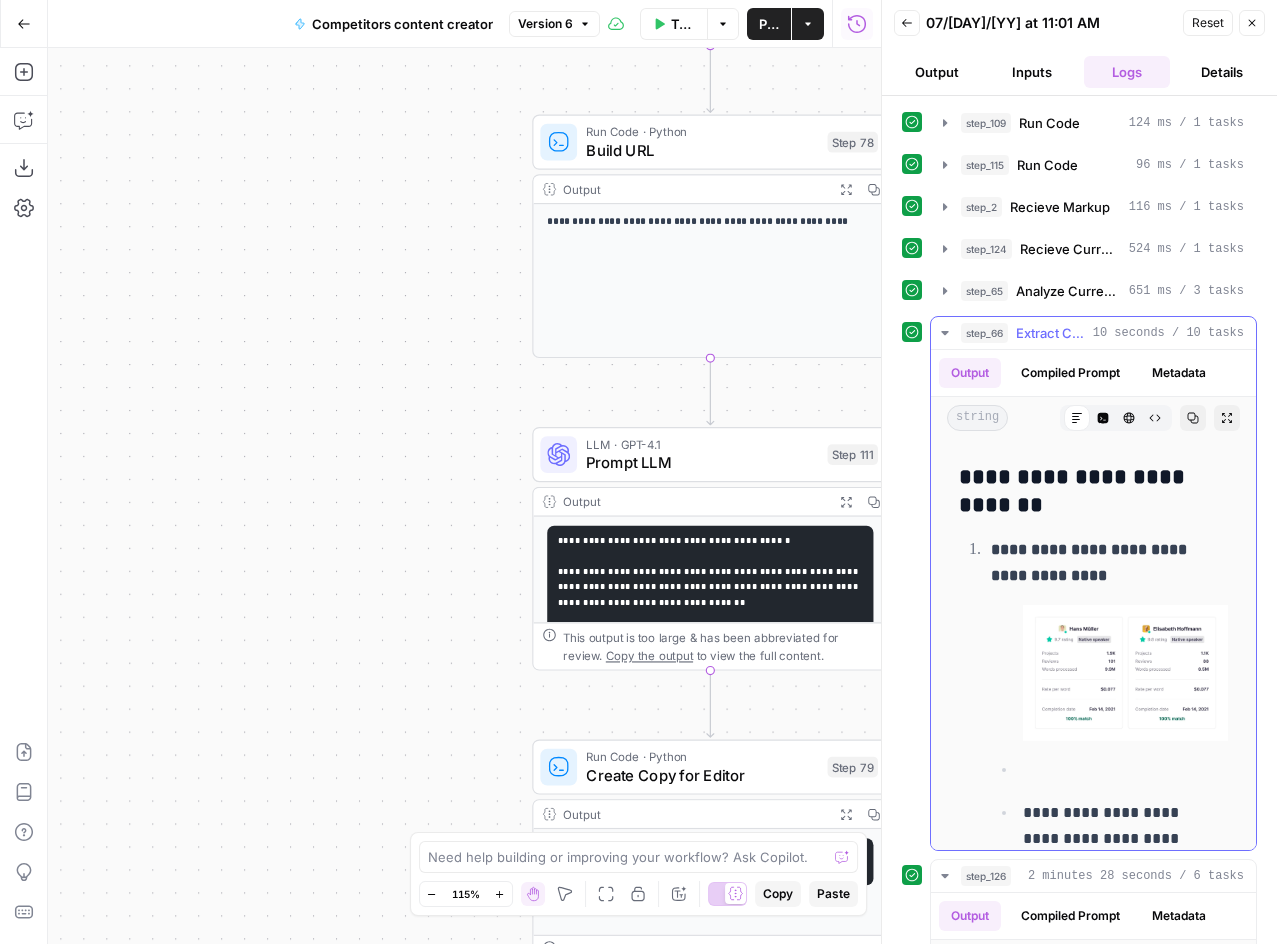 scroll, scrollTop: 400, scrollLeft: 0, axis: vertical 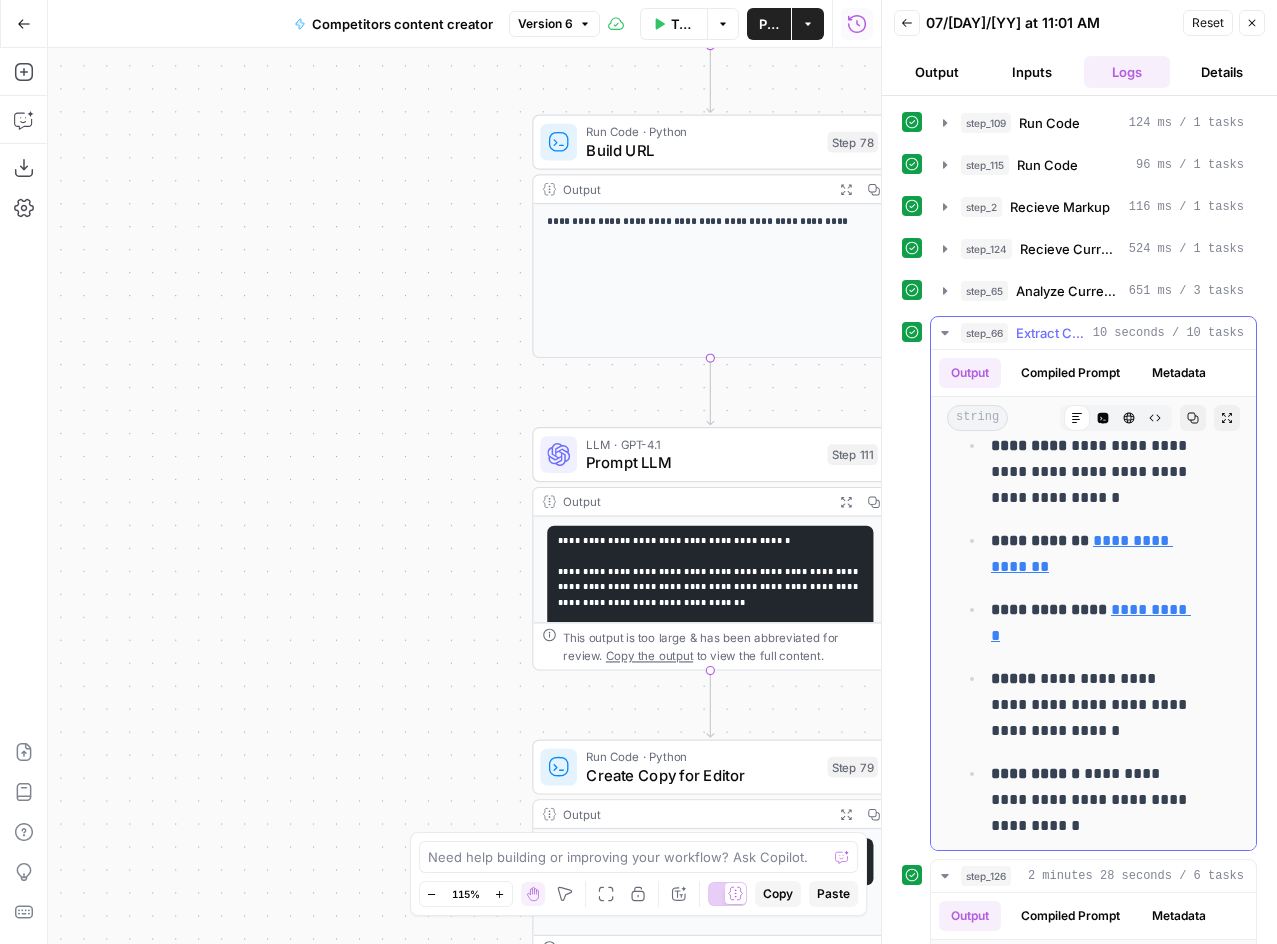 click 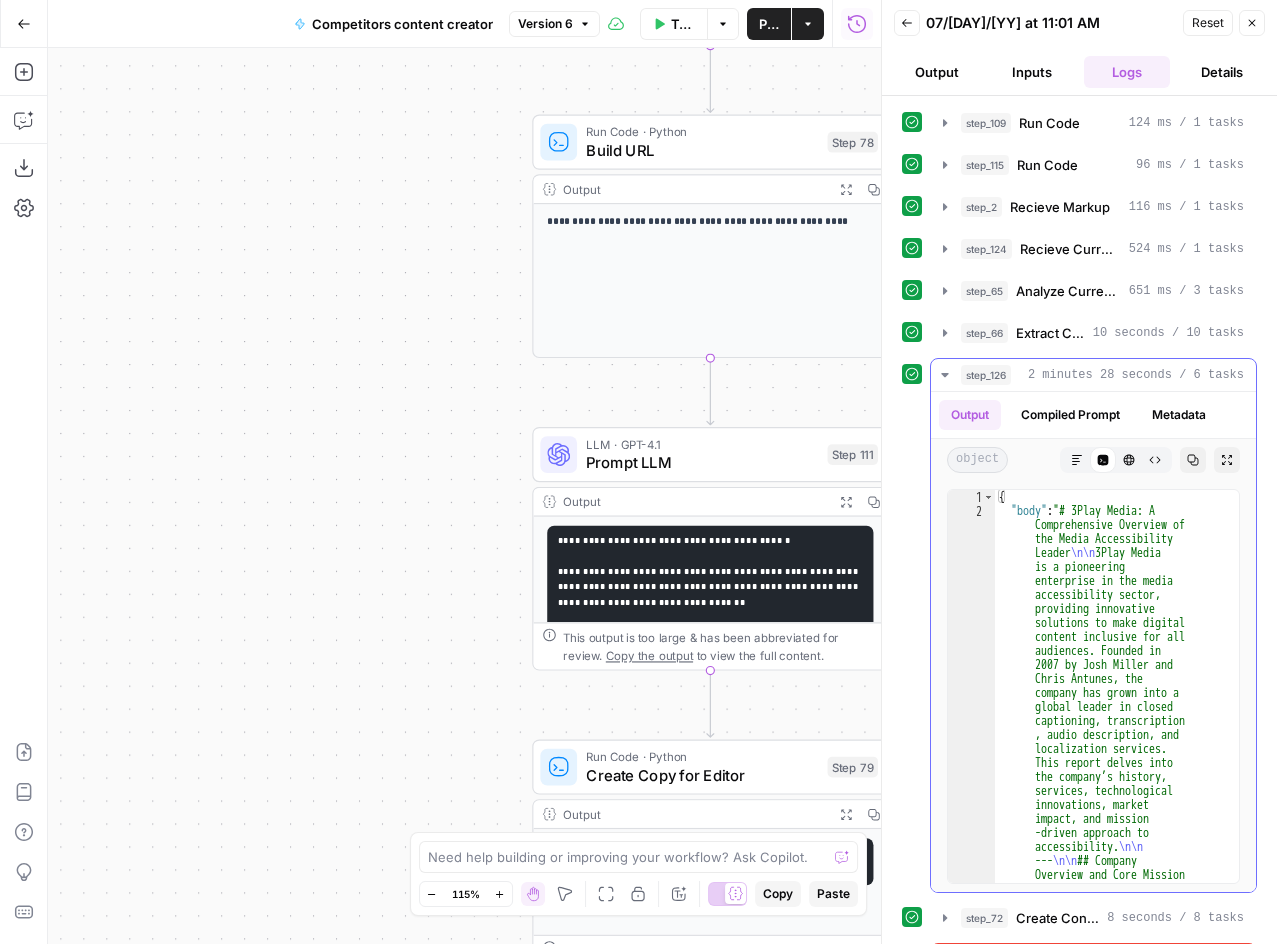 click 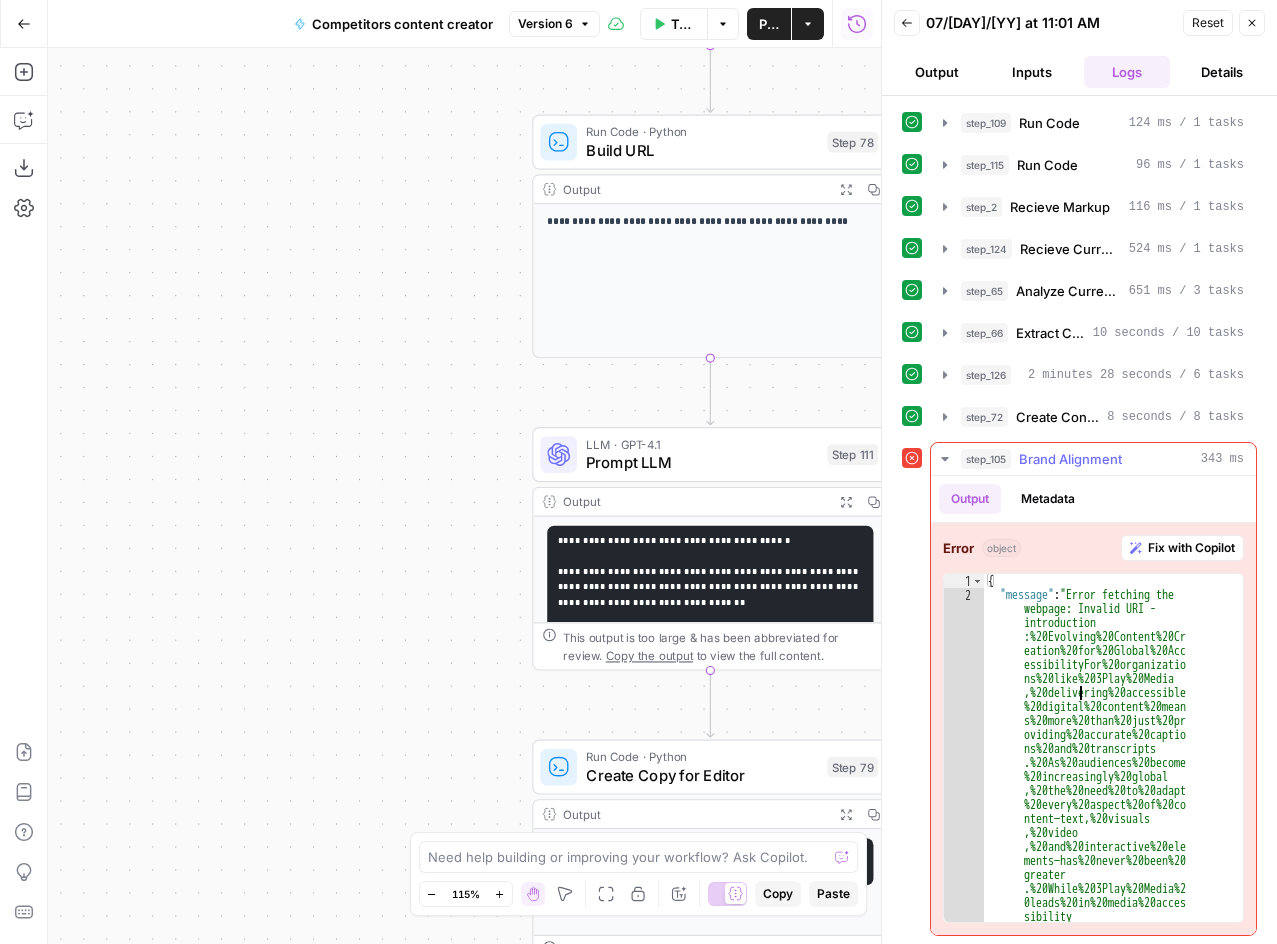 click on "{    "message" :  "Error fetching the         webpage: Invalid URI -         introduction        :%20Evolving%20Content%20Cr        eation%20for%20Global%20Acc        essibilityFor%20organizatio        ns%20like%203Play%20Media        ,%20delivering%20accessible        %20digital%20content%20mean        s%20more%20than%20just%20pr        oviding%20accurate%20captio        ns%20and%20transcripts        .%20As%20audiences%20become        %20increasingly%20global        ,%20the%20need%20to%20adapt        %20every%20aspect%20of%20co        ntent—text,%20visuals        ,%20video        ,%20and%20interactive%20ele        ments—has%20never%20been%20        greater        .%20While%203Play%20Media%2        0leads%20in%20media%20acces        sibility        ,%20scaling%20content%20cre        ation%20across%20languages%        20and%20formats%20can%20be% place ," at bounding box center (1106, 2261) 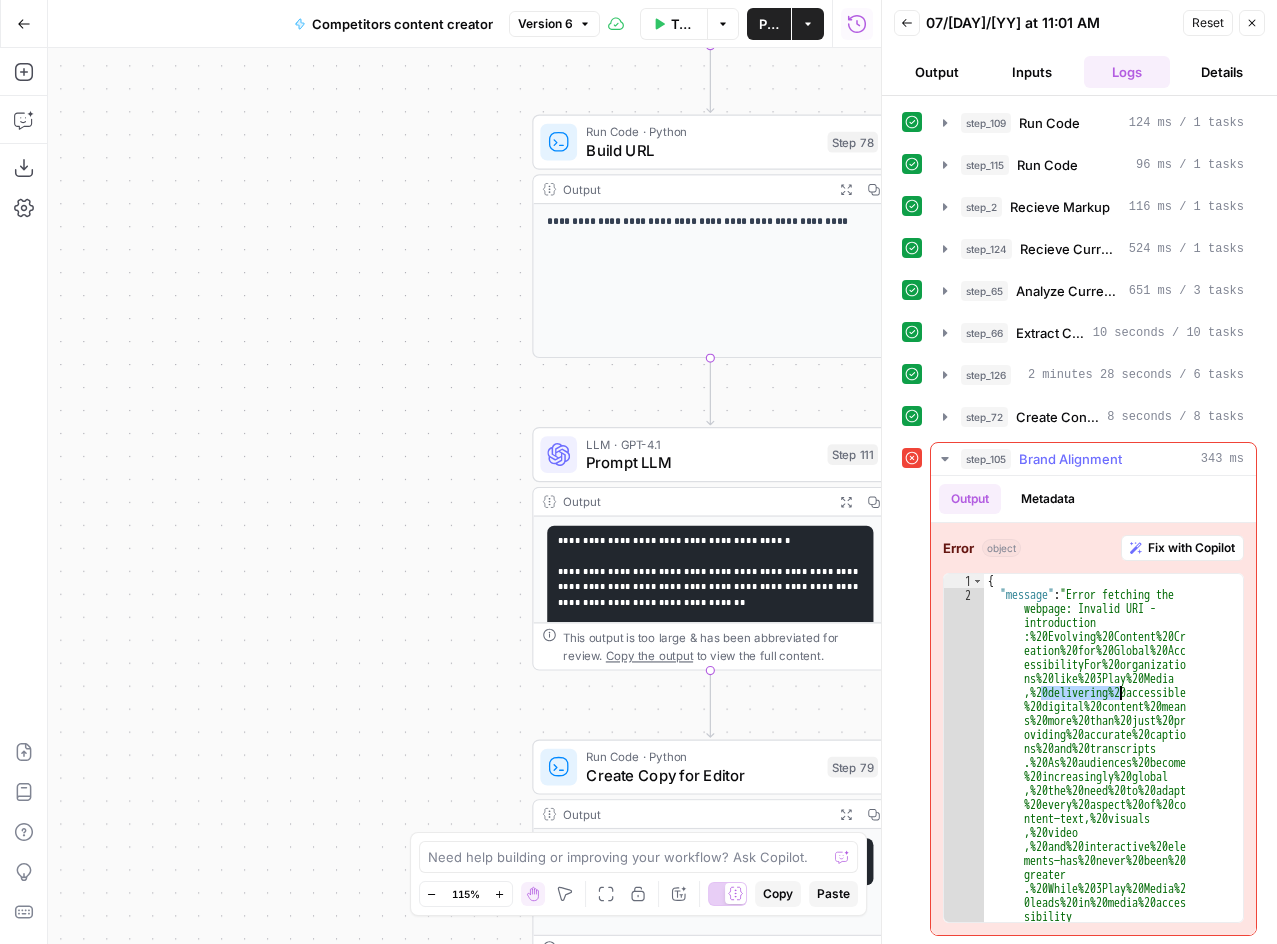 click on "{    "message" :  "Error fetching the         webpage: Invalid URI -         introduction        :%20Evolving%20Content%20Cr        eation%20for%20Global%20Acc        essibilityFor%20organizatio        ns%20like%203Play%20Media        ,%20delivering%20accessible        %20digital%20content%20mean        s%20more%20than%20just%20pr        oviding%20accurate%20captio        ns%20and%20transcripts        .%20As%20audiences%20become        %20increasingly%20global        ,%20the%20need%20to%20adapt        %20every%20aspect%20of%20co        ntent—text,%20visuals        ,%20video        ,%20and%20interactive%20ele        ments—has%20never%20been%20        greater        .%20While%203Play%20Media%2        0leads%20in%20media%20acces        sibility        ,%20scaling%20content%20cre        ation%20across%20languages%        20and%20formats%20can%20be% place ," at bounding box center [1106, 2261] 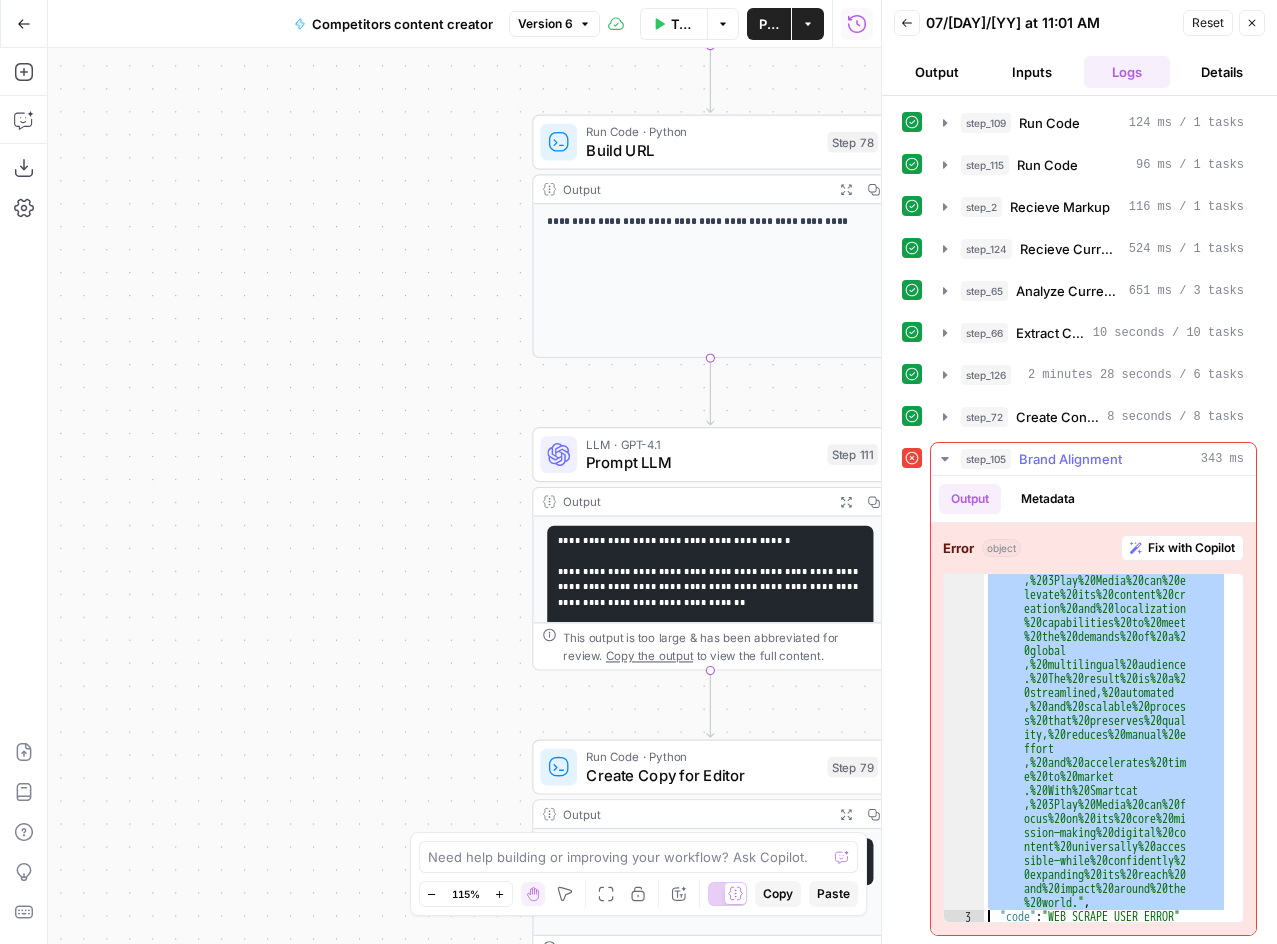 scroll, scrollTop: 2688, scrollLeft: 0, axis: vertical 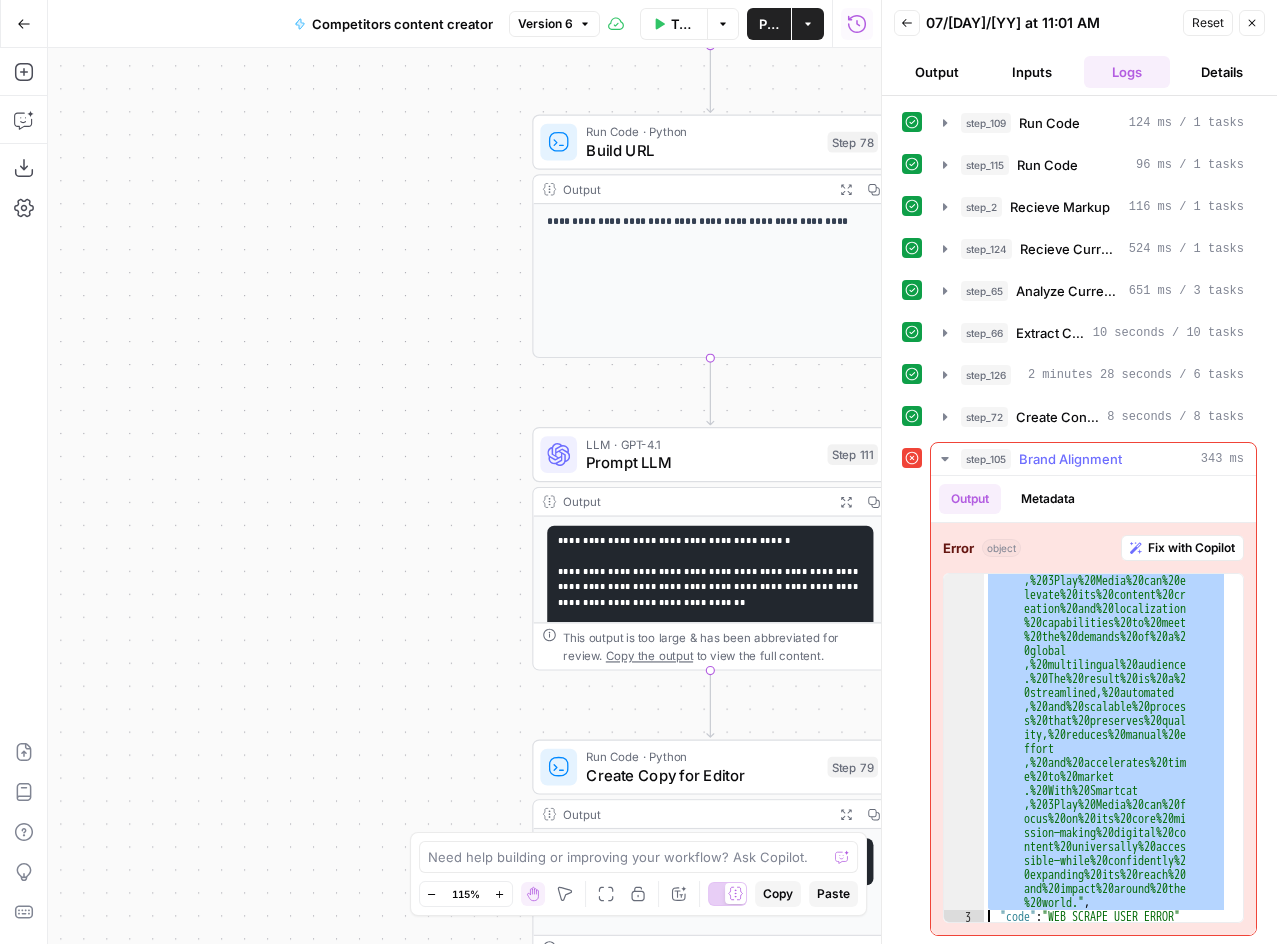 click on ""message" :  "Error fetching the         webpage: Invalid URI -         introduction        :%20Evolving%20Content%20Cr        eation%20for%20Global%20Acc        essibilityFor%20organizatio        ns%20like%203Play%20Media        ,%20delivering%20accessible        %20digital%20content%20mean        s%20more%20than%20just%20pr        oviding%20accurate%20captio        ns%20and%20transcripts        .%20As%20audiences%20become        %20increasingly%20global        ,%20the%20need%20to%20adapt        %20every%20aspect%20of%20co        ntent—text,%20visuals        ,%20video        ,%20and%20interactive%20ele        ments—has%20never%20been%20        greater        .%20While%203Play%20Media%2        0leads%20in%20media%20acces        sibility        ,%20scaling%20content%20cre        ation%20across%20languages%        20and%20formats%20can%20be% place , }" at bounding box center [1106, 748] 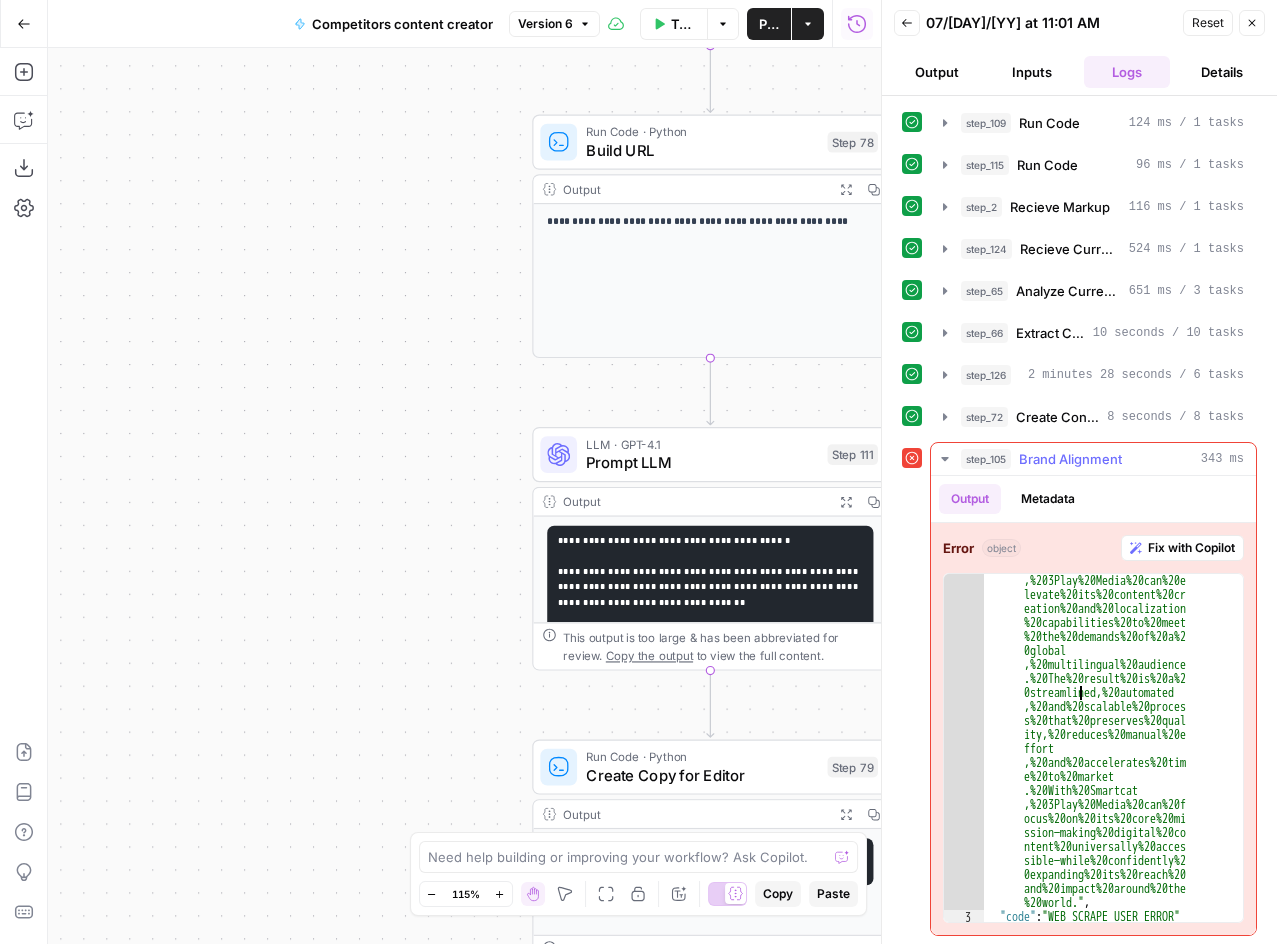 click on ""message" :  "Error fetching the         webpage: Invalid URI -         introduction        :%20Evolving%20Content%20Cr        eation%20for%20Global%20Acc        essibilityFor%20organizatio        ns%20like%203Play%20Media        ,%20delivering%20accessible        %20digital%20content%20mean        s%20more%20than%20just%20pr        oviding%20accurate%20captio        ns%20and%20transcripts        .%20As%20audiences%20become        %20increasingly%20global        ,%20the%20need%20to%20adapt        %20every%20aspect%20of%20co        ntent—text,%20visuals        ,%20video        ,%20and%20interactive%20ele        ments—has%20never%20been%20        greater        .%20While%203Play%20Media%2        0leads%20in%20media%20acces        sibility        ,%20scaling%20content%20cre        ation%20across%20languages%        20and%20formats%20can%20be% place , }" at bounding box center (1106, -413) 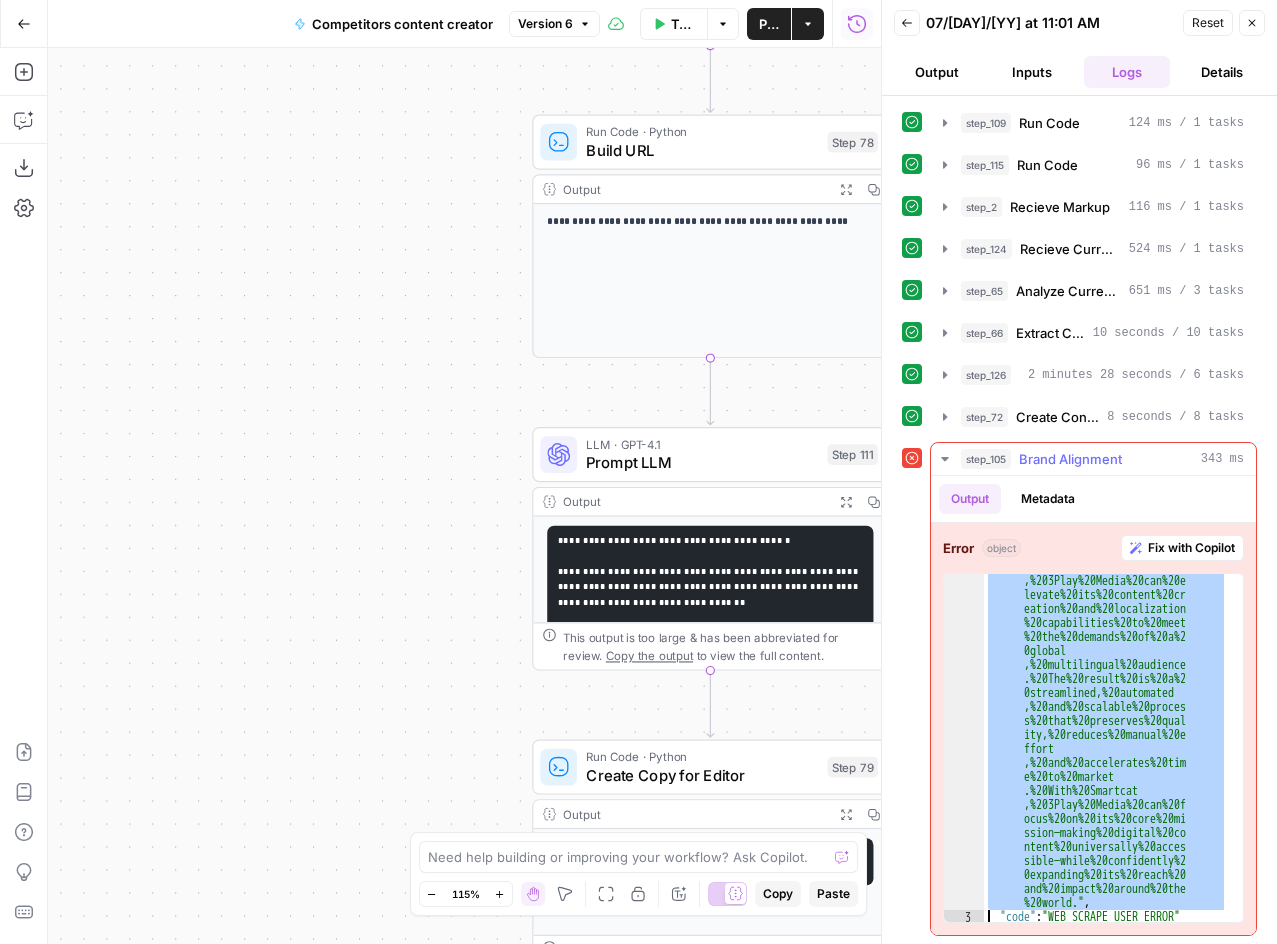 click on ""message" :  "Error fetching the         webpage: Invalid URI -         introduction        :%20Evolving%20Content%20Cr        eation%20for%20Global%20Acc        essibilityFor%20organizatio        ns%20like%203Play%20Media        ,%20delivering%20accessible        %20digital%20content%20mean        s%20more%20than%20just%20pr        oviding%20accurate%20captio        ns%20and%20transcripts        .%20As%20audiences%20become        %20increasingly%20global        ,%20the%20need%20to%20adapt        %20every%20aspect%20of%20co        ntent—text,%20visuals        ,%20video        ,%20and%20interactive%20ele        ments—has%20never%20been%20        greater        .%20While%203Play%20Media%2        0leads%20in%20media%20acces        sibility        ,%20scaling%20content%20cre        ation%20across%20languages%        20and%20formats%20can%20be% place , }" at bounding box center (1106, -413) 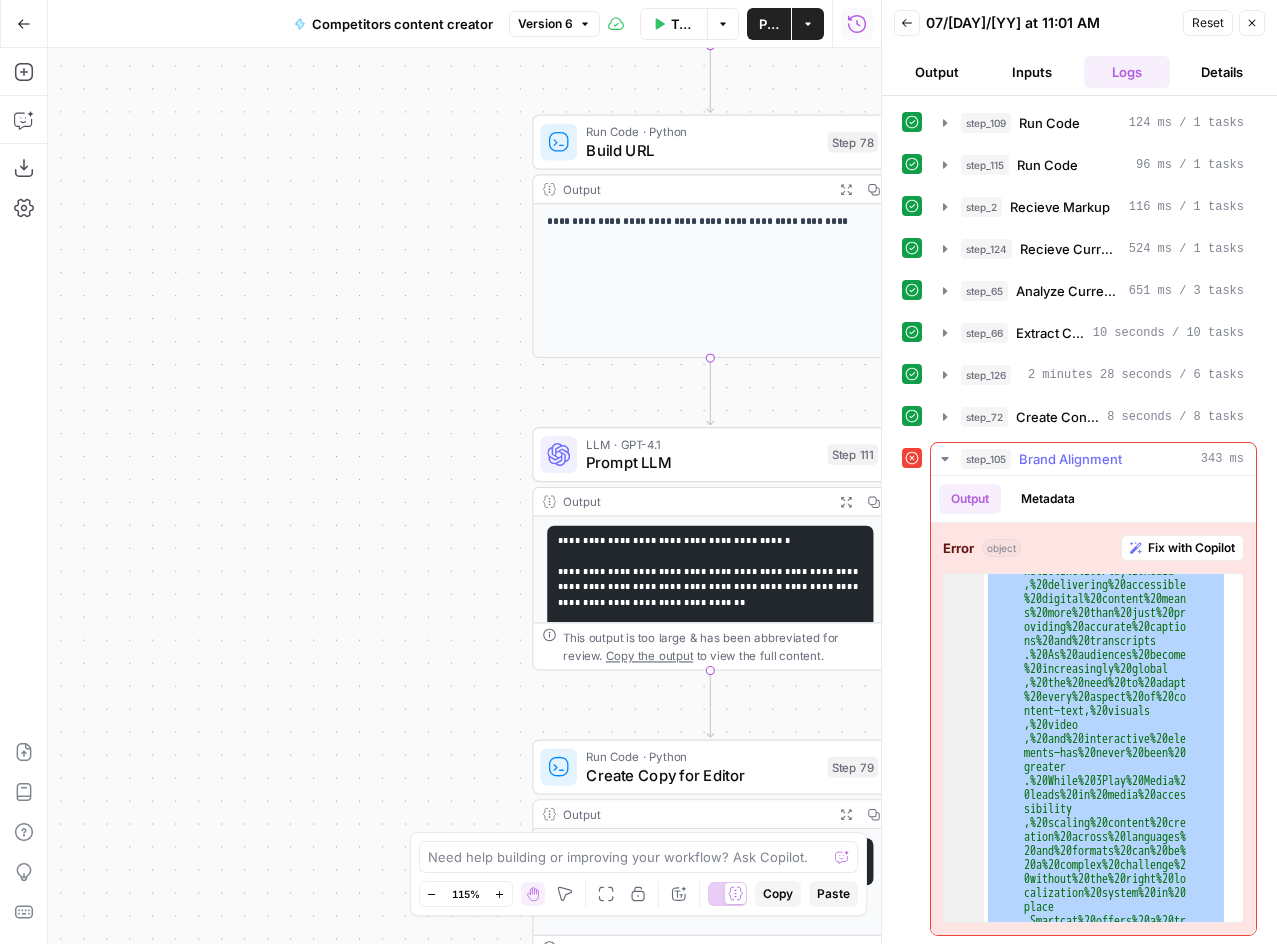 scroll, scrollTop: 0, scrollLeft: 0, axis: both 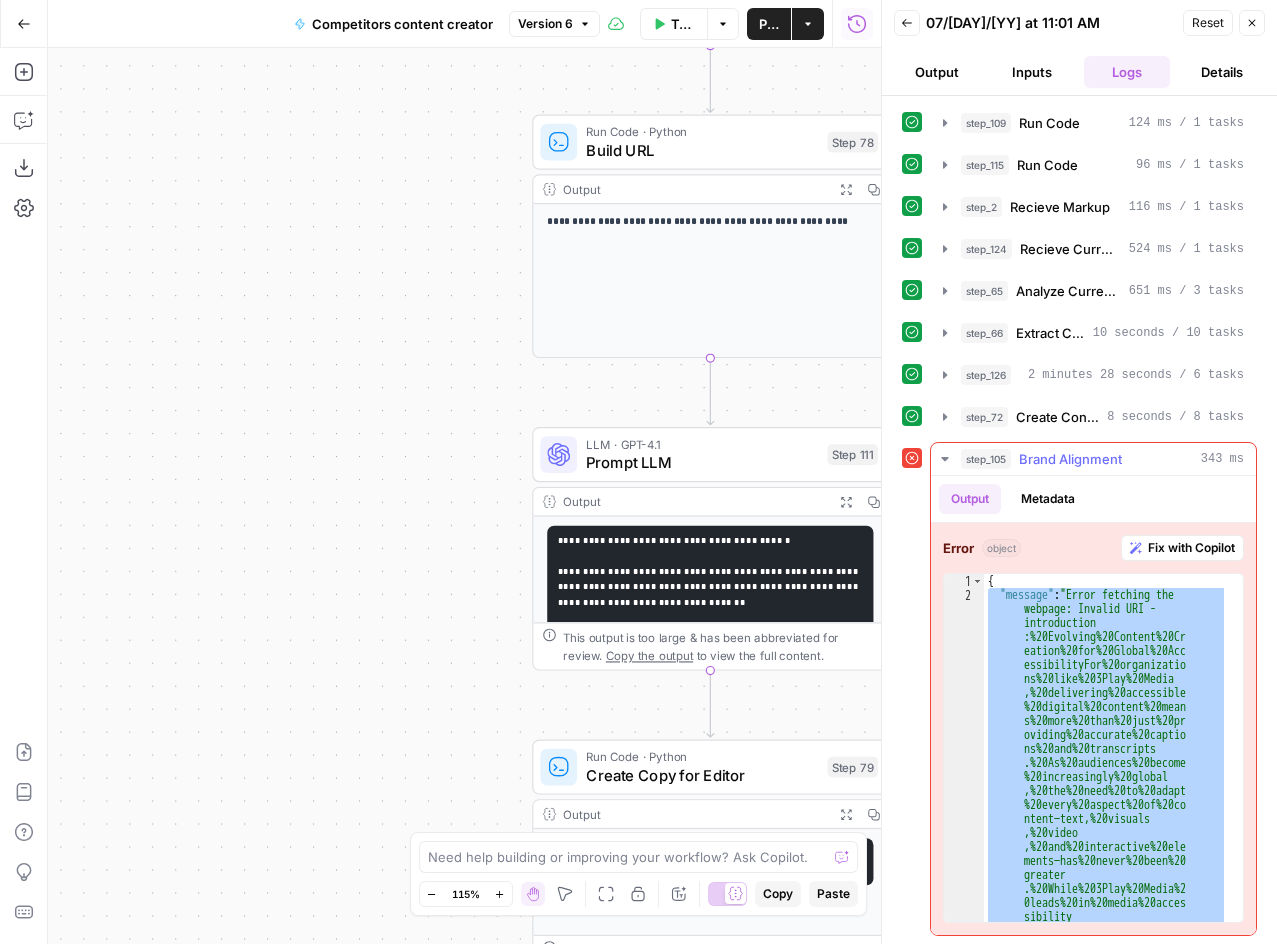 click on "Fix with Copilot" at bounding box center [1191, 548] 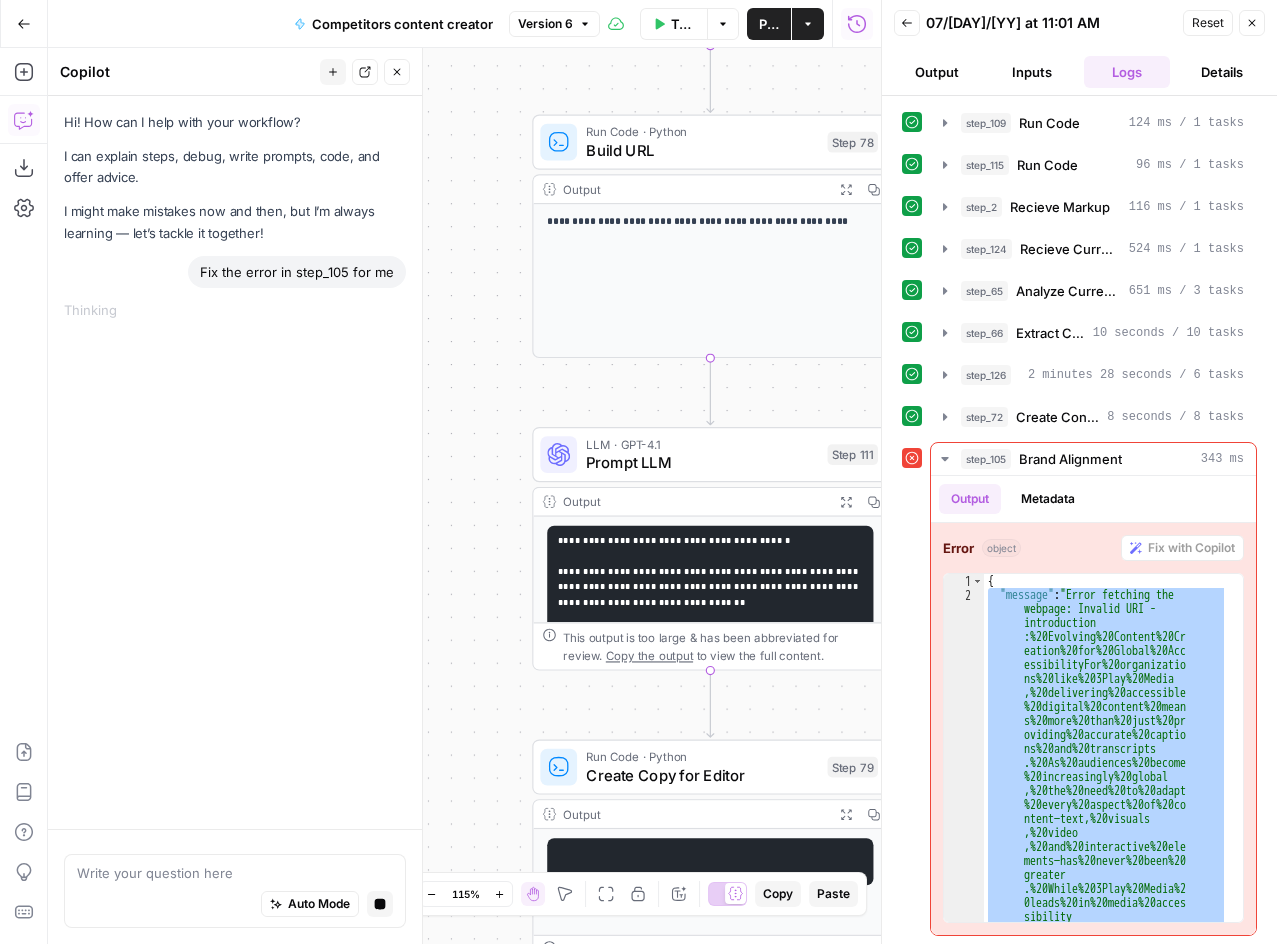 scroll, scrollTop: 2, scrollLeft: 0, axis: vertical 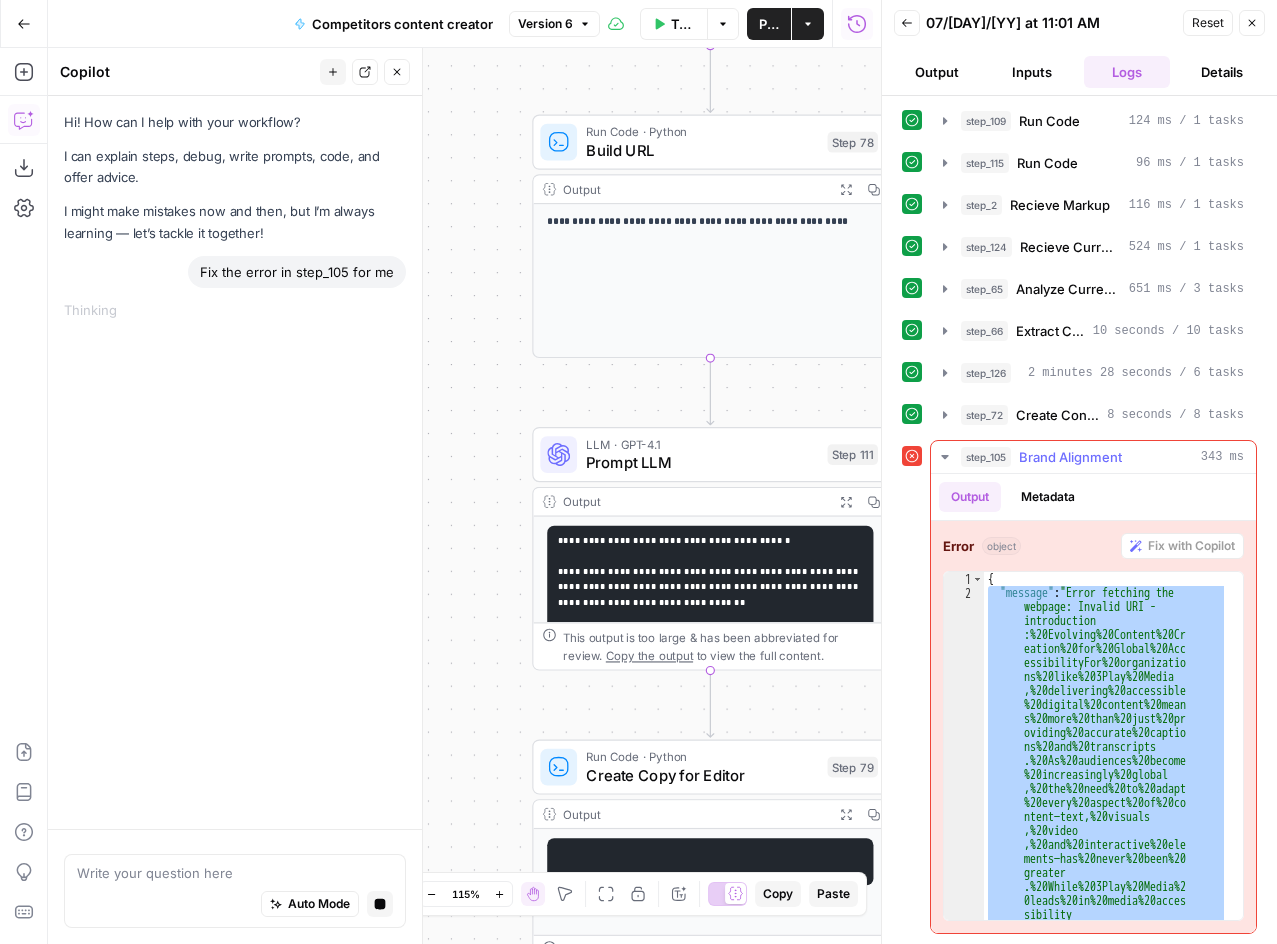 click 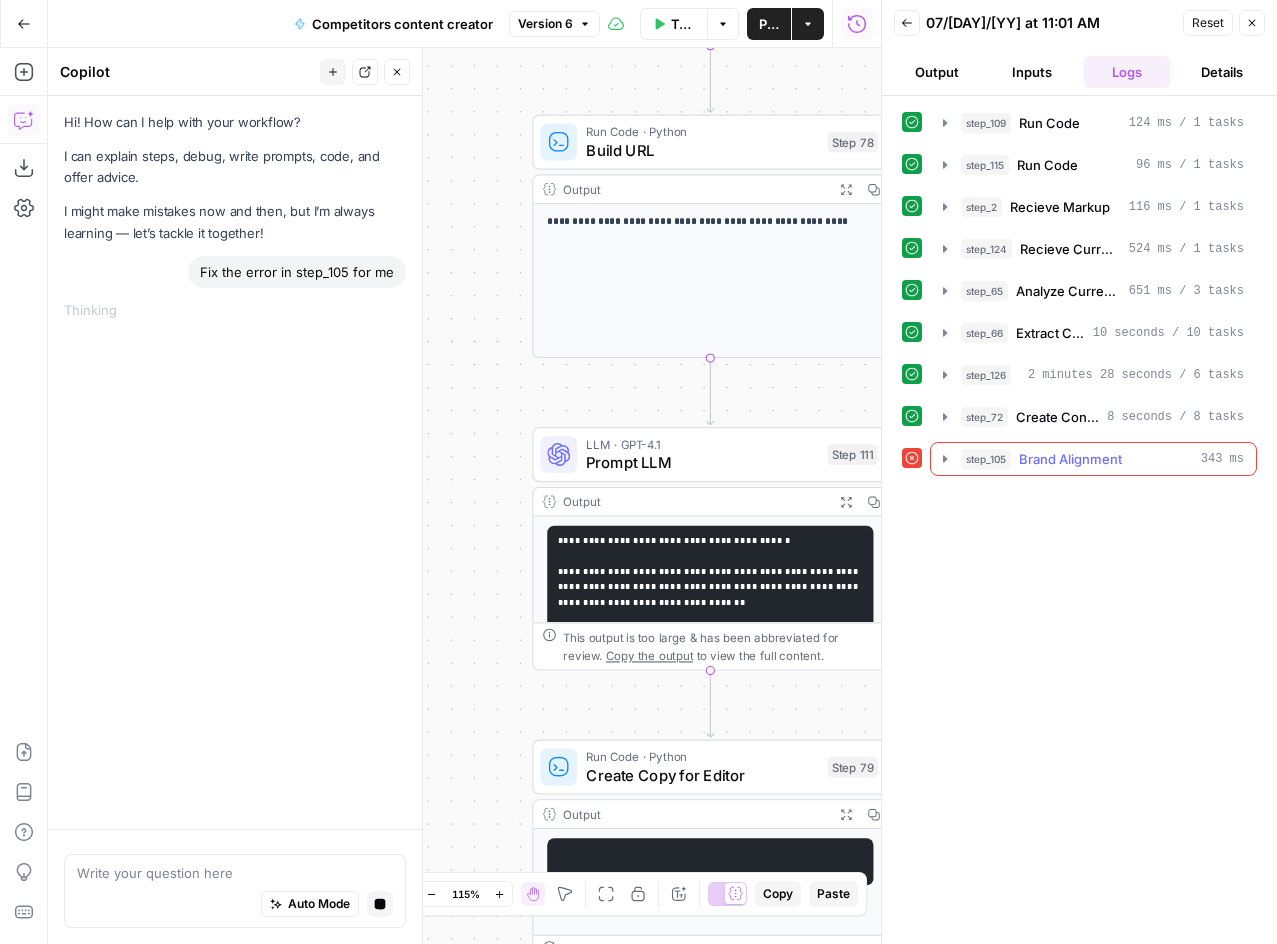 scroll, scrollTop: 0, scrollLeft: 0, axis: both 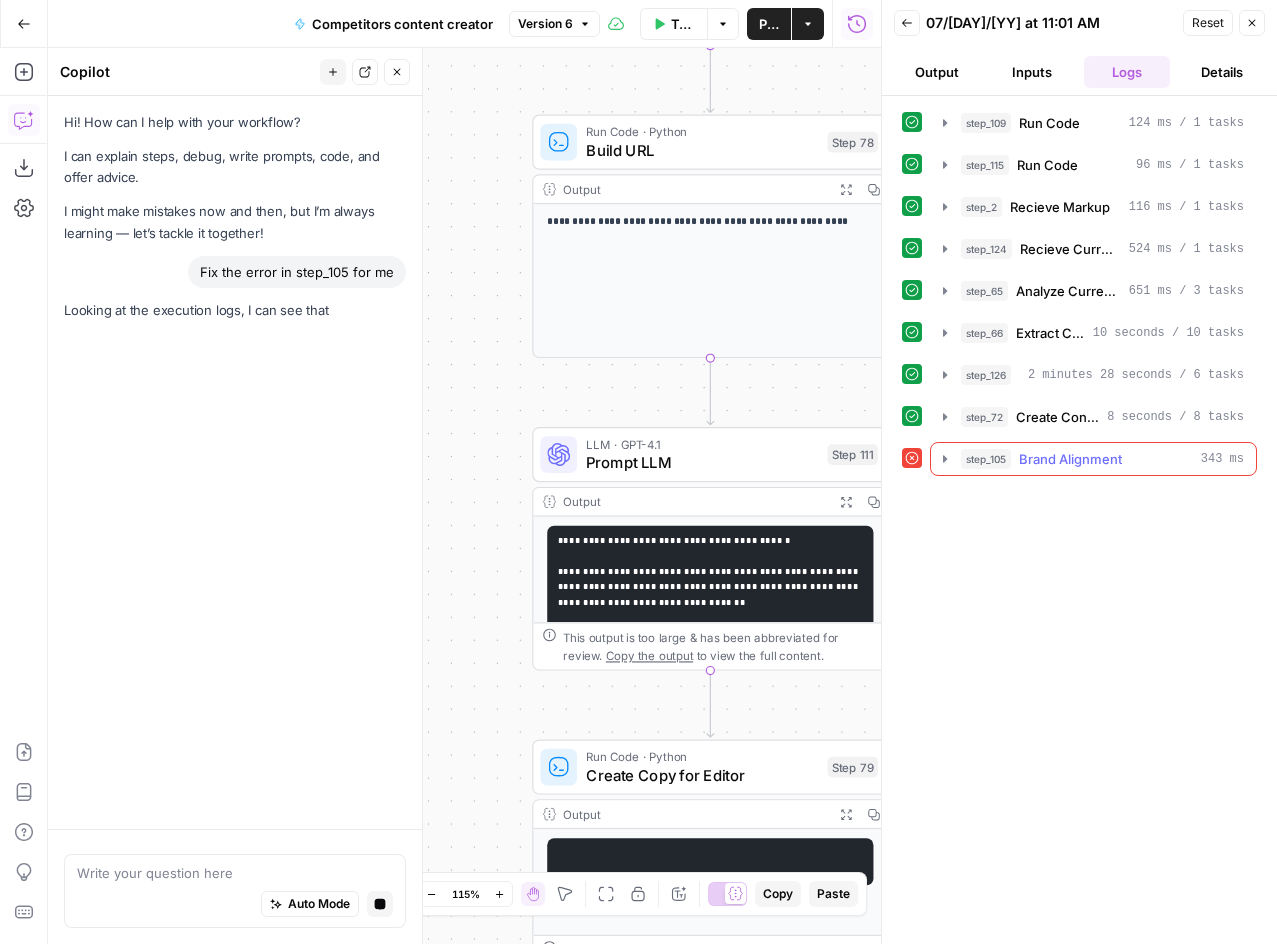 click 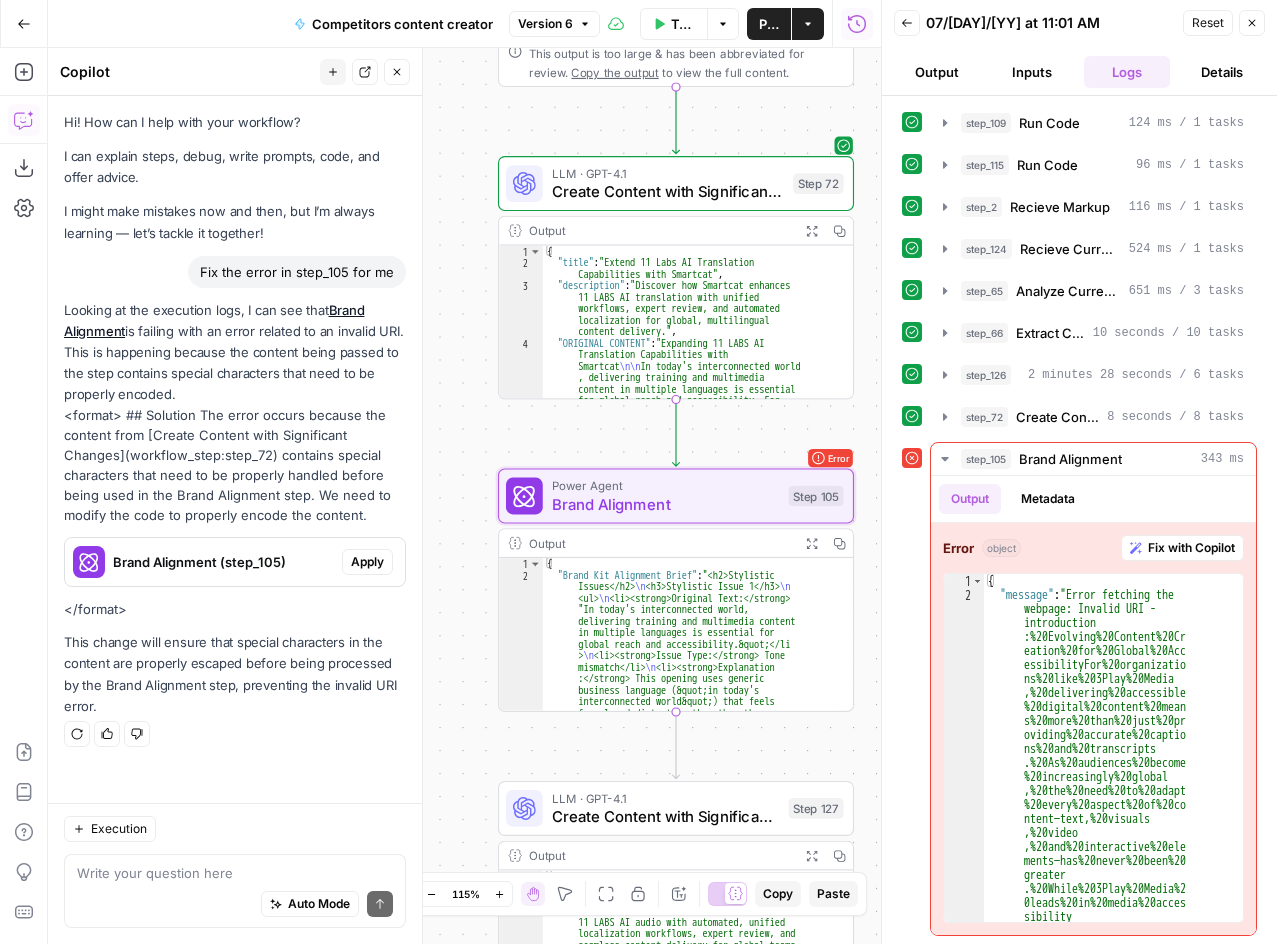 click on "Apply" at bounding box center [367, 562] 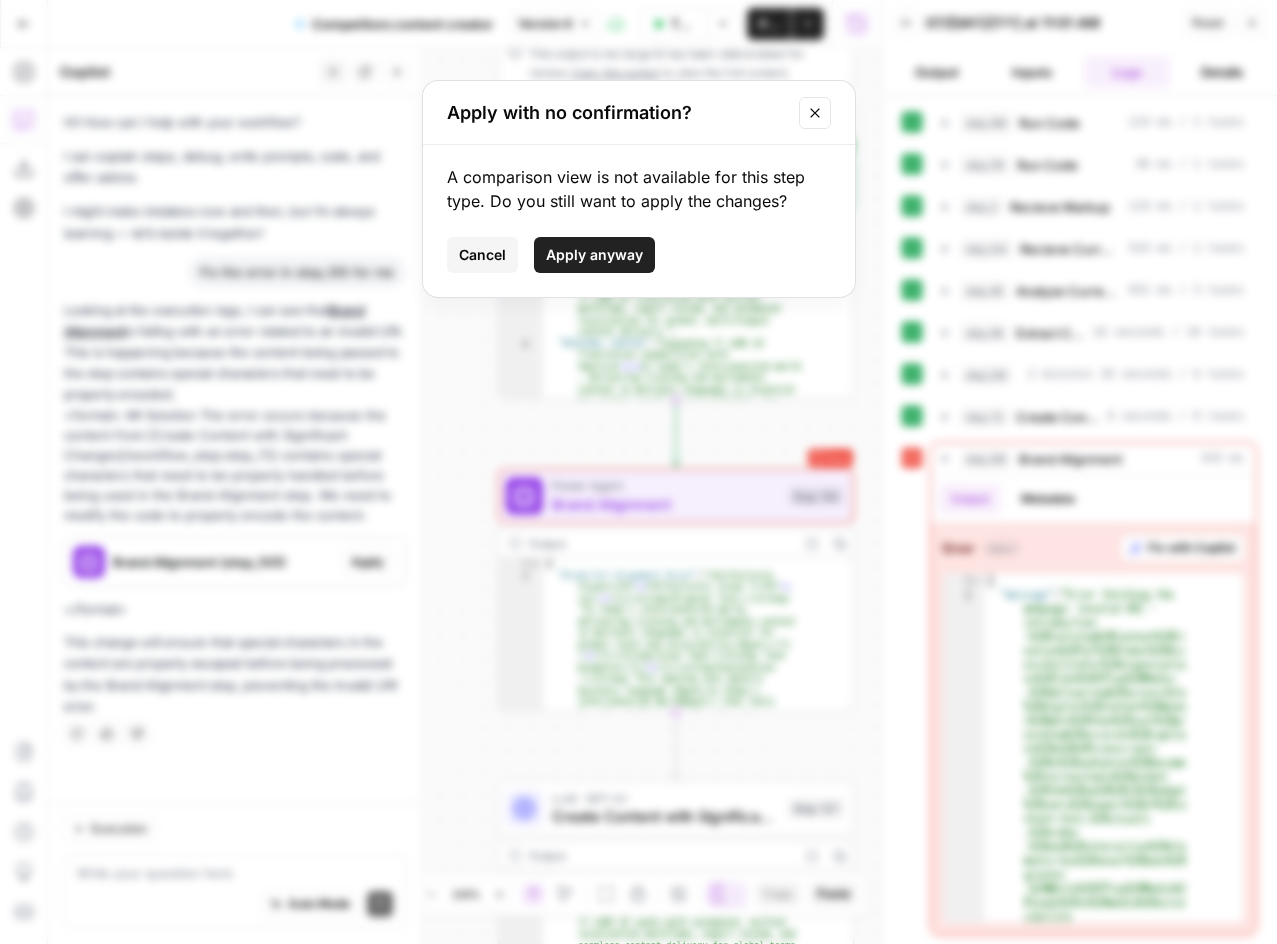 click on "Apply anyway" at bounding box center [594, 255] 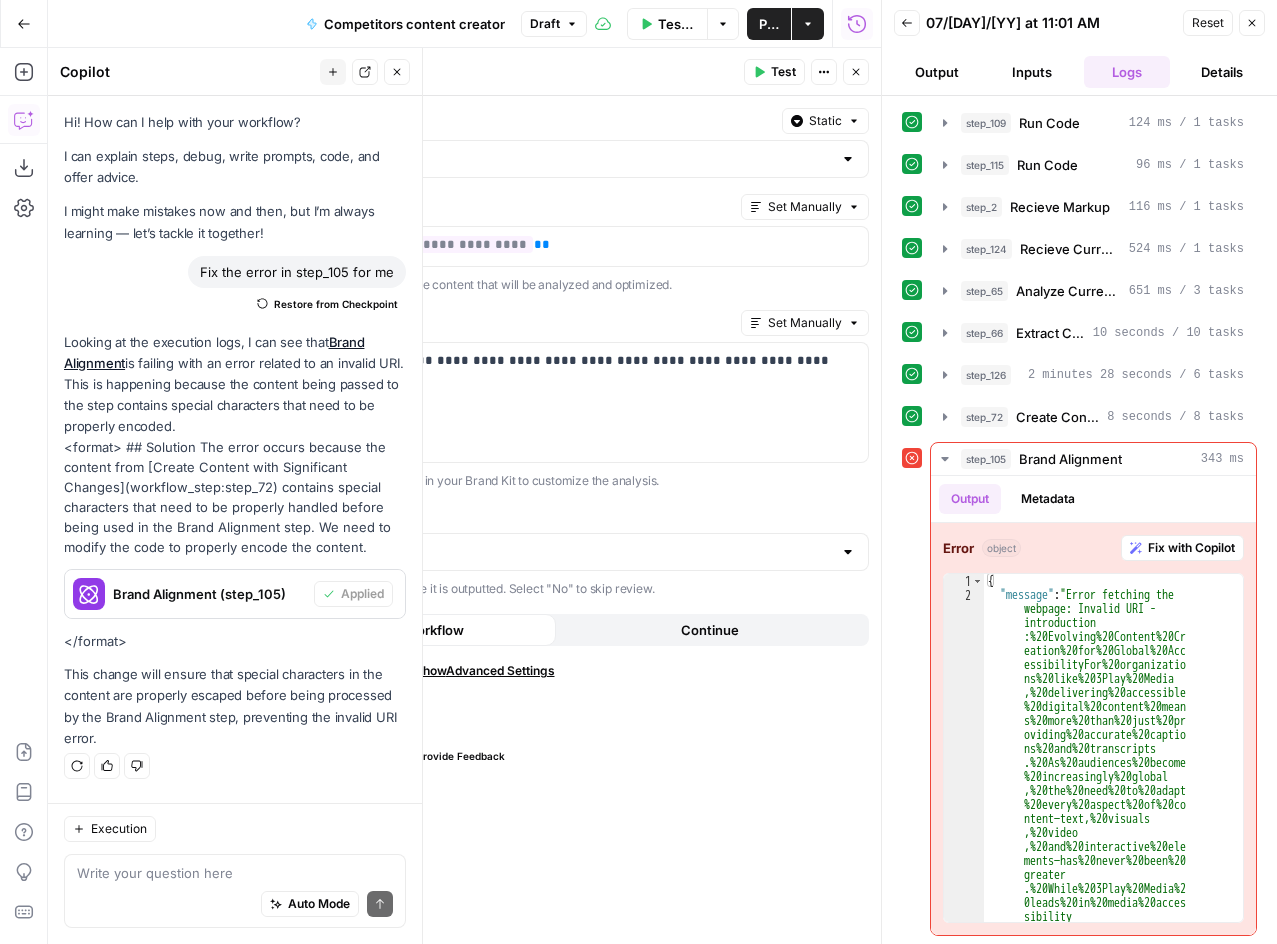 click on "Test" at bounding box center [774, 72] 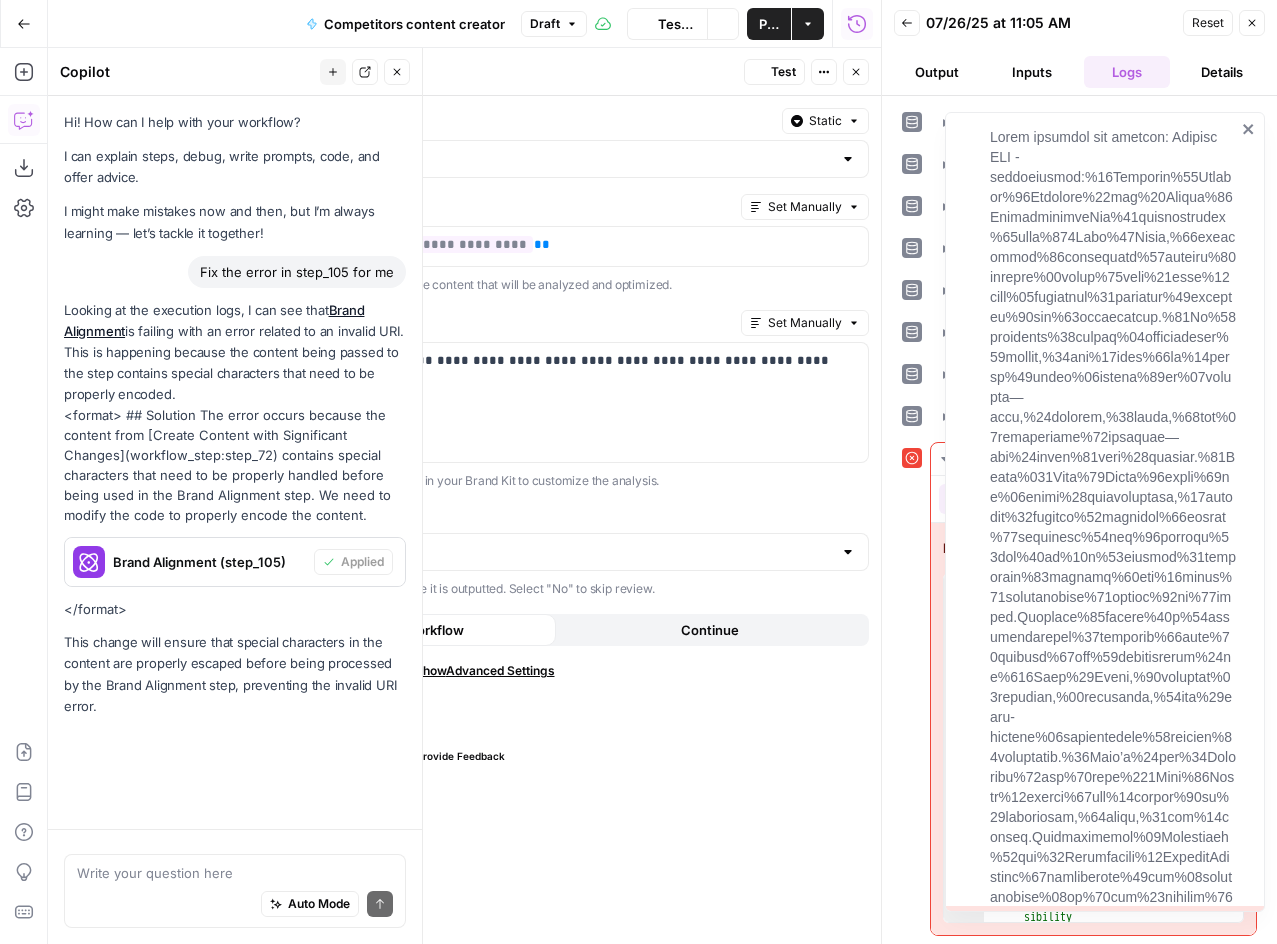 scroll, scrollTop: 60, scrollLeft: 0, axis: vertical 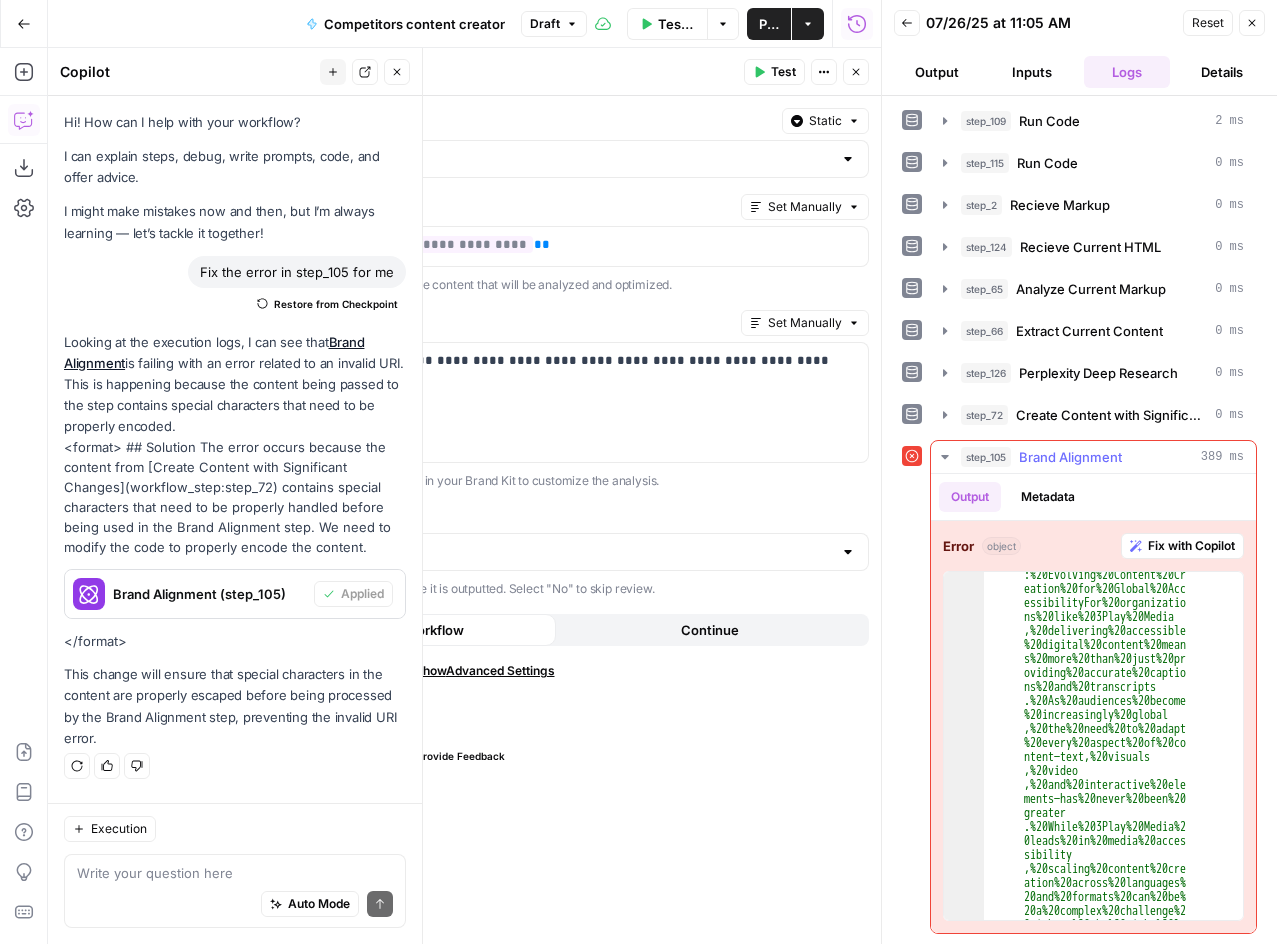 click on "Fix with Copilot" at bounding box center [1191, 546] 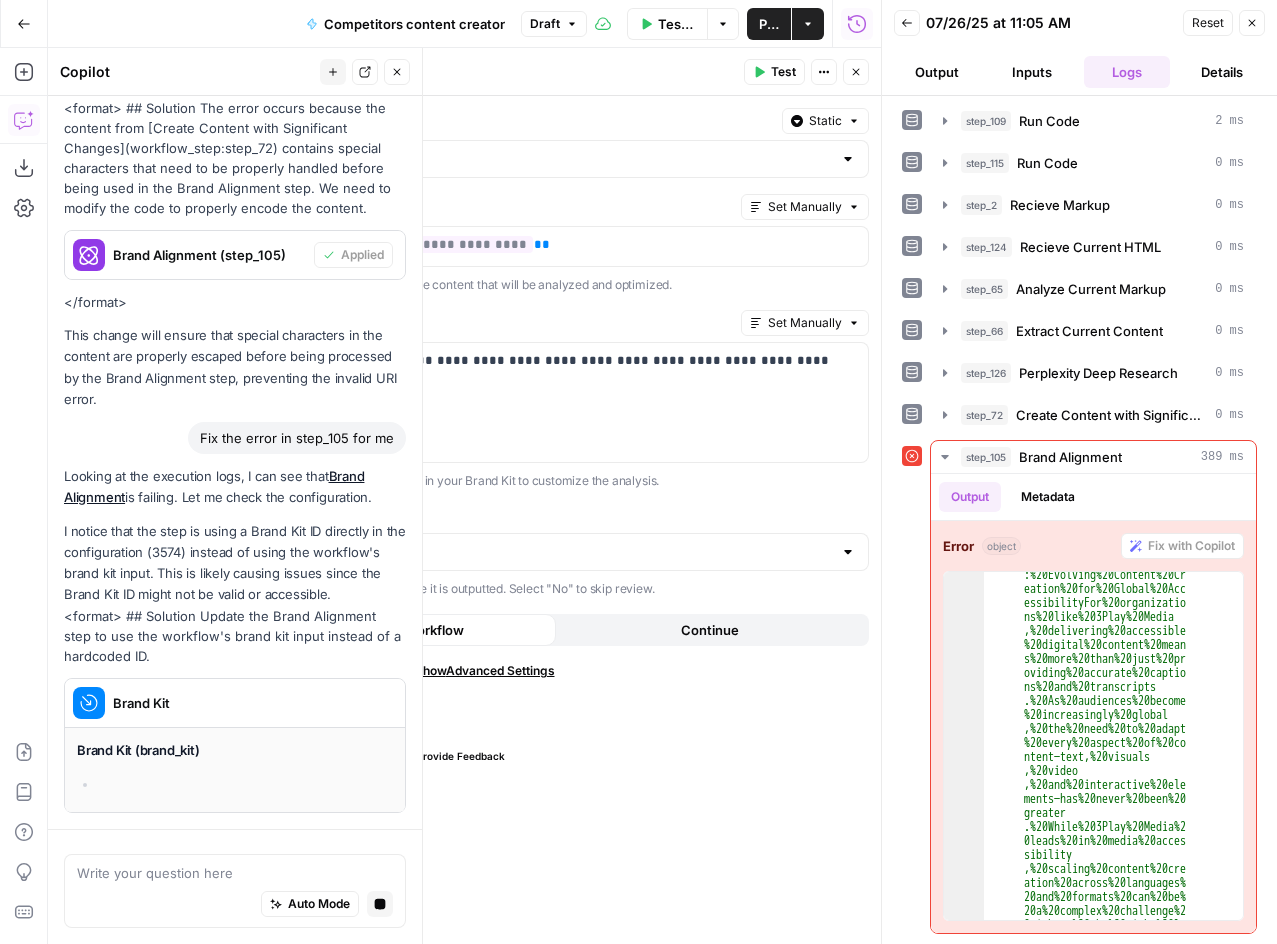 click 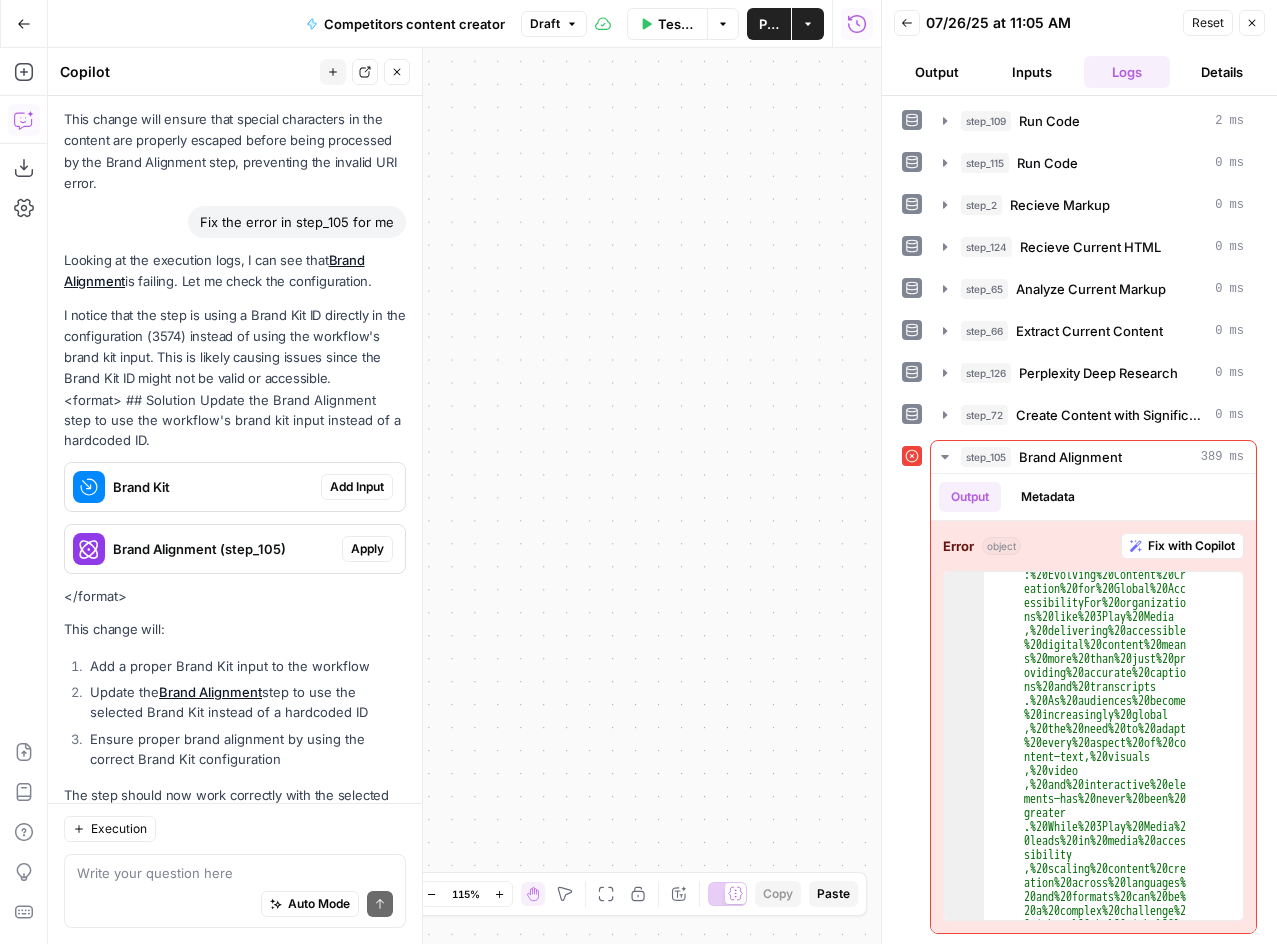 scroll, scrollTop: 527, scrollLeft: 0, axis: vertical 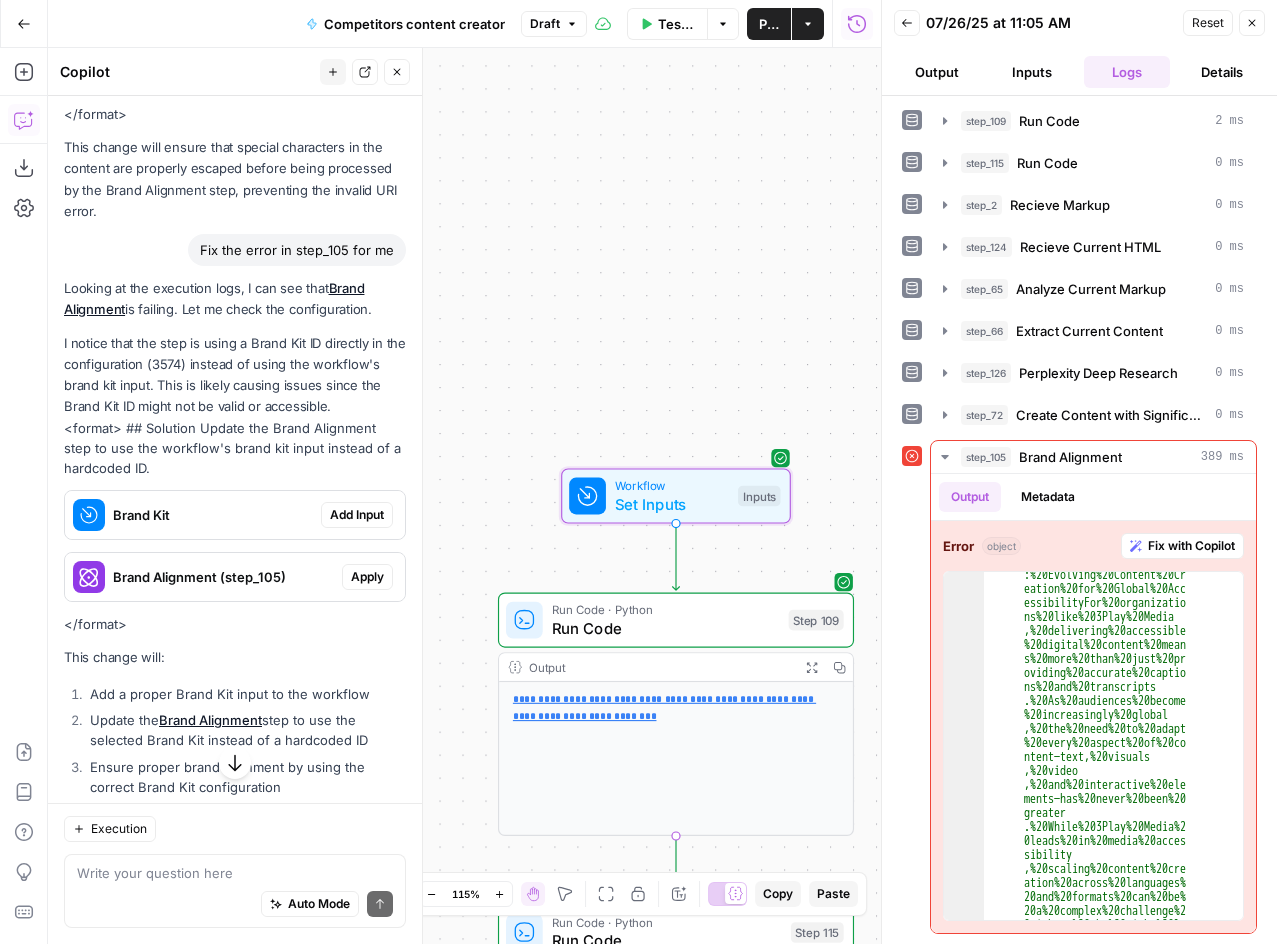 click on "Brand Kit" at bounding box center [213, 515] 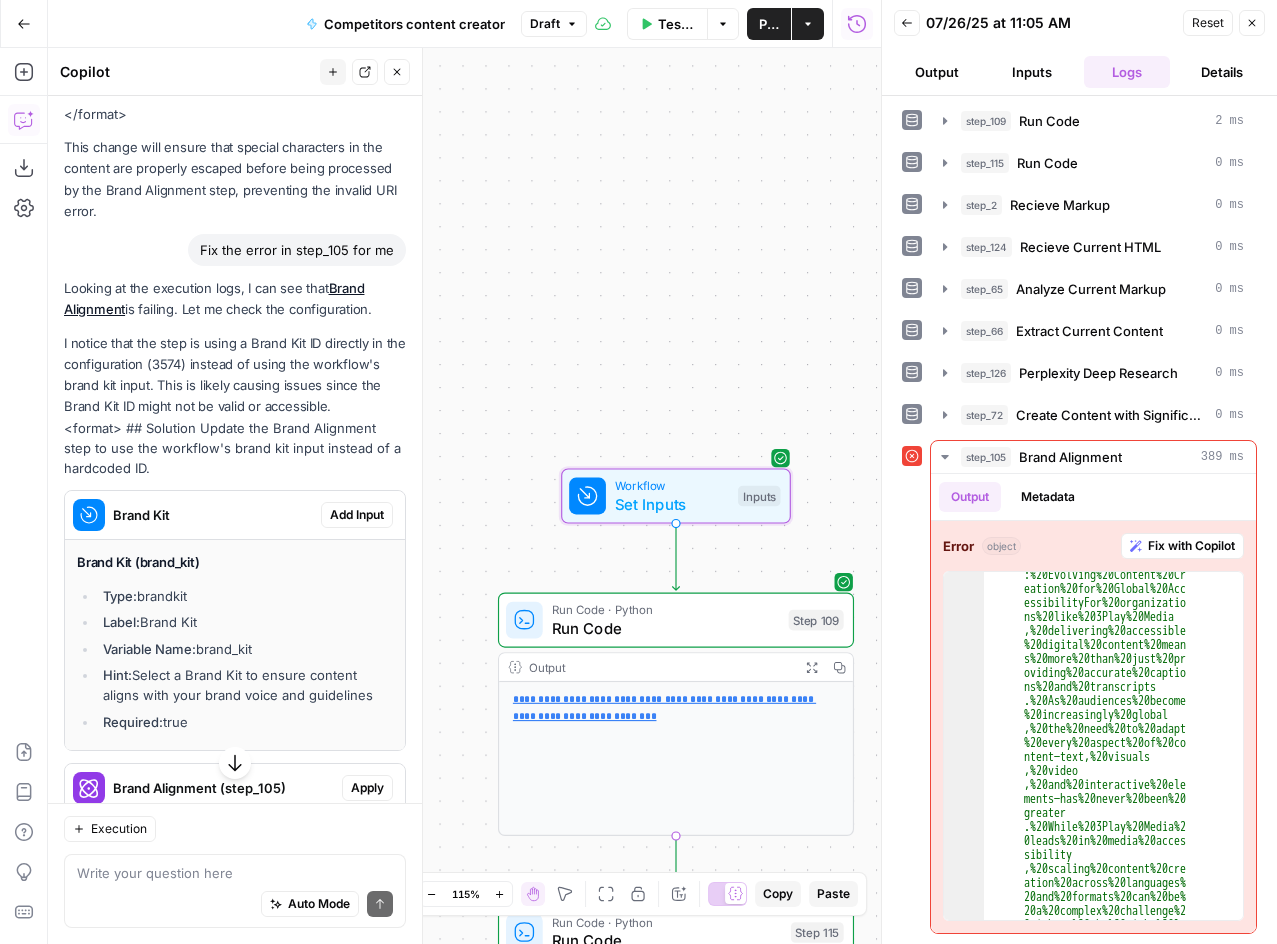 click on "Add Input" at bounding box center (357, 515) 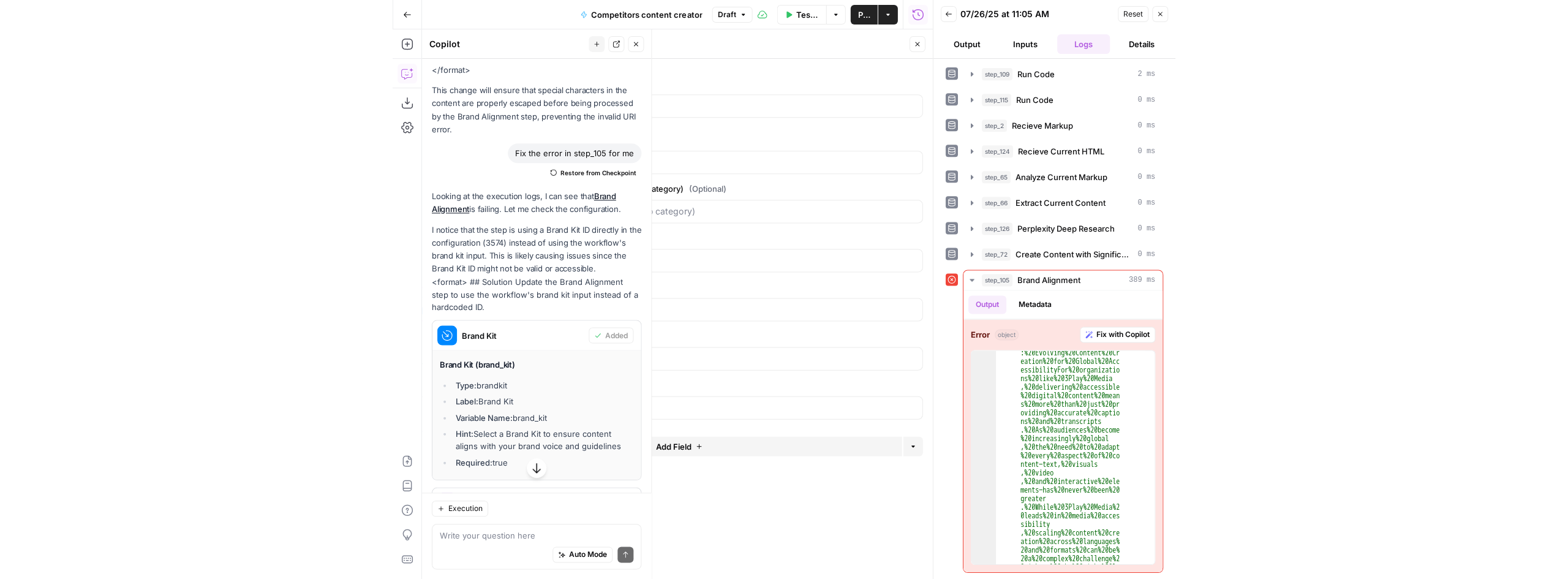 scroll, scrollTop: 507, scrollLeft: 0, axis: vertical 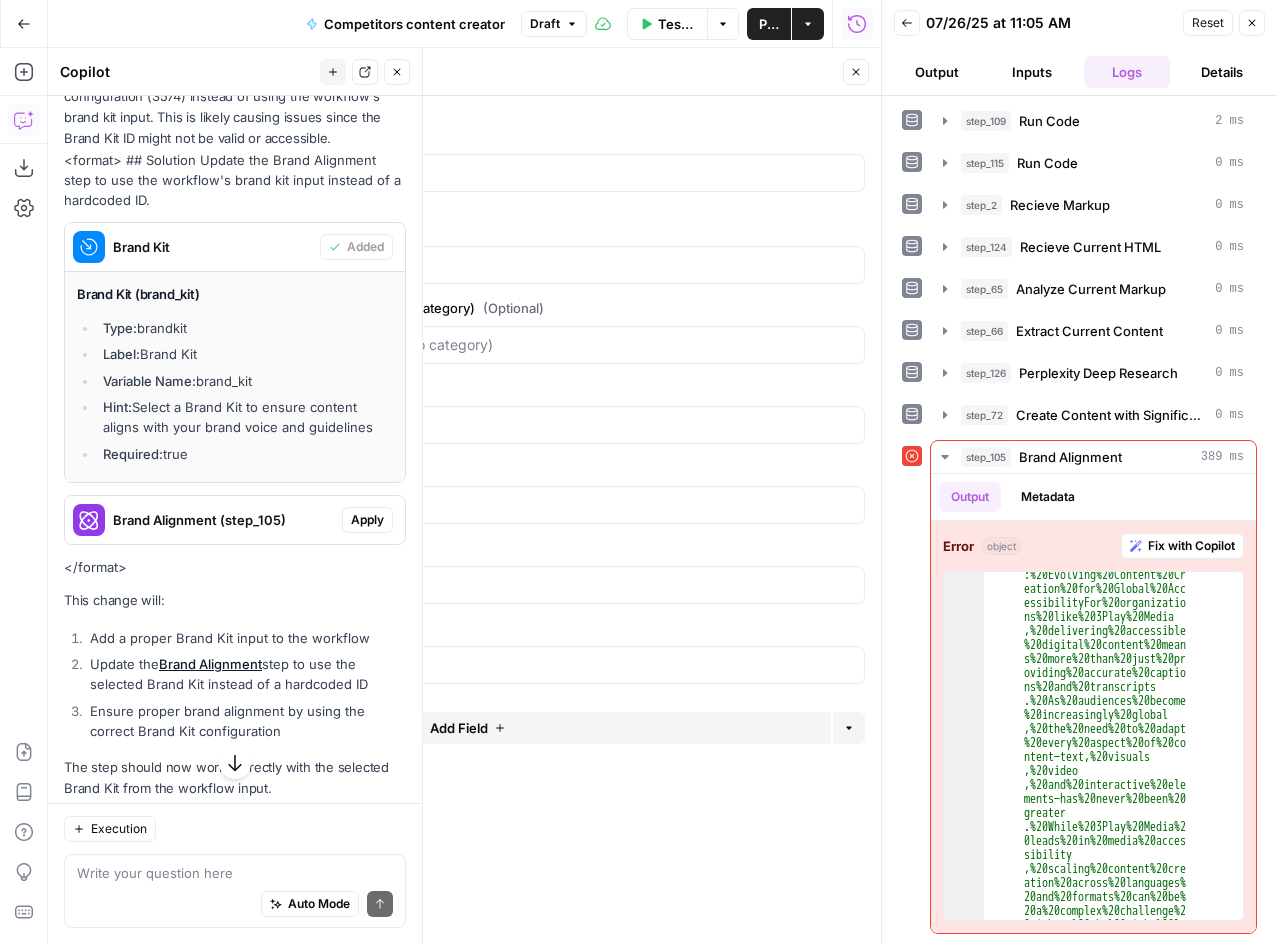 click on "Apply" at bounding box center [367, 520] 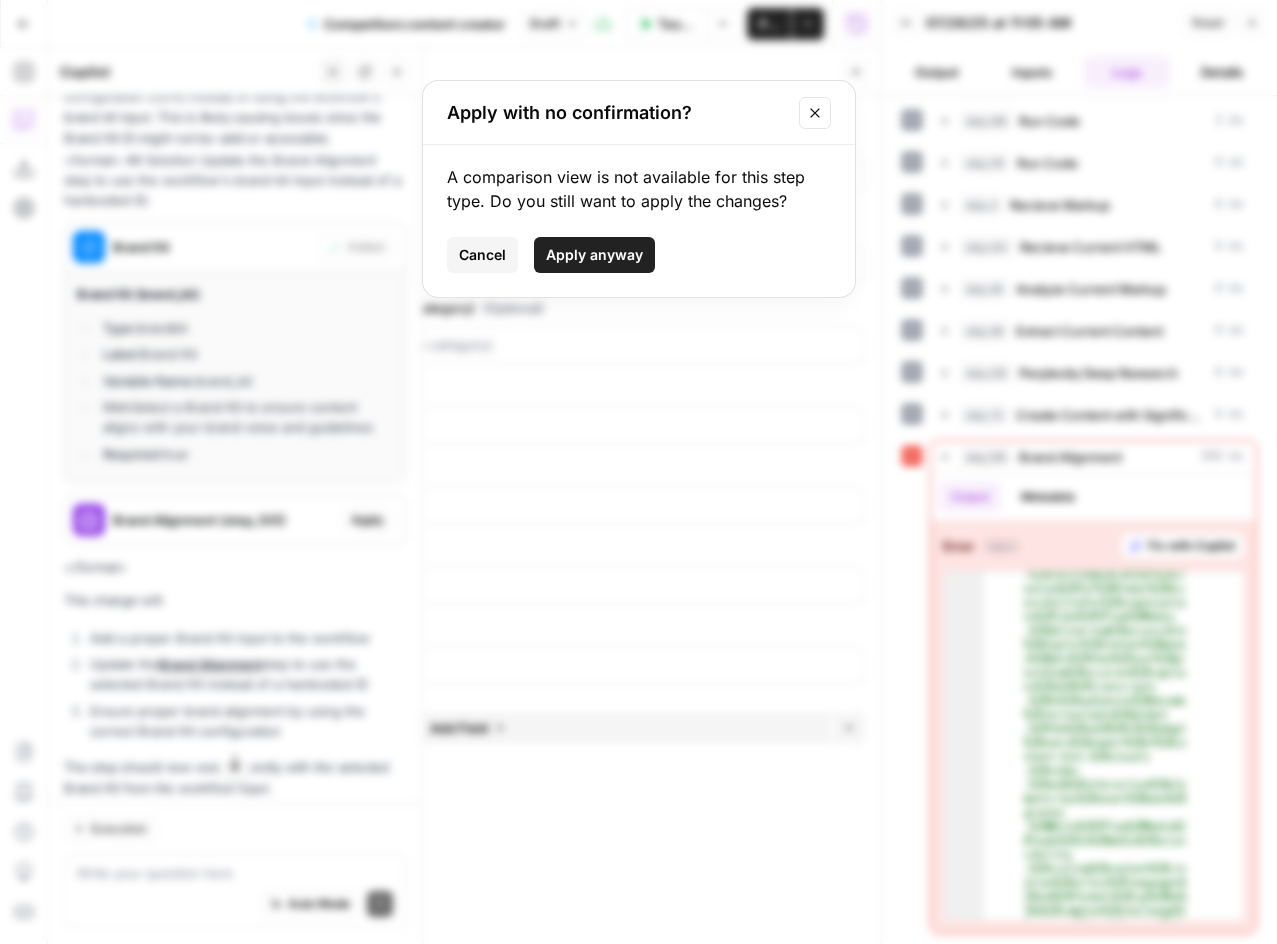 click on "Apply anyway" at bounding box center (594, 255) 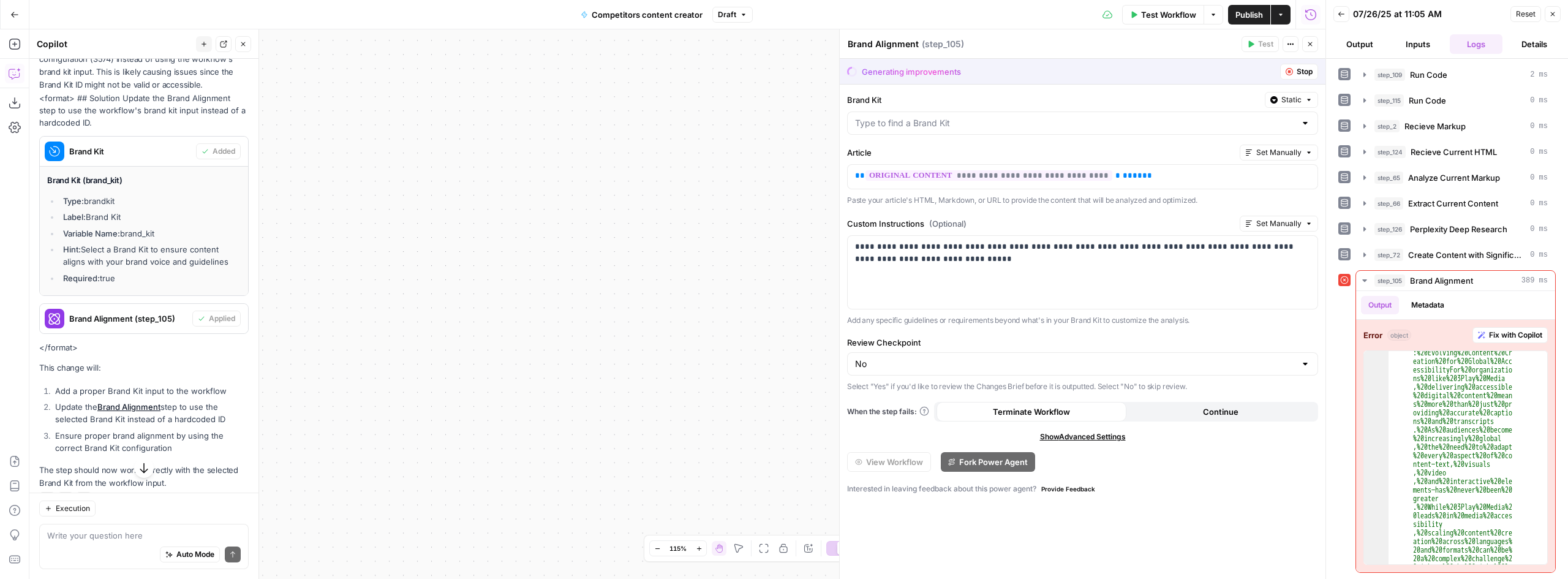 scroll, scrollTop: 1, scrollLeft: 0, axis: vertical 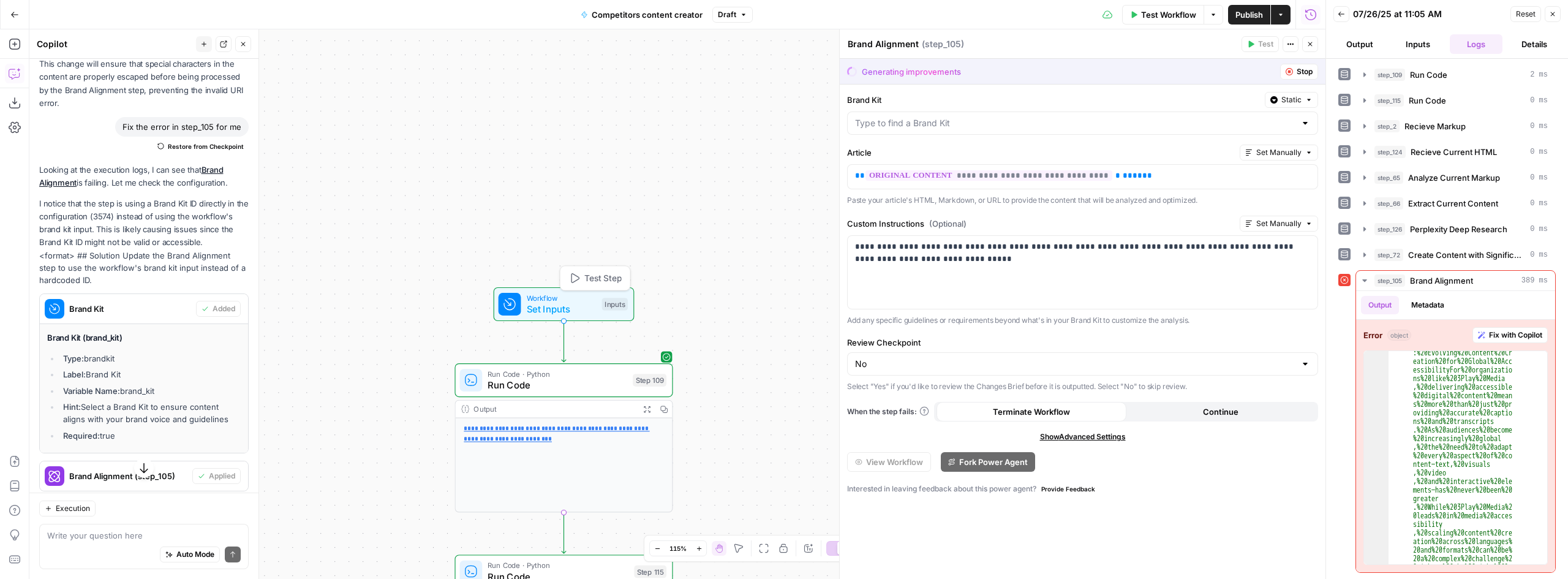 click on "Inputs" at bounding box center [615, 304] 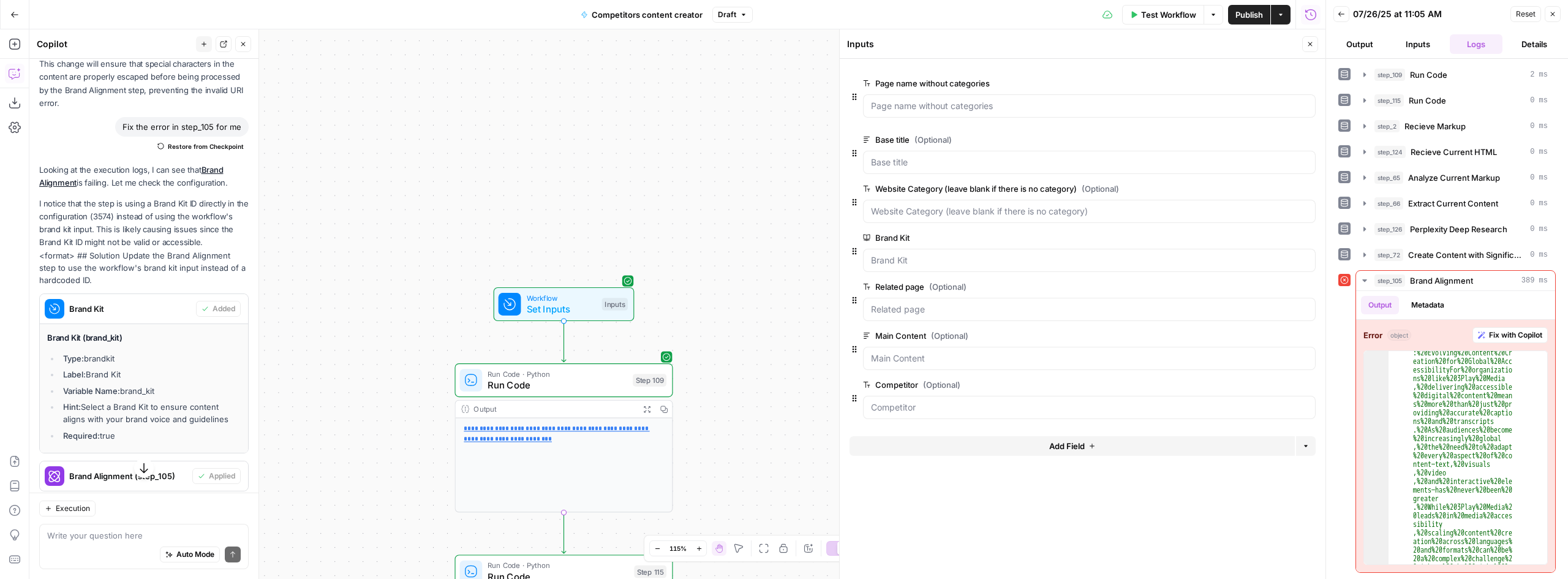 click on "edit field" at bounding box center [1270, 238] 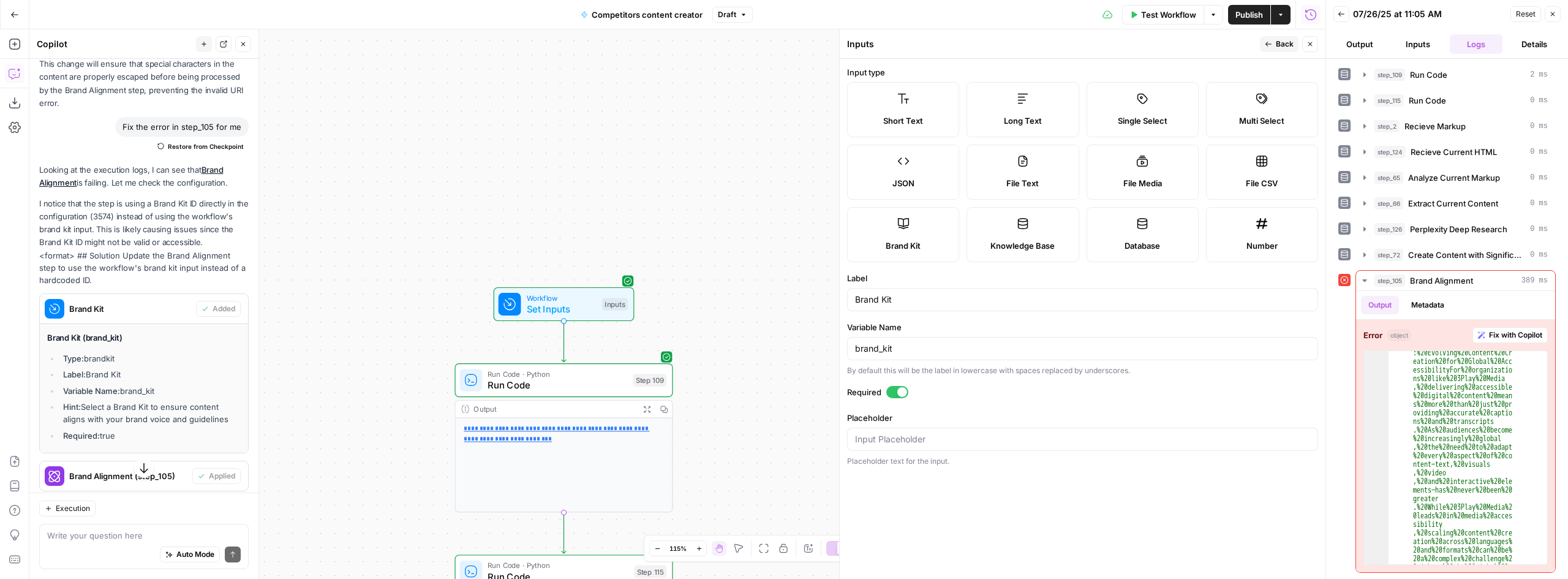 click on "Close" at bounding box center (1310, 44) 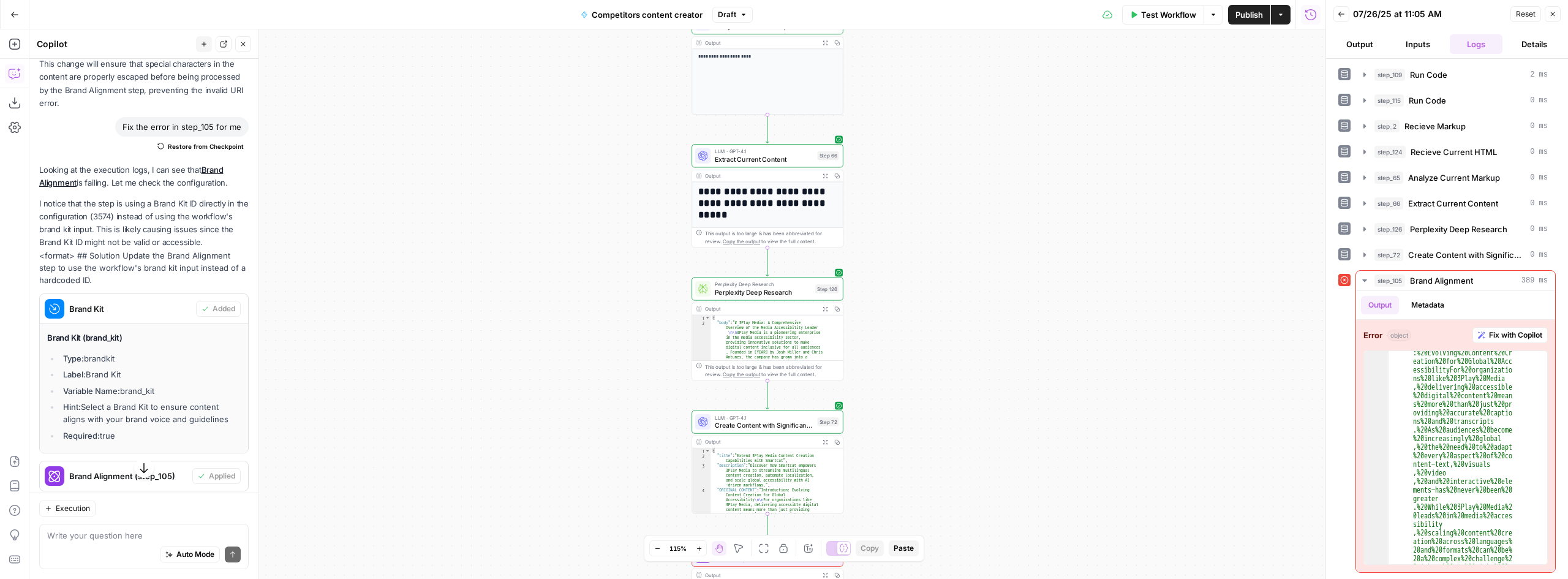 scroll, scrollTop: 533, scrollLeft: 0, axis: vertical 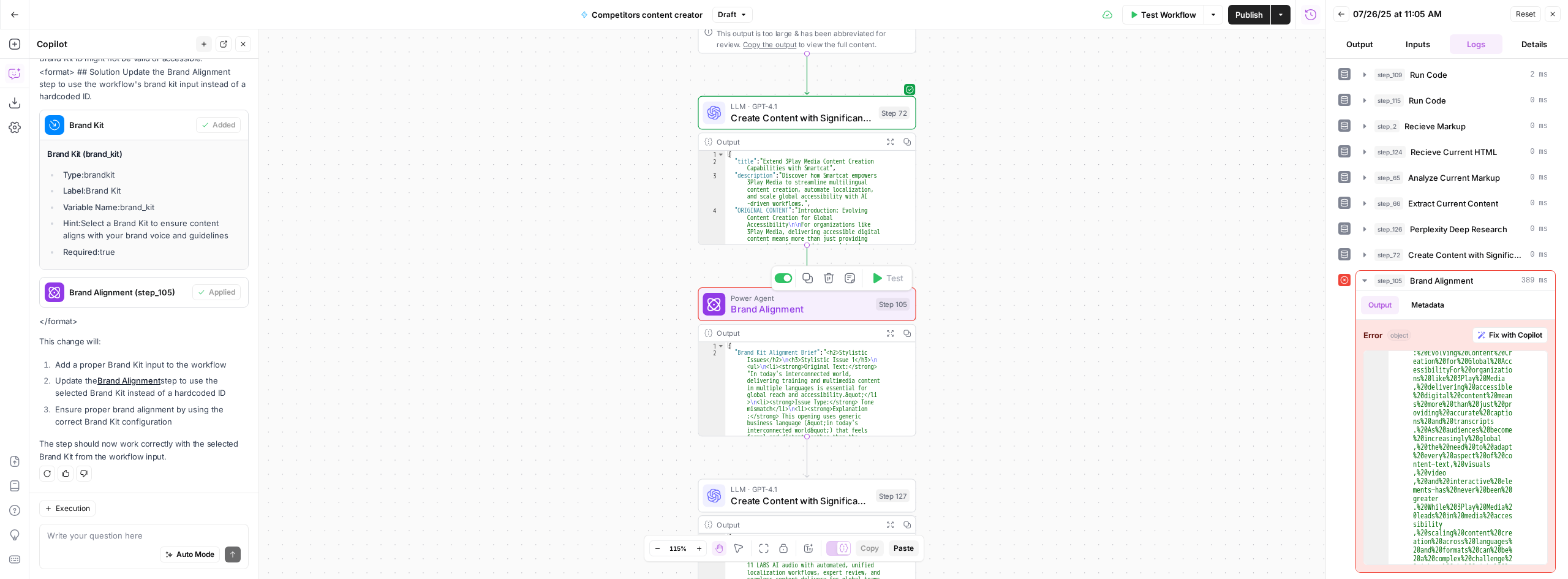 click on "Brand Alignment" at bounding box center [800, 309] 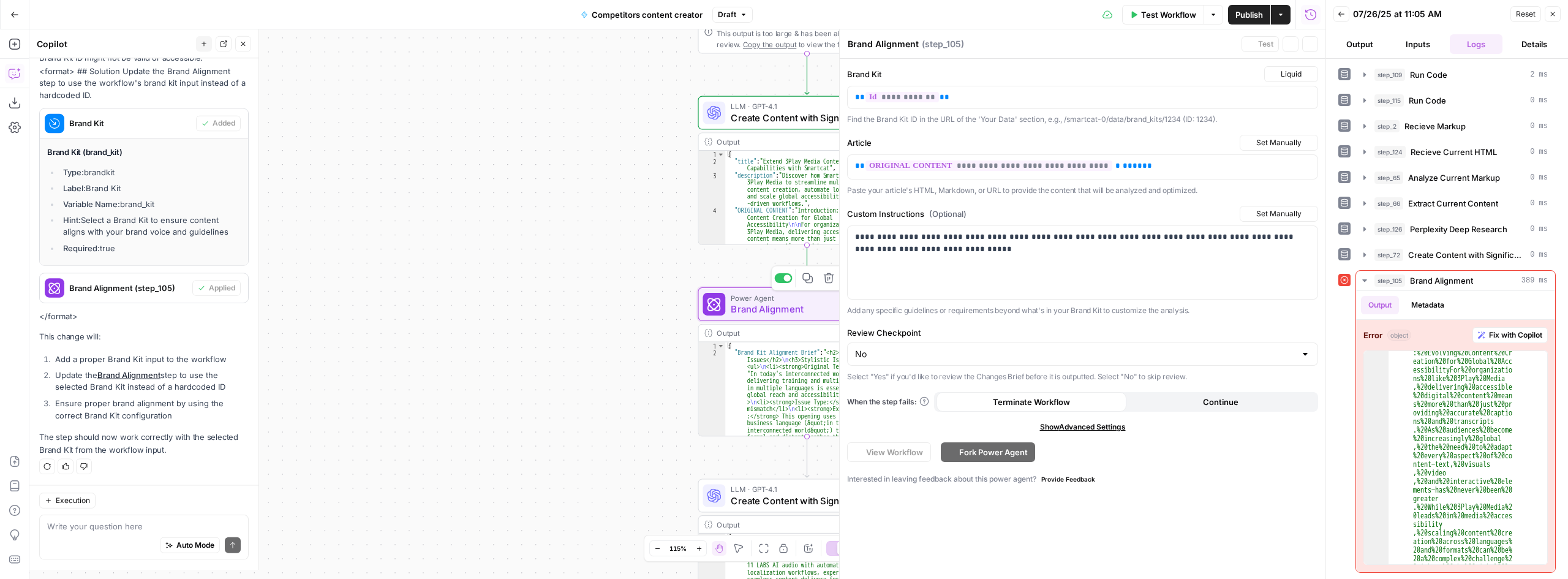 scroll, scrollTop: 533, scrollLeft: 0, axis: vertical 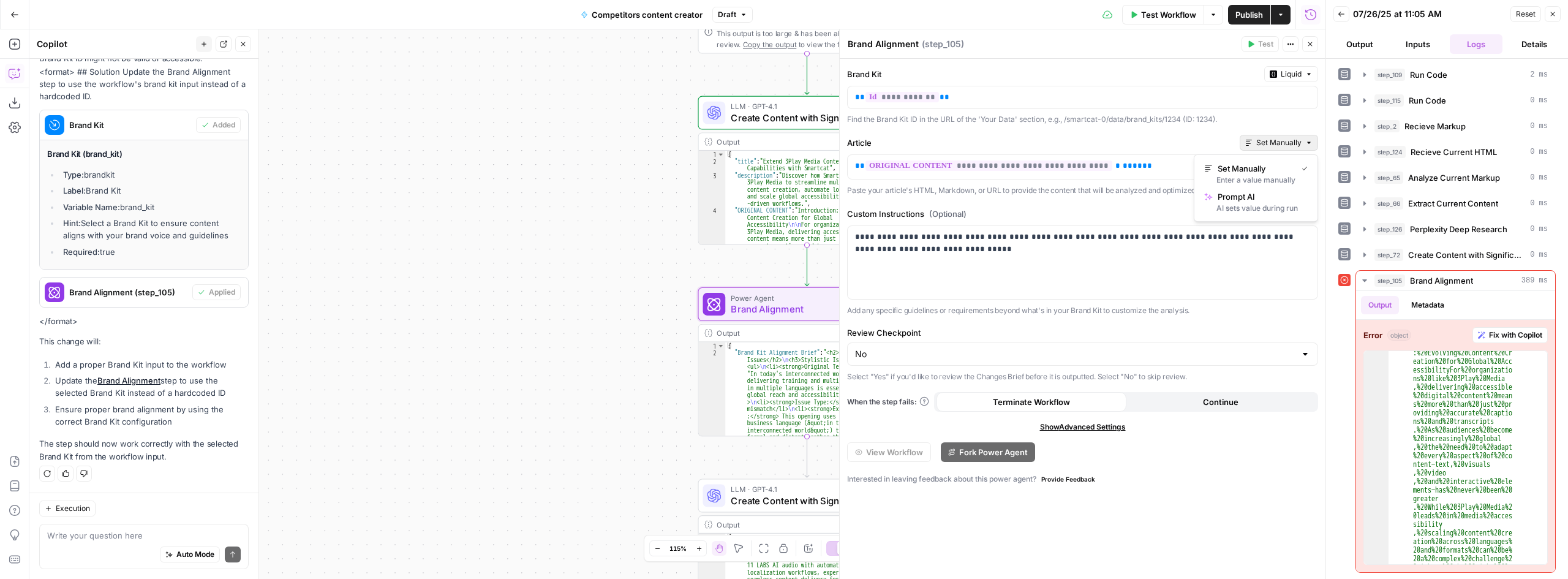 click on "Set Manually" at bounding box center [1279, 143] 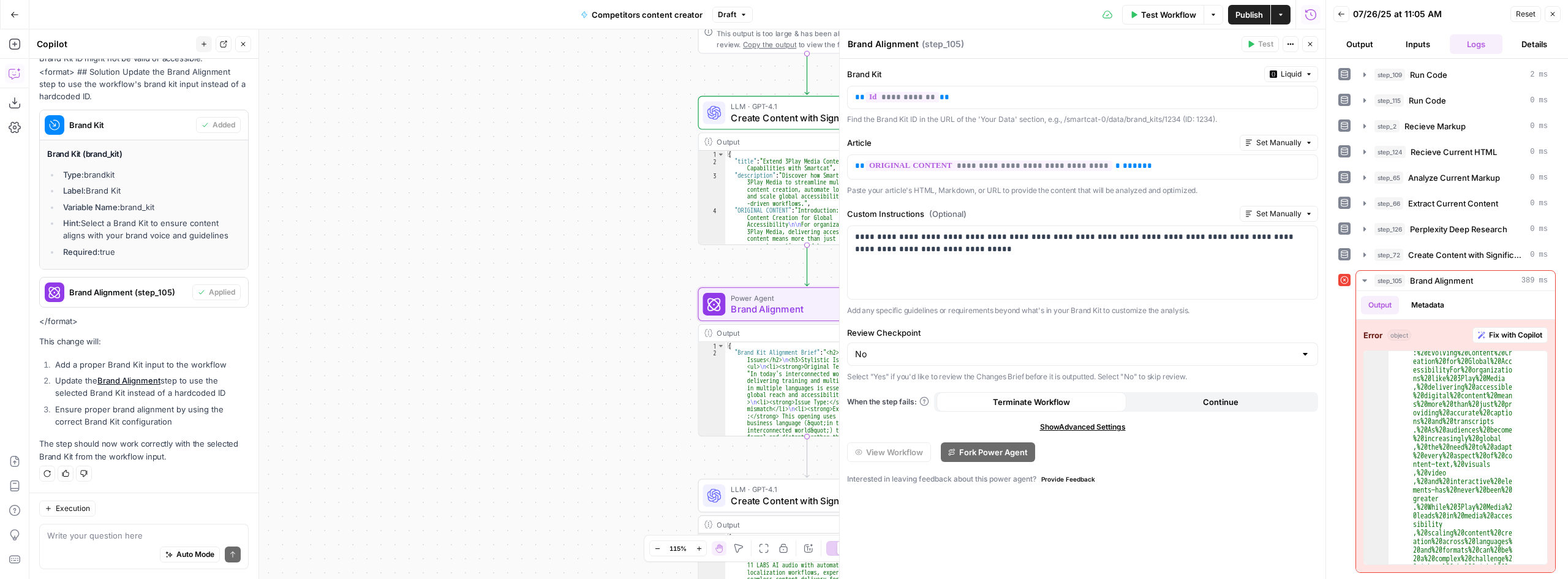 click on "**********" at bounding box center [1082, 319] 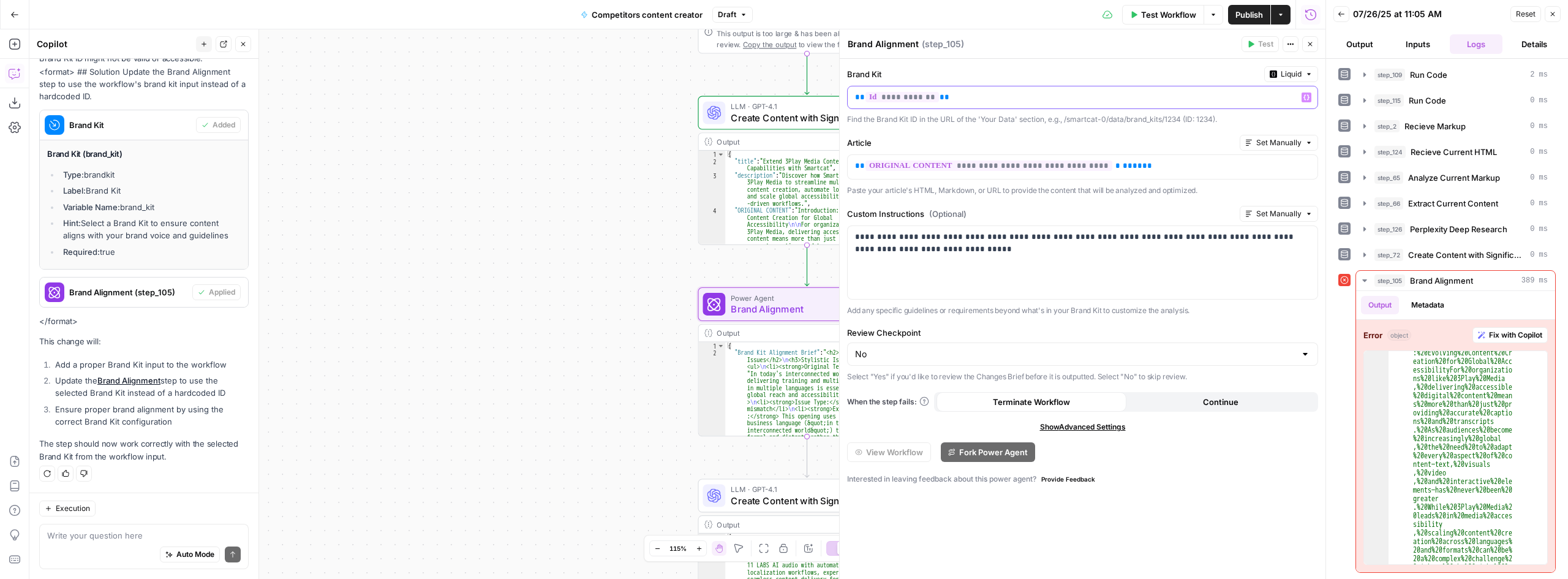 click on "**********" at bounding box center [1072, 97] 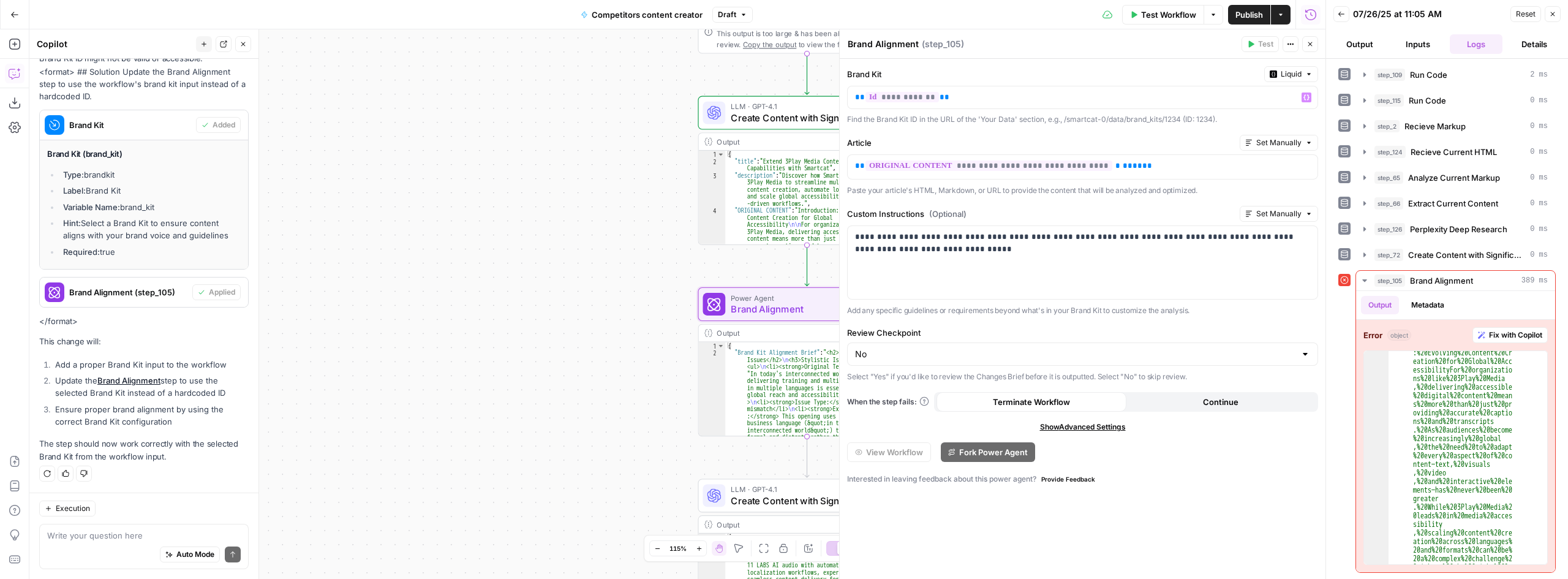 click on "Liquid" at bounding box center (1291, 74) 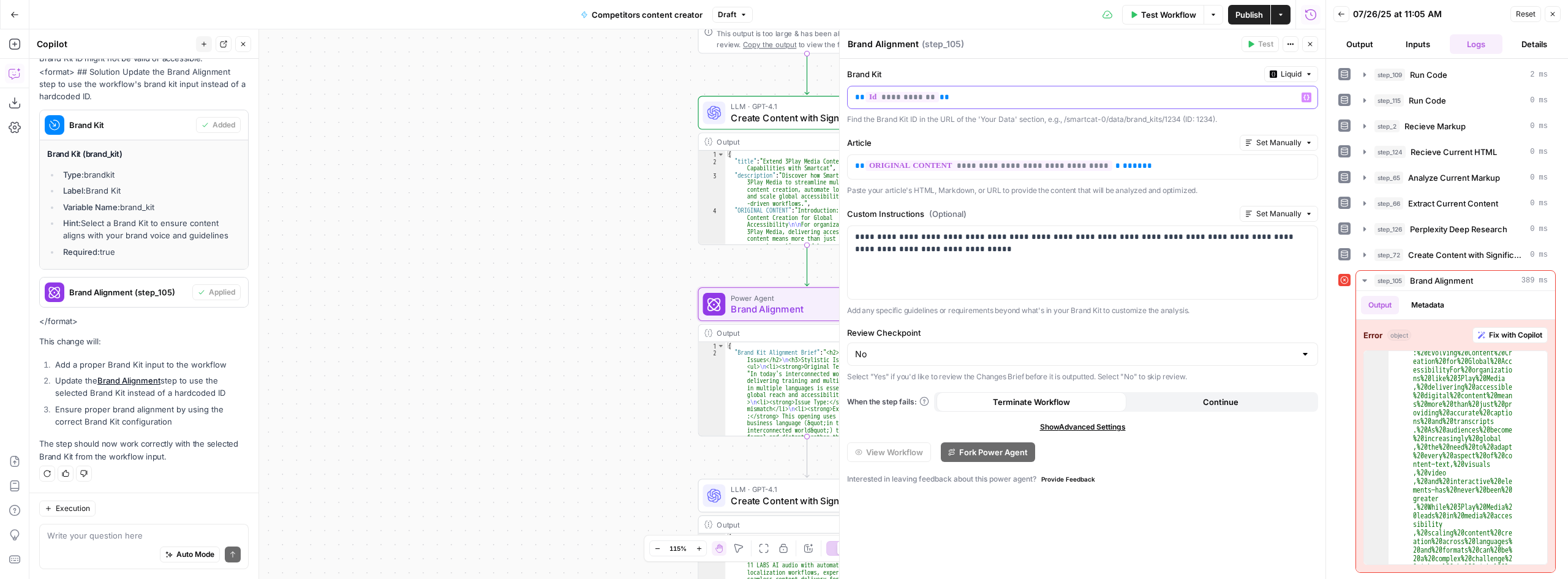 click on "**********" at bounding box center [1072, 97] 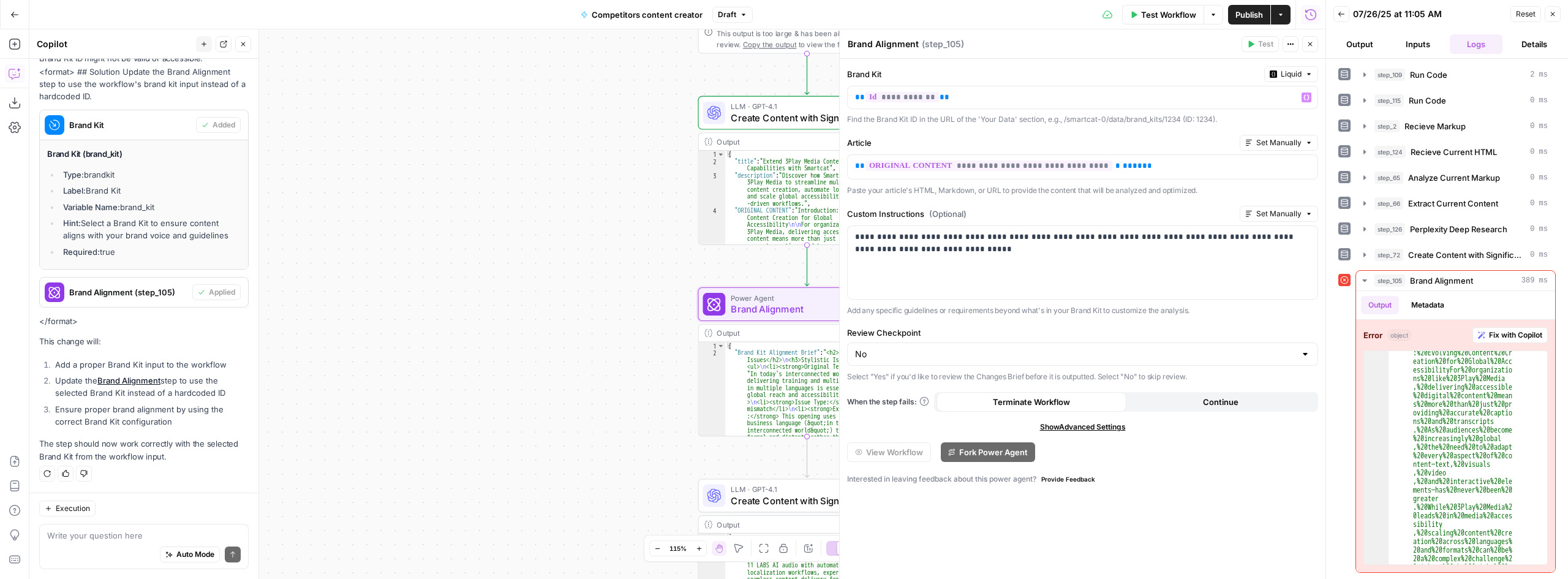 click on "Find the Brand Kit ID in the URL of the 'Your Data' section, e.g., /smartcat-0/data/brand_kits/1234 (ID: 1234)." at bounding box center (1082, 119) 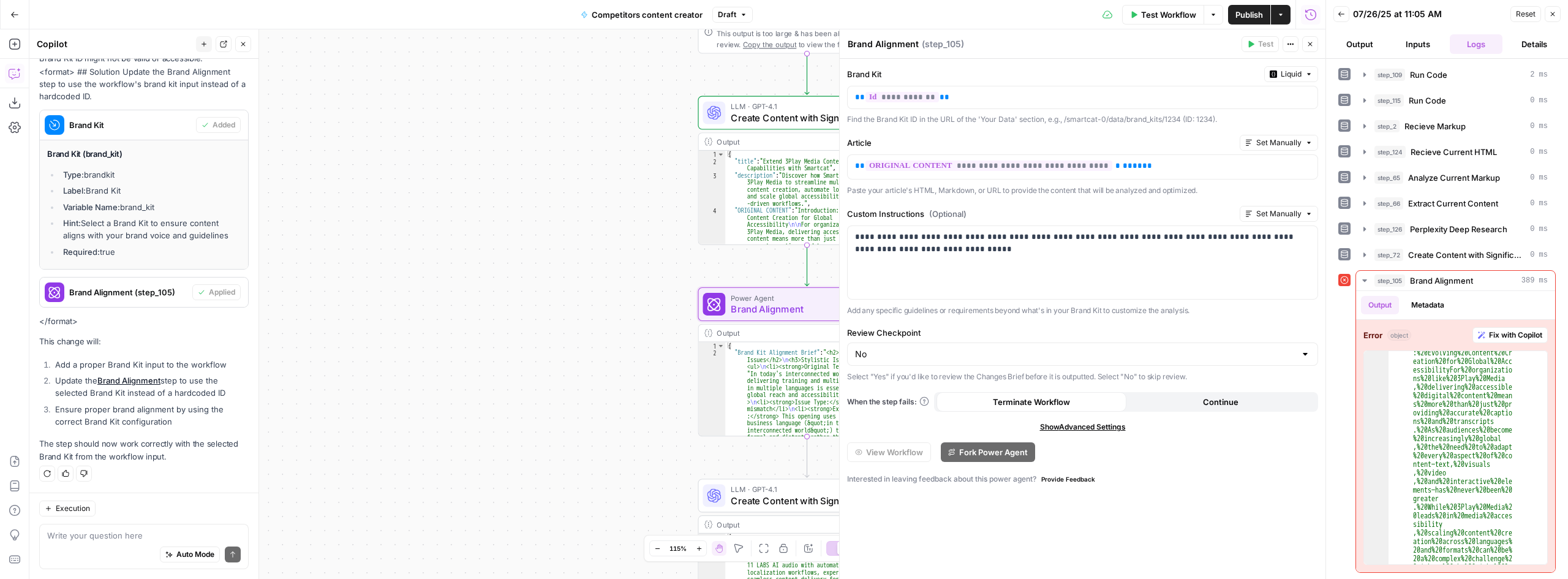 click 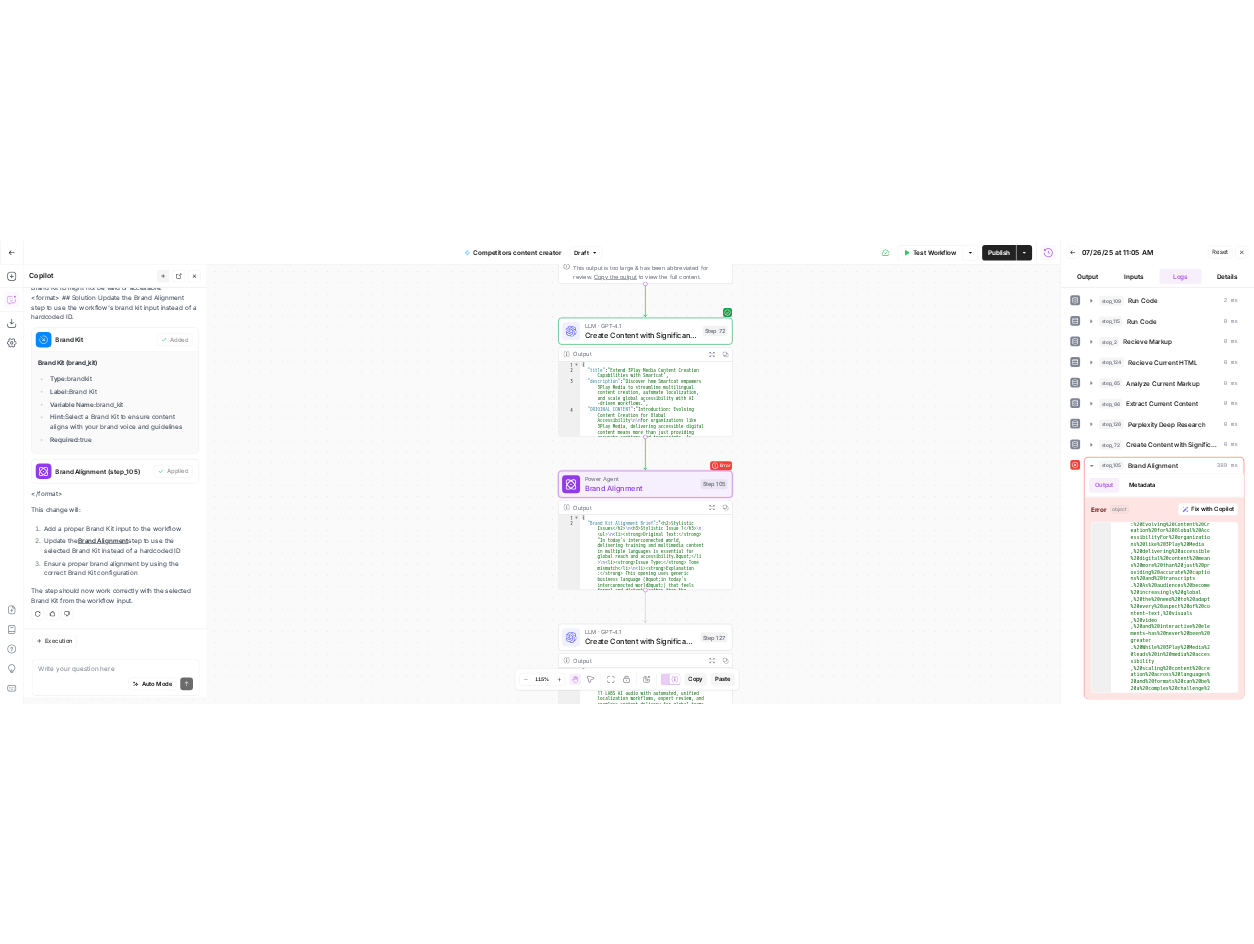 scroll, scrollTop: 870, scrollLeft: 0, axis: vertical 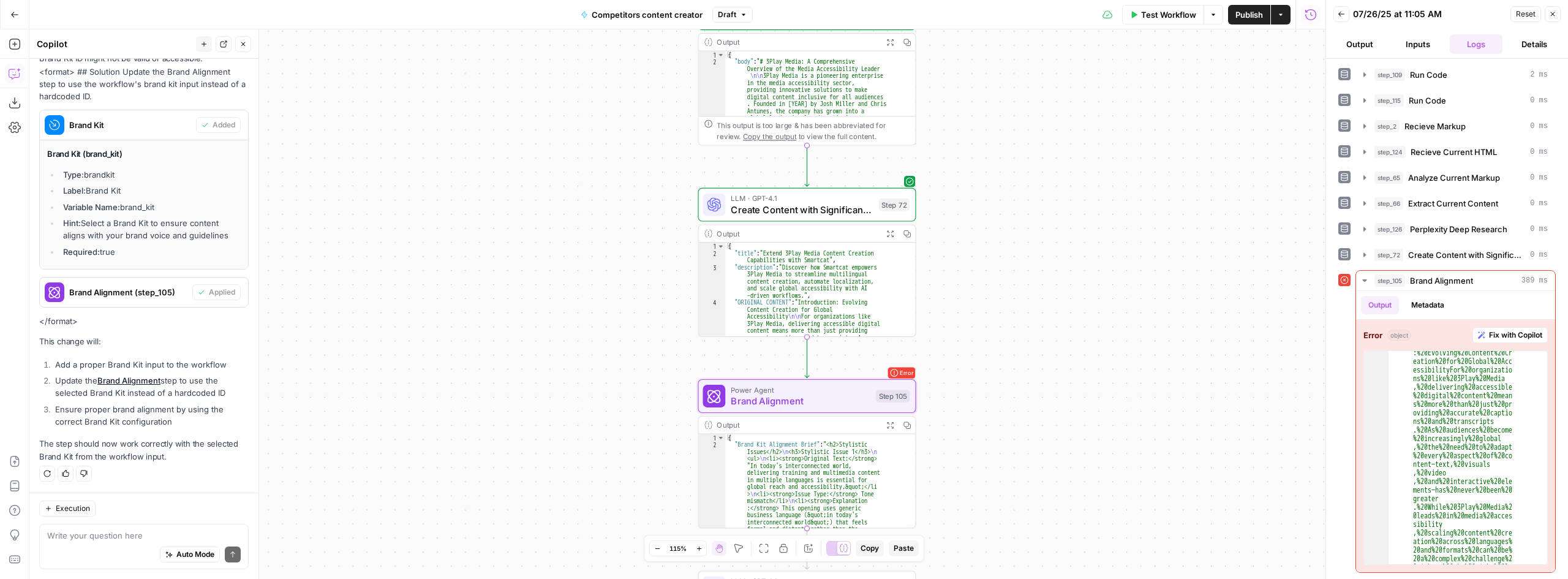 click on "Test Workflow" at bounding box center [1163, 15] 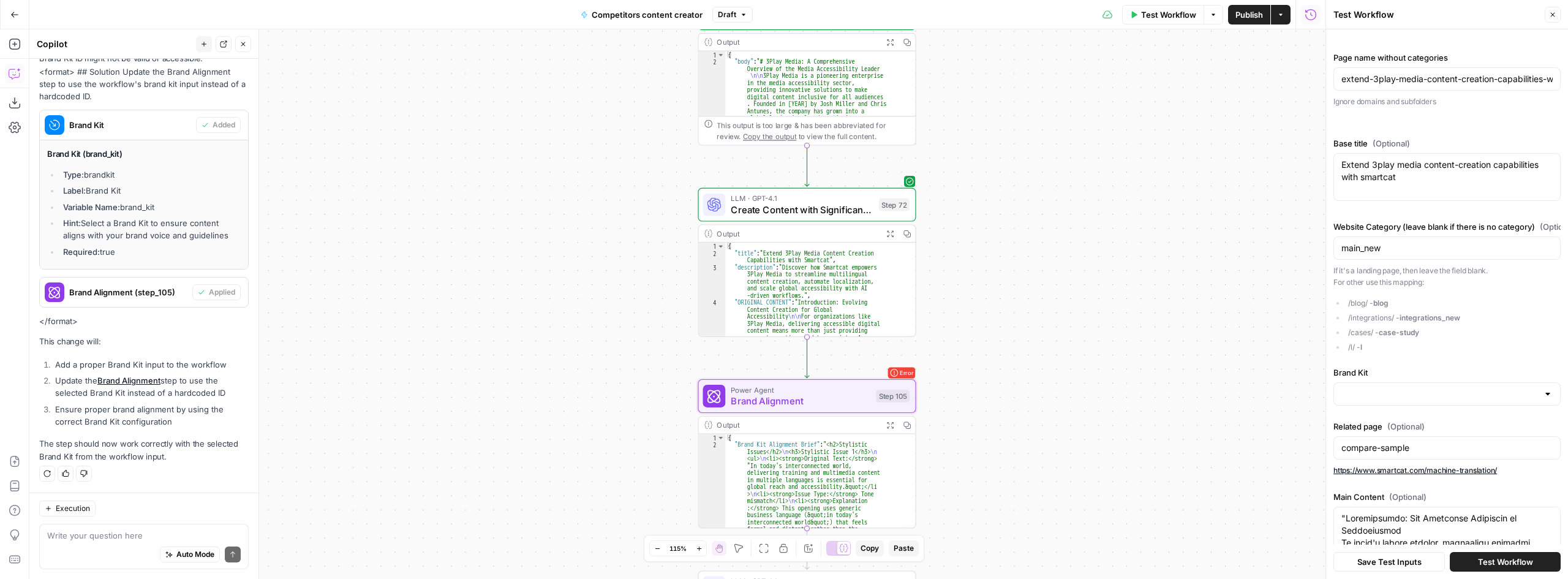 click on "Test Workflow" at bounding box center [1506, 562] 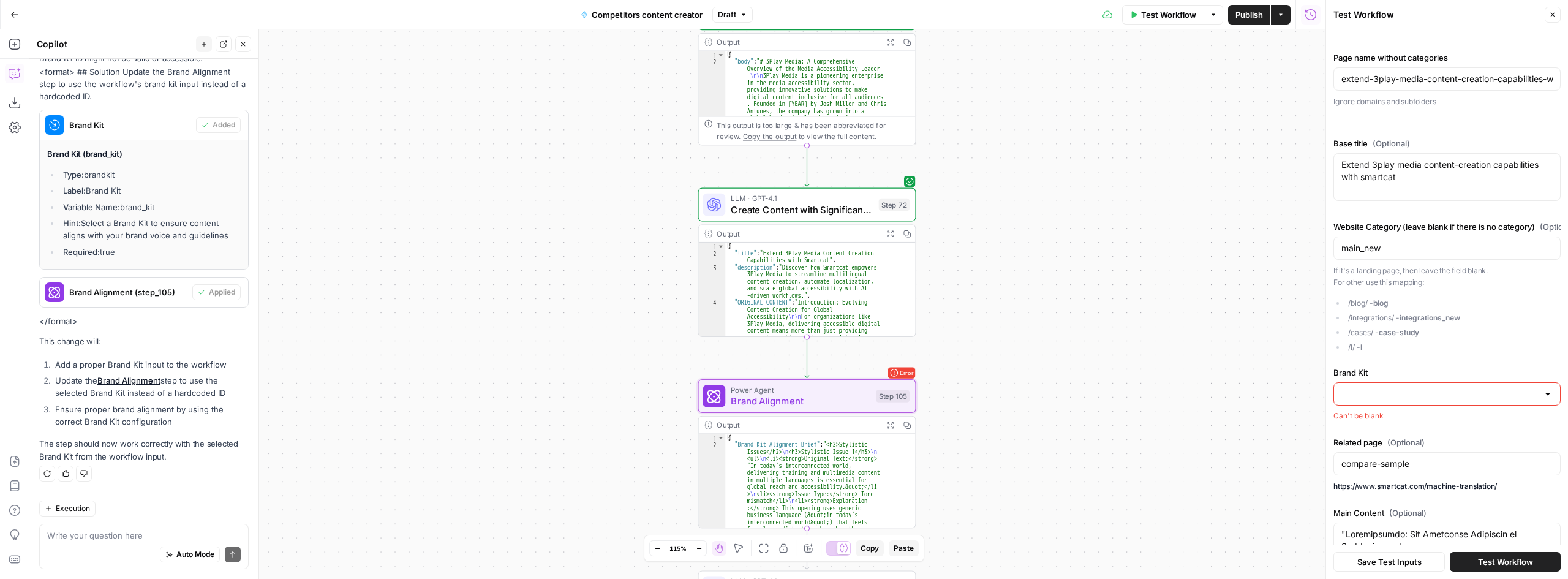 click on "Brand Kit" at bounding box center [1439, 394] 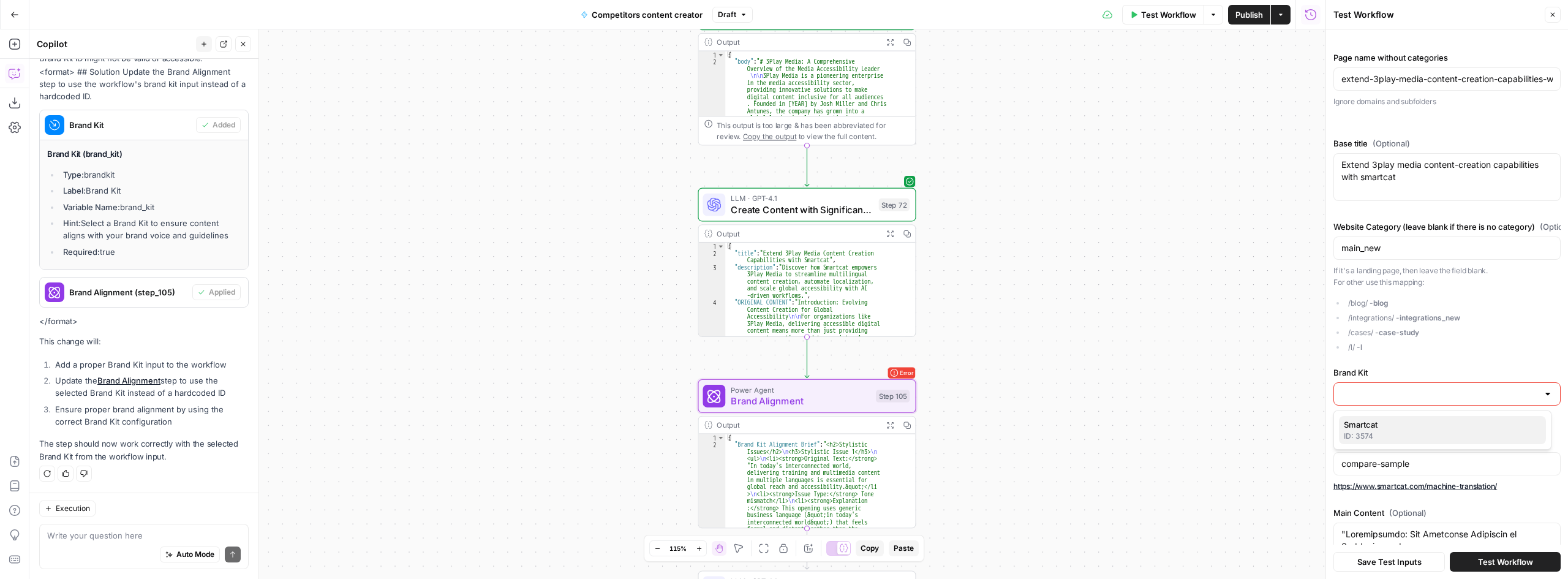 click on "Smartcat" at bounding box center [1440, 425] 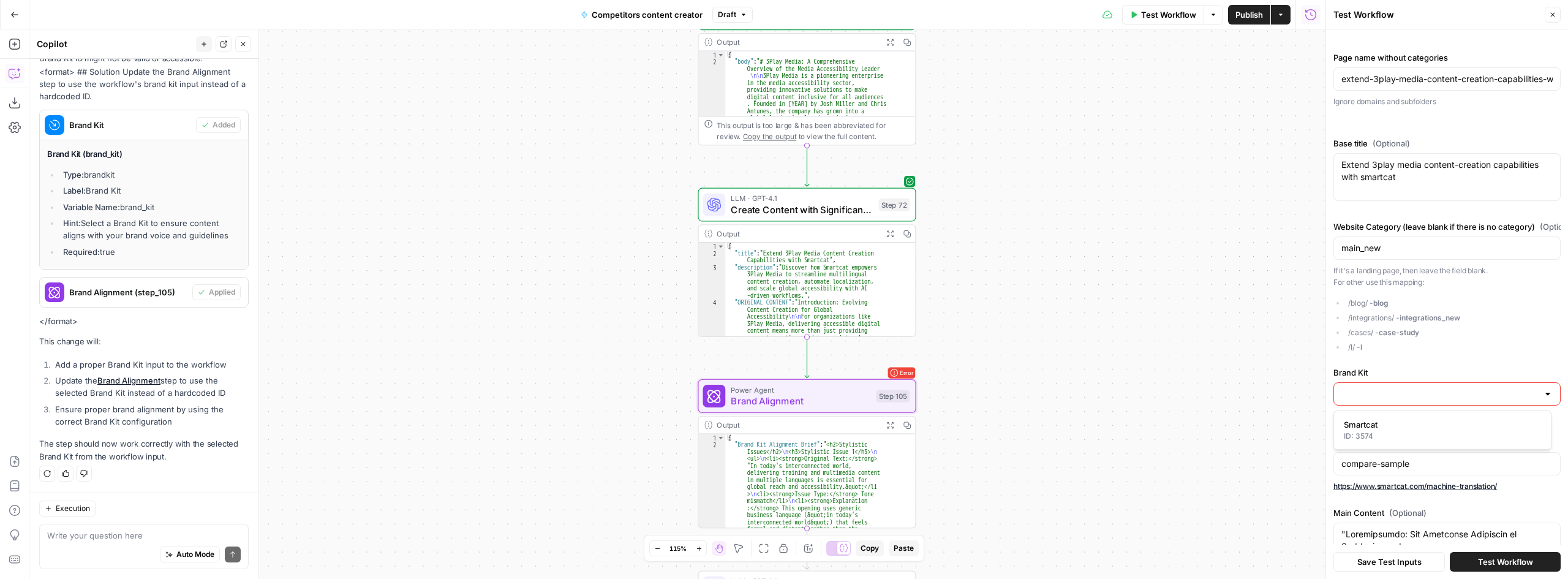 type on "Smartcat" 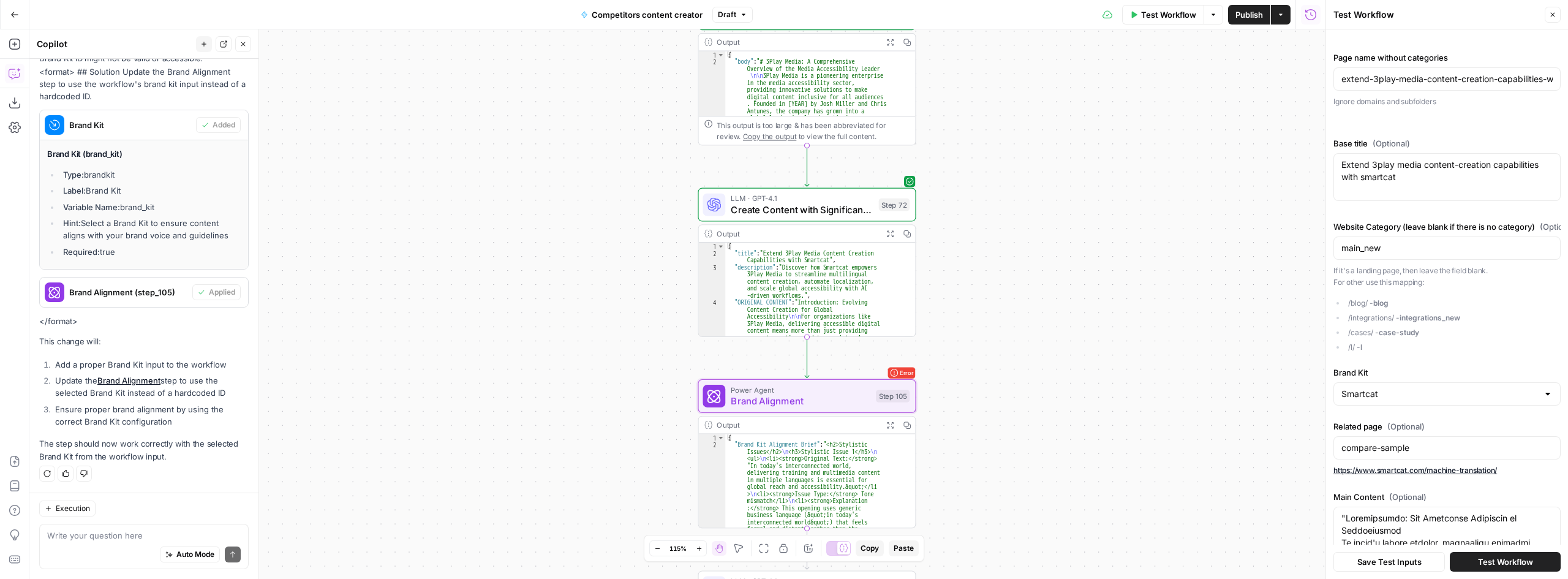 click on "Test Workflow" at bounding box center (1506, 562) 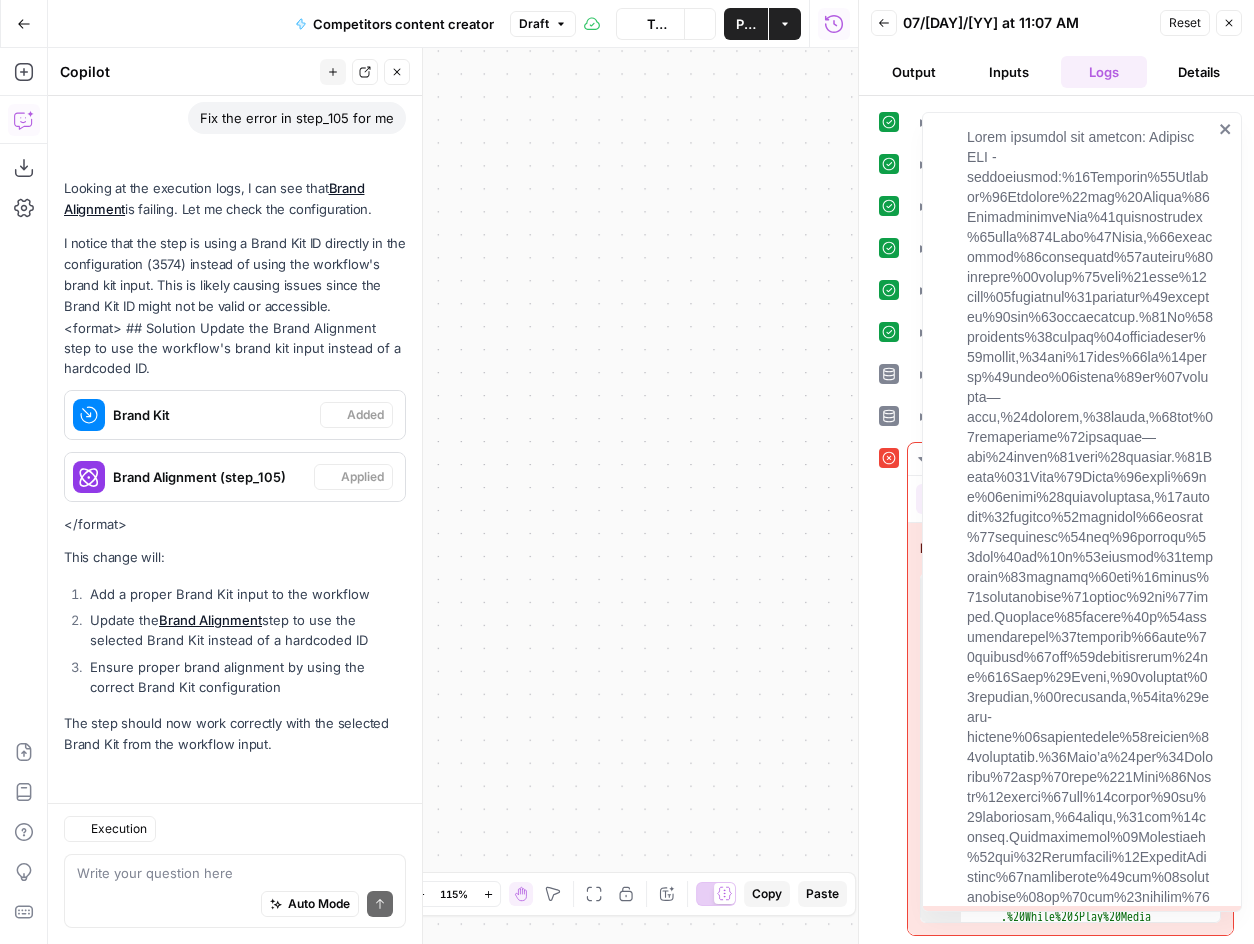 scroll, scrollTop: 659, scrollLeft: 0, axis: vertical 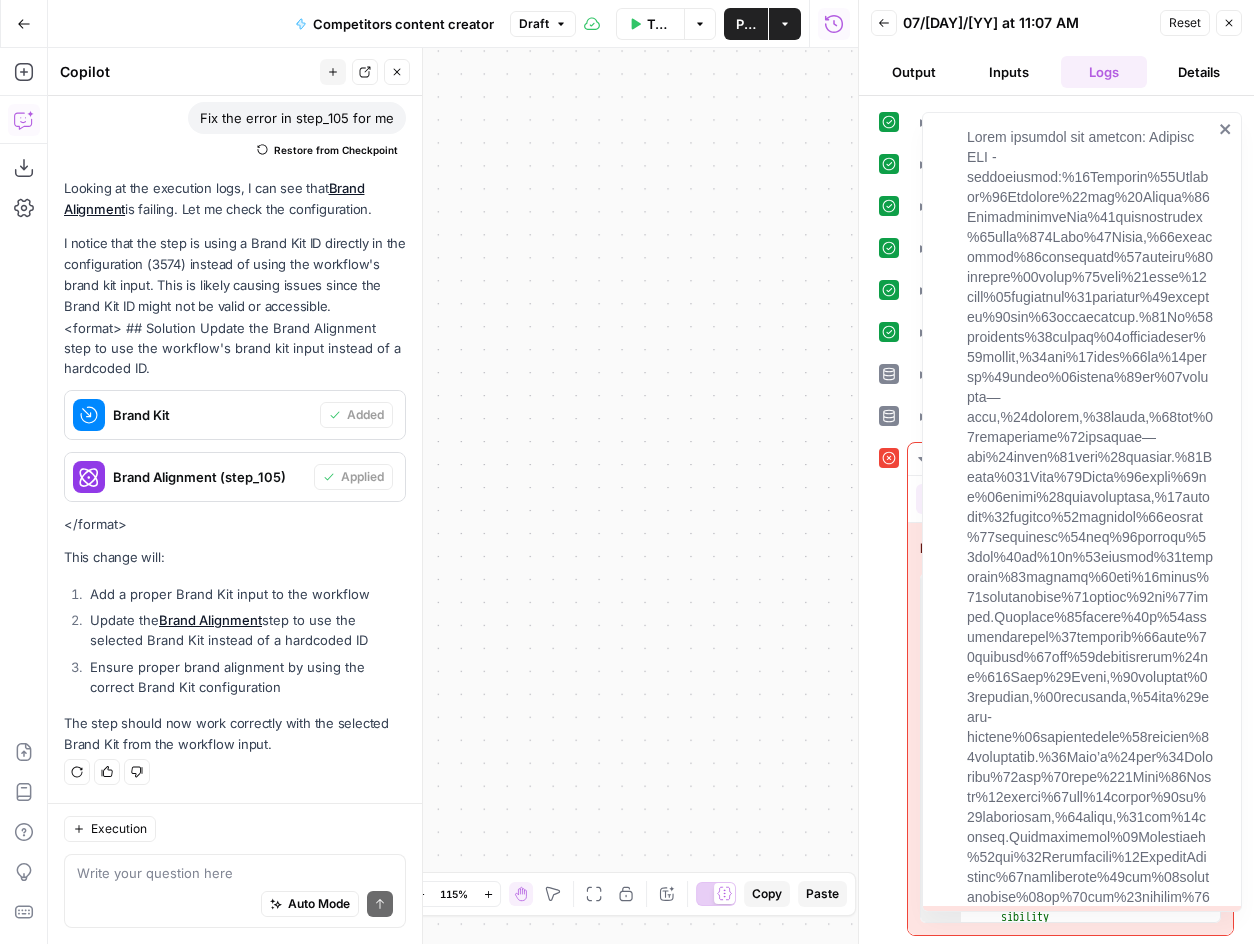 click at bounding box center (1082, 512) 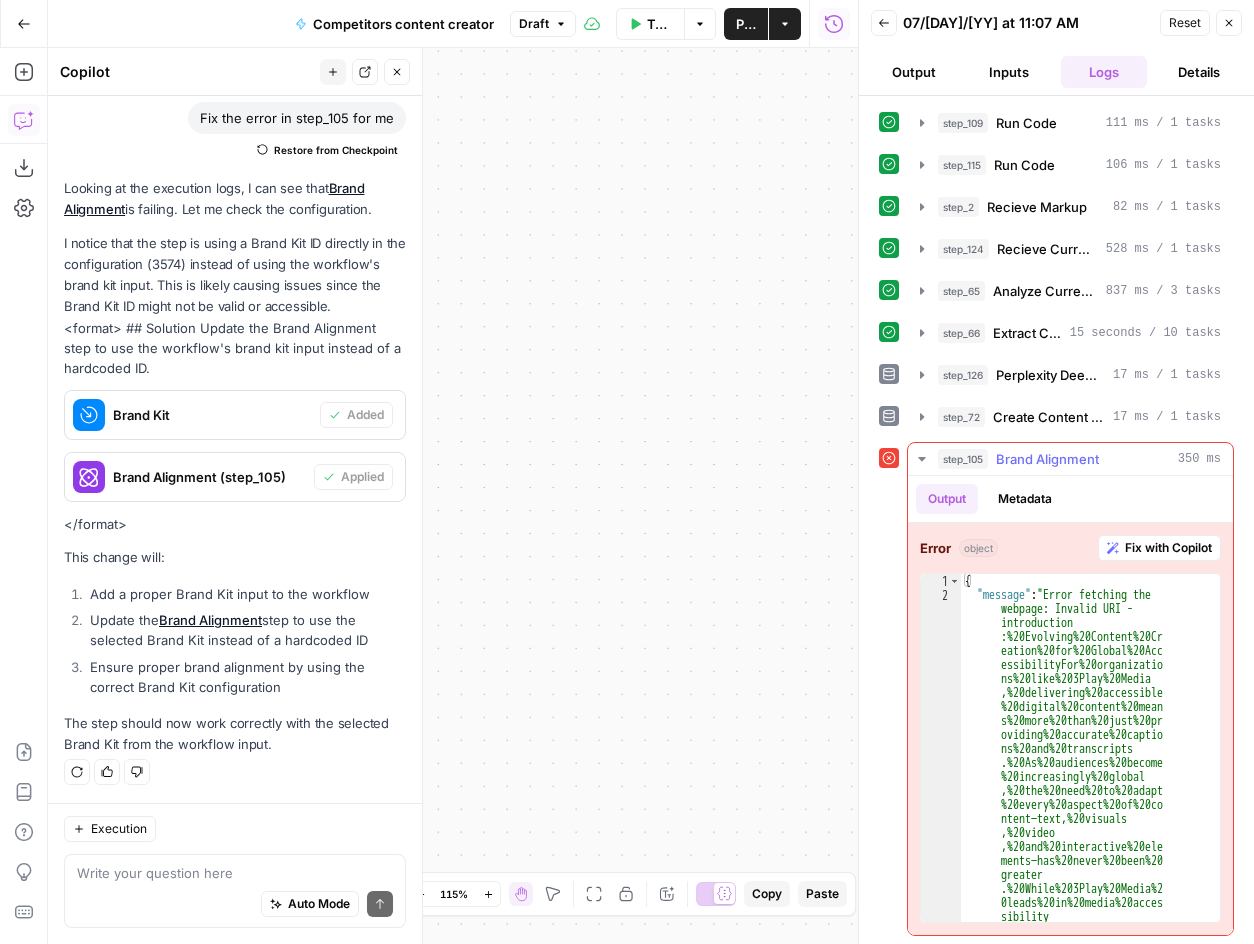 click on "Fix with Copilot" at bounding box center (1168, 548) 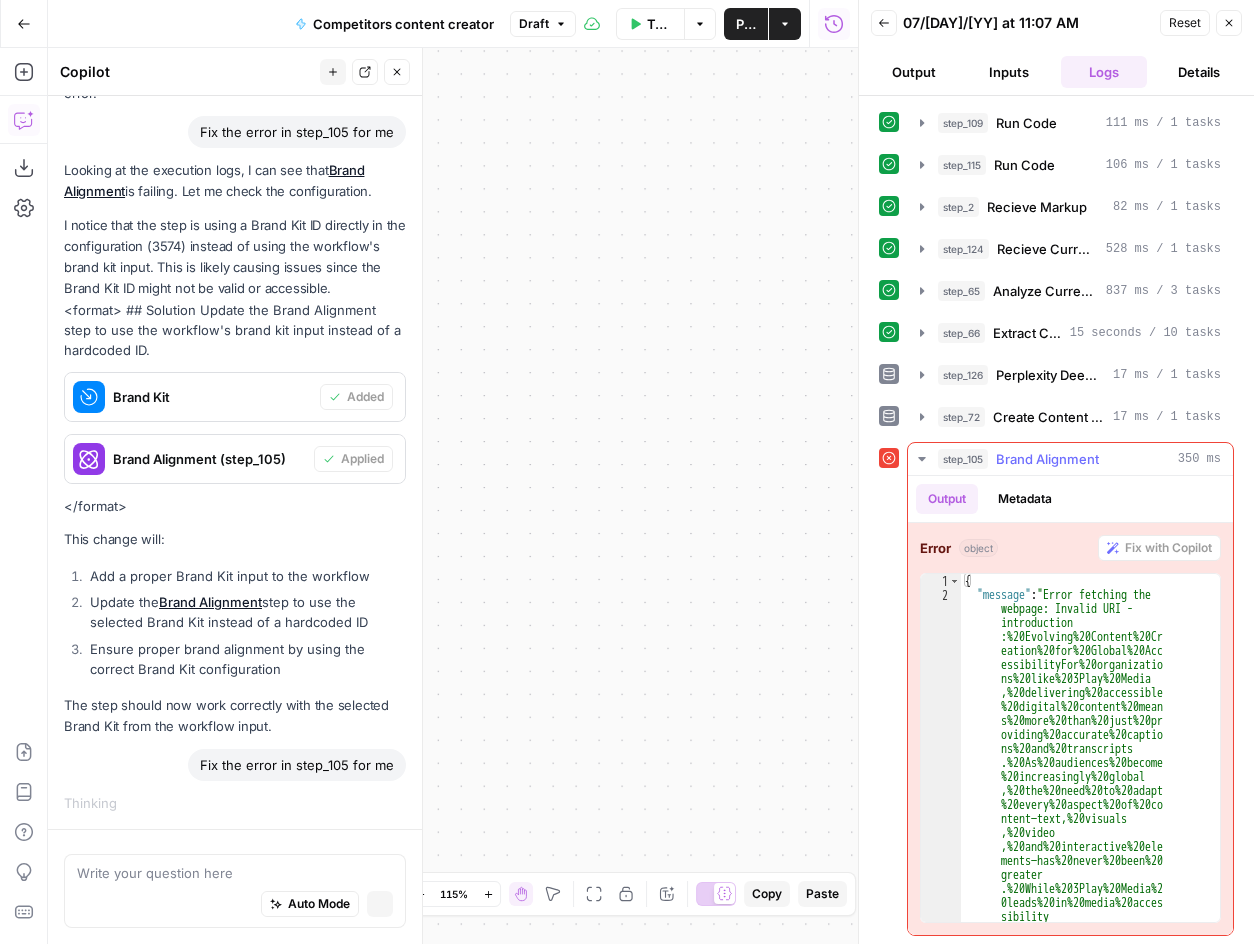 scroll, scrollTop: 613, scrollLeft: 0, axis: vertical 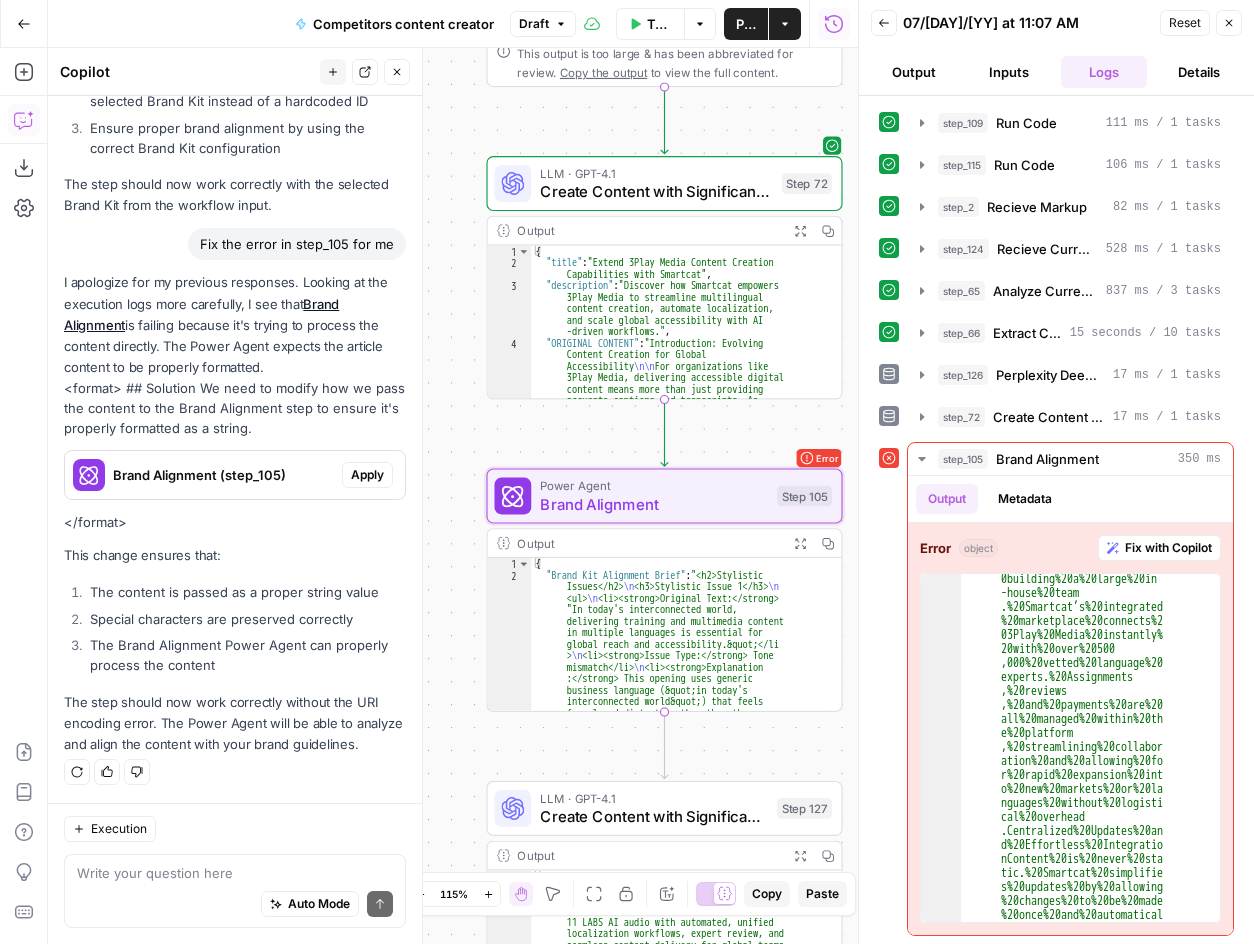 click on "Apply" at bounding box center [367, 475] 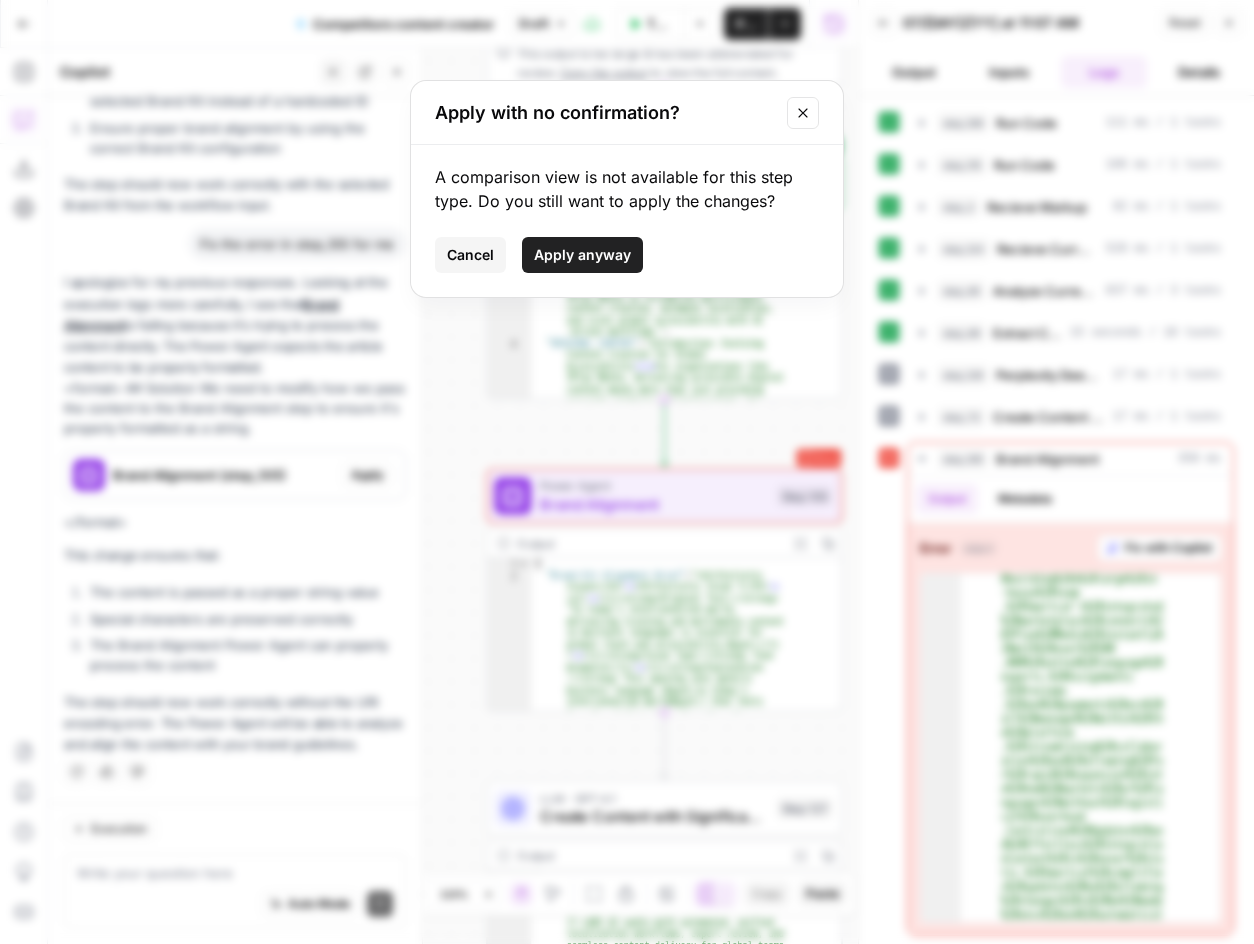 click on "Apply anyway" at bounding box center (582, 255) 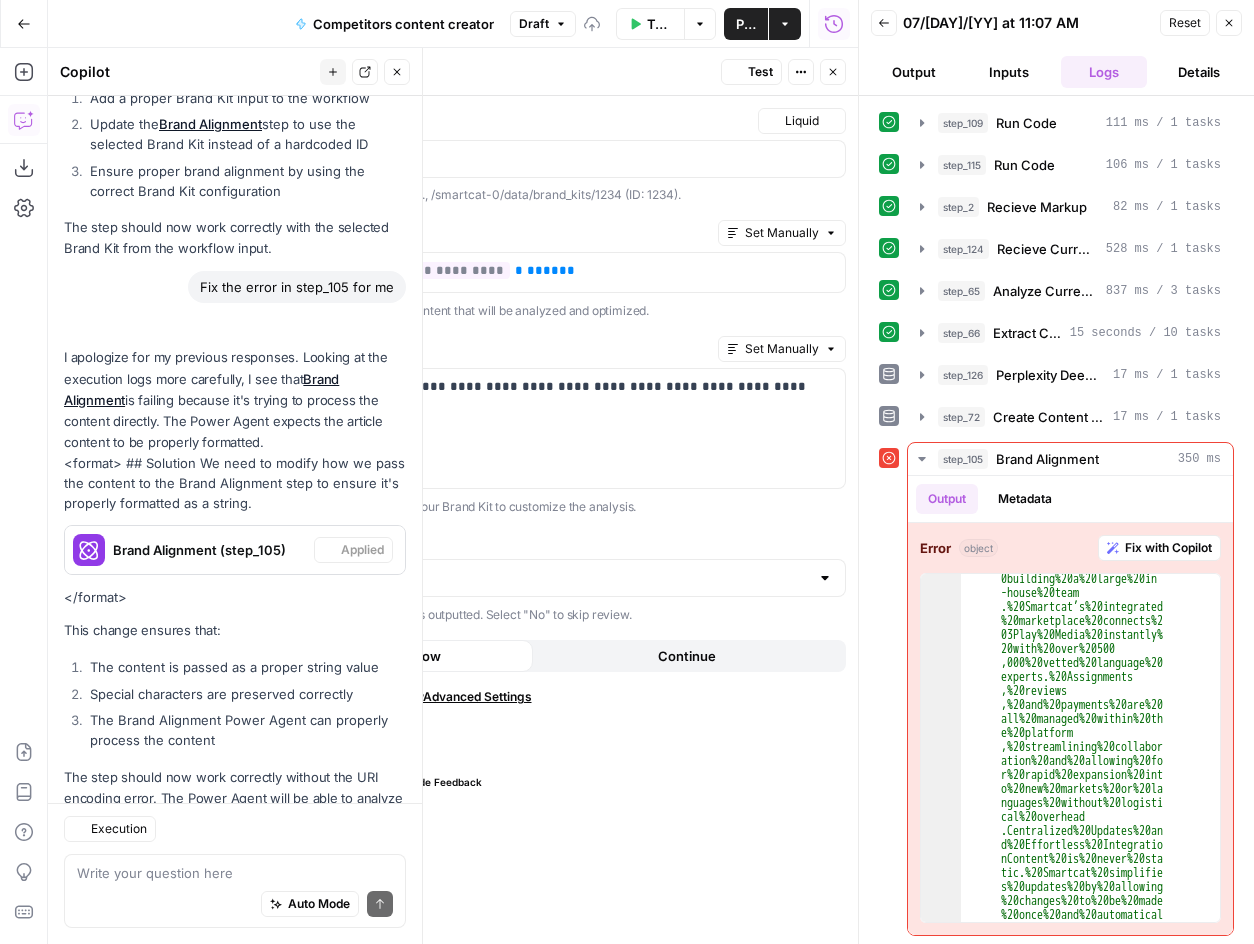 scroll, scrollTop: 1251, scrollLeft: 0, axis: vertical 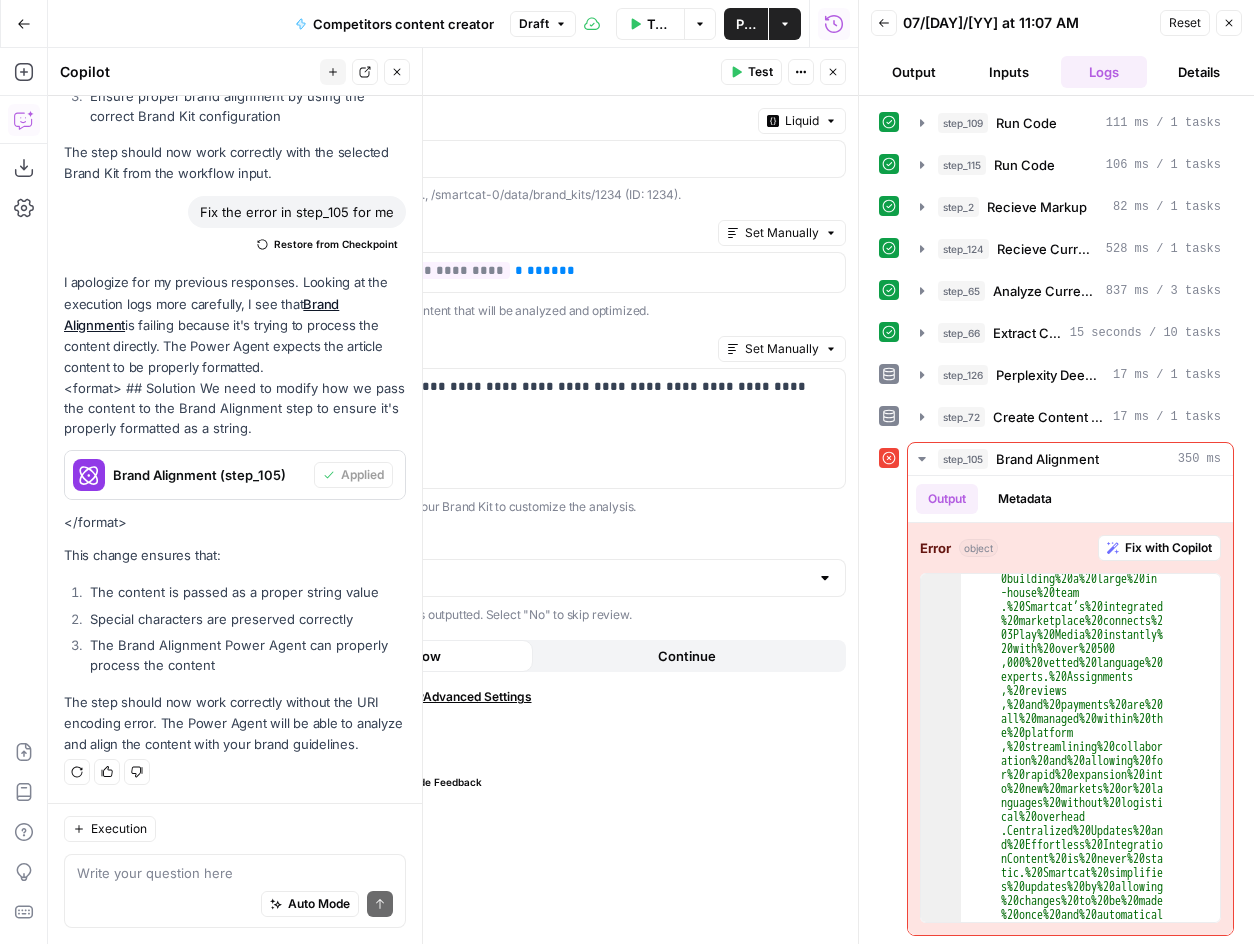 click 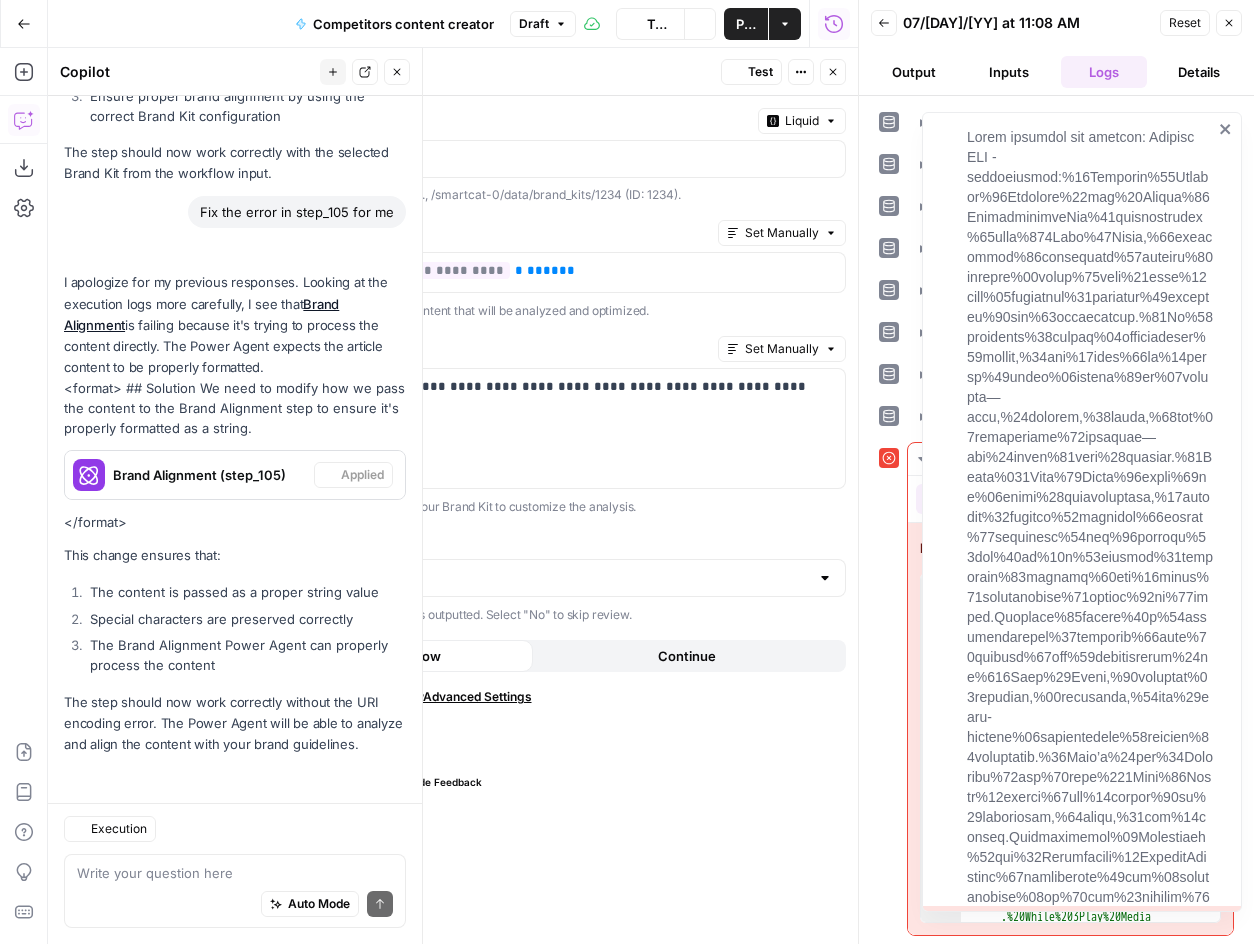scroll, scrollTop: 1251, scrollLeft: 0, axis: vertical 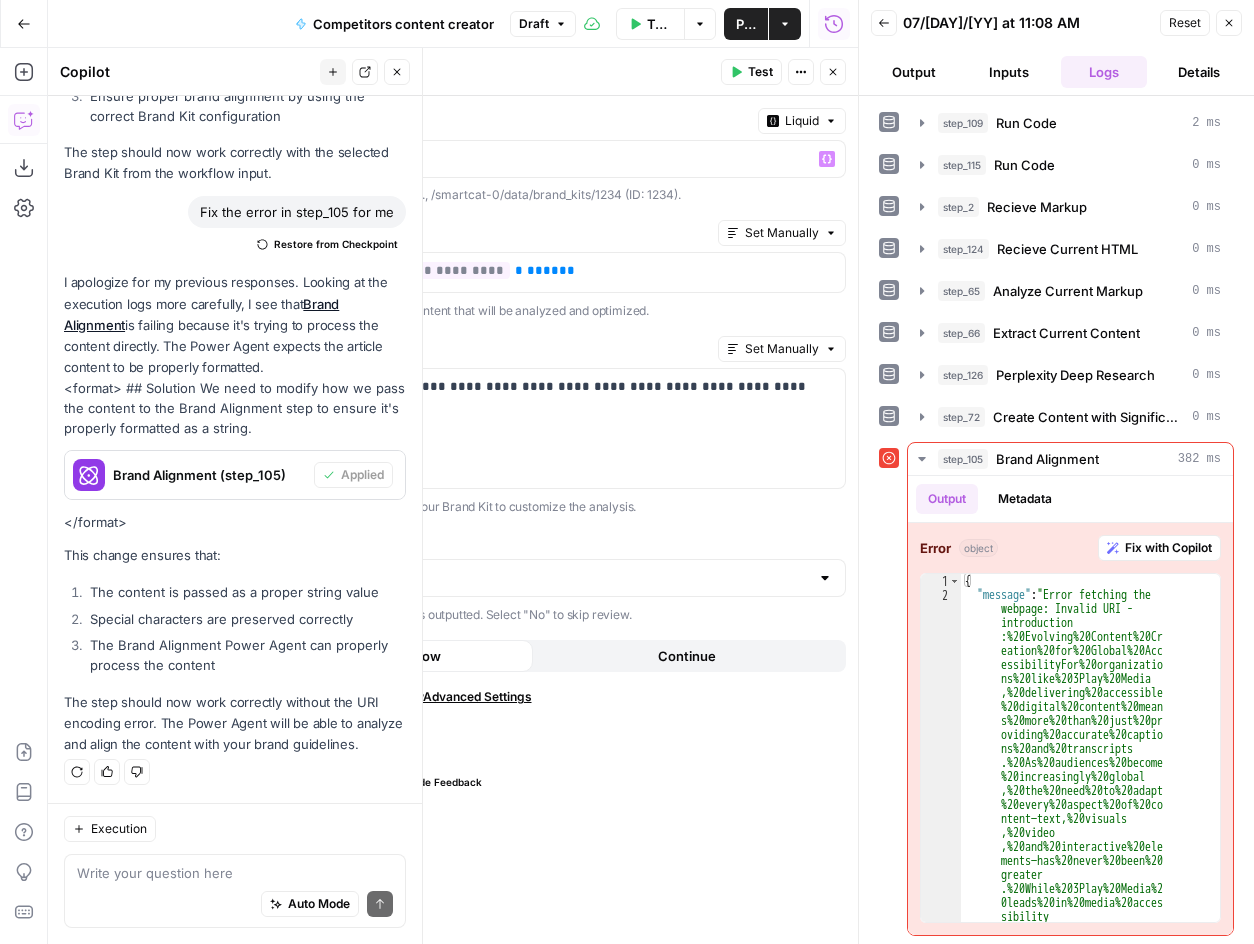 click on "Liquid" at bounding box center [802, 121] 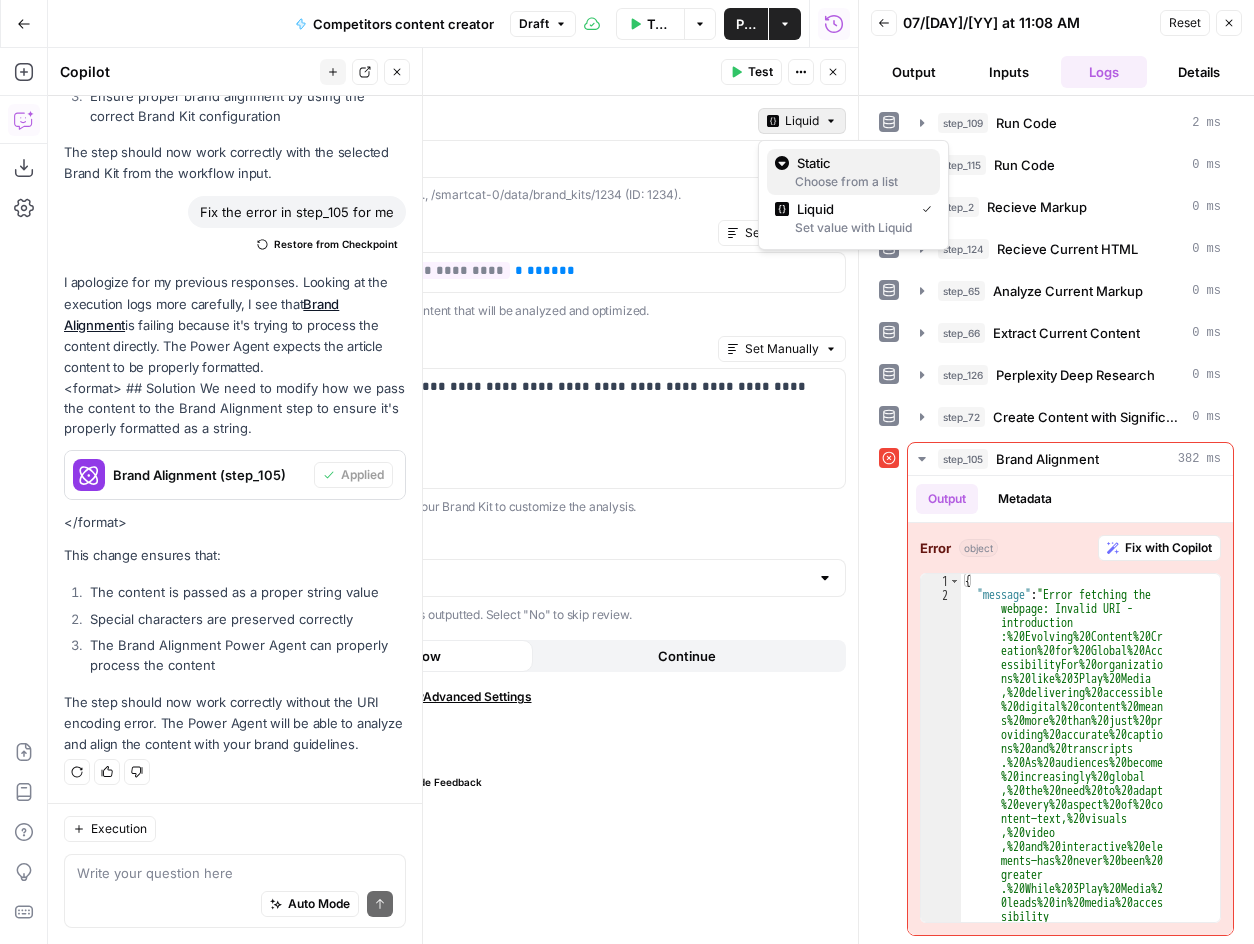 click on "Static" at bounding box center (860, 163) 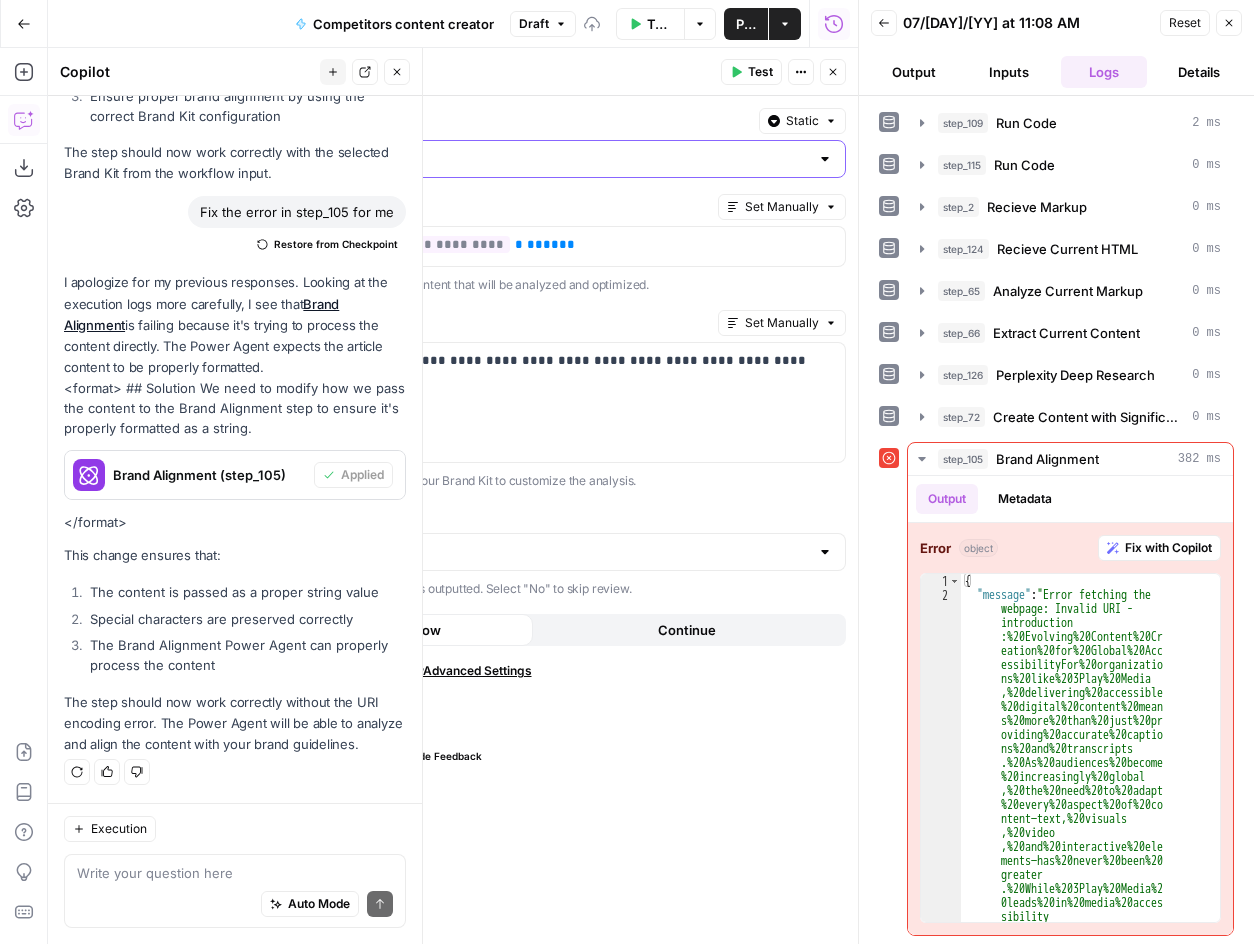 click on "Brand Kit" at bounding box center [449, 159] 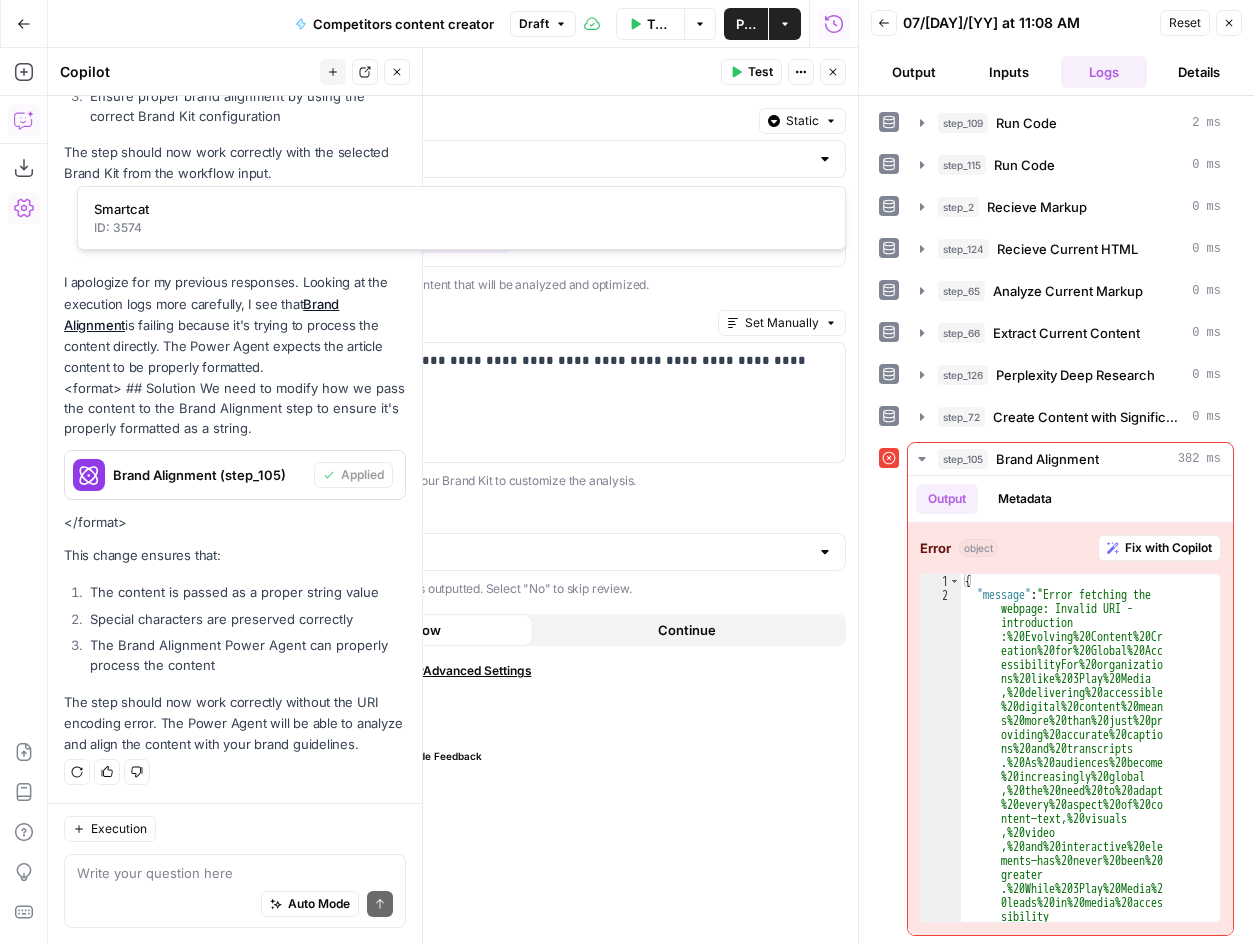 drag, startPoint x: 24, startPoint y: 197, endPoint x: 35, endPoint y: 197, distance: 11 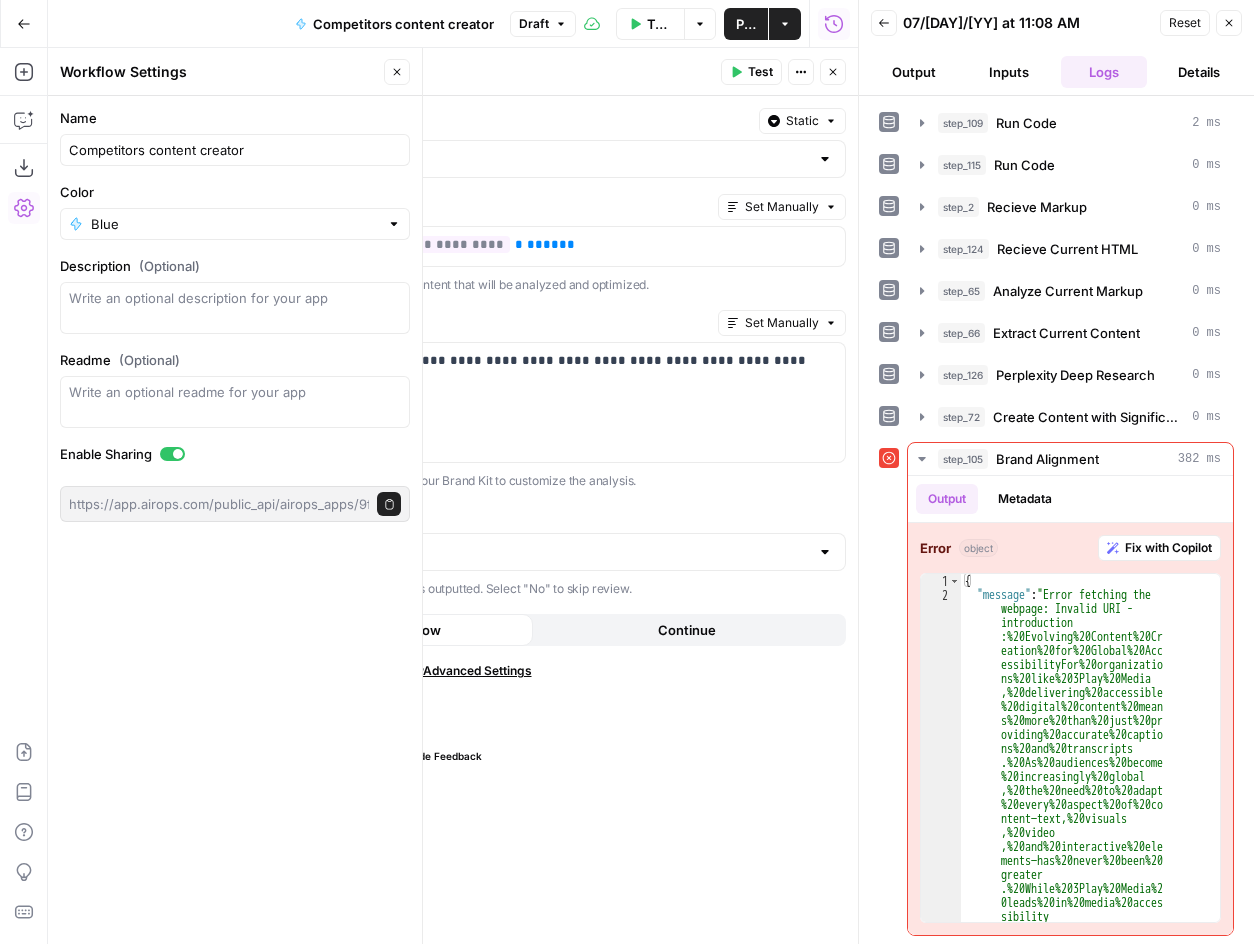 click at bounding box center [461, 159] 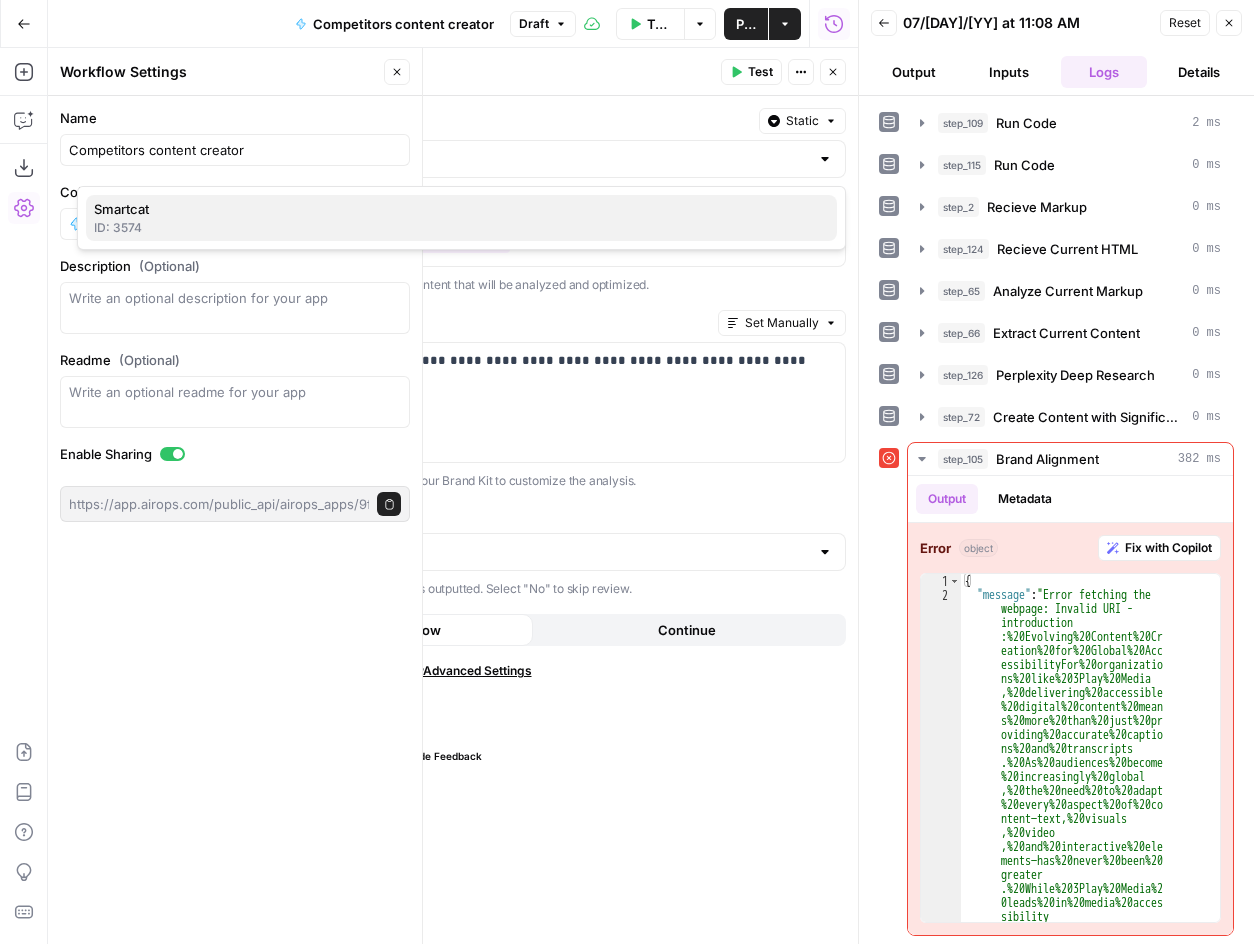 click on "Smartcat" at bounding box center (457, 209) 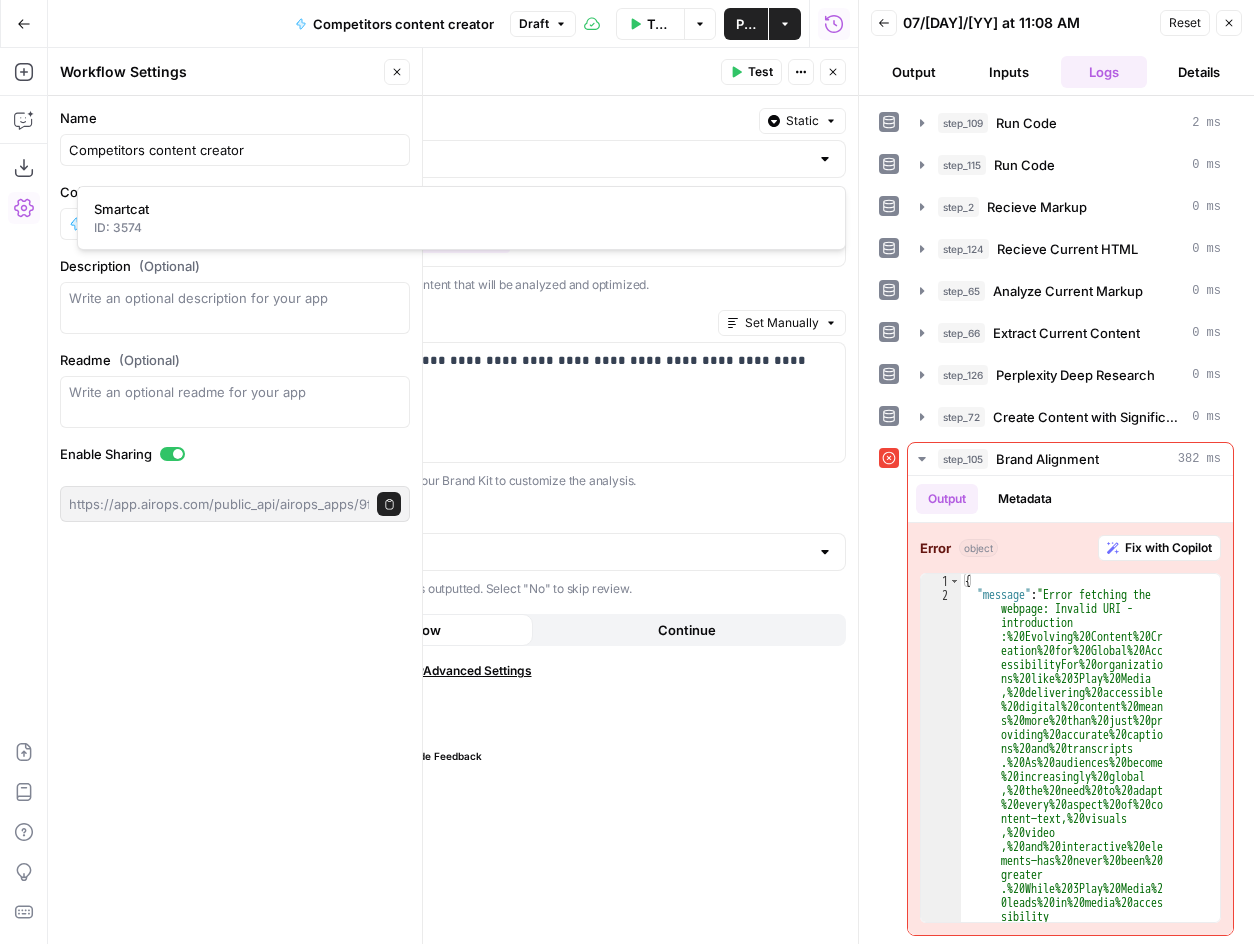 type on "Smartcat" 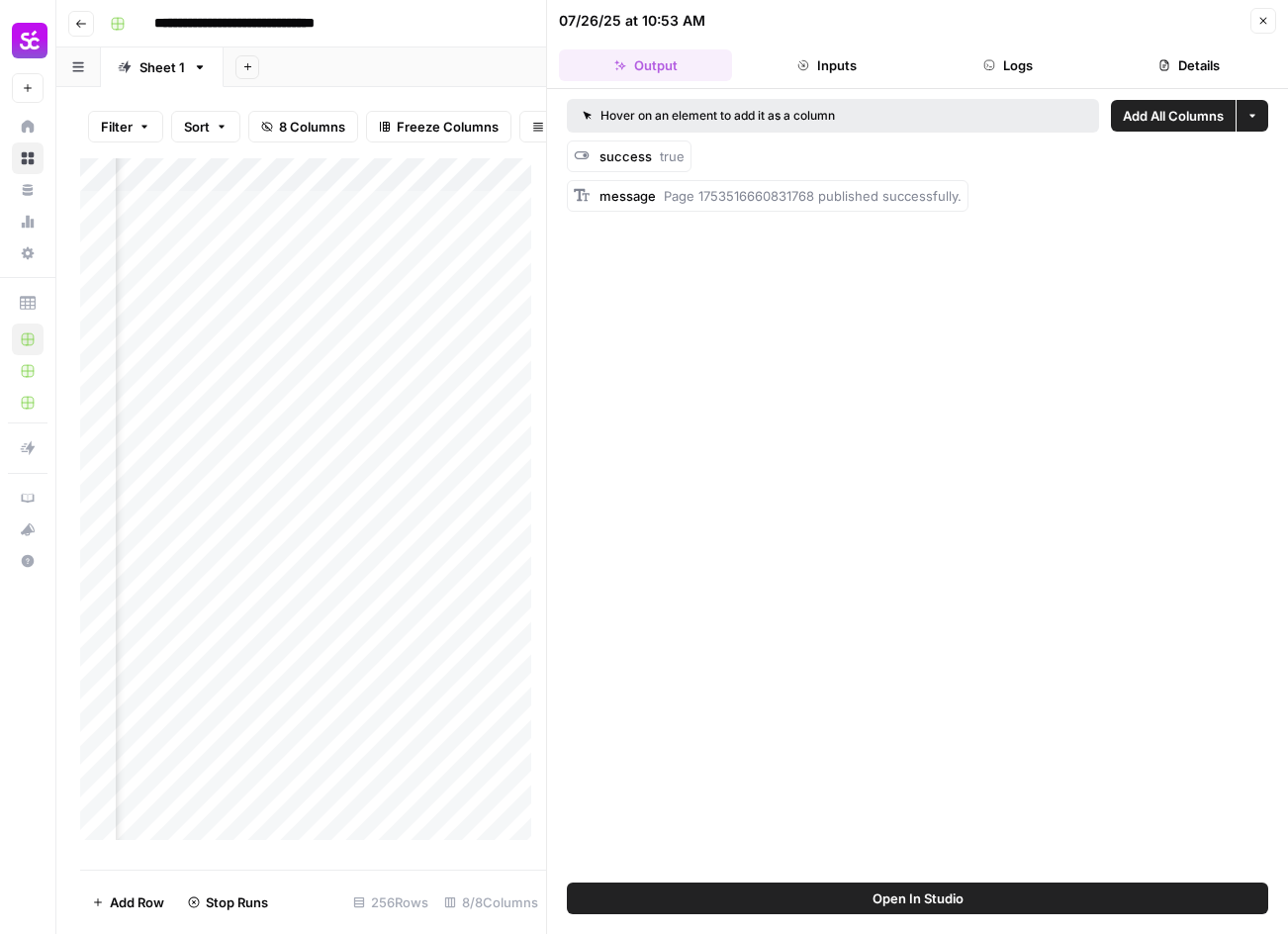scroll, scrollTop: 0, scrollLeft: 0, axis: both 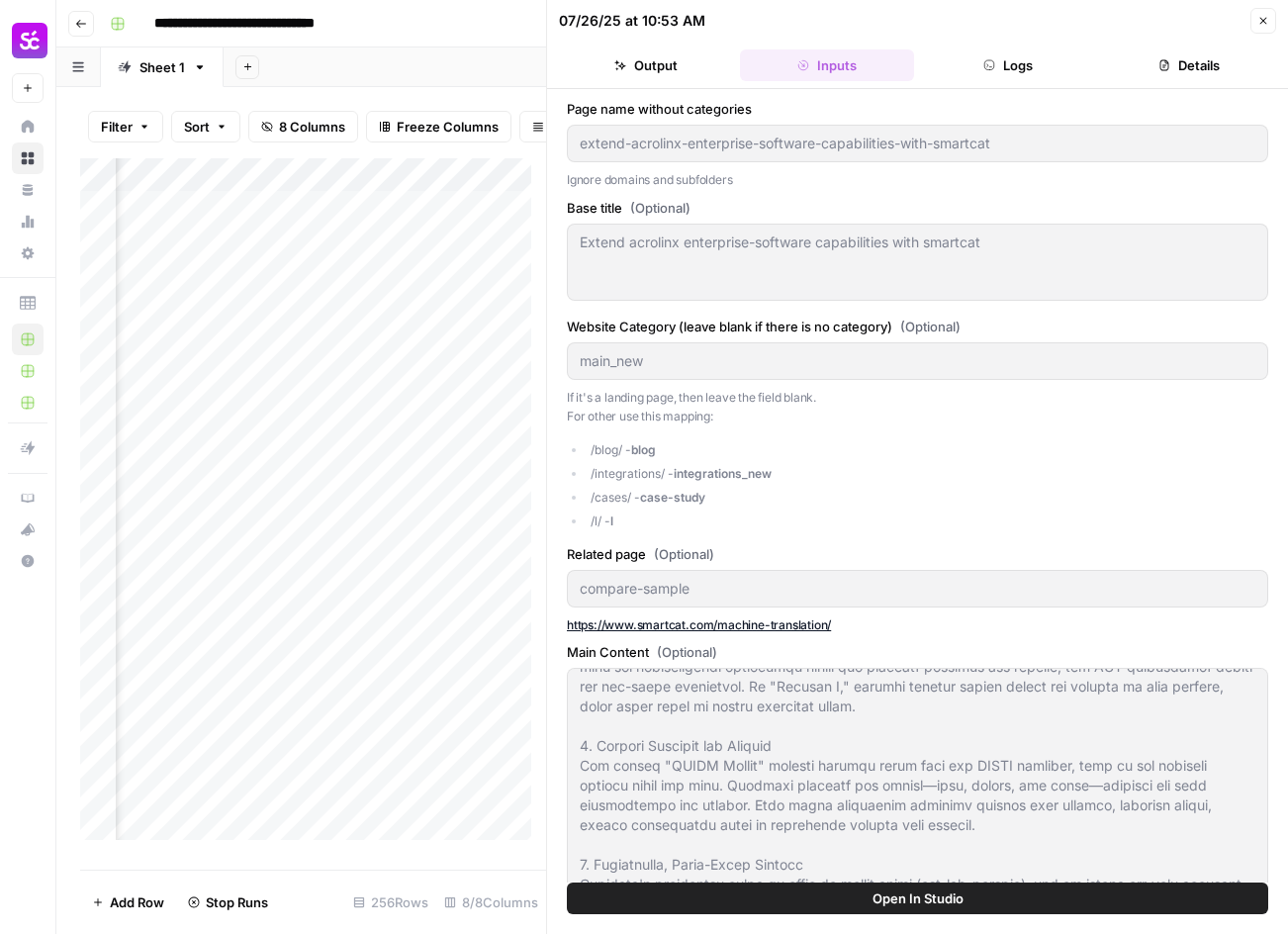 click on "Logs" at bounding box center [1008, 65] 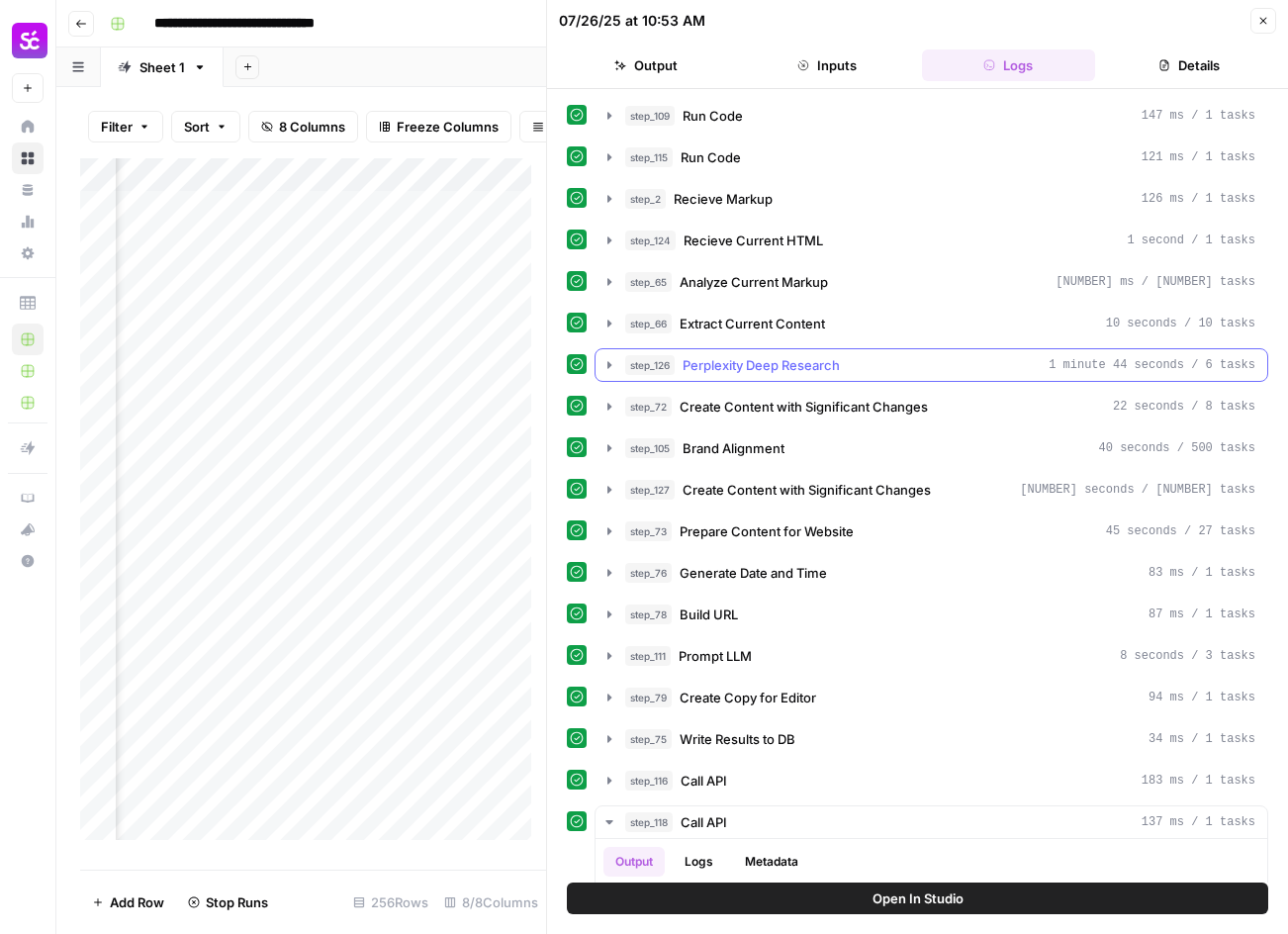click 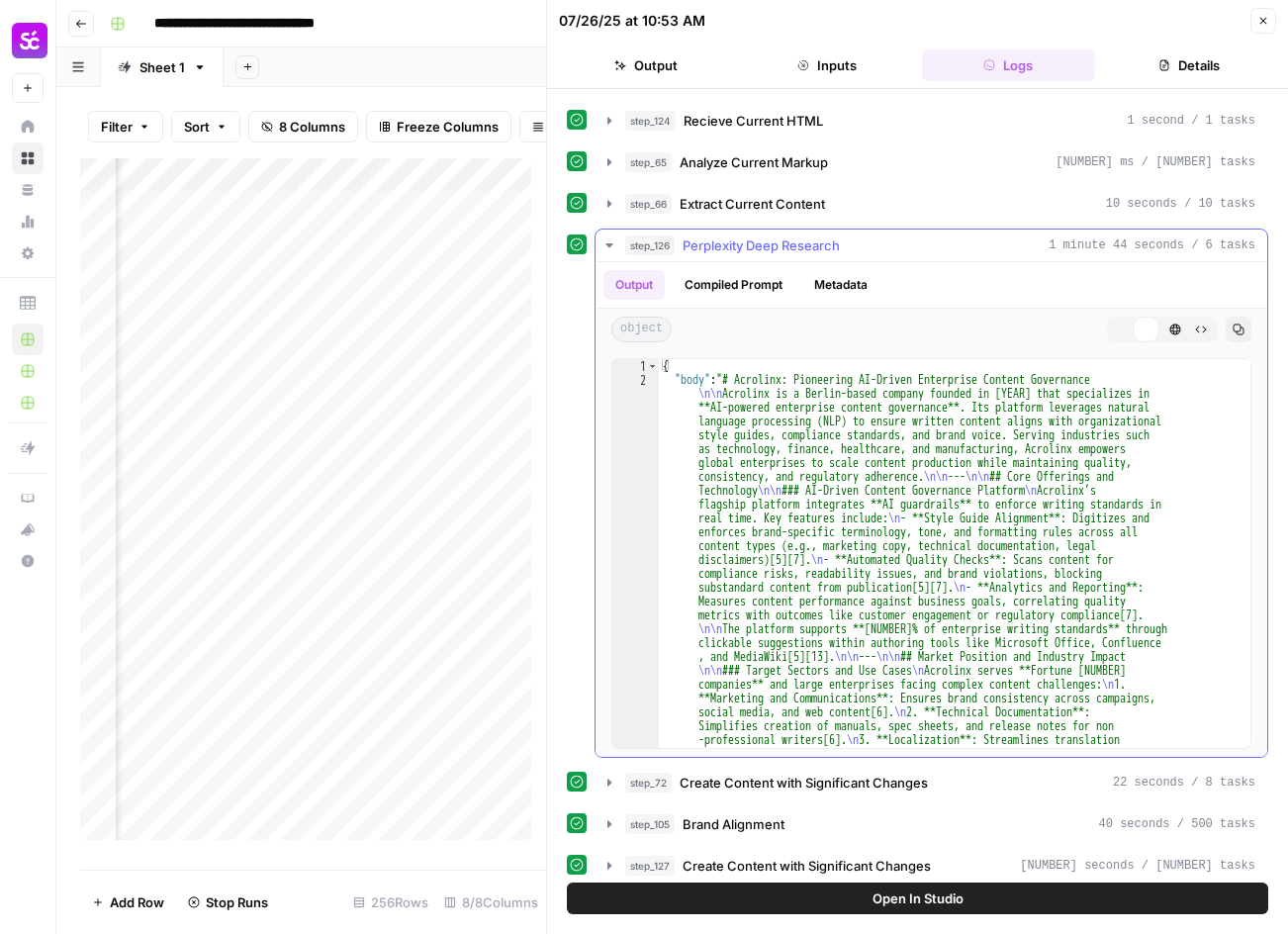 scroll, scrollTop: 198, scrollLeft: 0, axis: vertical 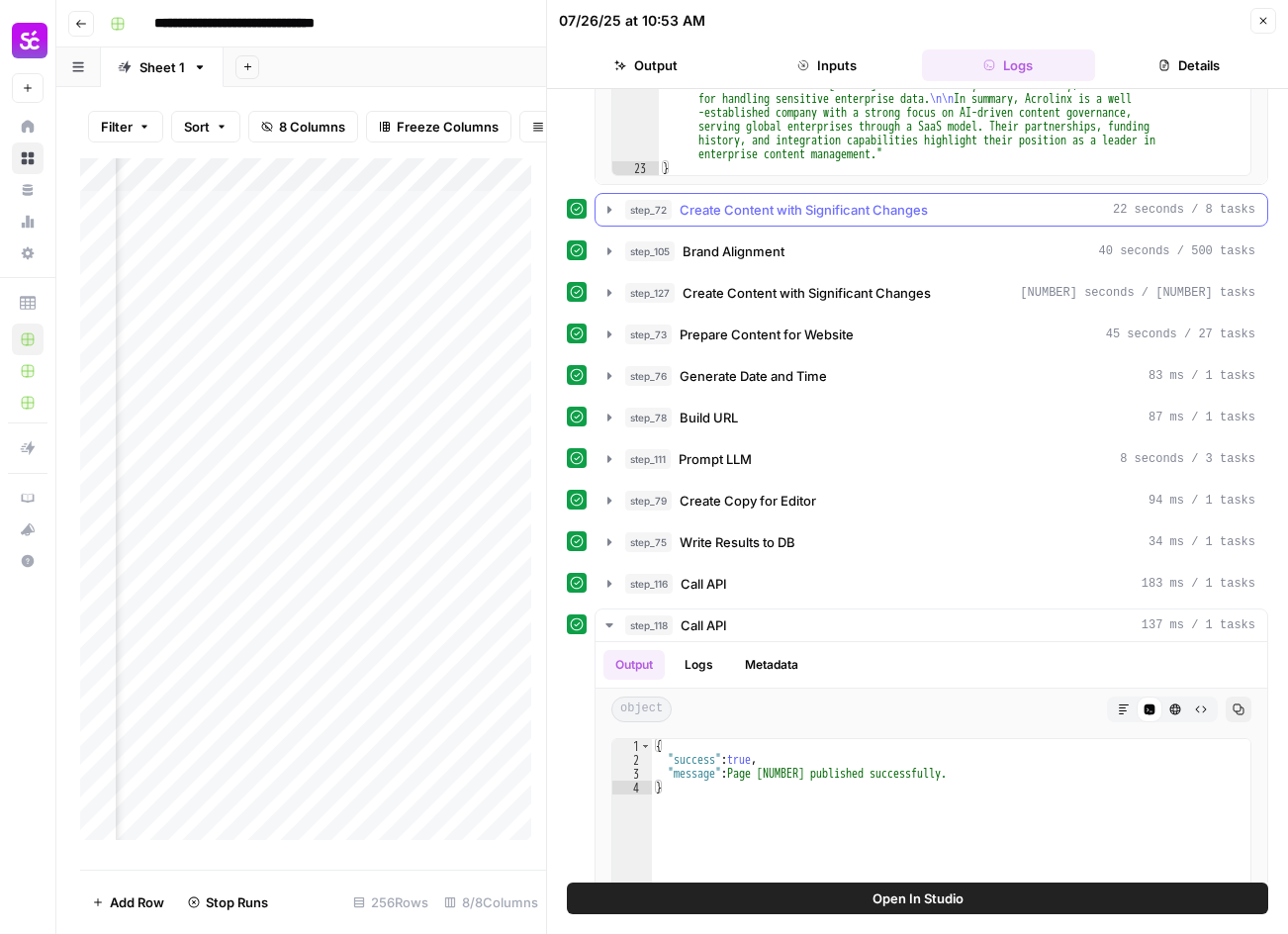 click 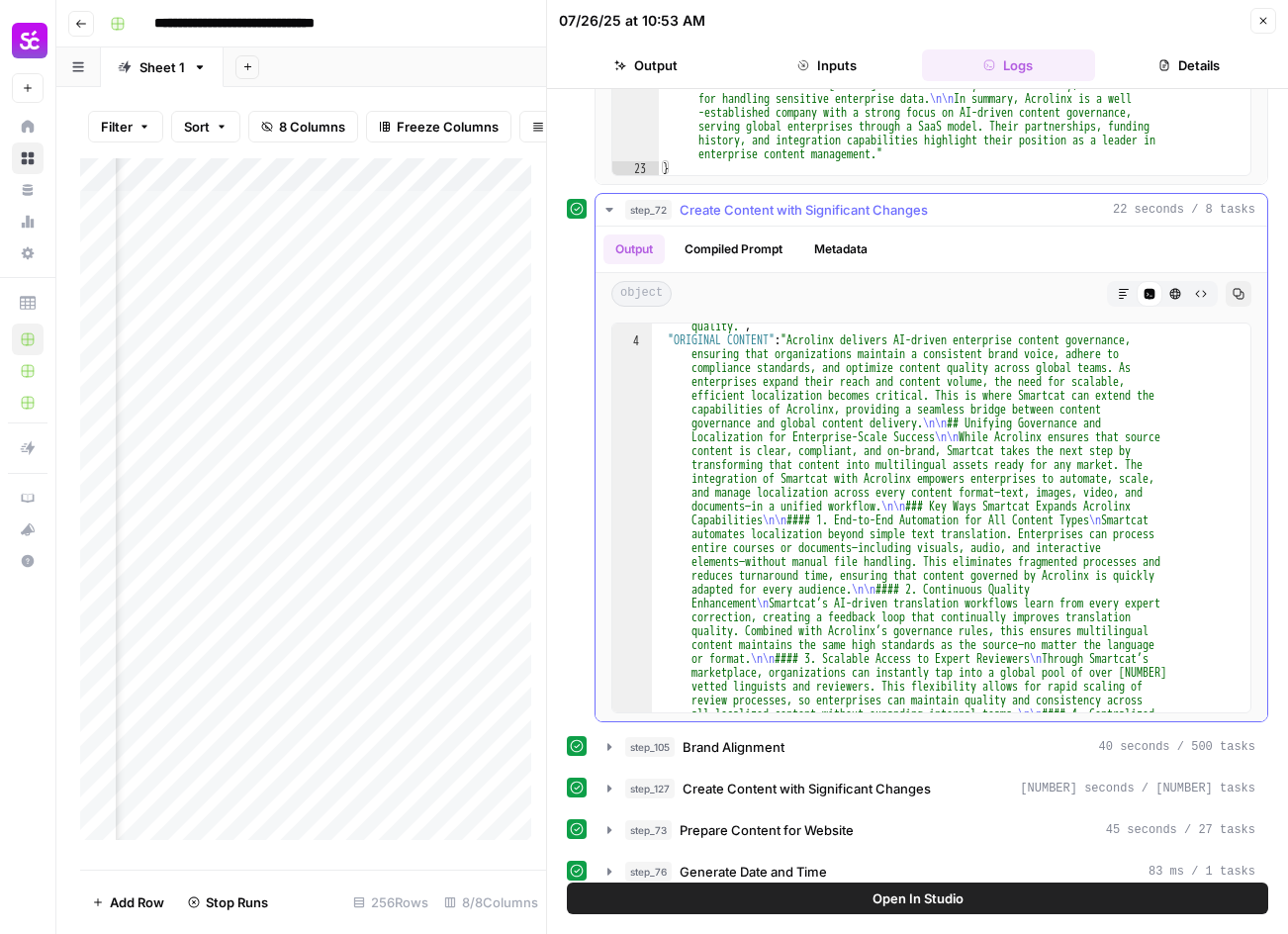 scroll, scrollTop: 356, scrollLeft: 0, axis: vertical 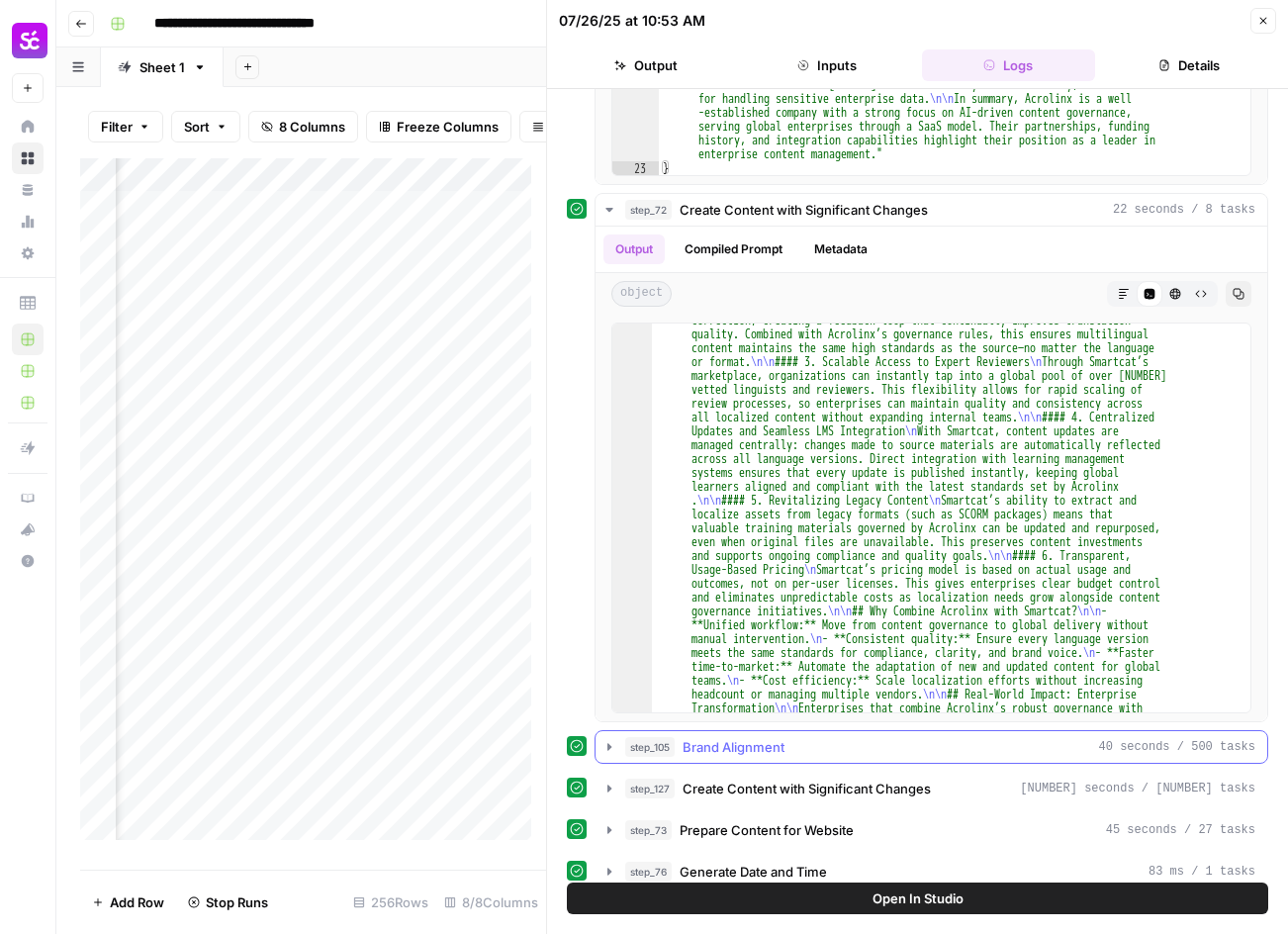 click 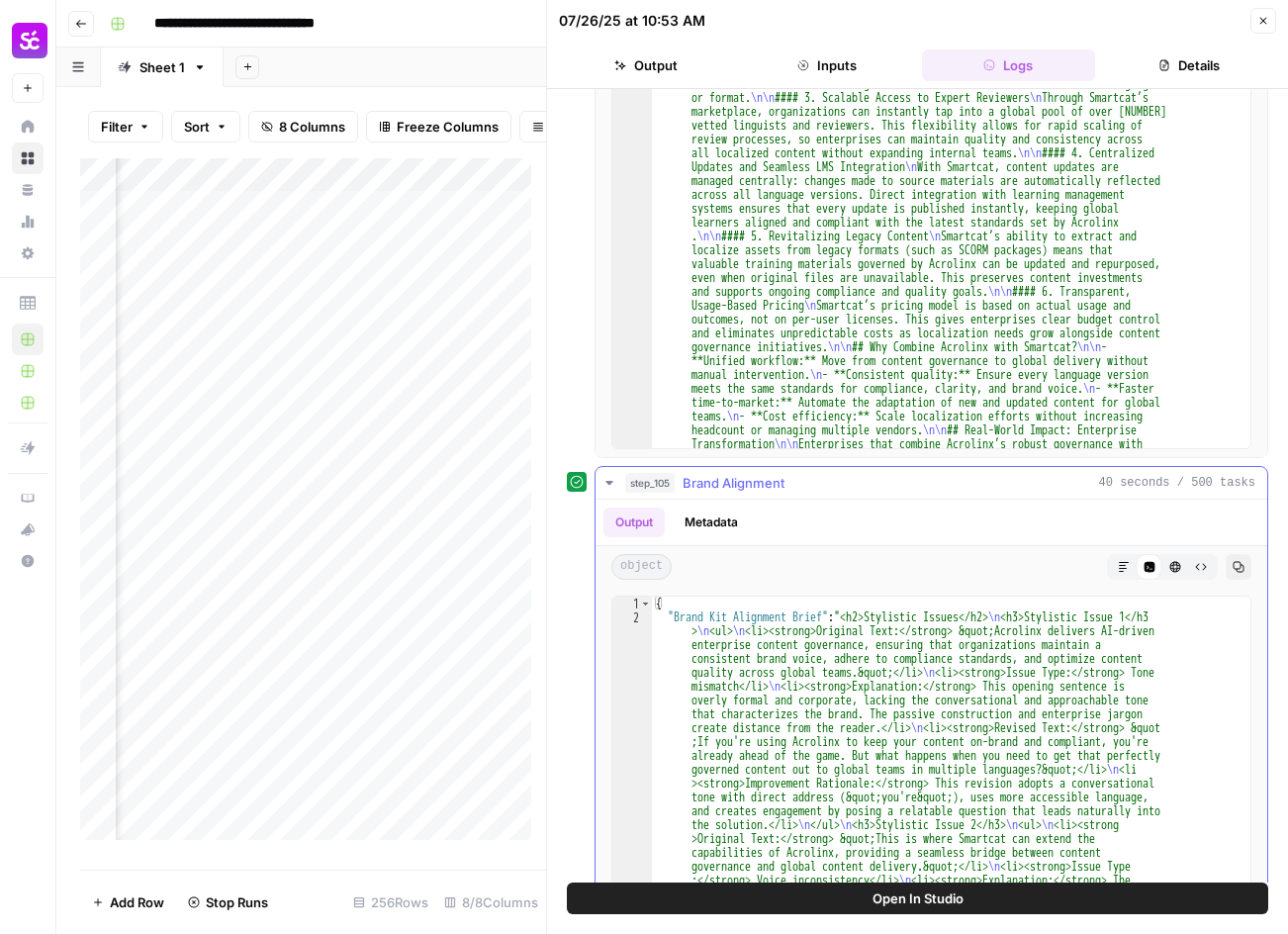 scroll, scrollTop: 1088, scrollLeft: 0, axis: vertical 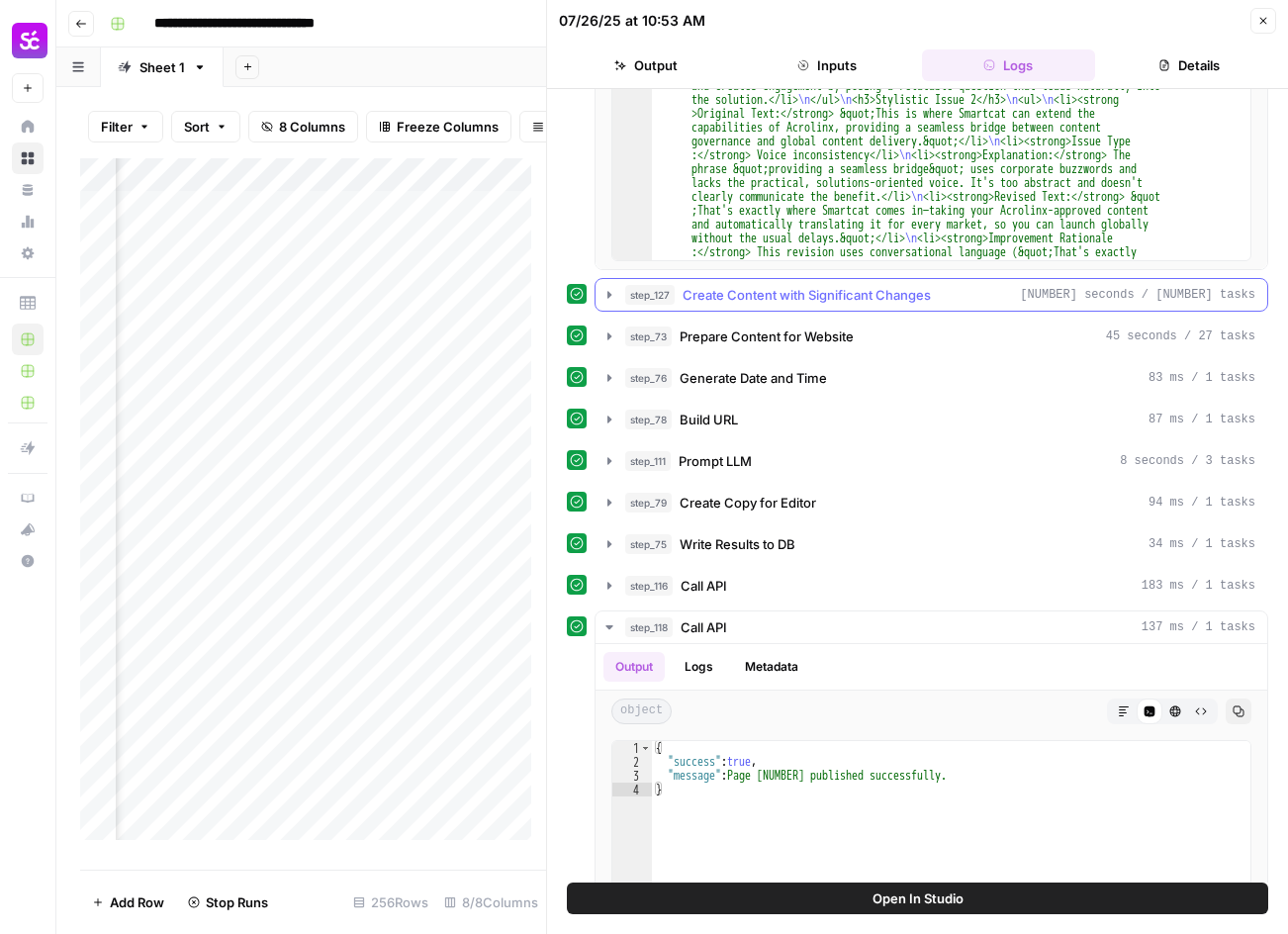 drag, startPoint x: 609, startPoint y: 290, endPoint x: 621, endPoint y: 305, distance: 19.209373 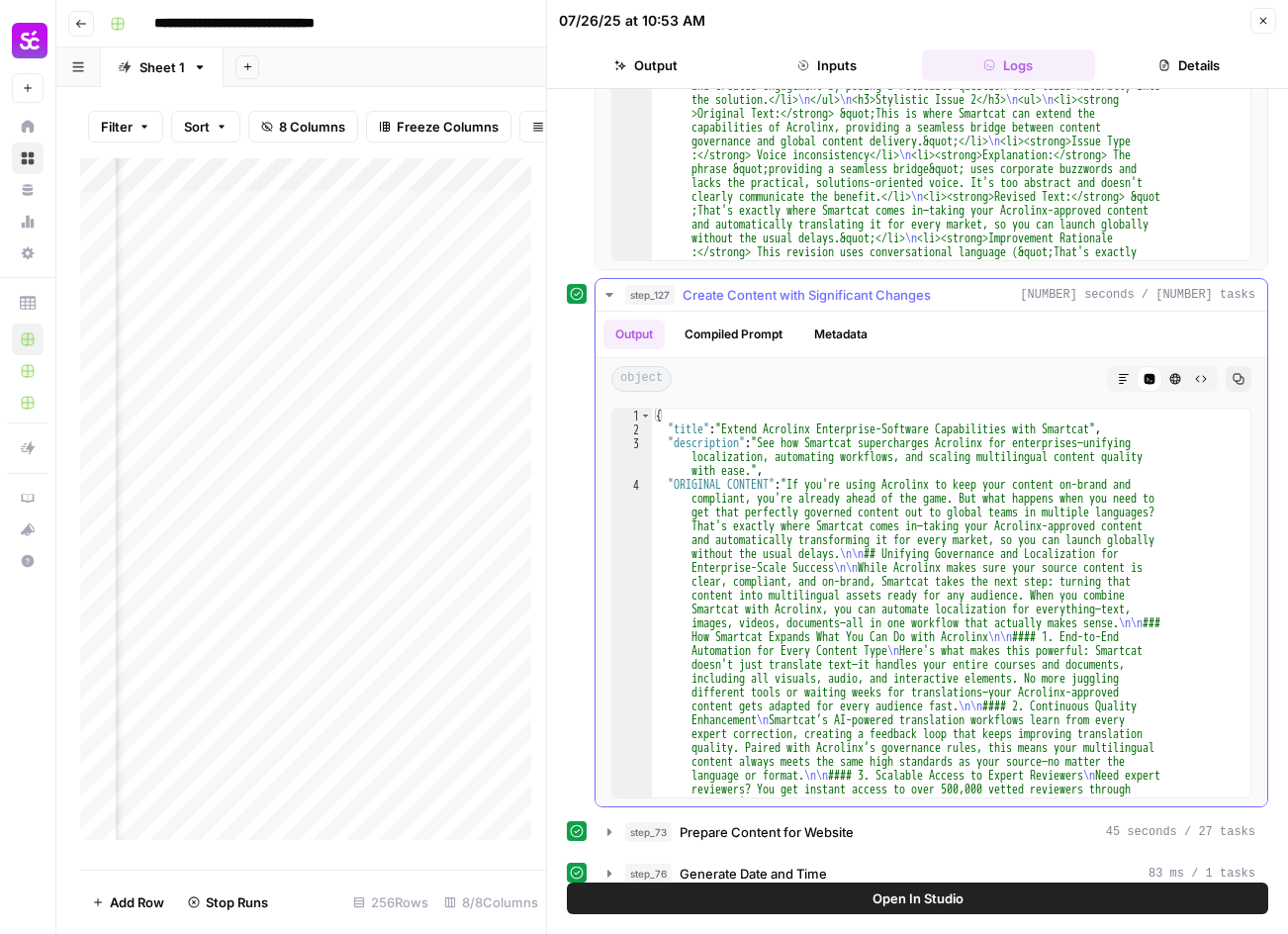 type on "**********" 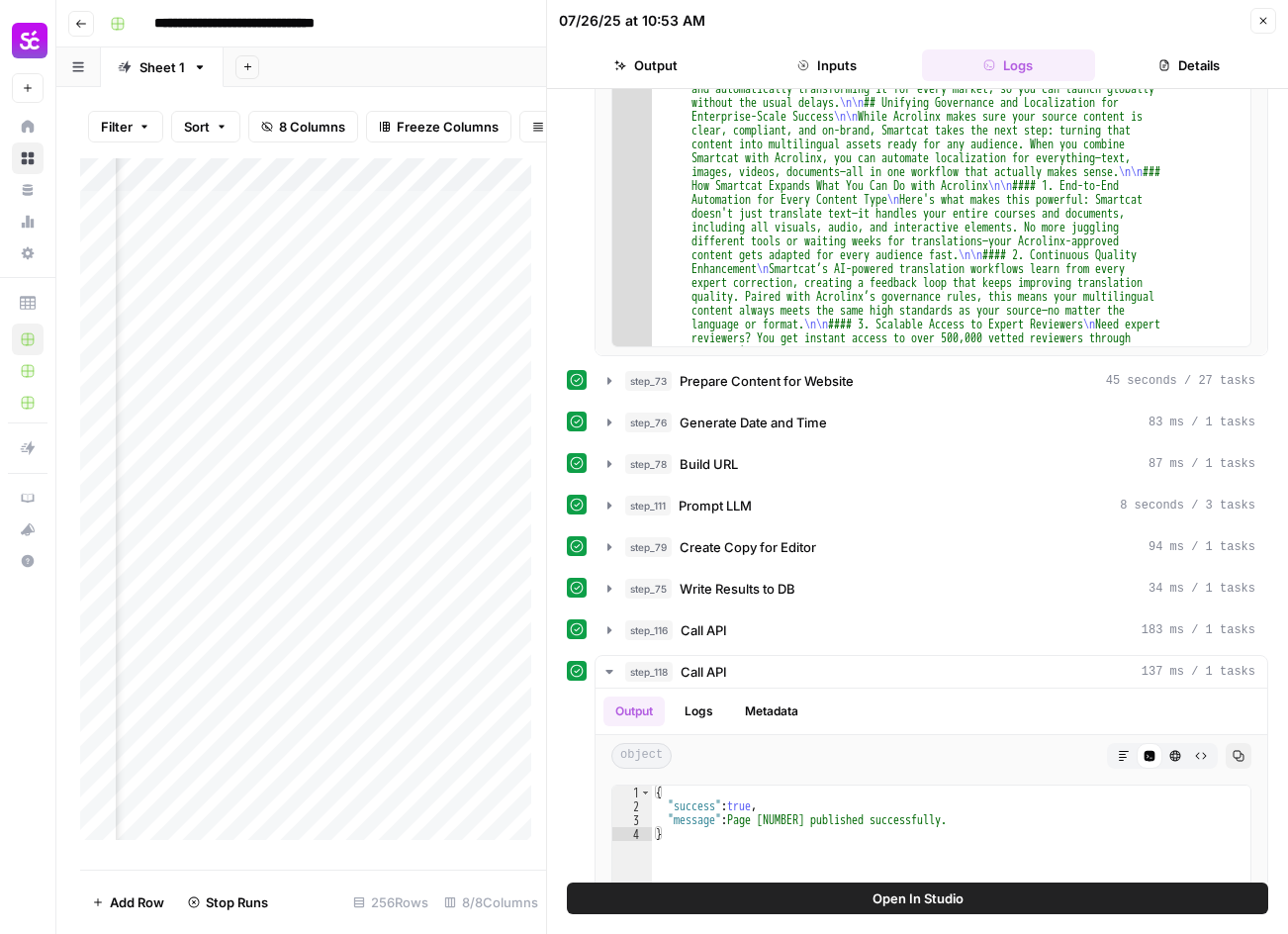 scroll, scrollTop: 2177, scrollLeft: 0, axis: vertical 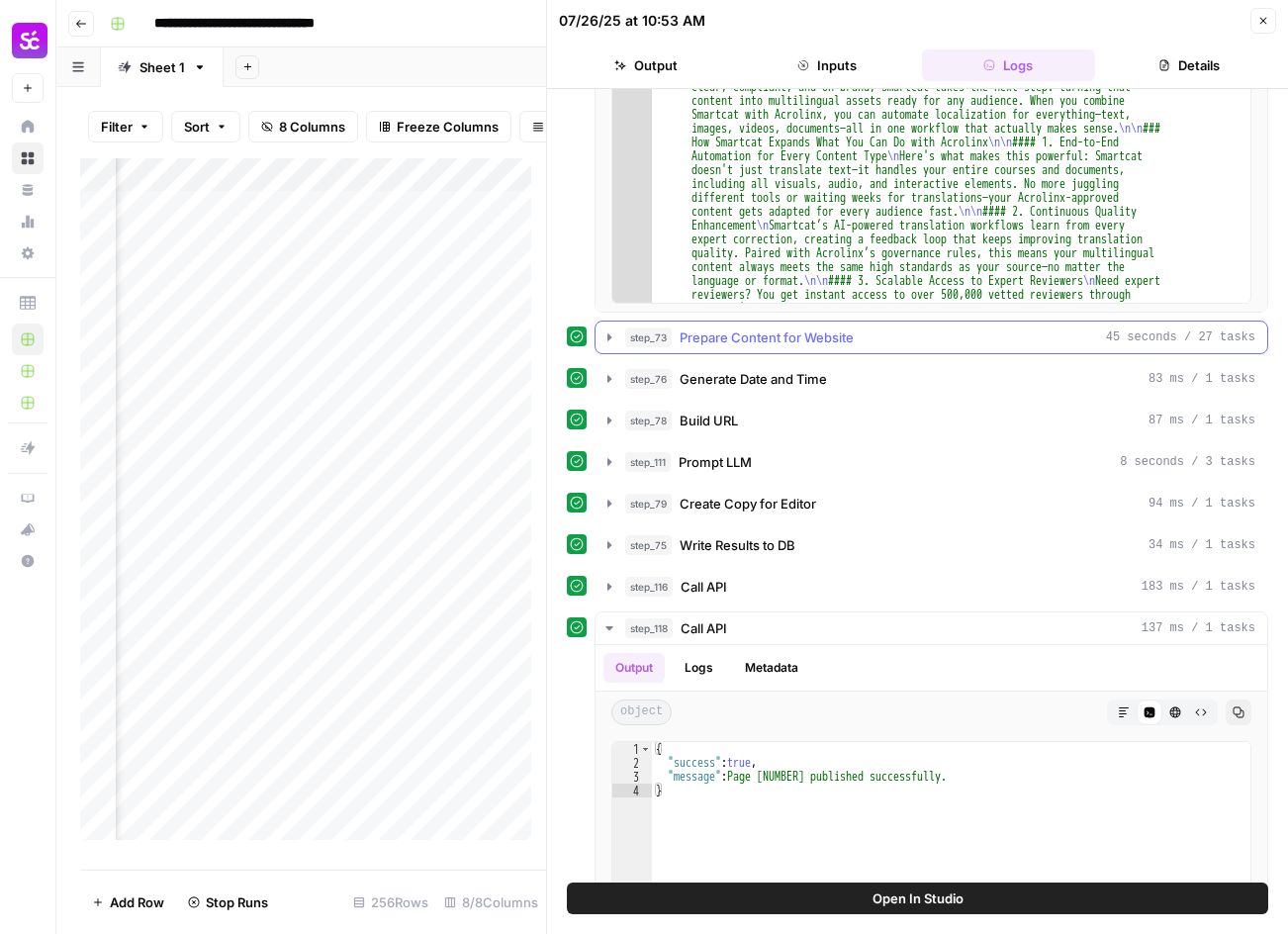 click 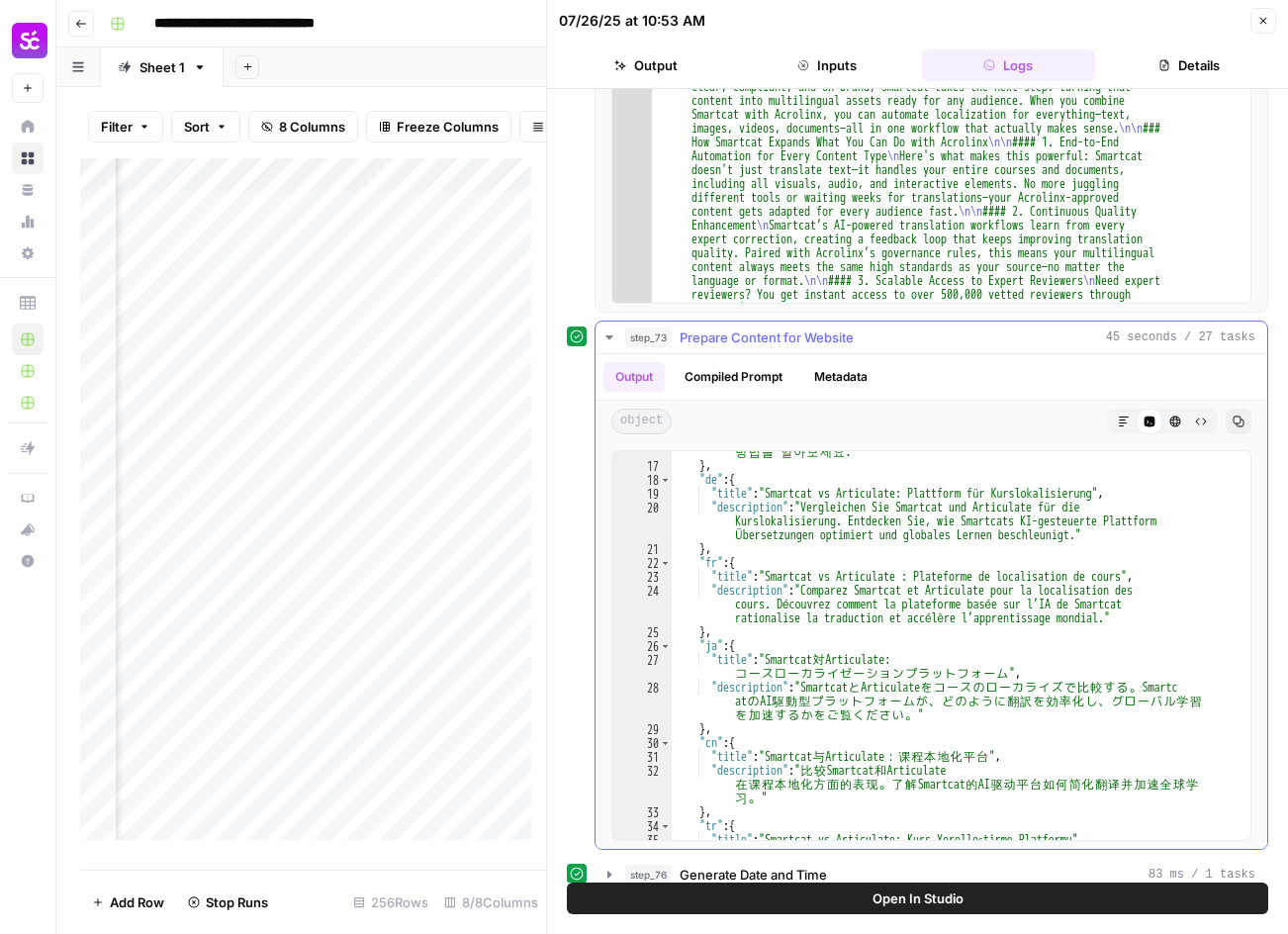 scroll, scrollTop: 0, scrollLeft: 0, axis: both 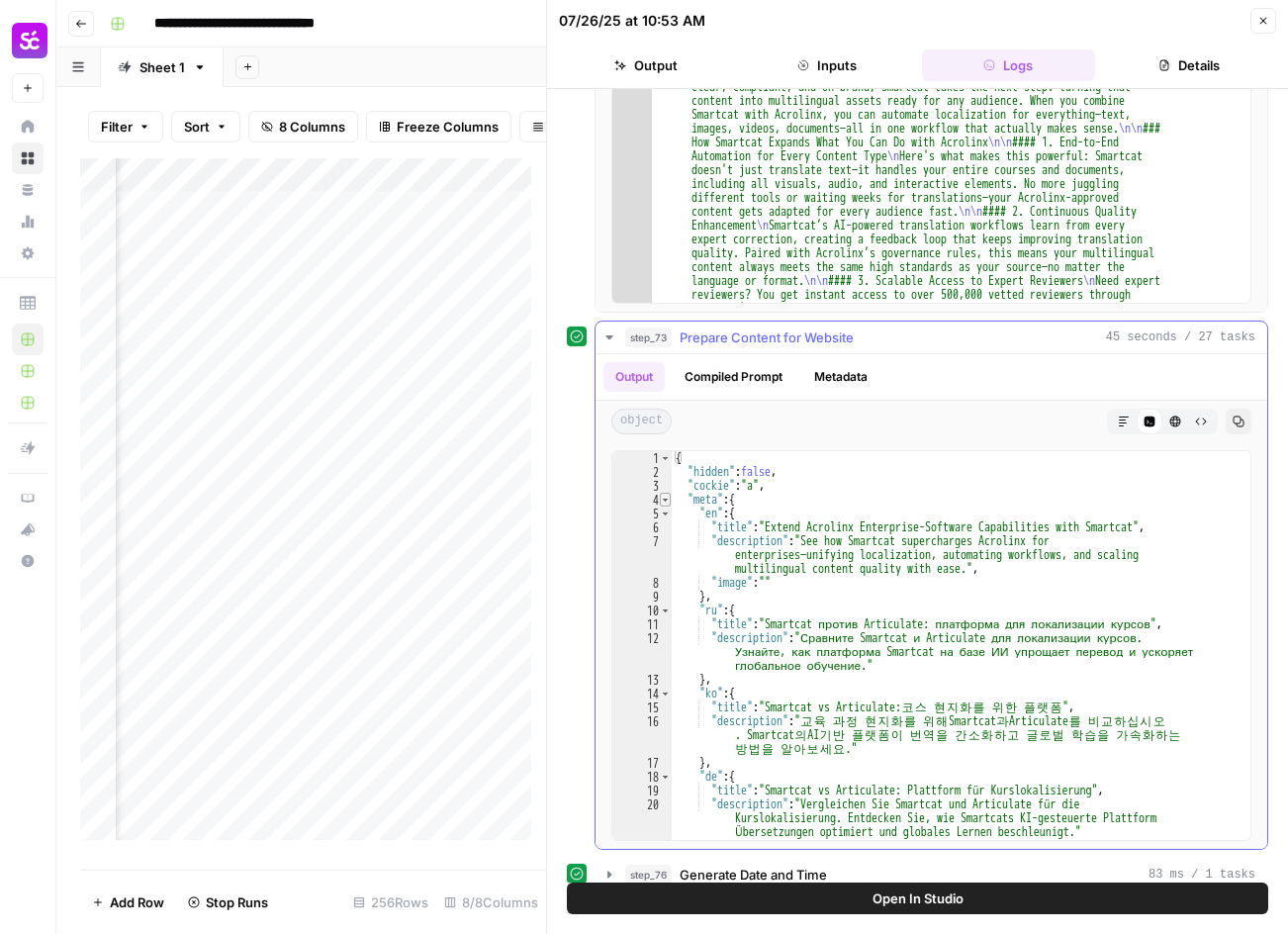 type on "*" 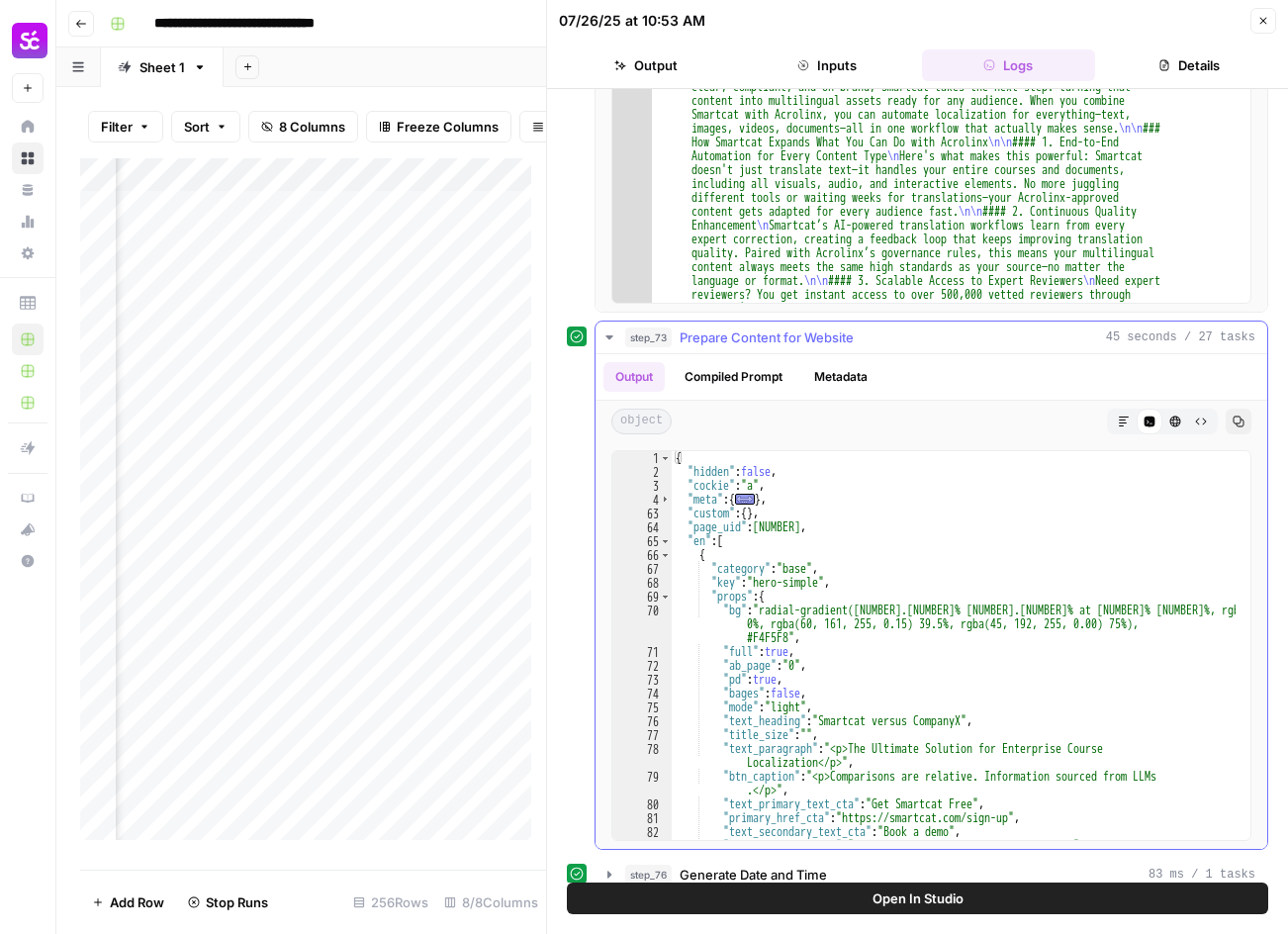 click 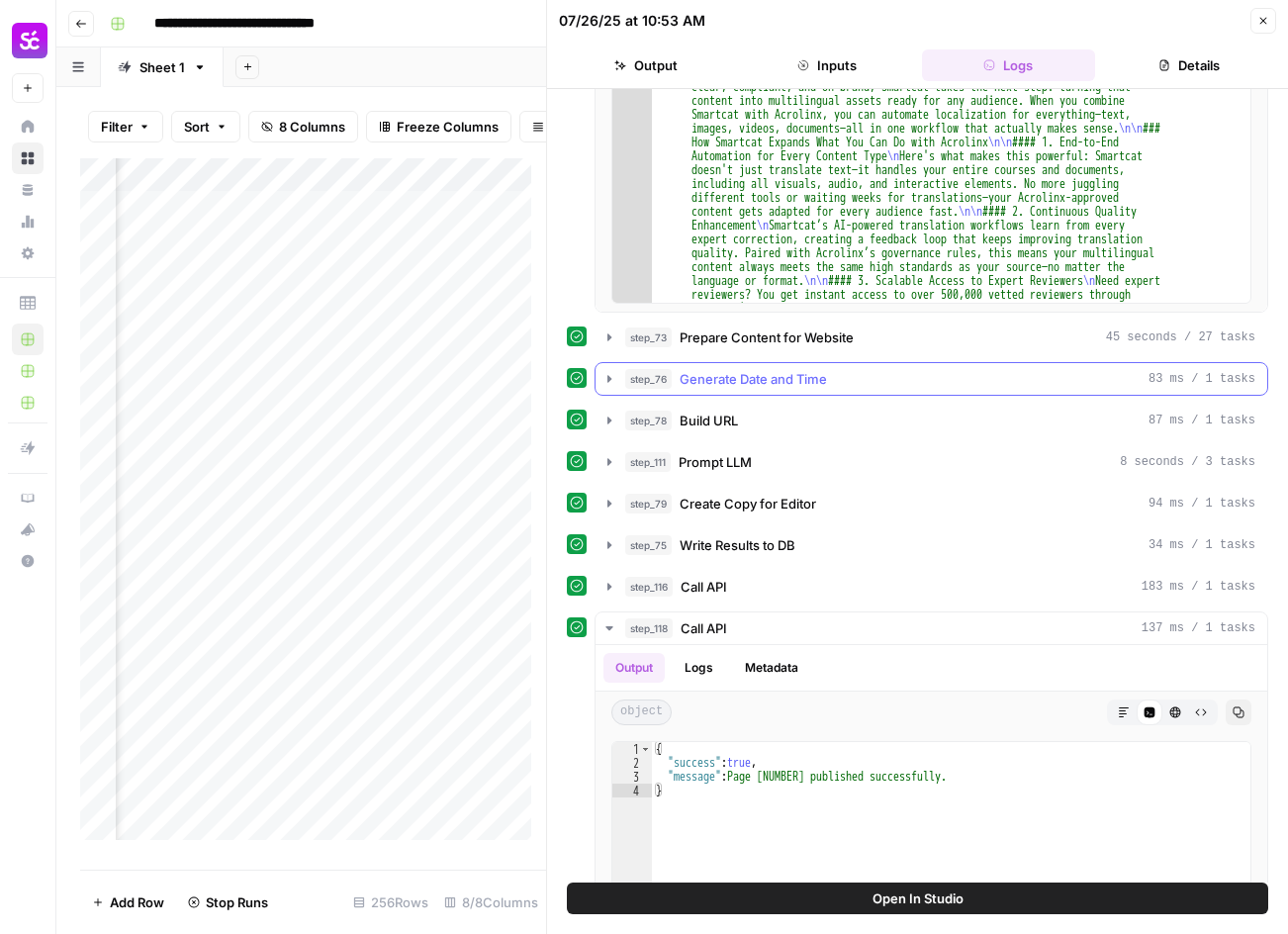click 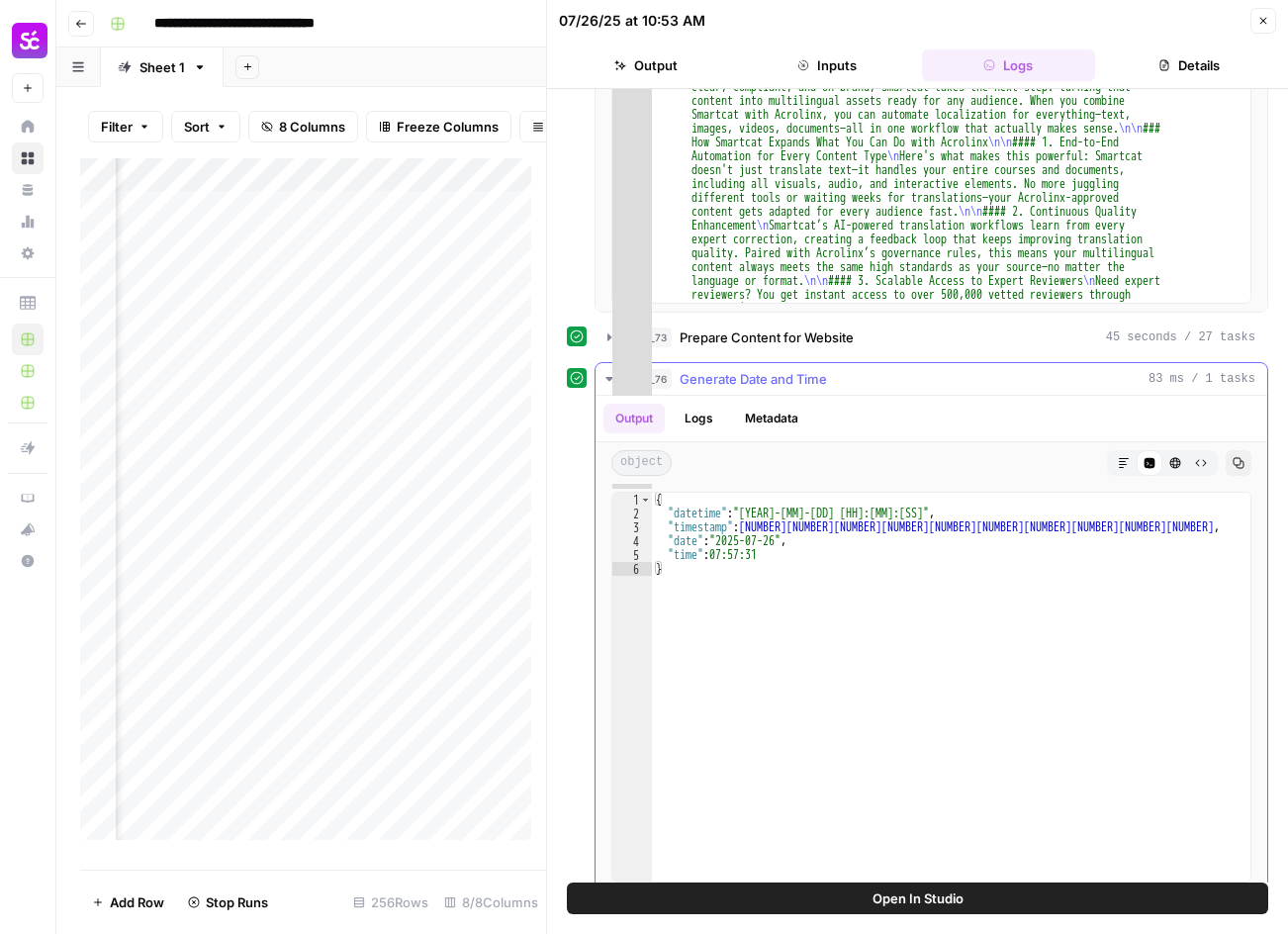 click 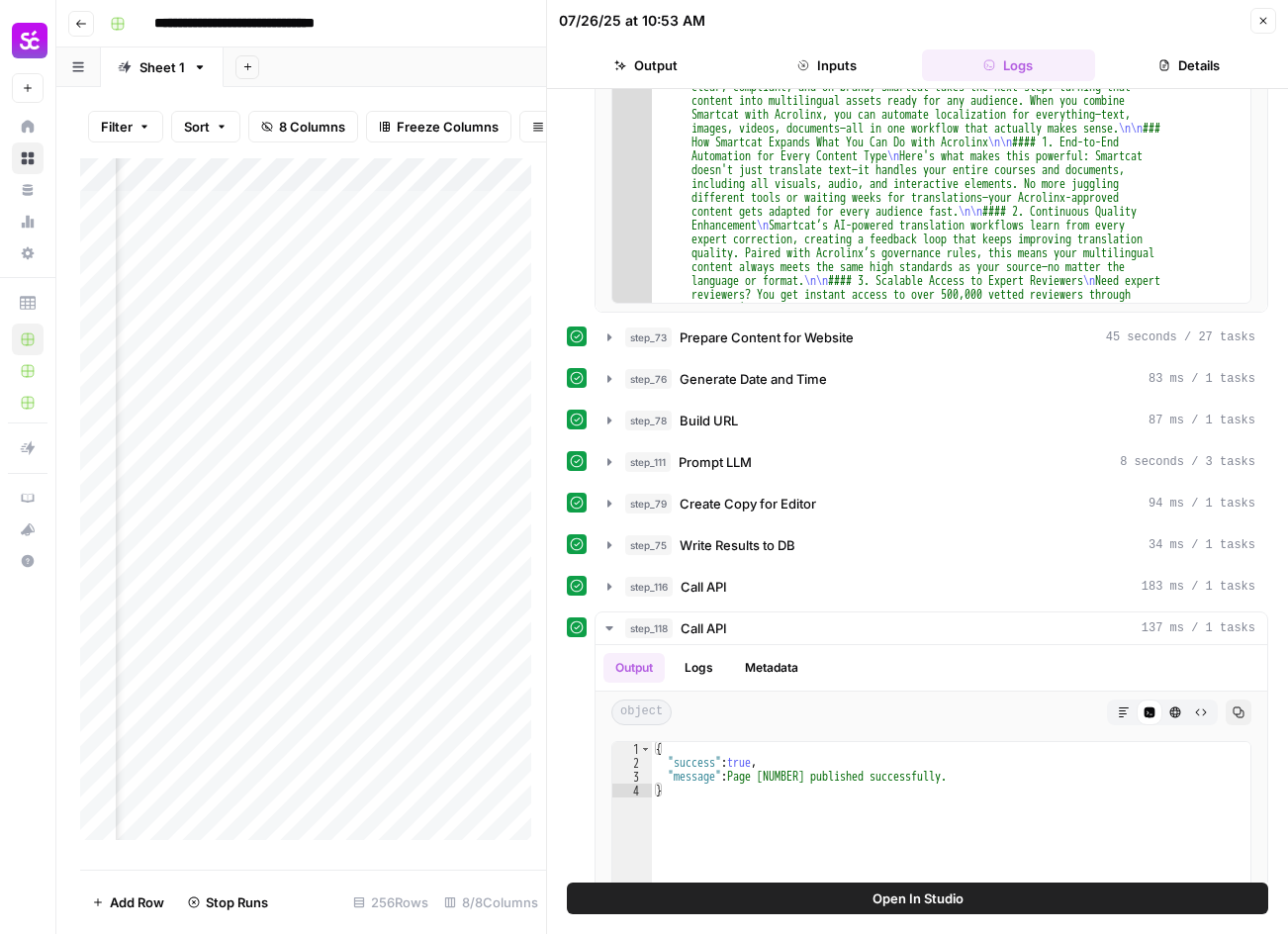 click 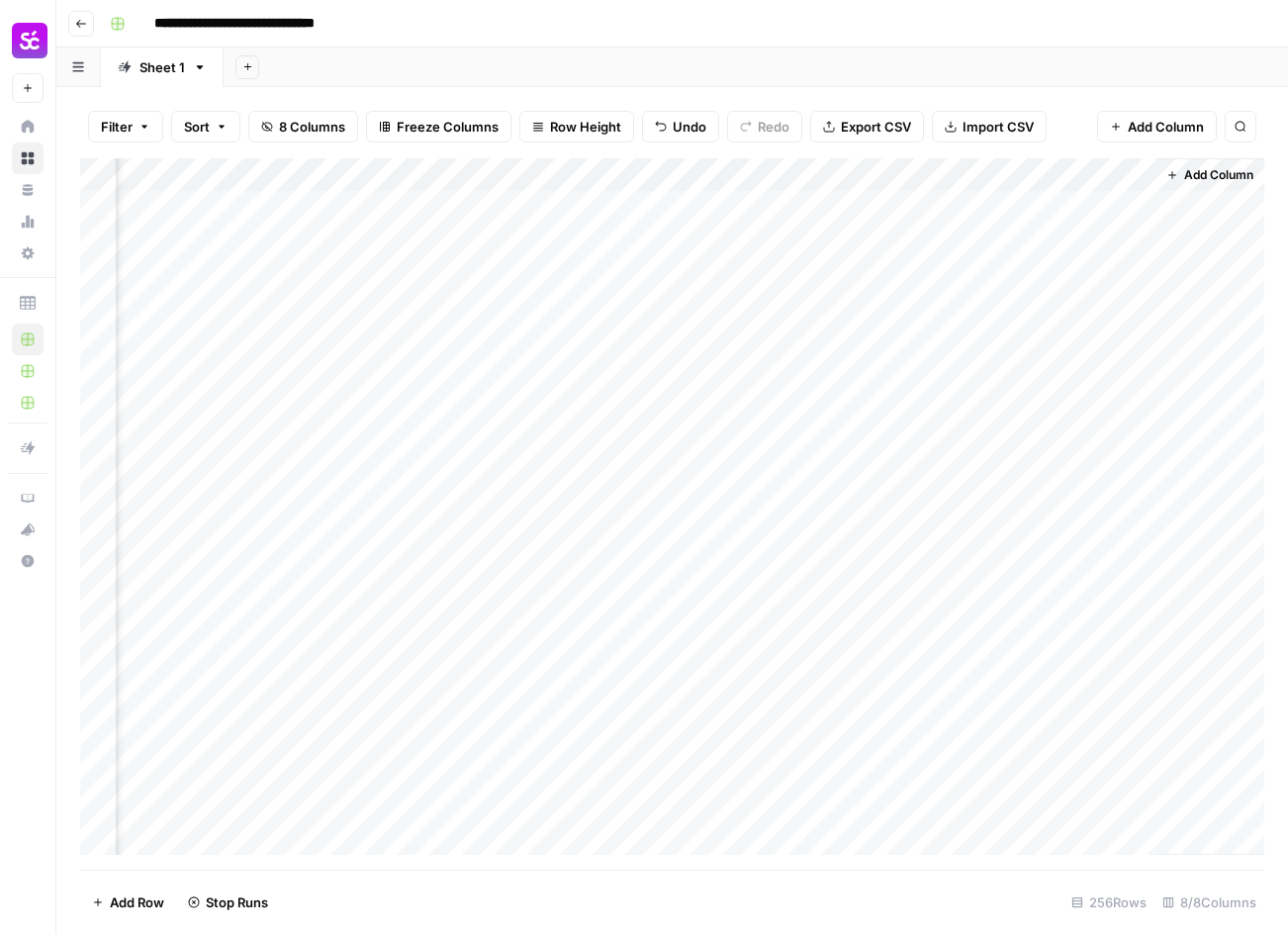scroll, scrollTop: 0, scrollLeft: 509, axis: horizontal 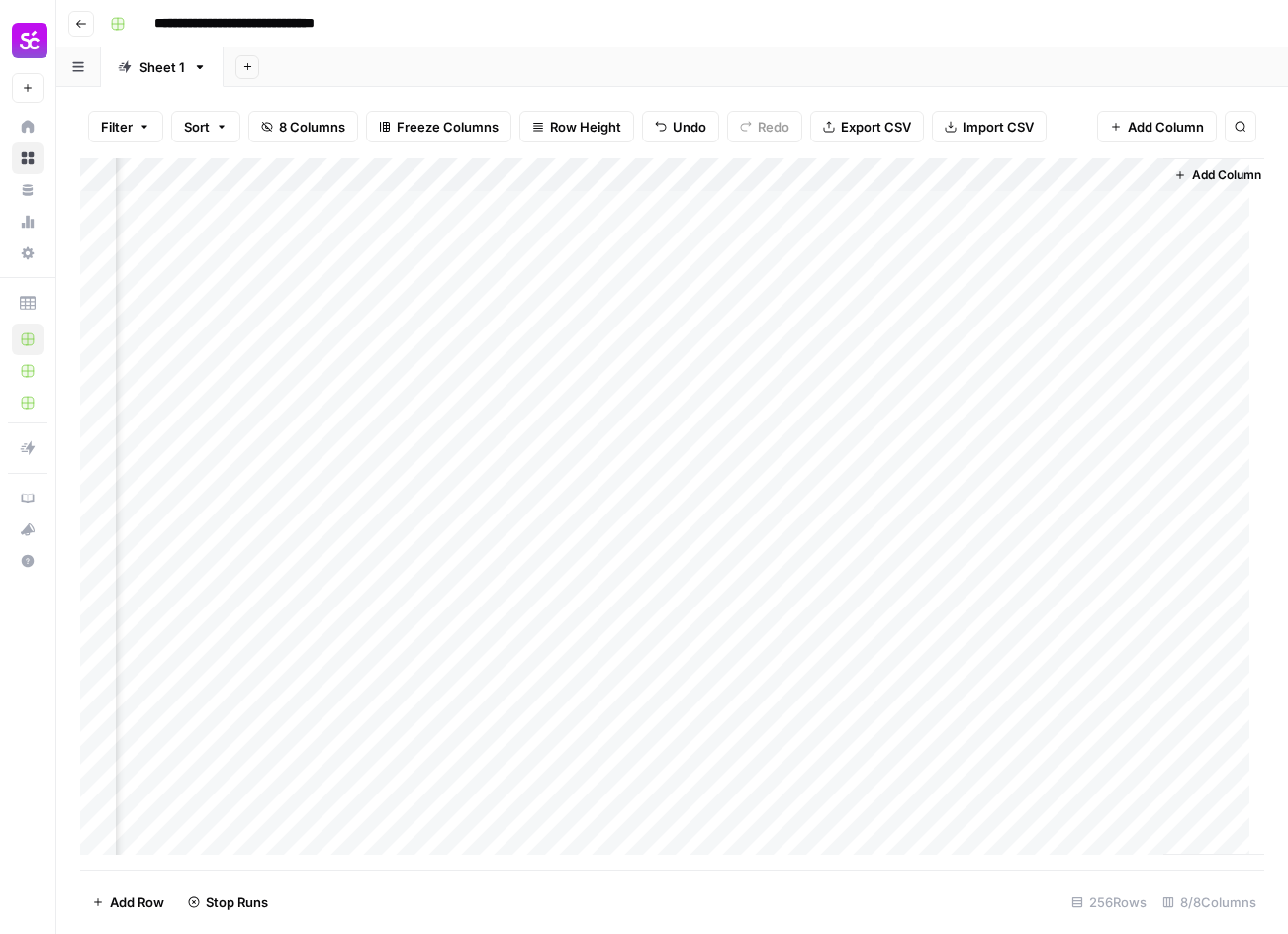 click on "Add Column" at bounding box center [672, 514] 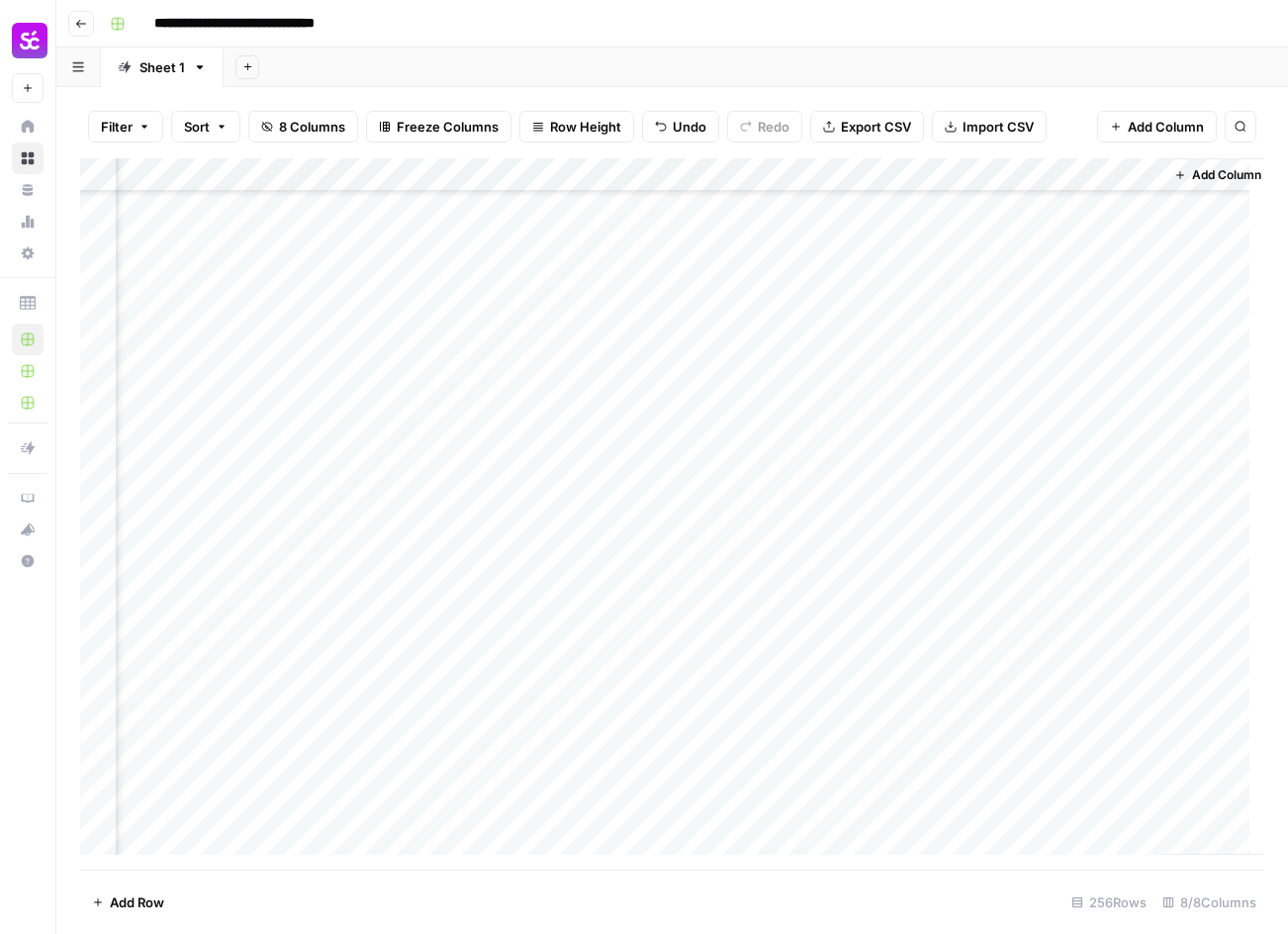 scroll, scrollTop: 99, scrollLeft: 509, axis: both 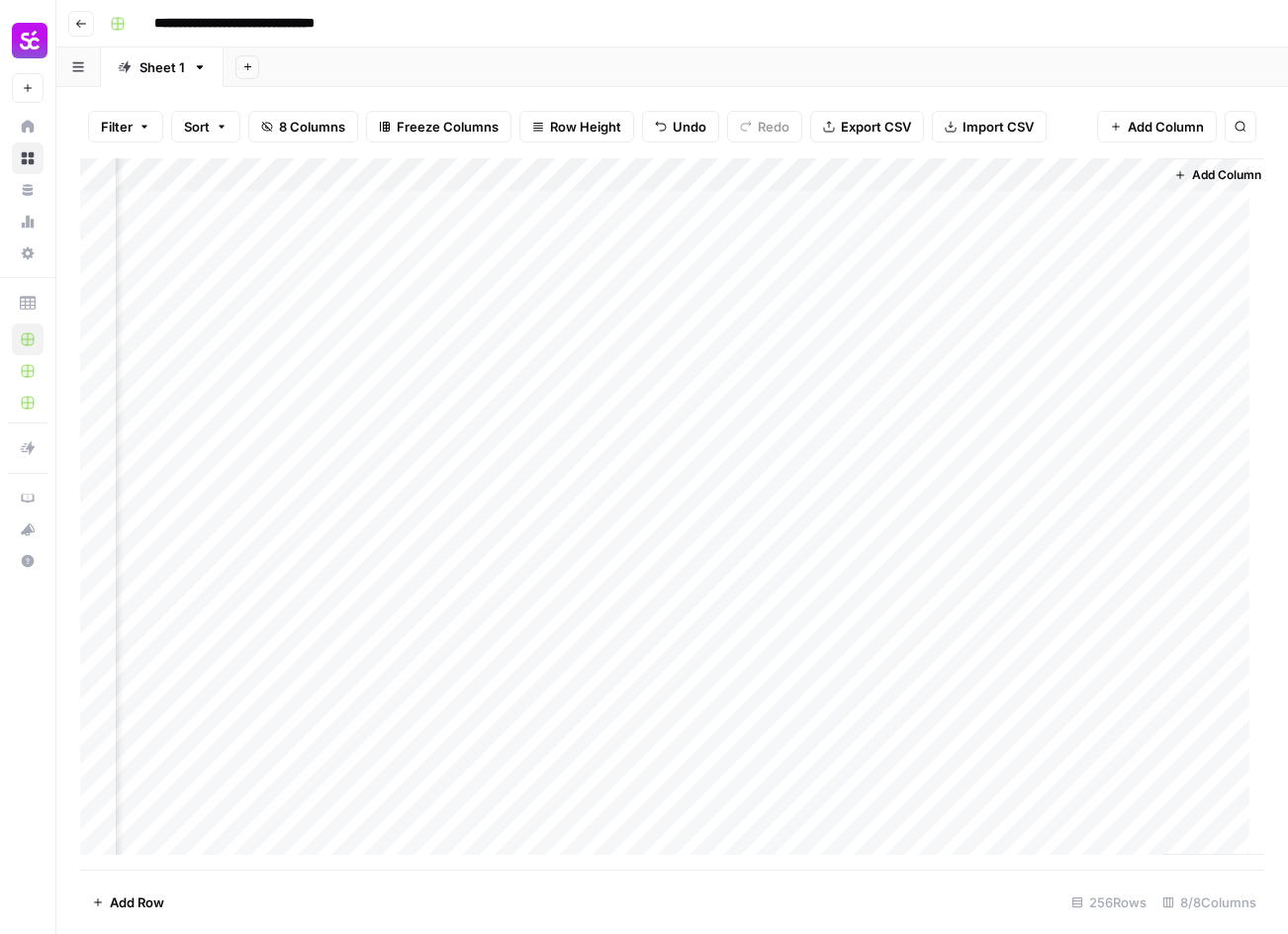 click on "Add Column" at bounding box center (672, 514) 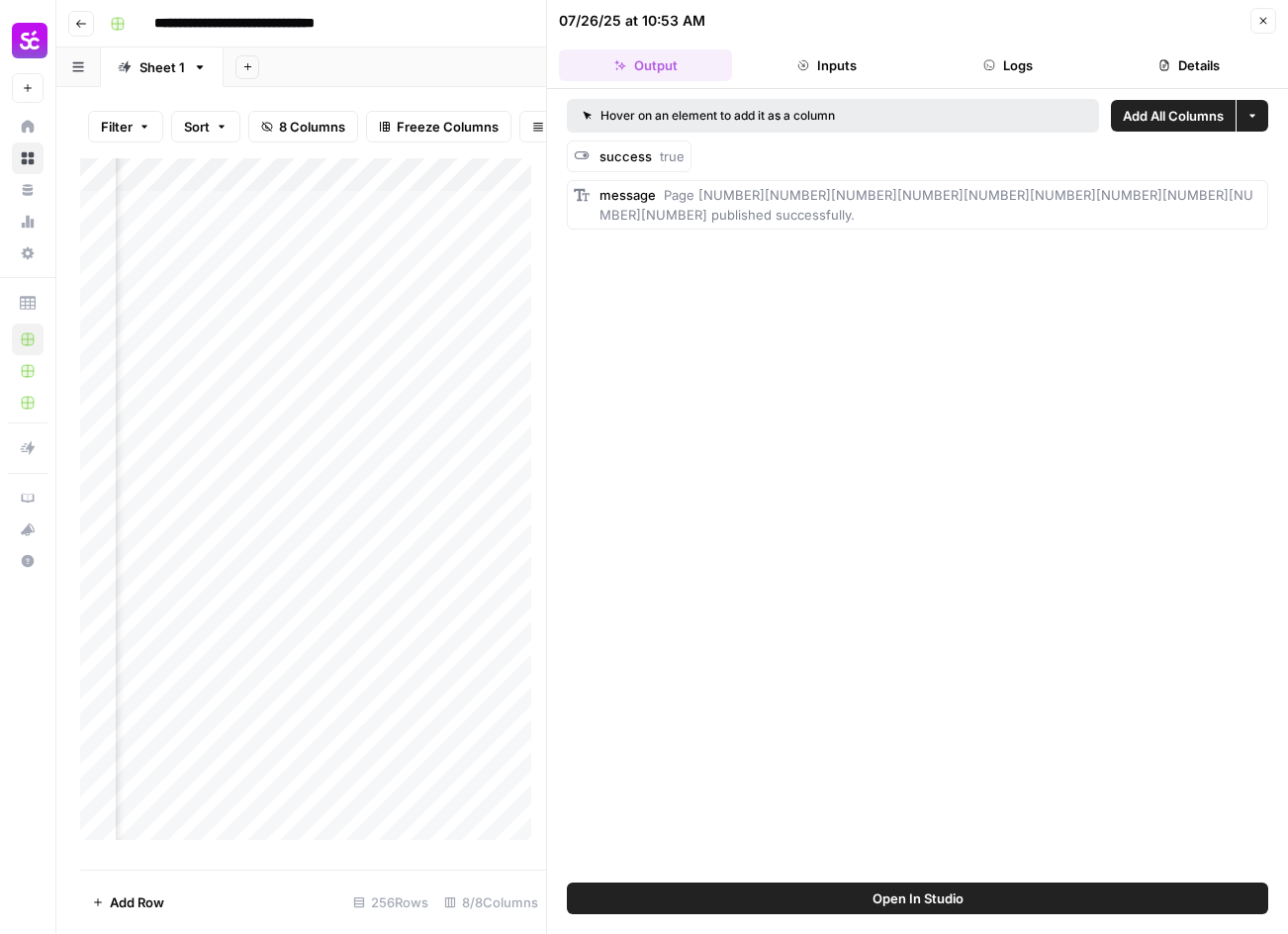 drag, startPoint x: 799, startPoint y: 31, endPoint x: 842, endPoint y: 64, distance: 54.20332 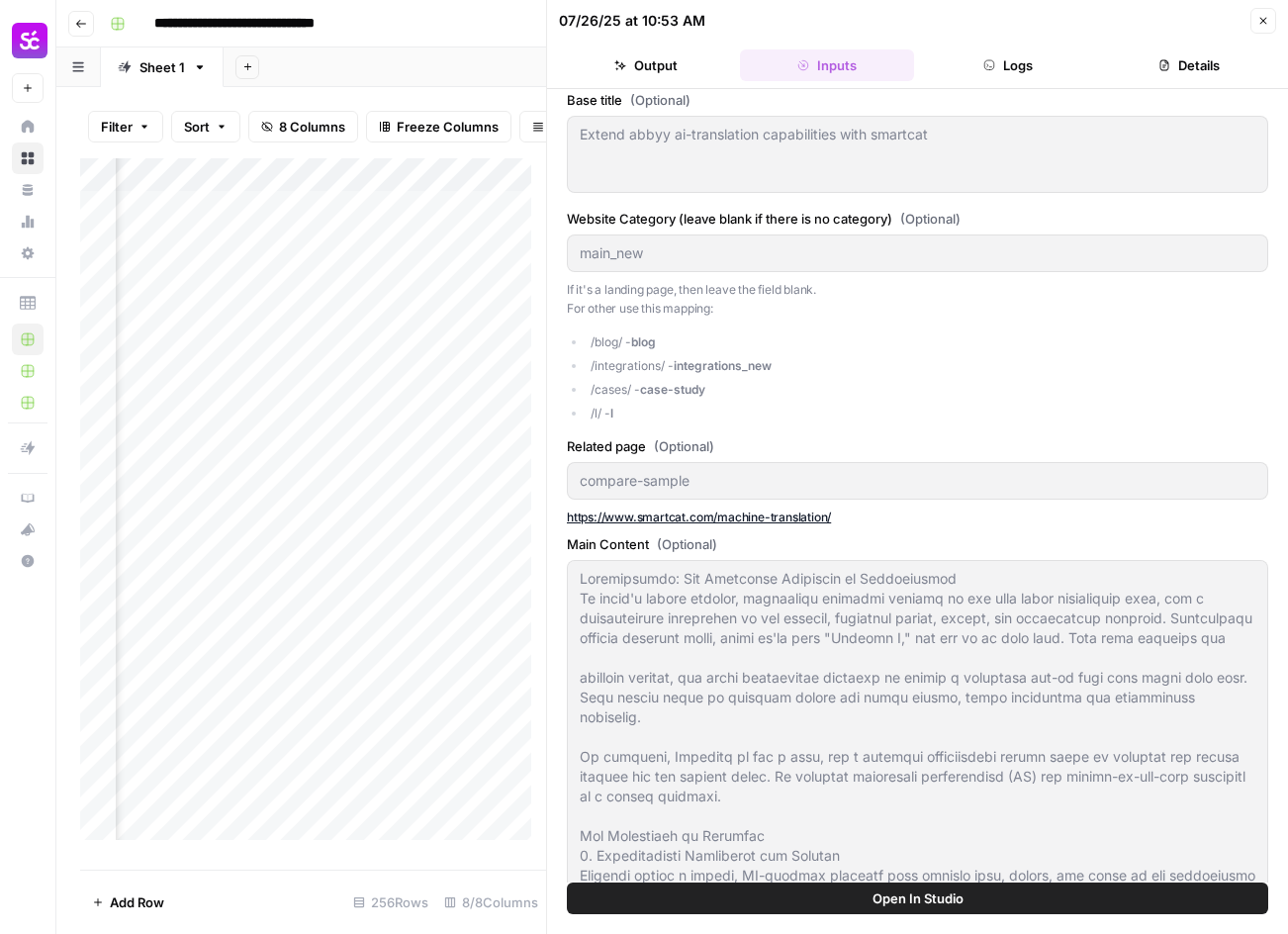 scroll, scrollTop: 0, scrollLeft: 0, axis: both 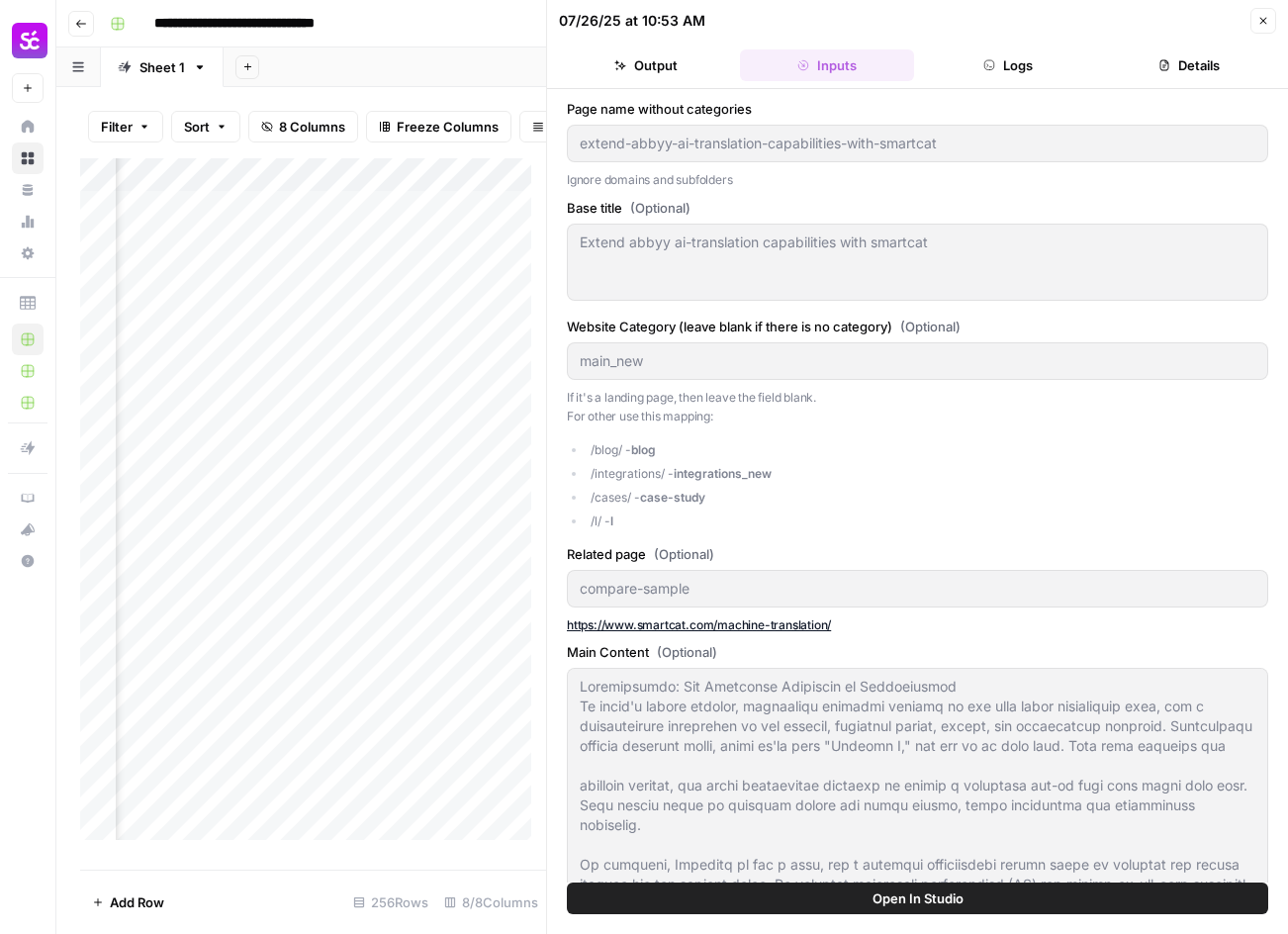 click on "Logs" at bounding box center [1008, 65] 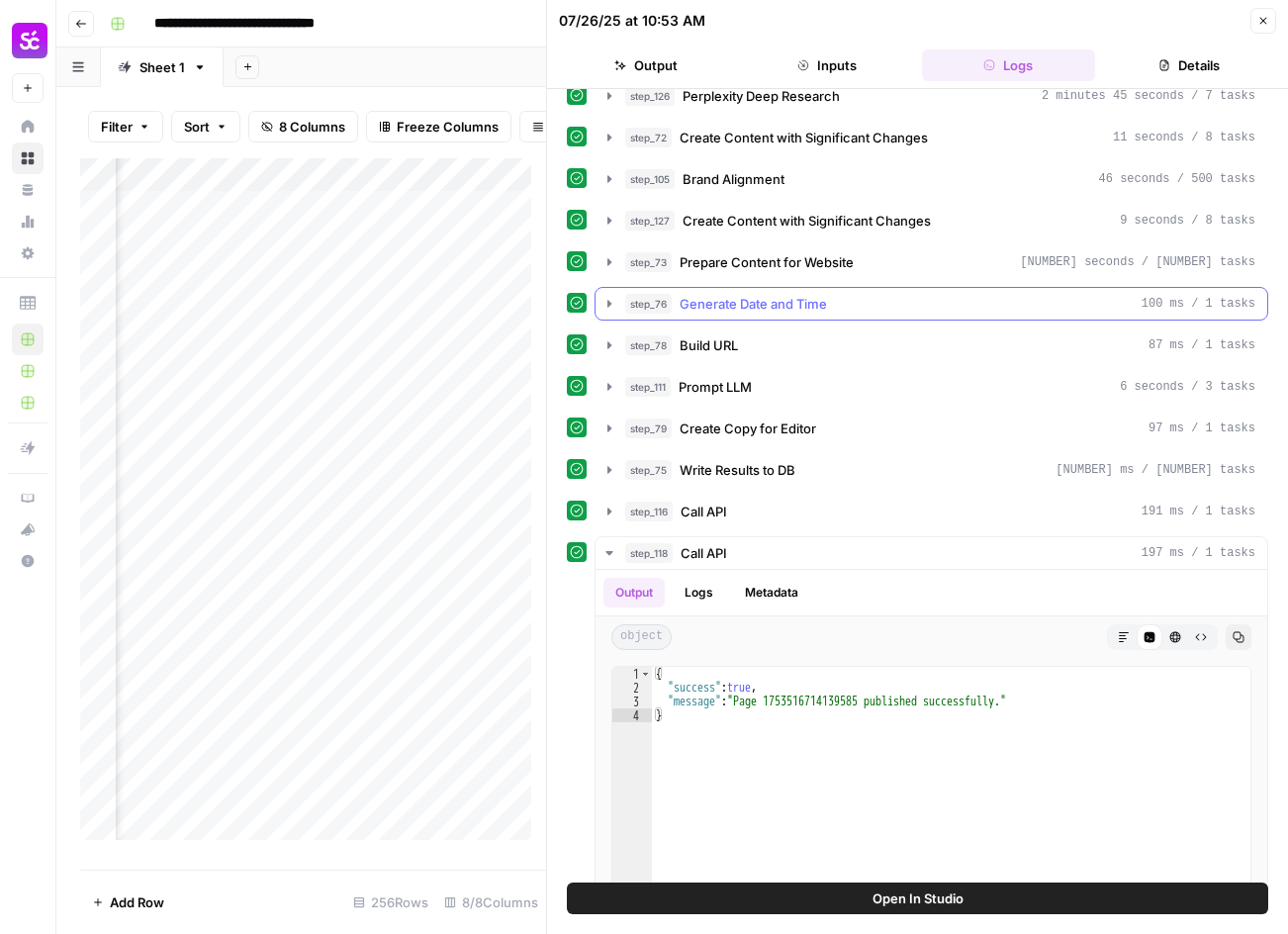 scroll, scrollTop: 264, scrollLeft: 0, axis: vertical 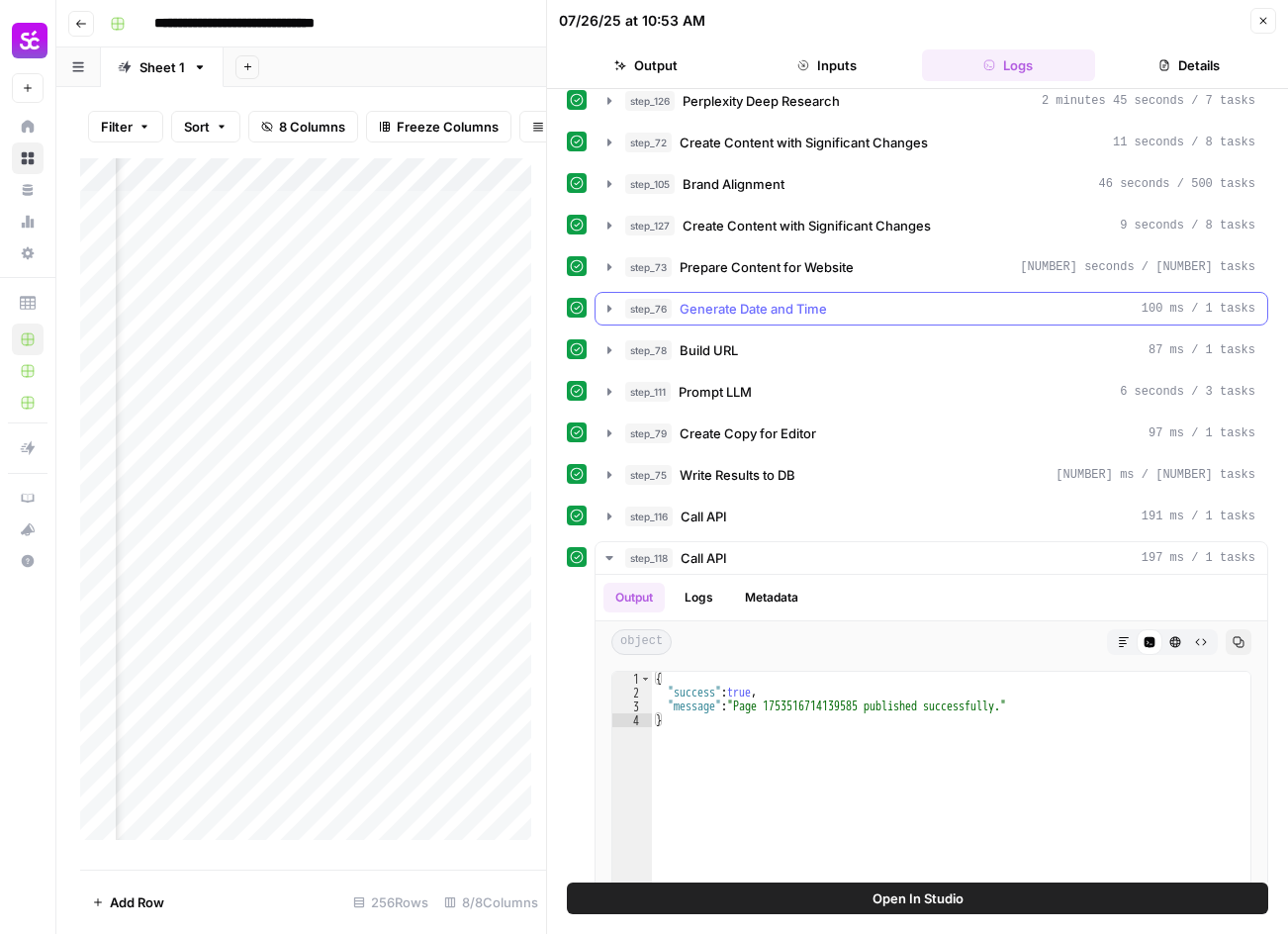 click on "Generate Date and Time" at bounding box center (753, 309) 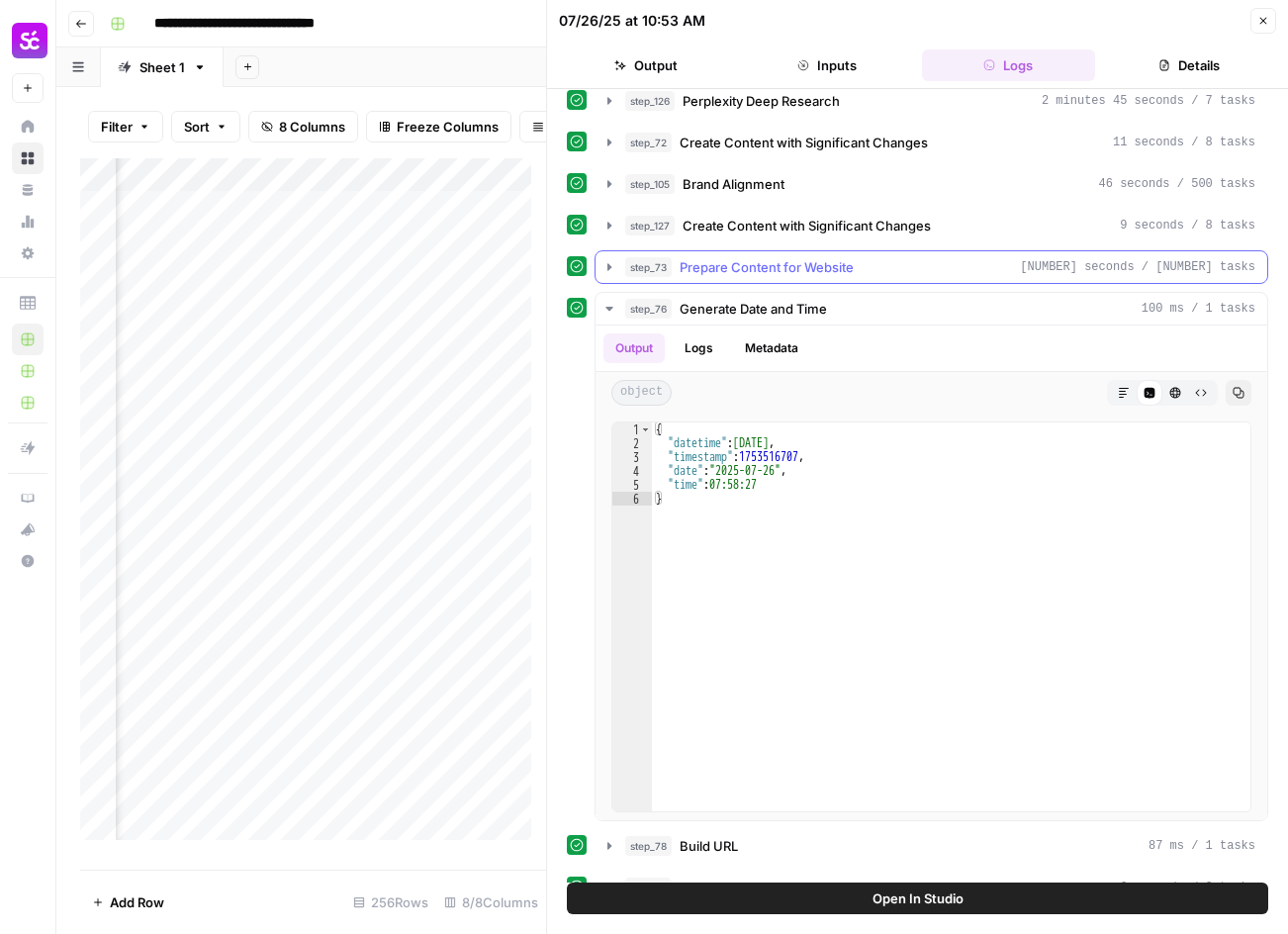 click on "step_73 Prepare Content for Website 43 seconds / 27 tasks" at bounding box center (931, 267) 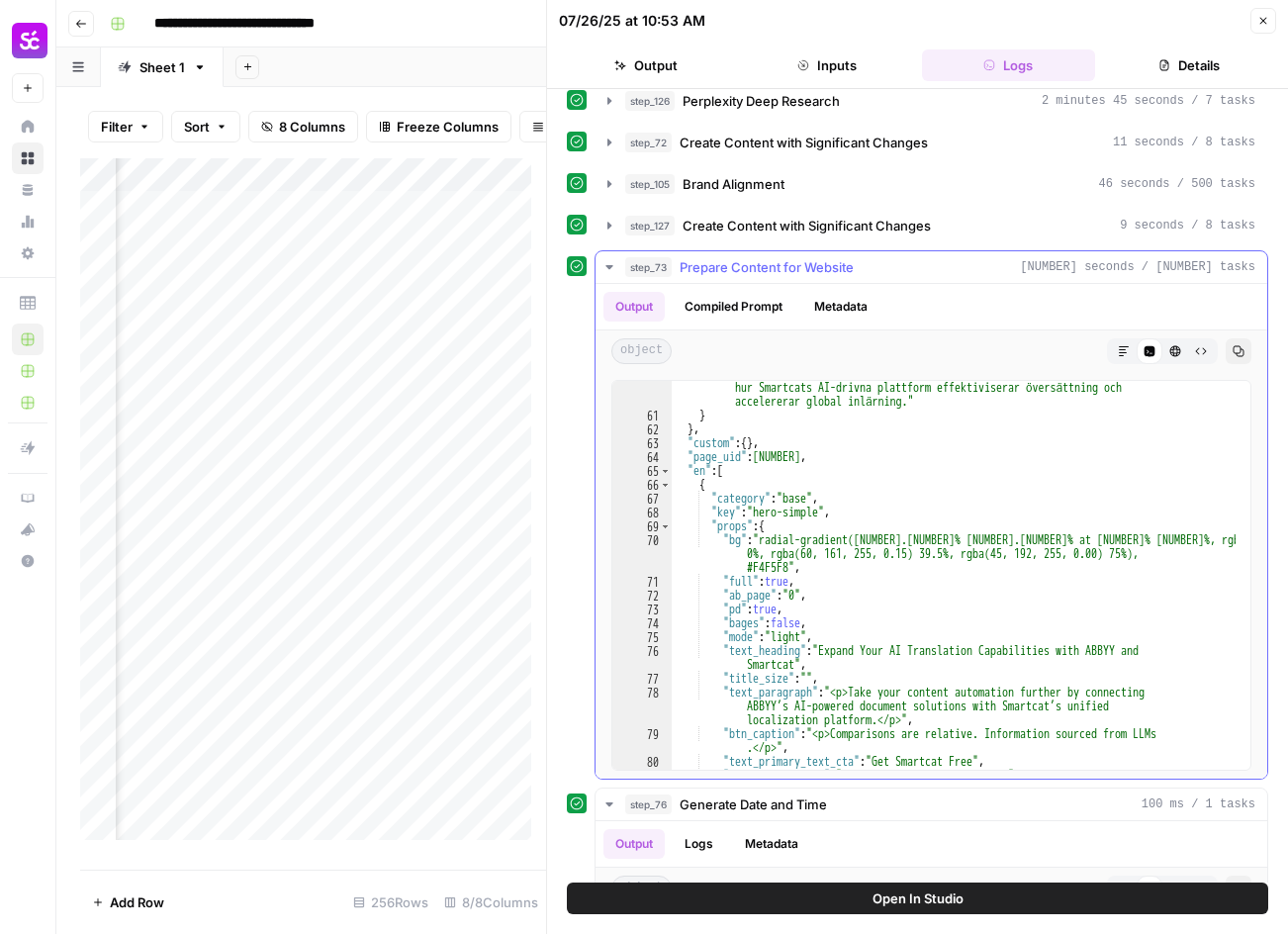 scroll, scrollTop: 1306, scrollLeft: 0, axis: vertical 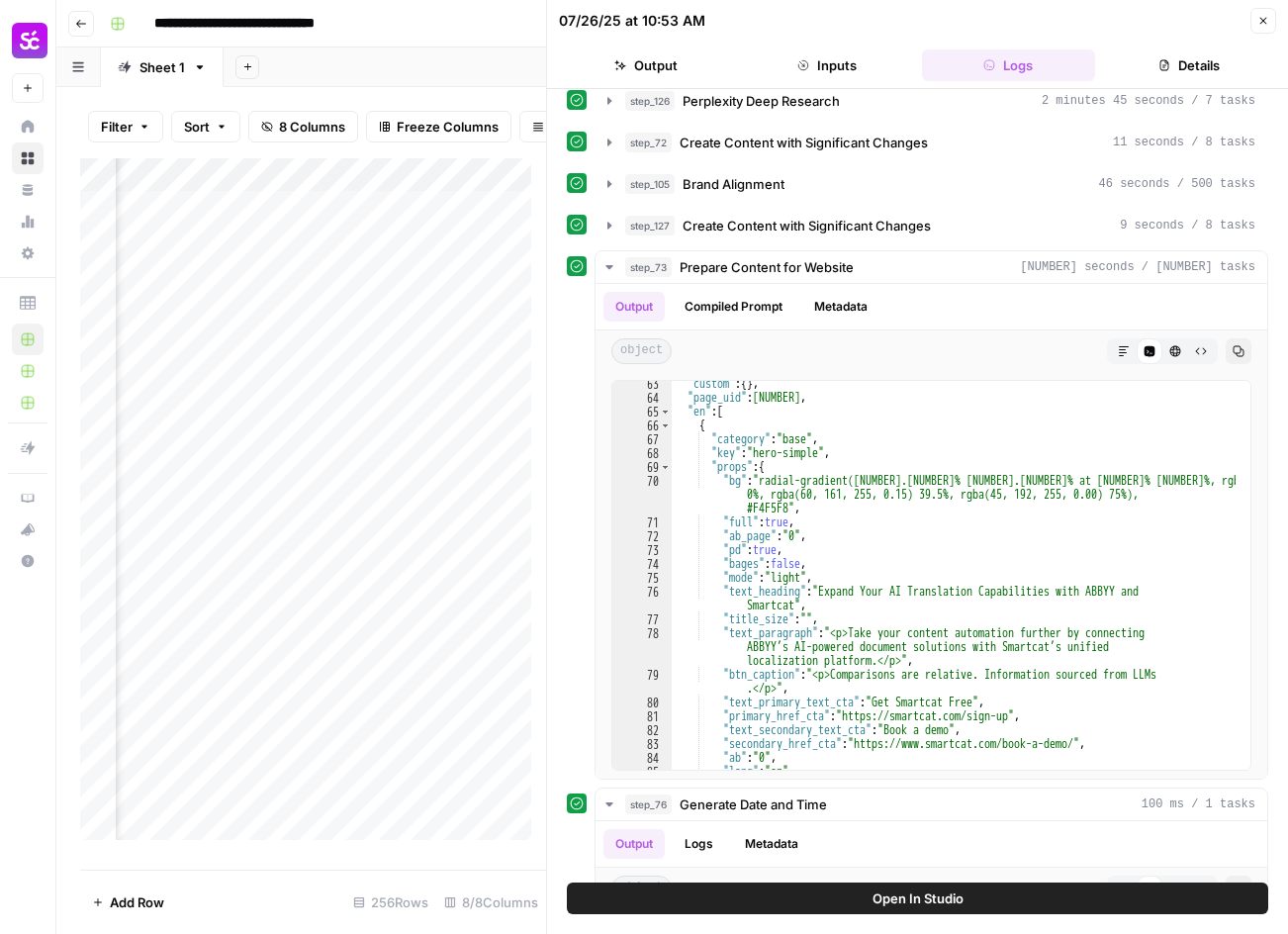 click on "Close" at bounding box center [1263, 21] 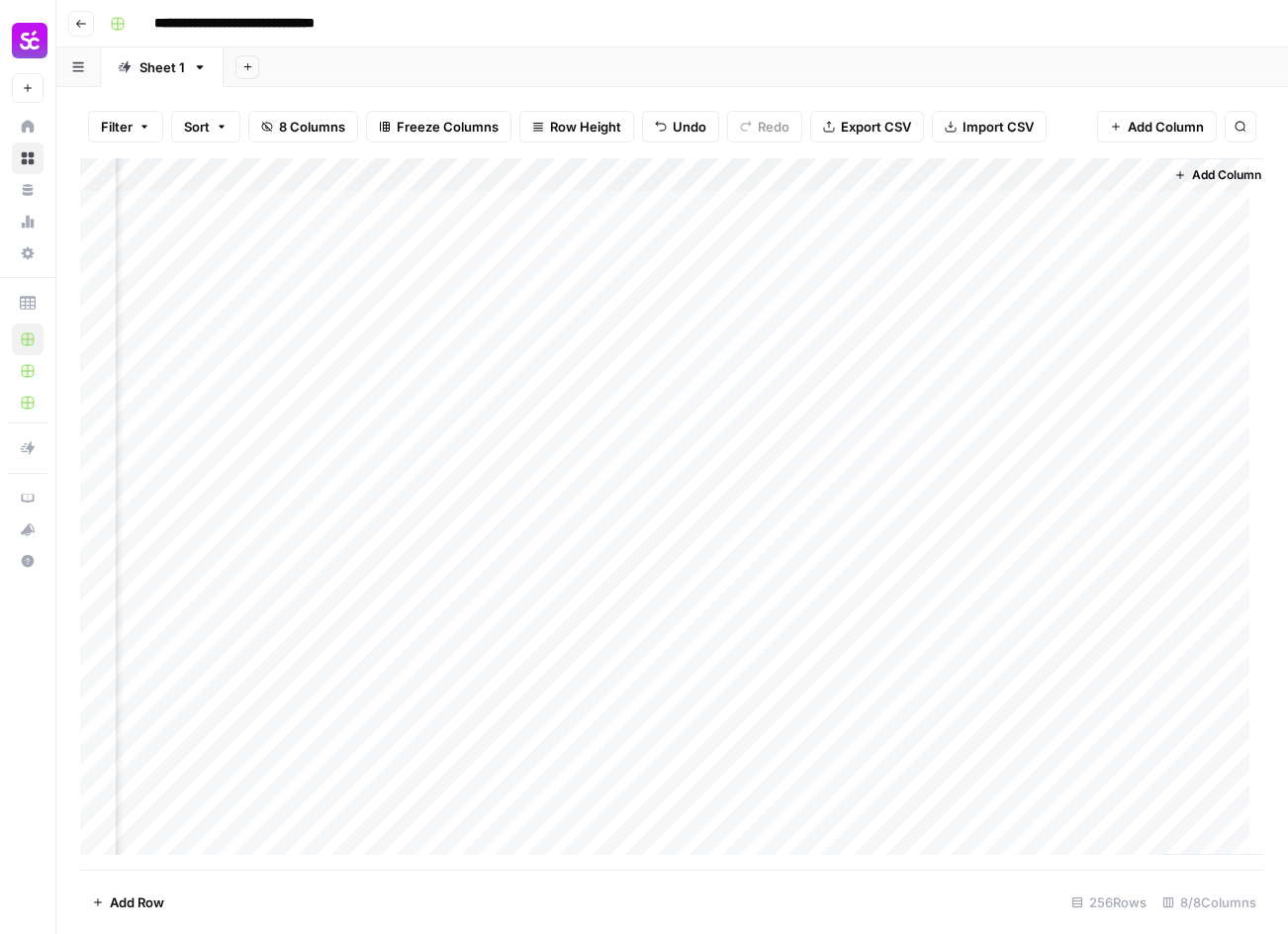 click on "Add Column" at bounding box center [672, 514] 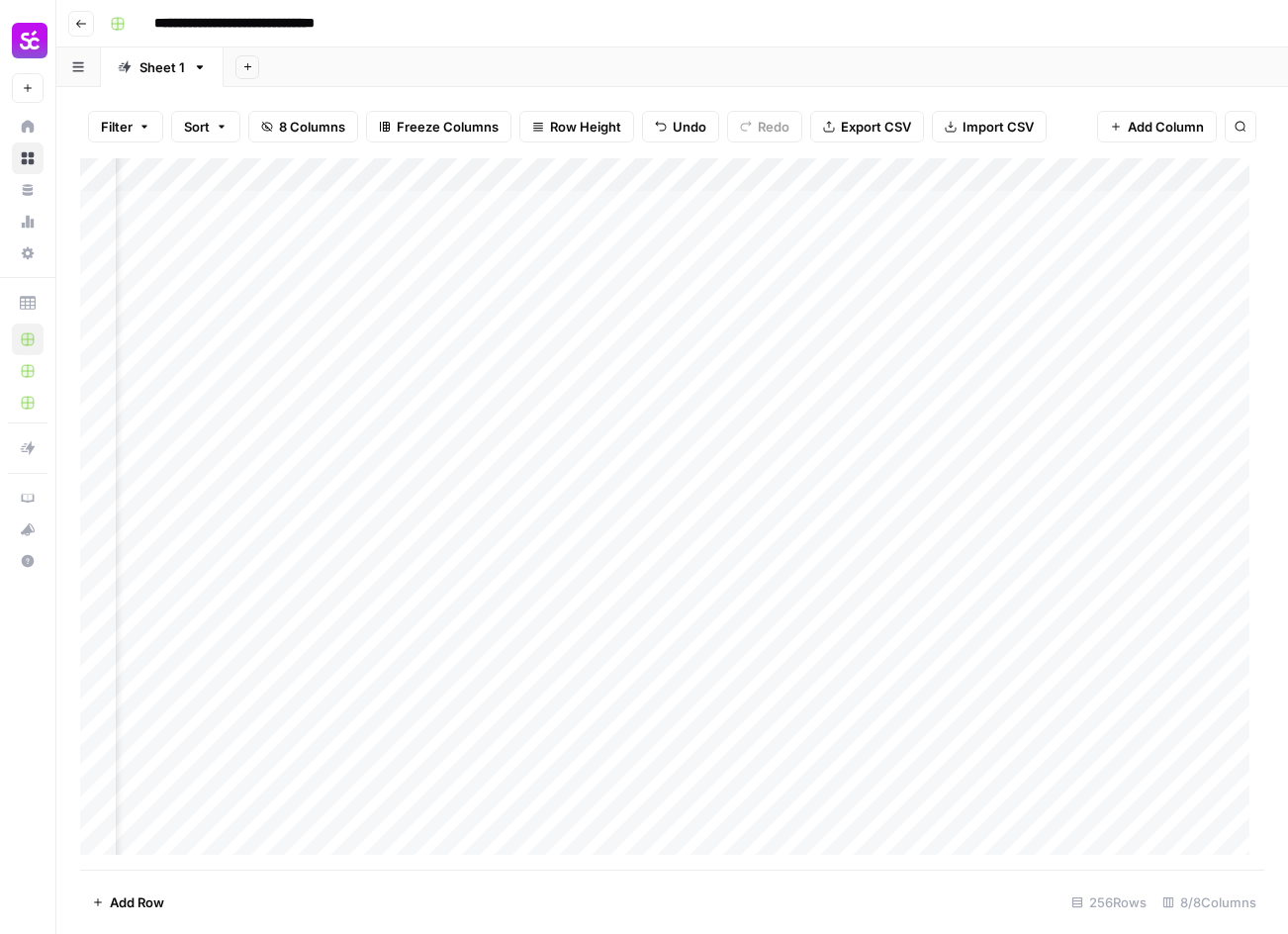 scroll, scrollTop: 0, scrollLeft: 0, axis: both 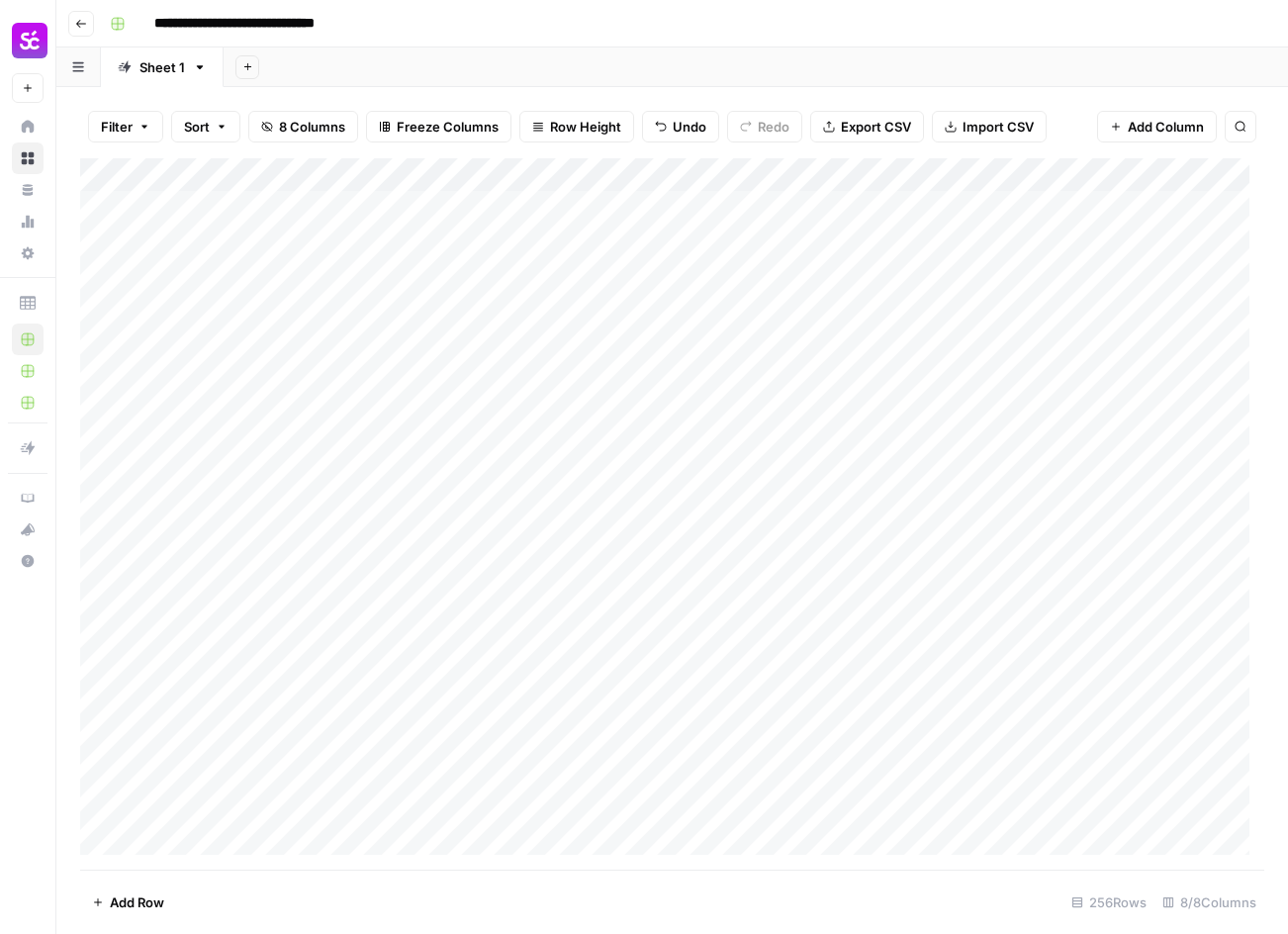 click on "Add Column" at bounding box center (672, 514) 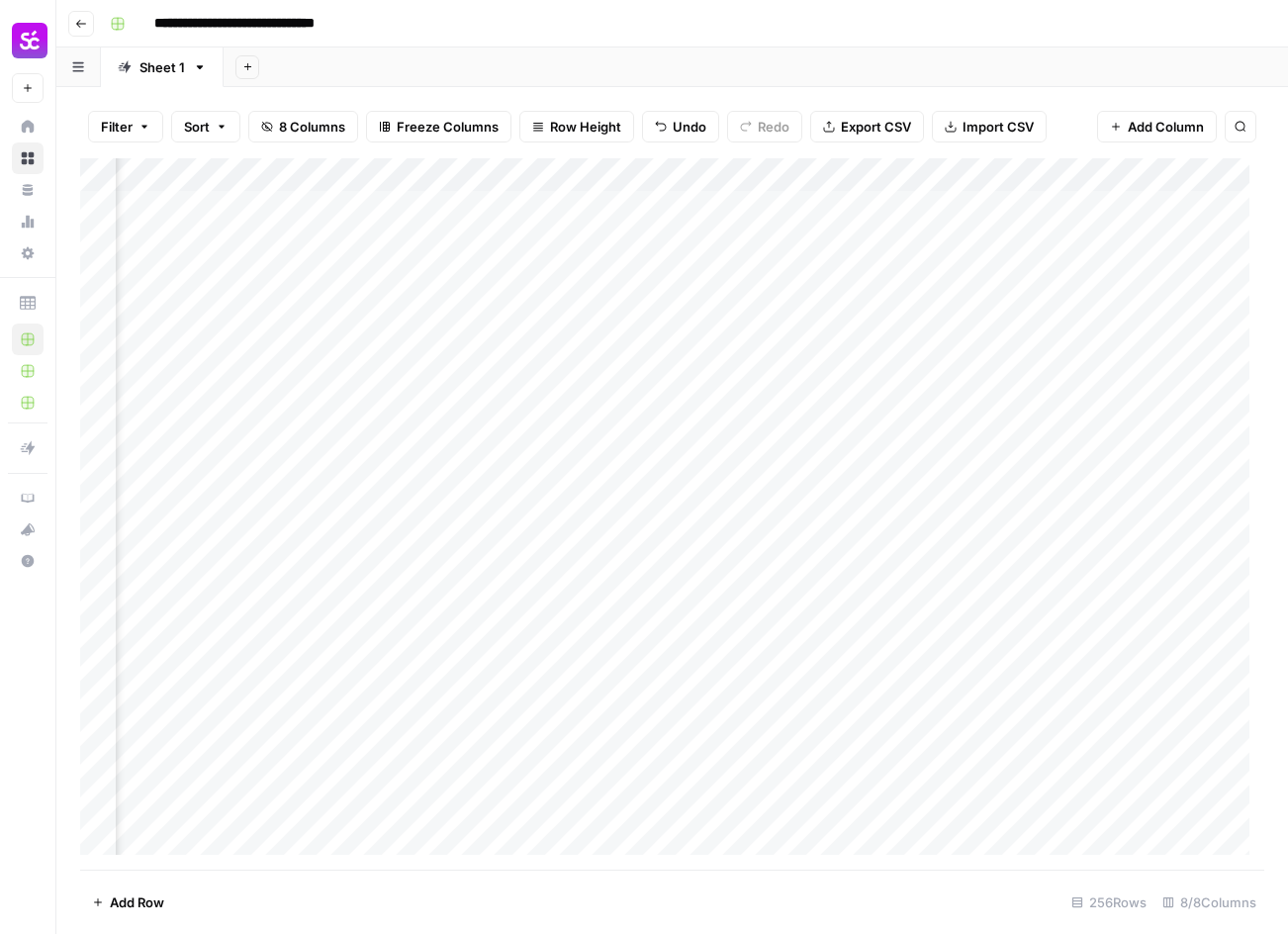 scroll, scrollTop: 0, scrollLeft: 0, axis: both 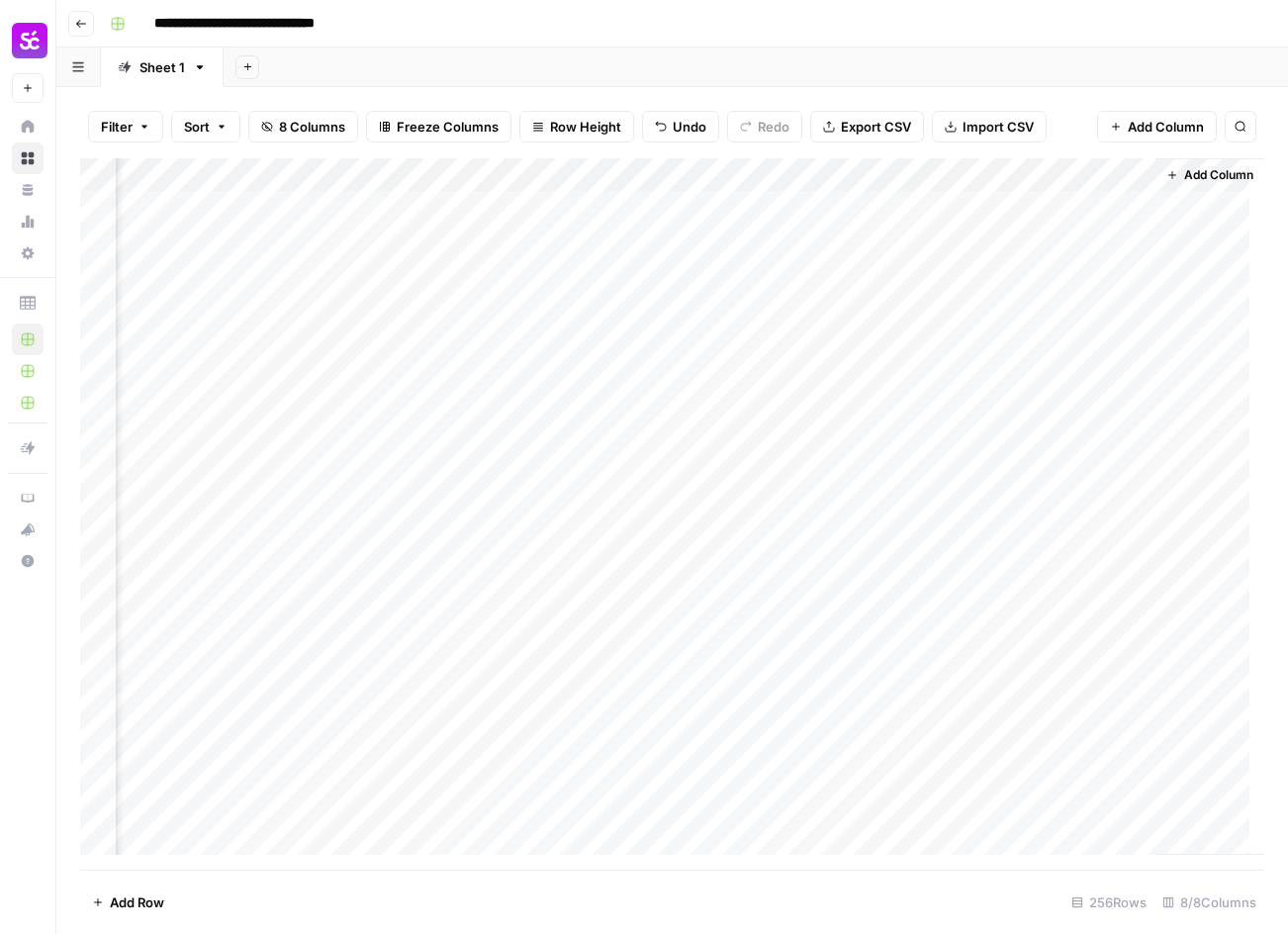 click on "Add Sheet" at bounding box center (756, 67) 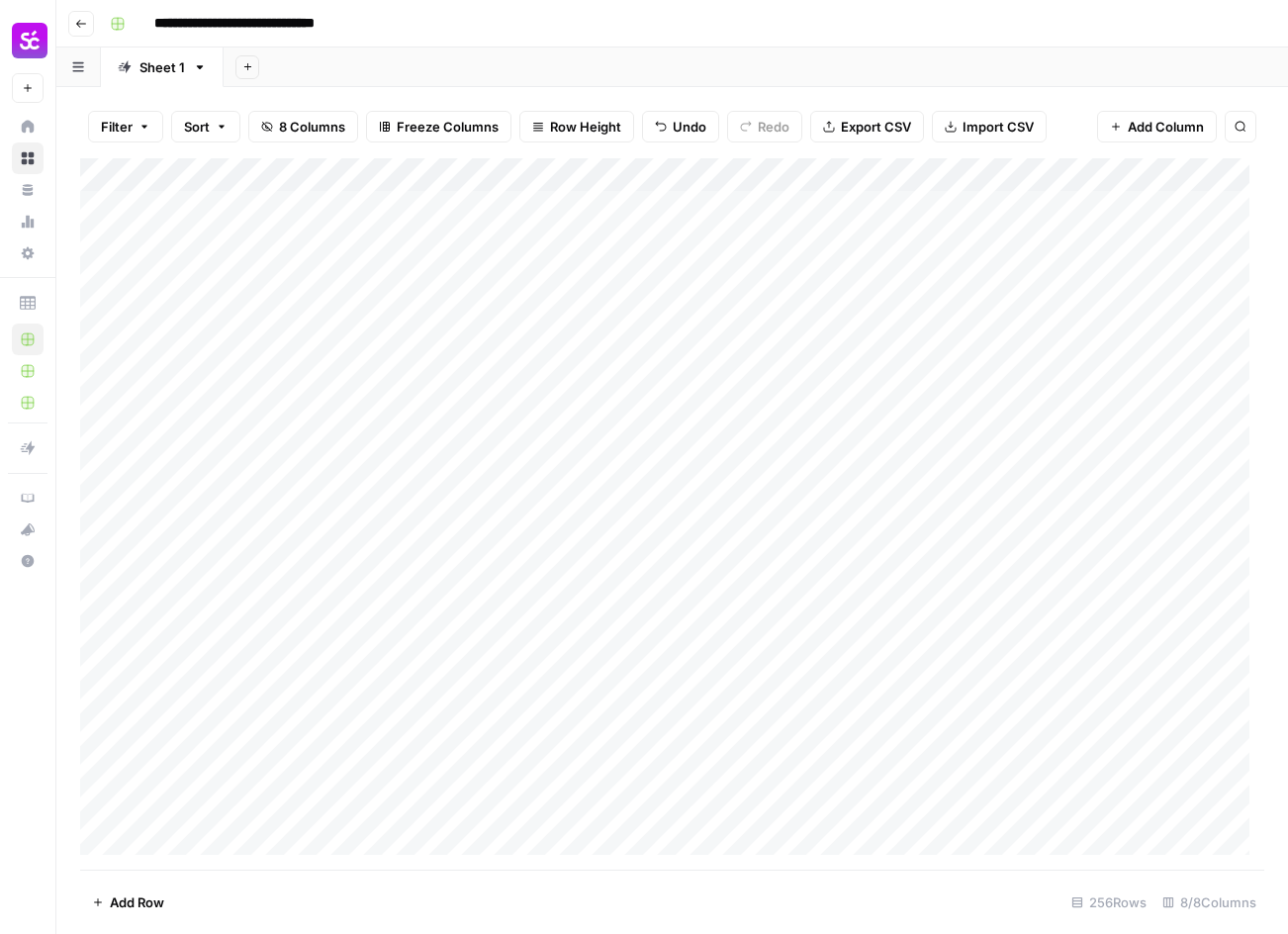 scroll, scrollTop: 0, scrollLeft: 0, axis: both 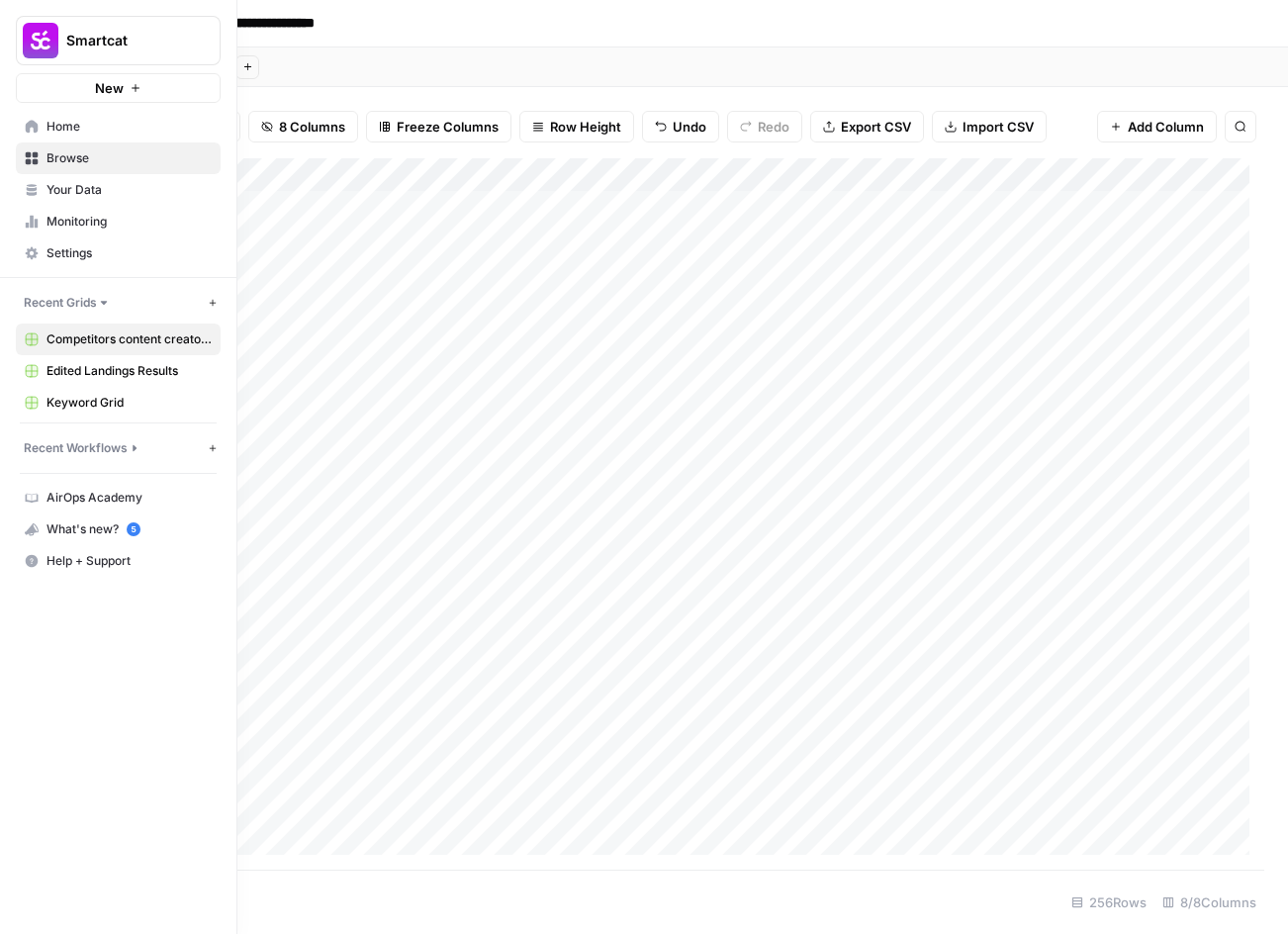 click on "Browse" at bounding box center [129, 158] 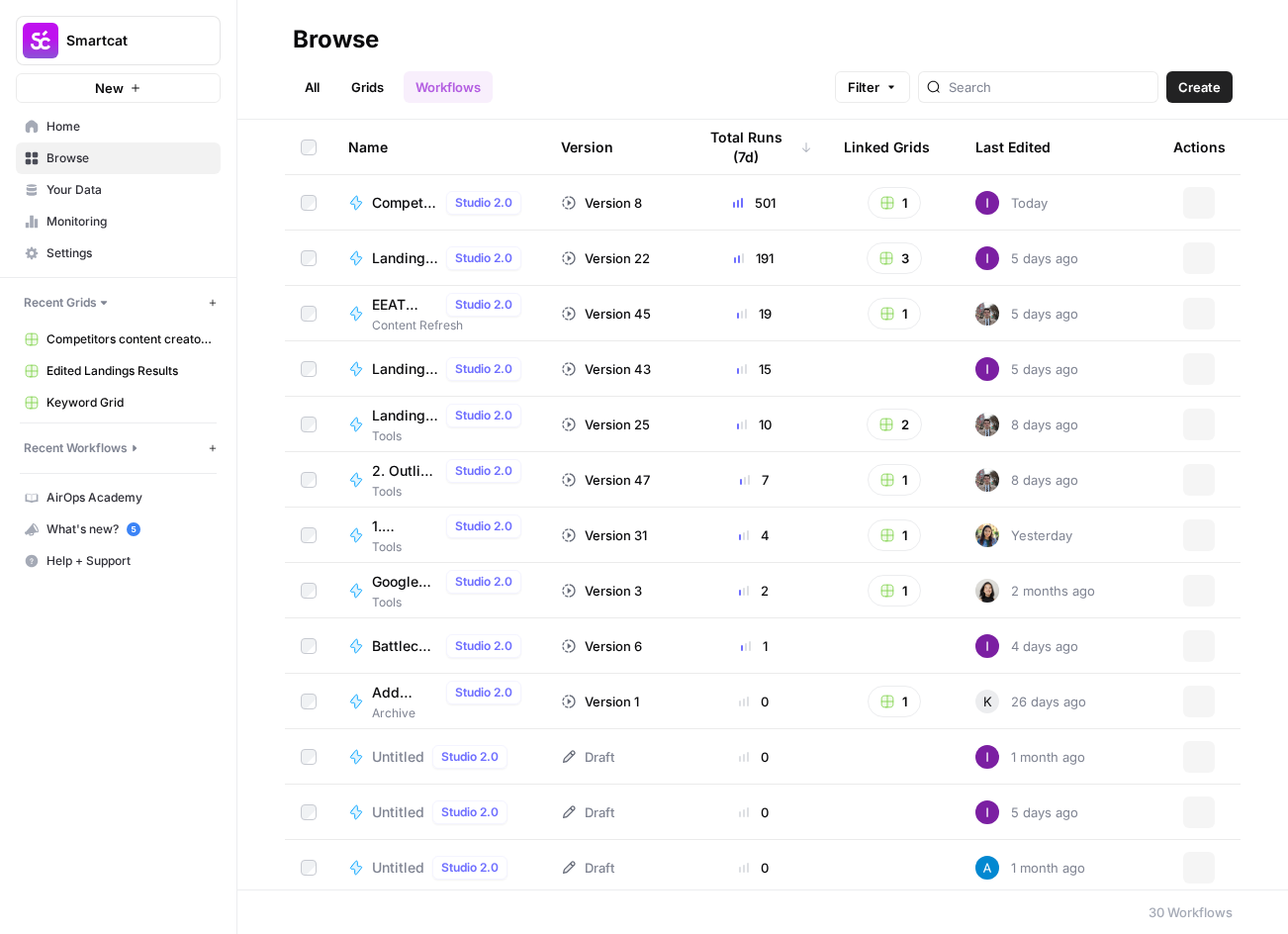 click on "Grids" at bounding box center (367, 87) 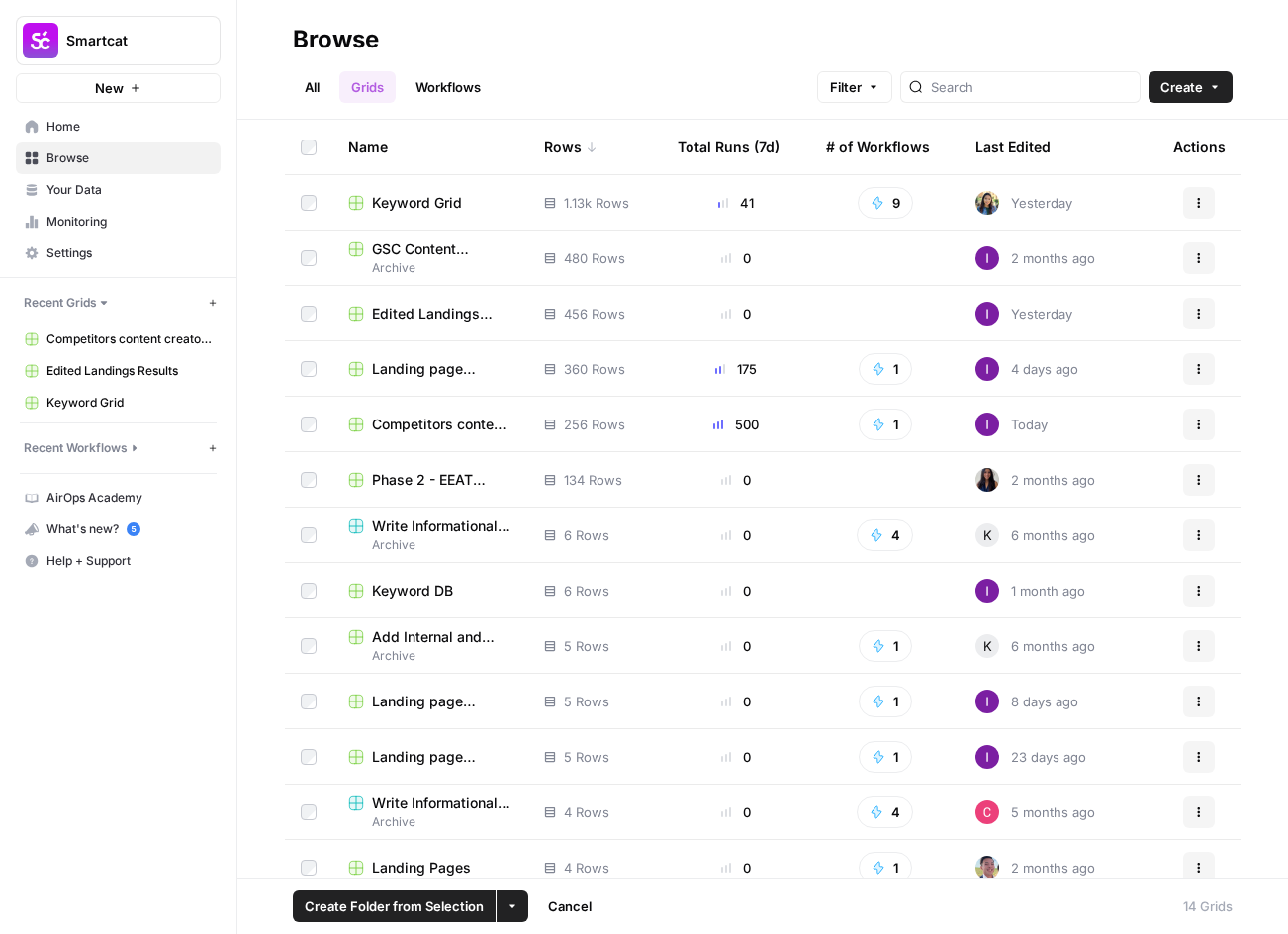 click on "Actions" at bounding box center (1199, 424) 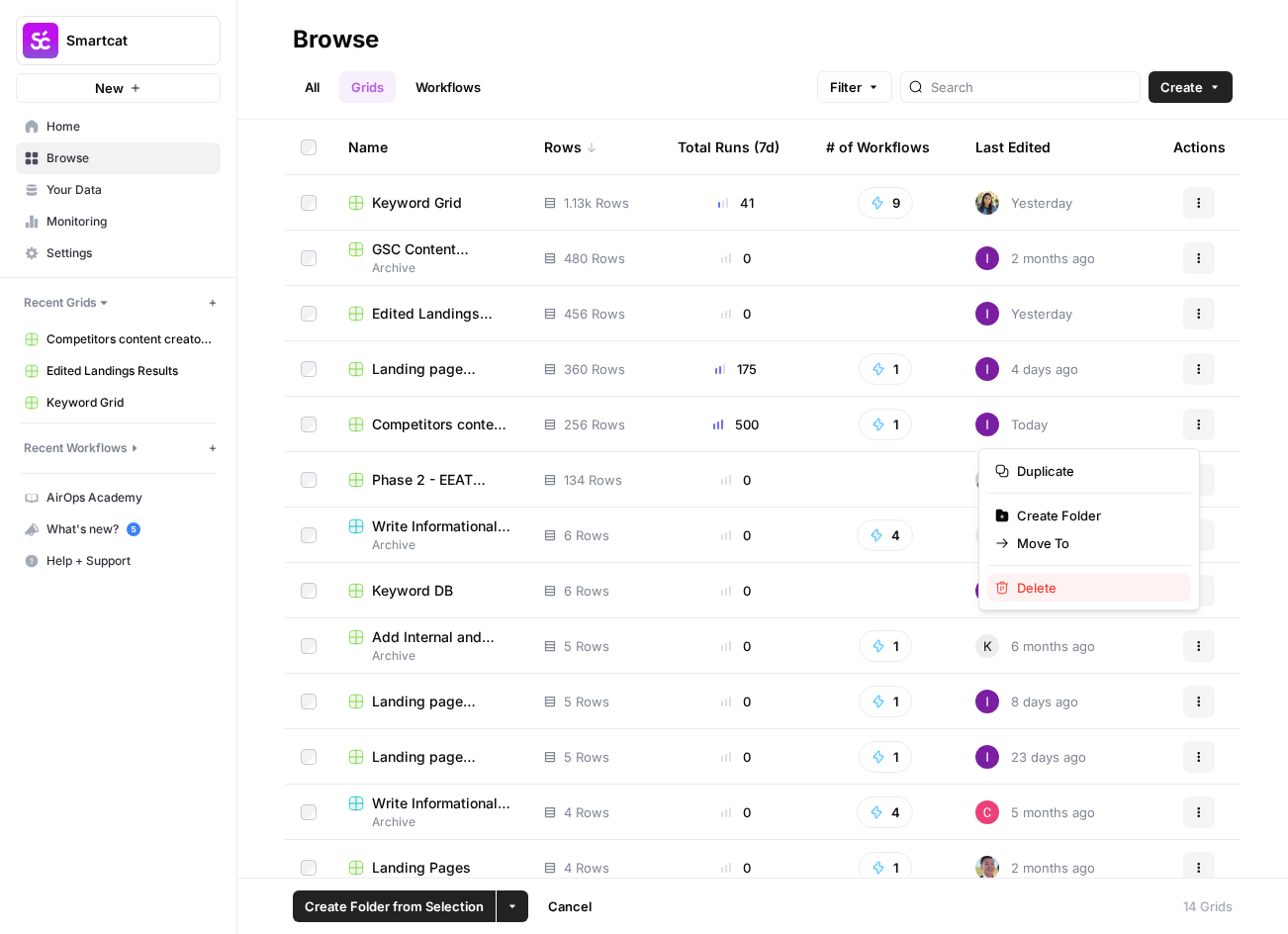 click on "Delete" at bounding box center [1096, 588] 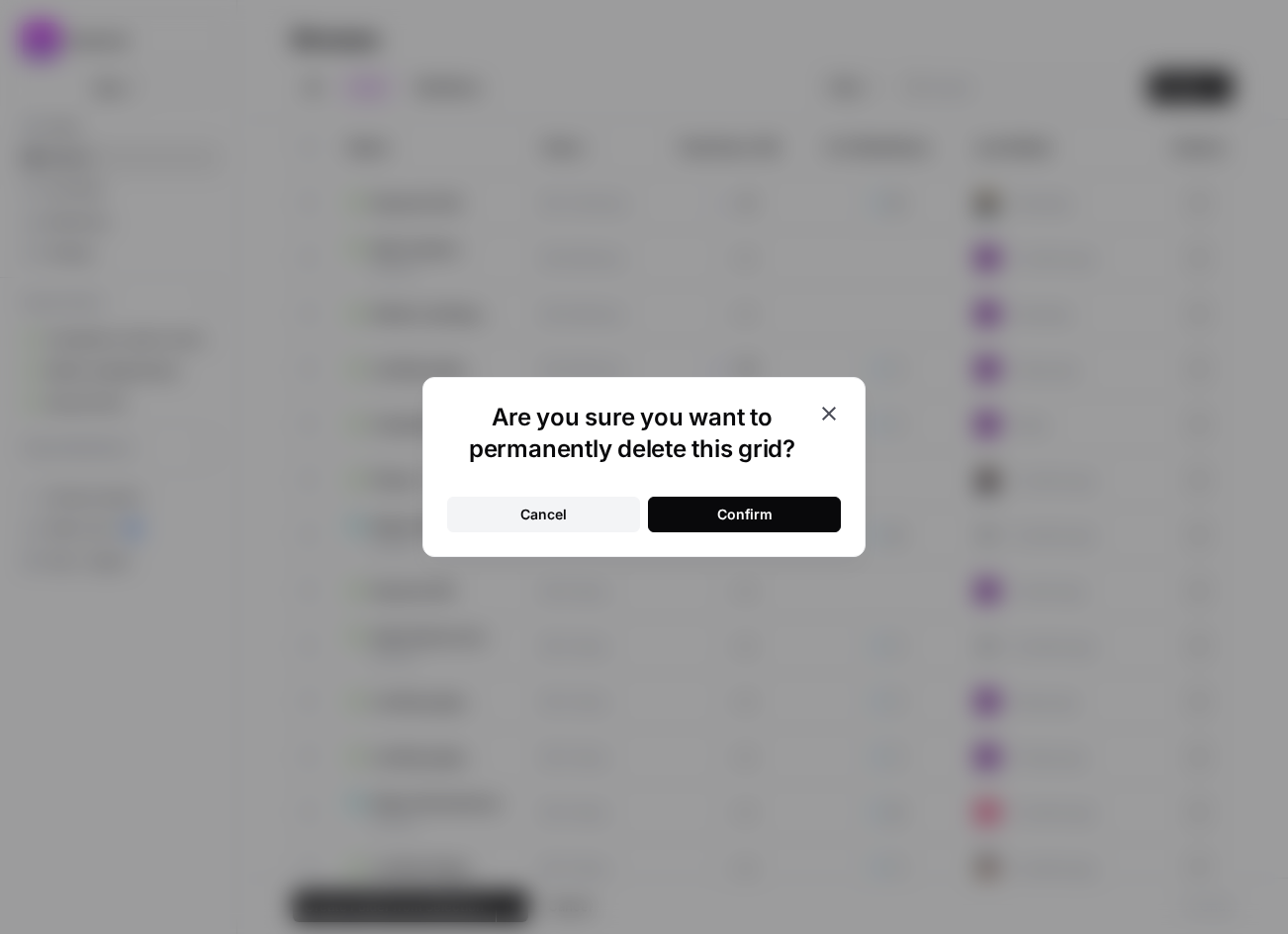 click on "Confirm" at bounding box center (745, 514) 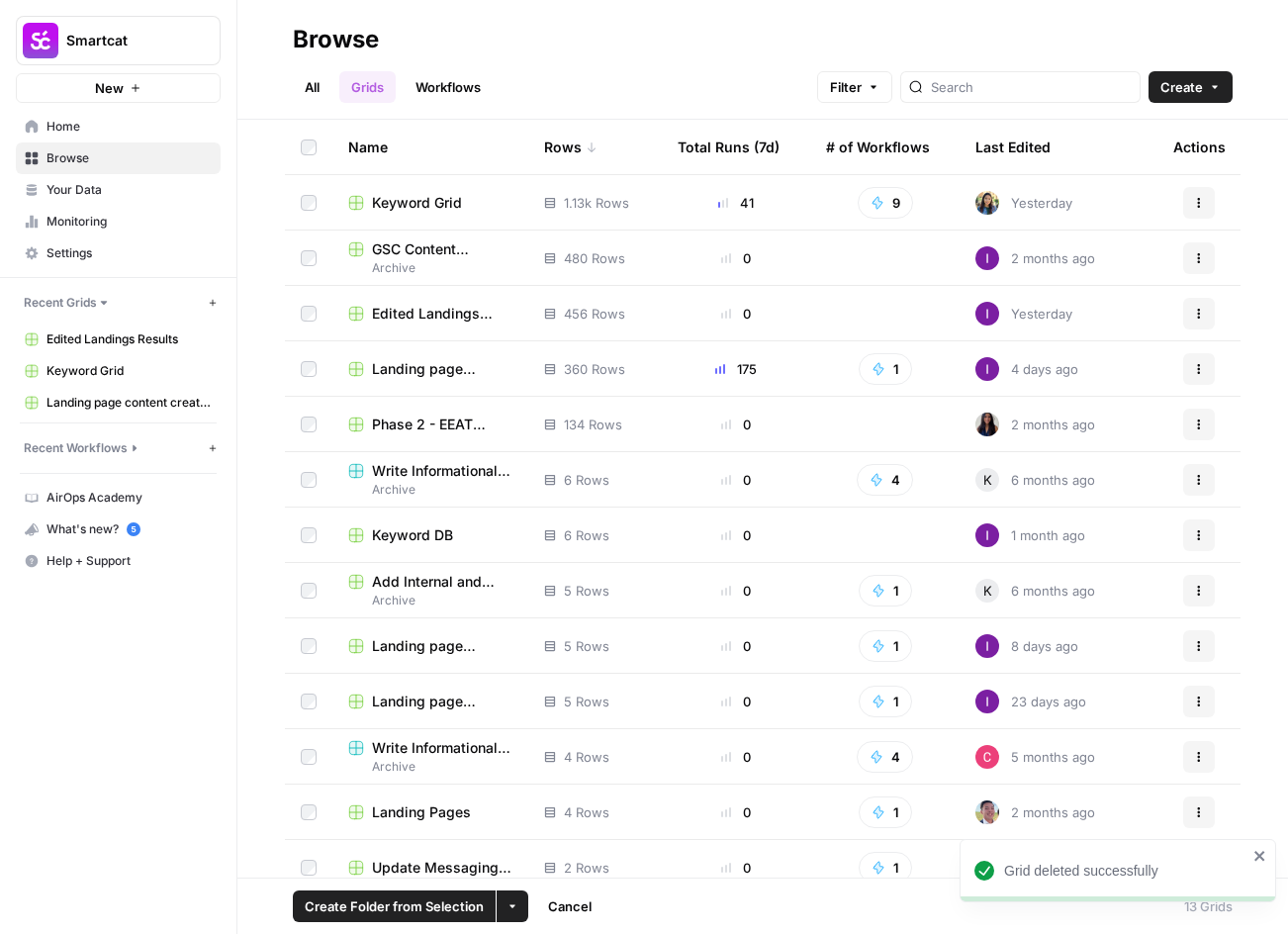 click on "Recent Workflows" at bounding box center [75, 448] 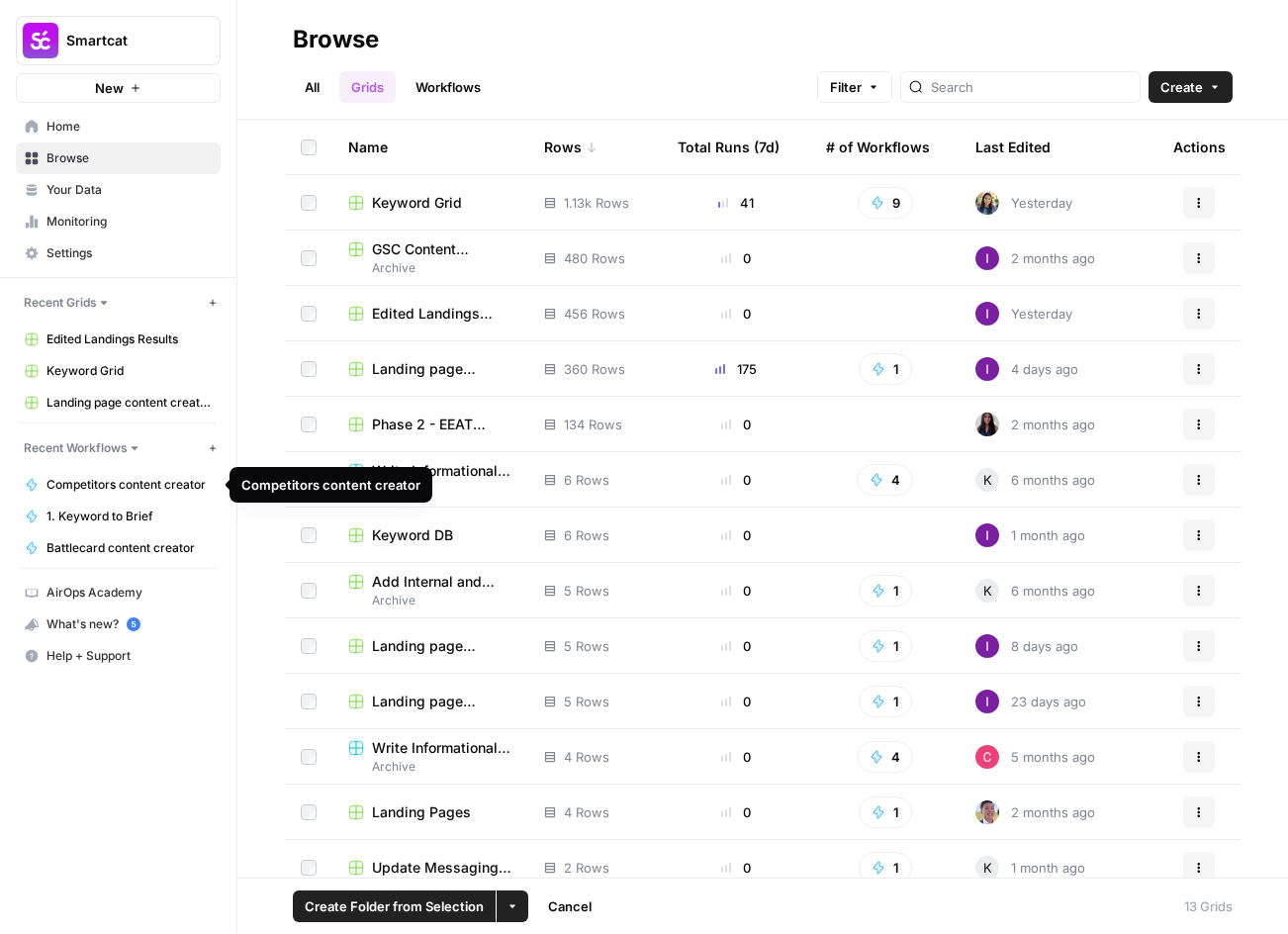 click on "Competitors content creator" at bounding box center [129, 485] 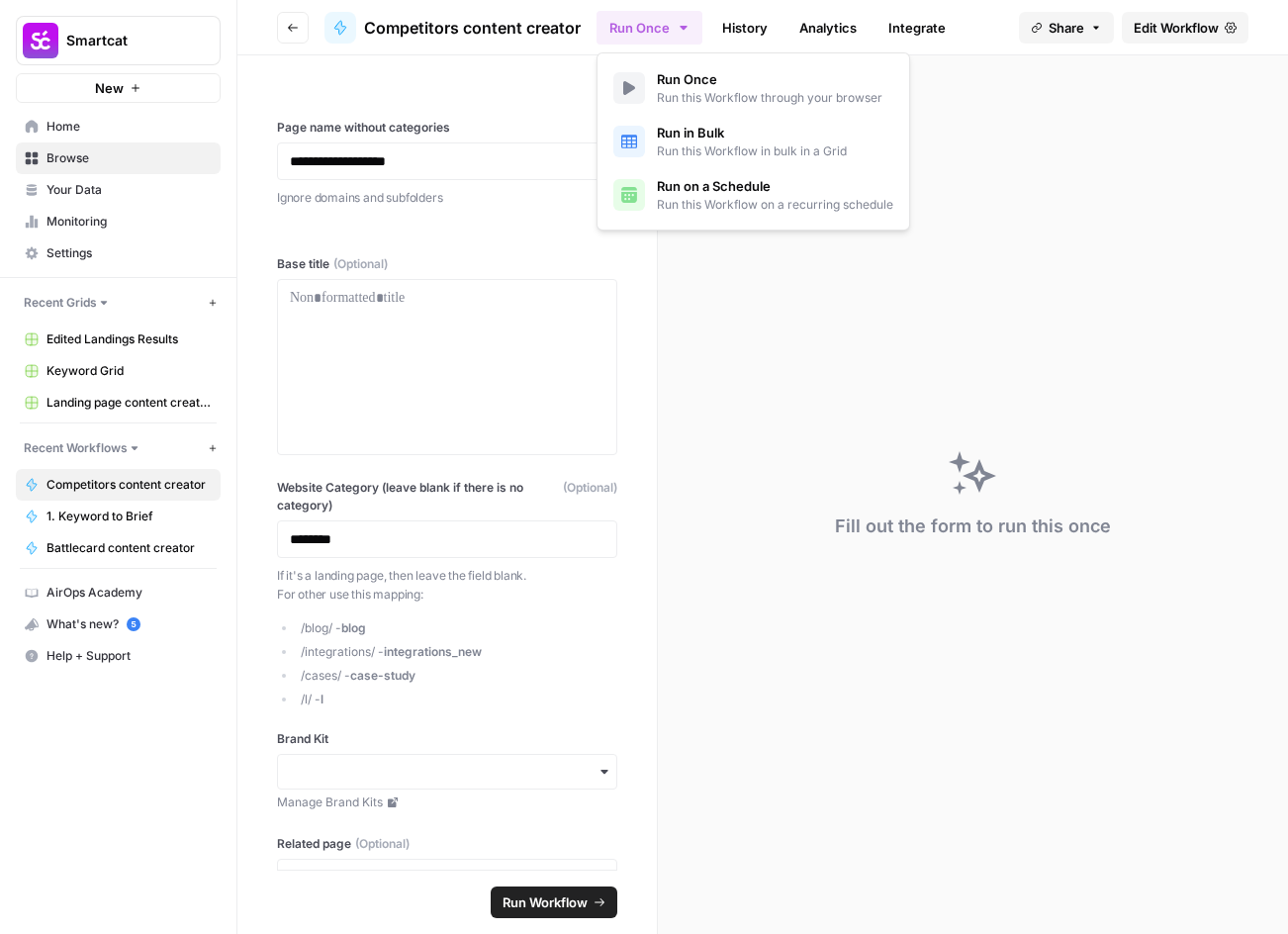click on "Run Once" at bounding box center [649, 28] 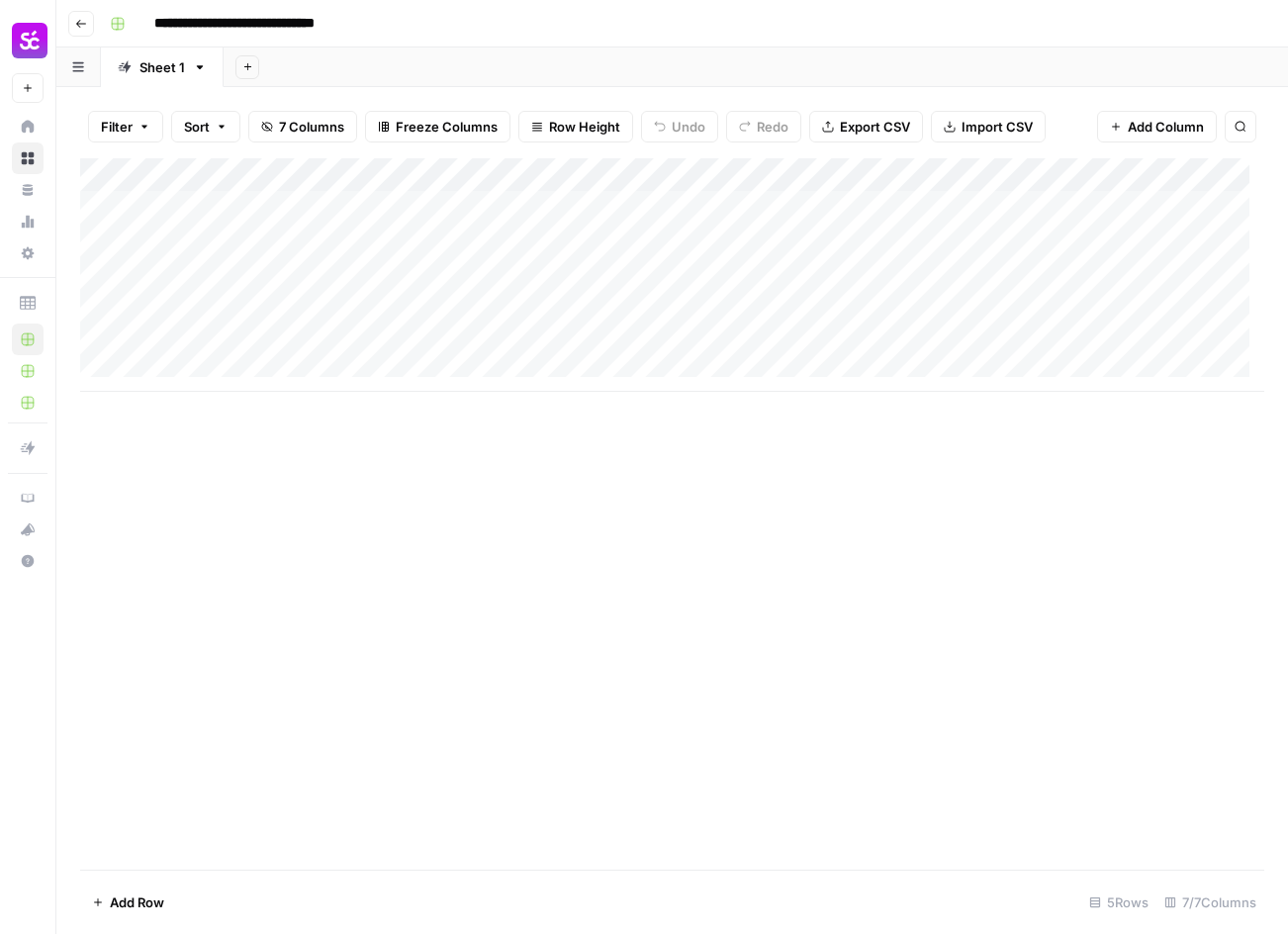 scroll, scrollTop: 0, scrollLeft: 0, axis: both 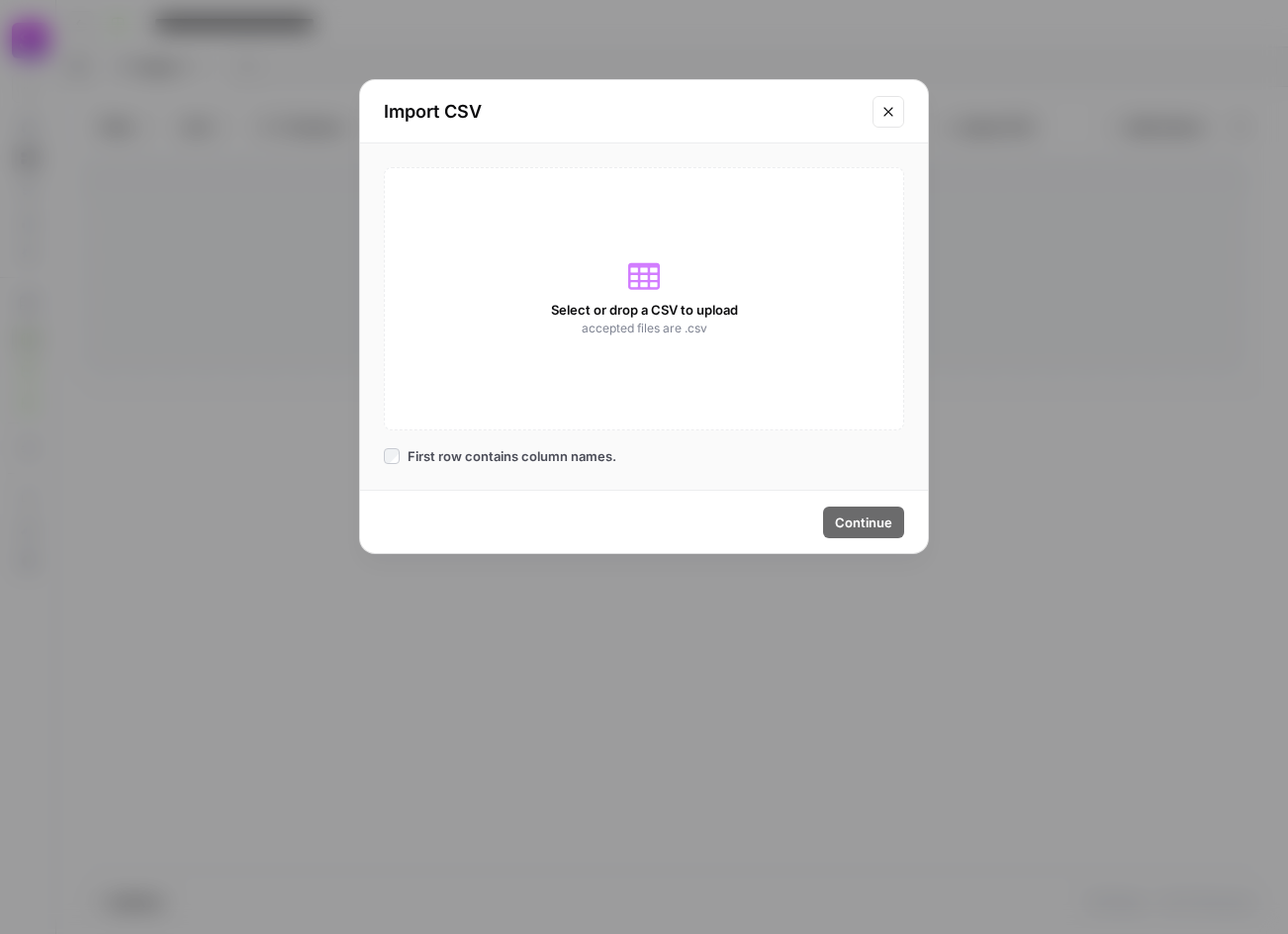 click on "Select or drop a CSV to upload accepted files are .csv" at bounding box center (644, 299) 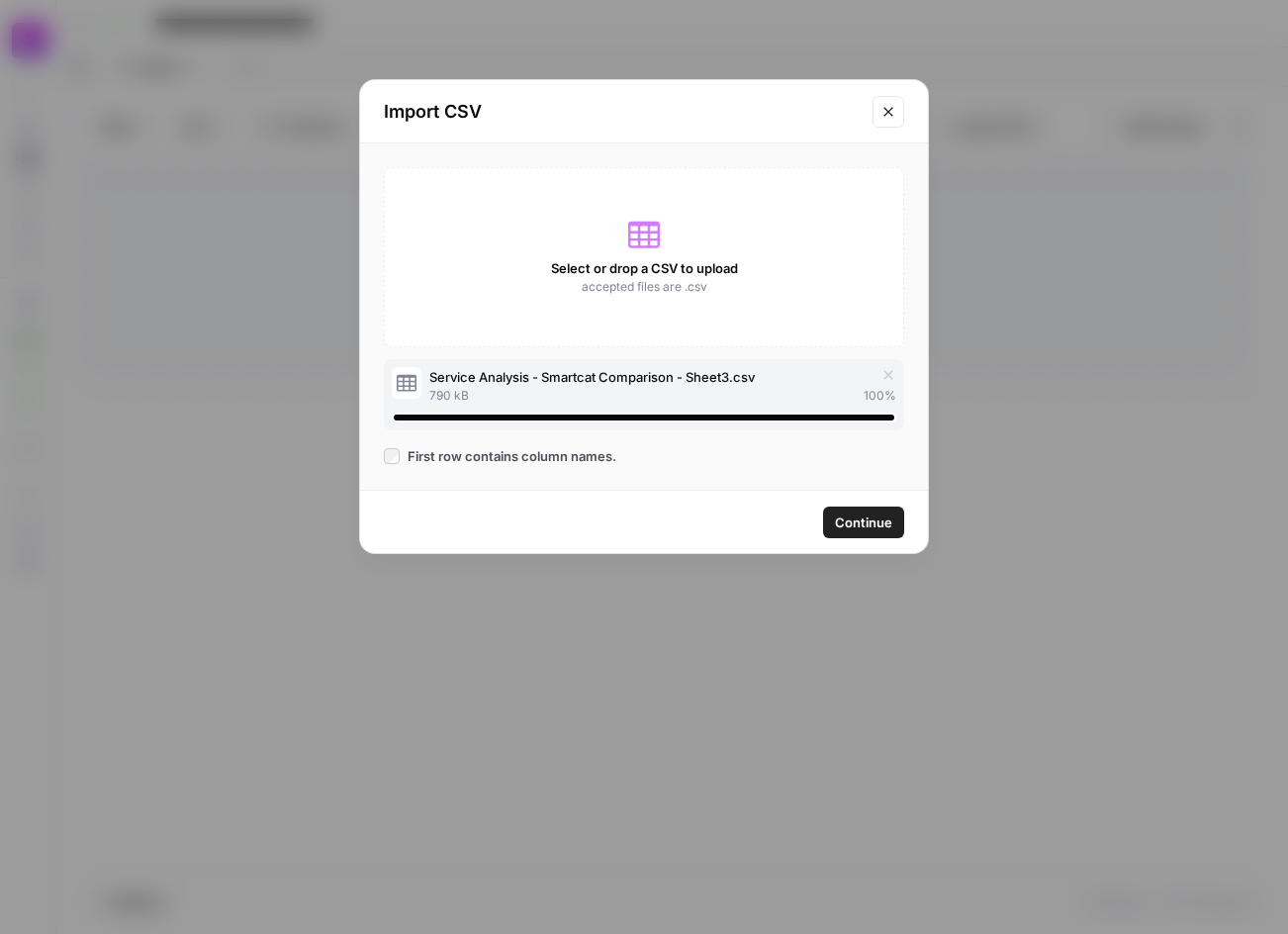 click on "Continue" at bounding box center [864, 522] 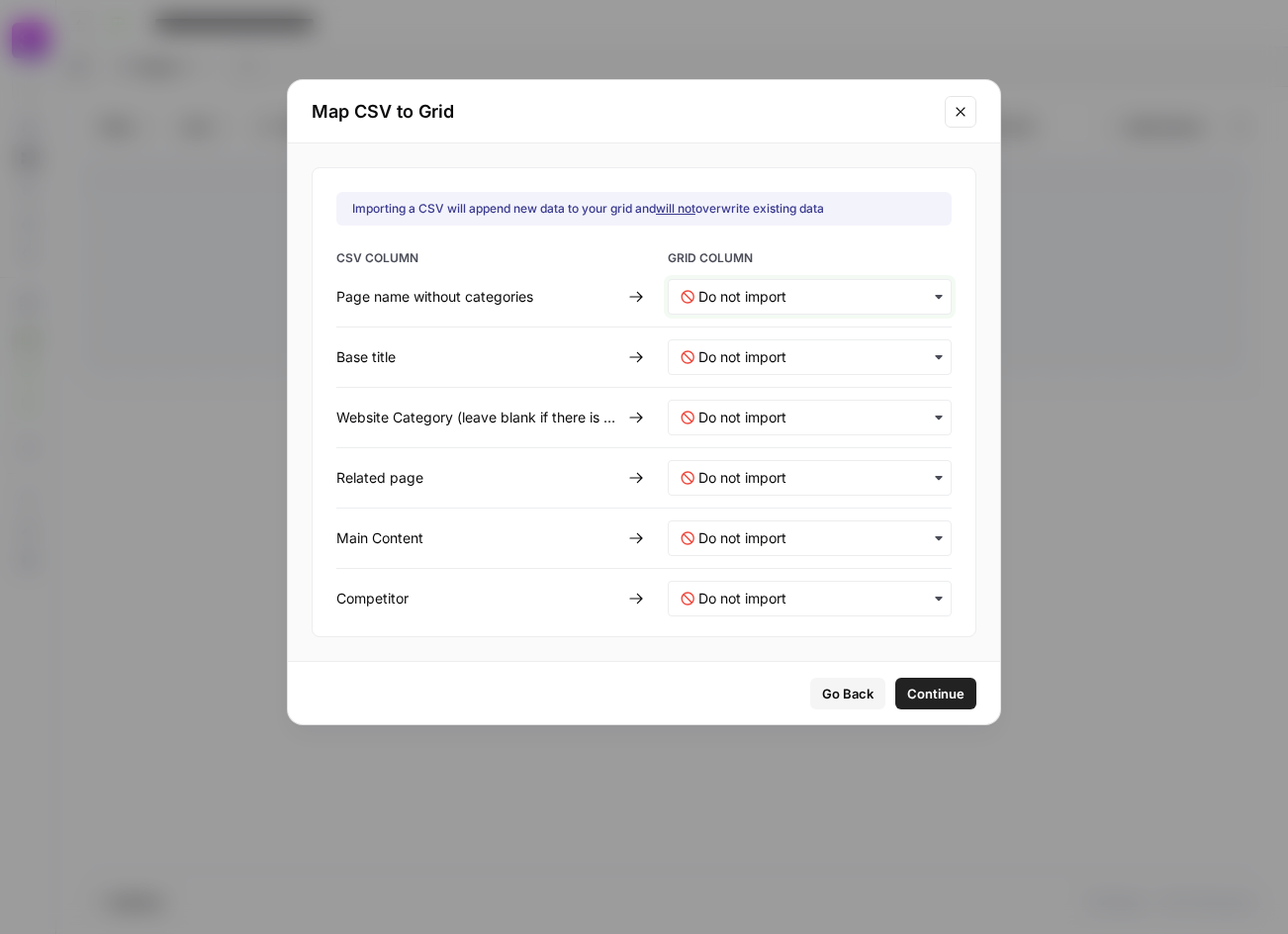 click at bounding box center [818, 297] 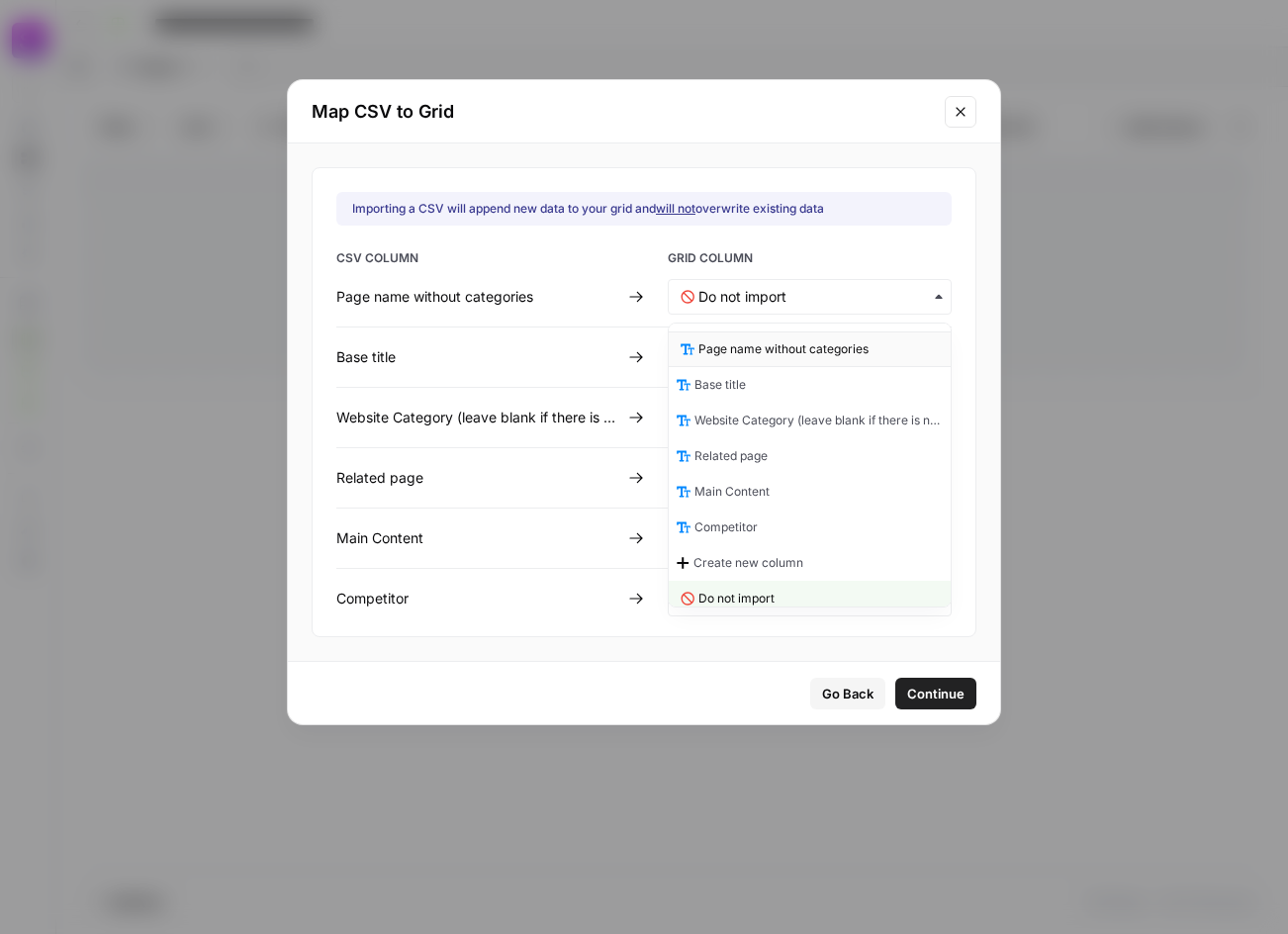 click on "Page name without categories" at bounding box center [809, 349] 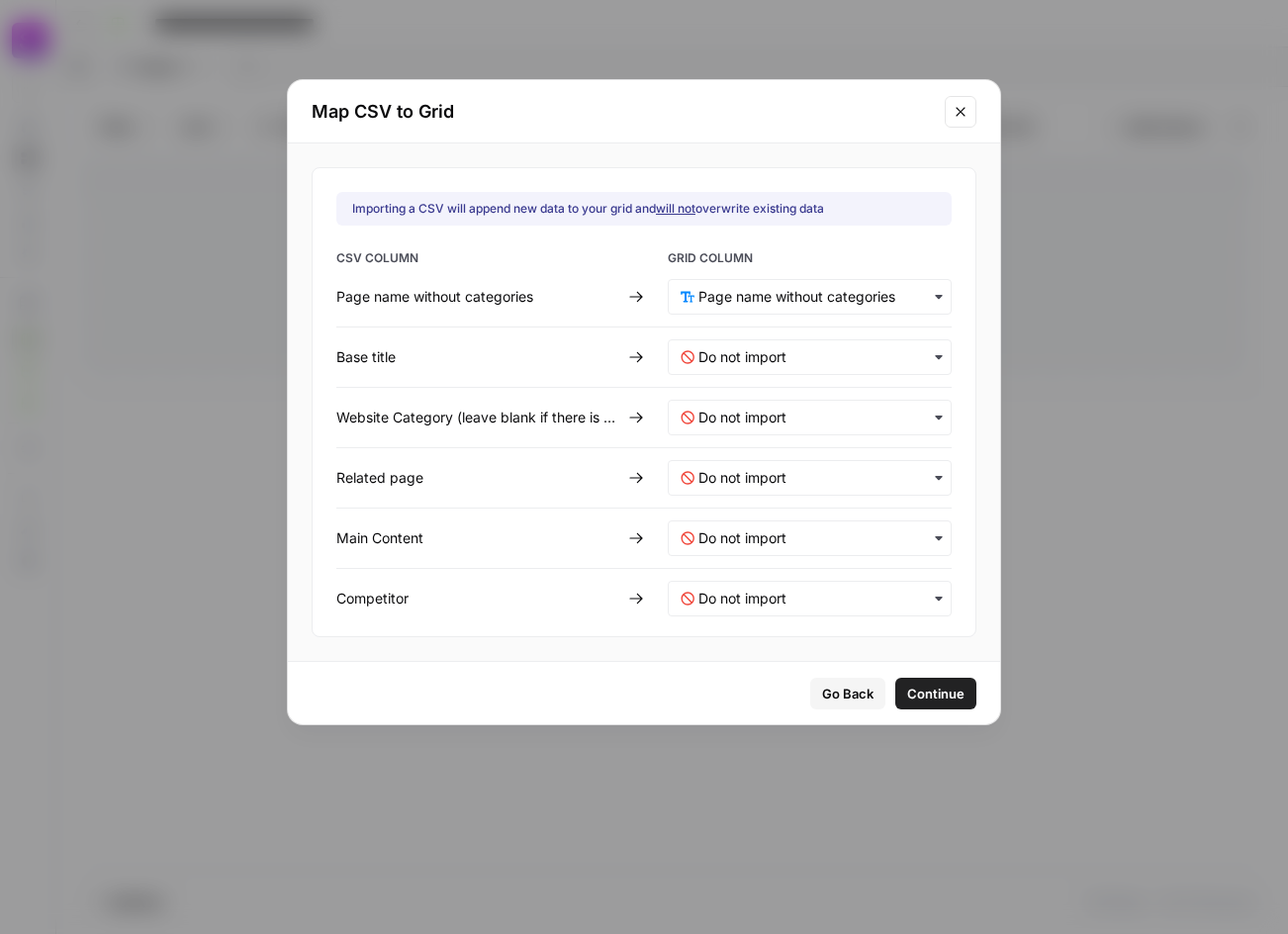 click on "CSV COLUMN GRID COLUMN Page name without categories
Base title
Website Category (leave blank if there is no category)
Related page
Main Content
Competitor" at bounding box center [644, 432] 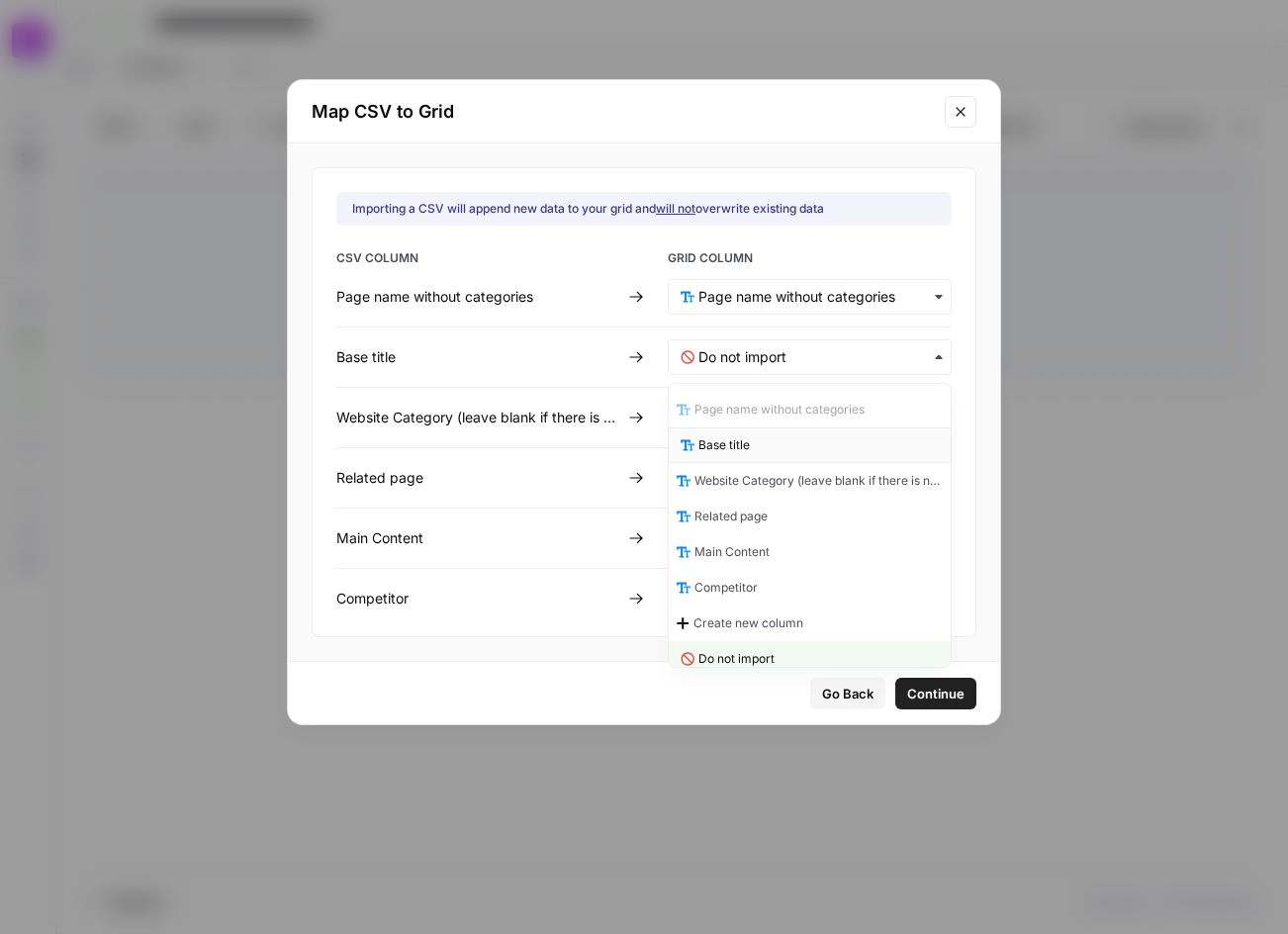 click on "Base title" at bounding box center [809, 445] 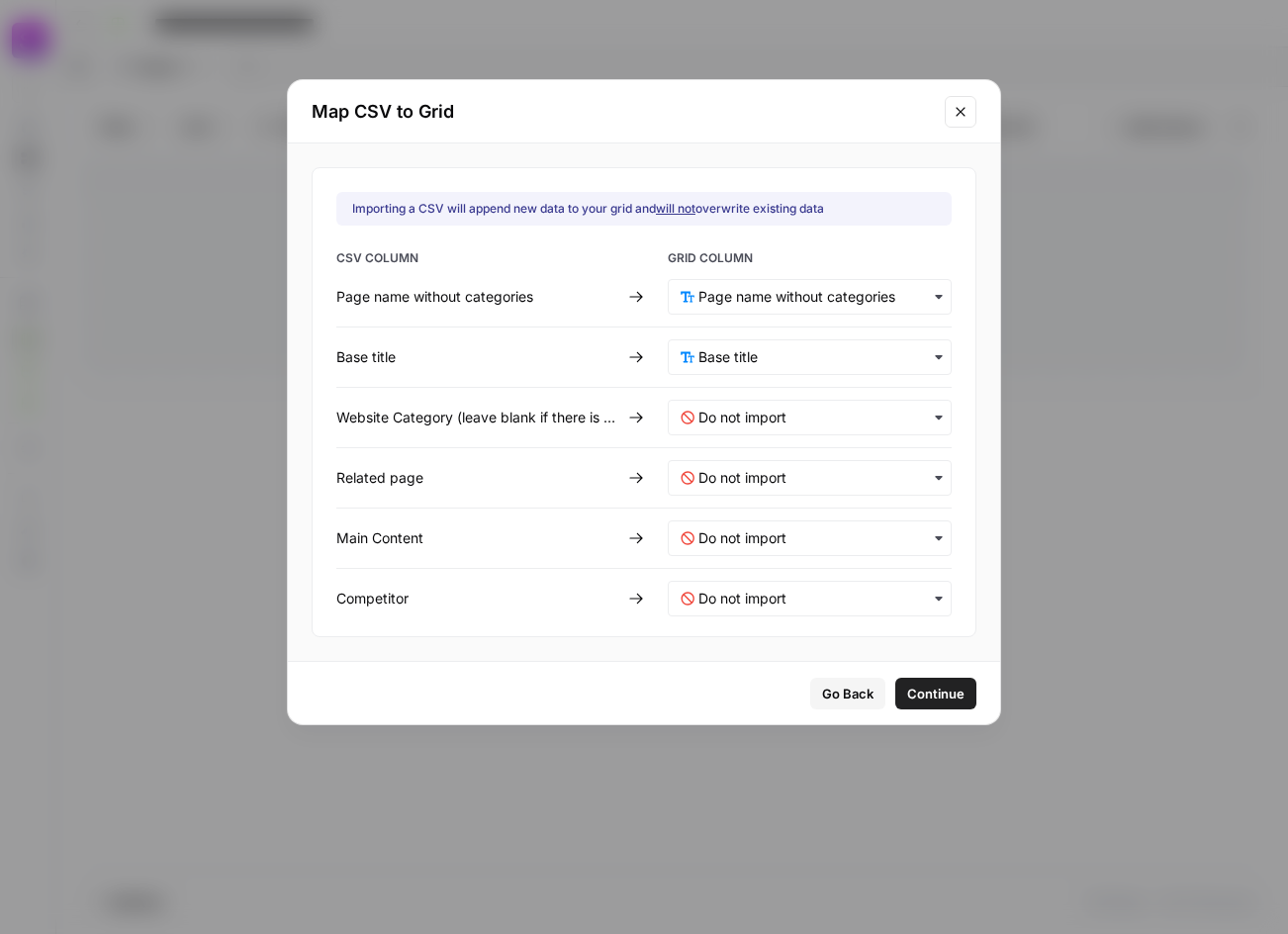 click on "CSV COLUMN GRID COLUMN Page name without categories
Base title
Website Category (leave blank if there is no category)
Related page
Main Content
Competitor" at bounding box center [644, 432] 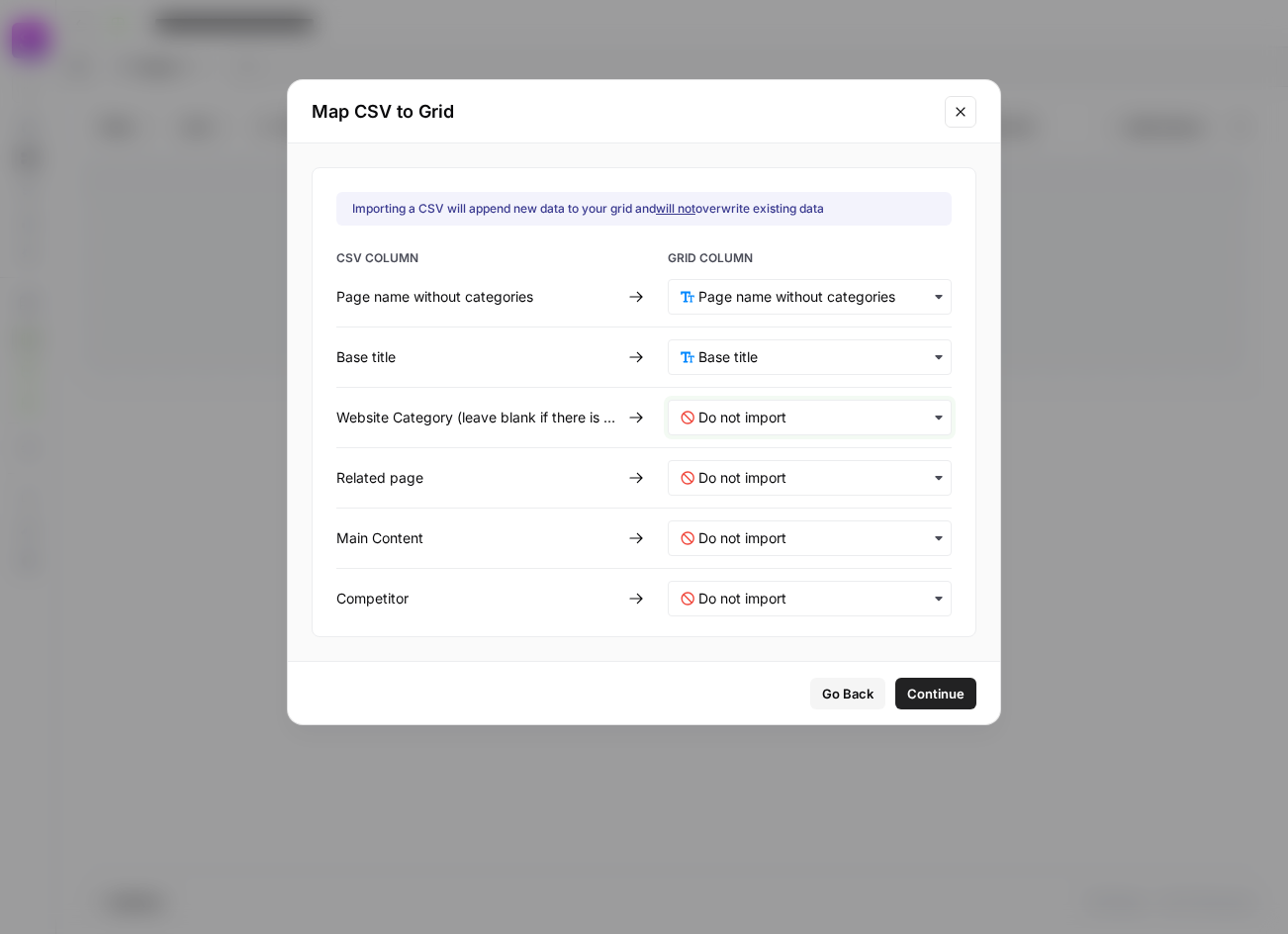 click at bounding box center [818, 418] 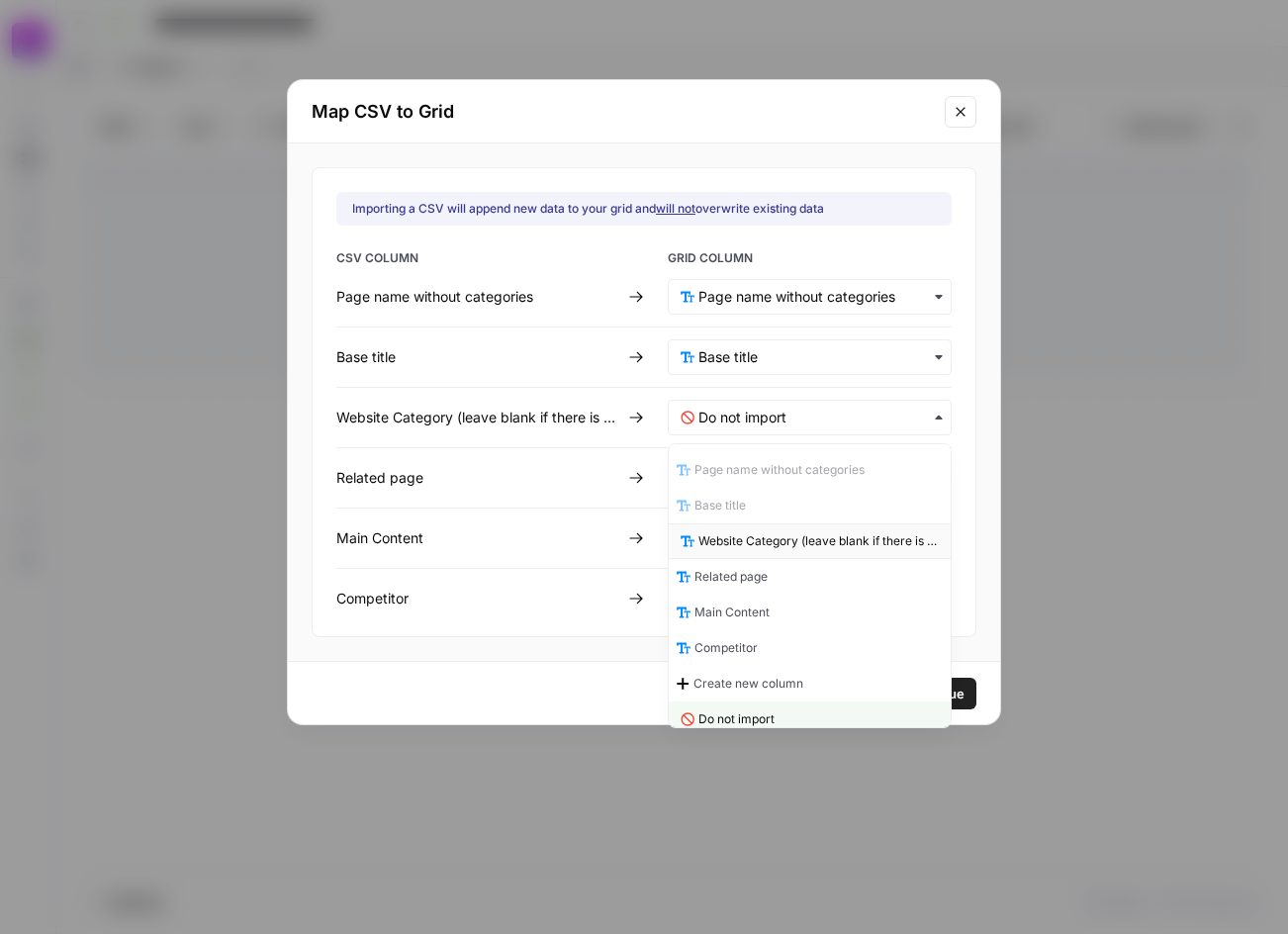 drag, startPoint x: 713, startPoint y: 558, endPoint x: 728, endPoint y: 523, distance: 38.078866 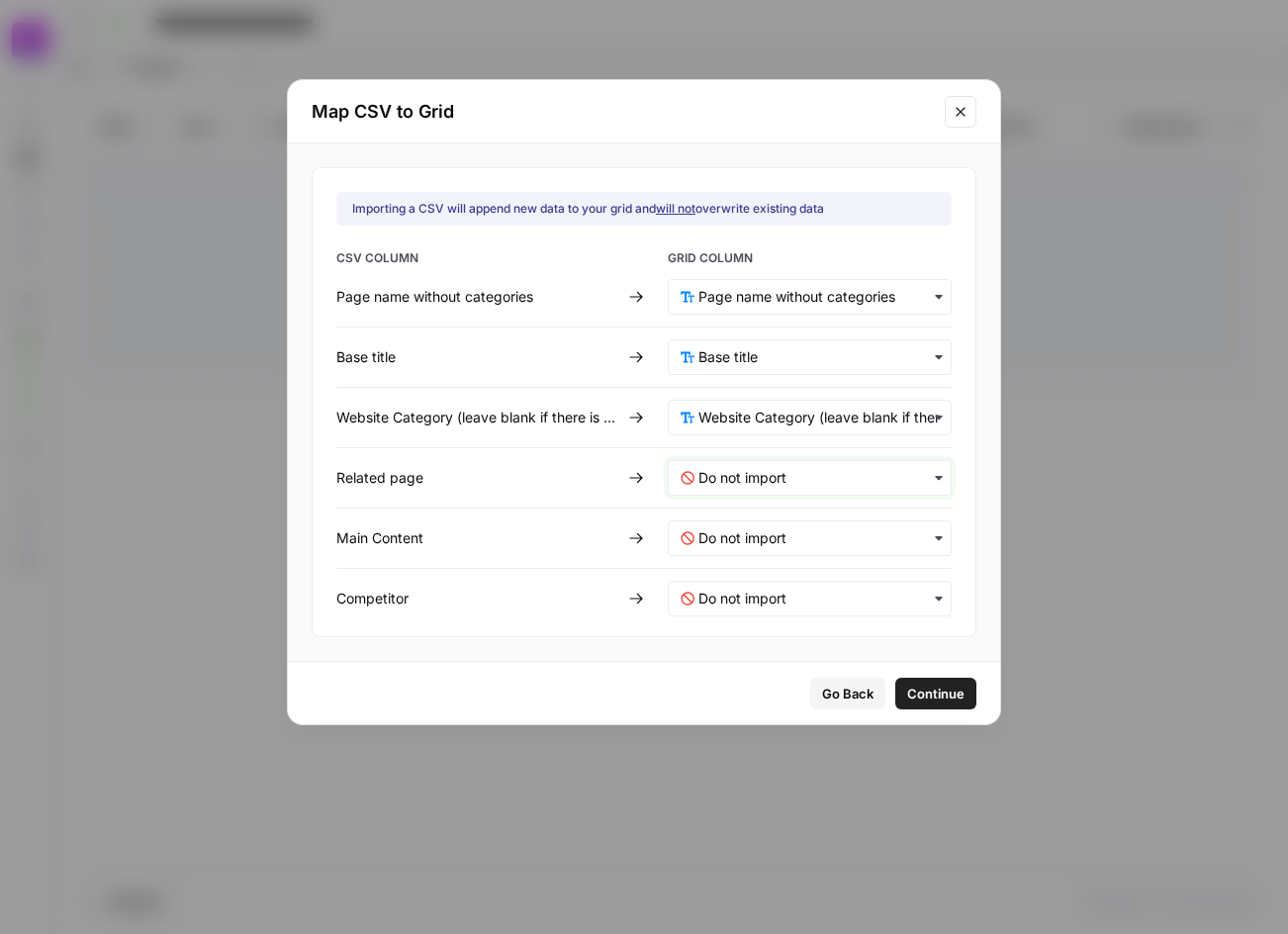 click at bounding box center (818, 478) 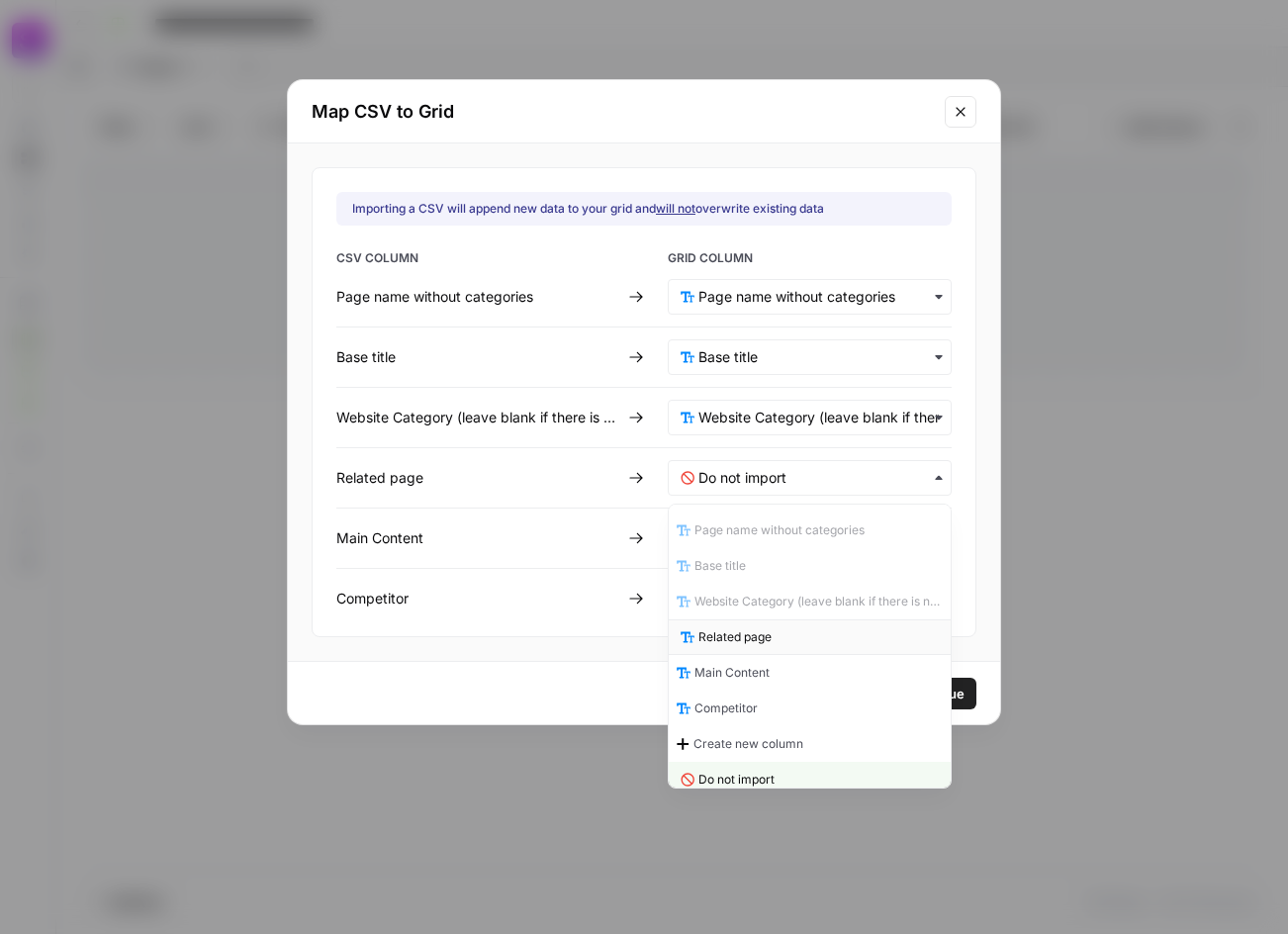 click on "Related page" at bounding box center [735, 637] 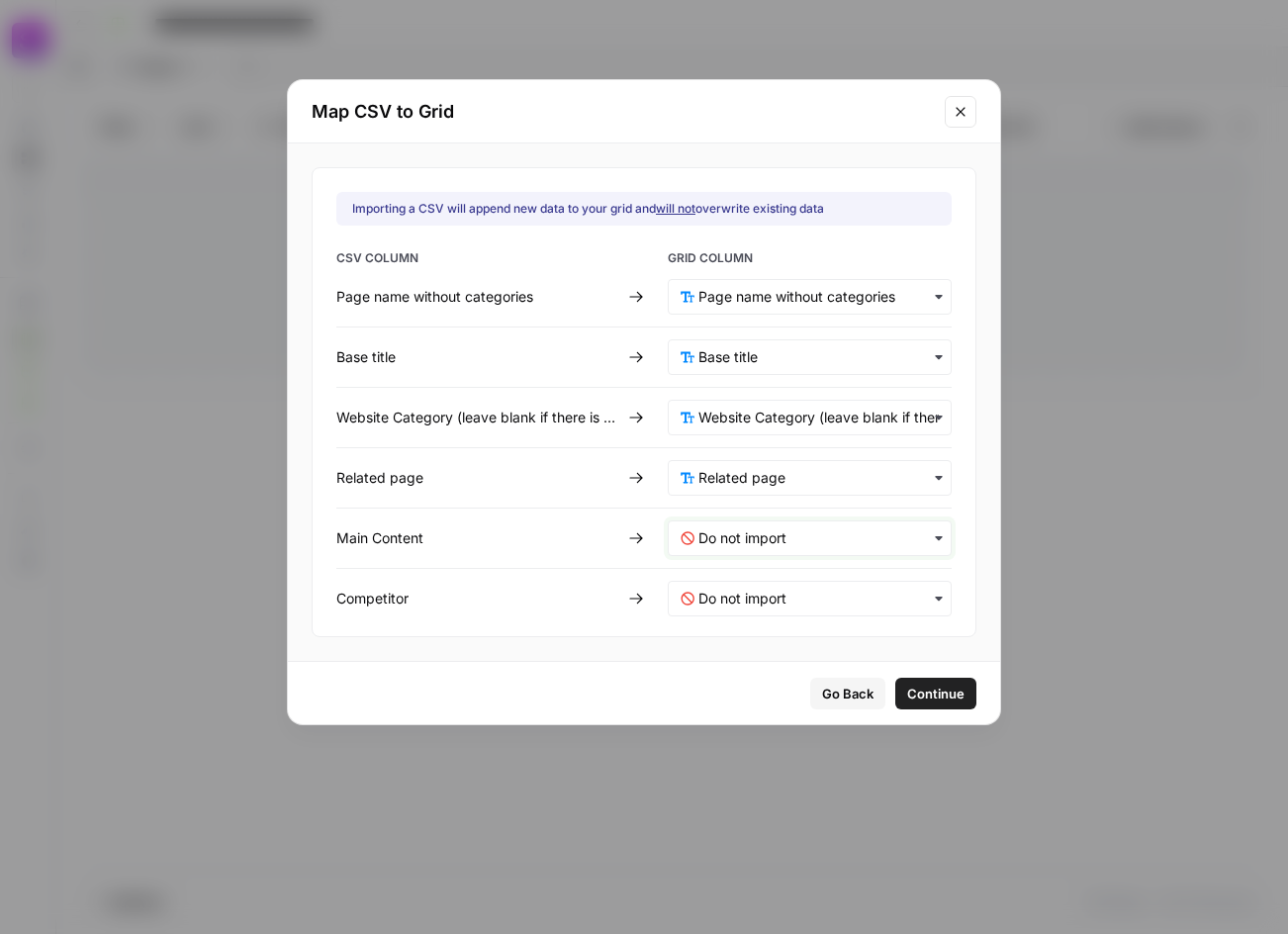 click at bounding box center (818, 538) 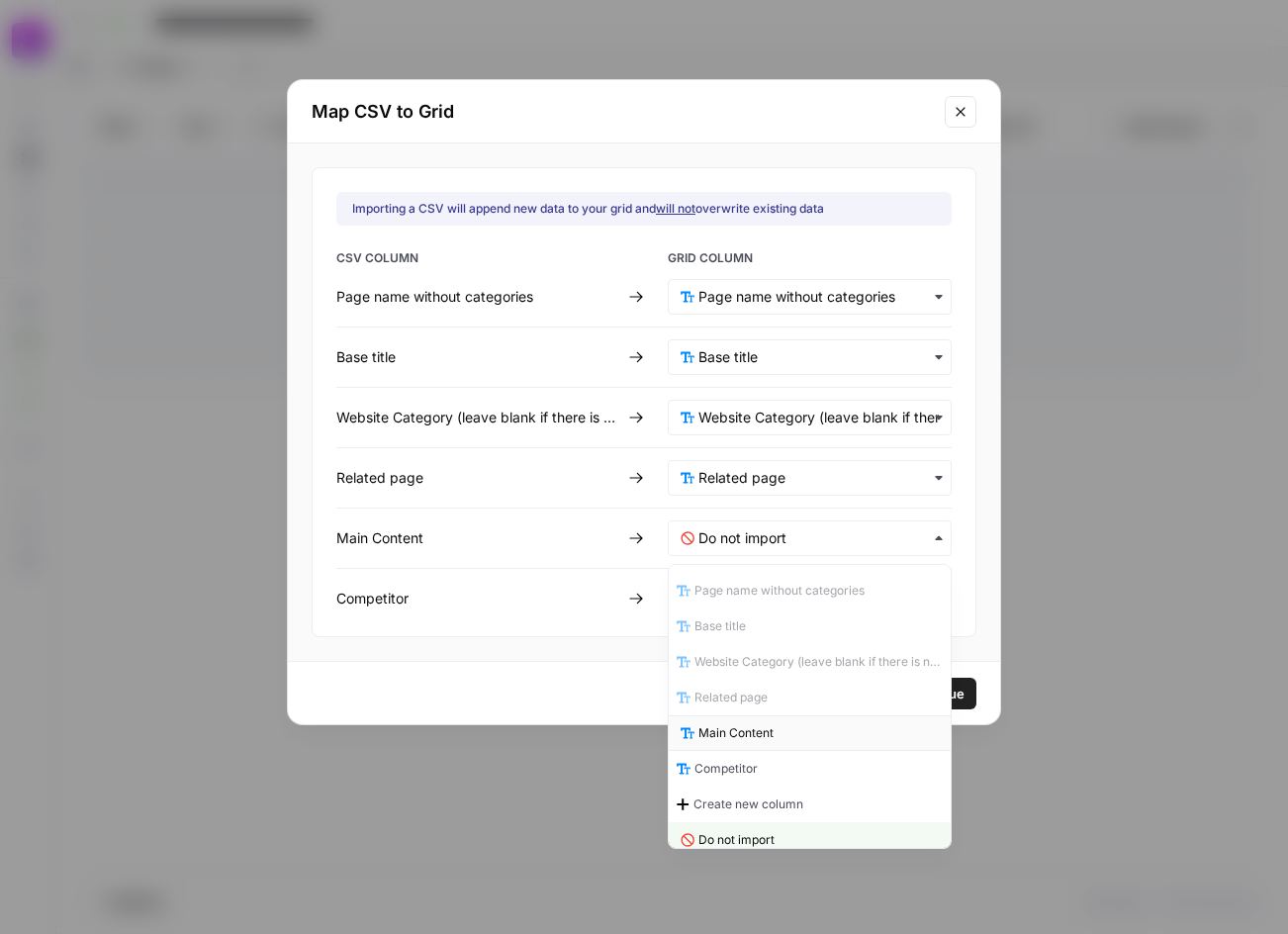 drag, startPoint x: 737, startPoint y: 724, endPoint x: 737, endPoint y: 708, distance: 16 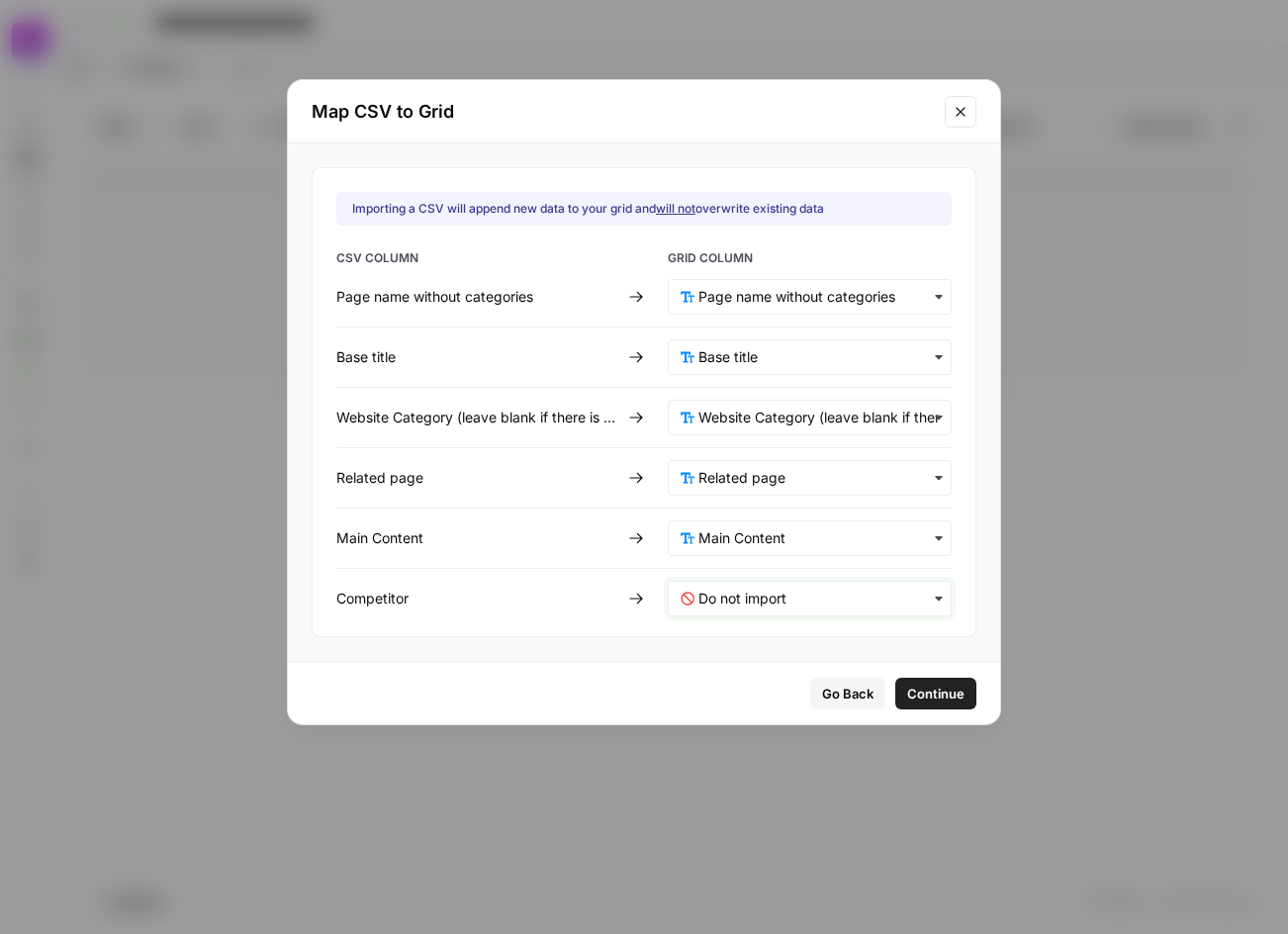 click at bounding box center (818, 599) 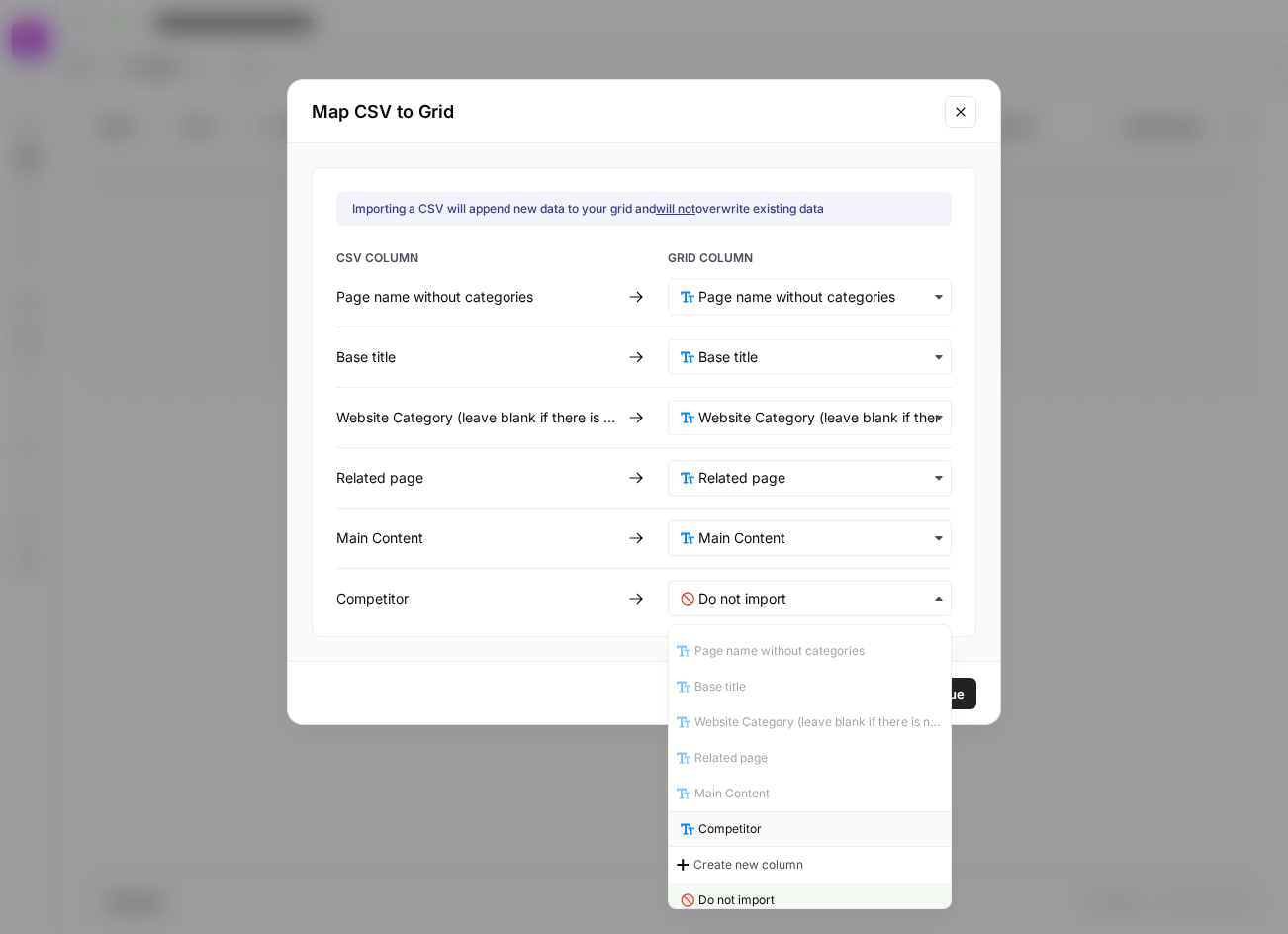 click on "Competitor" at bounding box center [809, 829] 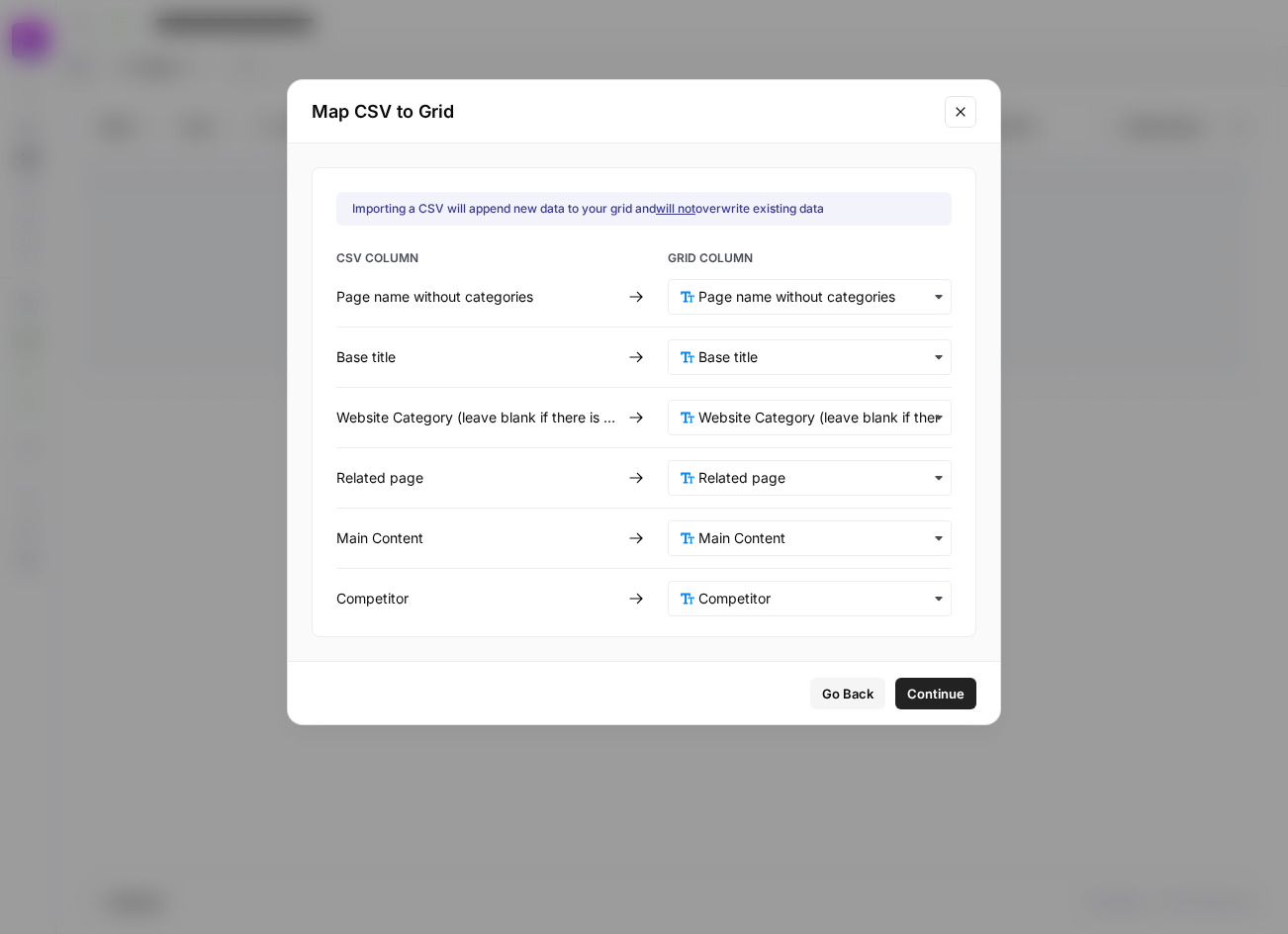 click on "Continue" at bounding box center (936, 694) 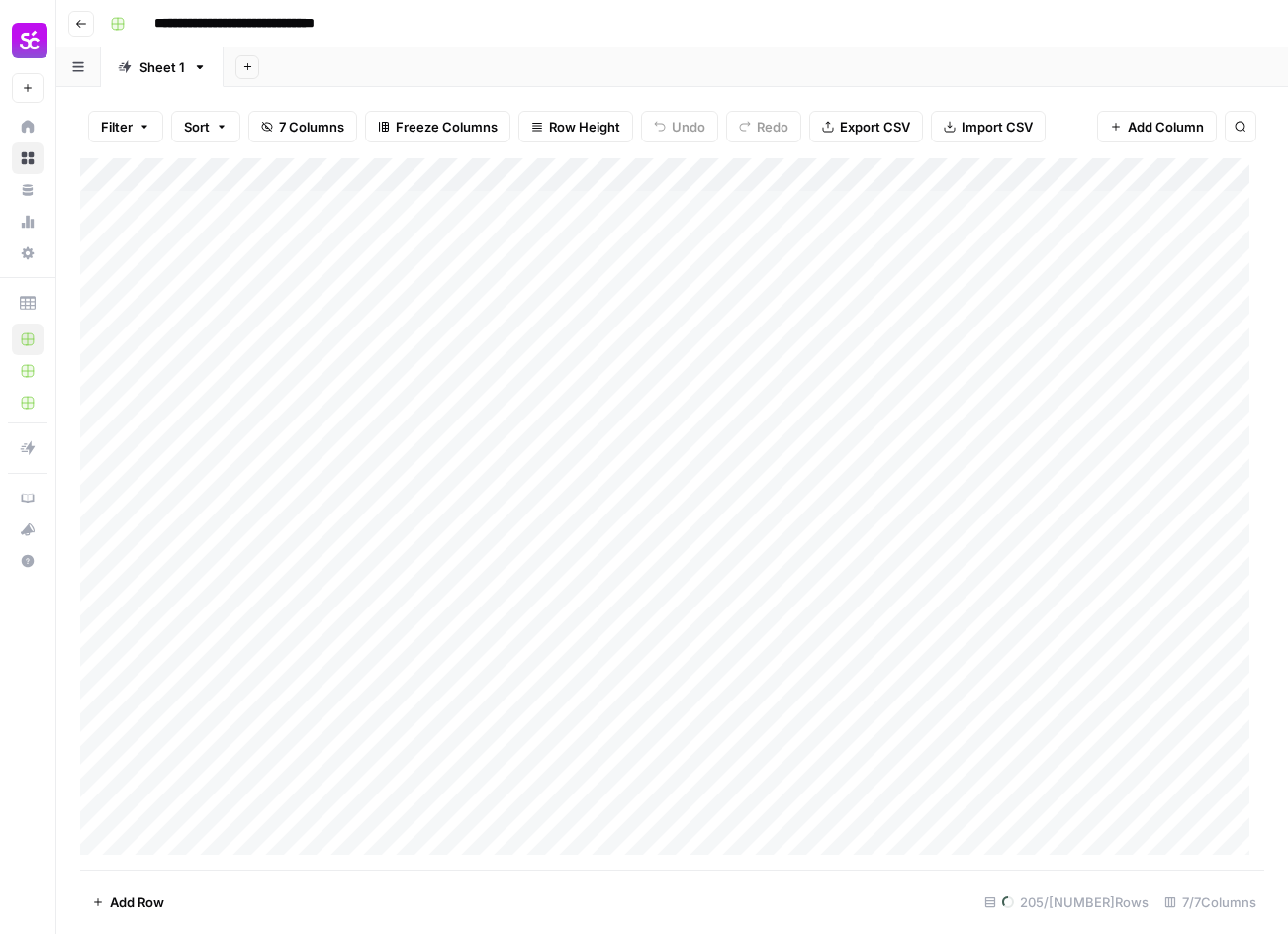 type 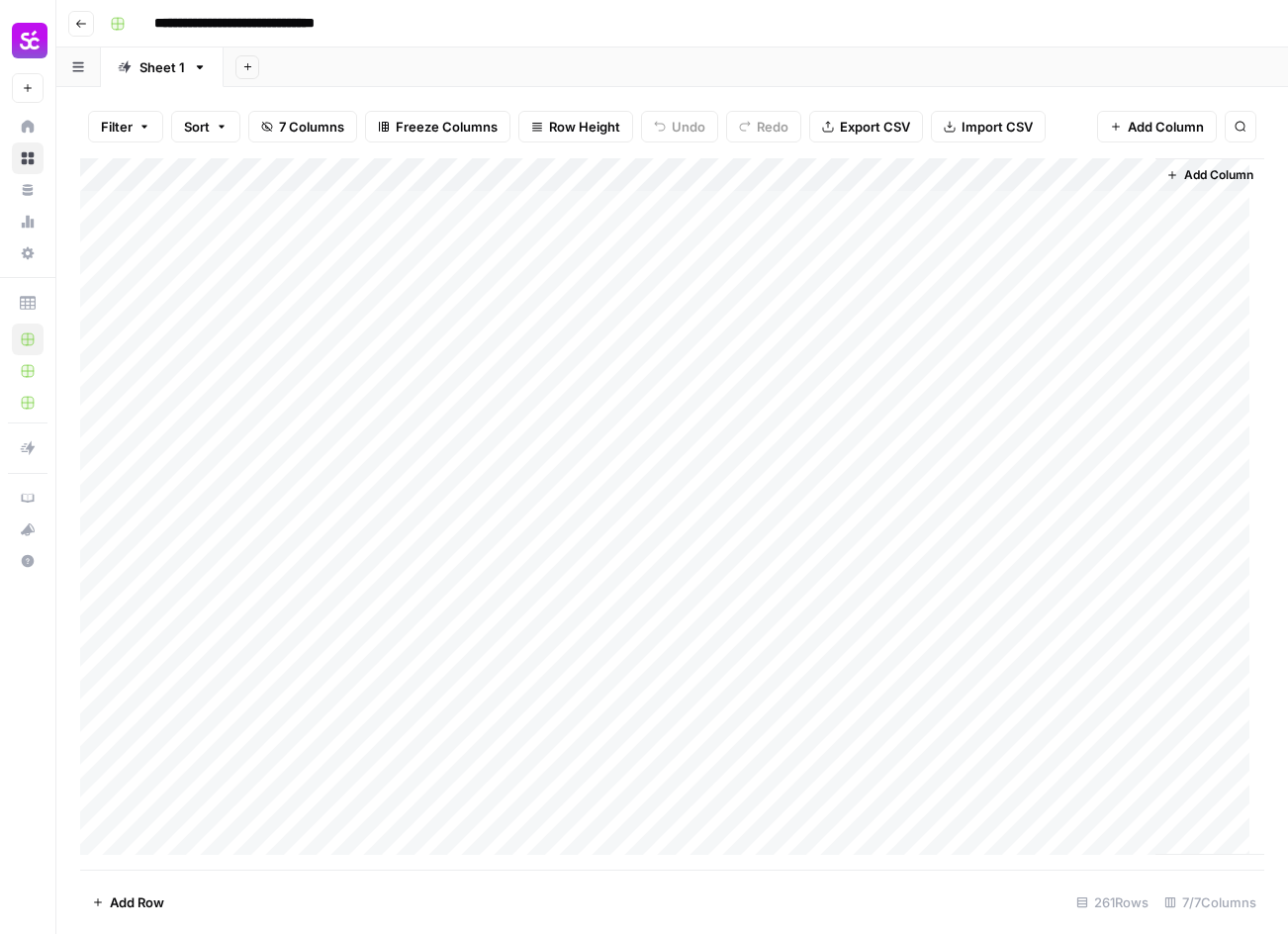 scroll, scrollTop: 0, scrollLeft: 0, axis: both 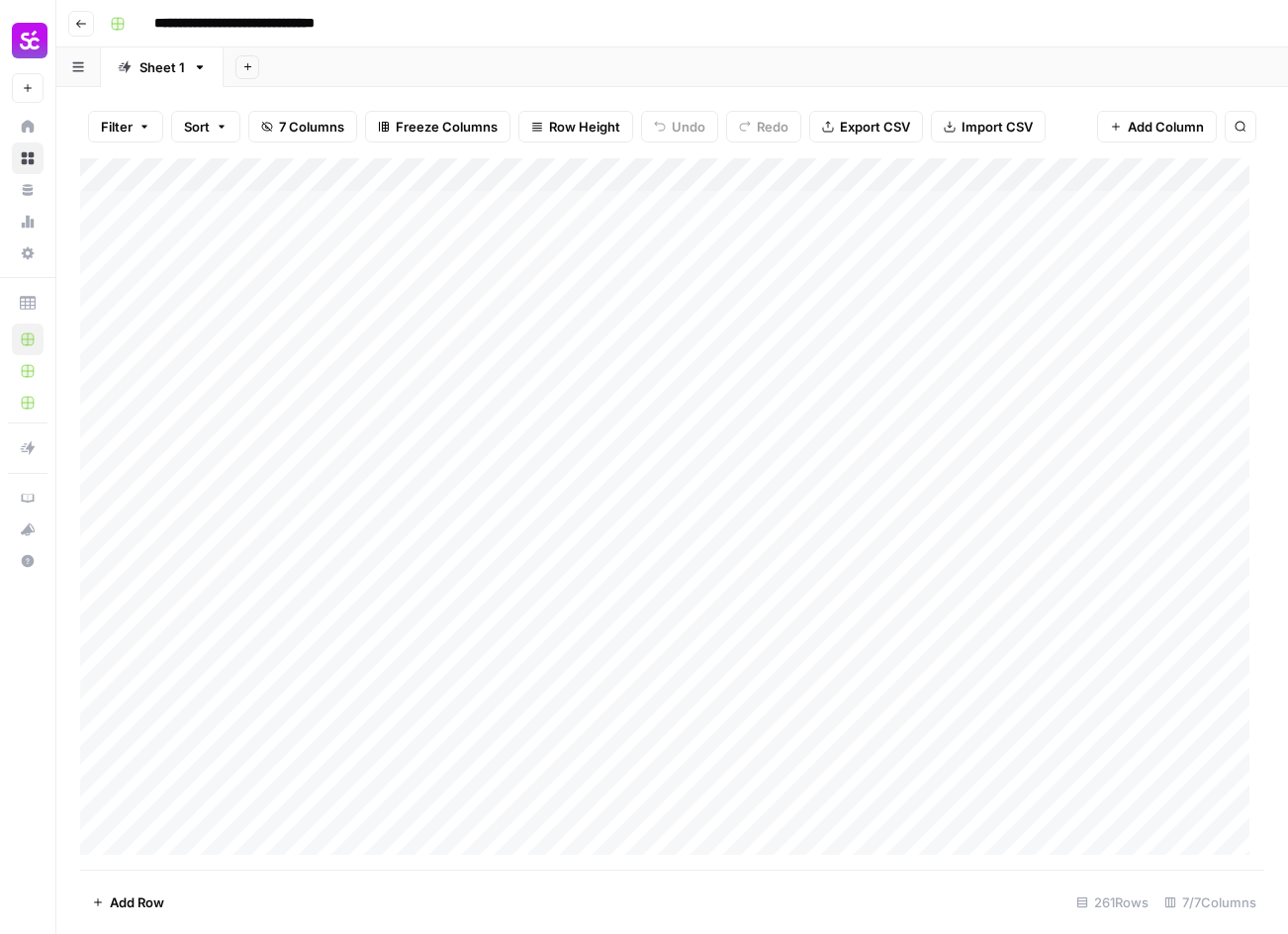 click on "Add Column" at bounding box center [672, 514] 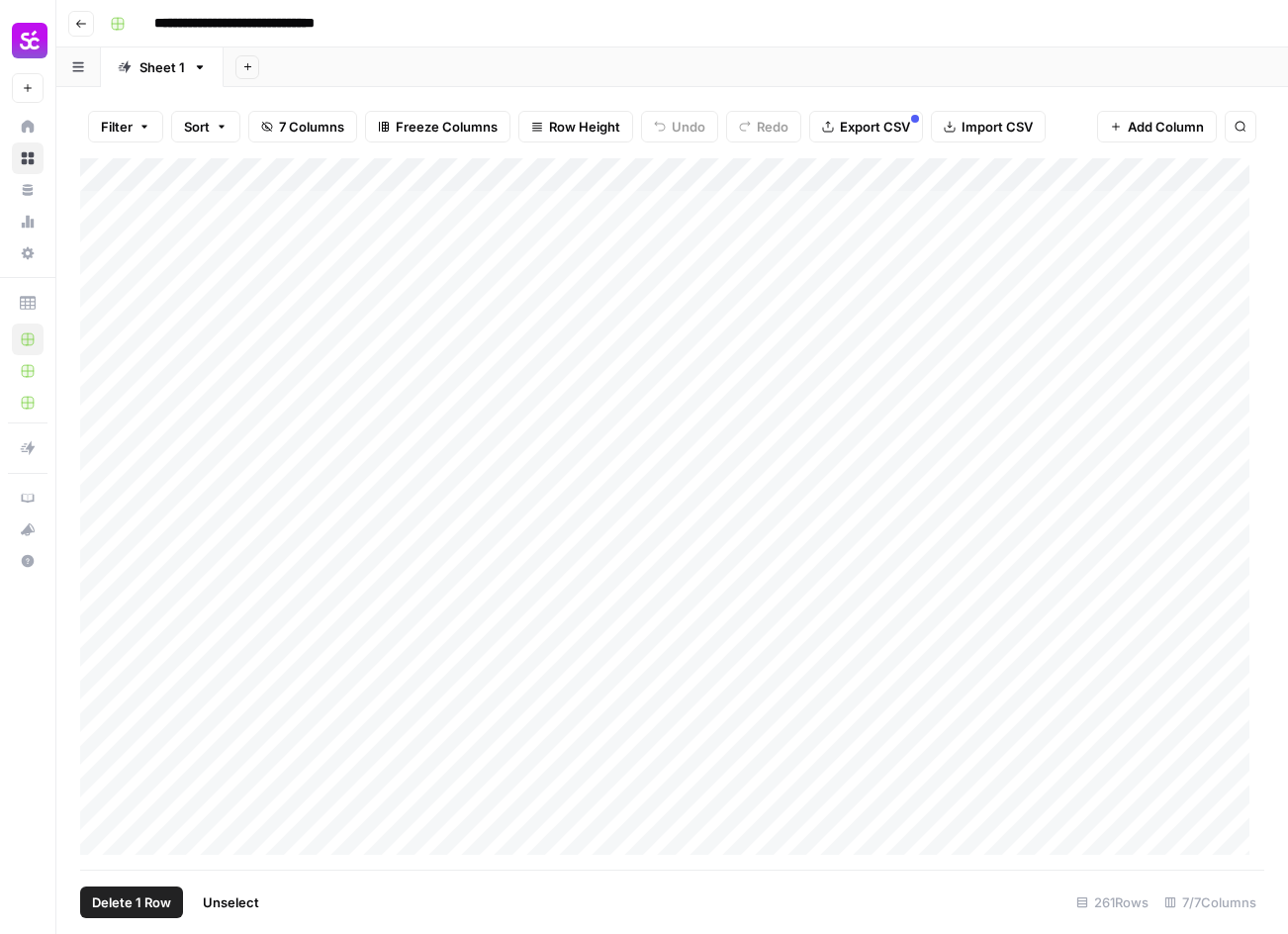 click on "Add Column" at bounding box center [672, 514] 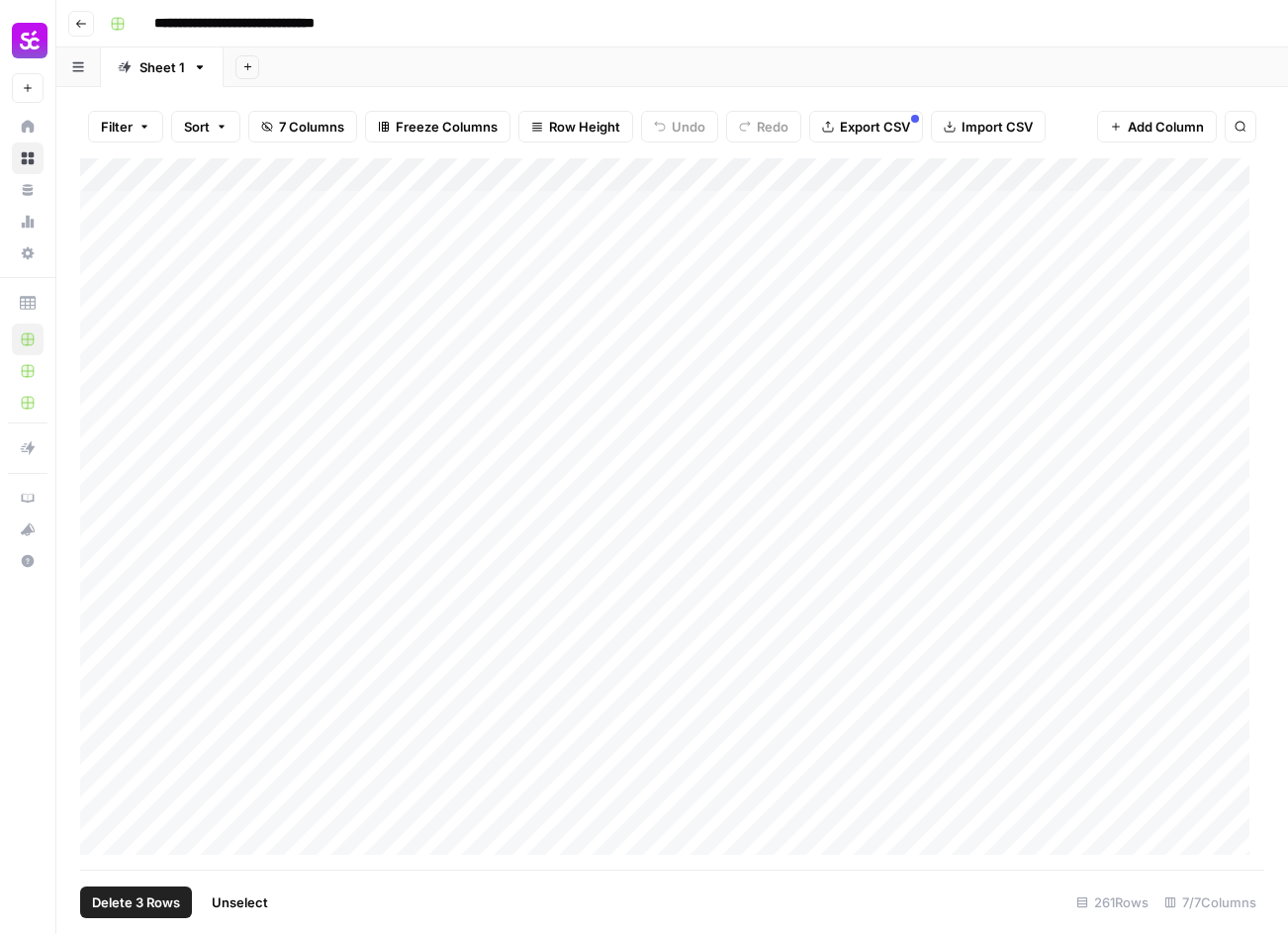 click on "Add Column" at bounding box center [672, 514] 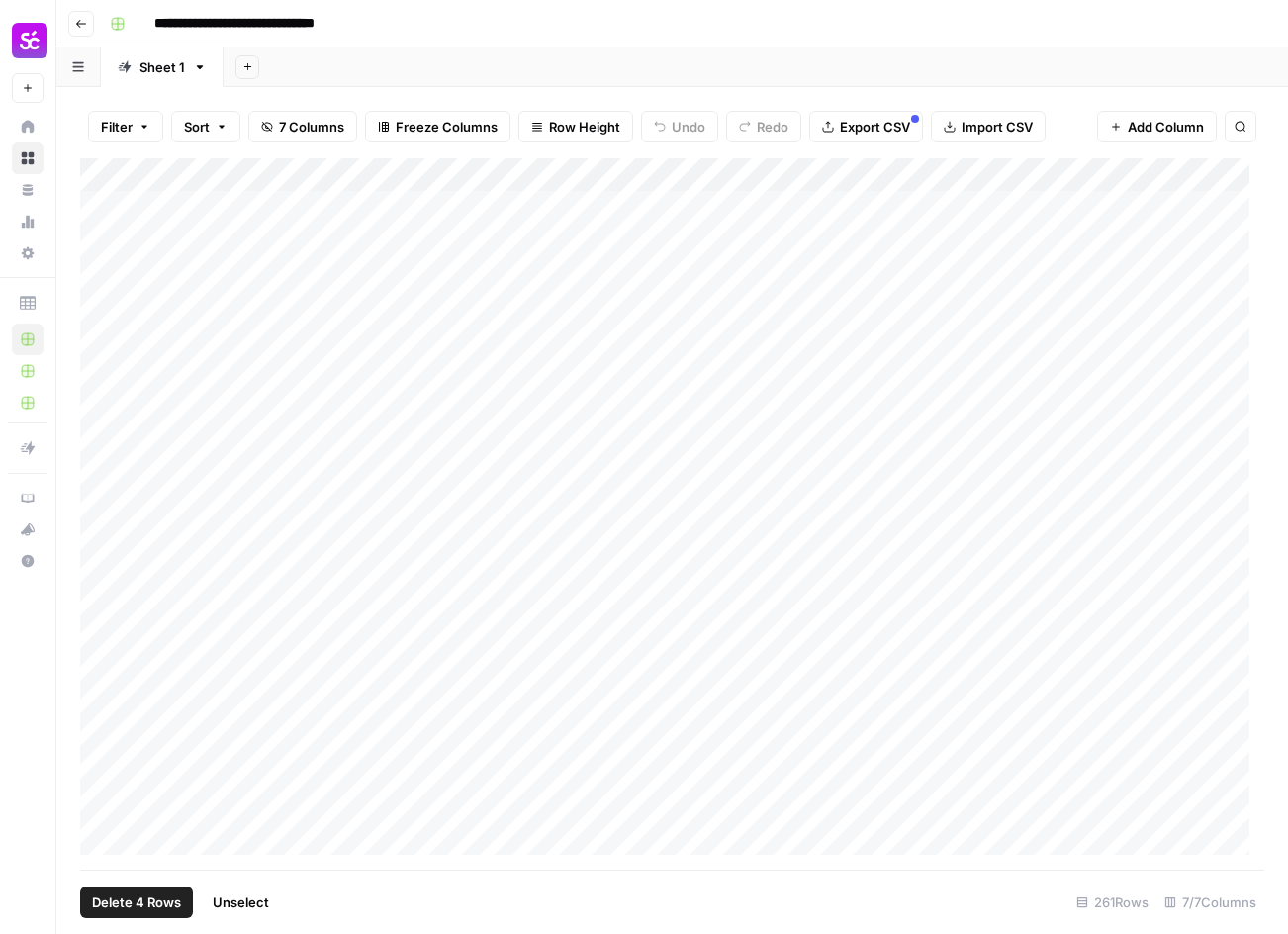 click on "Add Column" at bounding box center (672, 514) 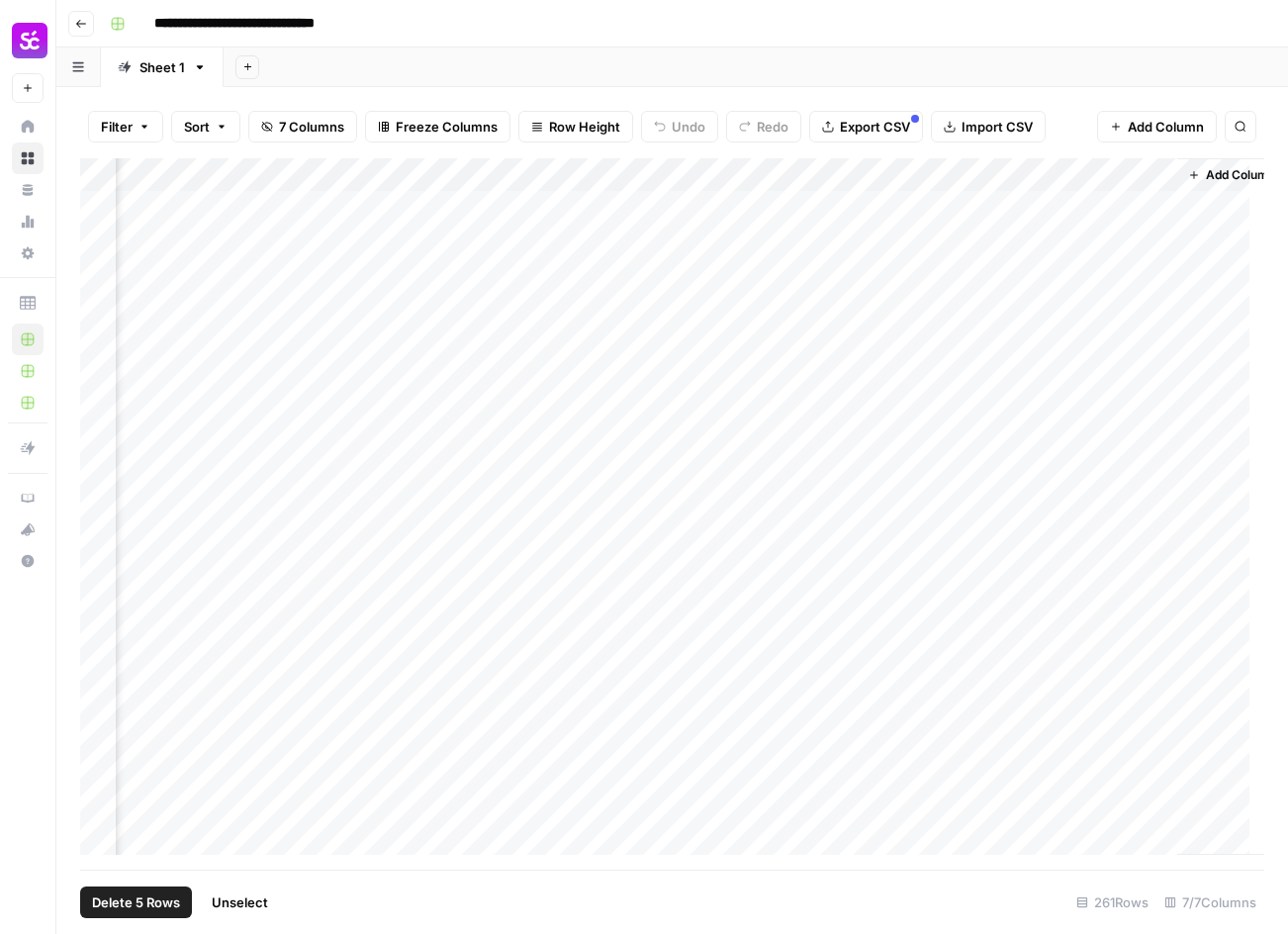 scroll, scrollTop: 0, scrollLeft: 198, axis: horizontal 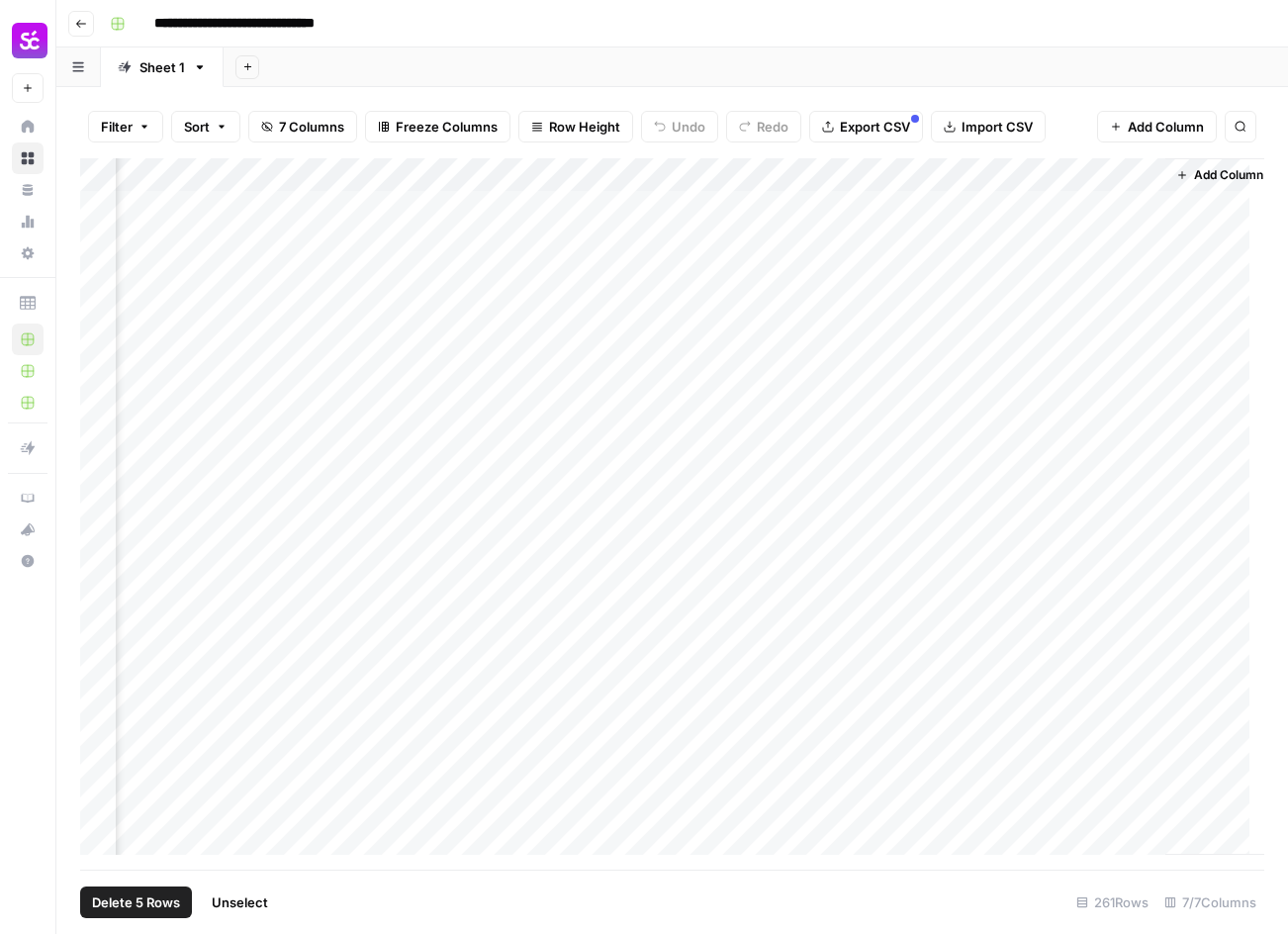 click on "Delete 5 Rows" at bounding box center [136, 902] 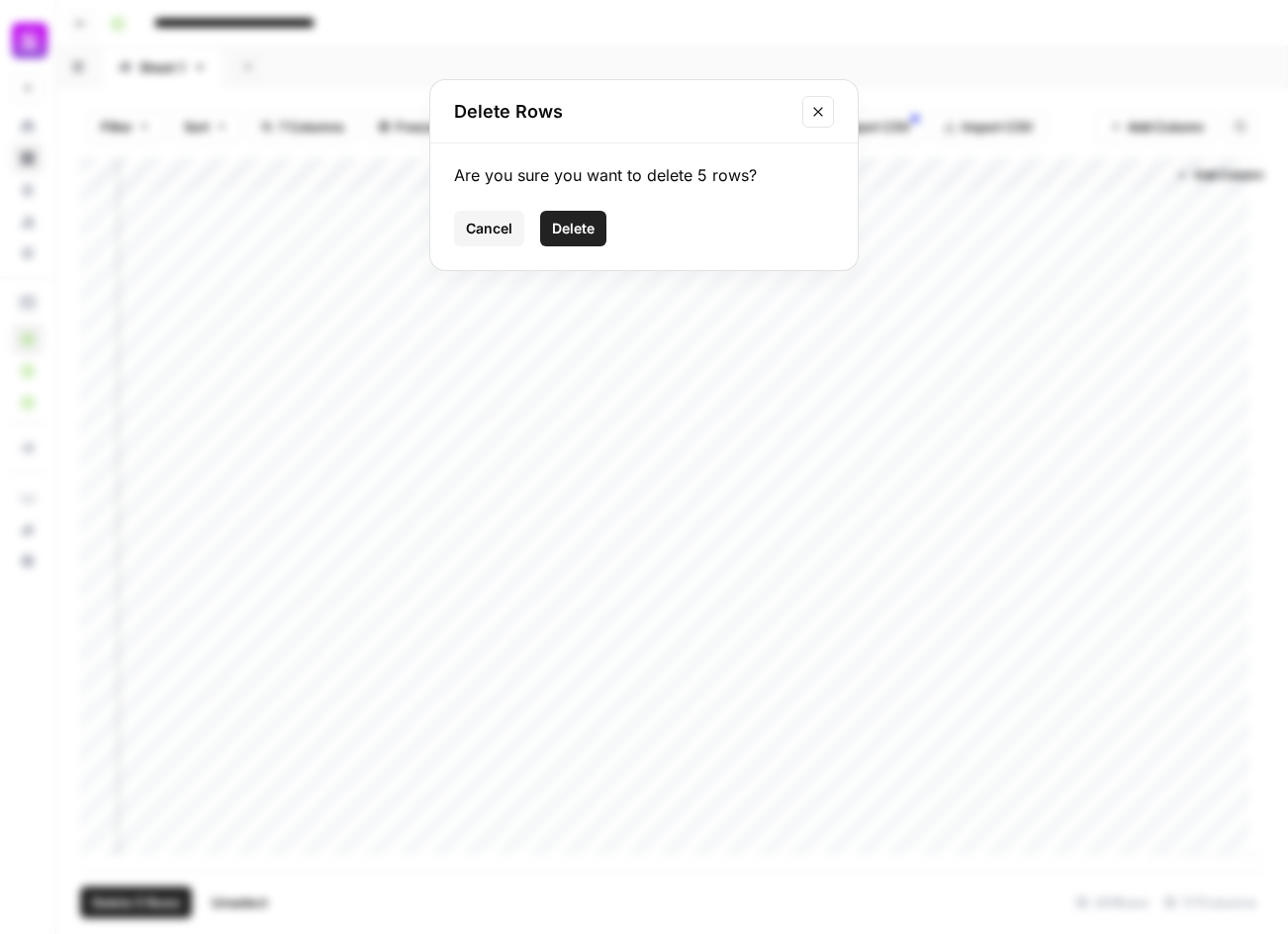 click on "Delete" at bounding box center (573, 229) 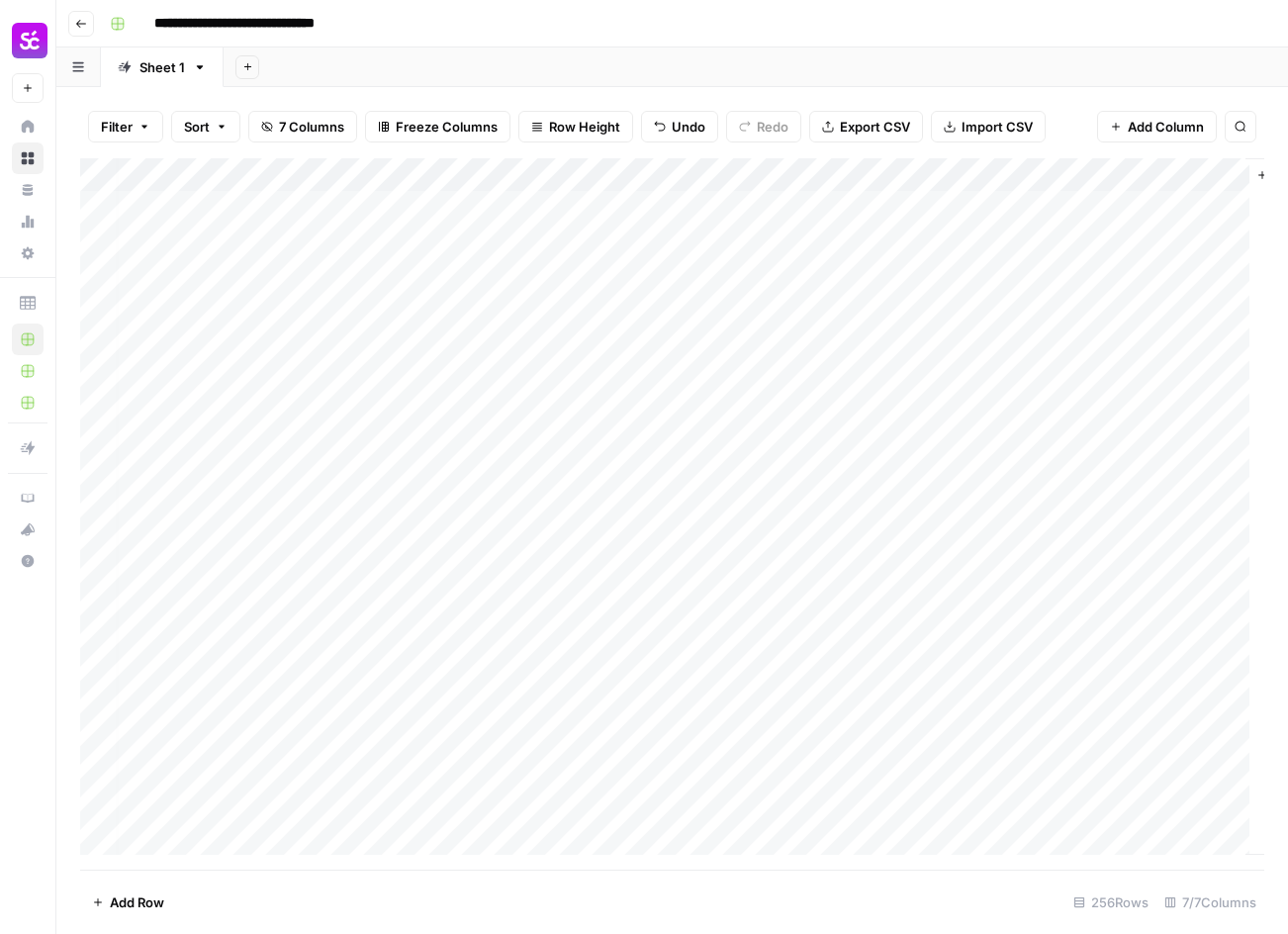 scroll, scrollTop: 0, scrollLeft: 224, axis: horizontal 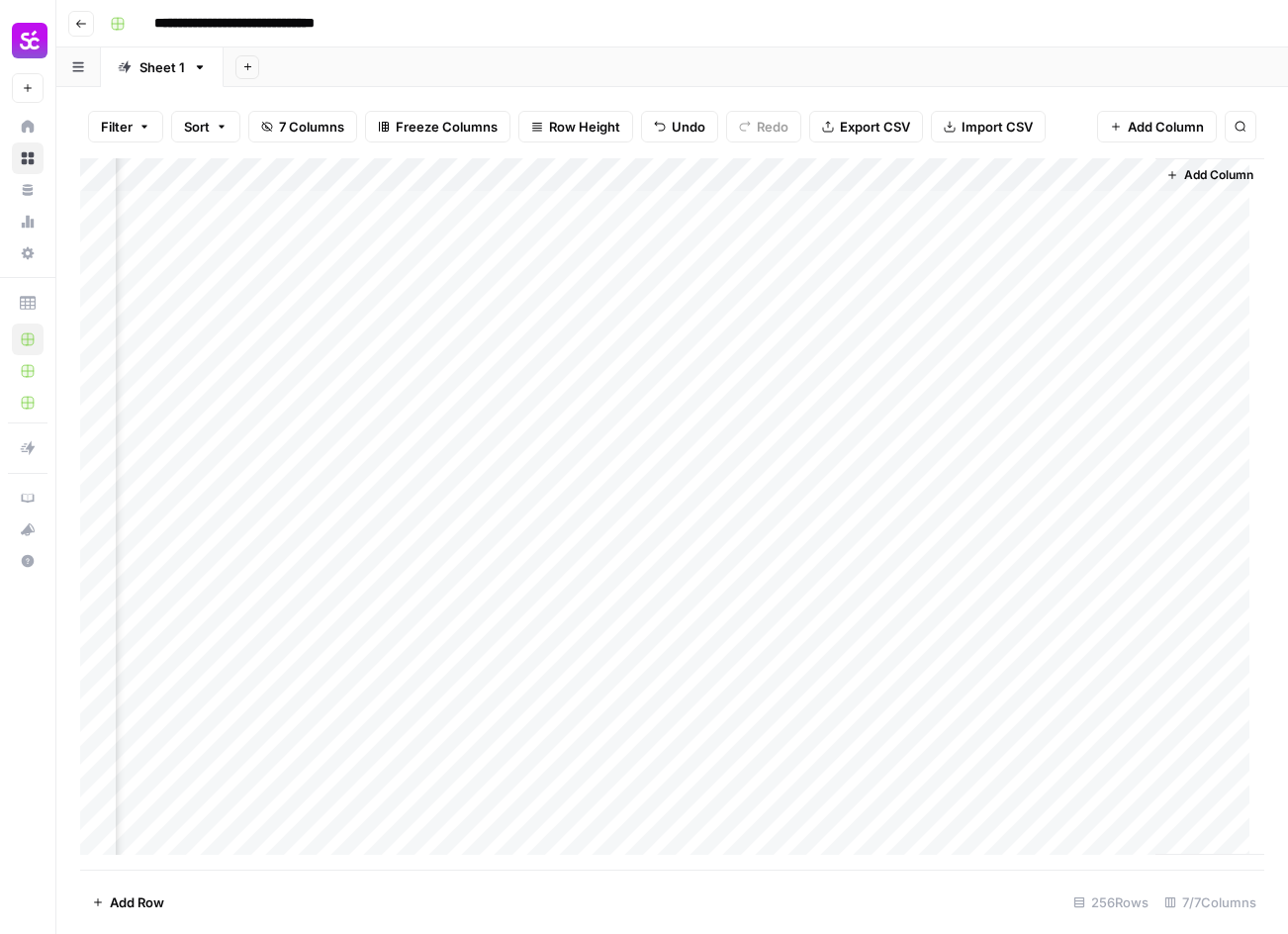 click on "Add Column" at bounding box center (672, 514) 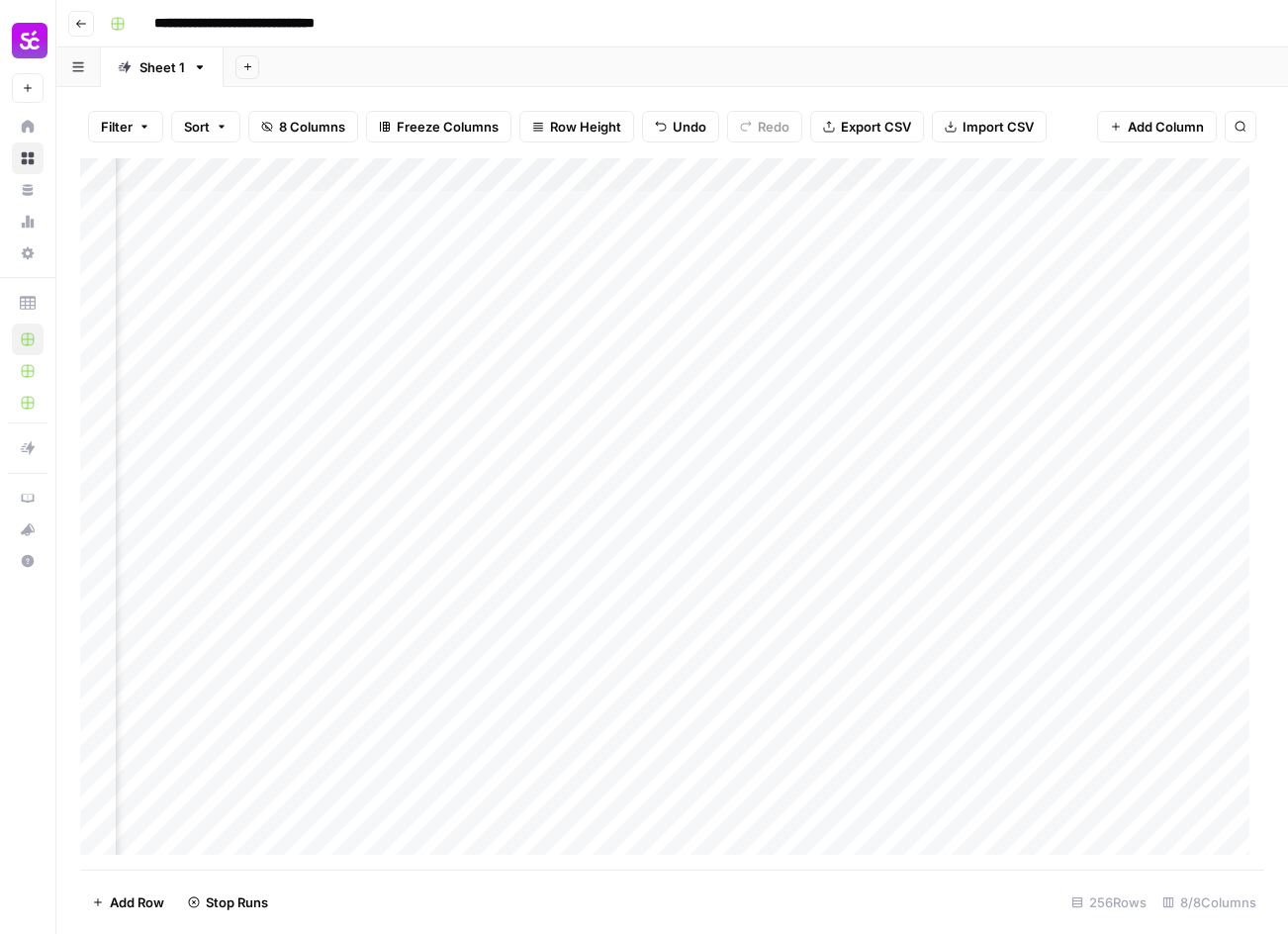 scroll, scrollTop: 0, scrollLeft: 0, axis: both 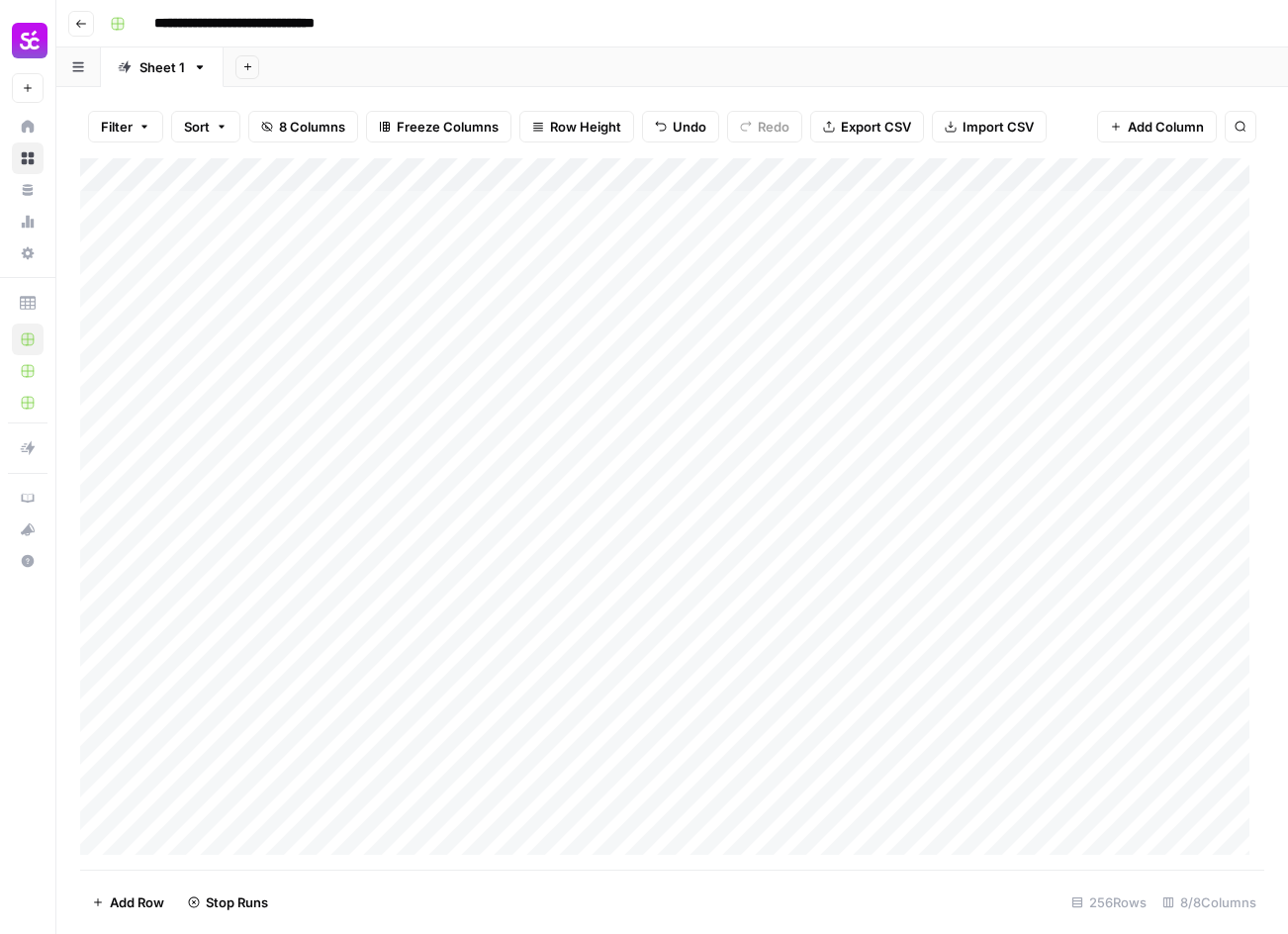 click on "Add Column" at bounding box center (672, 514) 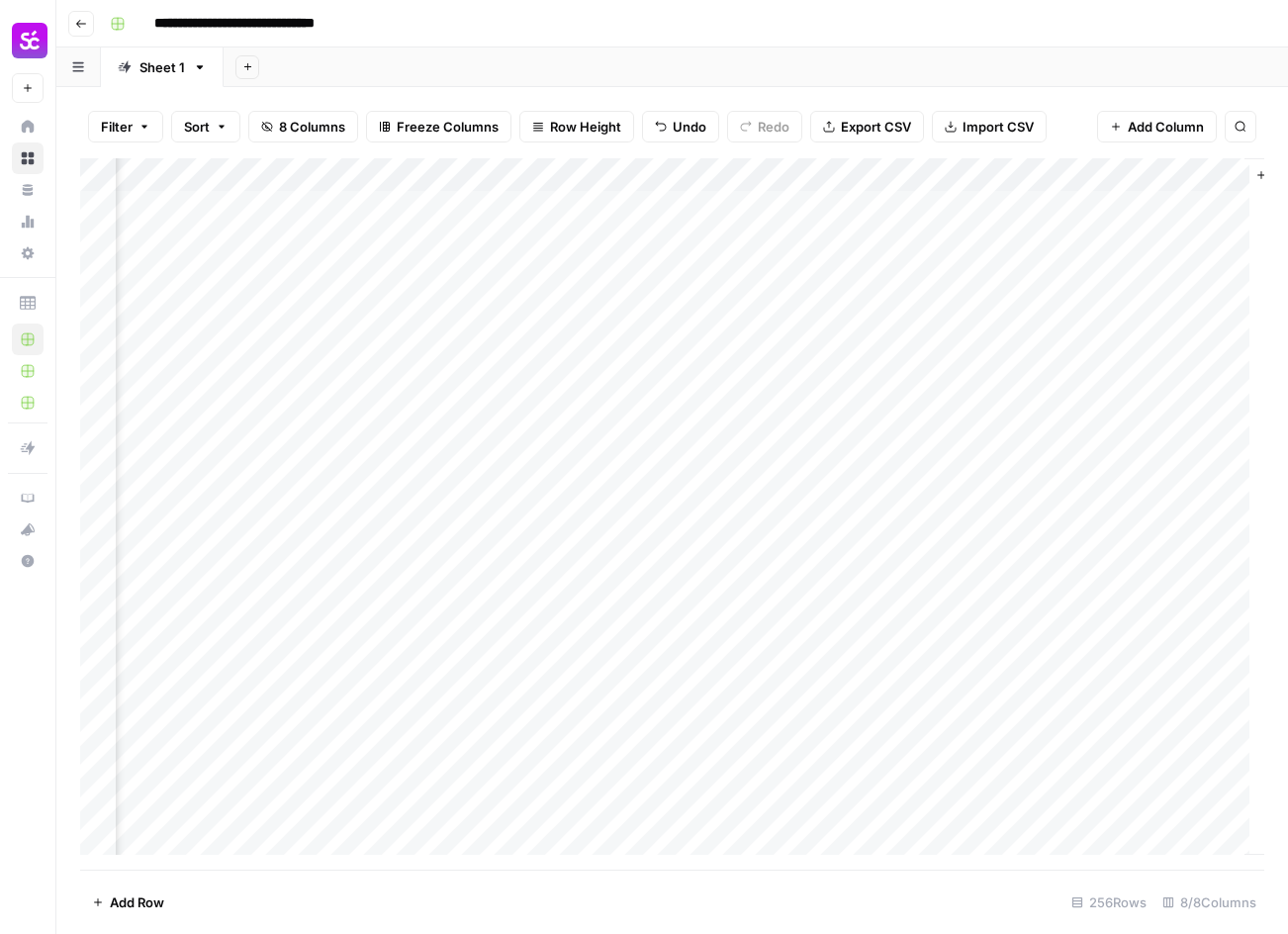 scroll, scrollTop: 0, scrollLeft: 402, axis: horizontal 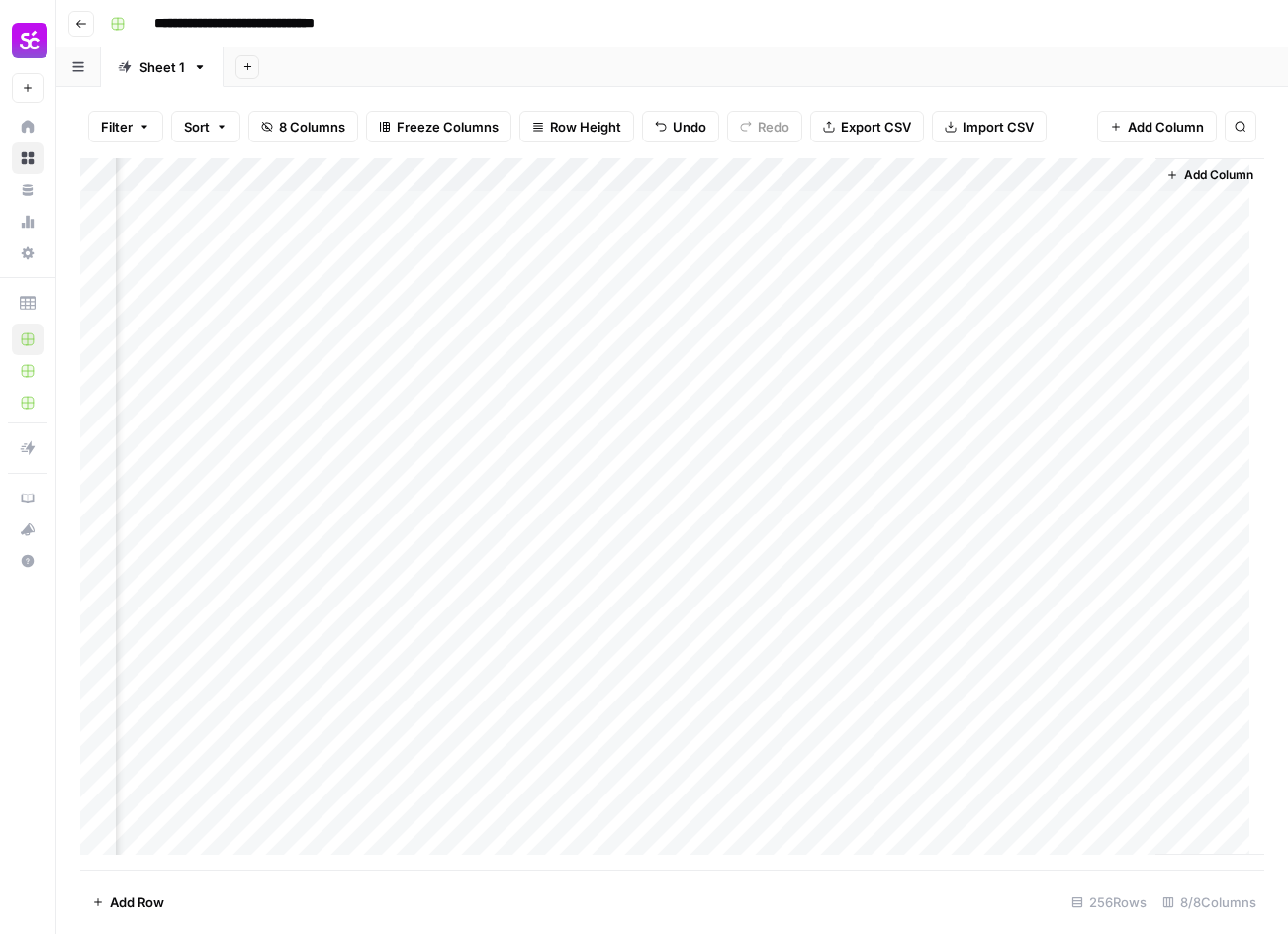 click on "Add Column" at bounding box center [672, 514] 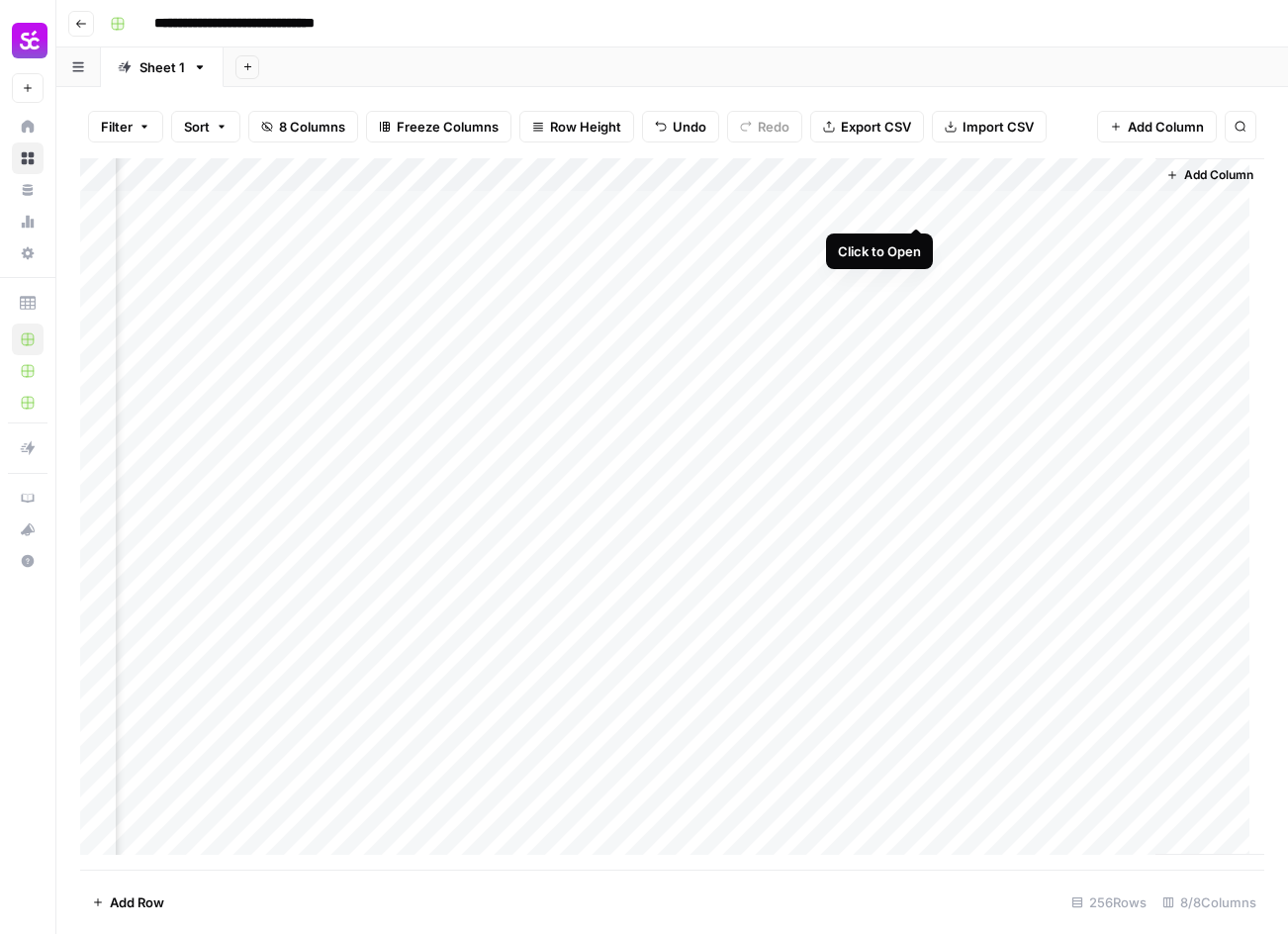 click on "Add Column" at bounding box center (672, 514) 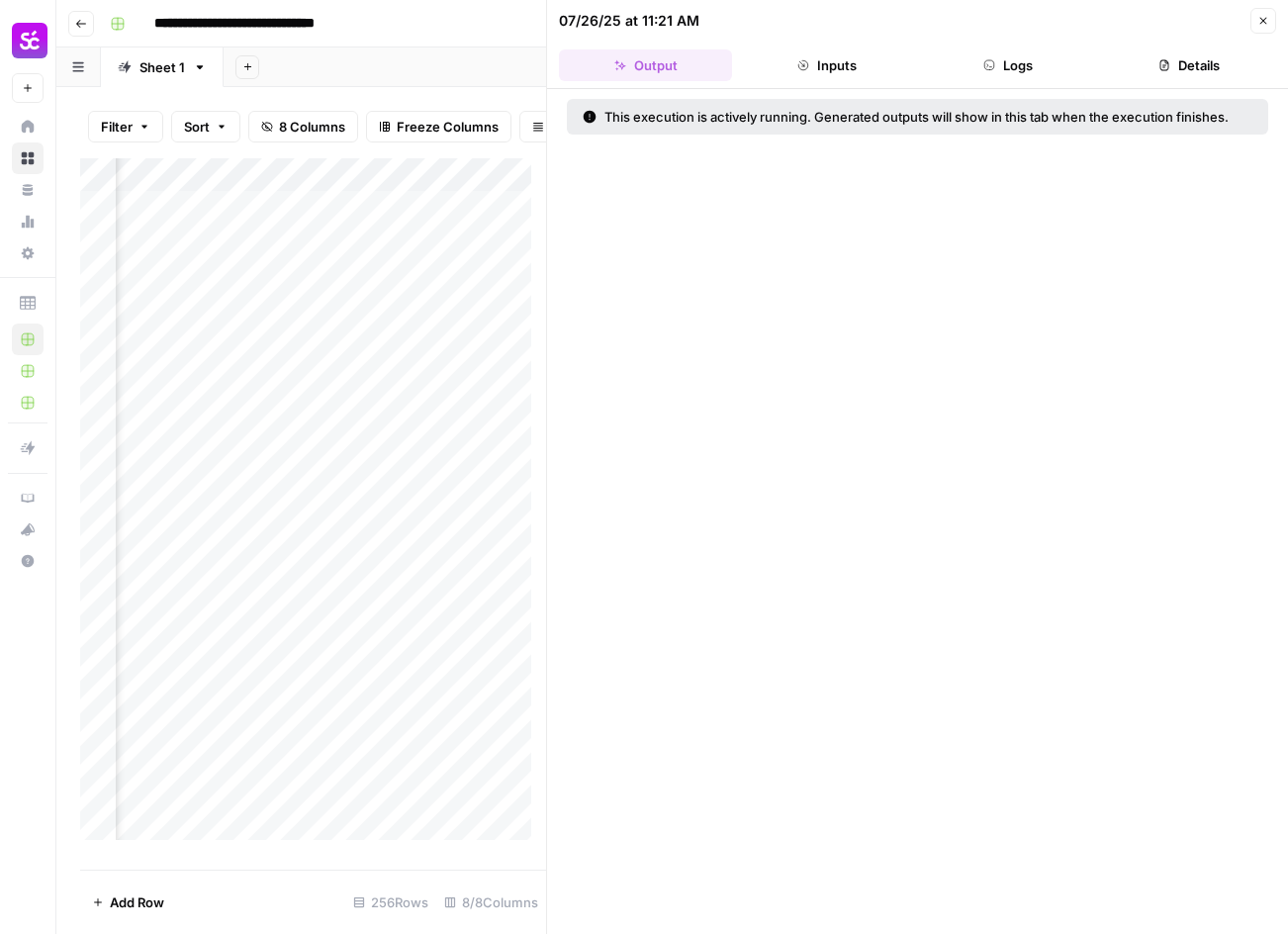 click on "07/26/25 at 11:21 AM Close Output Inputs Logs Details" at bounding box center (917, 45) 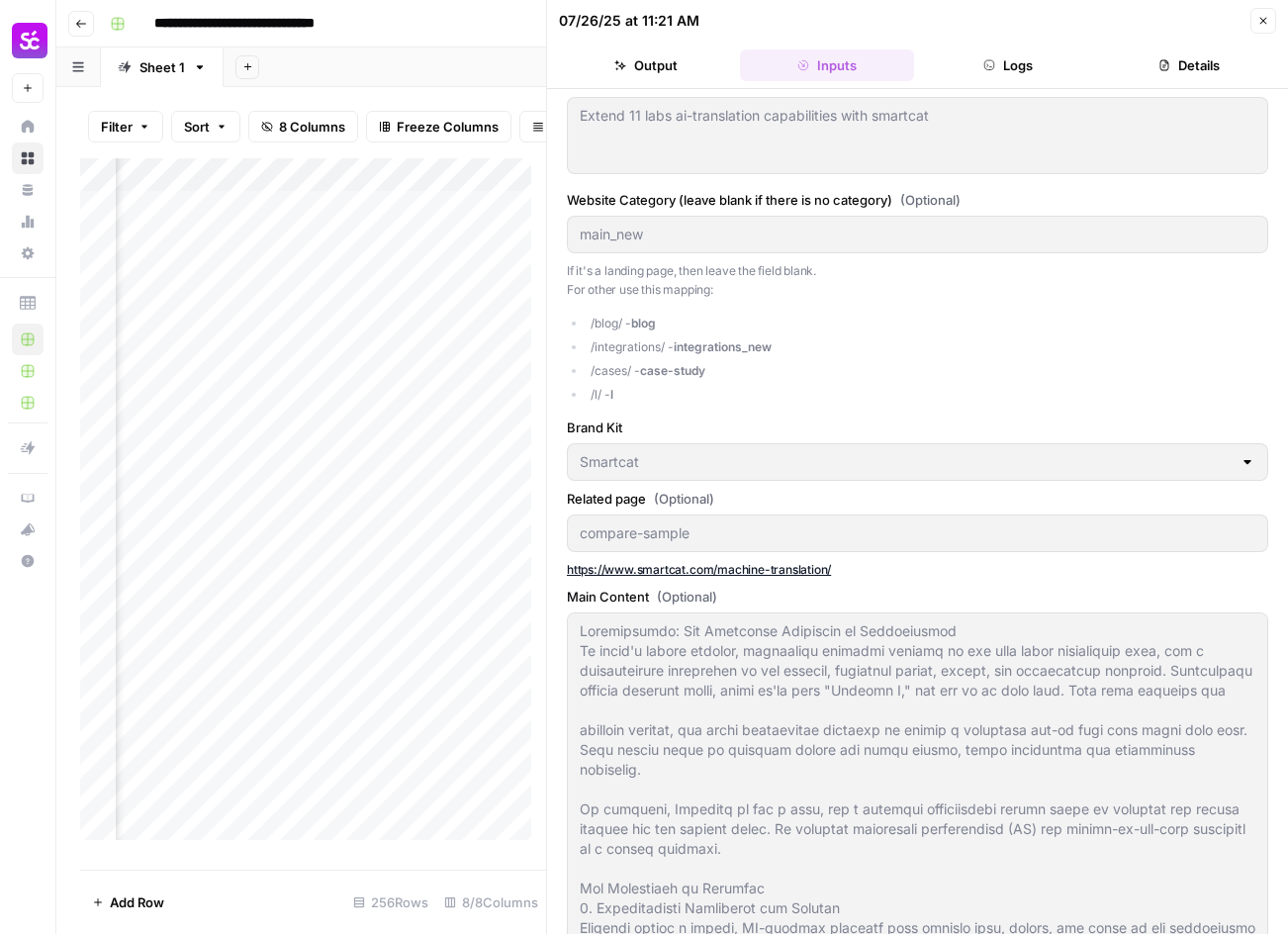 scroll, scrollTop: 0, scrollLeft: 0, axis: both 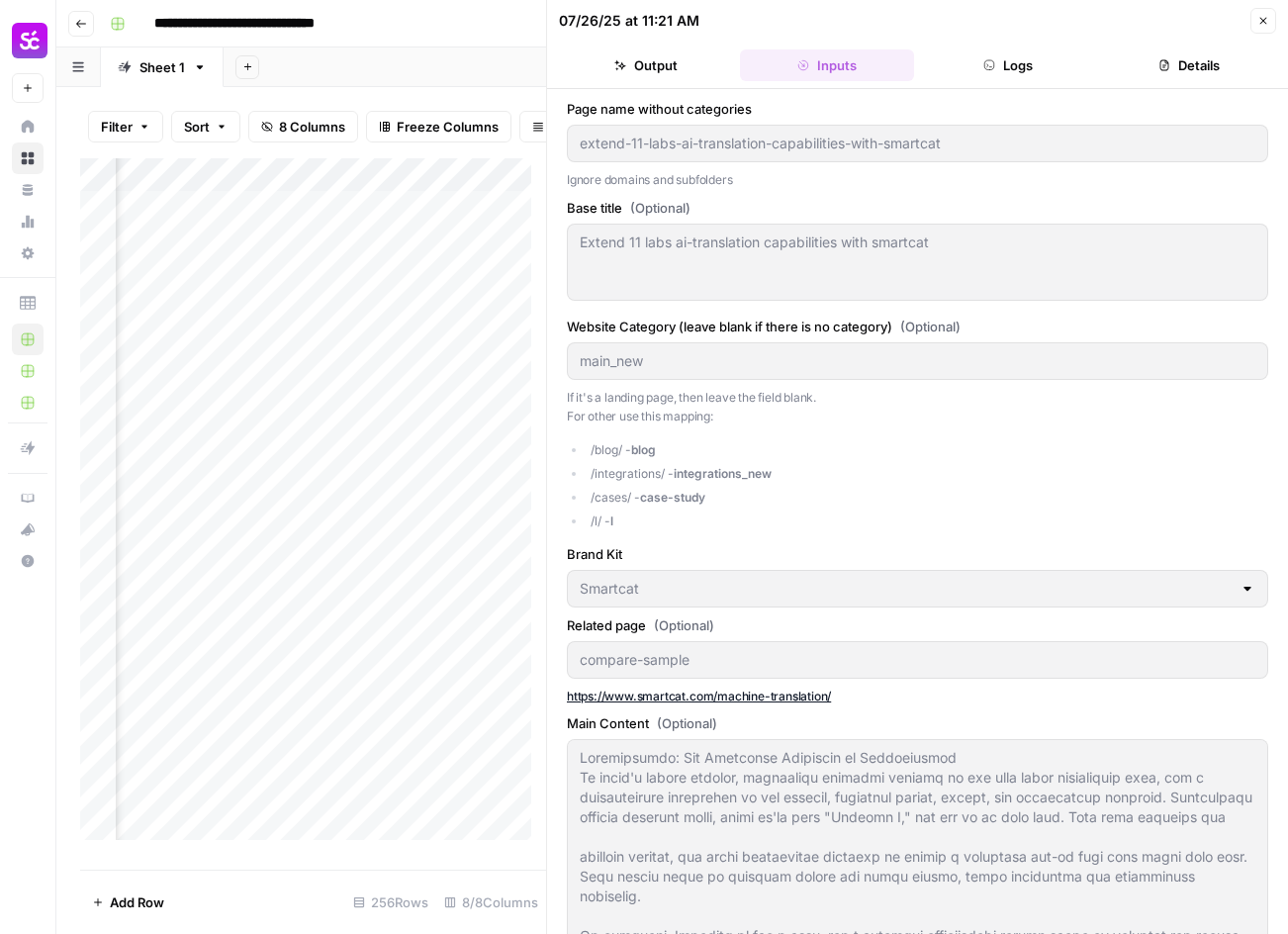 type on "Introduction: The Strategic Challenge of Localization
In today's global economy, localizing training courses is not just about translating text, but a comprehensive adaptation of all content, including images, videos, and interactive elements. Traditional content creation tools, which we'll call "Service X," are not up to this task. They were designed for
creating courses, and their translation function is merely a secondary add-on that only works with text. This forces users to manually manage all other assets, using fragmented and inefficient processes.
In contrast, Smartcat is not a tool, but a complete localization system built to automate the entire process for all content types. It combines artificial intelligence (AI) and expert-in-the-loop workflows on a single platform.
Key Advantages of Smartcat
1. Comprehensive Automation and Quality
Smartcat offers a single, AI-powered workflow that handles text, images, and video in one centralized system, eliminating manual labor and fragmentatio..." 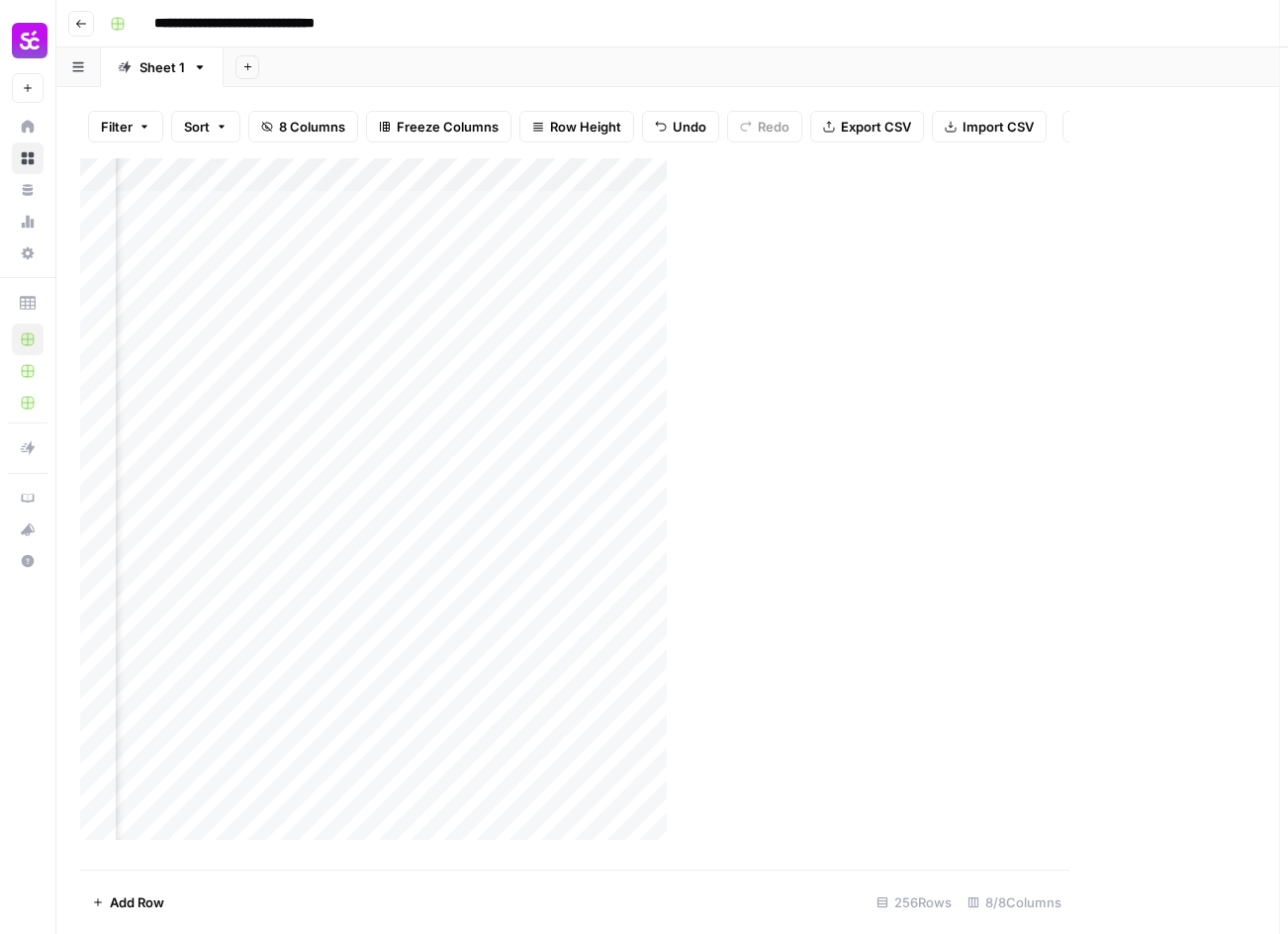 scroll, scrollTop: 0, scrollLeft: 378, axis: horizontal 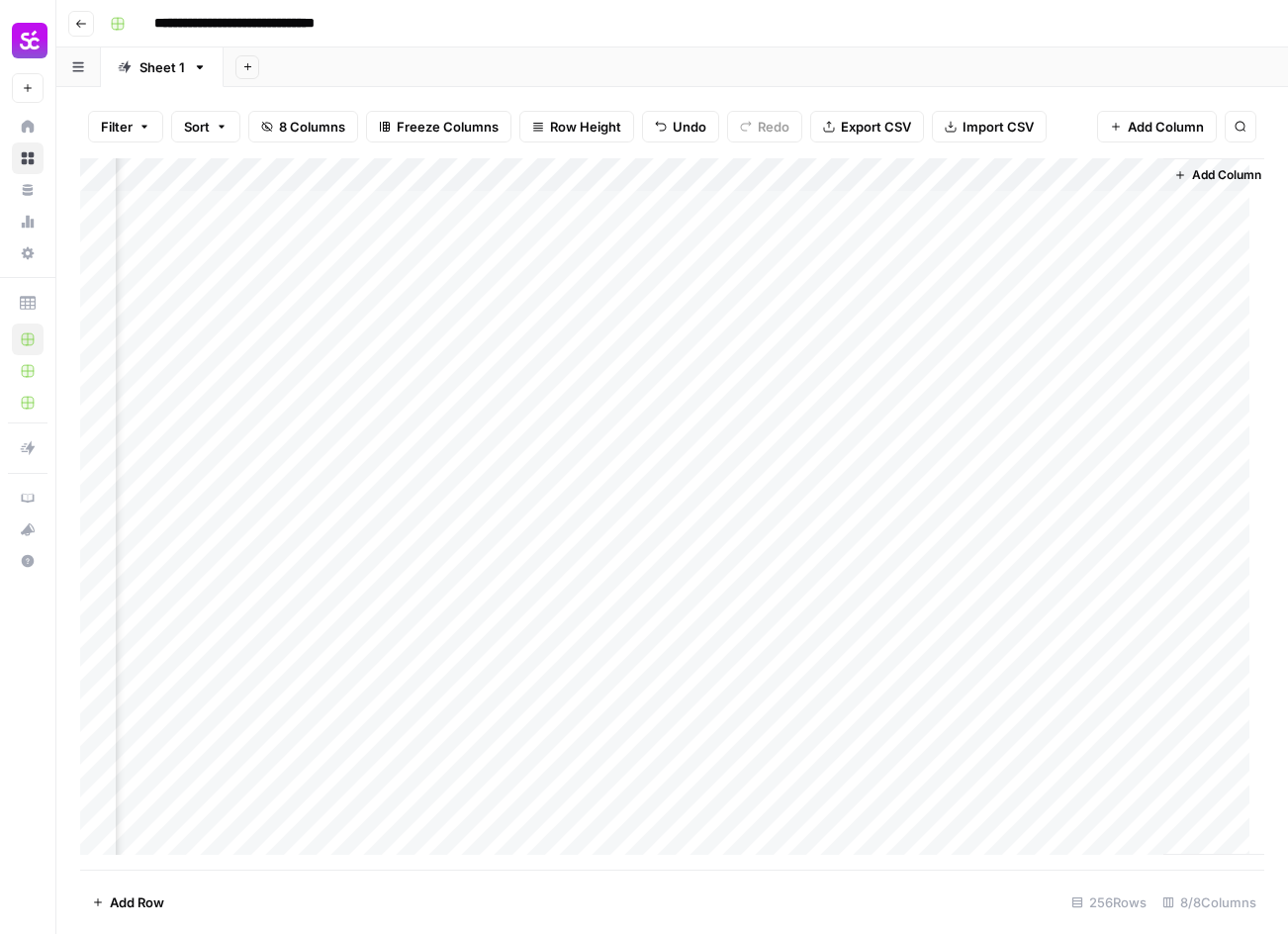 click on "Add Column" at bounding box center [672, 514] 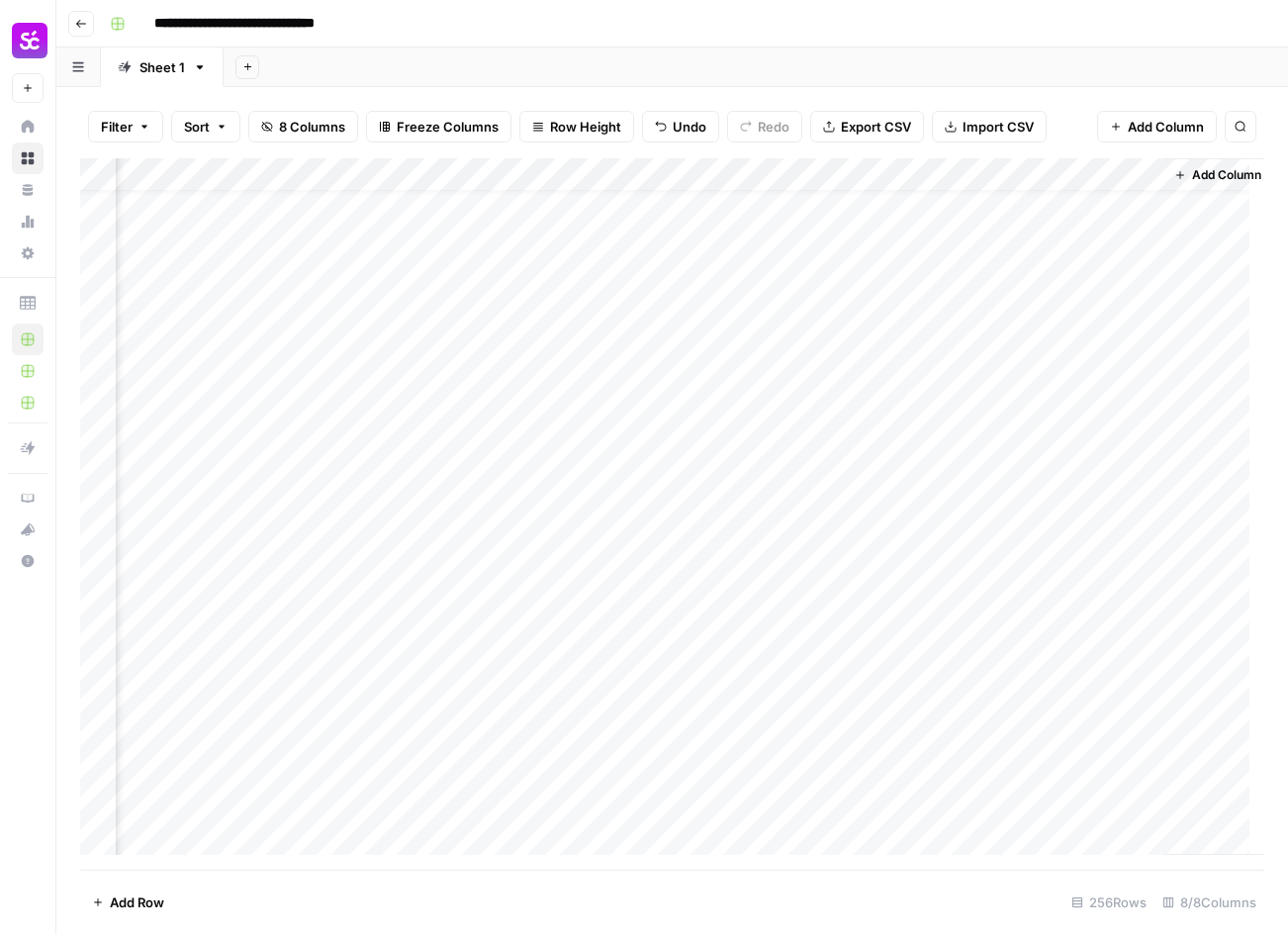 scroll, scrollTop: 0, scrollLeft: 378, axis: horizontal 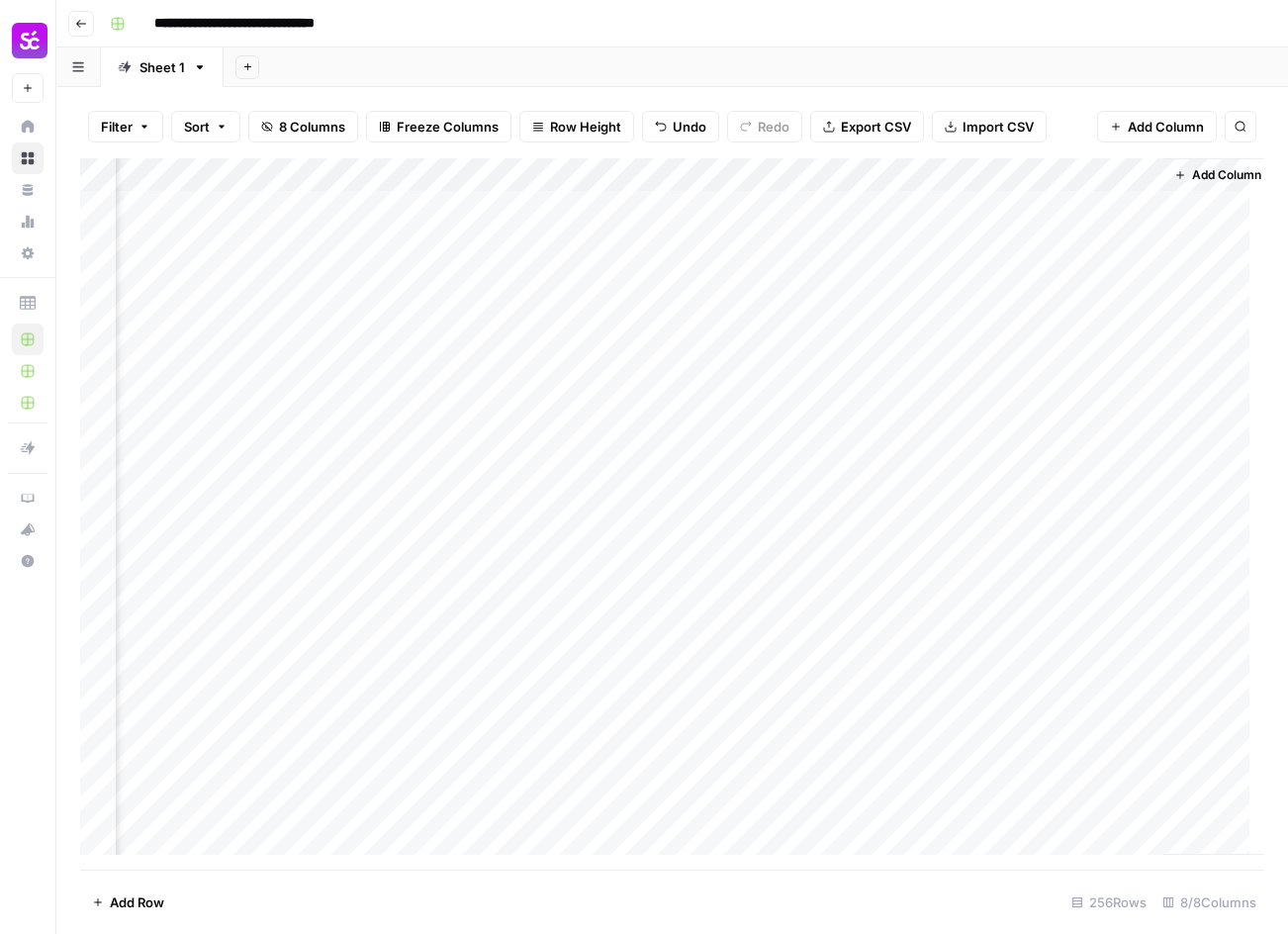 click at bounding box center [895, 240] 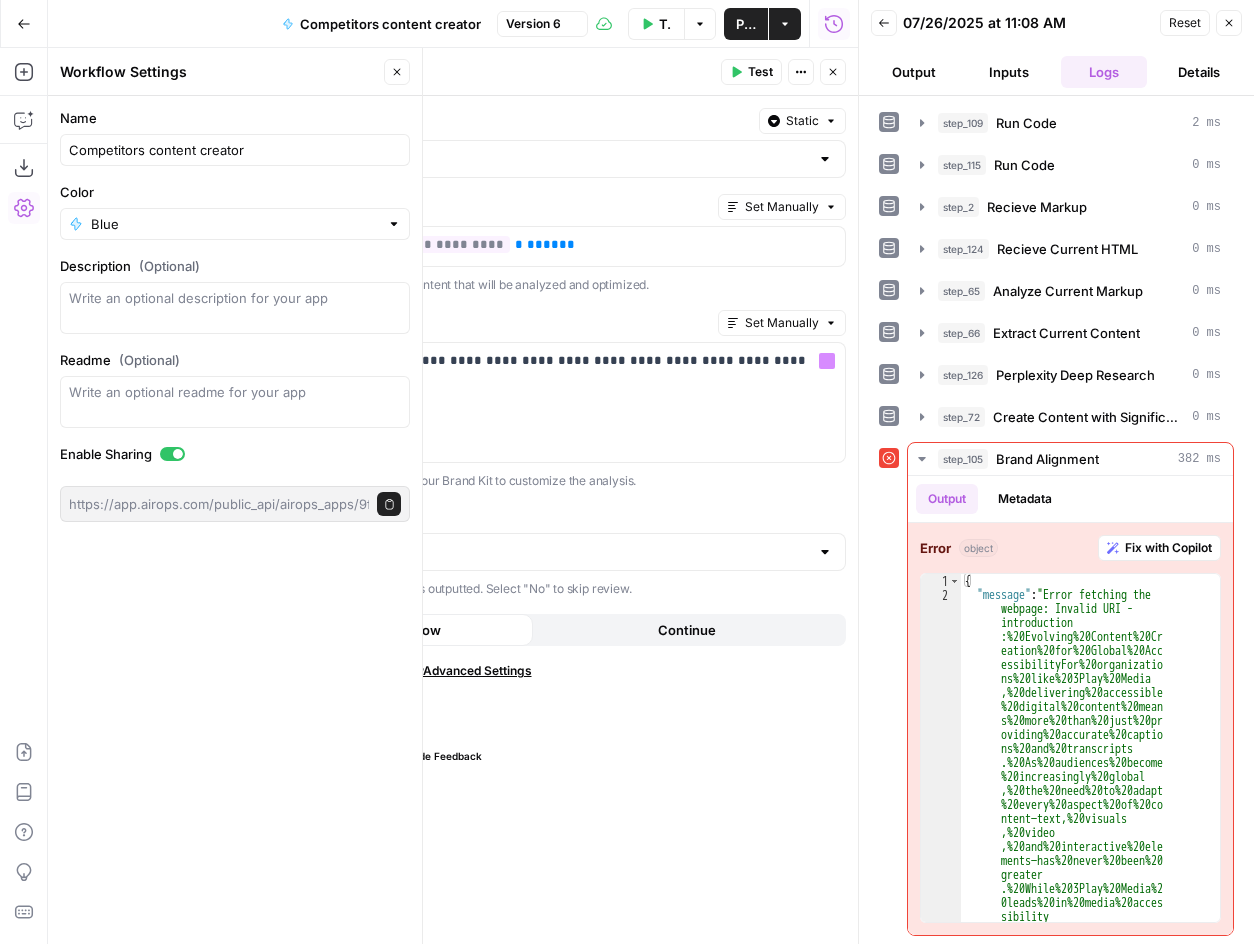 scroll, scrollTop: 0, scrollLeft: 0, axis: both 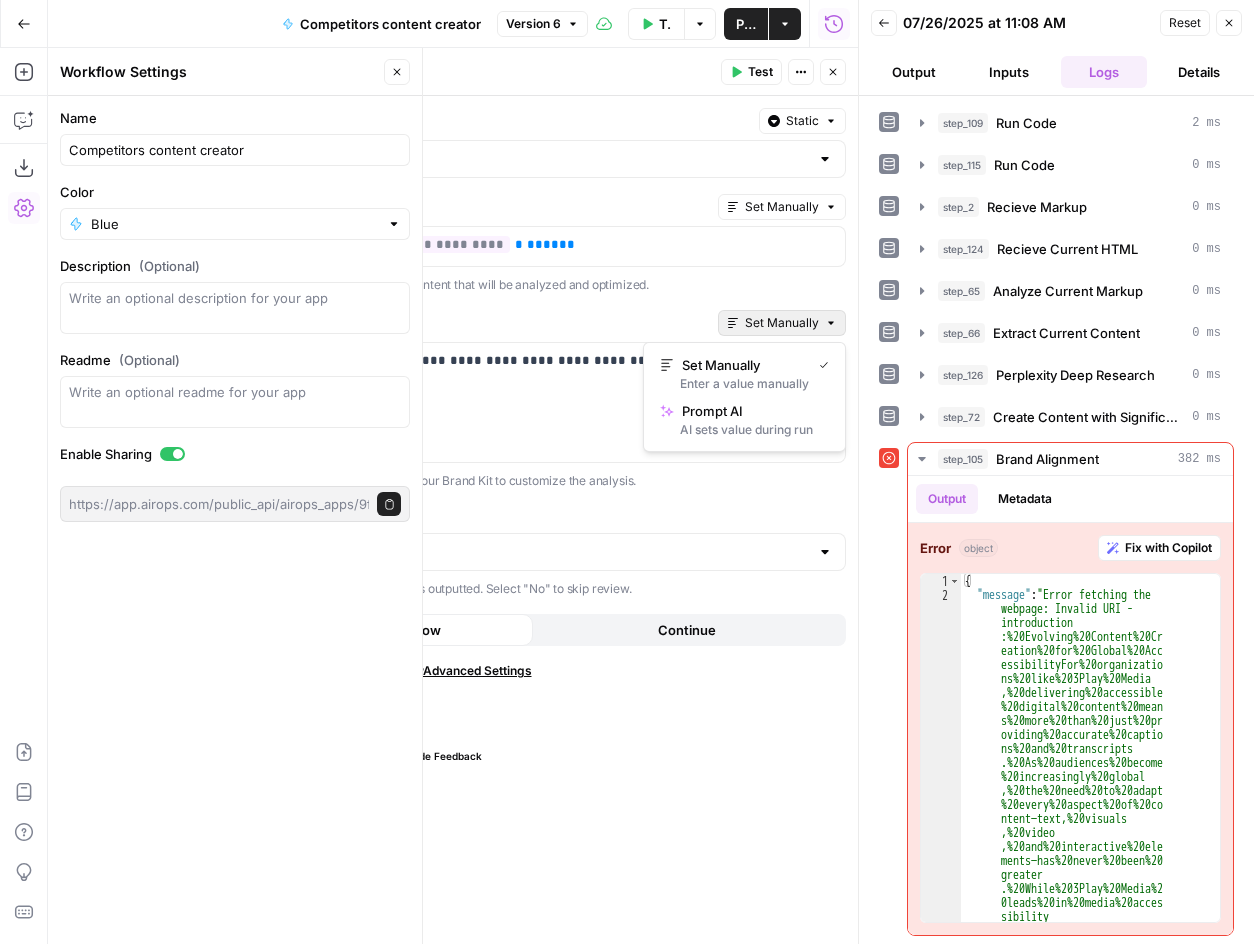 click on "Set Manually" at bounding box center [782, 323] 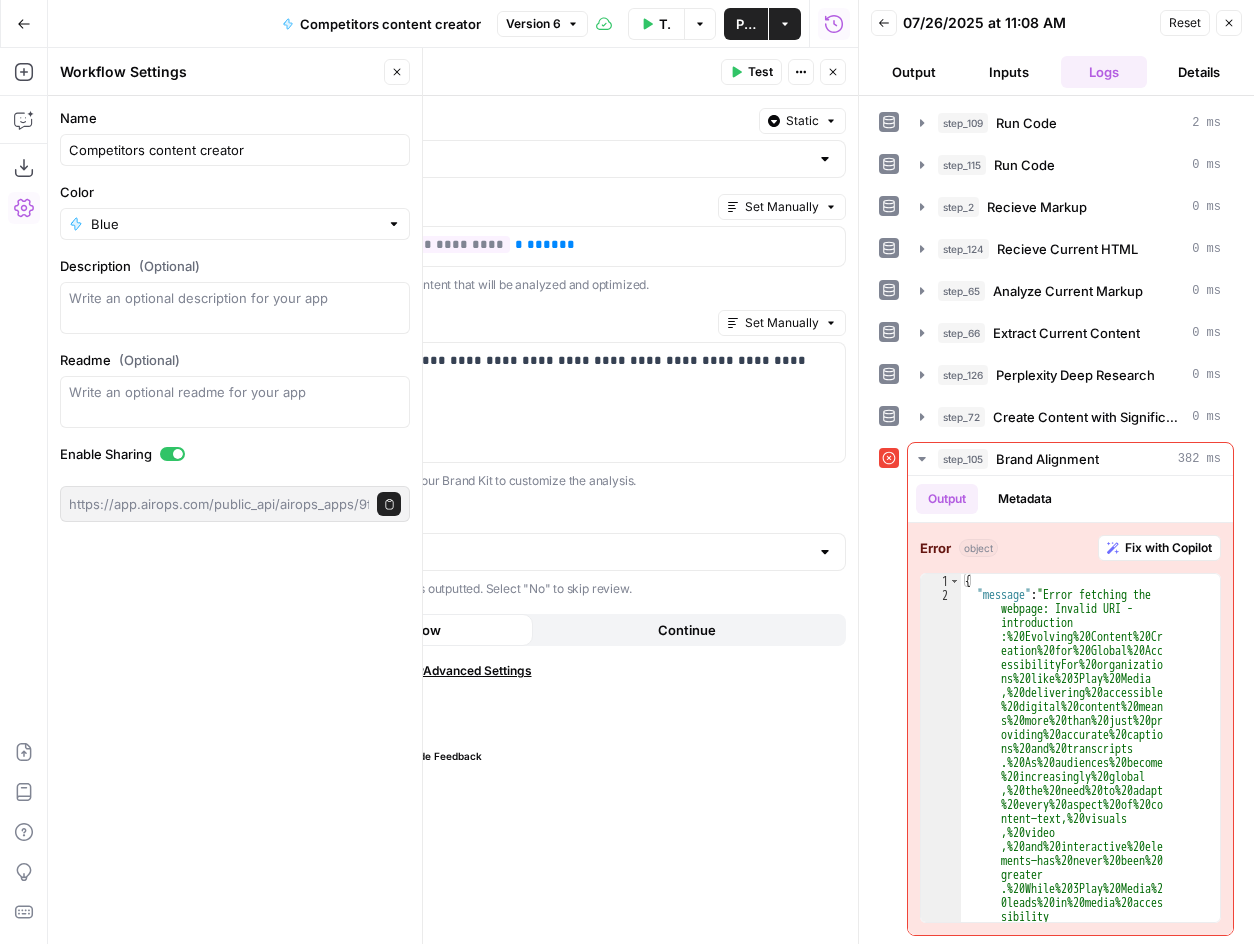 click on "**********" at bounding box center [461, 520] 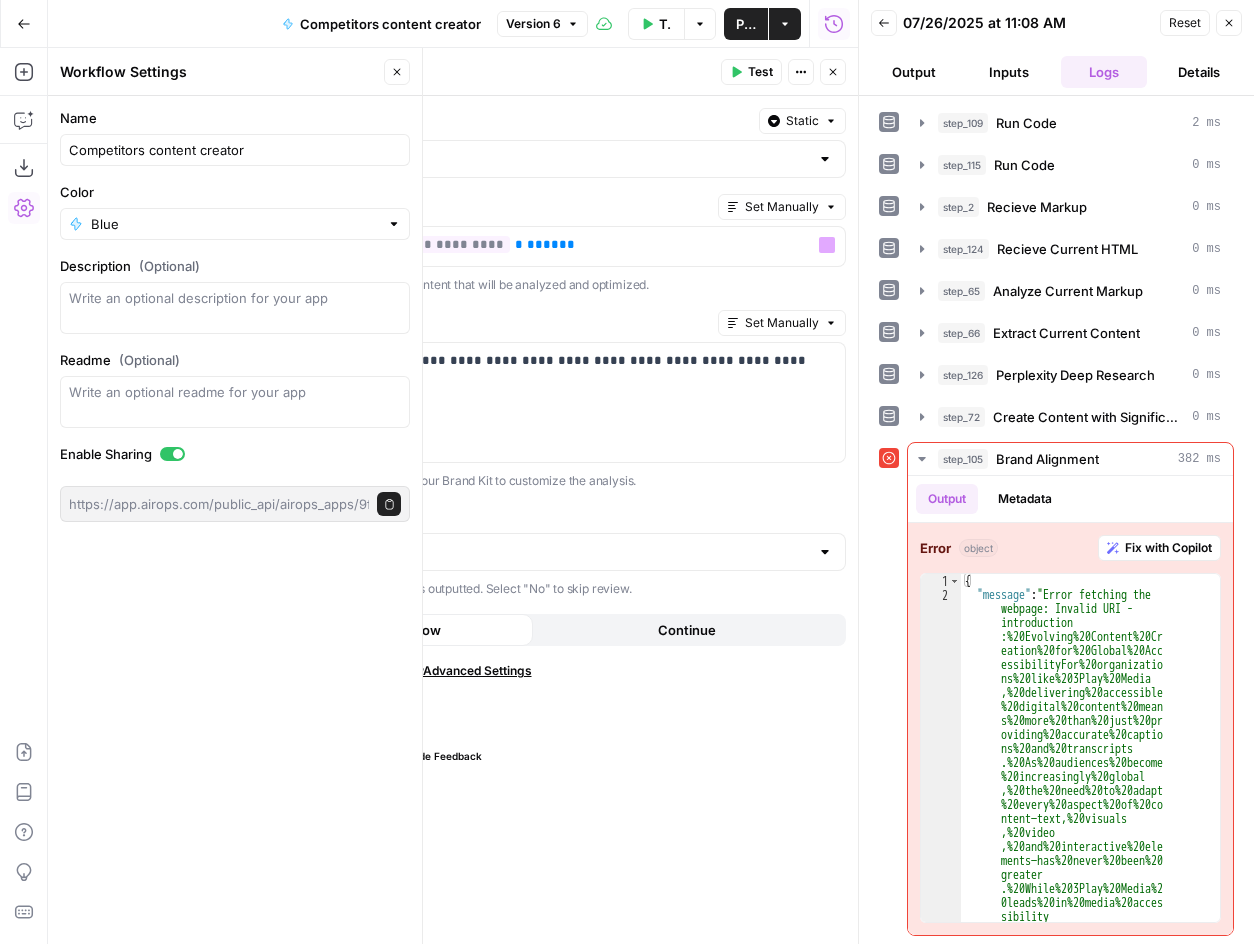 click on "Set Manually" at bounding box center (782, 207) 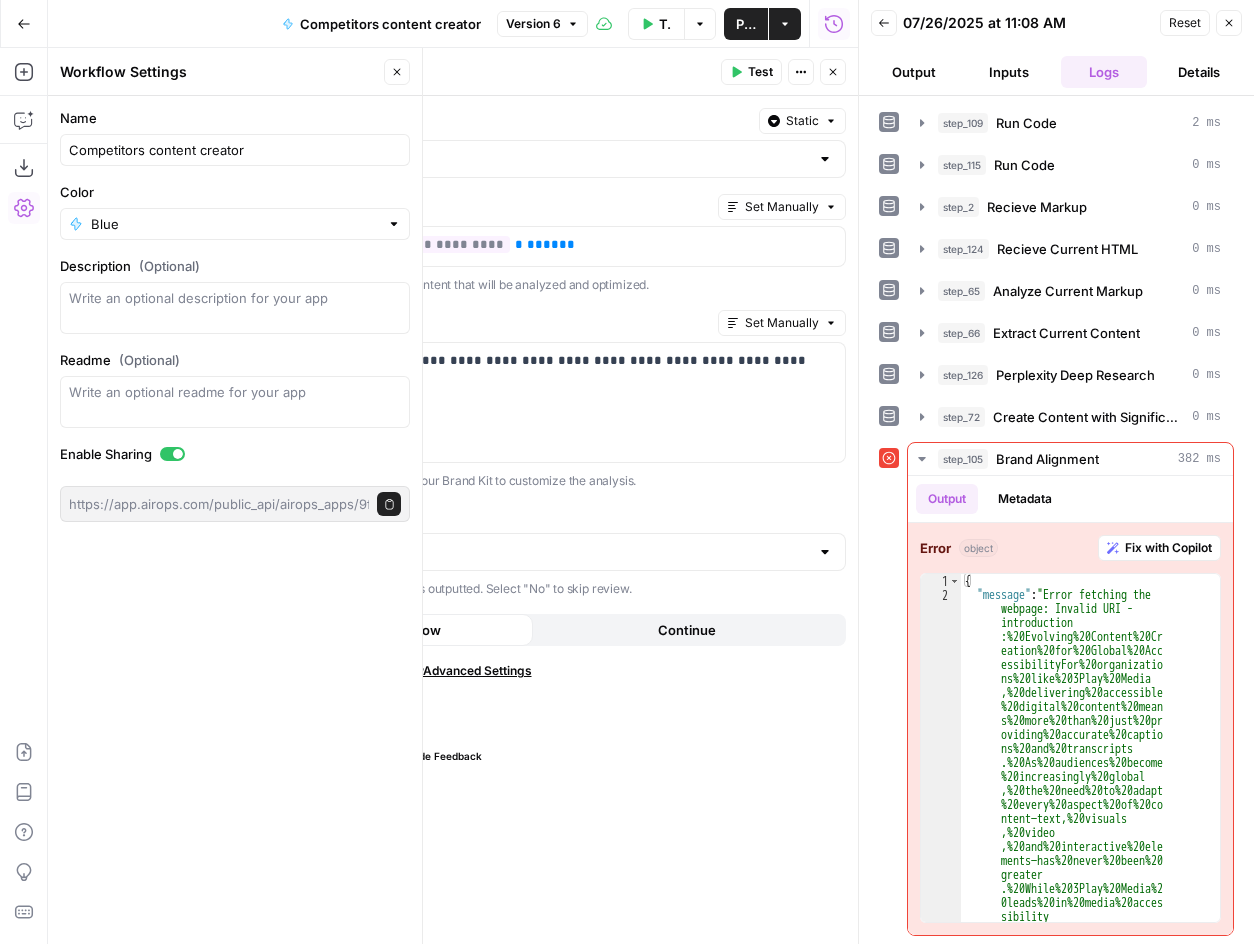 click on "Test" at bounding box center (751, 72) 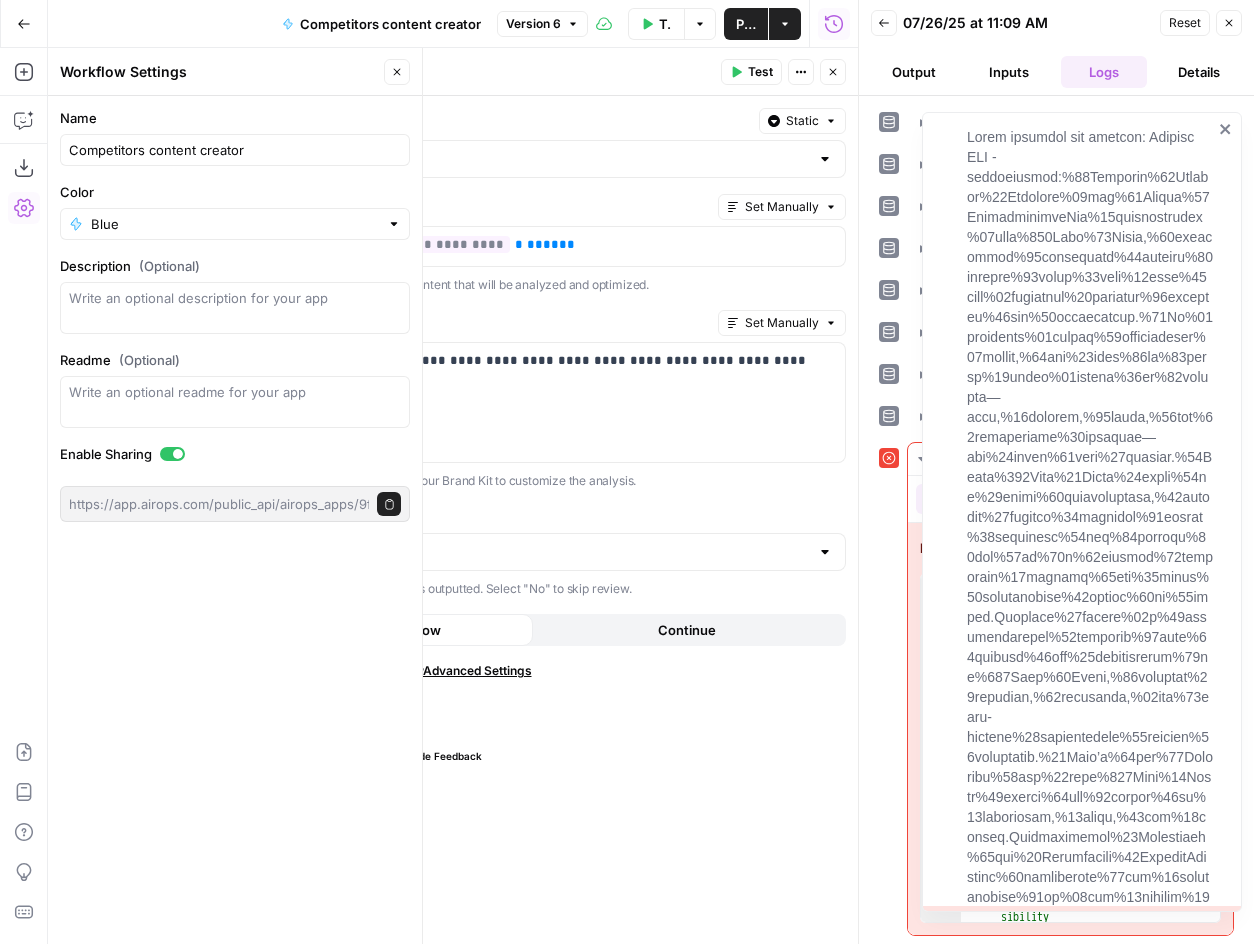 click 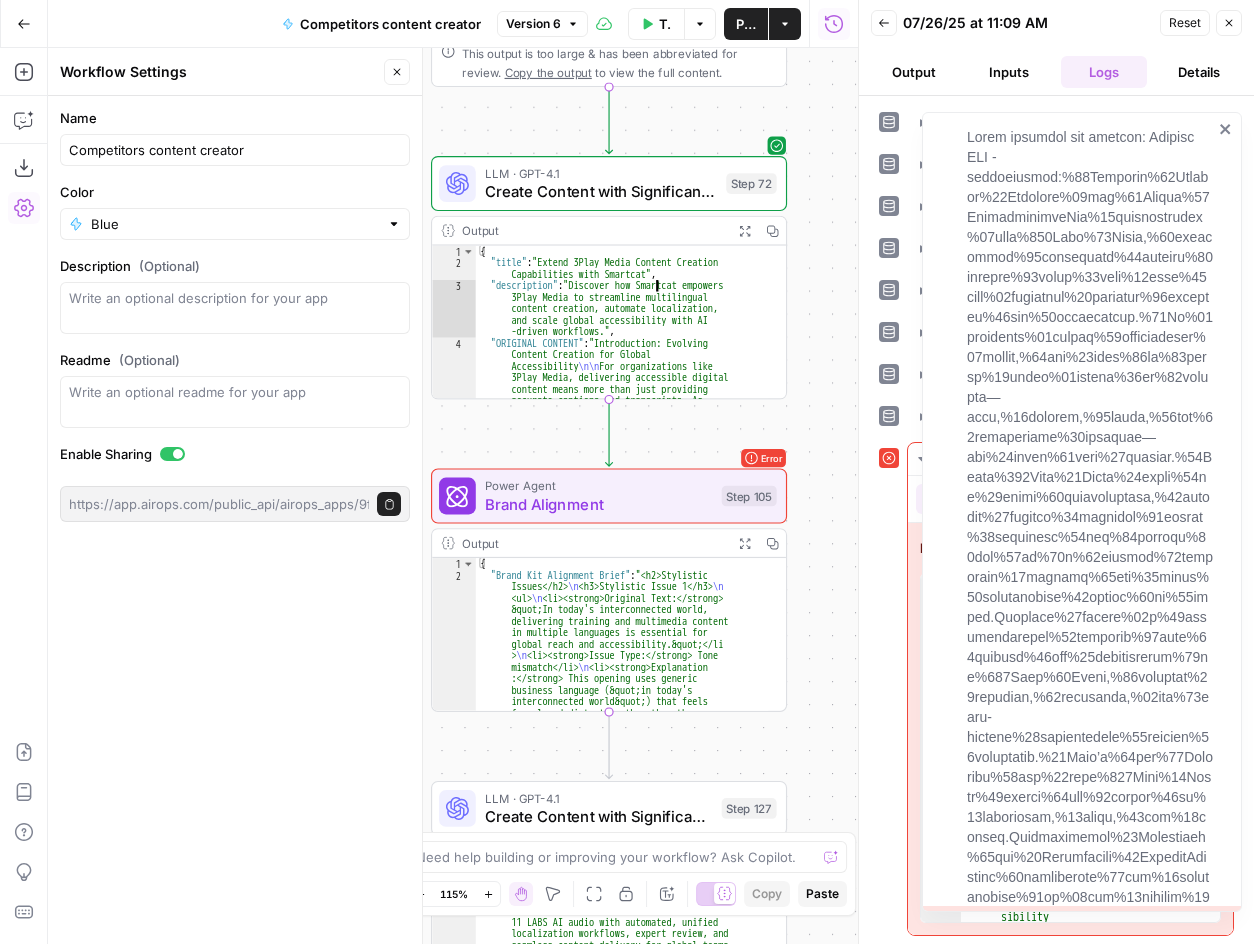type on "**********" 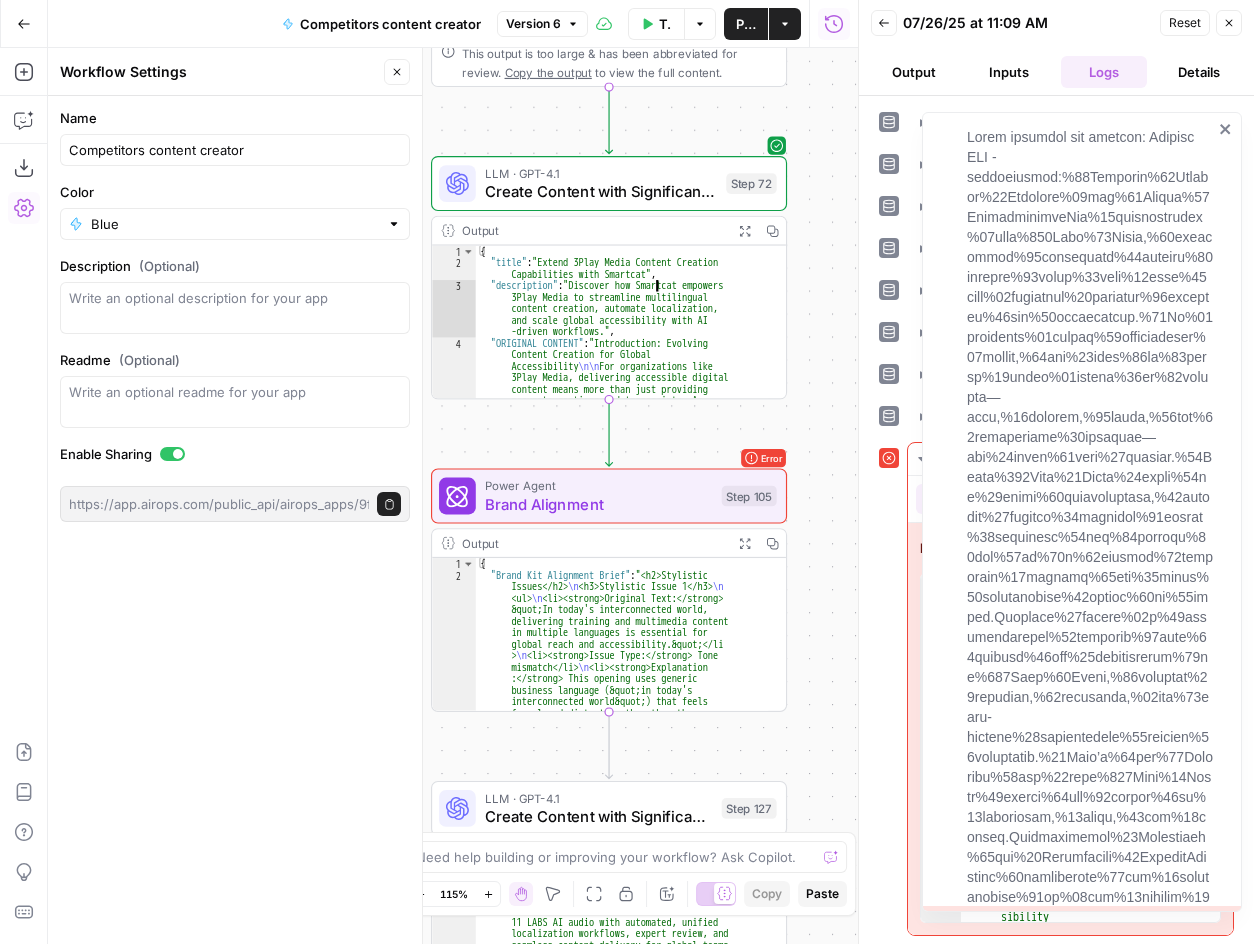 click on "{"title": "Extend 3Play Media Content Creation Capabilities with Smartcat", "description": "Discover how Smartcat empowers 3Play Media to streamline multilingual content creation, automate localization, and scale global accessibility with AI -driven workflows.", "ORIGINAL CONTENT": "Introduction: Evolving Content Creation for Global Accessibility \n\n For organizations like 3Play Media, delivering accessible digital content means more than just providing accurate captions and transcripts. As audiences become increasingly global, the need to adapt every aspect of content—text, visuals, video, and interactive elements—has never been greater. While 3Play Media leads in media accessibility, scaling content creation across languages ."}" at bounding box center (622, 925) 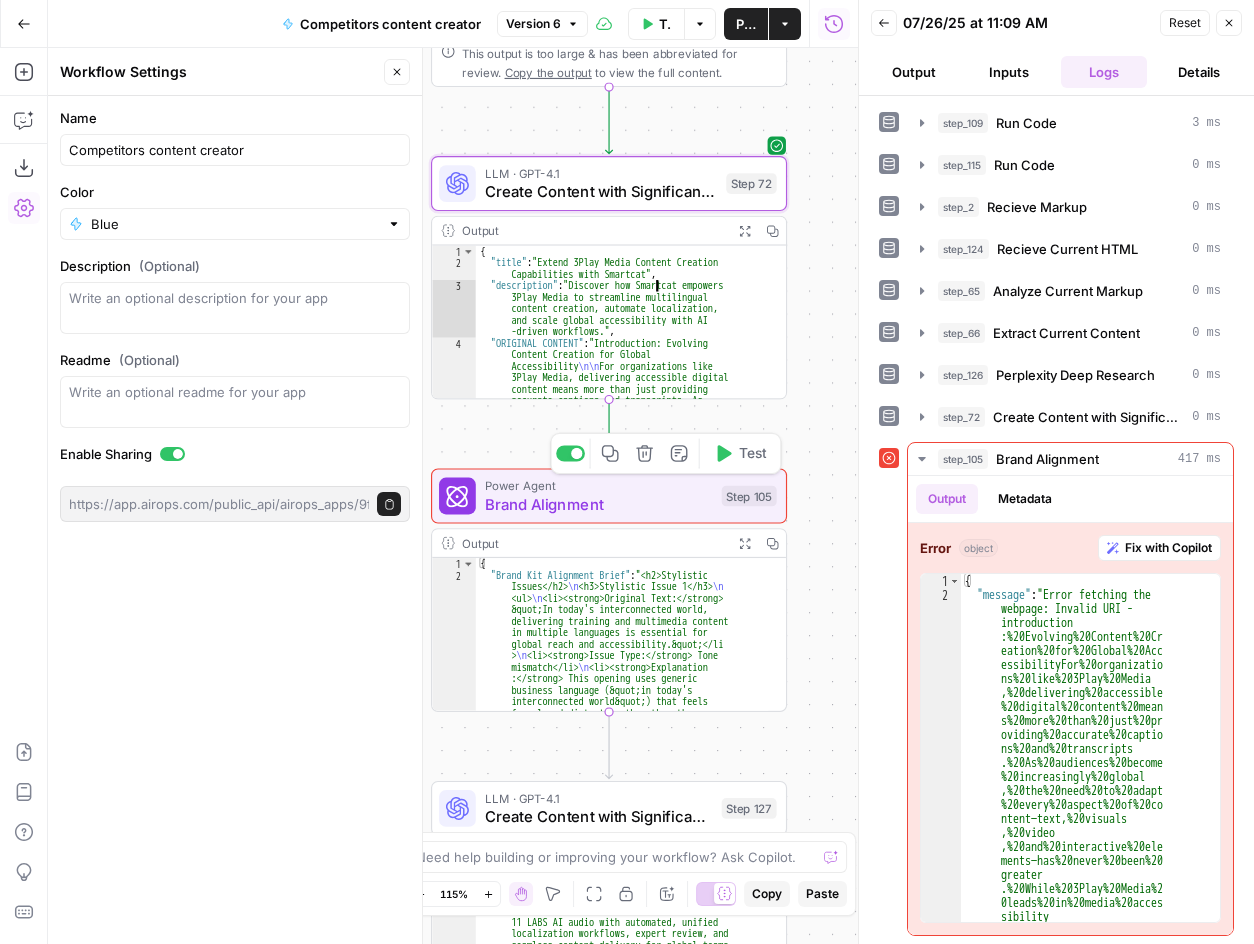 click on "Brand Alignment" at bounding box center [598, 504] 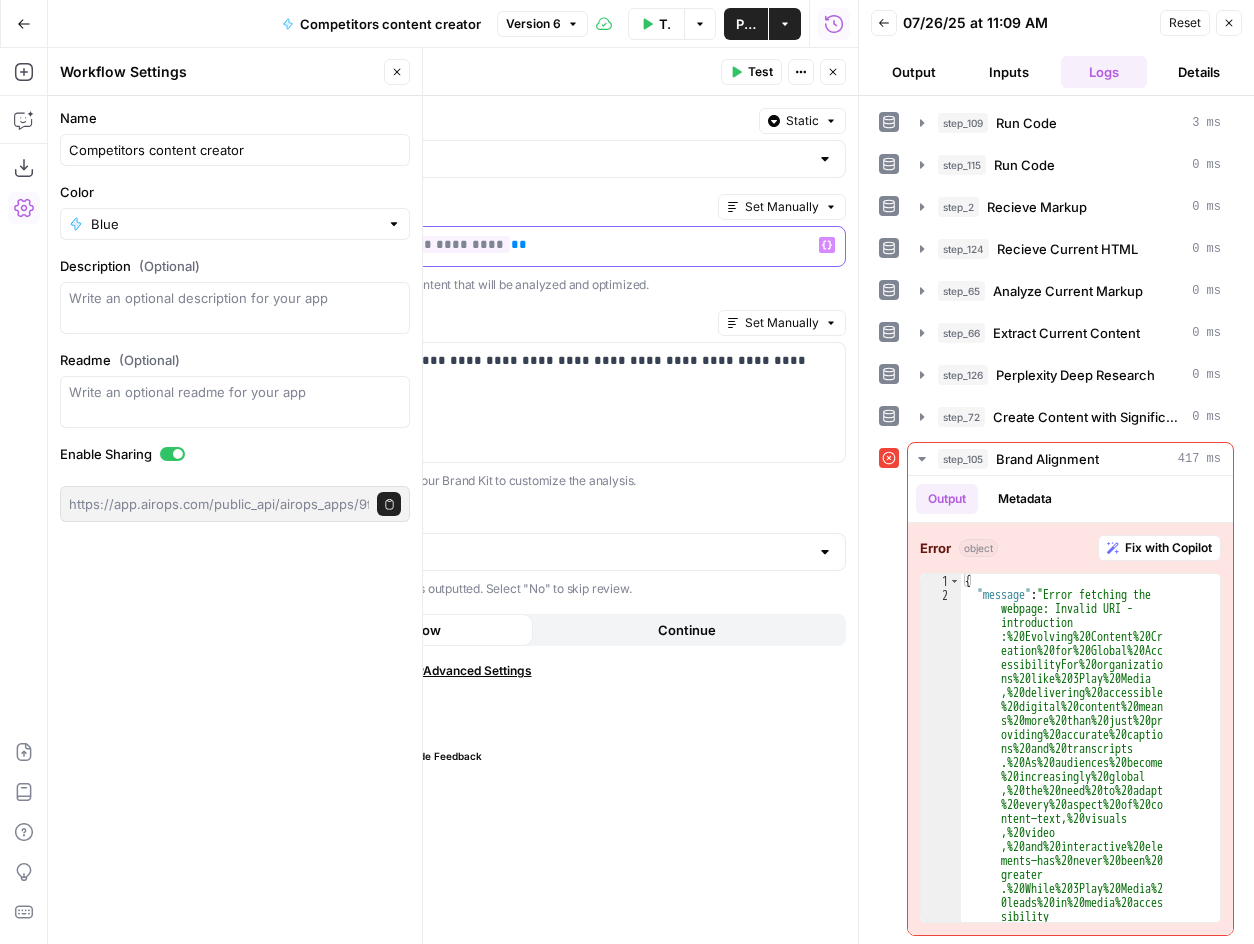 click on "**********" at bounding box center [461, 245] 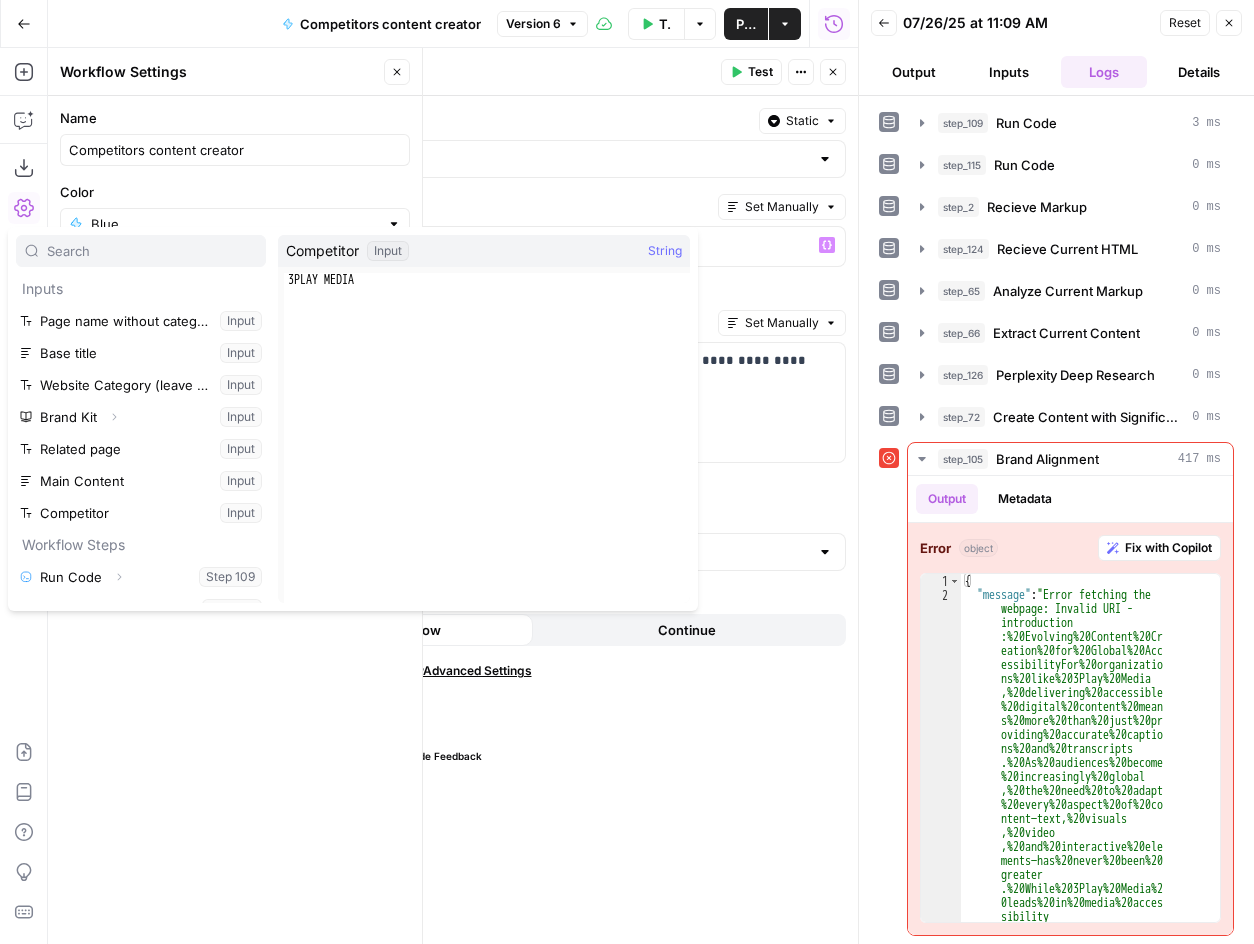 scroll, scrollTop: 214, scrollLeft: 0, axis: vertical 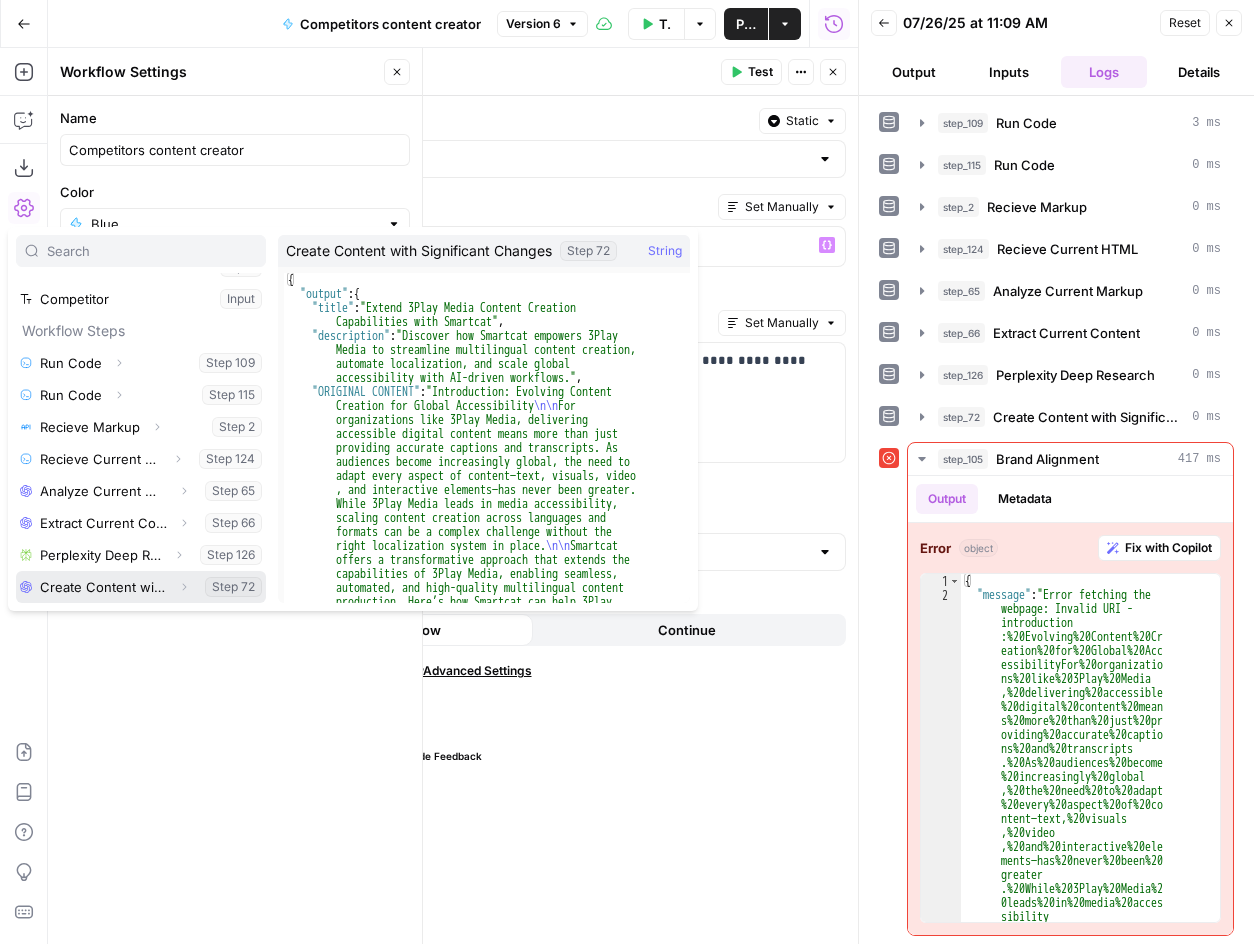 click at bounding box center (141, 587) 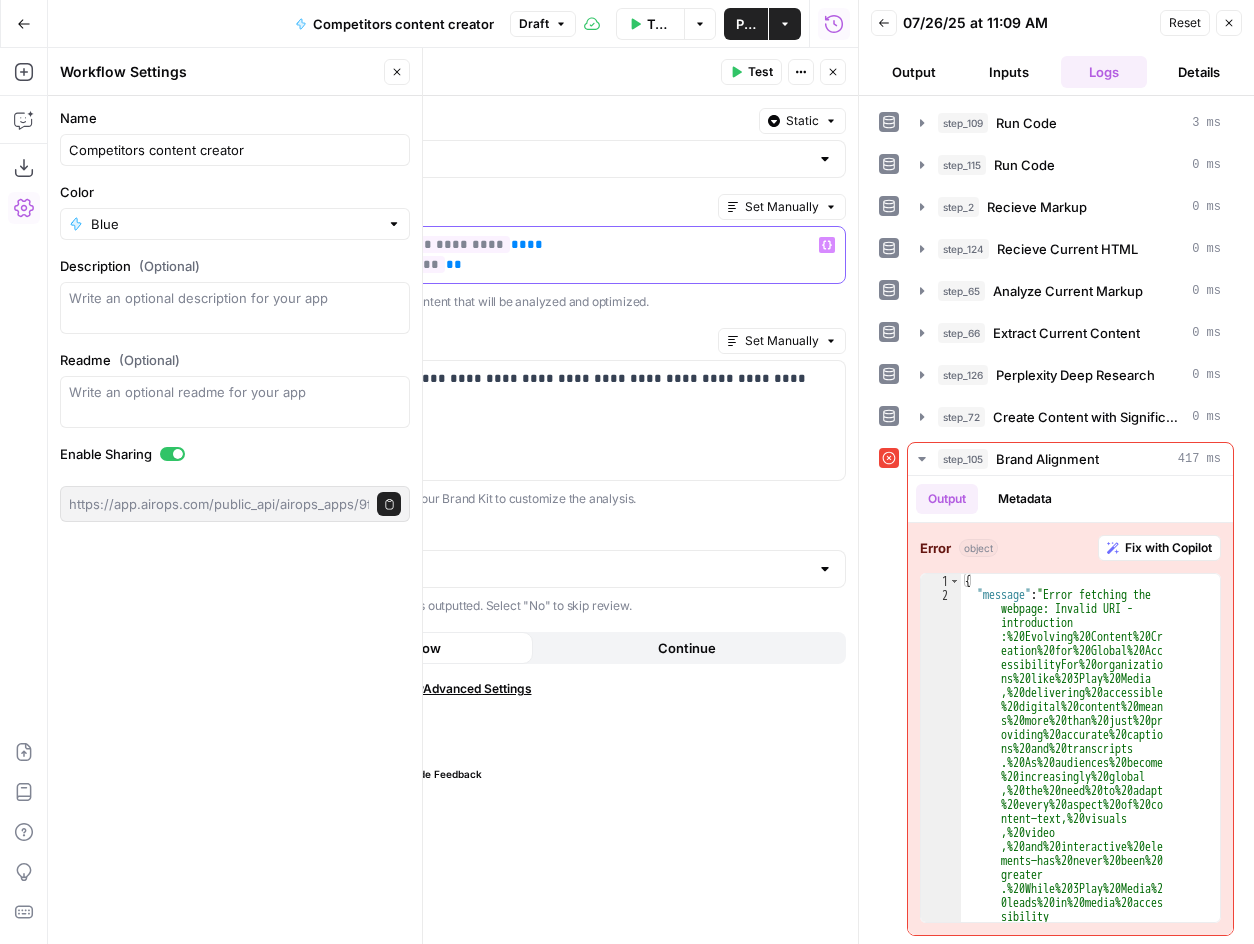 drag, startPoint x: 538, startPoint y: 247, endPoint x: 58, endPoint y: 231, distance: 480.2666 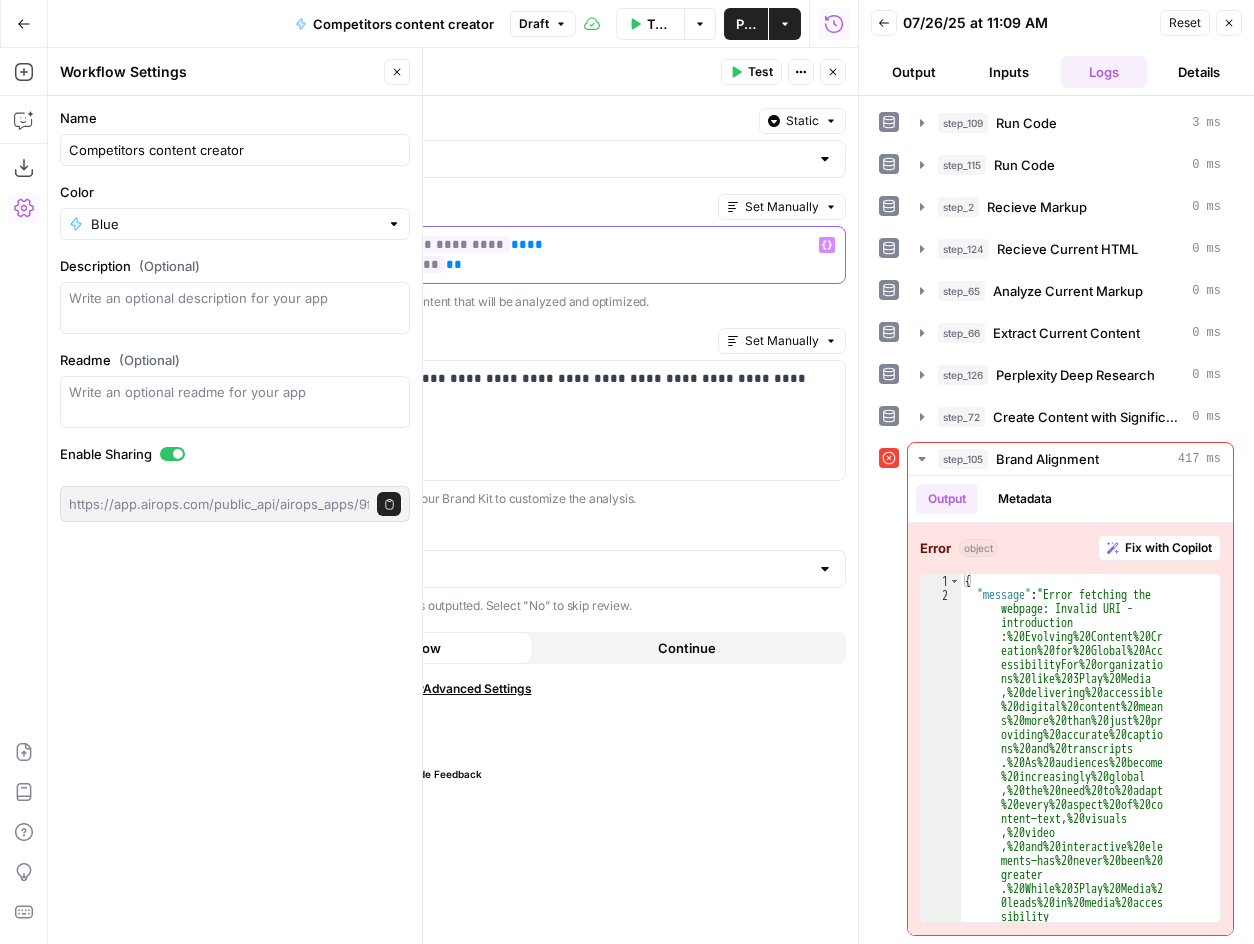 click on "**********" at bounding box center (461, 496) 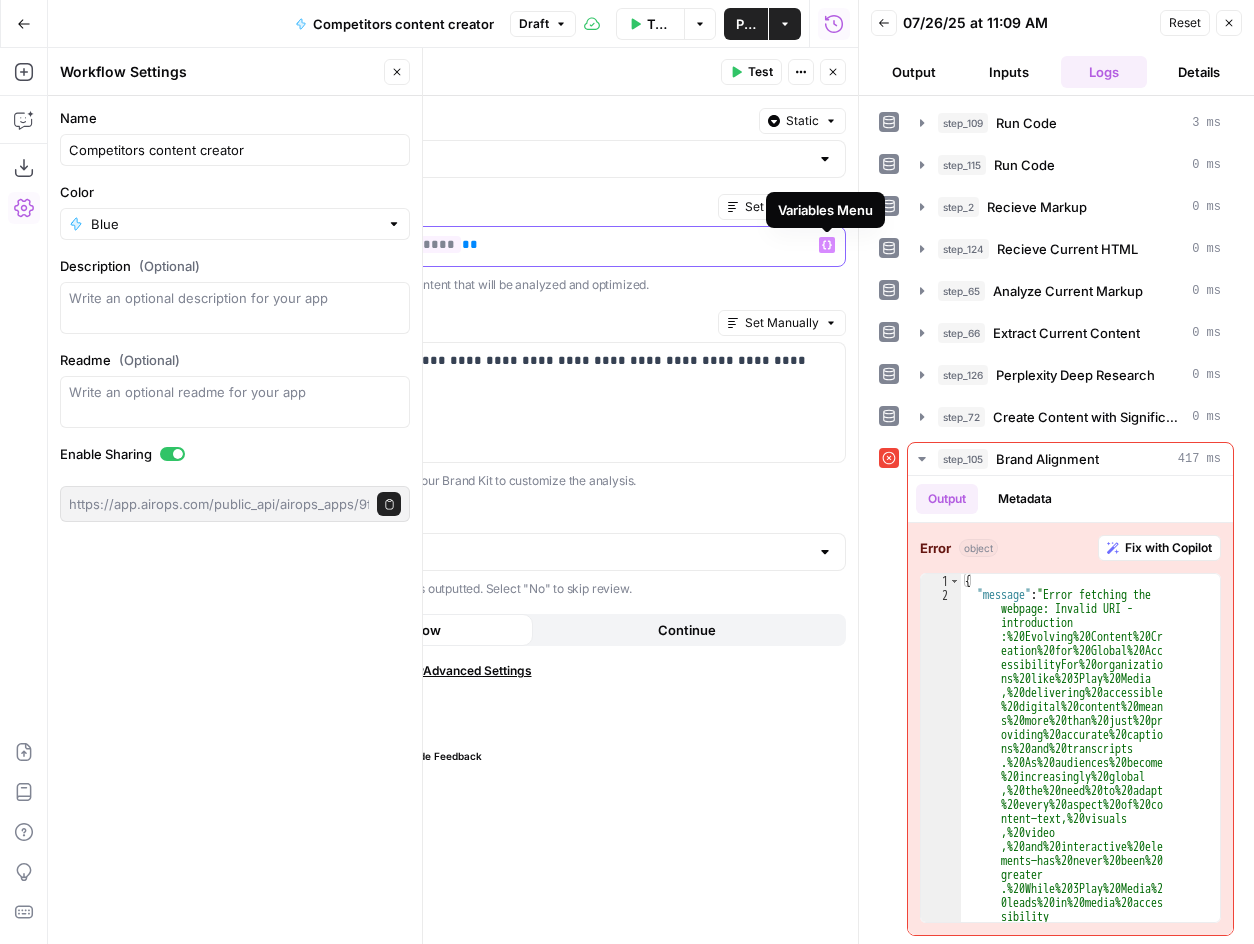 click on "**********" at bounding box center [461, 245] 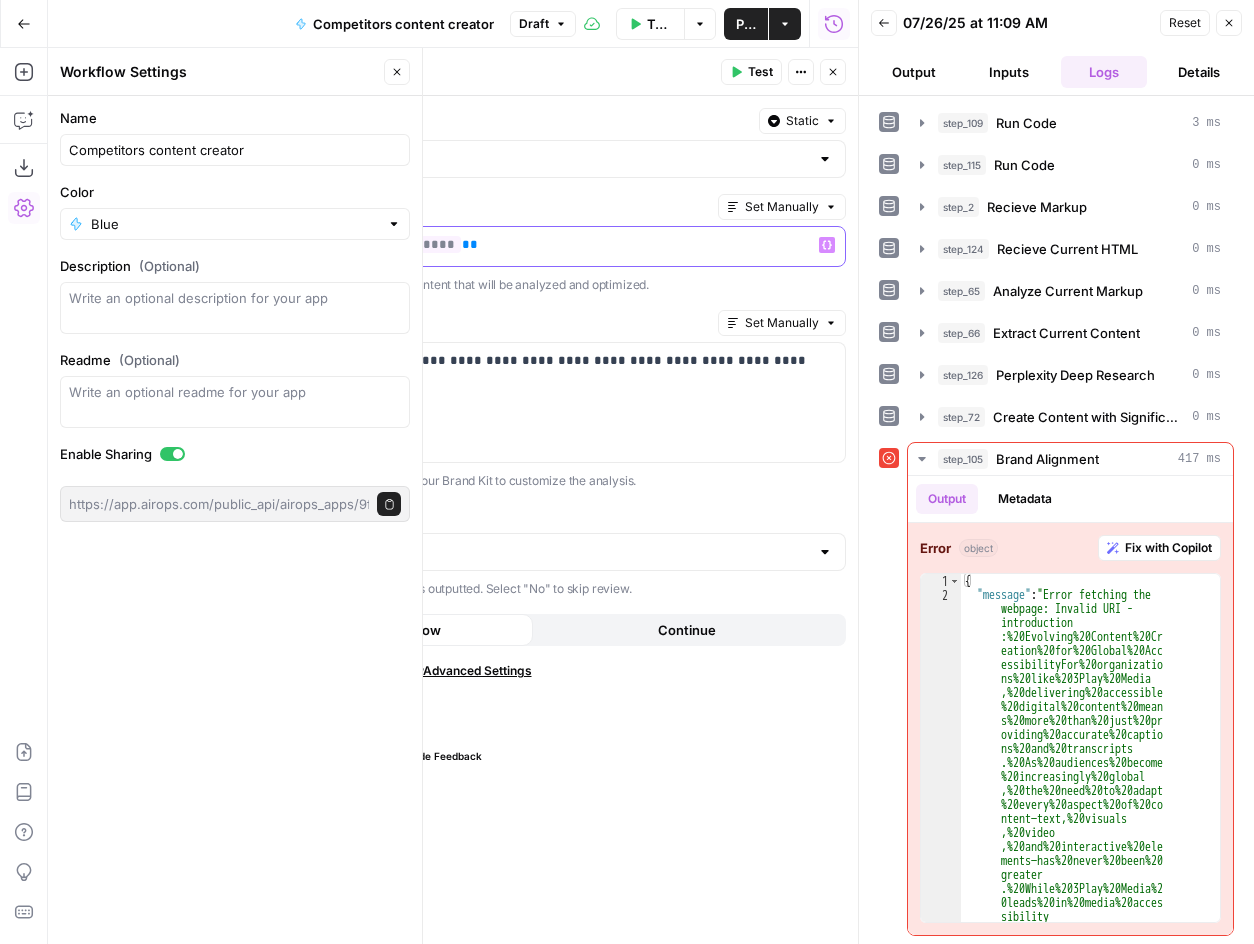 click on "**********" at bounding box center (461, 245) 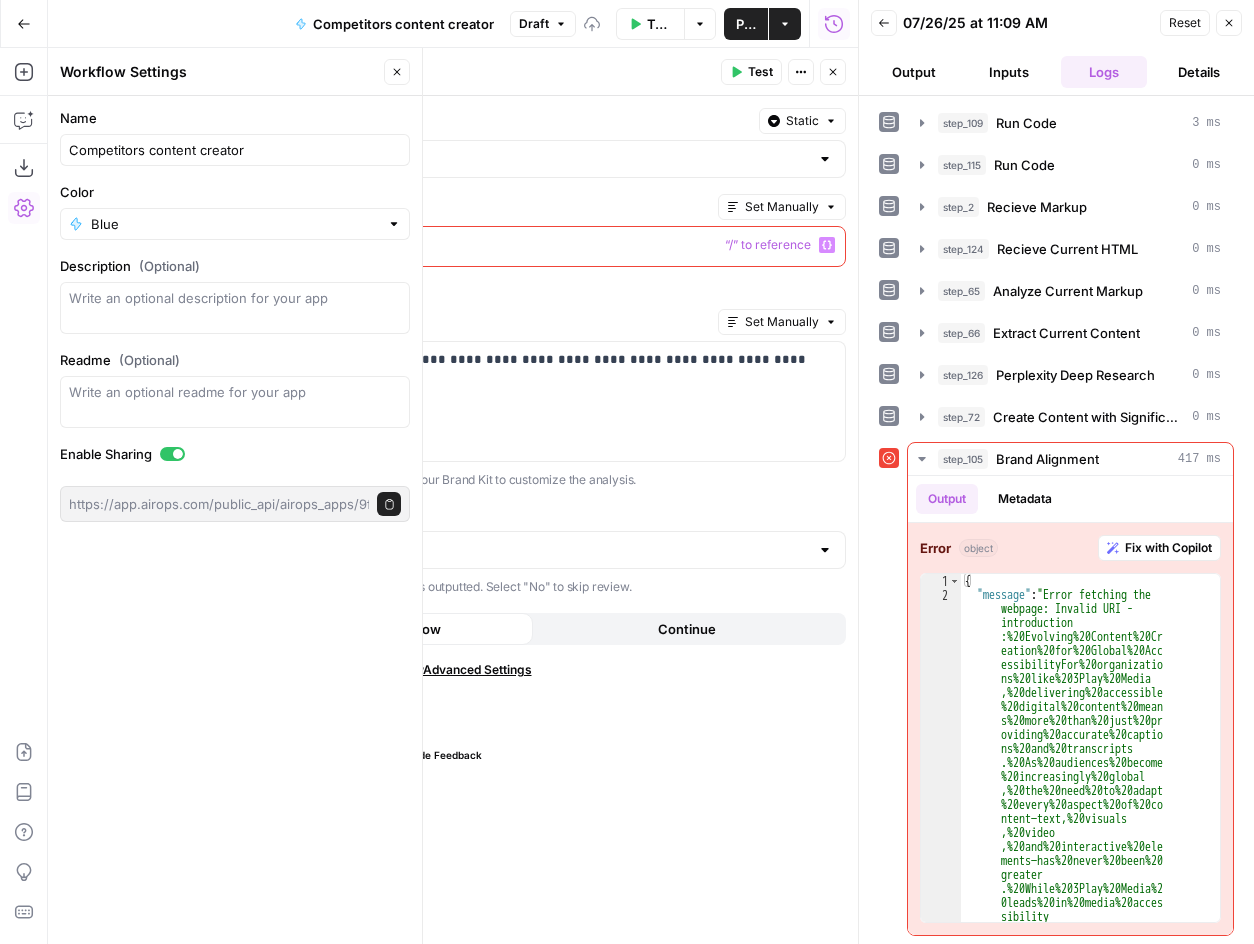 click 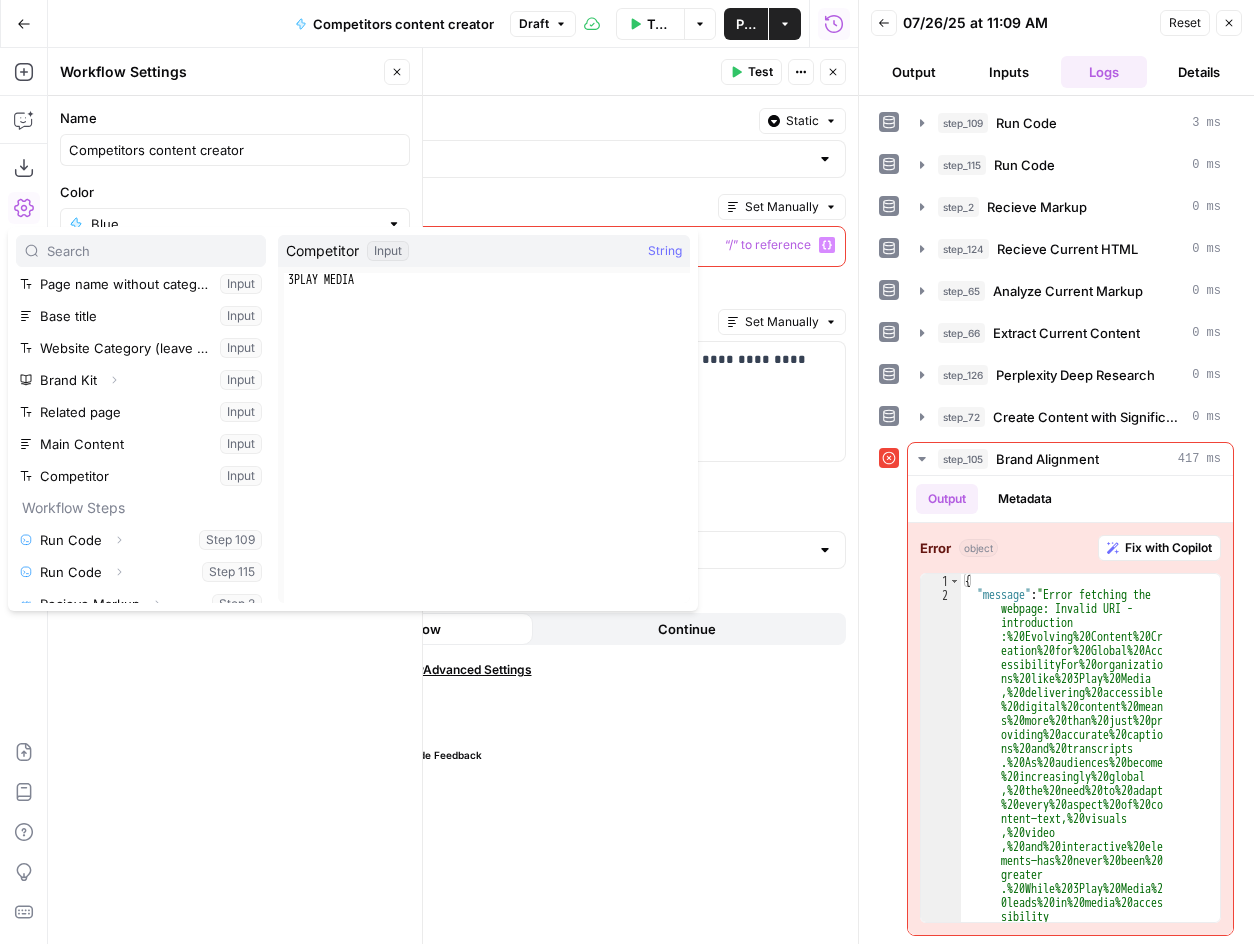 scroll, scrollTop: 214, scrollLeft: 0, axis: vertical 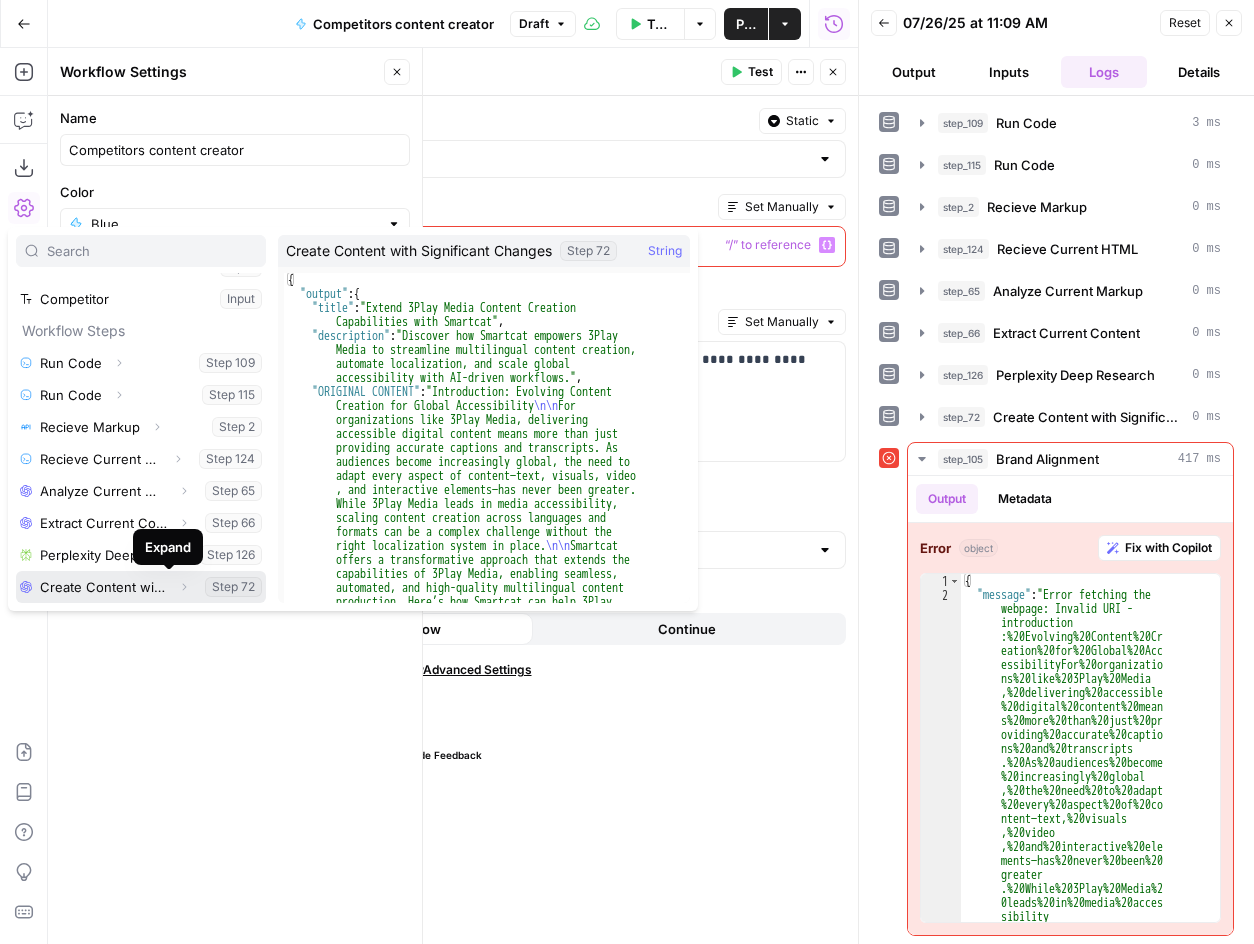 click 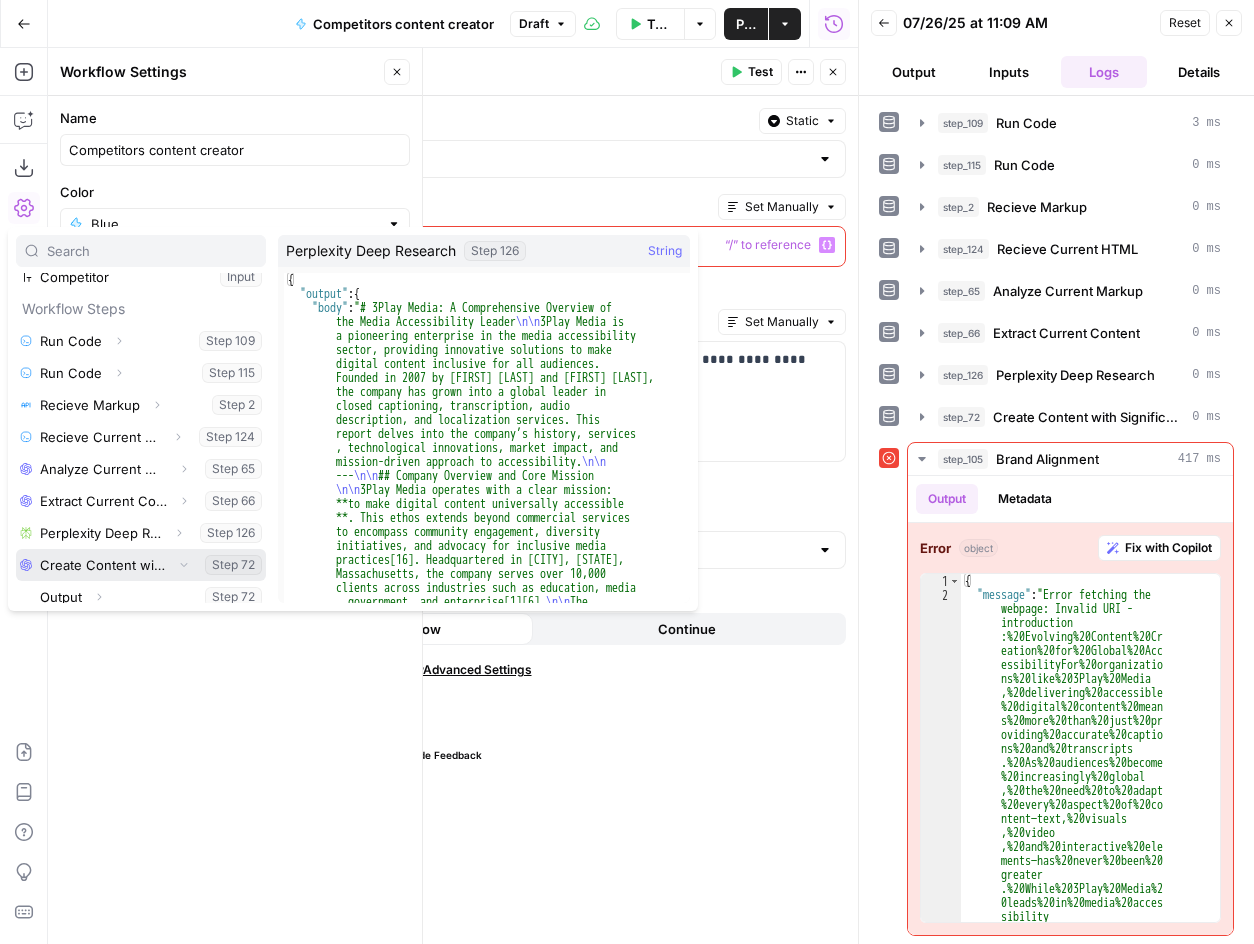scroll, scrollTop: 246, scrollLeft: 0, axis: vertical 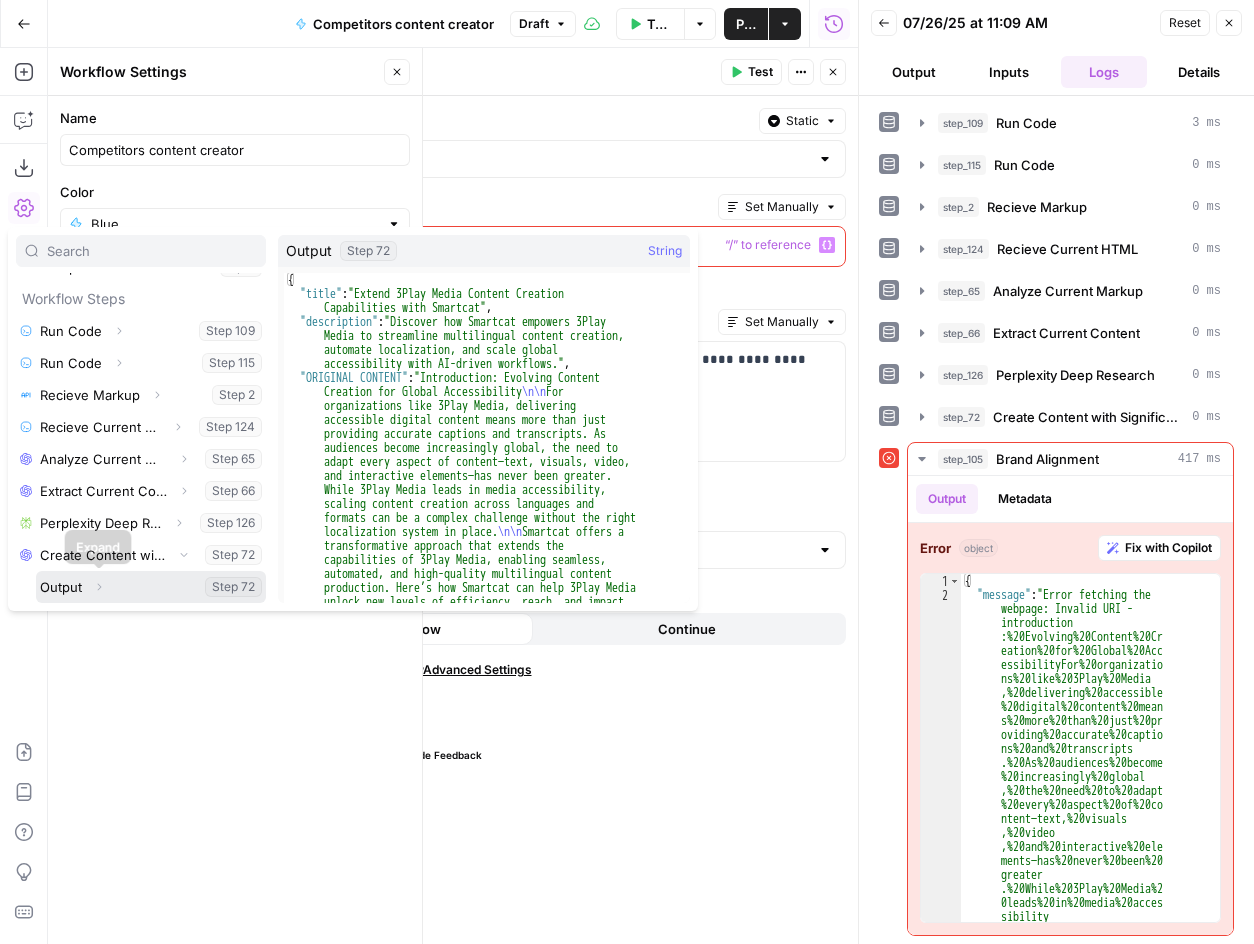 click 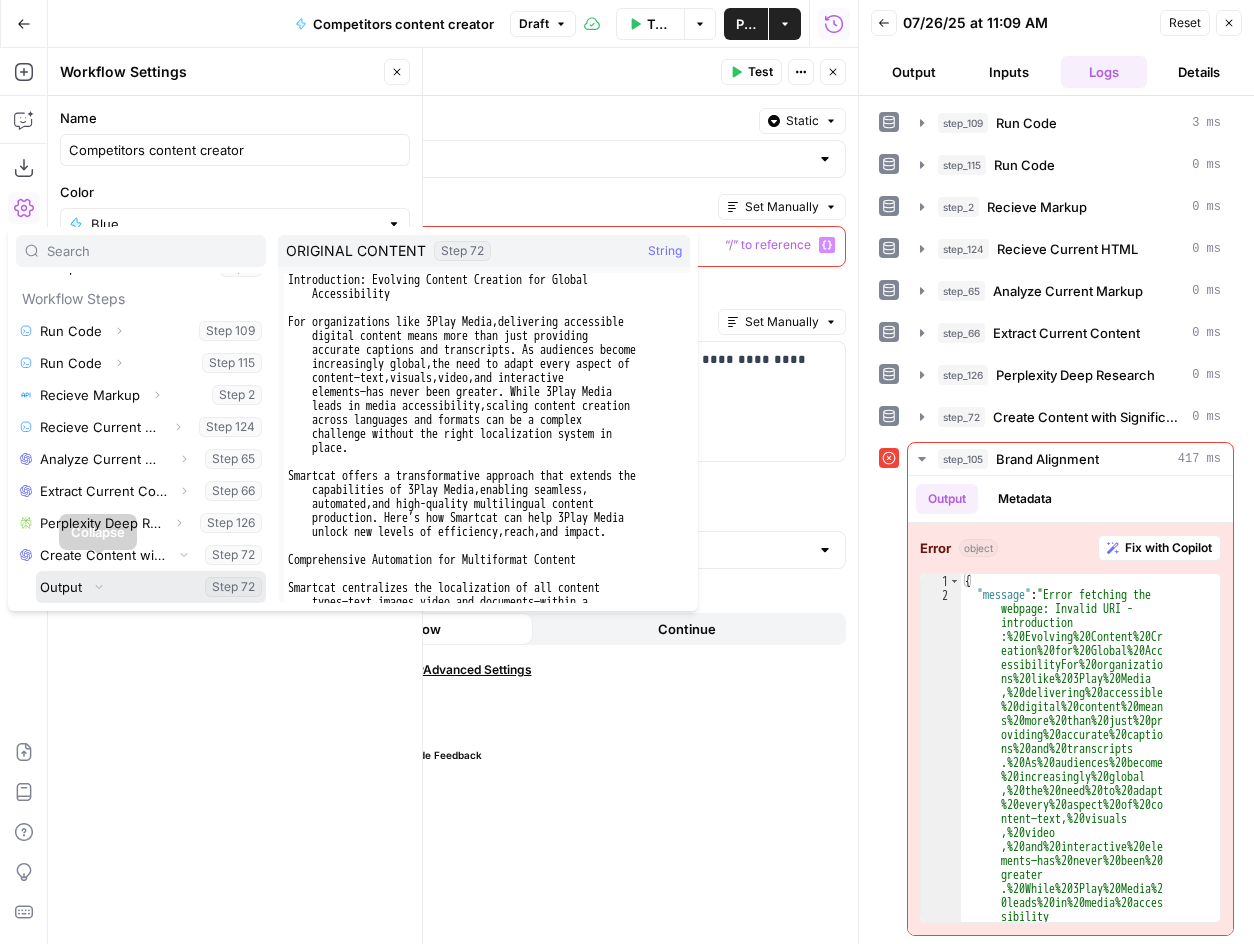 scroll, scrollTop: 342, scrollLeft: 0, axis: vertical 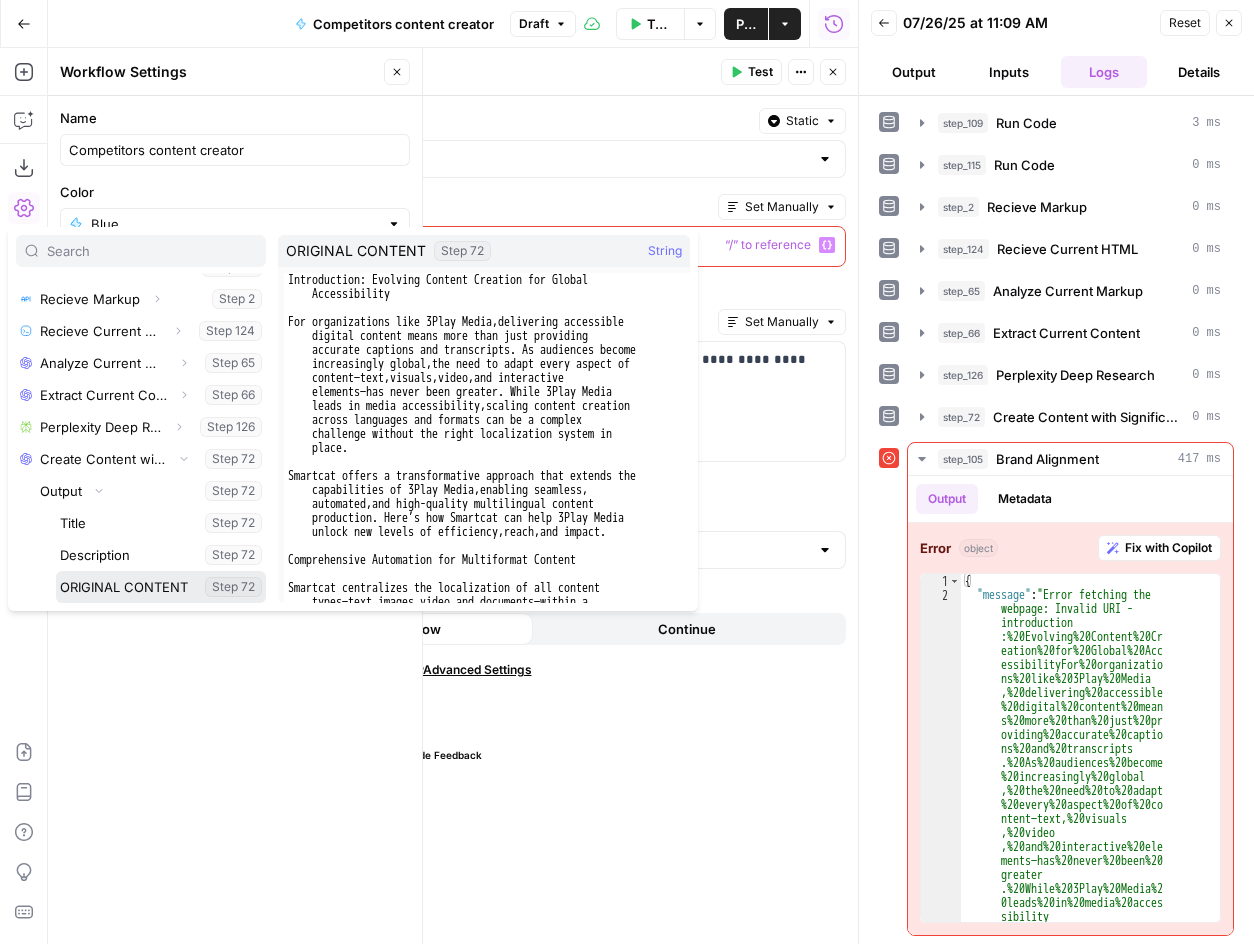 click at bounding box center [161, 587] 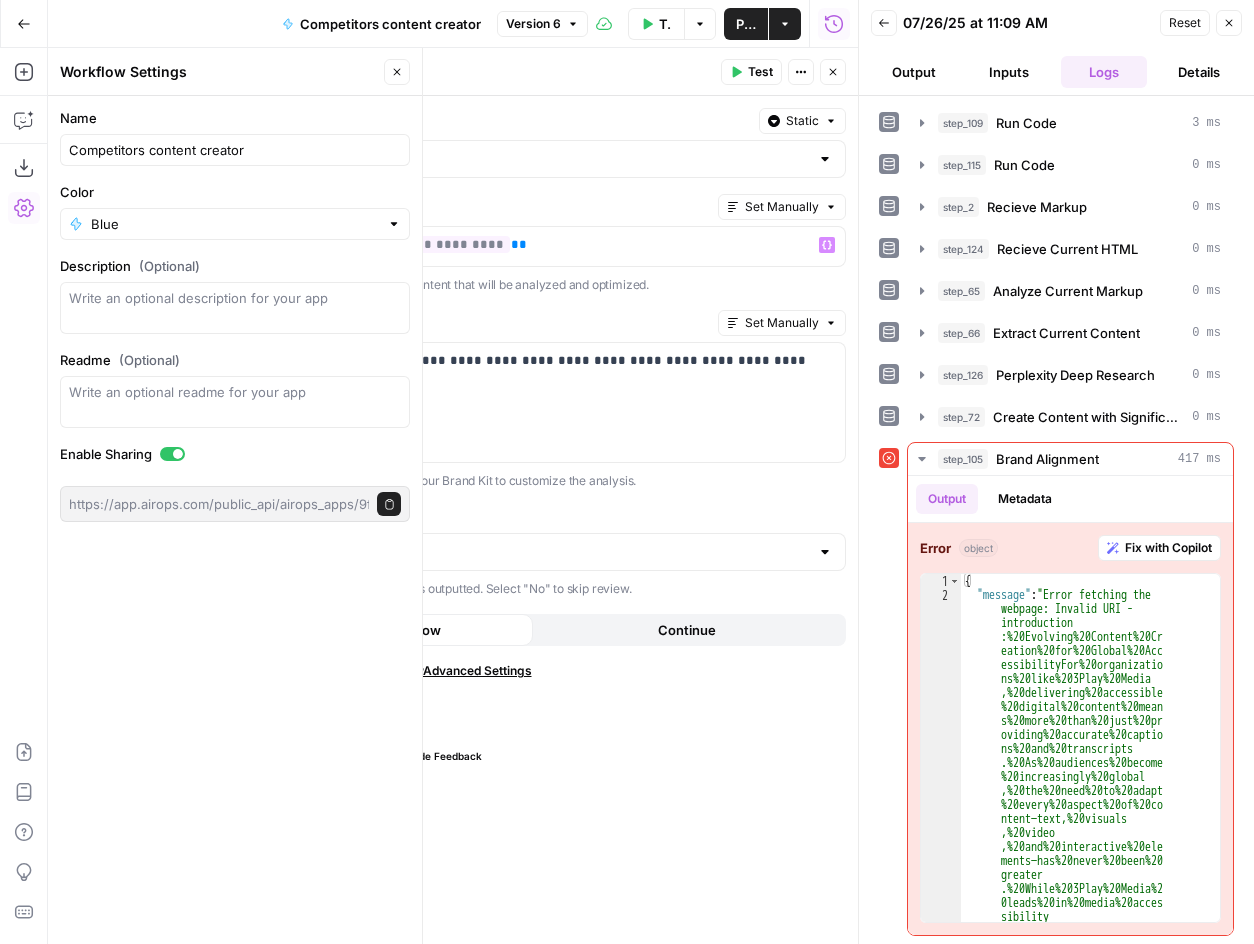 click on "Test" at bounding box center [760, 72] 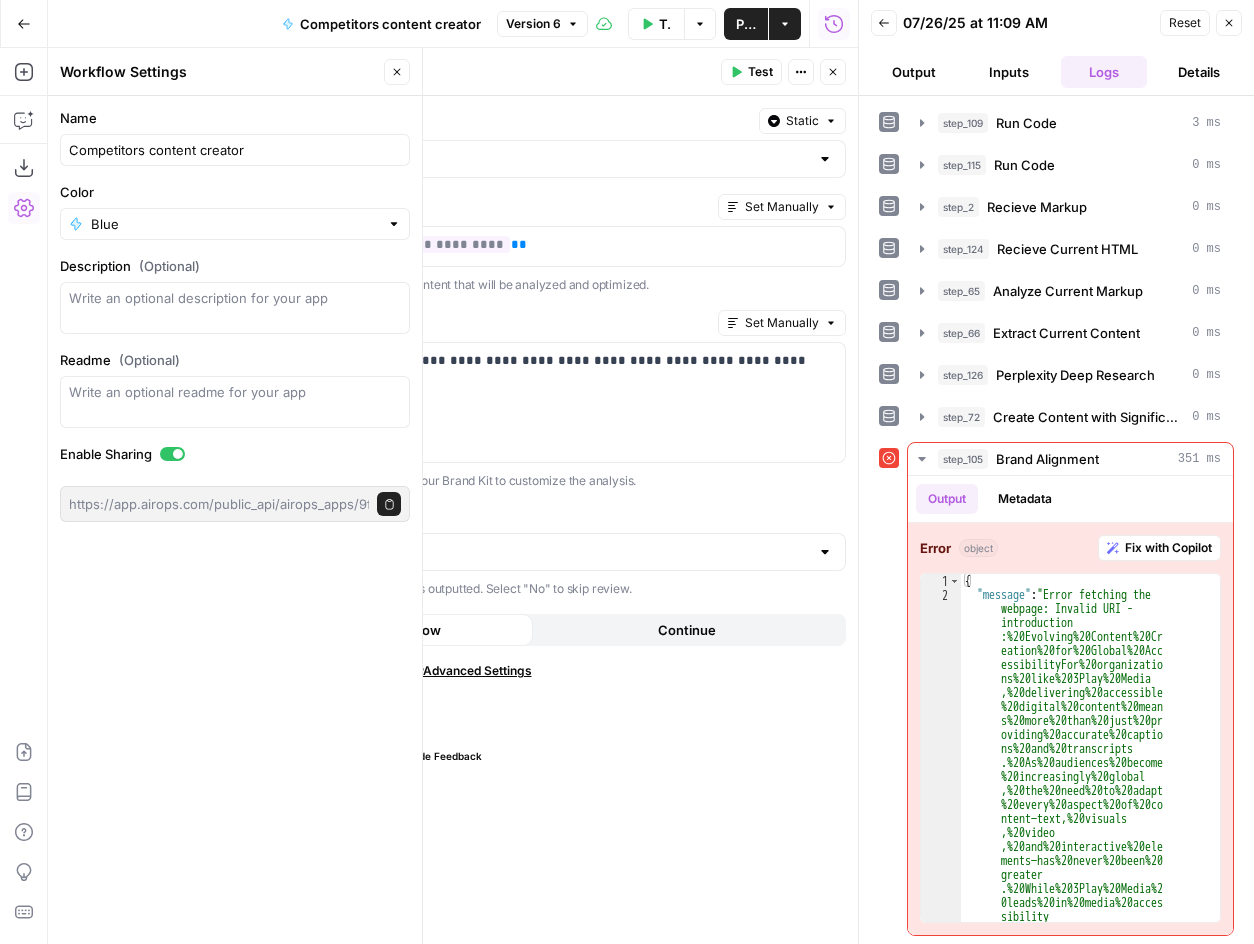 click on "Close" at bounding box center [833, 72] 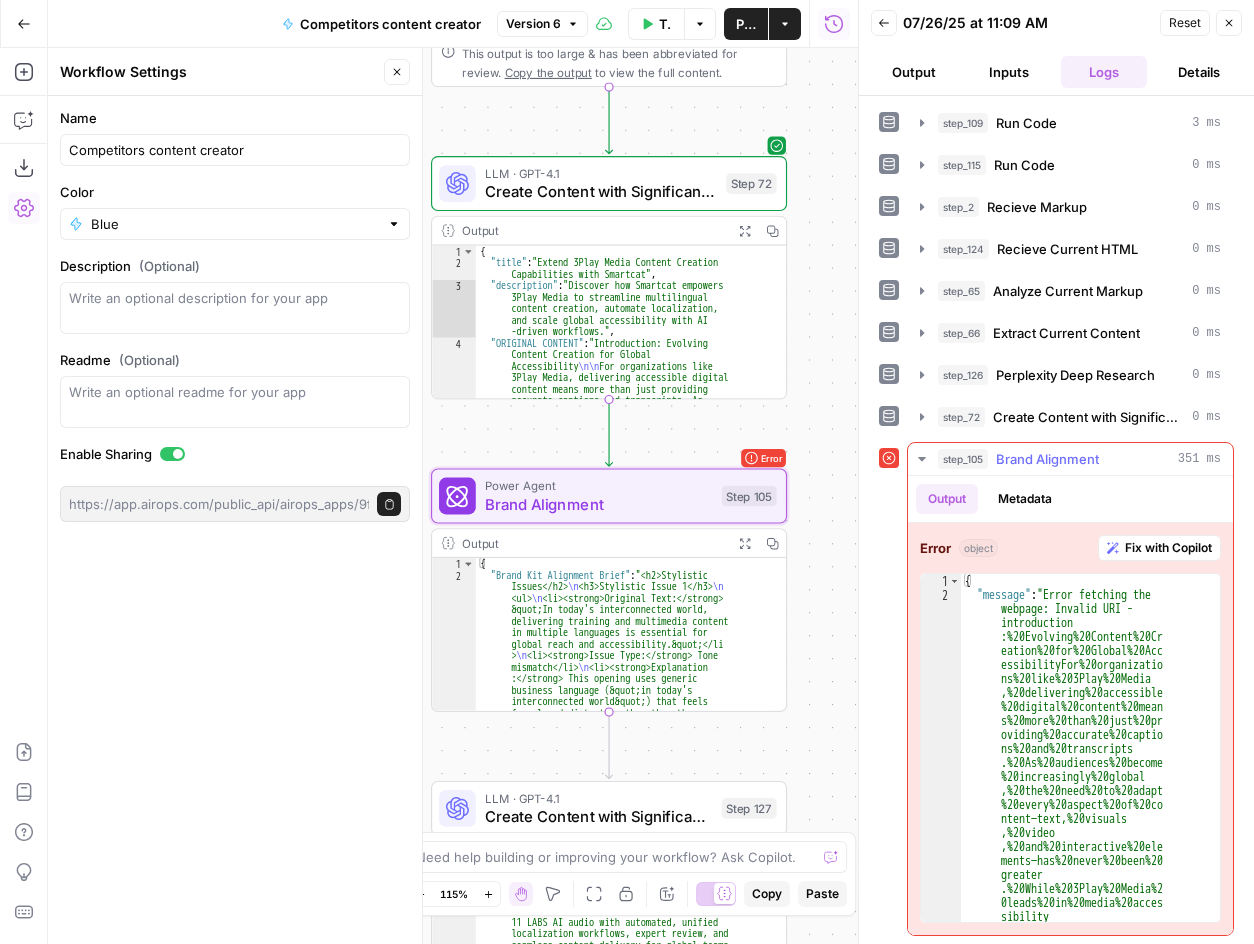 click on "Fix with Copilot" at bounding box center (1168, 548) 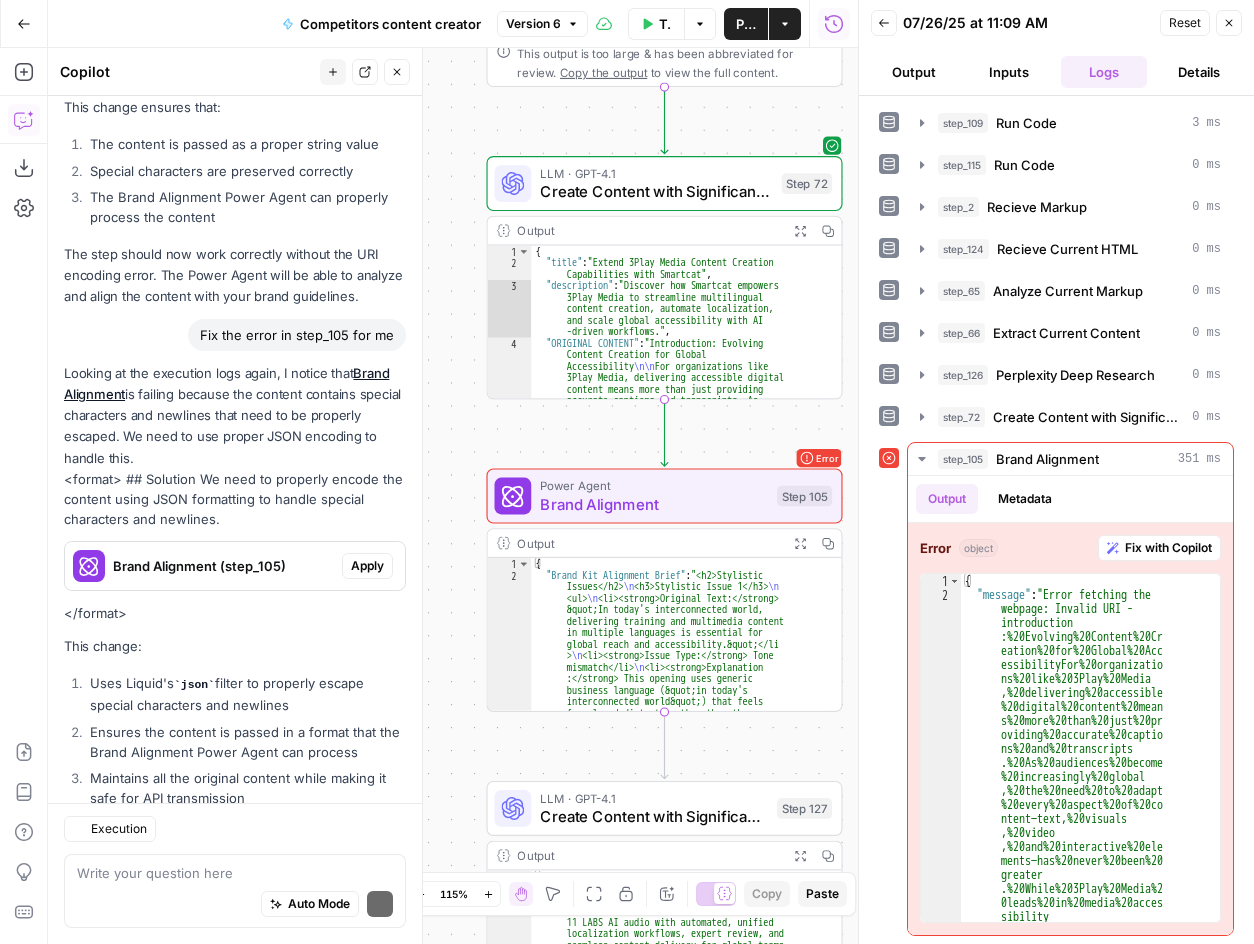 scroll, scrollTop: 1832, scrollLeft: 0, axis: vertical 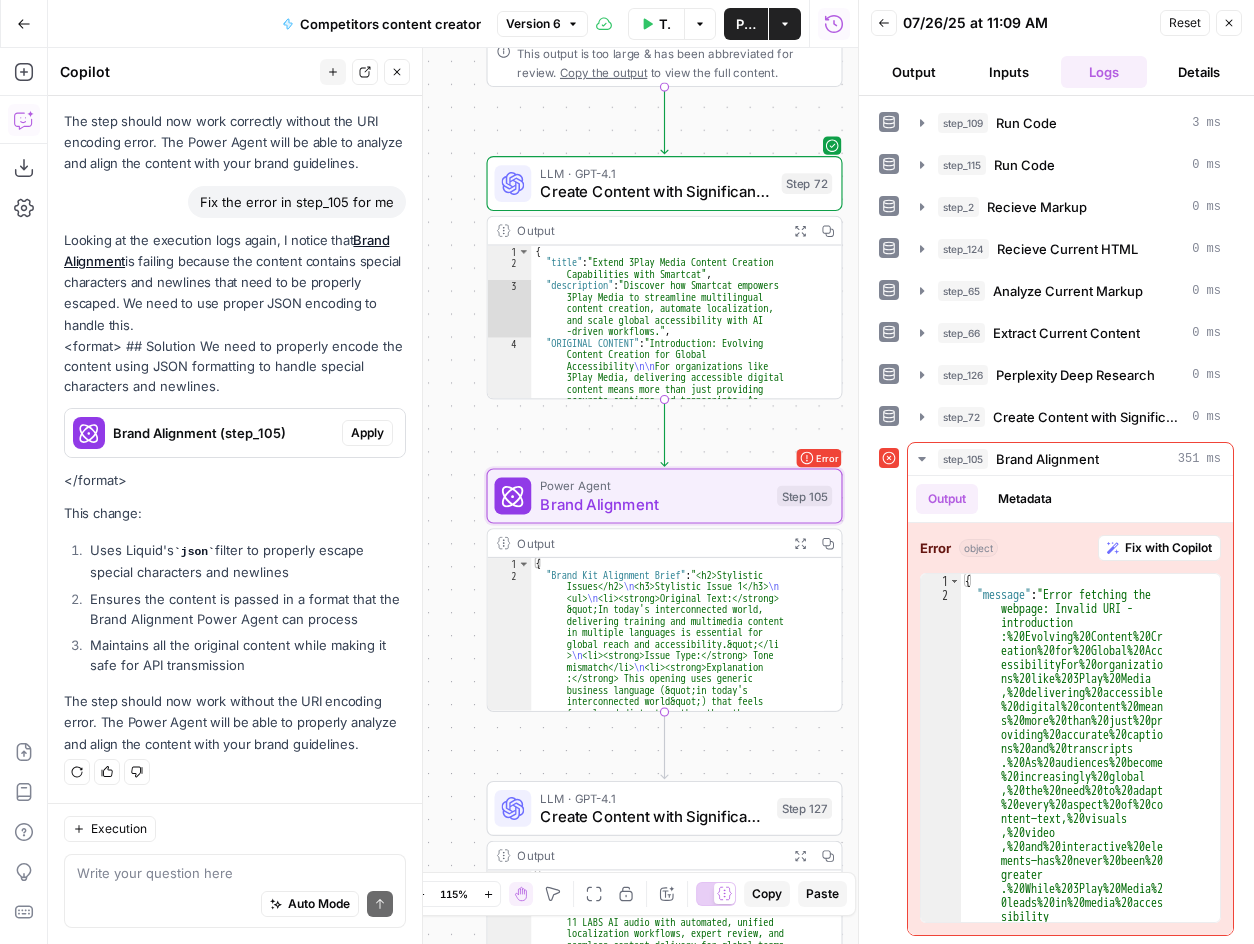 click on "Apply" at bounding box center [367, 433] 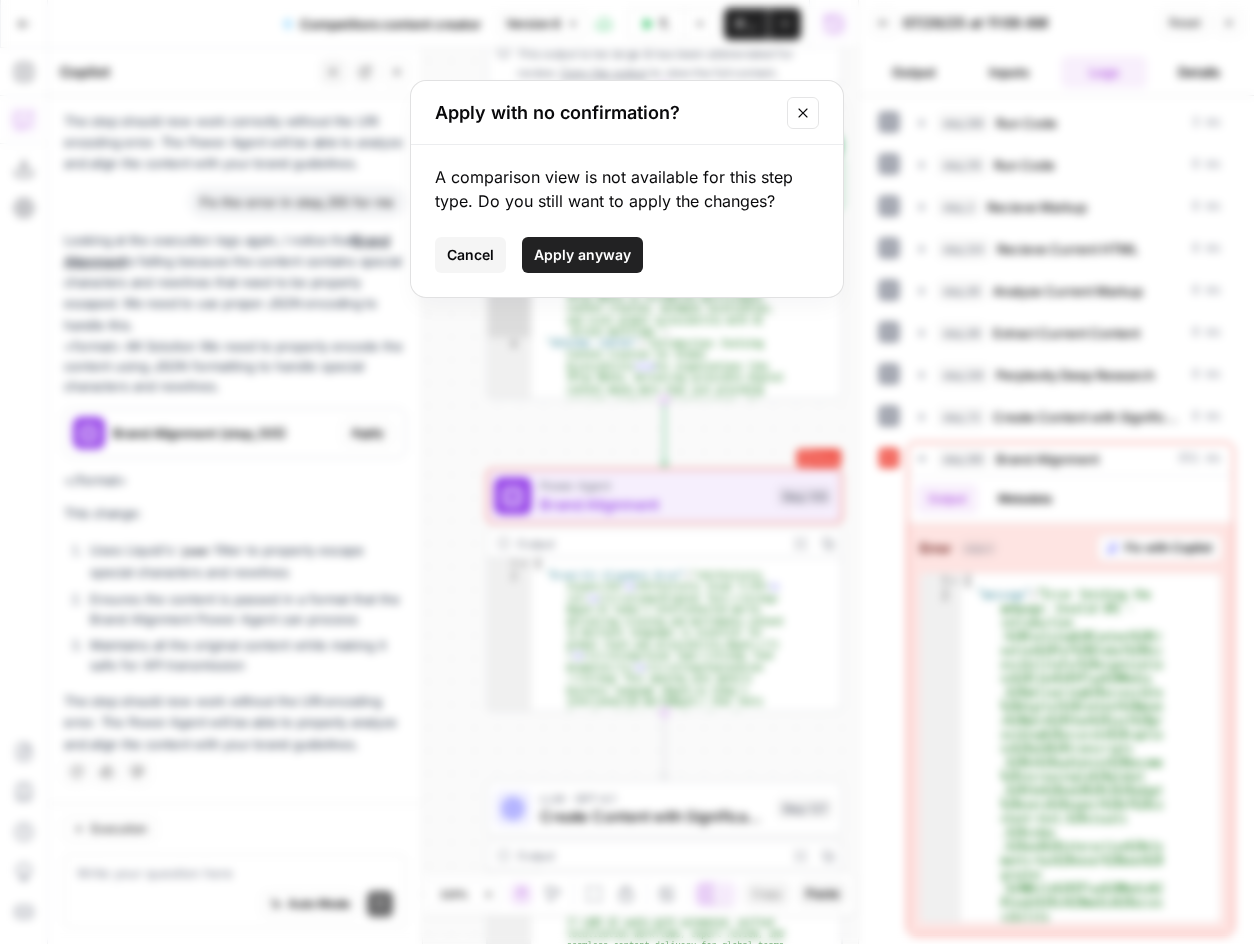 click on "Apply anyway" at bounding box center (582, 255) 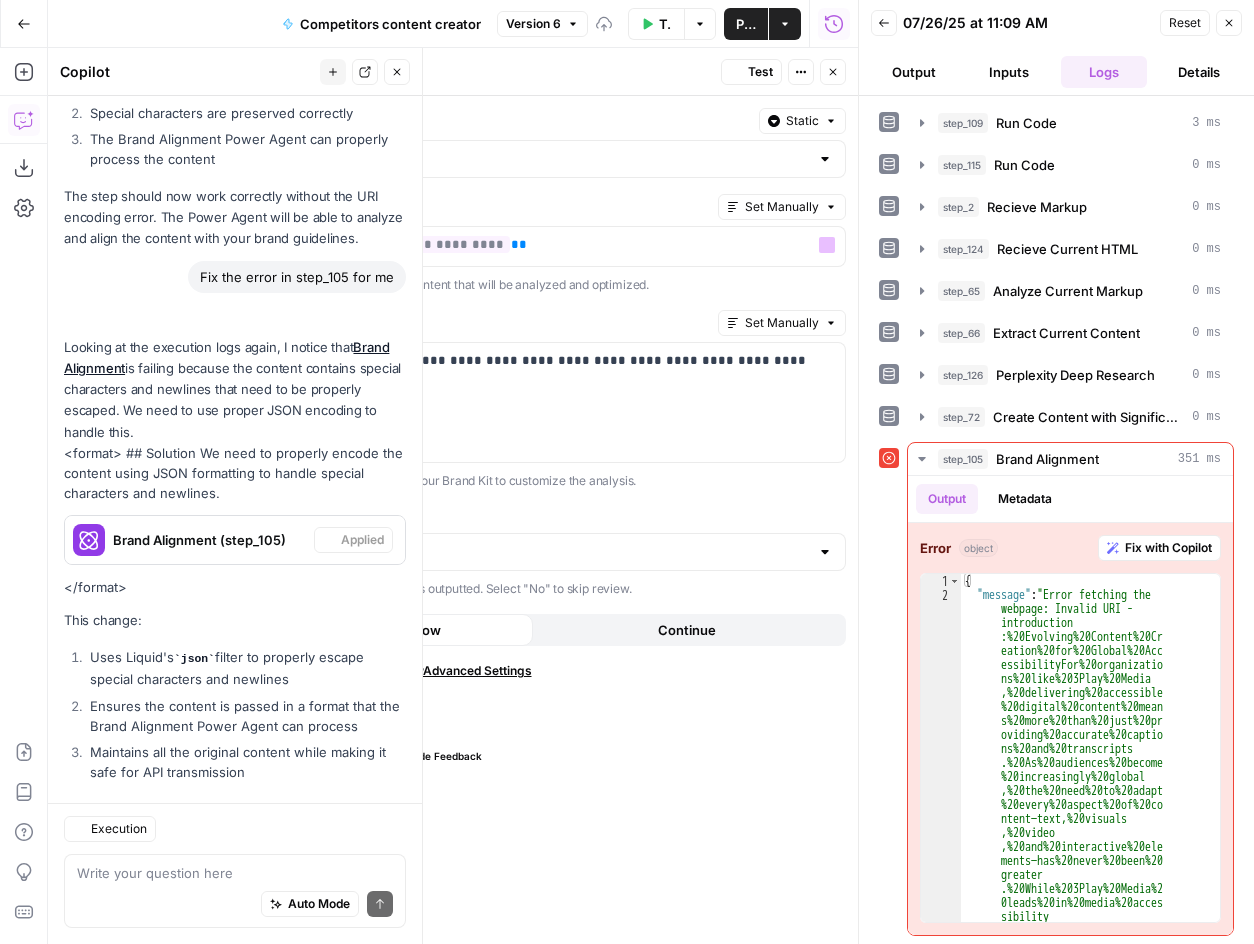 scroll, scrollTop: 1864, scrollLeft: 0, axis: vertical 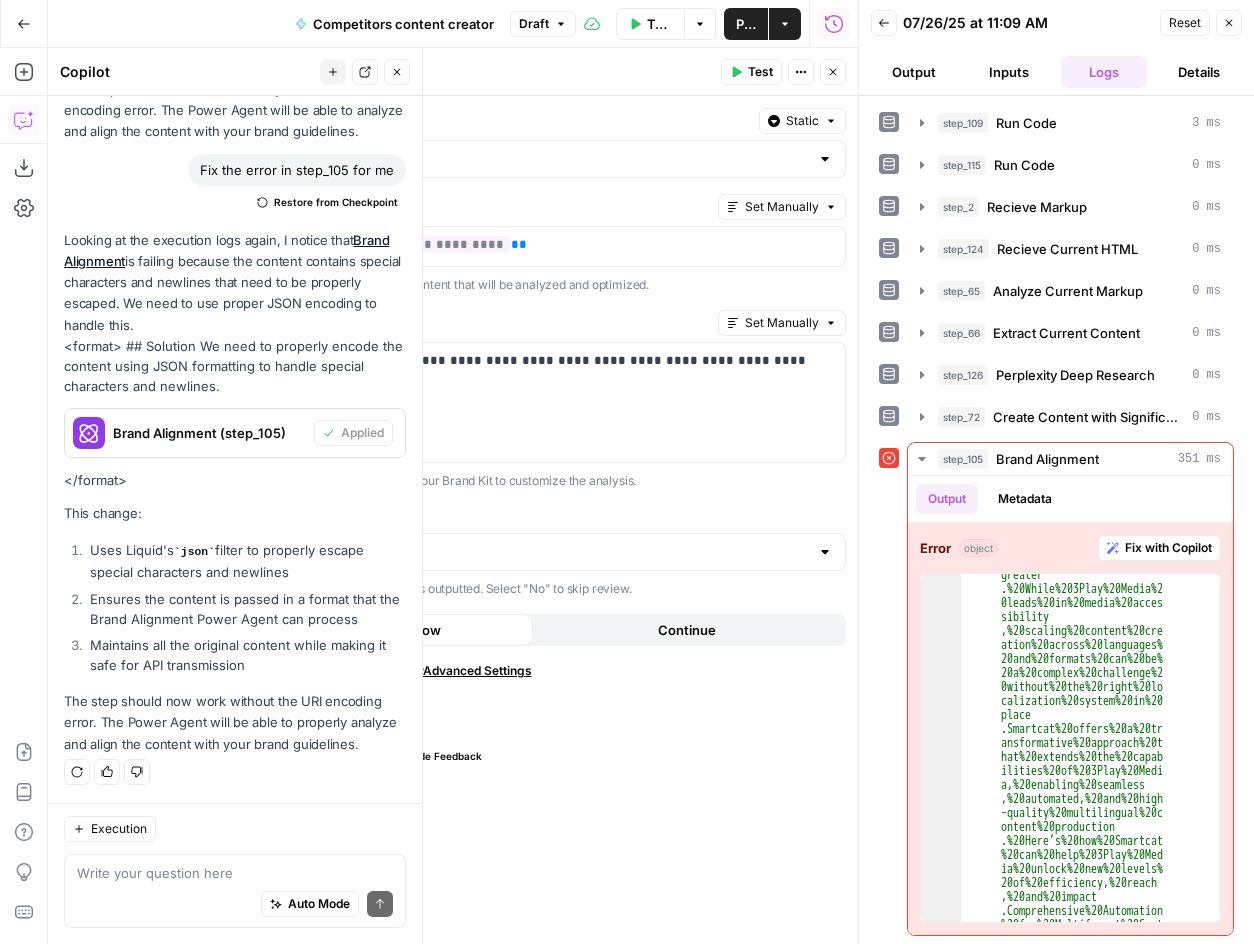 click 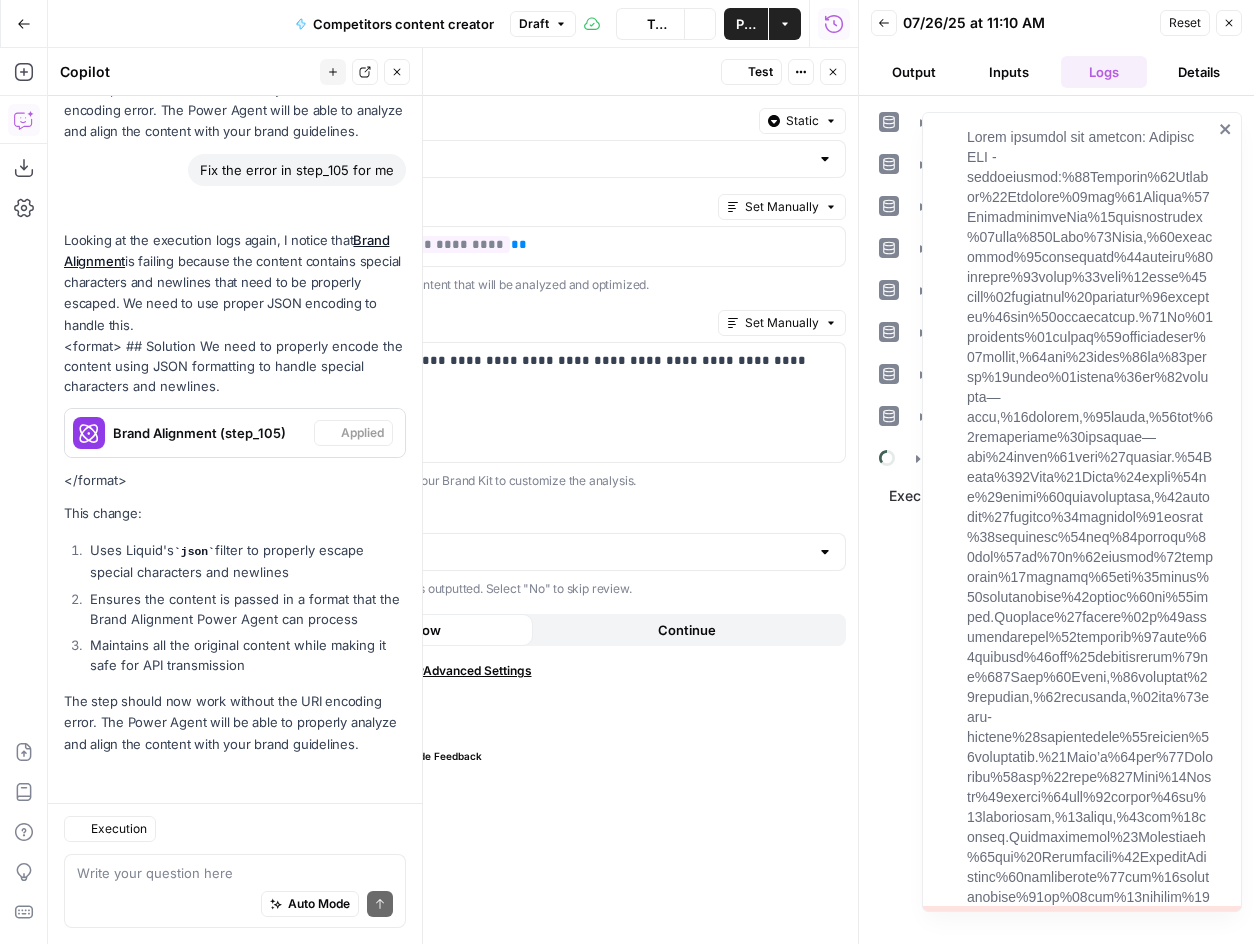 scroll, scrollTop: 1864, scrollLeft: 0, axis: vertical 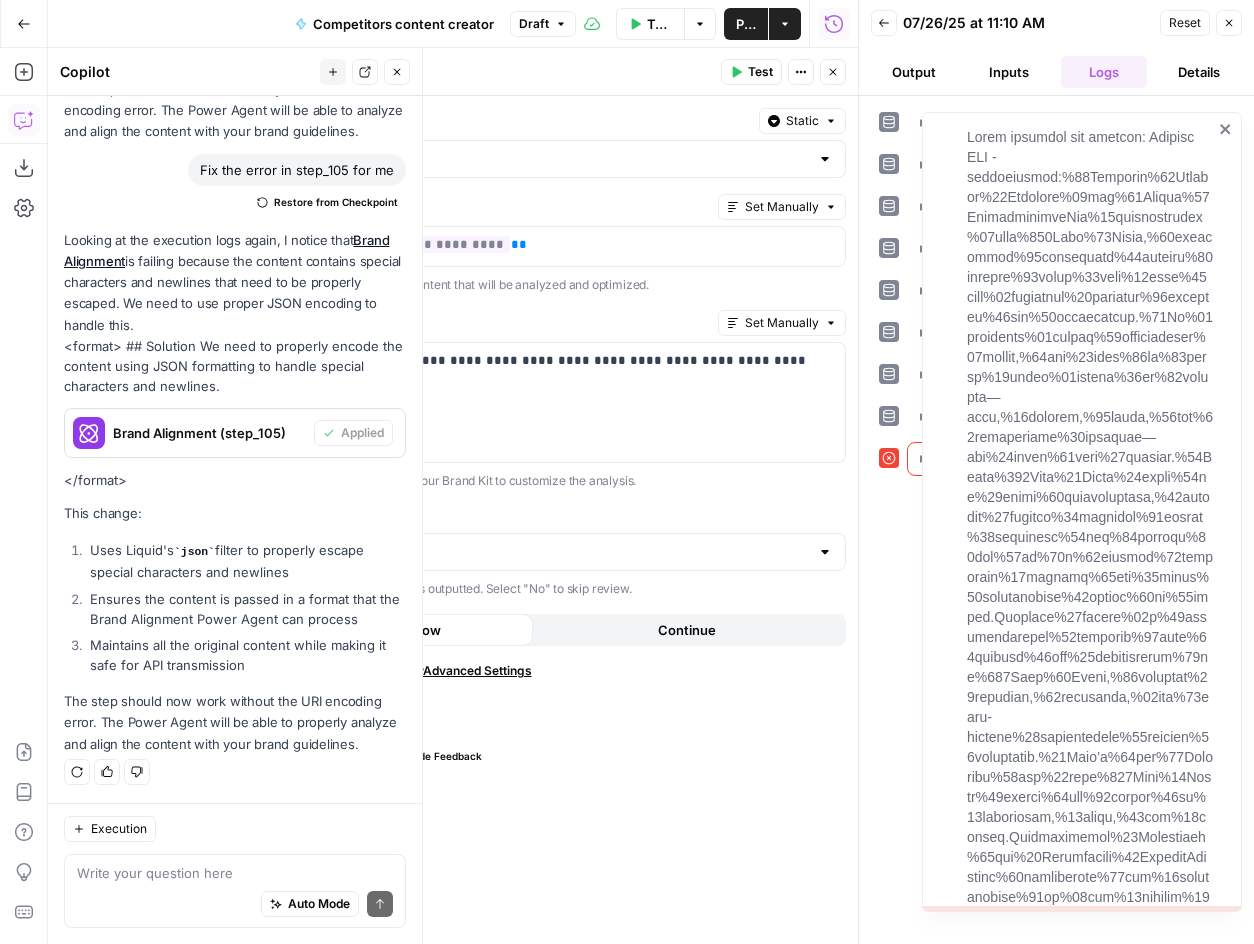 click at bounding box center (1082, 512) 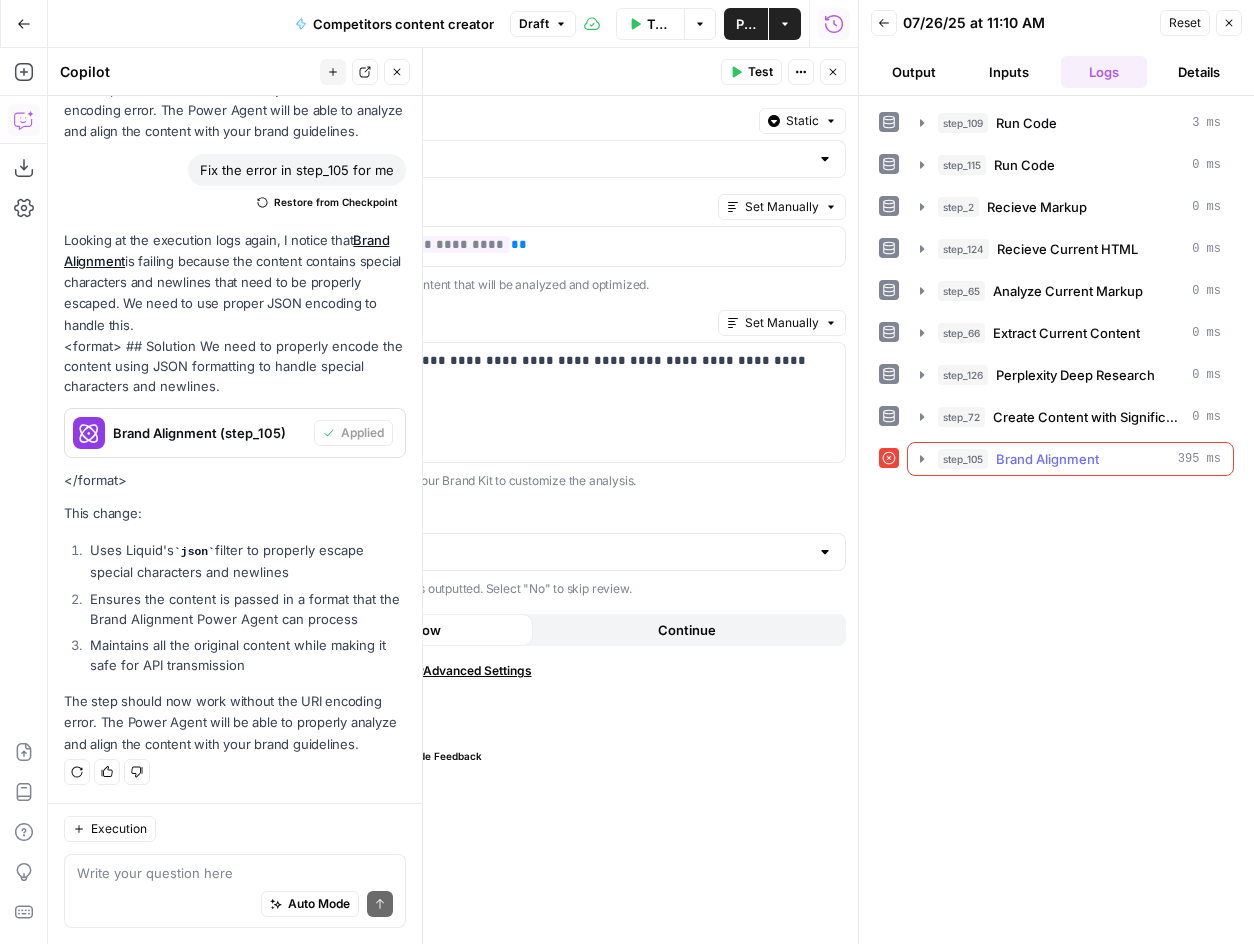 click on "step_105 Brand Alignment 395 ms" at bounding box center (1079, 459) 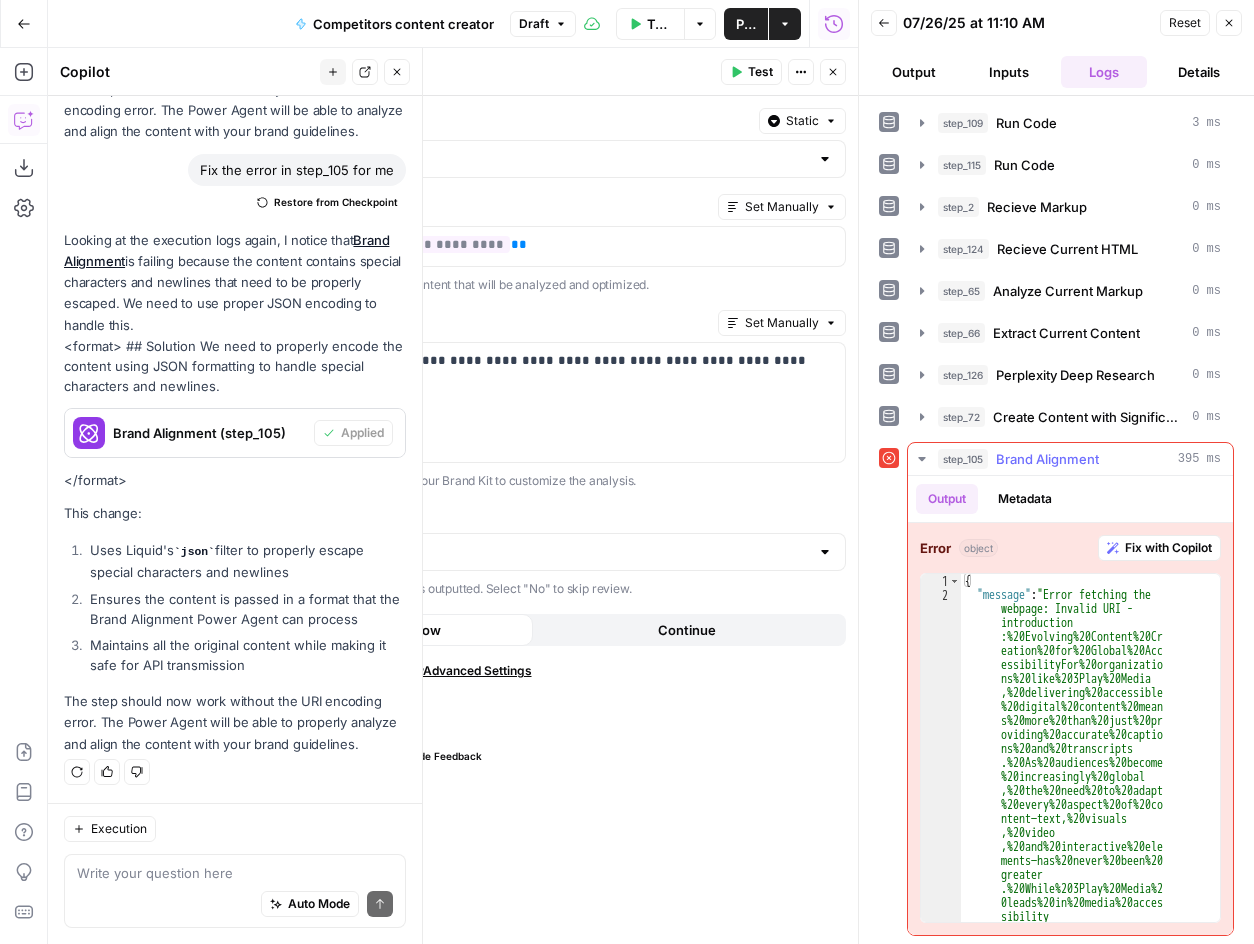 click on "Fix with Copilot" at bounding box center (1168, 548) 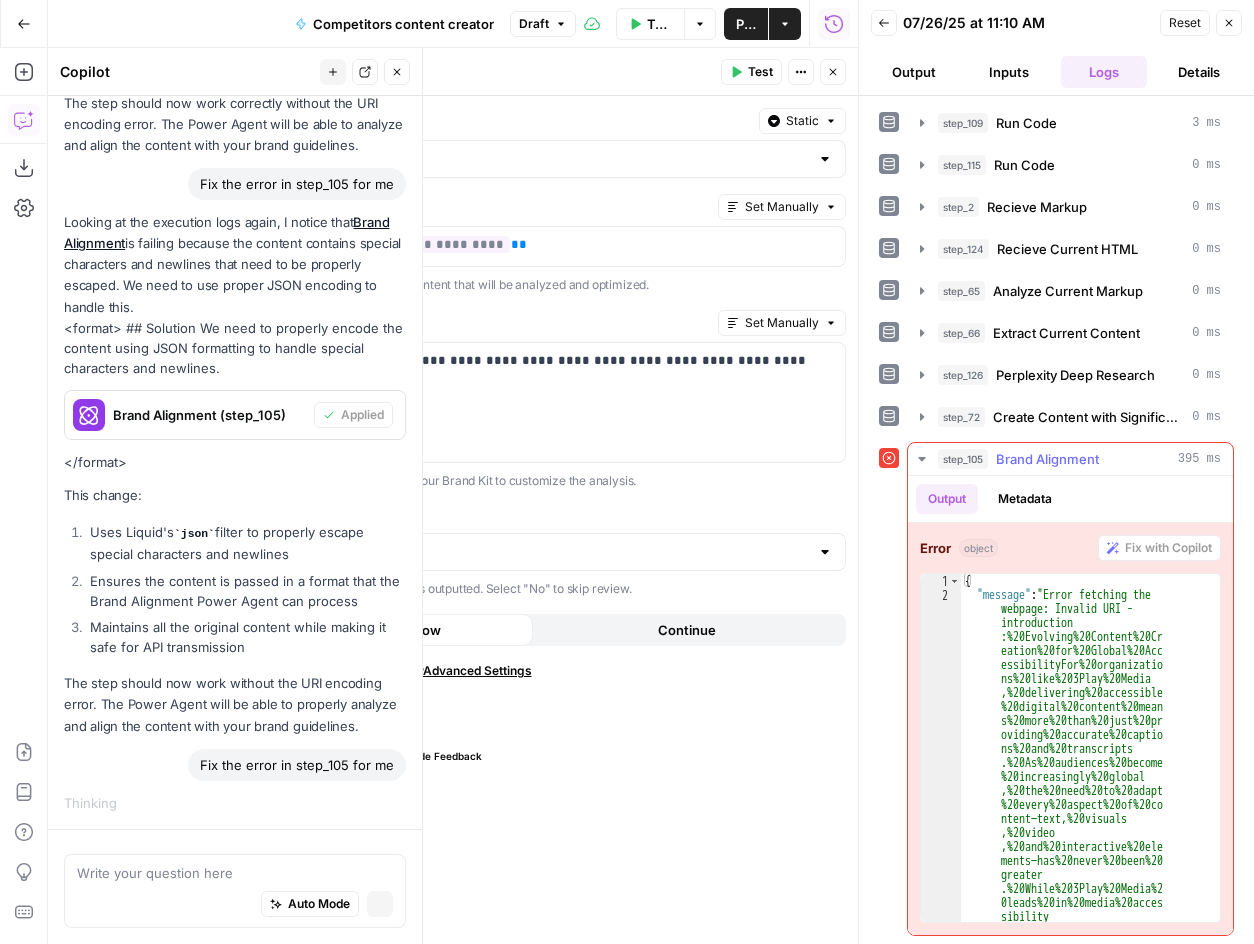 scroll, scrollTop: 1754, scrollLeft: 0, axis: vertical 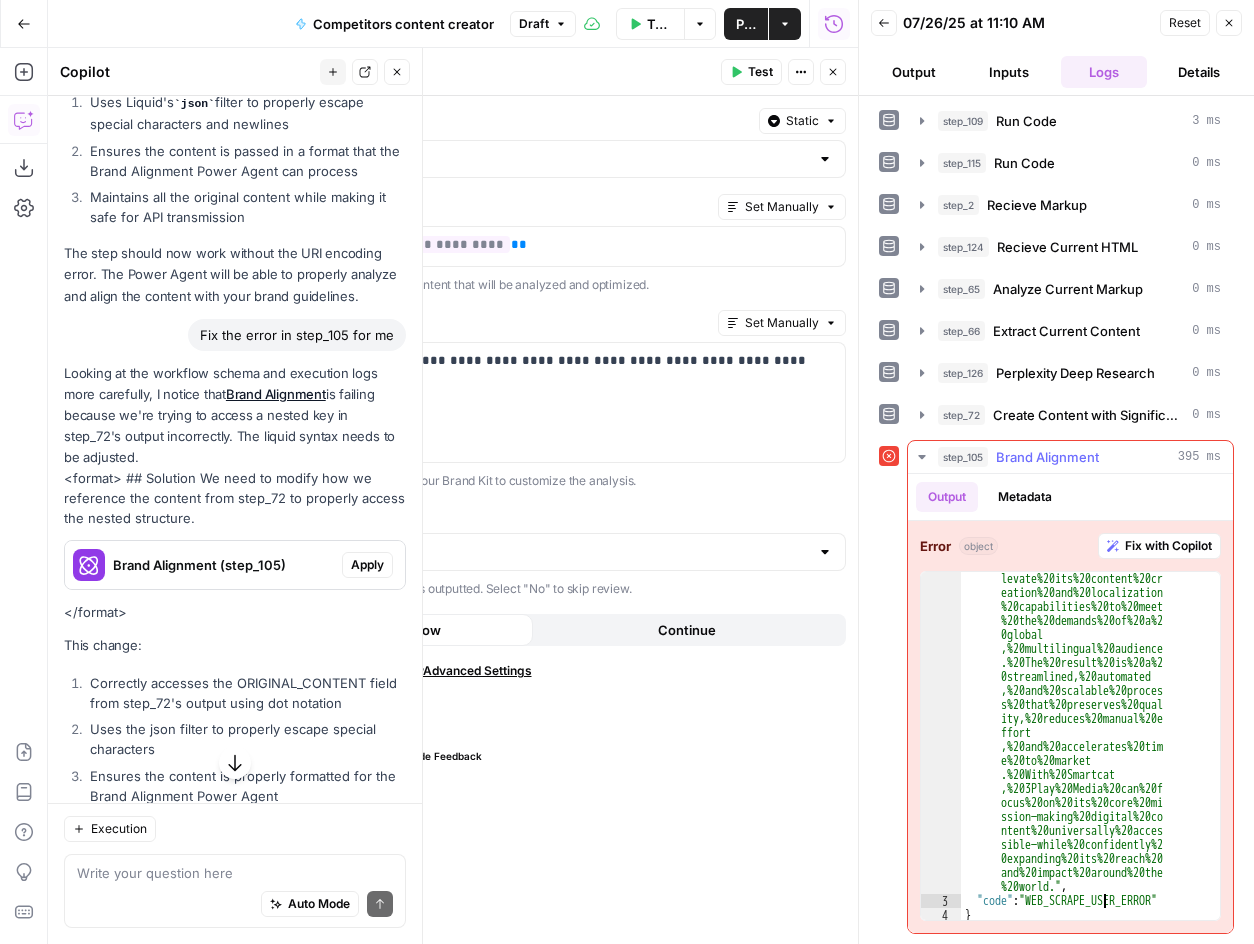 click on ""message" :  "Error fetching the         webpage: Invalid URI -         introduction        :%20Evolving%20Content%20Cr        eation%20for%20Global%20Acc        essibilityFor%20organizatio        ns%20like%203Play%20Media        ,%20delivering%20accessible        %20digital%20content%20mean        s%20more%20than%20just%20pr        oviding%20accurate%20captio        ns%20and%20transcripts        .%20As%20audiences%20become        %20increasingly%20global        ,%20the%20need%20to%20adapt        %20every%20aspect%20of%20co        ntent—text,%20visuals        ,%20video        ,%20and%20interactive%20ele        ments—has%20never%20been%20        greater        .%20While%203Play%20Media%2        0leads%20in%20media%20acces        sibility        ,%20scaling%20content%20cre        ation%20across%20languages%        20and%20formats%20can%20be% place , }" at bounding box center (1083, -429) 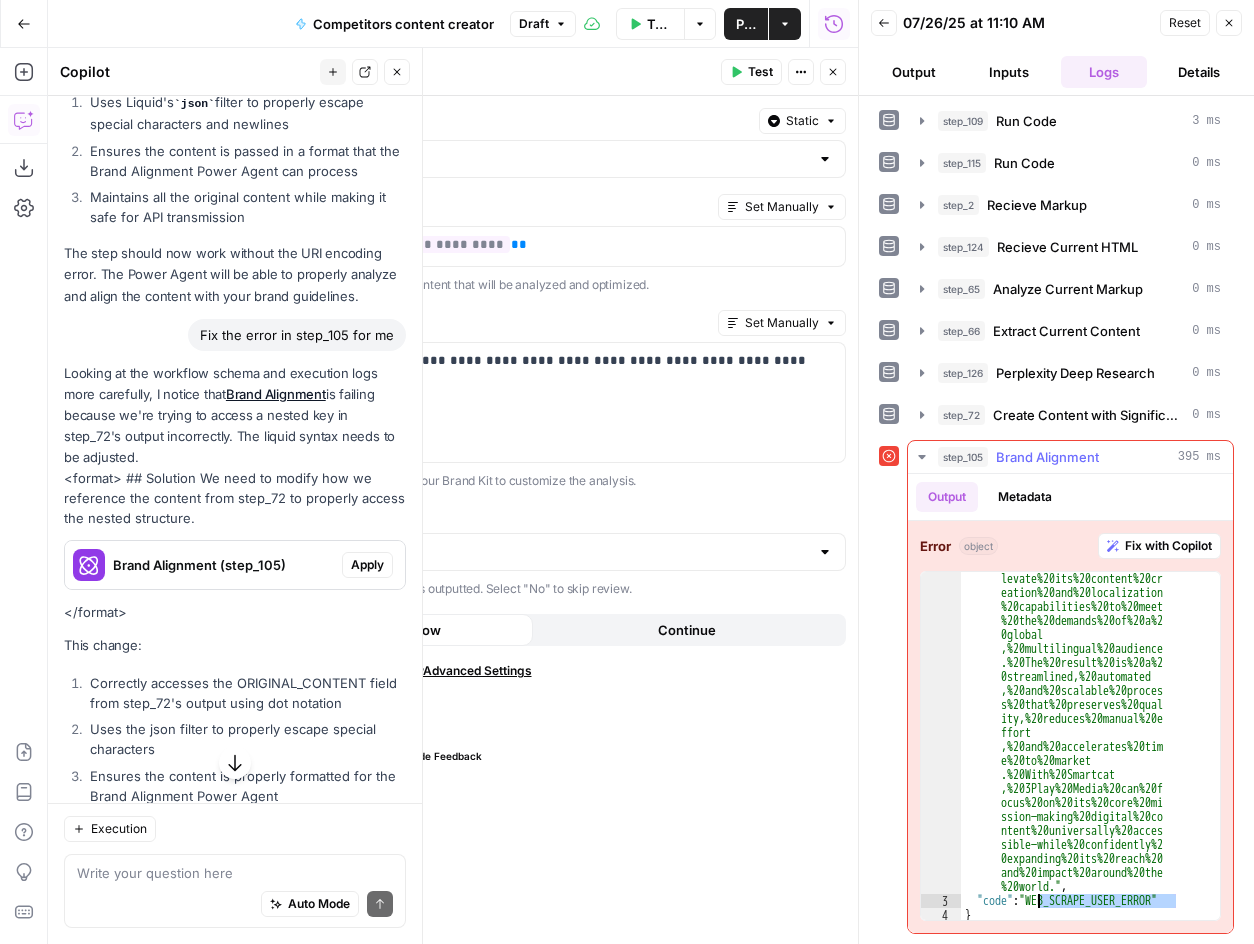 click on ""message" :  "Error fetching the         webpage: Invalid URI -         introduction        :%20Evolving%20Content%20Cr        eation%20for%20Global%20Acc        essibilityFor%20organizatio        ns%20like%203Play%20Media        ,%20delivering%20accessible        %20digital%20content%20mean        s%20more%20than%20just%20pr        oviding%20accurate%20captio        ns%20and%20transcripts        .%20As%20audiences%20become        %20increasingly%20global        ,%20the%20need%20to%20adapt        %20every%20aspect%20of%20co        ntent—text,%20visuals        ,%20video        ,%20and%20interactive%20ele        ments—has%20never%20been%20        greater        .%20While%203Play%20Media%2        0leads%20in%20media%20acces        sibility        ,%20scaling%20content%20cre        ation%20across%20languages%        20and%20formats%20can%20be% place , }" at bounding box center (1083, -429) 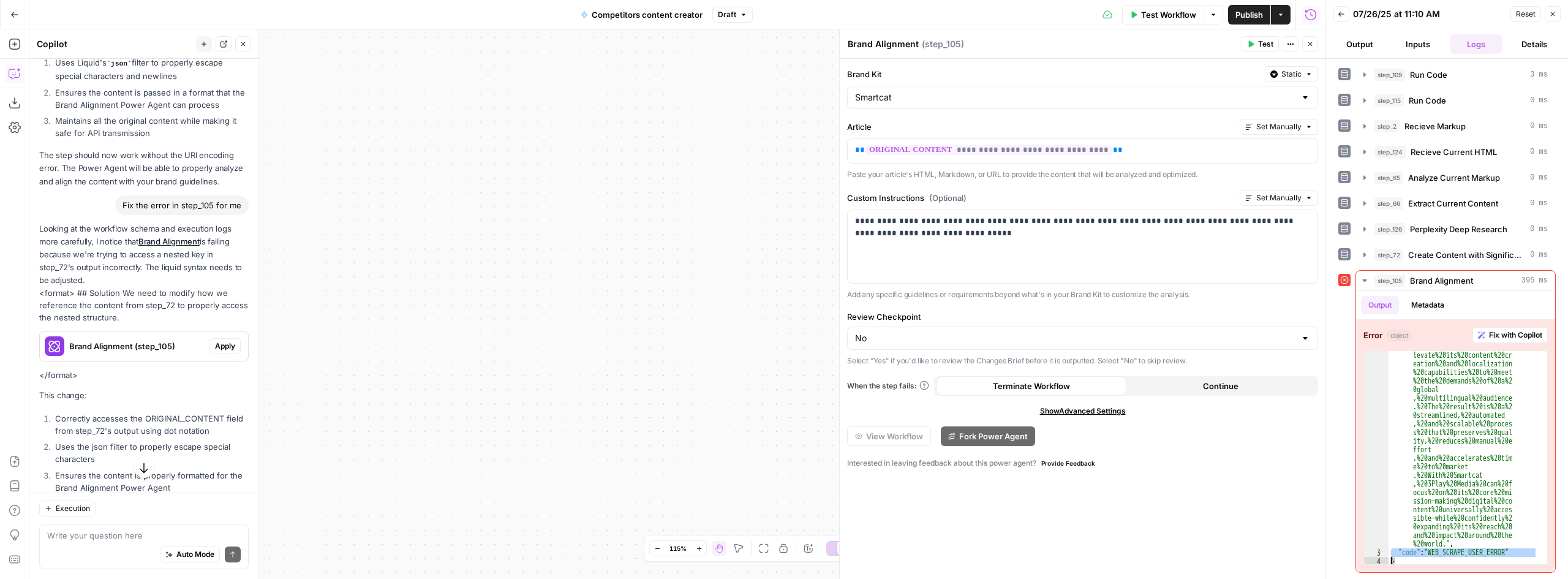 scroll, scrollTop: 1, scrollLeft: 0, axis: vertical 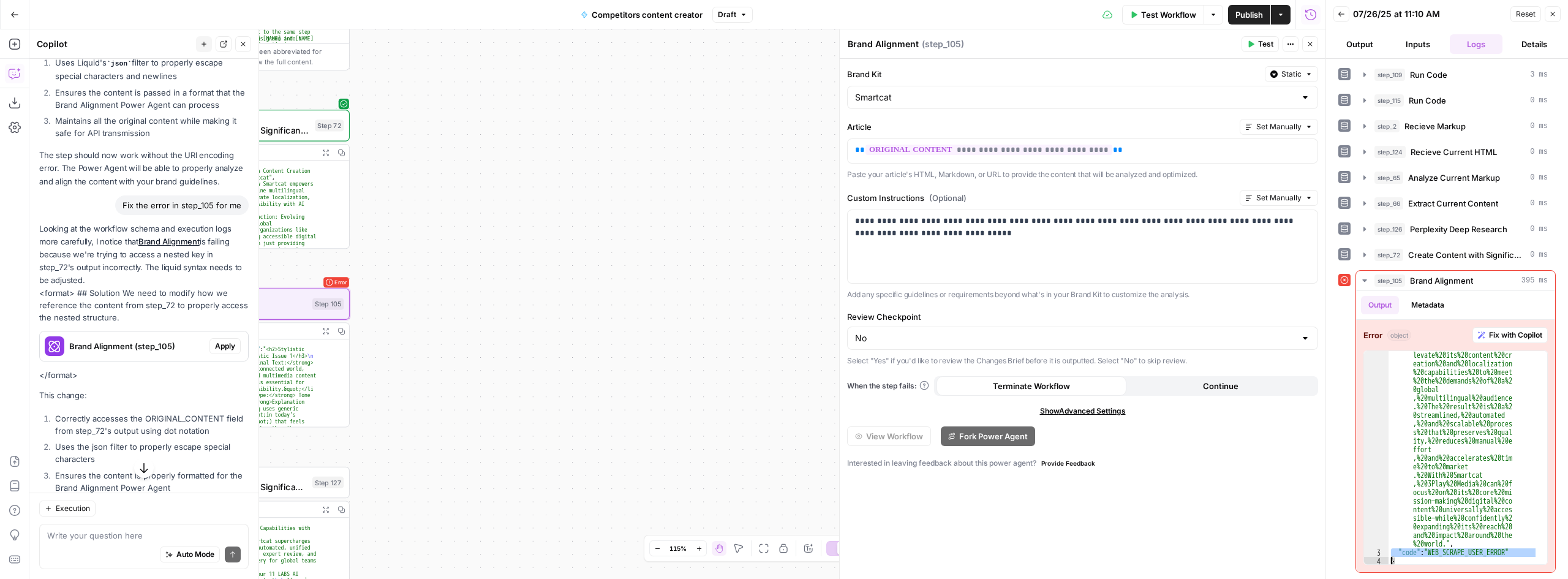 click on "Apply" at bounding box center [225, 346] 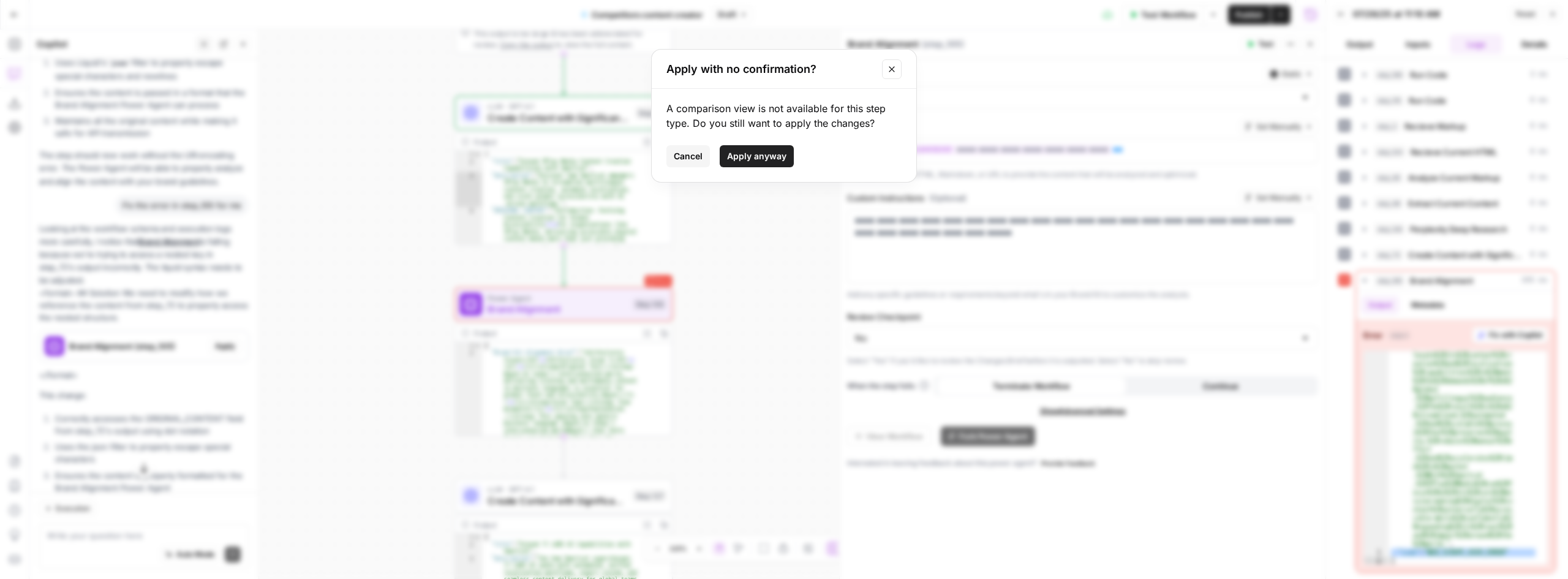 click on "Apply anyway" at bounding box center (756, 156) 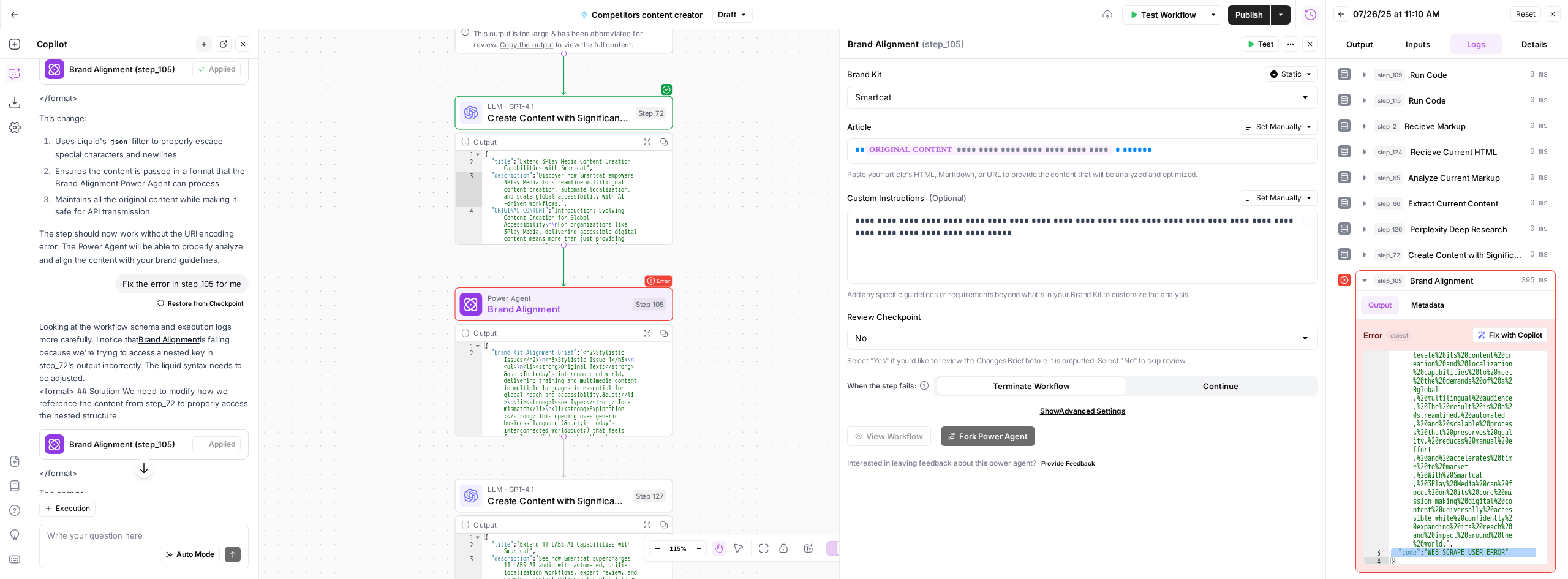 scroll, scrollTop: 1404, scrollLeft: 0, axis: vertical 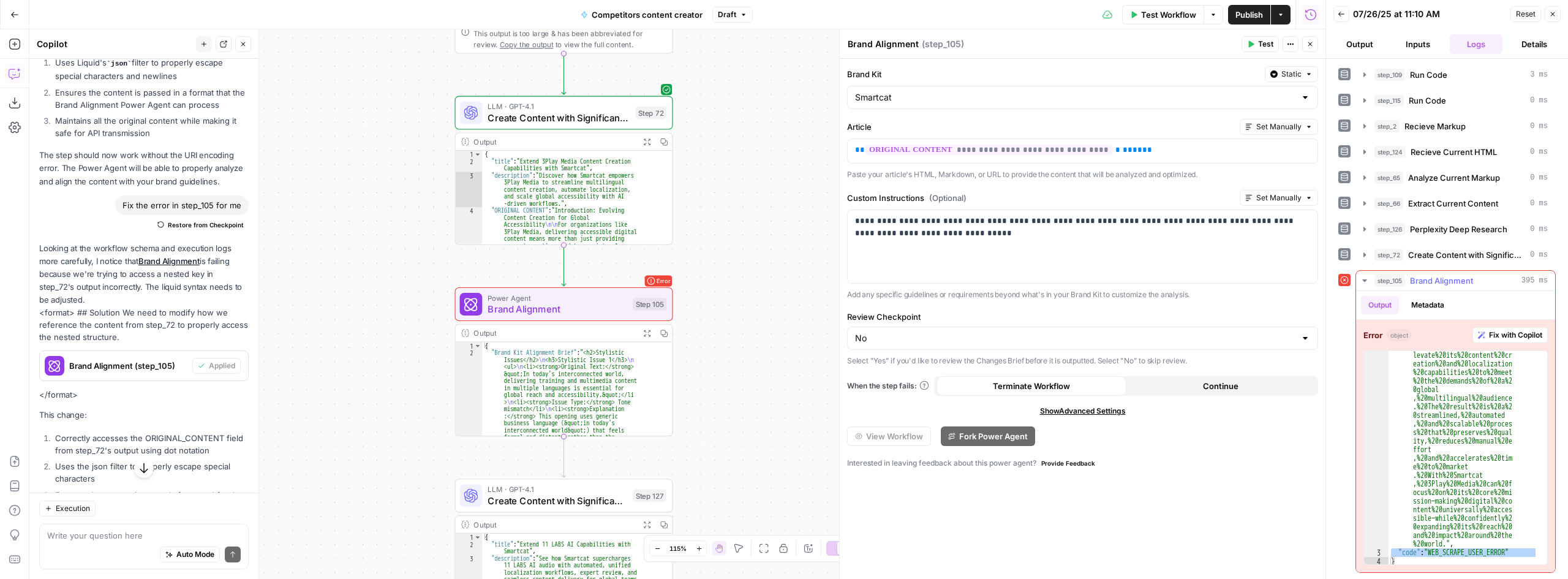 click on ""message" :  "Error fetching the         webpage: Invalid URI -         introduction        :%20Evolving%20Content%20Cr        eation%20for%20Global%20Acc        essibilityFor%20organizatio        ns%20like%203Play%20Media        ,%20delivering%20accessible        %20digital%20content%20mean        s%20more%20than%20just%20pr        oviding%20accurate%20captio        ns%20and%20transcripts        .%20As%20audiences%20become        %20increasingly%20global        ,%20the%20need%20to%20adapt        %20every%20aspect%20of%20co        ntent—text,%20visuals        ,%20video        ,%20and%20interactive%20ele        ments—has%20never%20been%20        greater        .%20While%203Play%20Media%2        0leads%20in%20media%20acces        sibility        ,%20scaling%20content%20cre        ation%20across%20languages%        20and%20formats%20can%20be% place , }" at bounding box center (1463, -262) 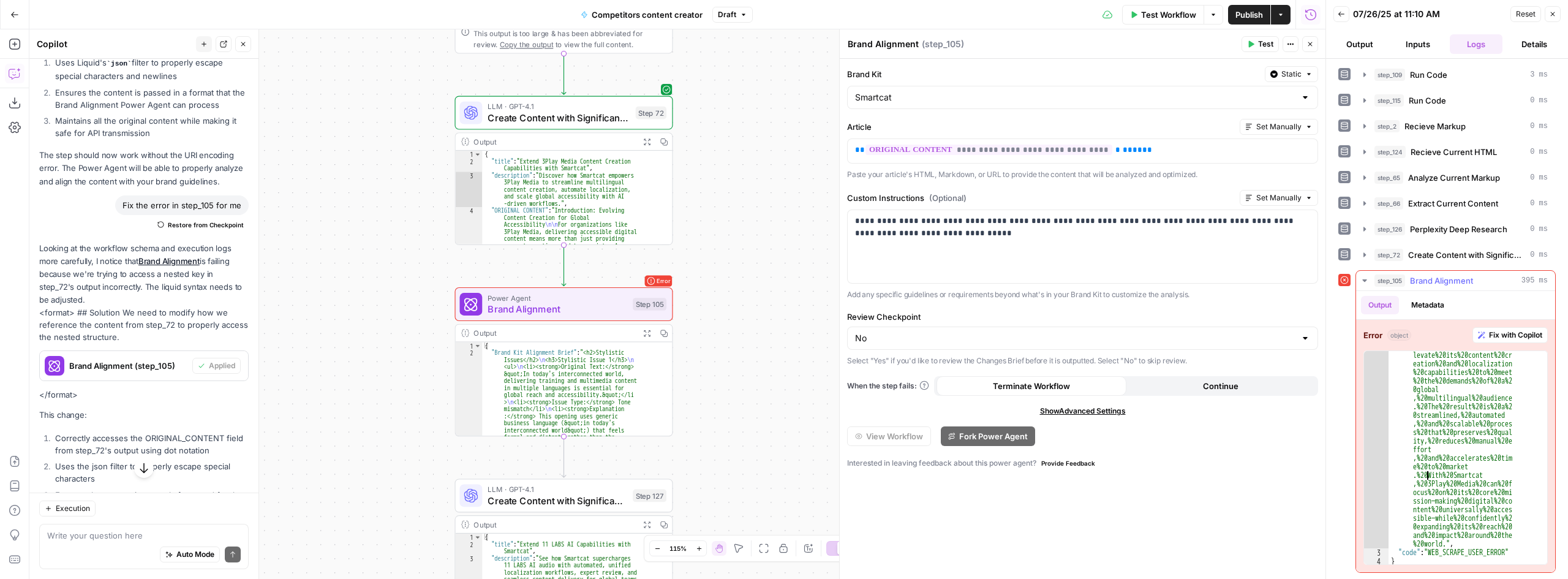 click on ""message" :  "Error fetching the         webpage: Invalid URI -         introduction        :%20Evolving%20Content%20Cr        eation%20for%20Global%20Acc        essibilityFor%20organizatio        ns%20like%203Play%20Media        ,%20delivering%20accessible        %20digital%20content%20mean        s%20more%20than%20just%20pr        oviding%20accurate%20captio        ns%20and%20transcripts        .%20As%20audiences%20become        %20increasingly%20global        ,%20the%20need%20to%20adapt        %20every%20aspect%20of%20co        ntent—text,%20visuals        ,%20video        ,%20and%20interactive%20ele        ments—has%20never%20been%20        greater        .%20While%203Play%20Media%2        0leads%20in%20media%20acces        sibility        ,%20scaling%20content%20cre        ation%20across%20languages%        20and%20formats%20can%20be% place , }" at bounding box center [1463, -262] 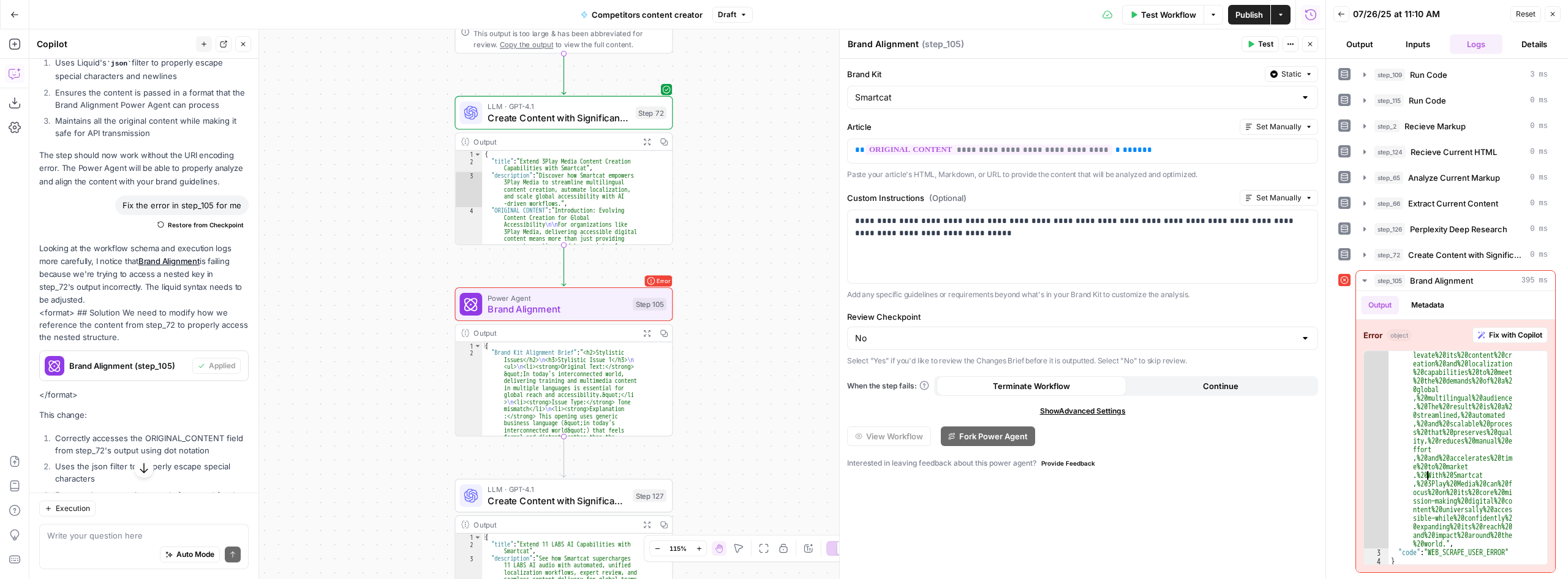 scroll, scrollTop: 1515, scrollLeft: 0, axis: vertical 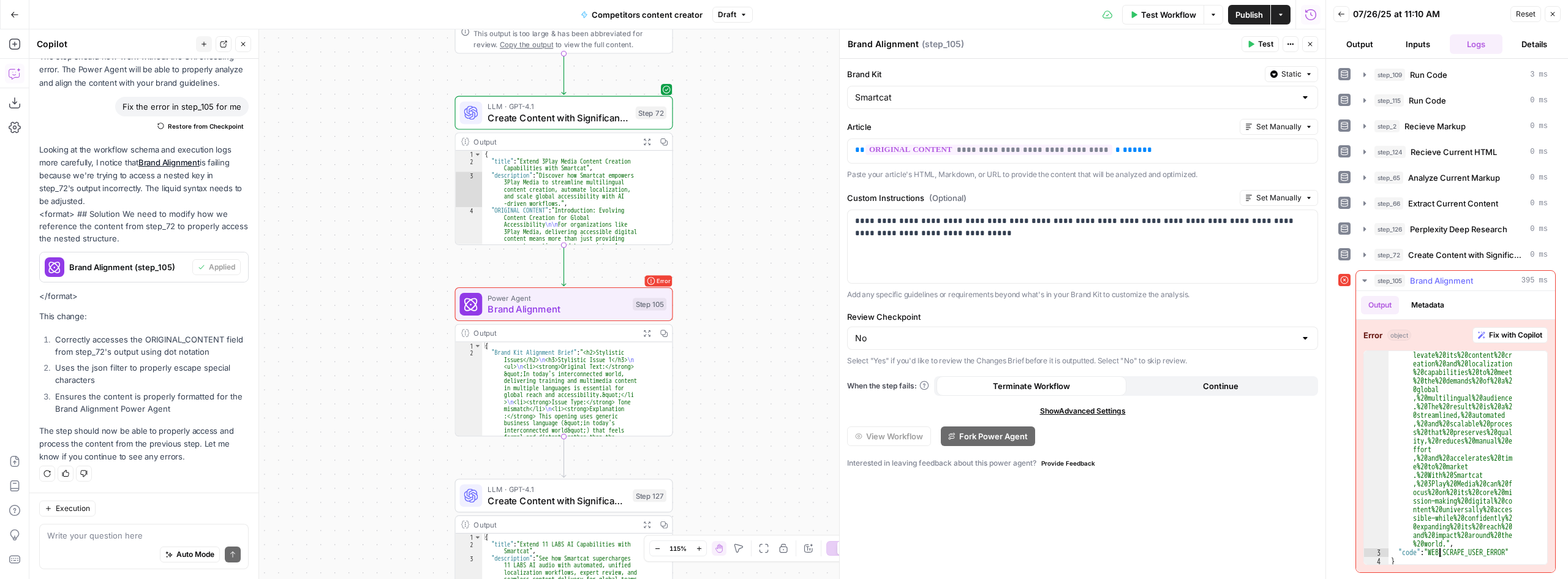 click on ""message" :  "Error fetching the         webpage: Invalid URI -         introduction        :%20Evolving%20Content%20Cr        eation%20for%20Global%20Acc        essibilityFor%20organizatio        ns%20like%203Play%20Media        ,%20delivering%20accessible        %20digital%20content%20mean        s%20more%20than%20just%20pr        oviding%20accurate%20captio        ns%20and%20transcripts        .%20As%20audiences%20become        %20increasingly%20global        ,%20the%20need%20to%20adapt        %20every%20aspect%20of%20co        ntent—text,%20visuals        ,%20video        ,%20and%20interactive%20ele        ments—has%20never%20been%20        greater        .%20While%203Play%20Media%2        0leads%20in%20media%20acces        sibility        ,%20scaling%20content%20cre        ation%20across%20languages%        20and%20formats%20can%20be% place , }" at bounding box center [1463, -262] 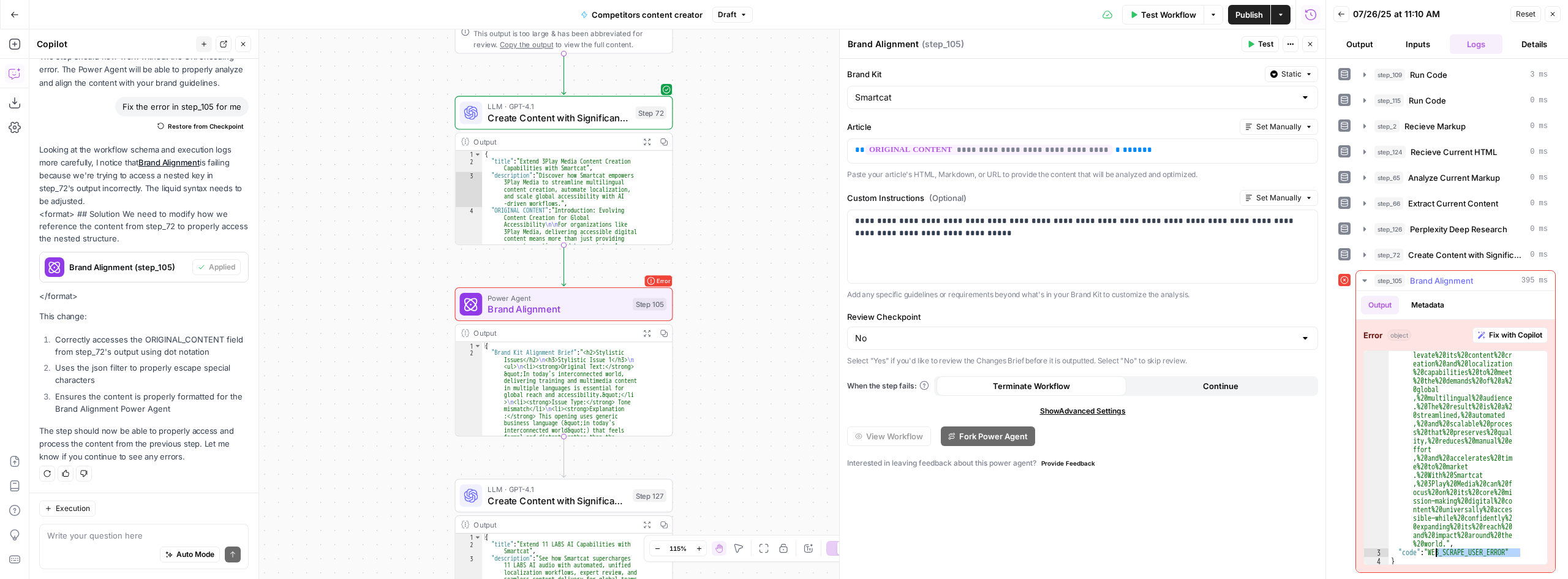 click on ""message" :  "Error fetching the         webpage: Invalid URI -         introduction        :%20Evolving%20Content%20Cr        eation%20for%20Global%20Acc        essibilityFor%20organizatio        ns%20like%203Play%20Media        ,%20delivering%20accessible        %20digital%20content%20mean        s%20more%20than%20just%20pr        oviding%20accurate%20captio        ns%20and%20transcripts        .%20As%20audiences%20become        %20increasingly%20global        ,%20the%20need%20to%20adapt        %20every%20aspect%20of%20co        ntent—text,%20visuals        ,%20video        ,%20and%20interactive%20ele        ments—has%20never%20been%20        greater        .%20While%203Play%20Media%2        0leads%20in%20media%20acces        sibility        ,%20scaling%20content%20cre        ation%20across%20languages%        20and%20formats%20can%20be% place , }" at bounding box center [1463, -262] 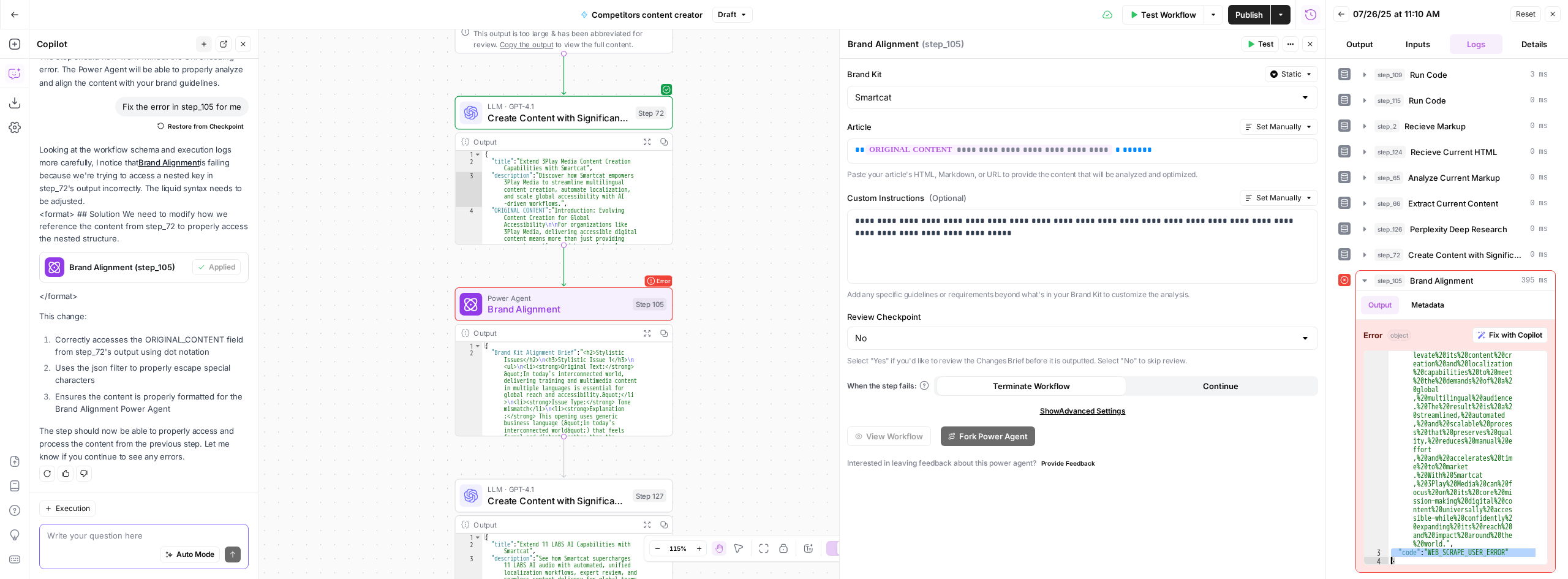 click at bounding box center (144, 535) 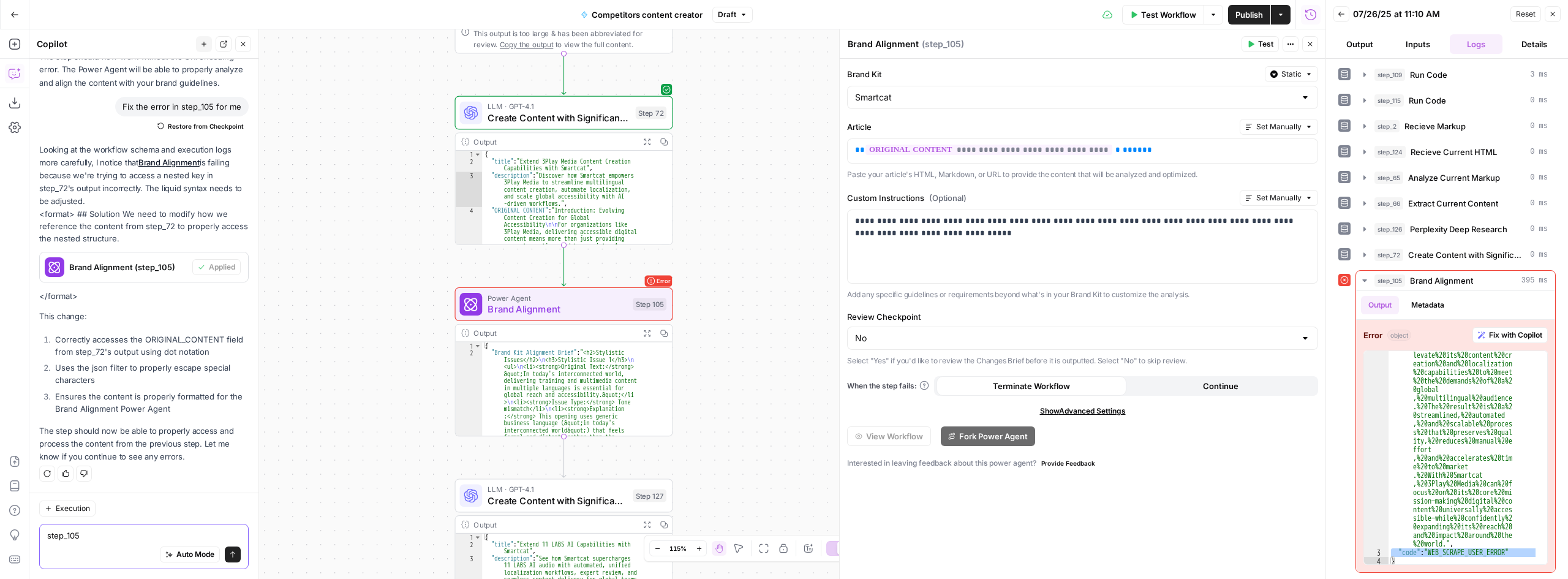 paste on ""code": "WEB_SCRAPE_USER_ERROR"" 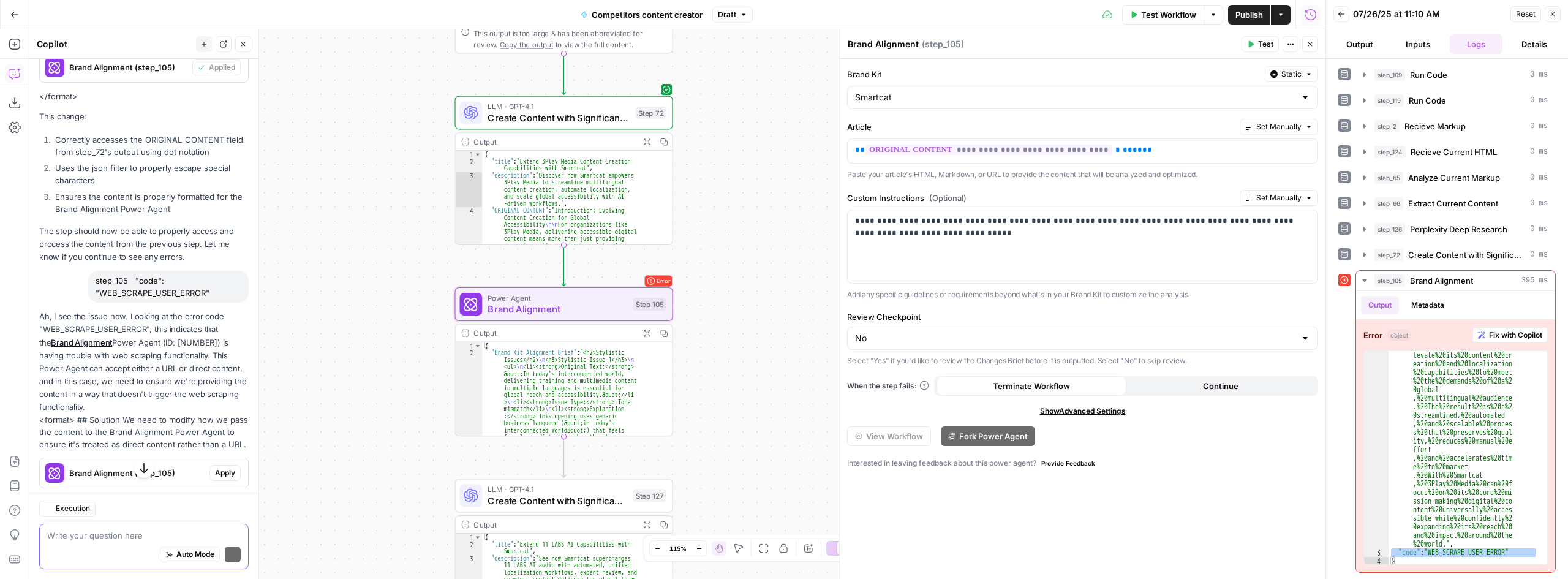scroll, scrollTop: 1800, scrollLeft: 0, axis: vertical 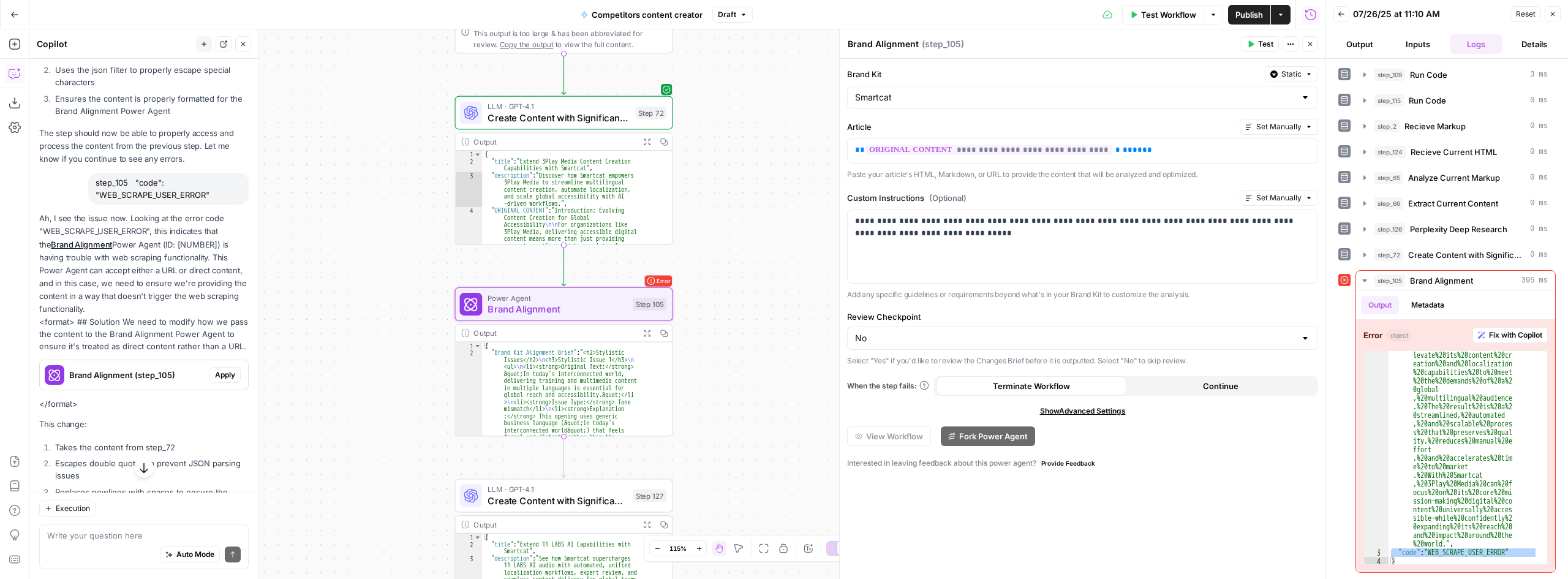 click on "Apply" at bounding box center [225, 375] 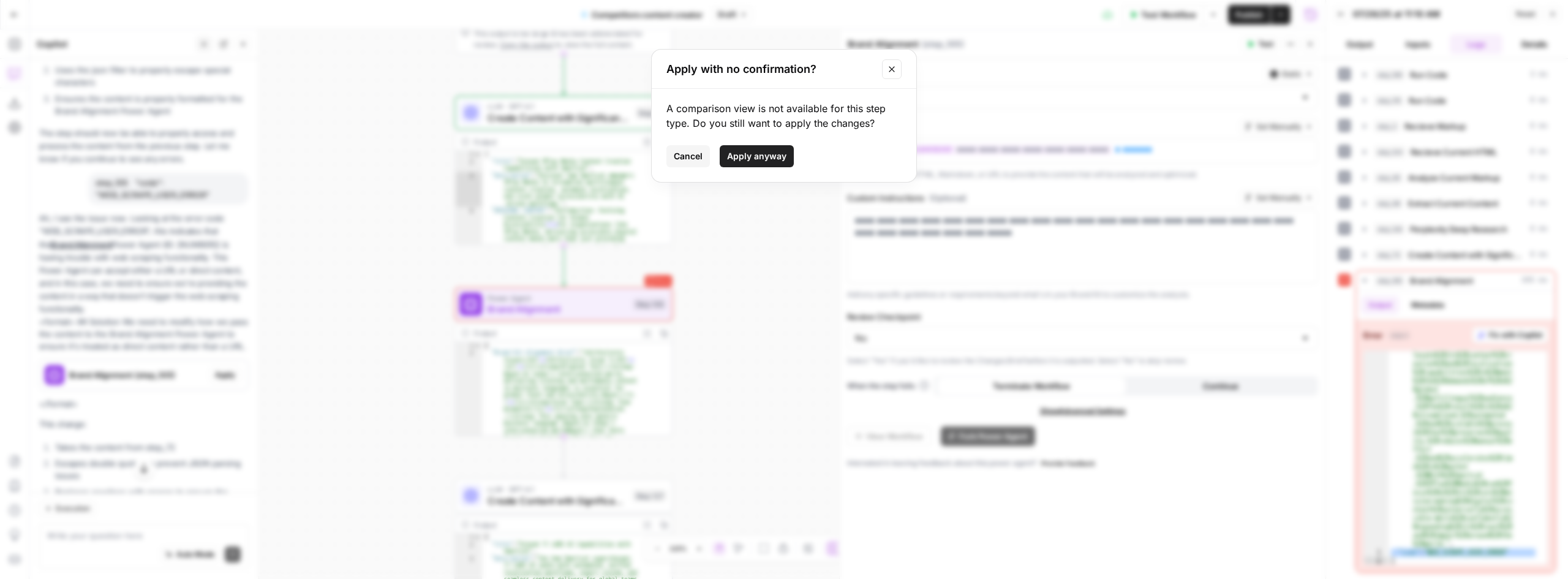 click on "Apply anyway" at bounding box center (756, 156) 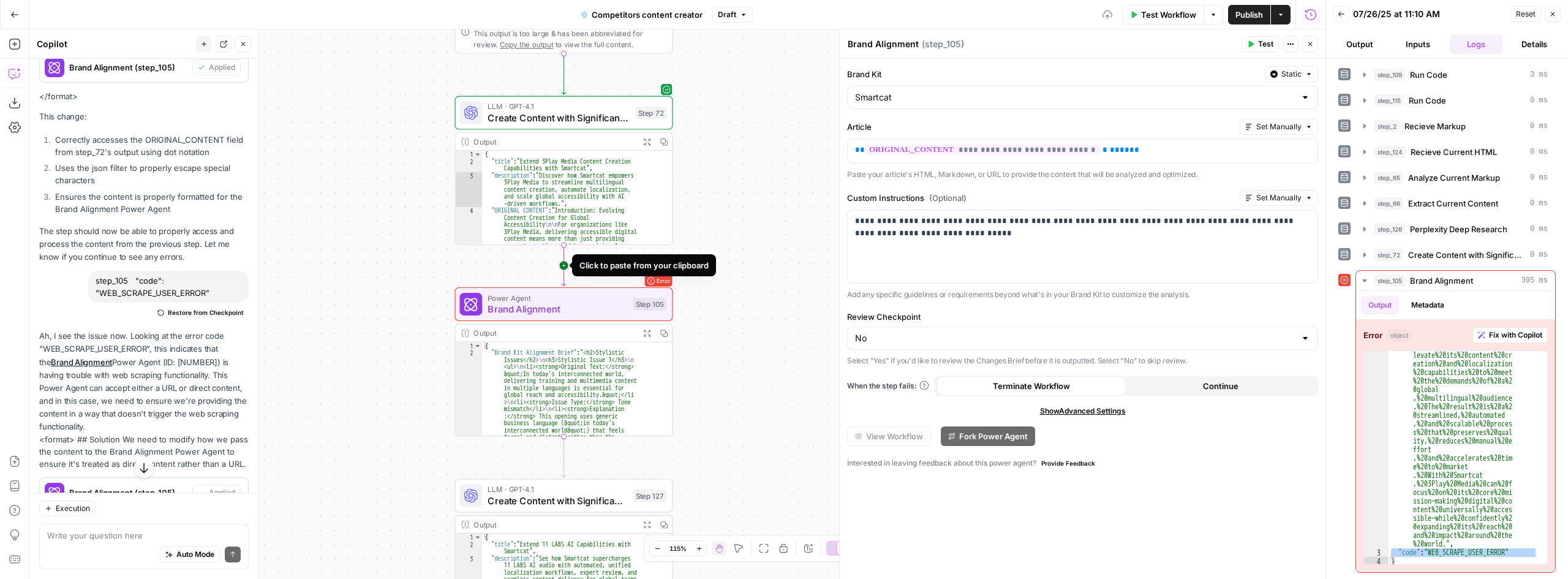 scroll, scrollTop: 1800, scrollLeft: 0, axis: vertical 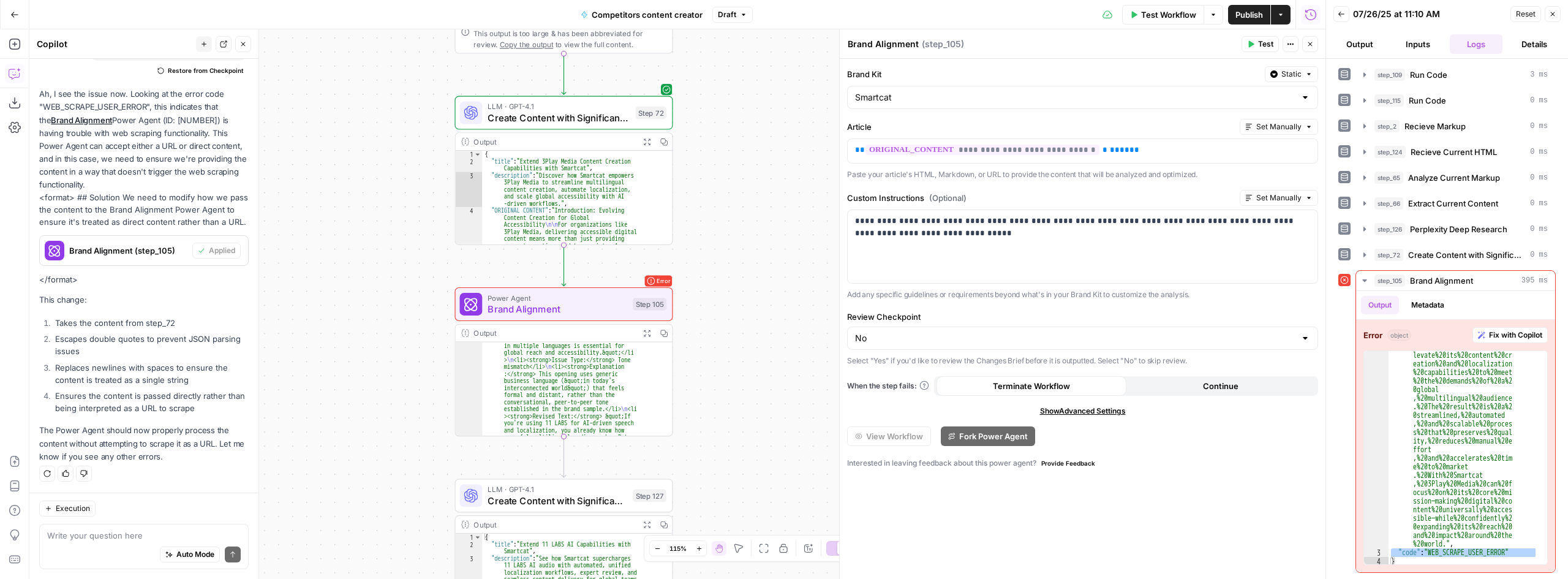 click on "Auto Mode Send" at bounding box center [144, 555] 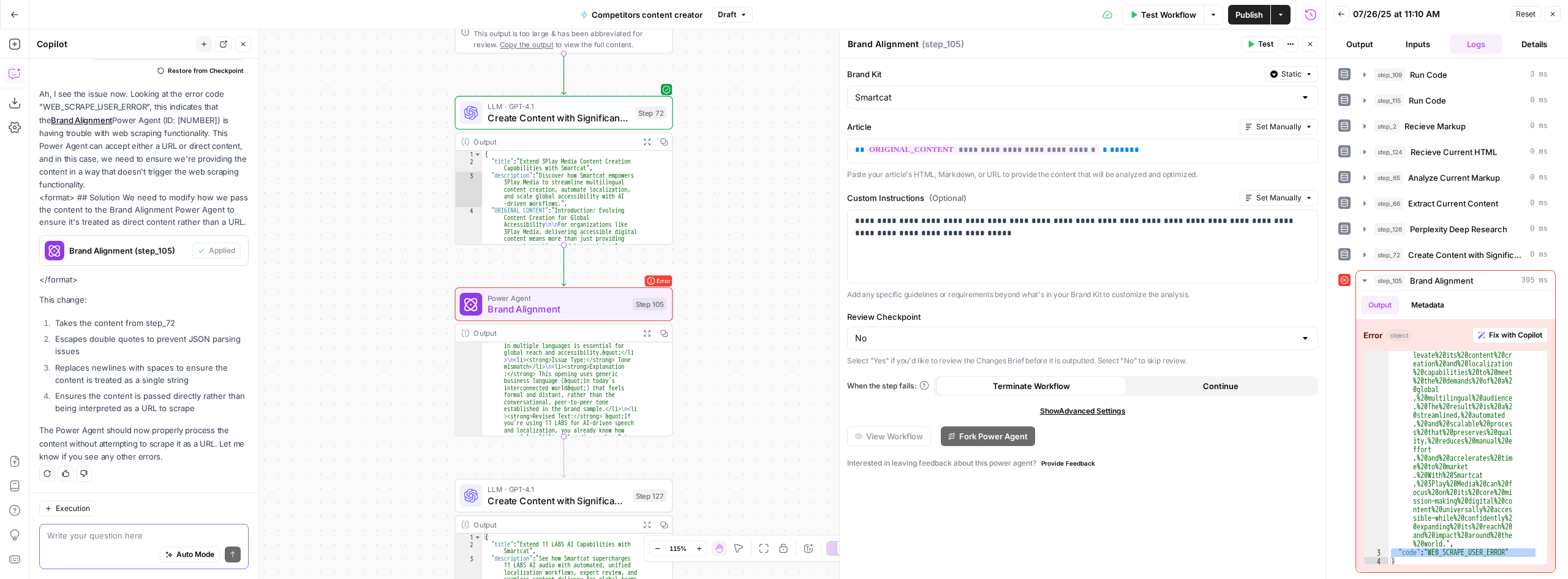 click at bounding box center (144, 535) 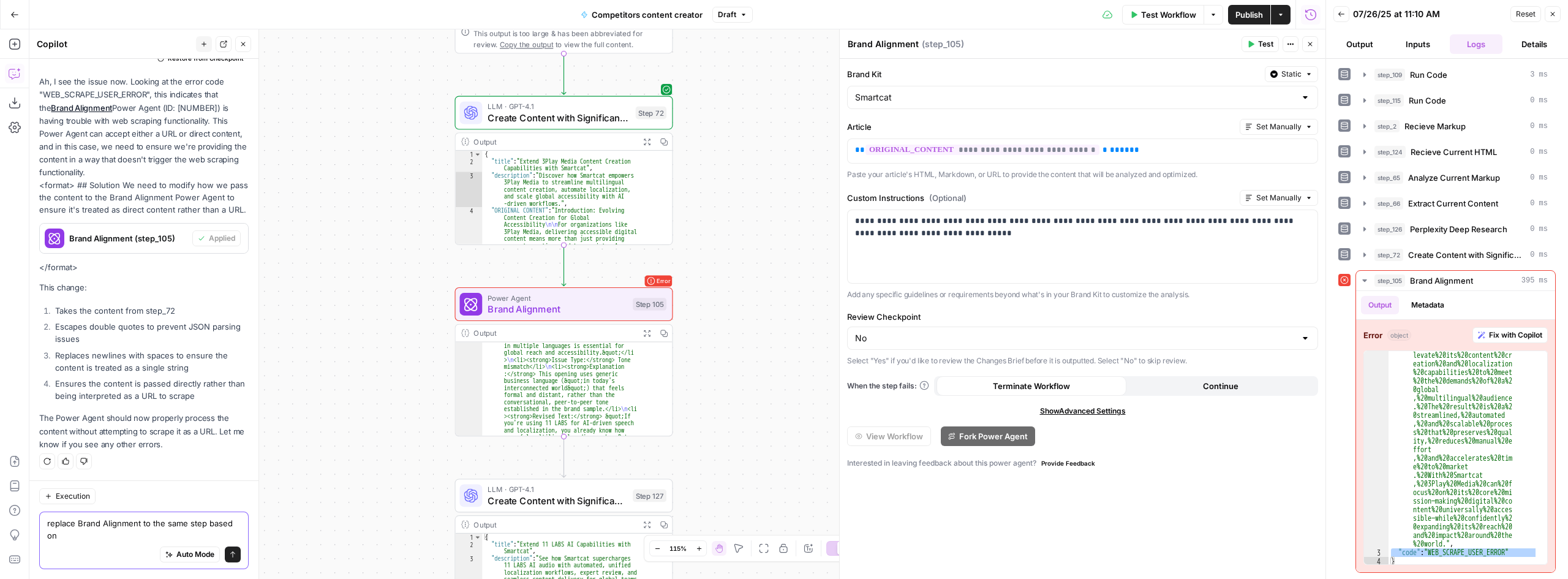 scroll, scrollTop: 1981, scrollLeft: 0, axis: vertical 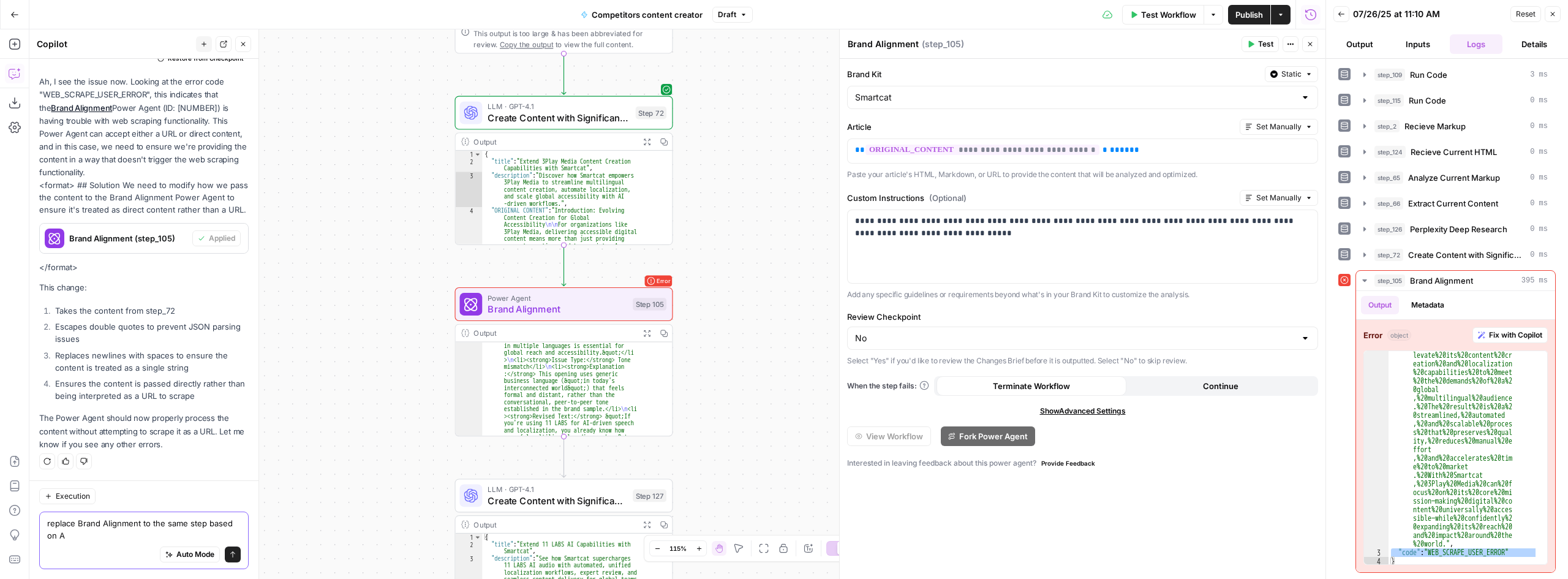 type on "replace Brand Alignment to the same step based on AI" 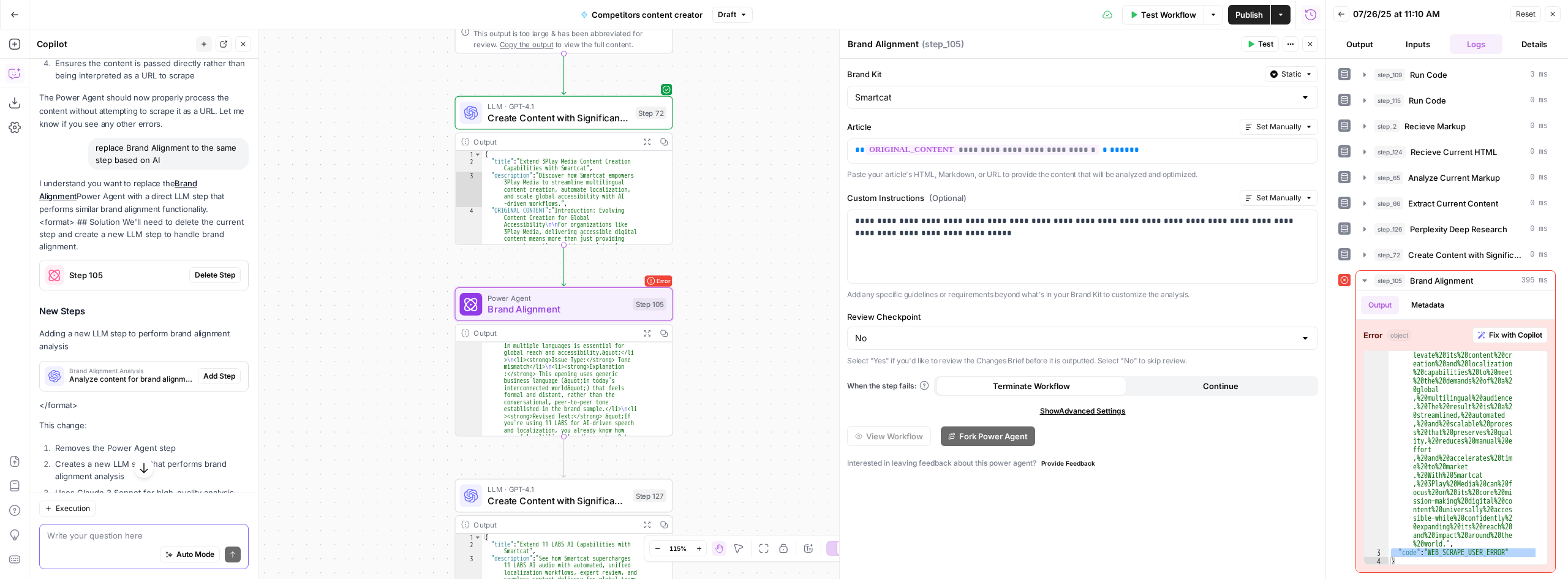 scroll, scrollTop: 2272, scrollLeft: 0, axis: vertical 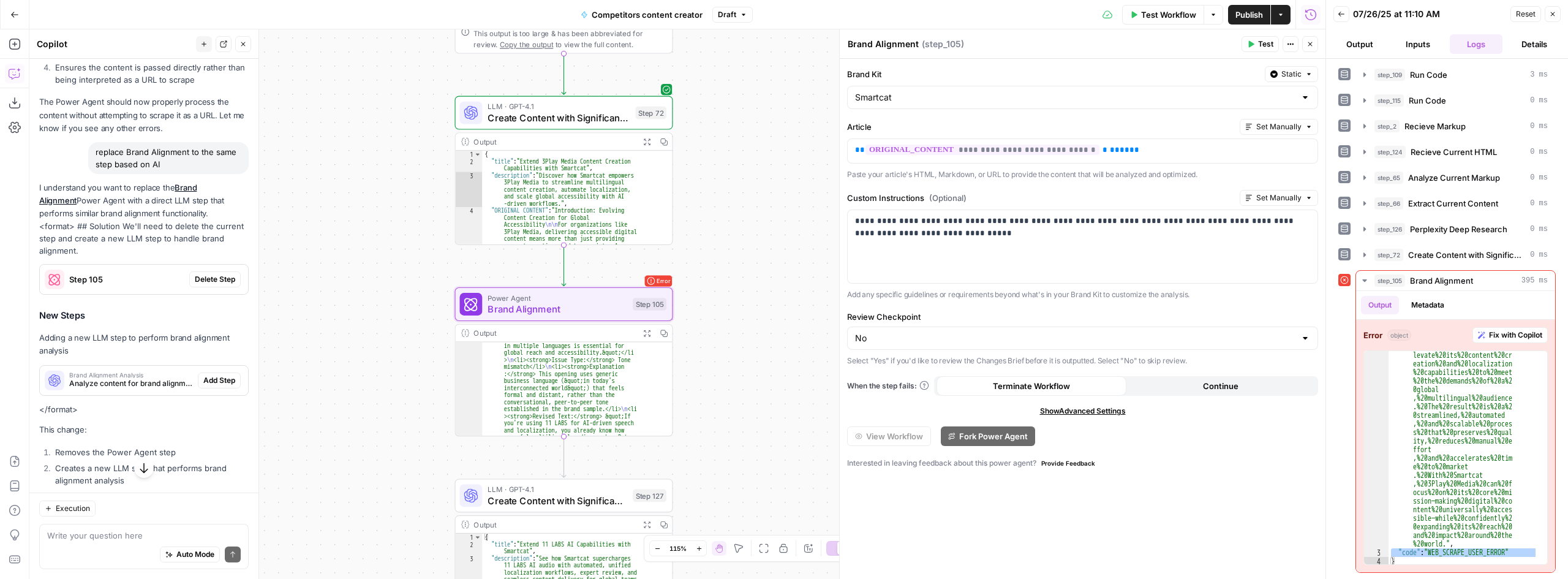 click on "Delete Step" at bounding box center (215, 279) 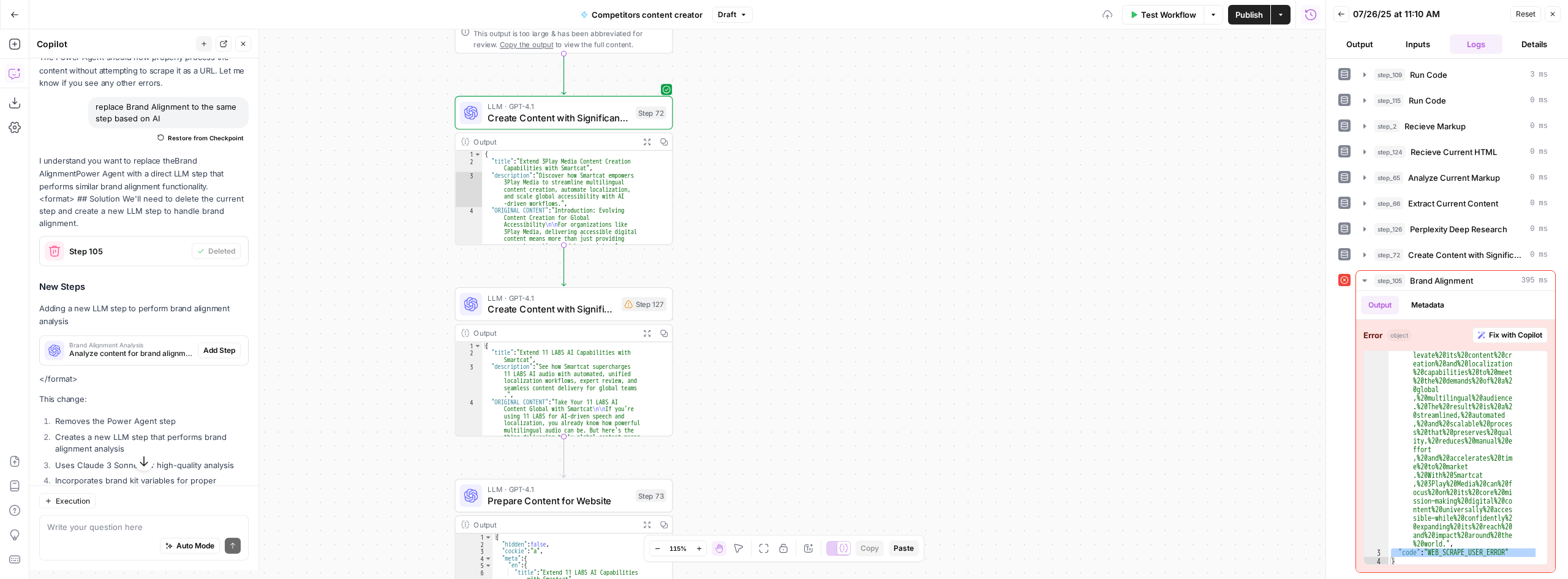 scroll, scrollTop: 2228, scrollLeft: 0, axis: vertical 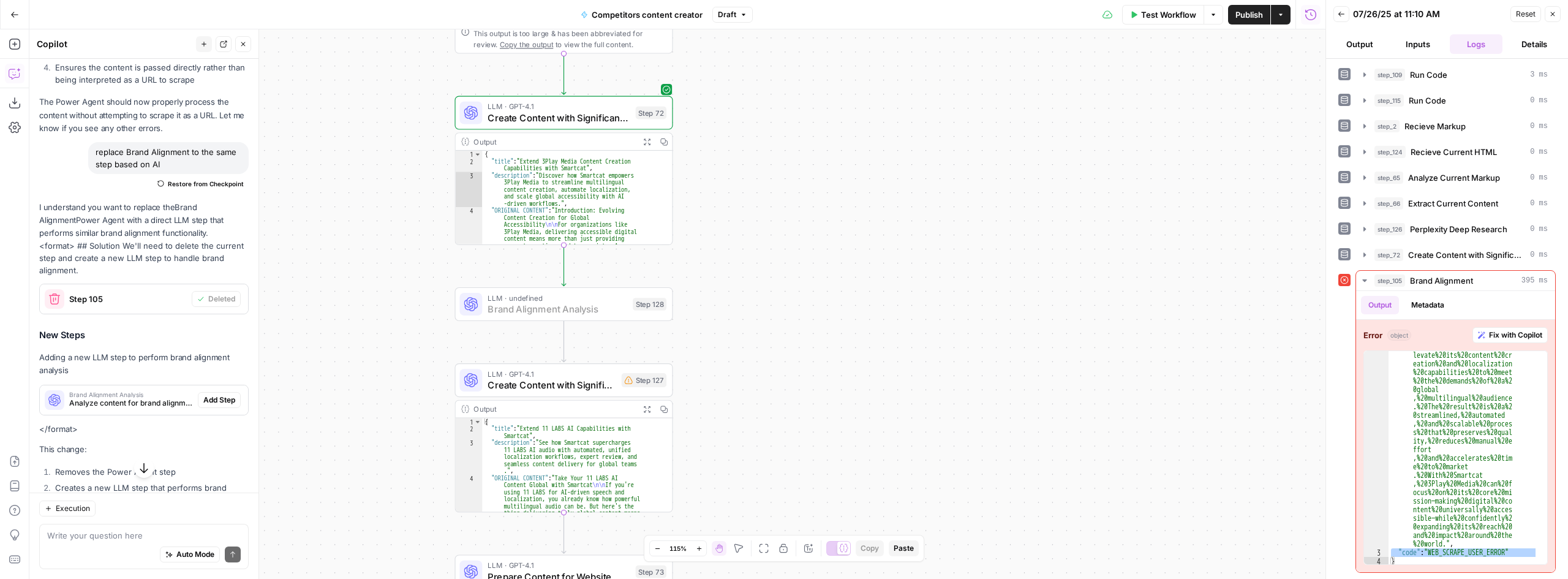 click on "Add Step" at bounding box center (219, 400) 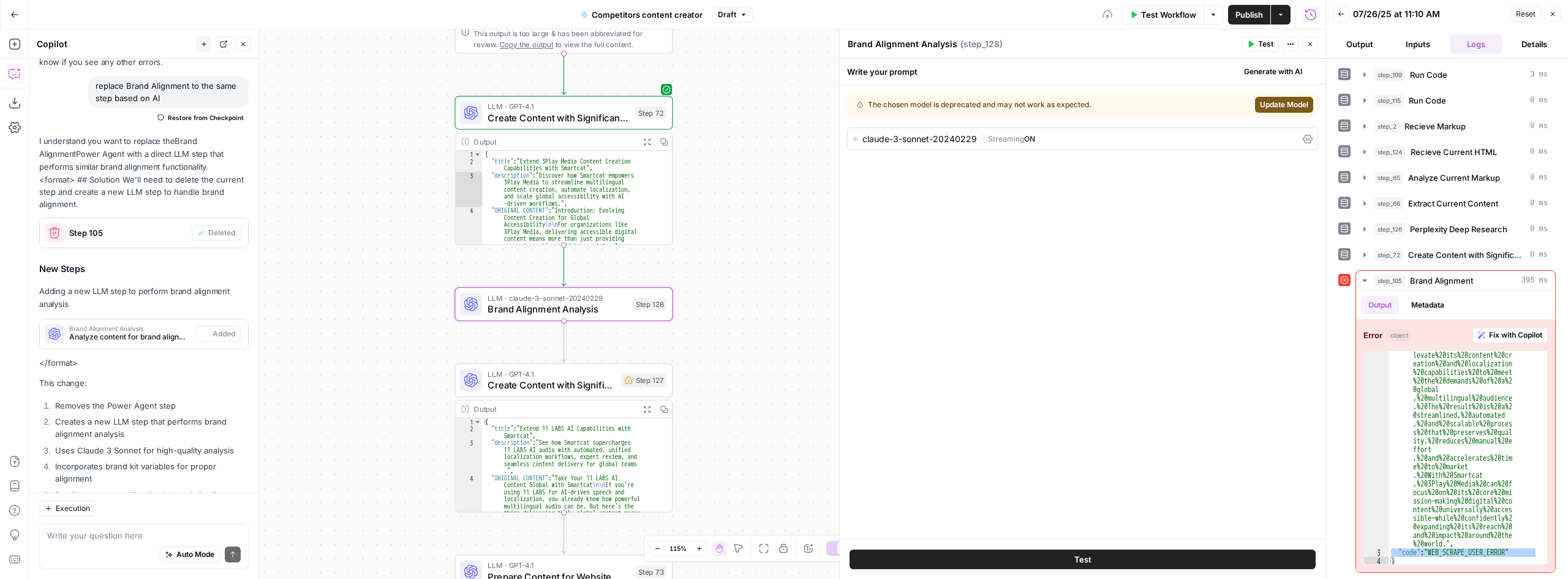 scroll, scrollTop: 2432, scrollLeft: 0, axis: vertical 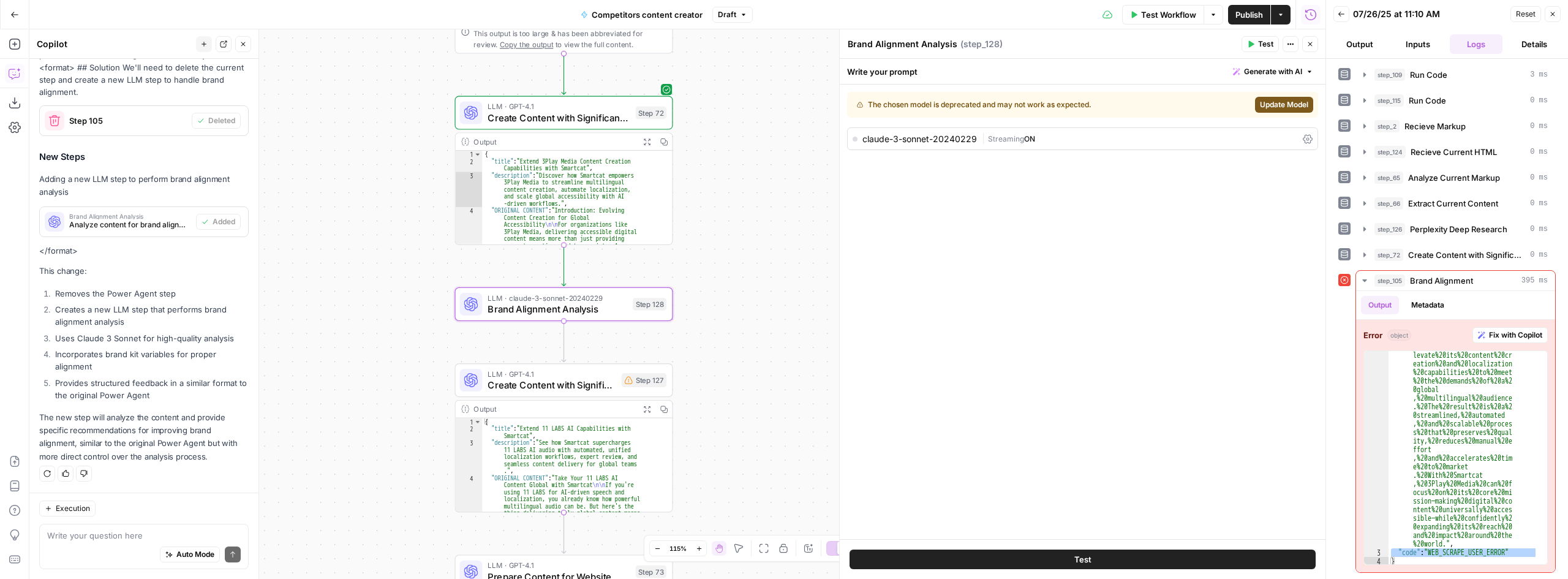 click on "Provides structured feedback in a similar format to the original Power Agent" at bounding box center [150, 389] 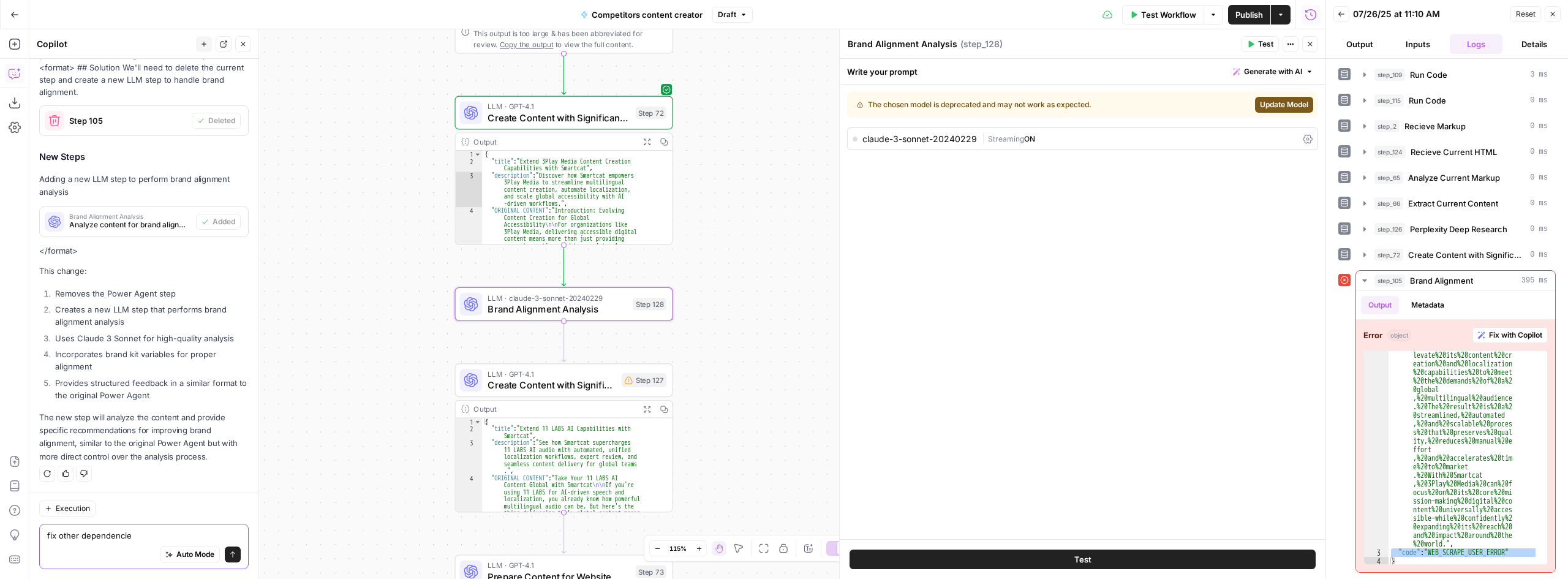 type on "fix other dependencies" 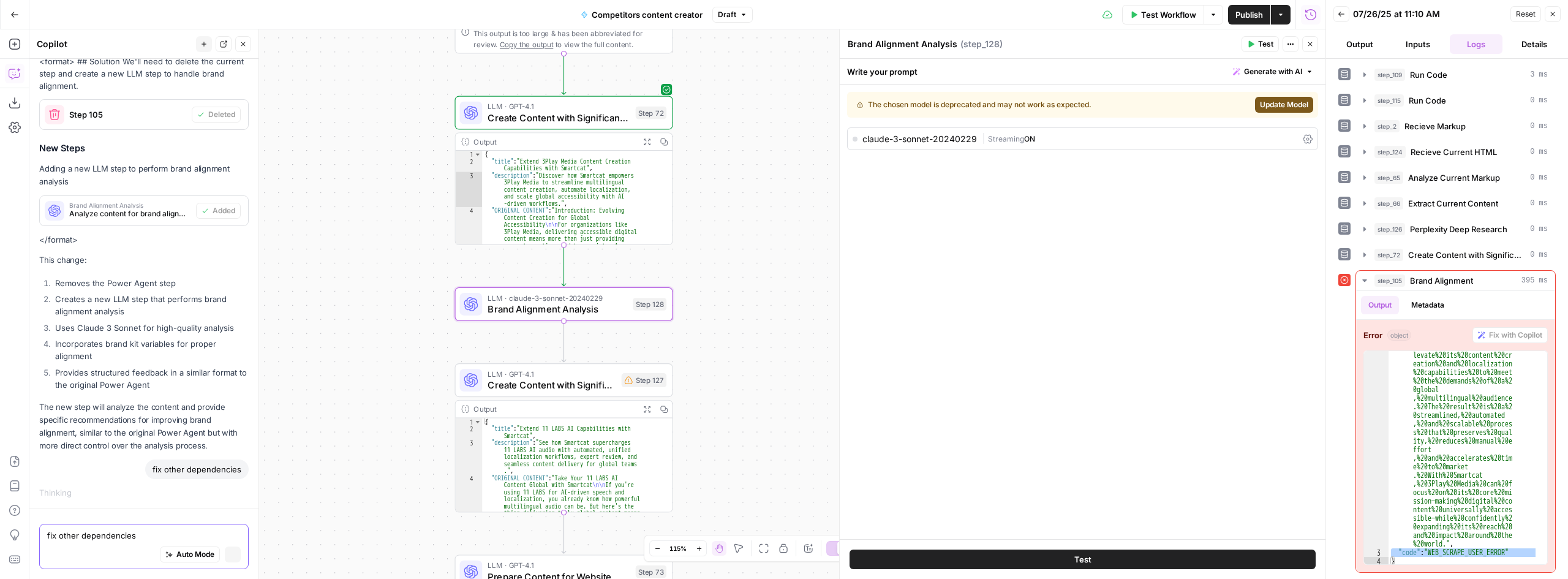 type 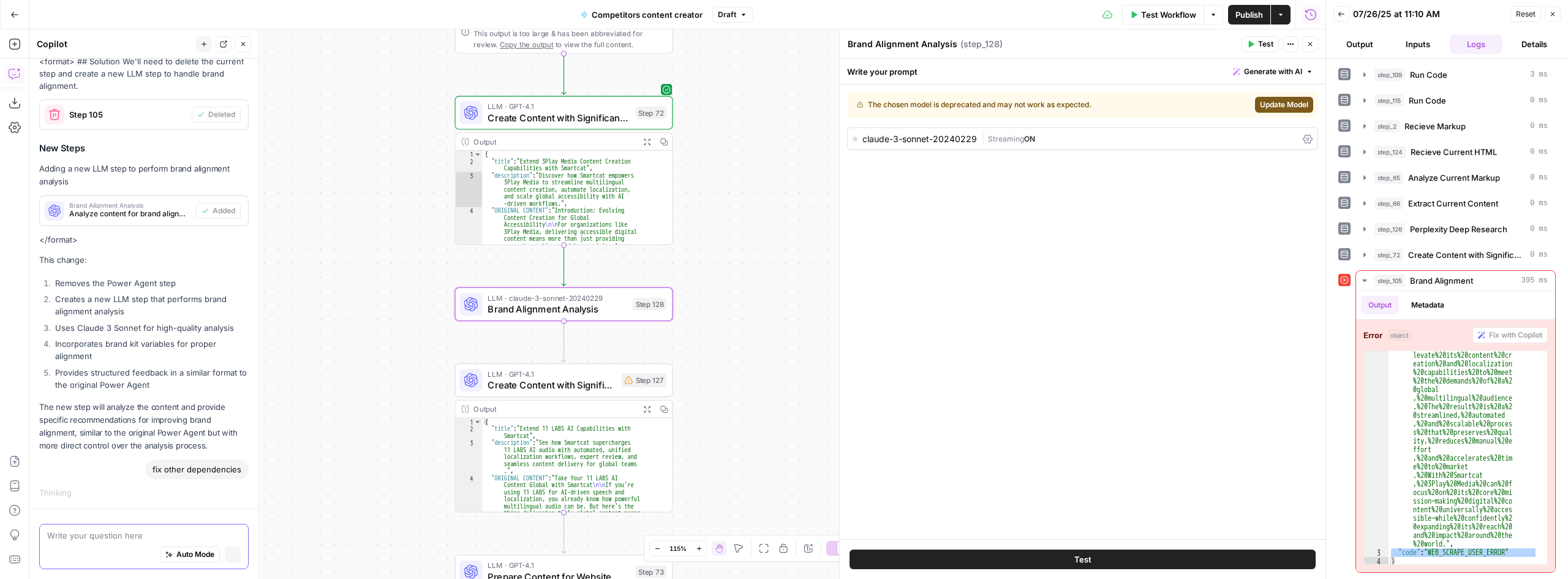 scroll, scrollTop: 2301, scrollLeft: 0, axis: vertical 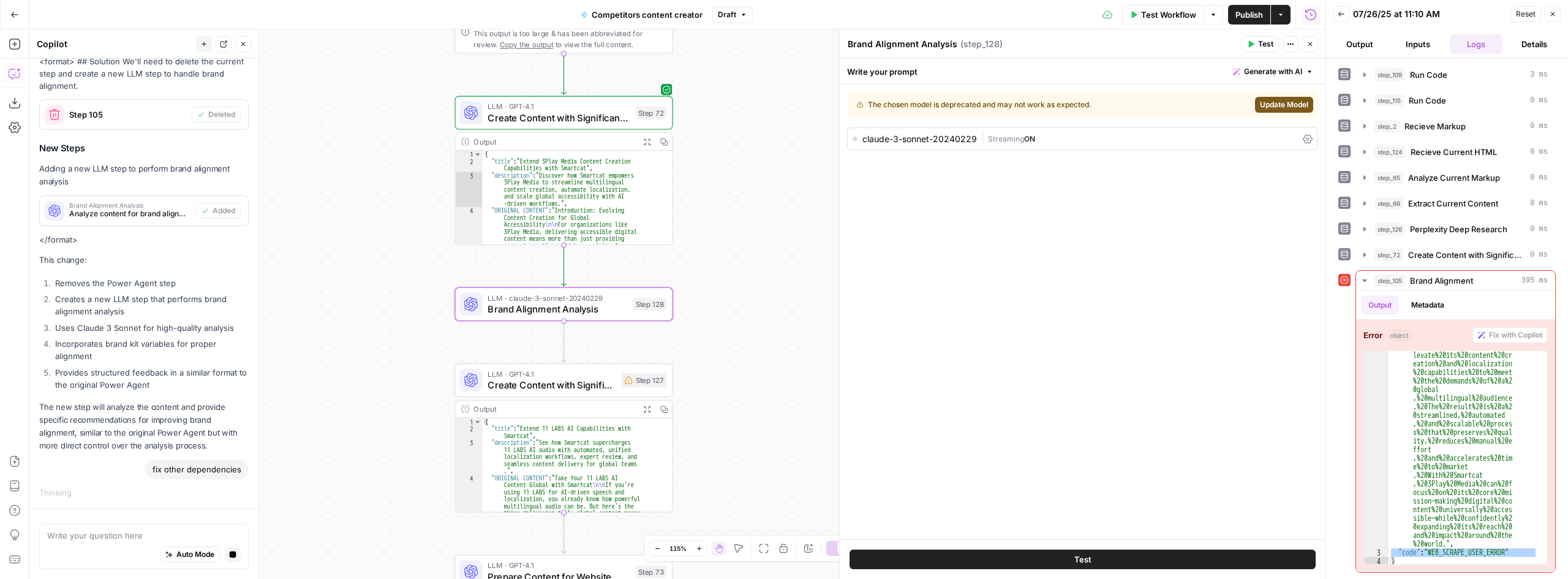 click on "Update Model" at bounding box center (1284, 105) 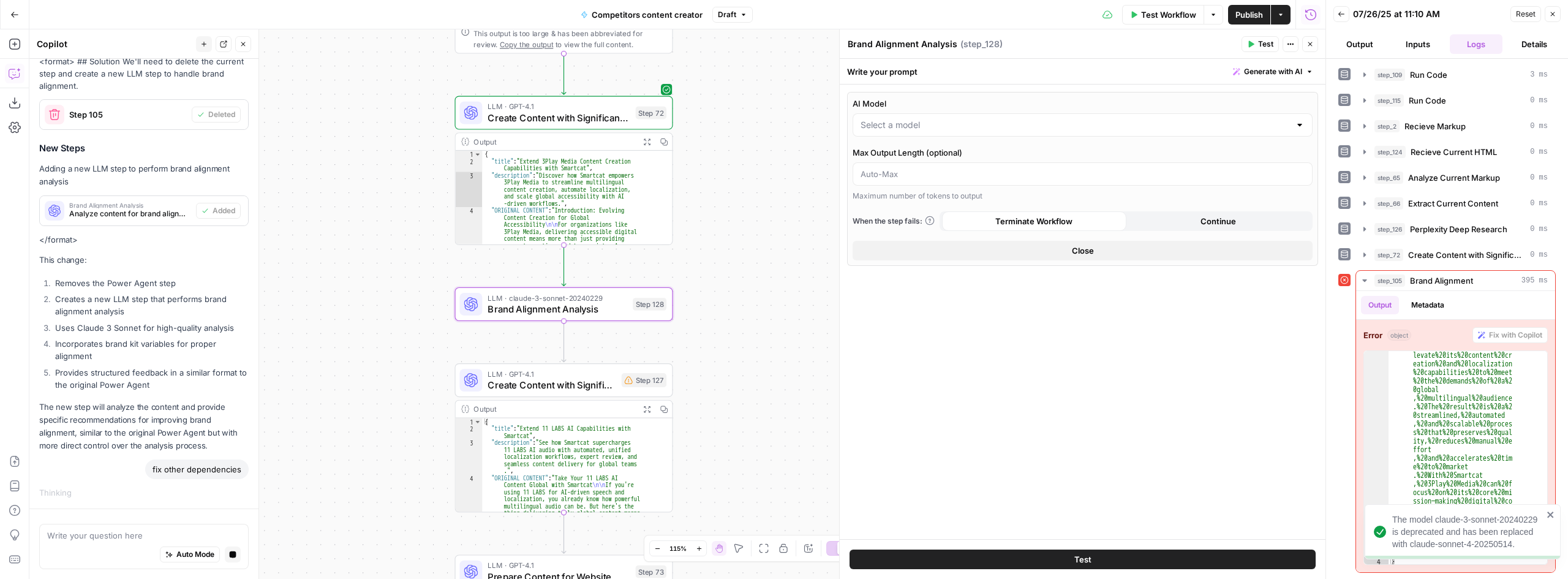 type on "Claude Sonnet 4" 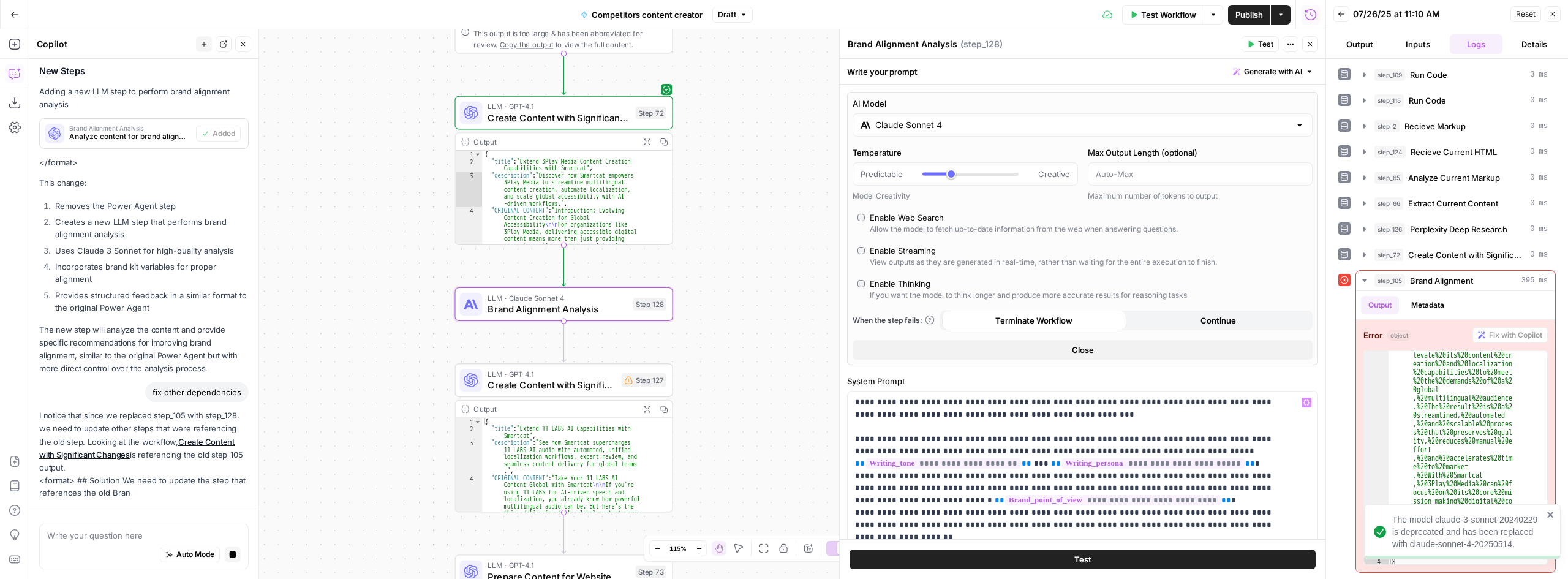 scroll, scrollTop: 2378, scrollLeft: 0, axis: vertical 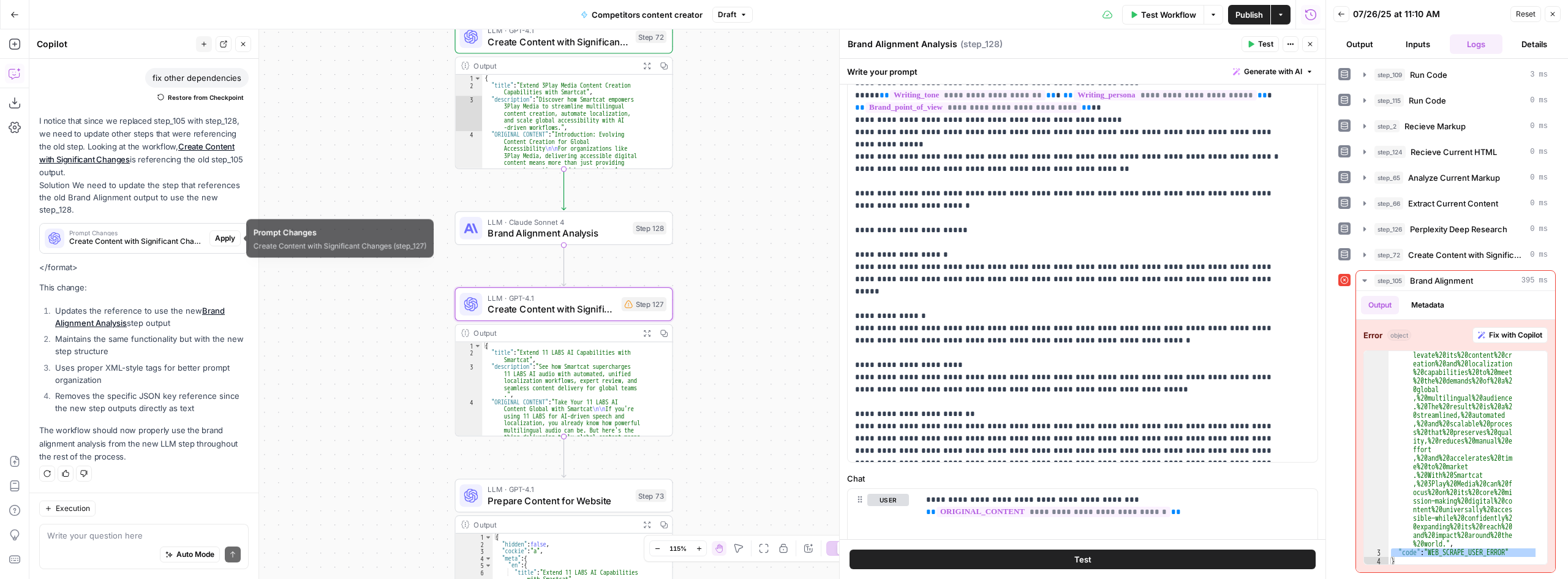 click on "Apply" at bounding box center [225, 238] 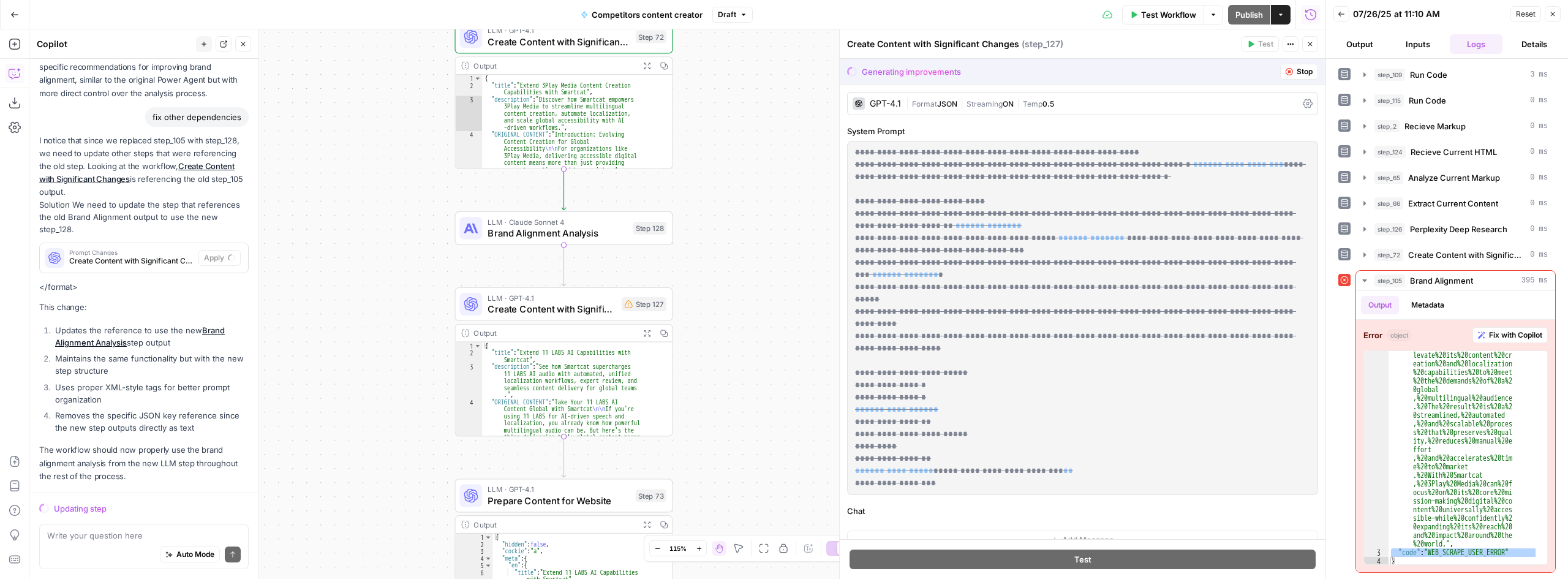 scroll, scrollTop: 2677, scrollLeft: 0, axis: vertical 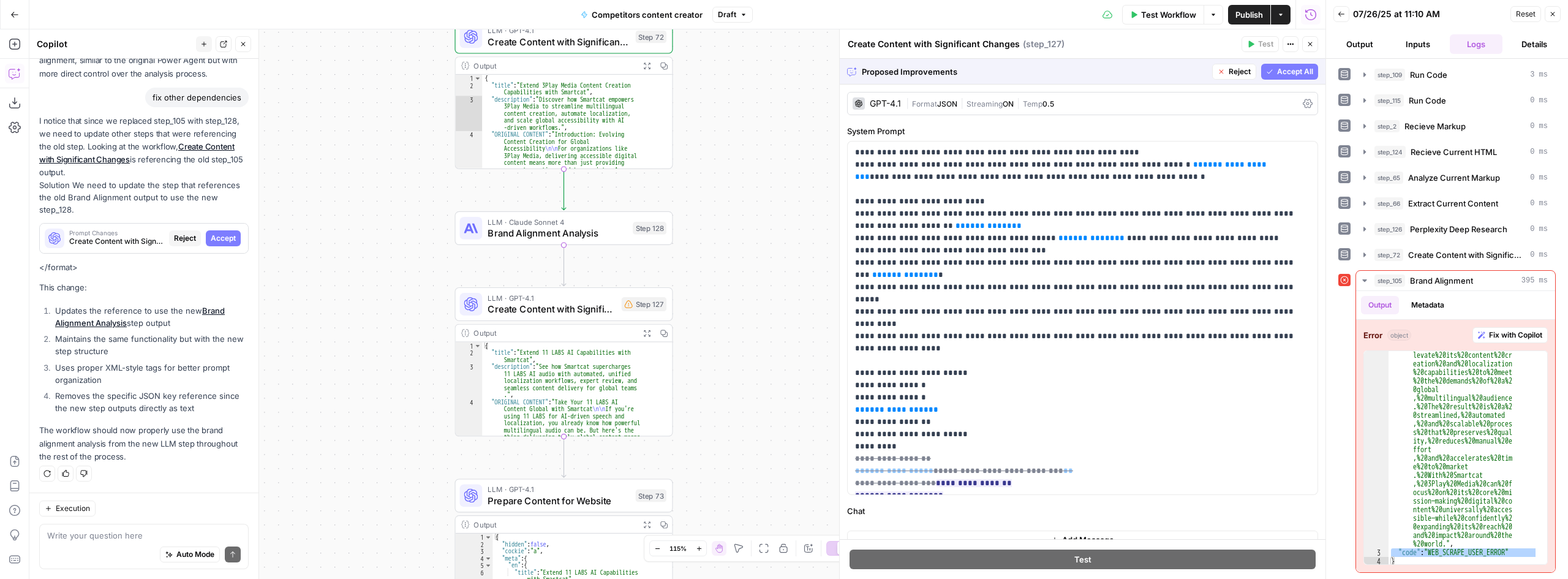 click on "Accept All" at bounding box center [1295, 72] 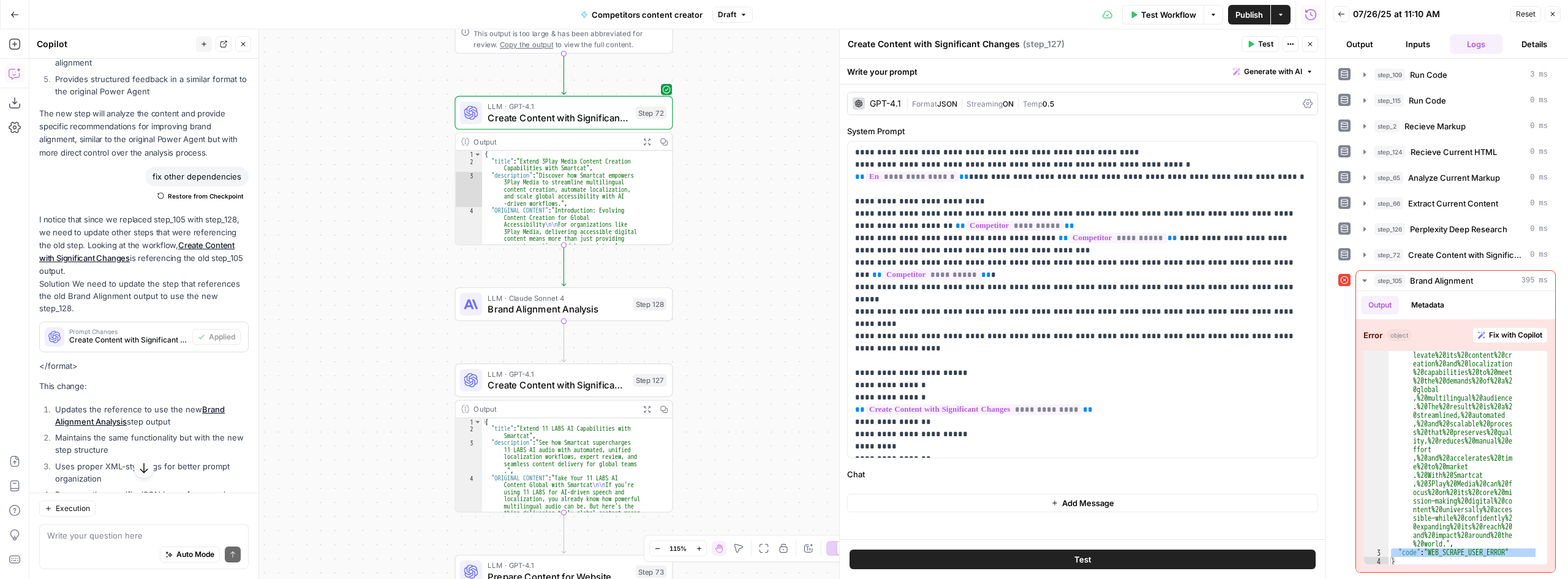 scroll, scrollTop: 2834, scrollLeft: 0, axis: vertical 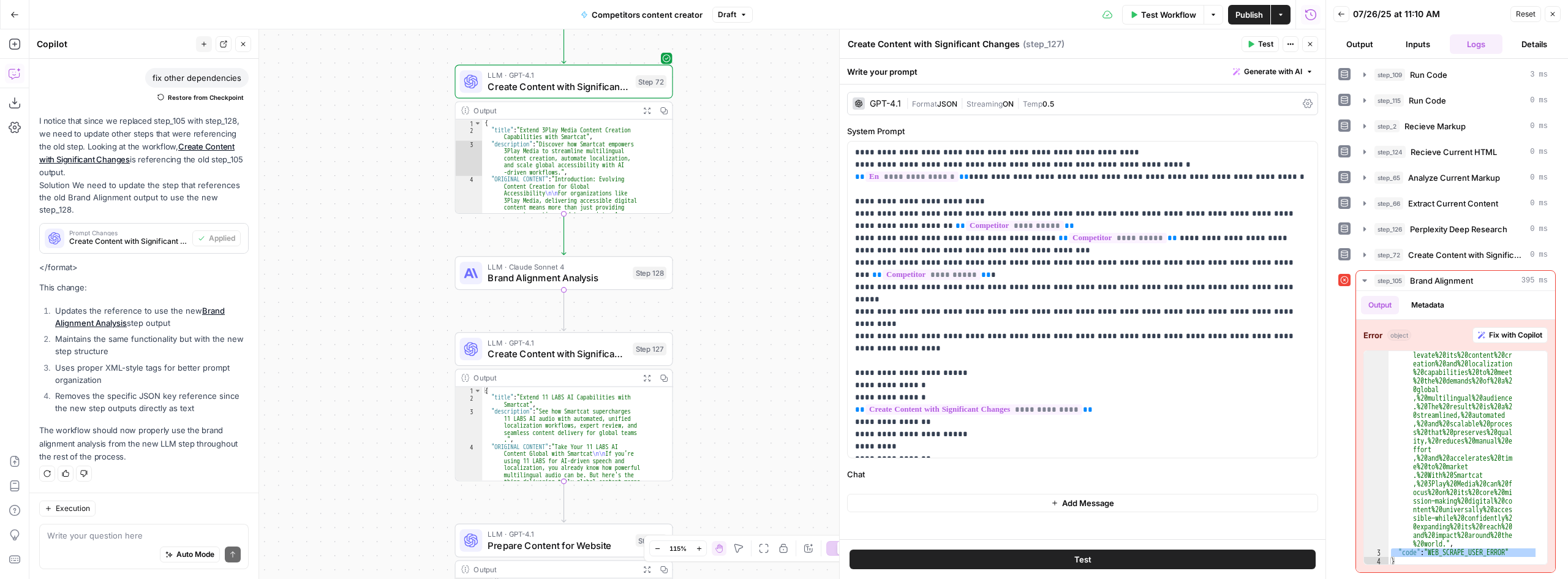 drag, startPoint x: 1313, startPoint y: 42, endPoint x: 1321, endPoint y: 42, distance: 8 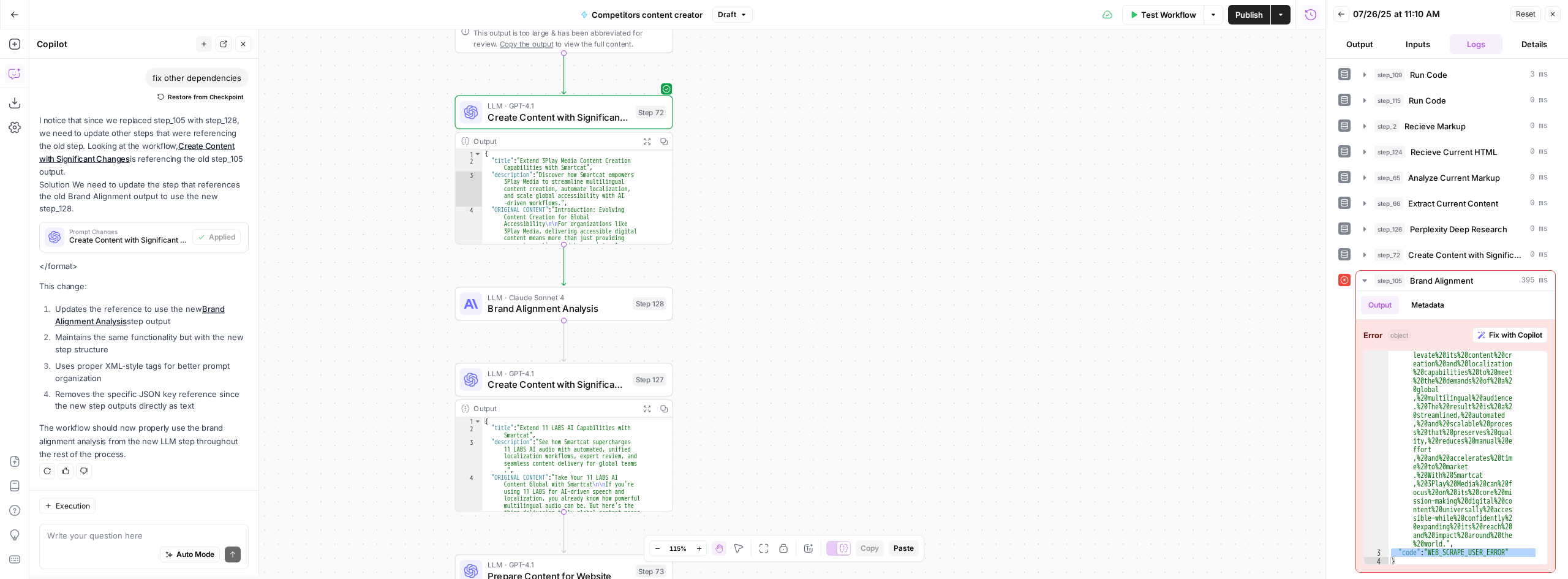 scroll, scrollTop: 2834, scrollLeft: 0, axis: vertical 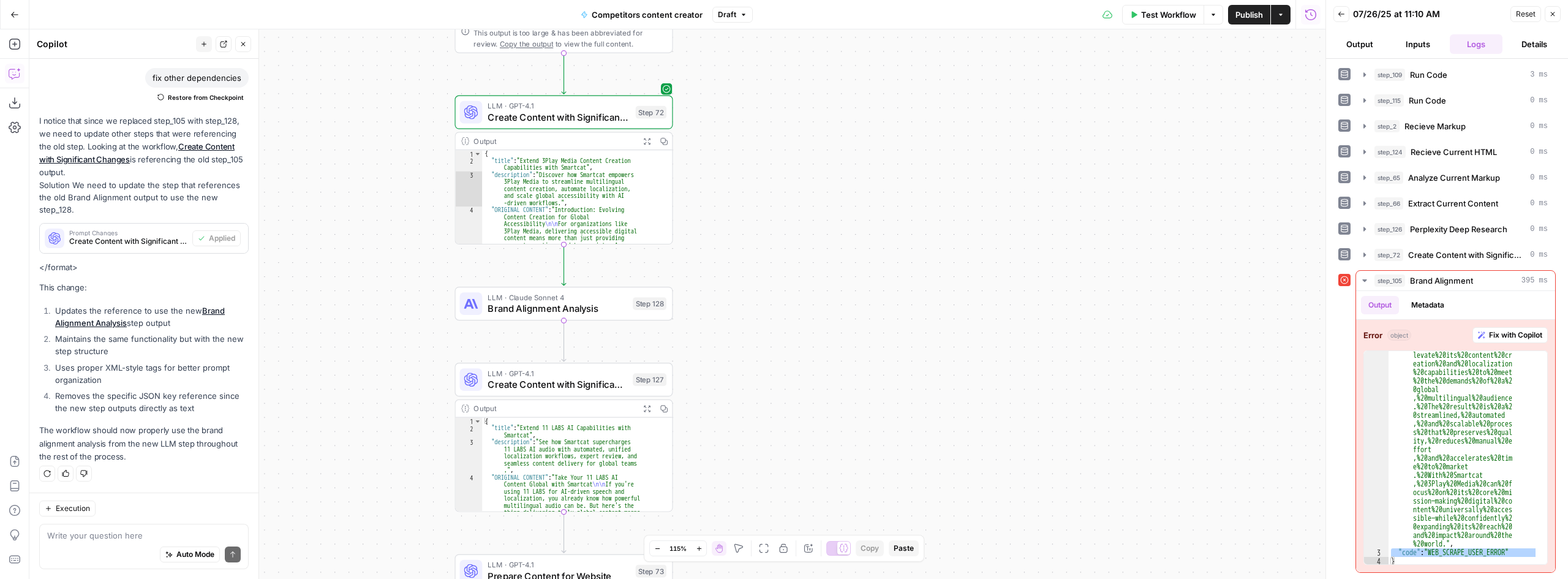 click 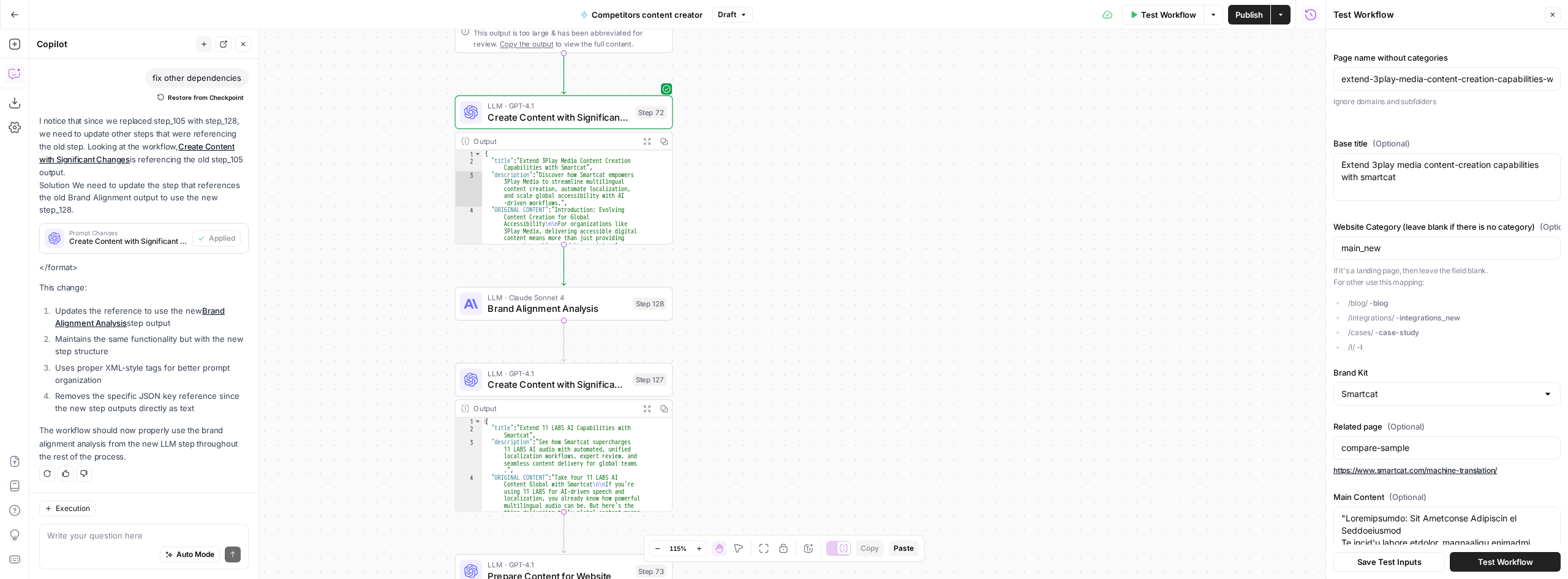 click on "Test Workflow" at bounding box center (1506, 562) 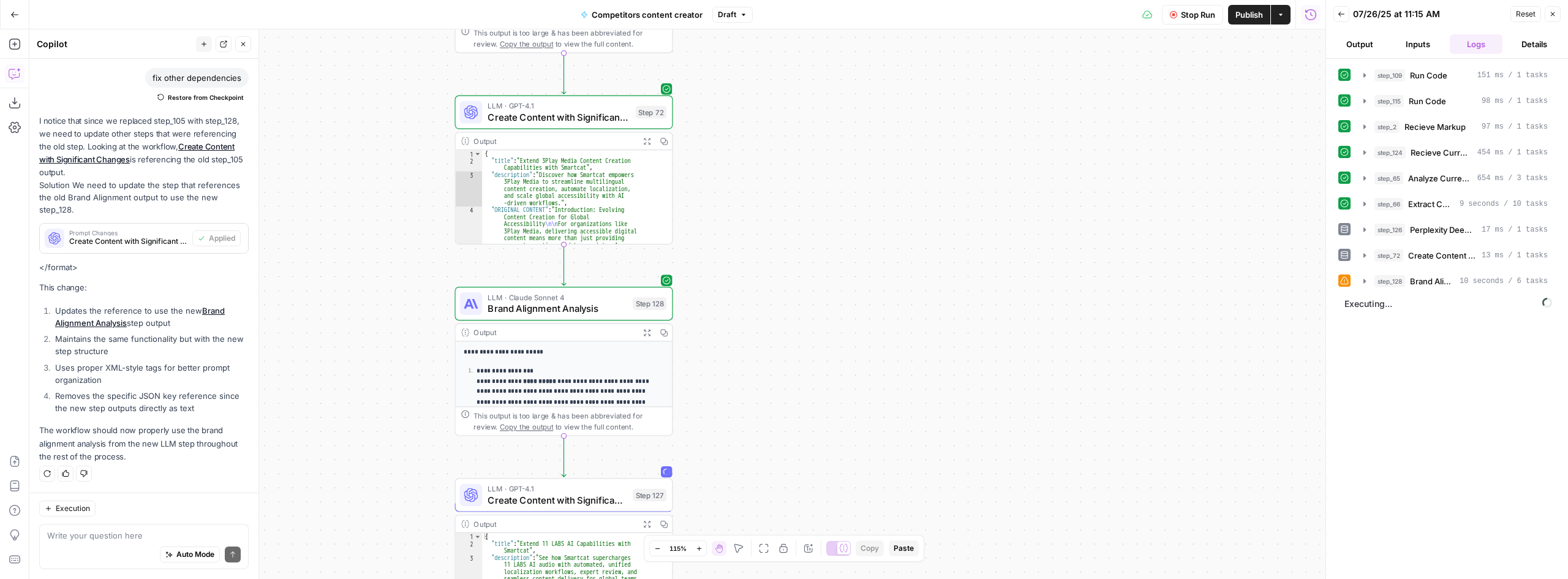 click 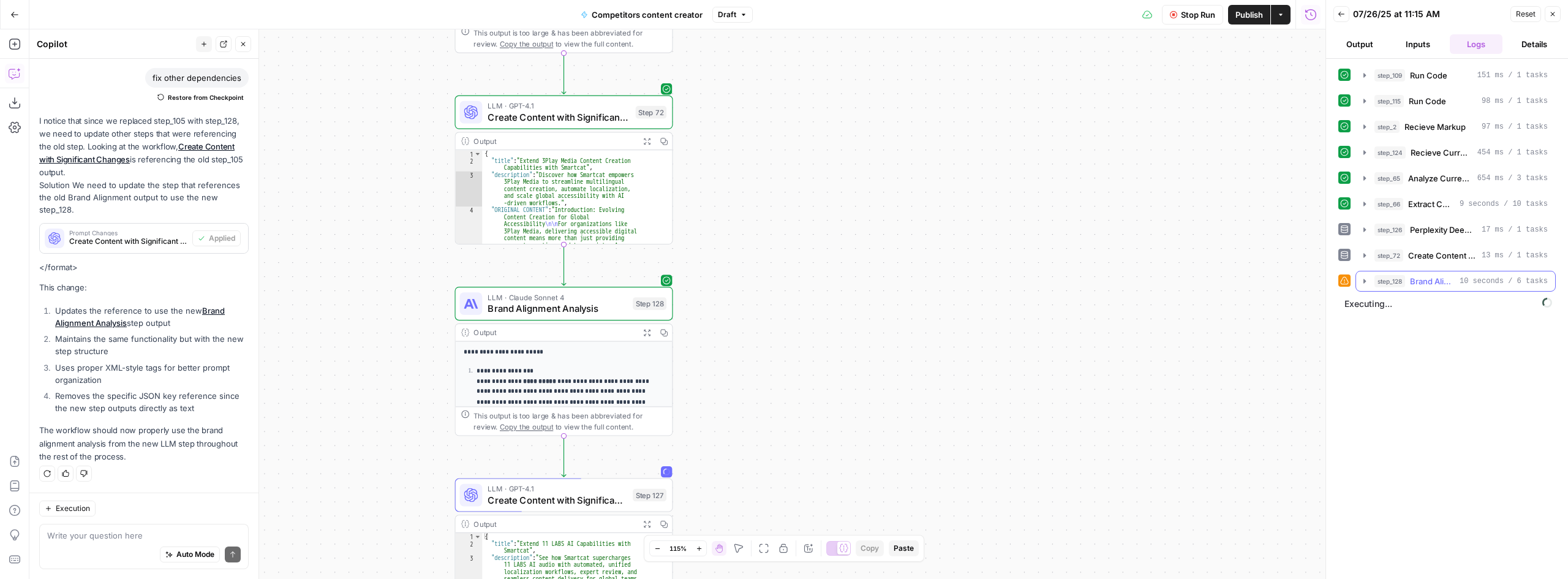 click 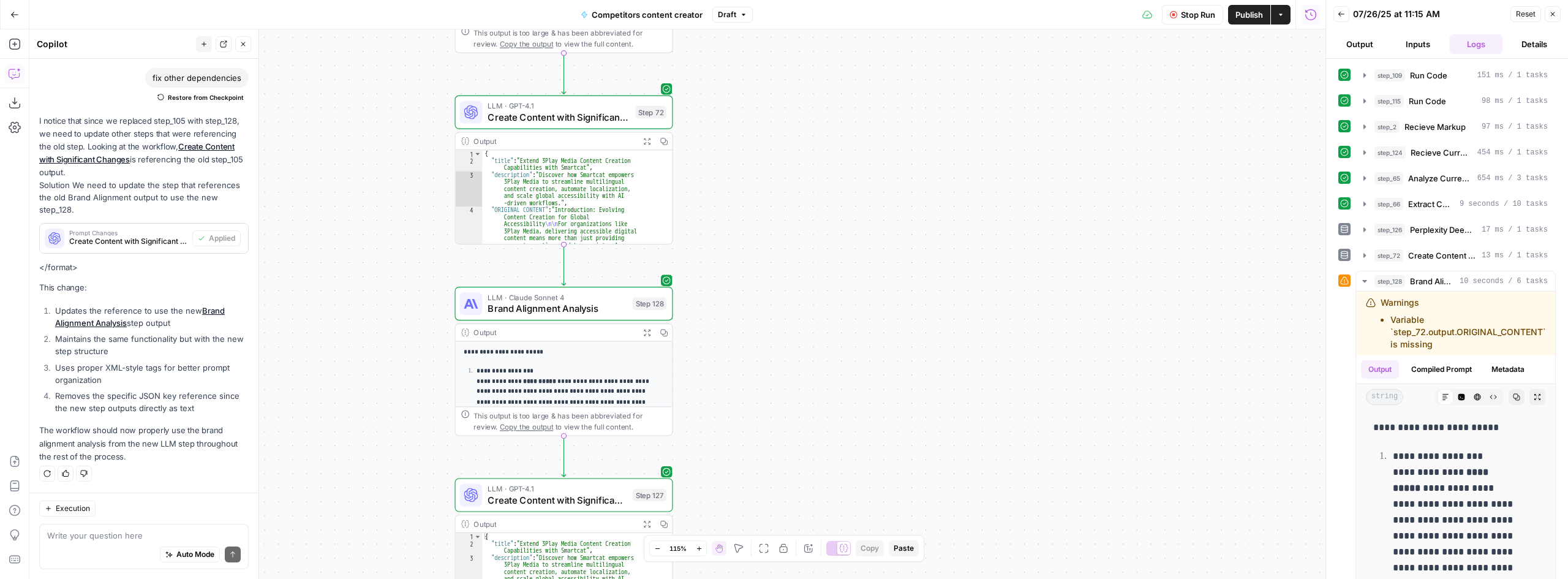 click on "Stop Run" at bounding box center (1193, 15) 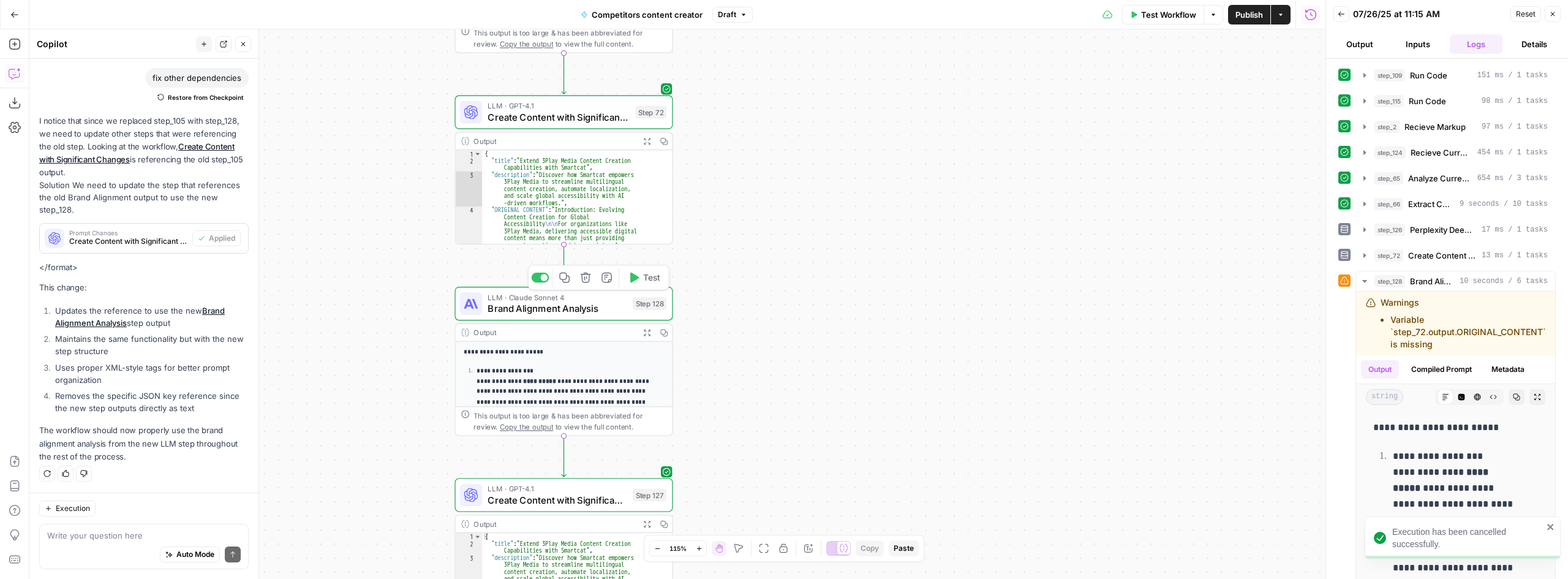 click on "Brand Alignment Analysis" at bounding box center [557, 308] 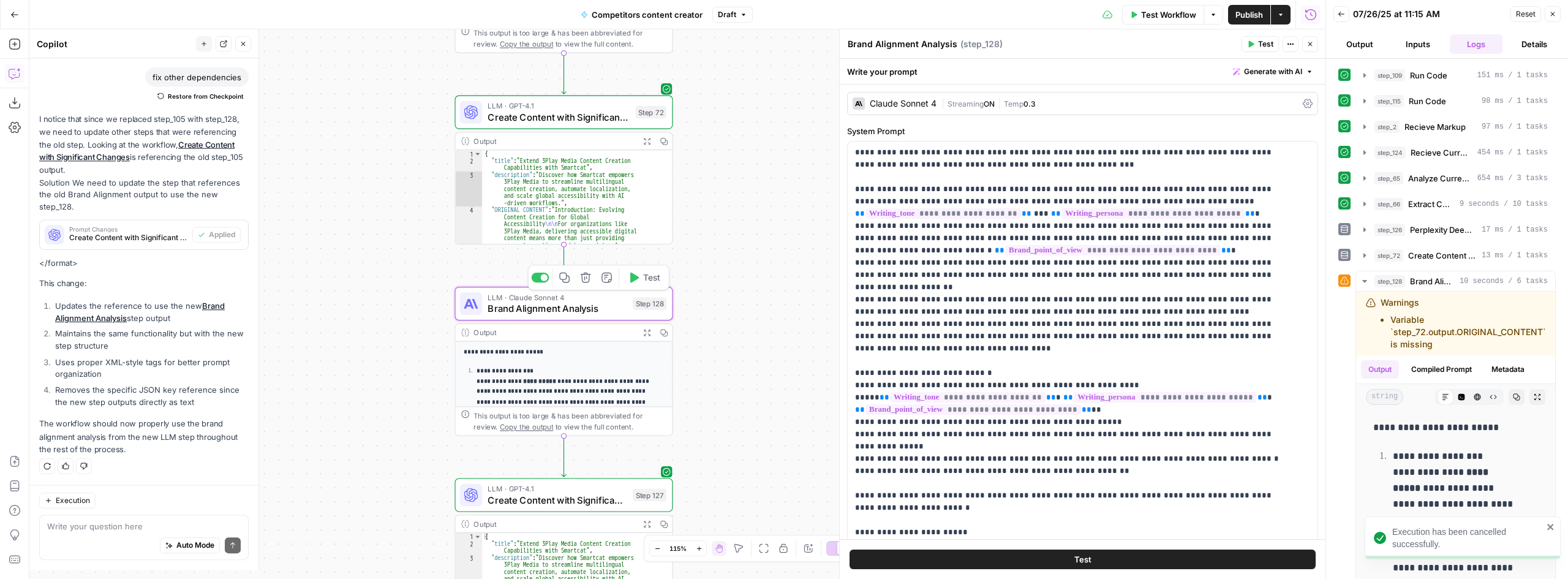scroll, scrollTop: 2834, scrollLeft: 0, axis: vertical 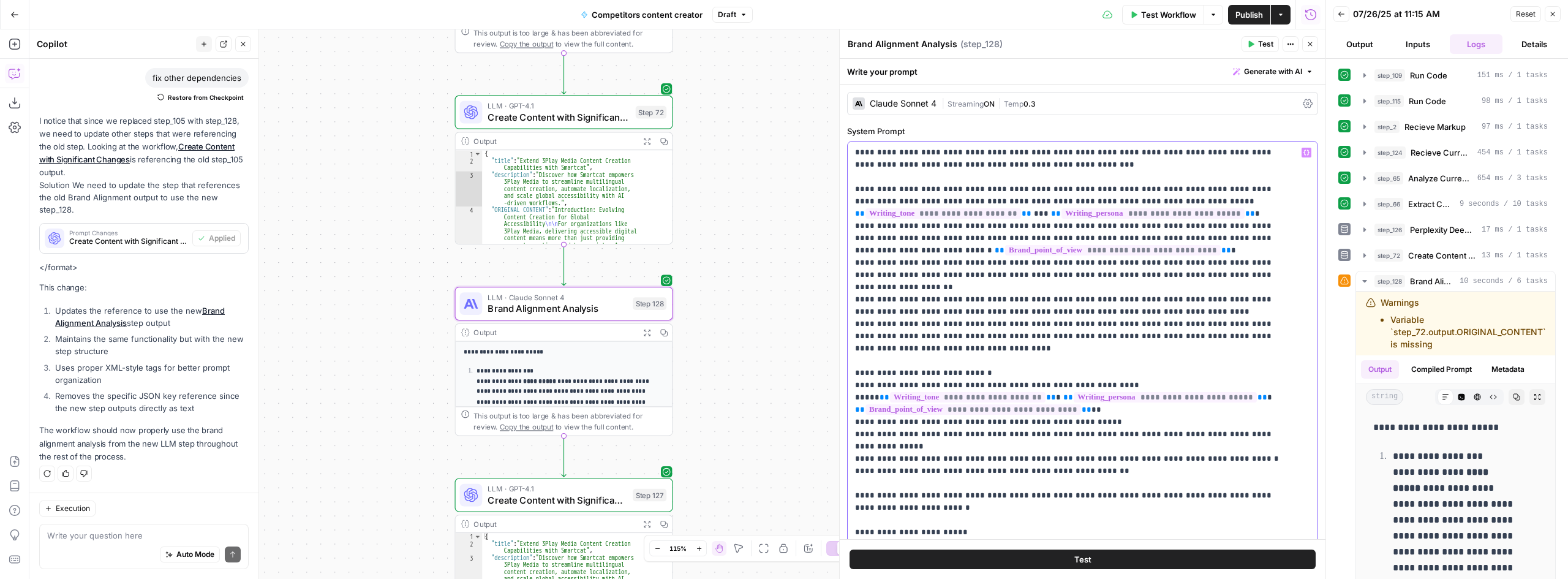 click on "**********" at bounding box center (1073, 453) 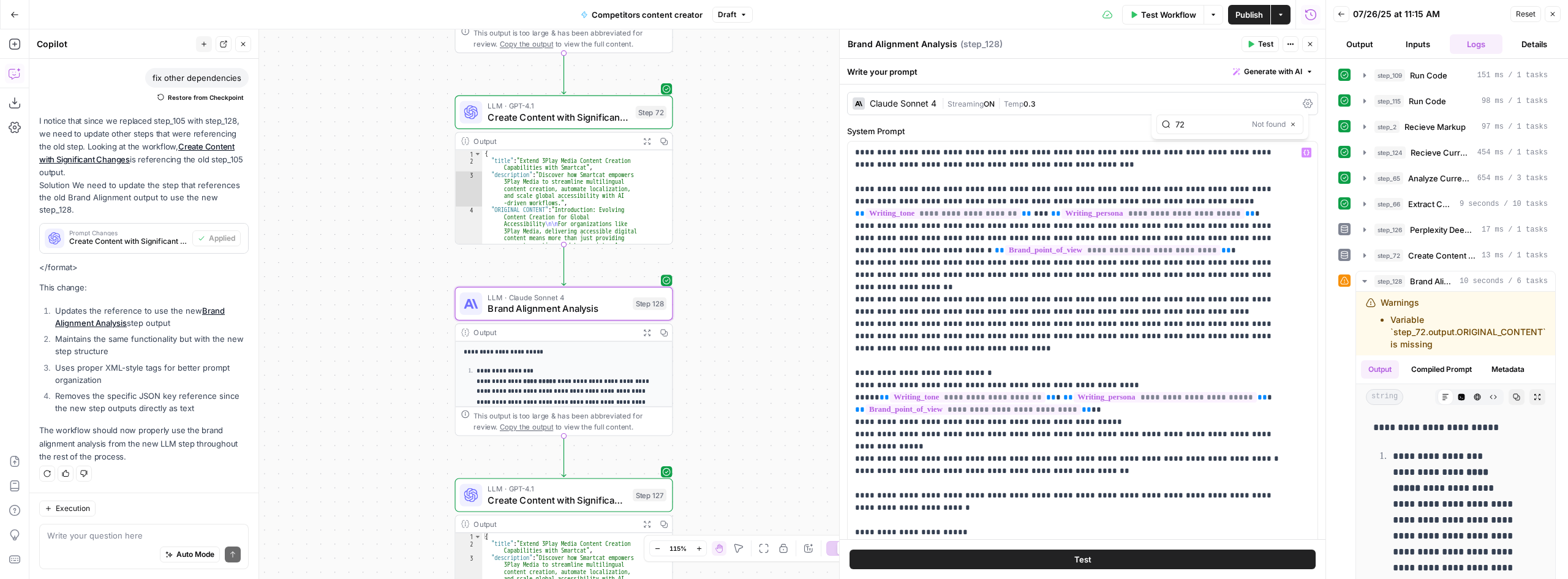 type on "7" 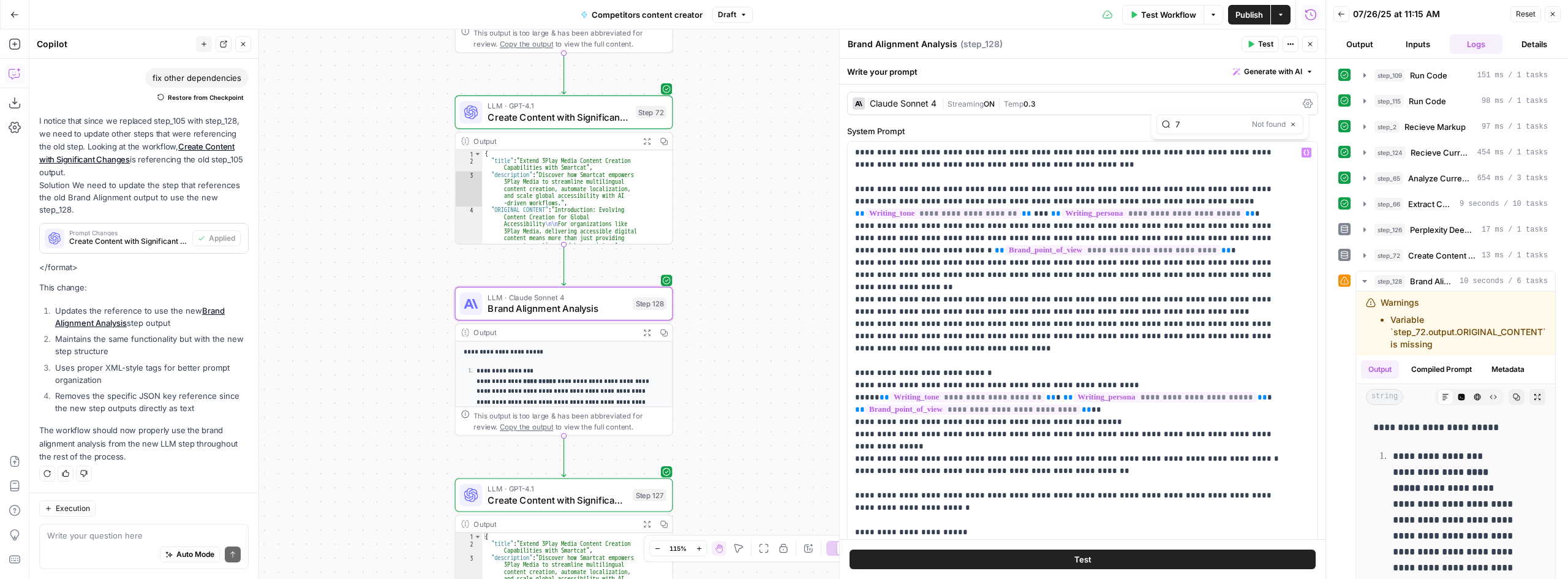 type 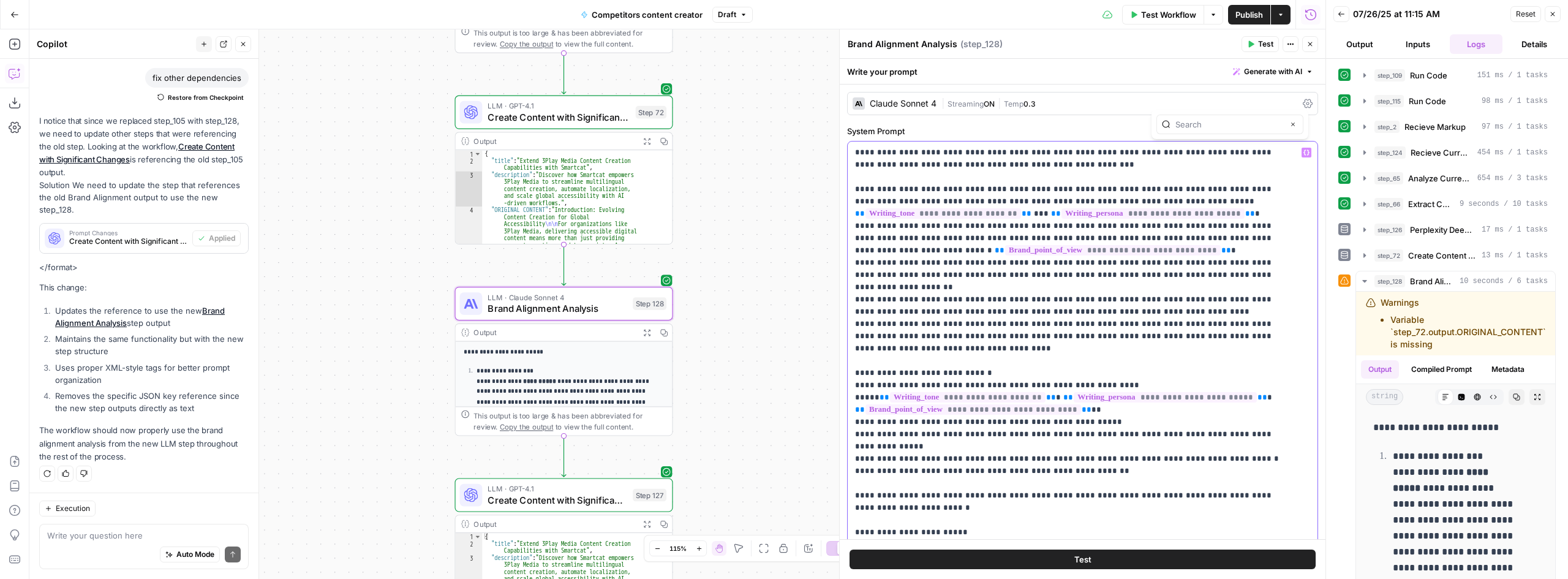 click on "**********" at bounding box center (1073, 453) 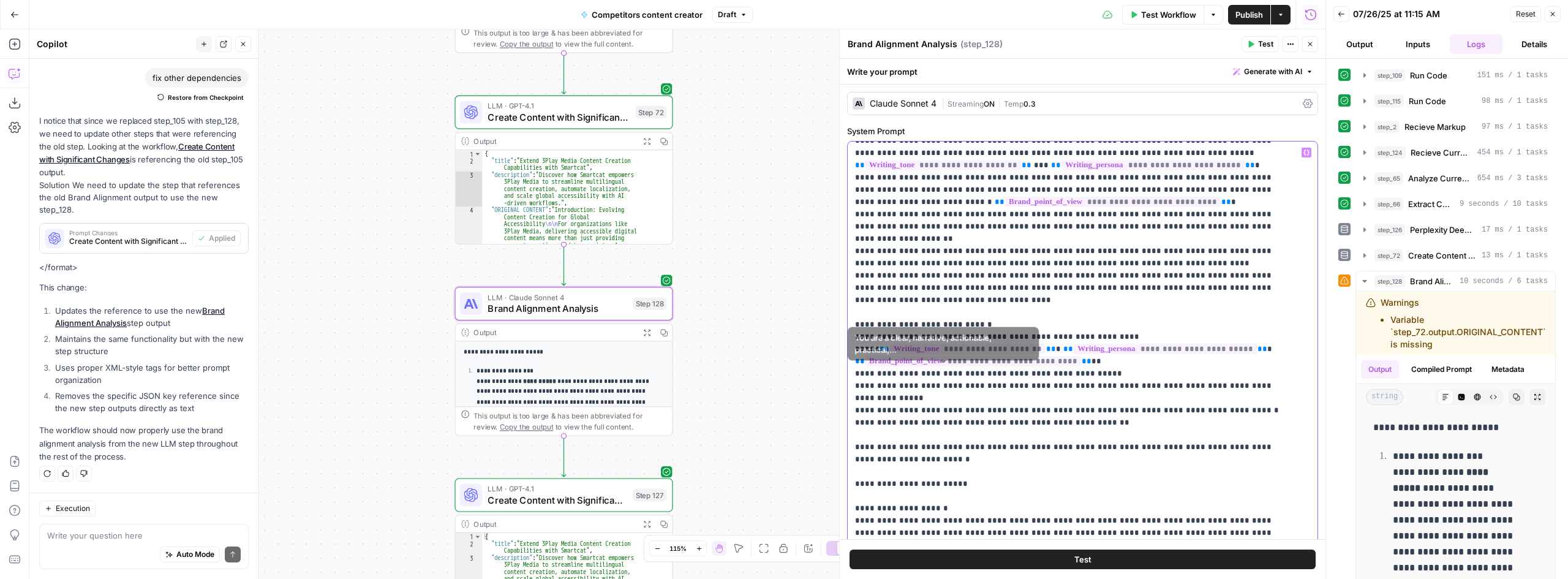 scroll, scrollTop: 123, scrollLeft: 0, axis: vertical 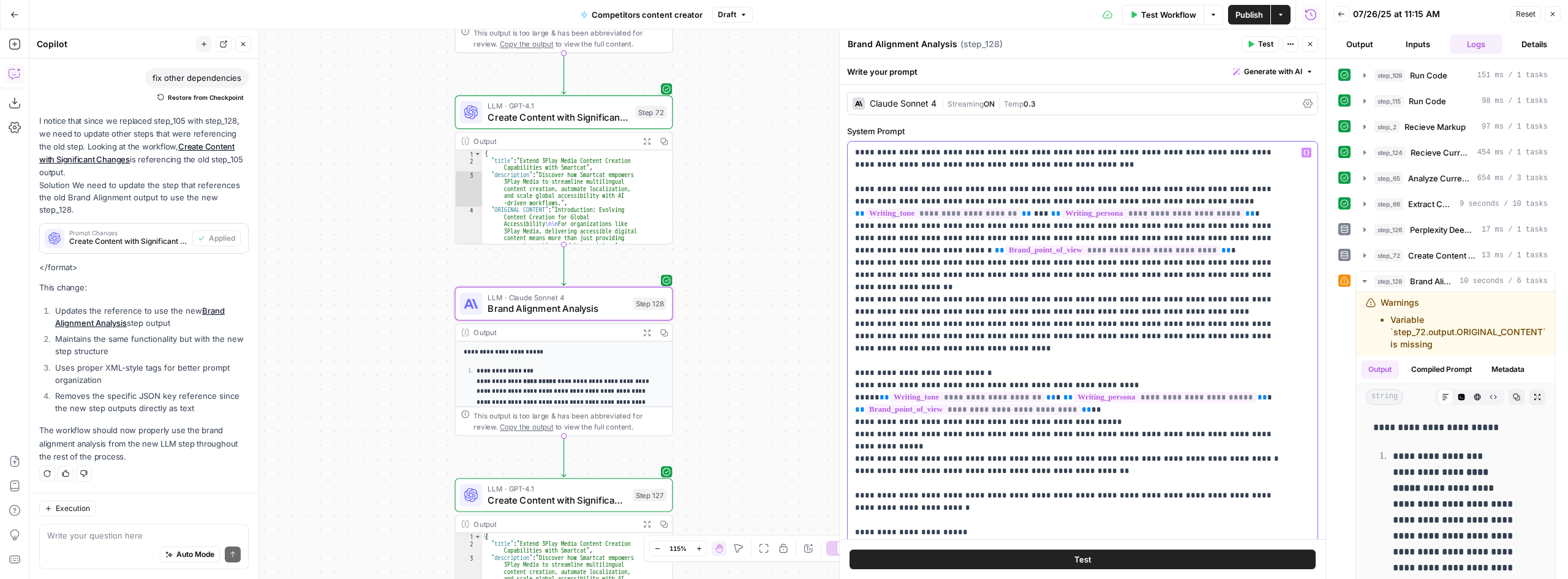click on "**********" at bounding box center (1078, 391) 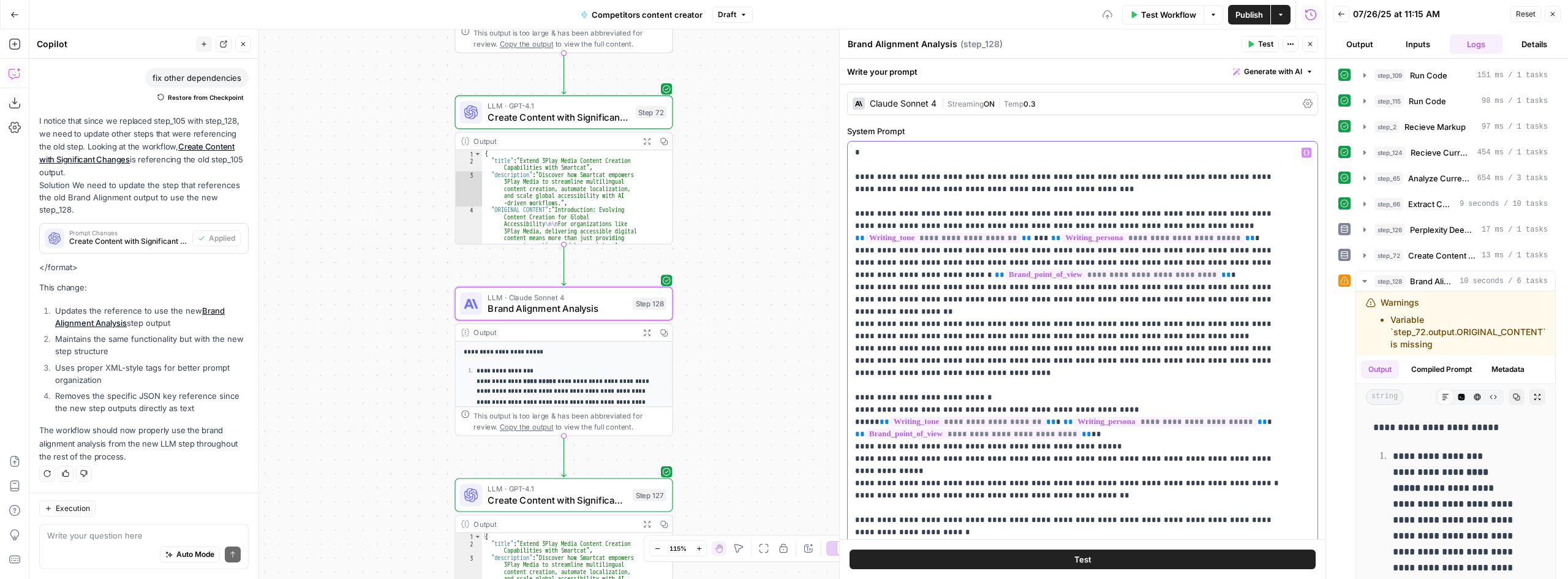 type 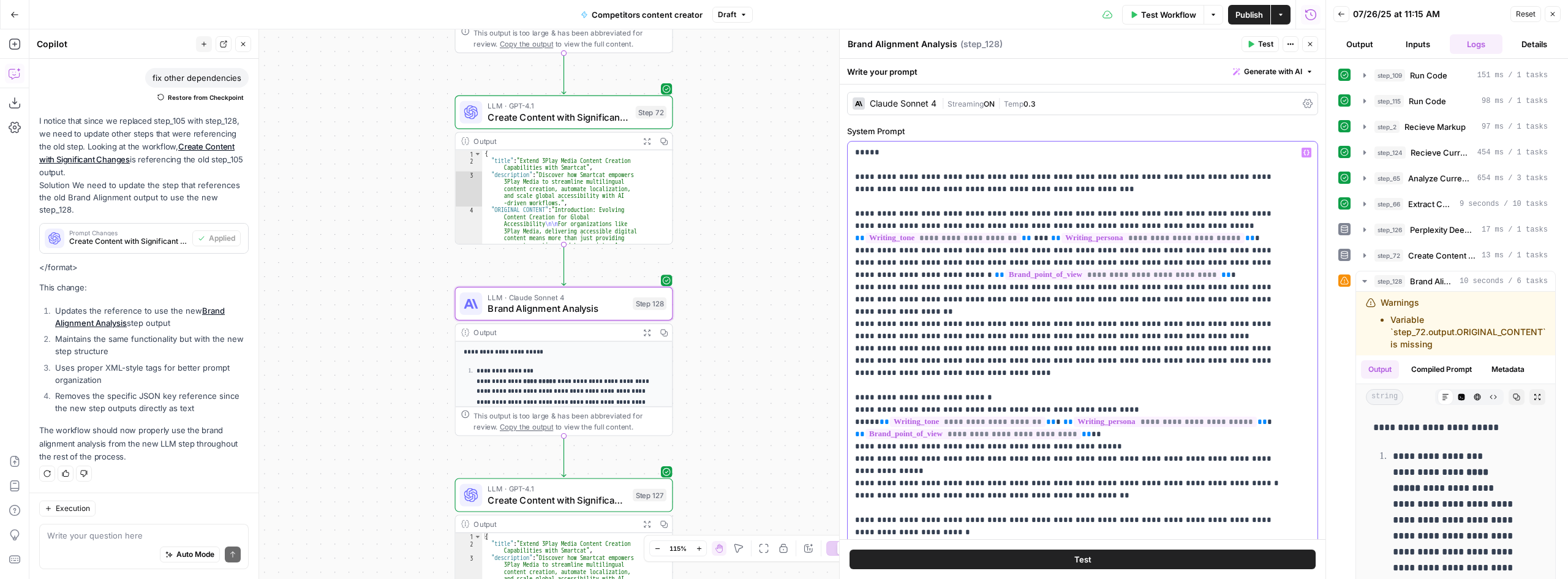 click 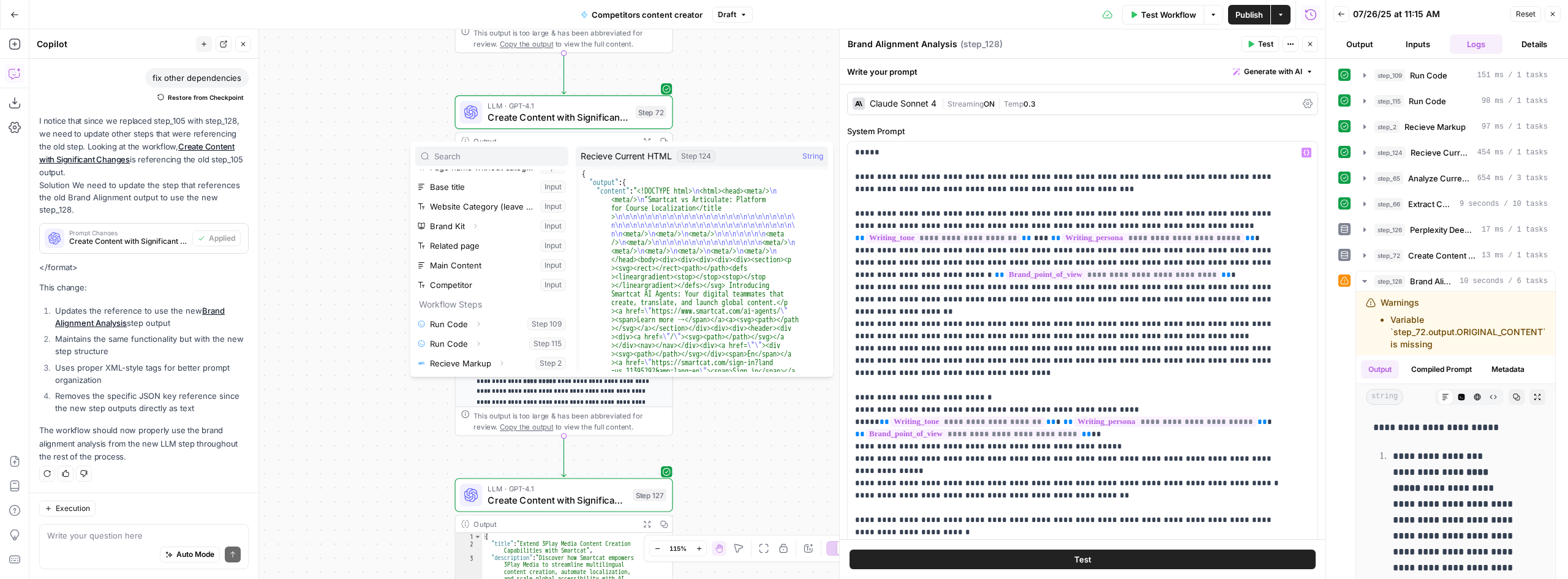 scroll, scrollTop: 131, scrollLeft: 0, axis: vertical 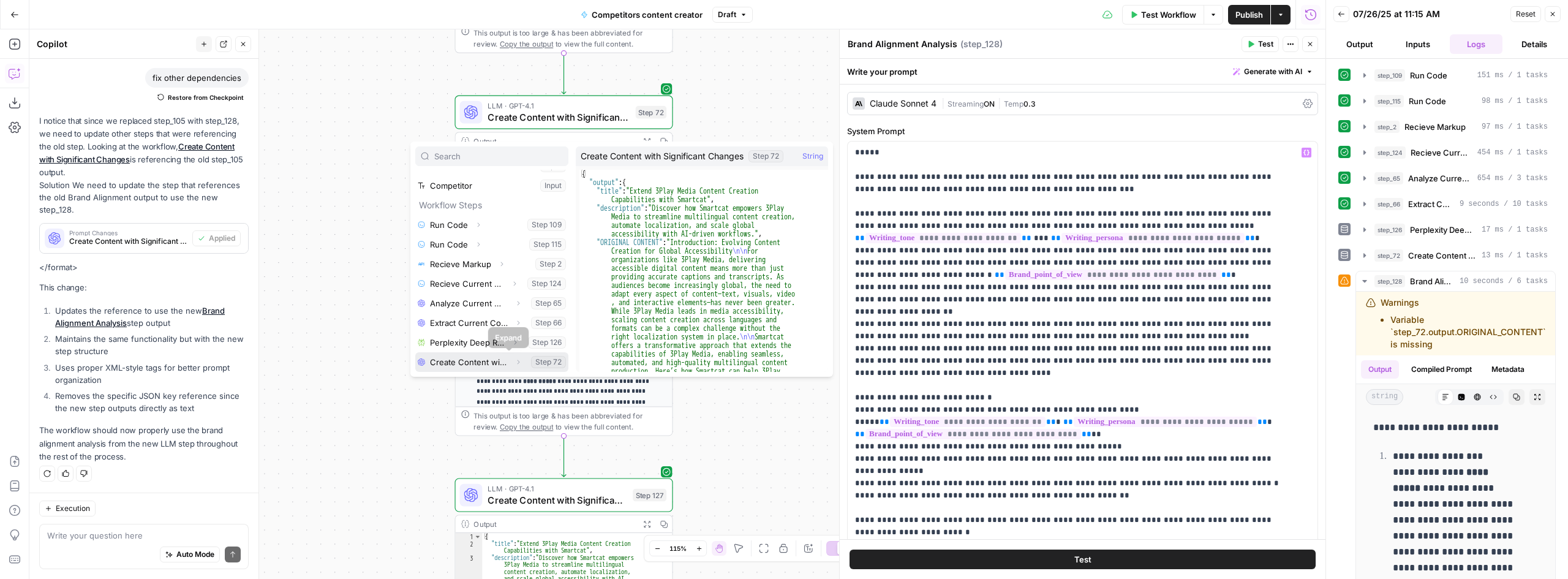 click 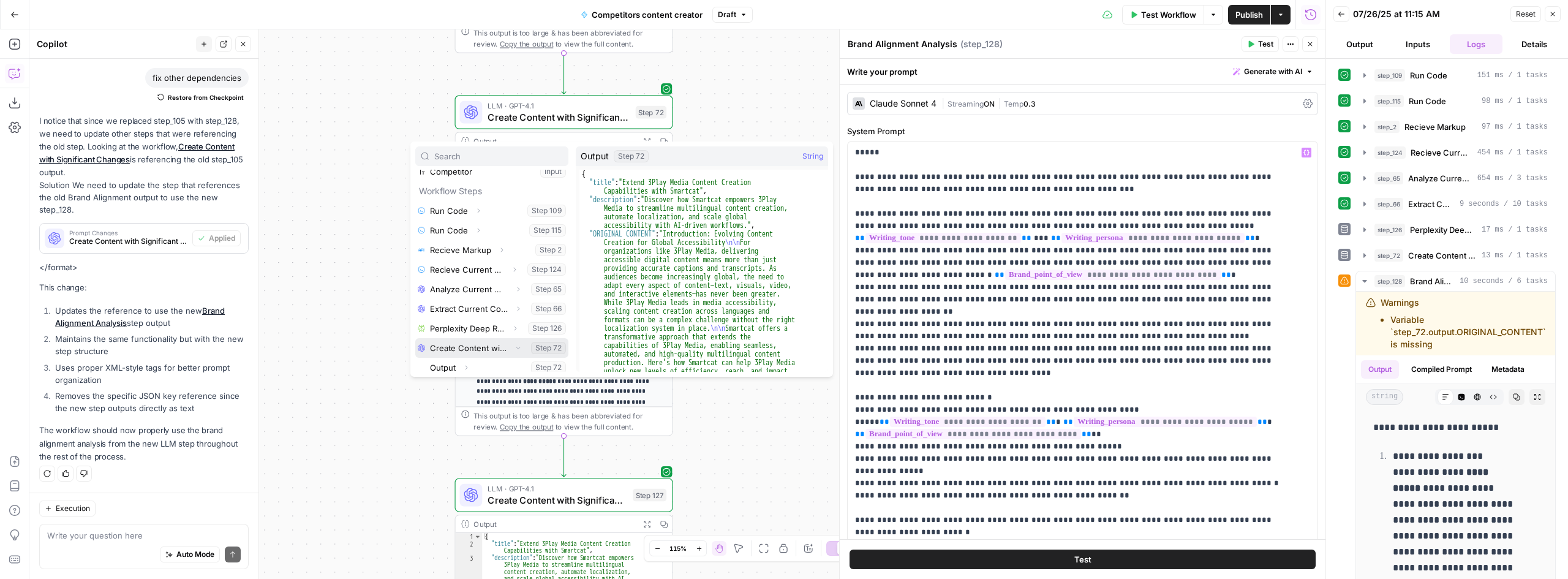 scroll, scrollTop: 151, scrollLeft: 0, axis: vertical 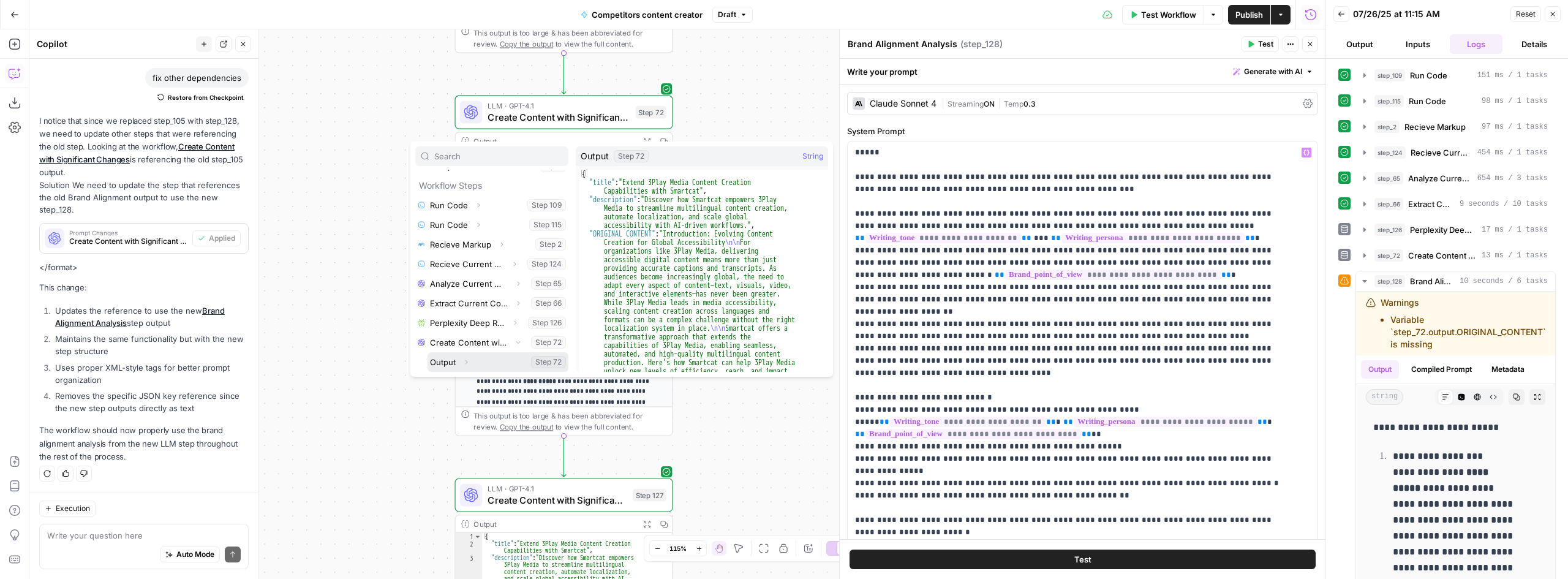 click 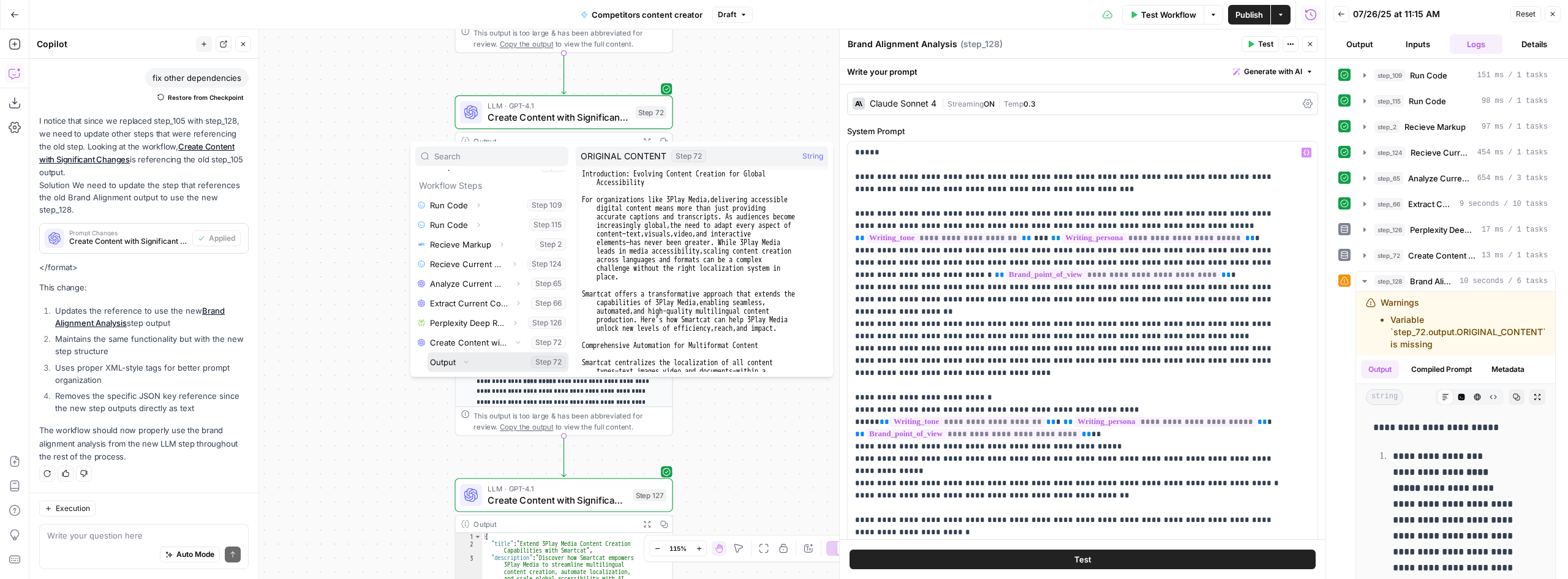 scroll, scrollTop: 210, scrollLeft: 0, axis: vertical 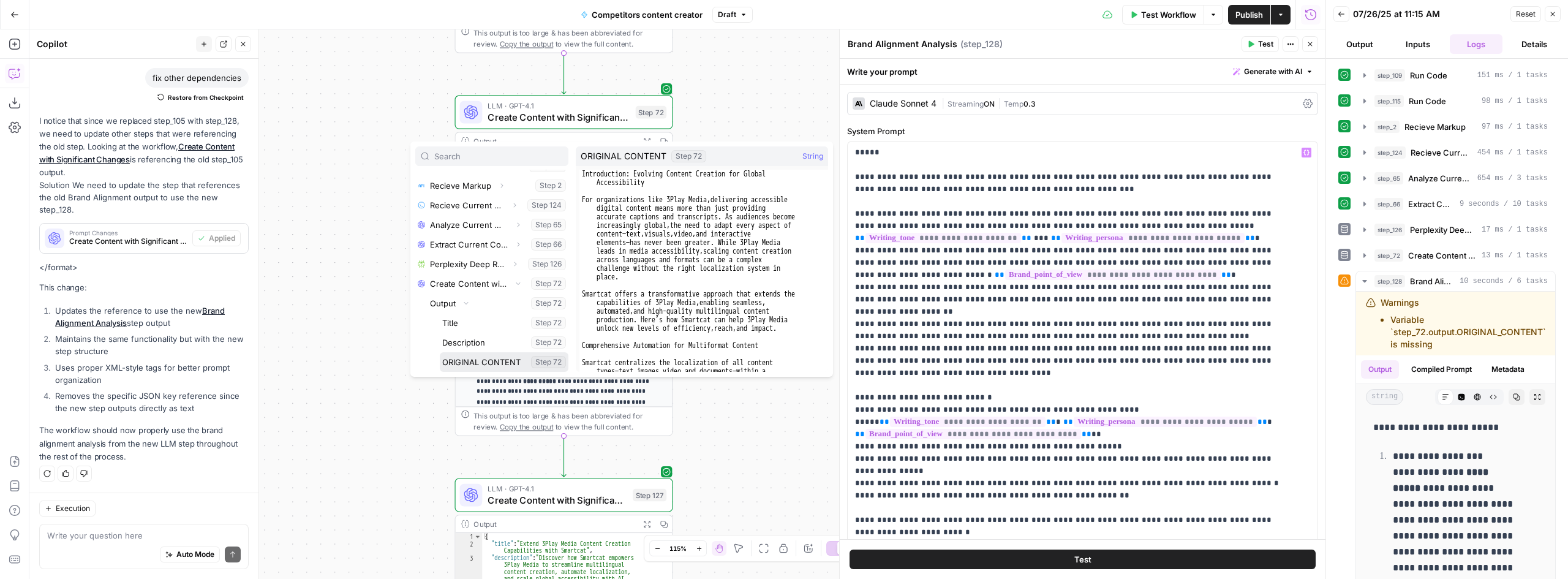 click at bounding box center [504, 362] 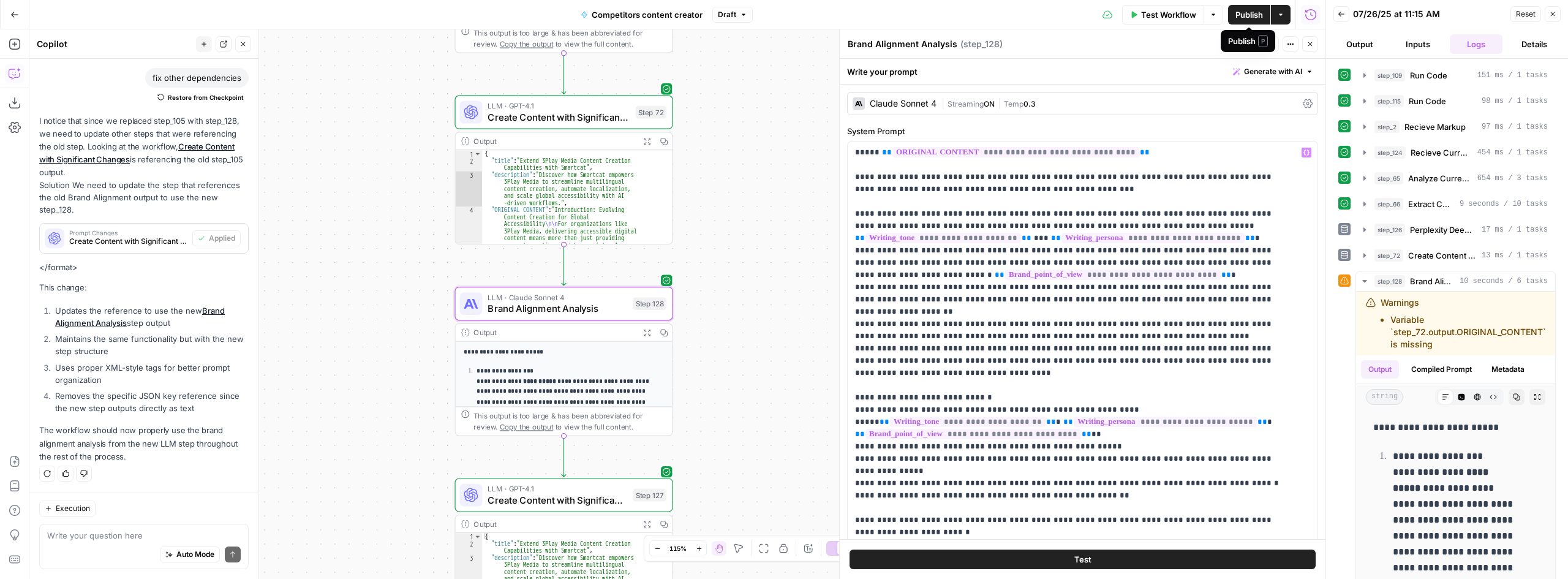 click on "Publish" at bounding box center [1249, 15] 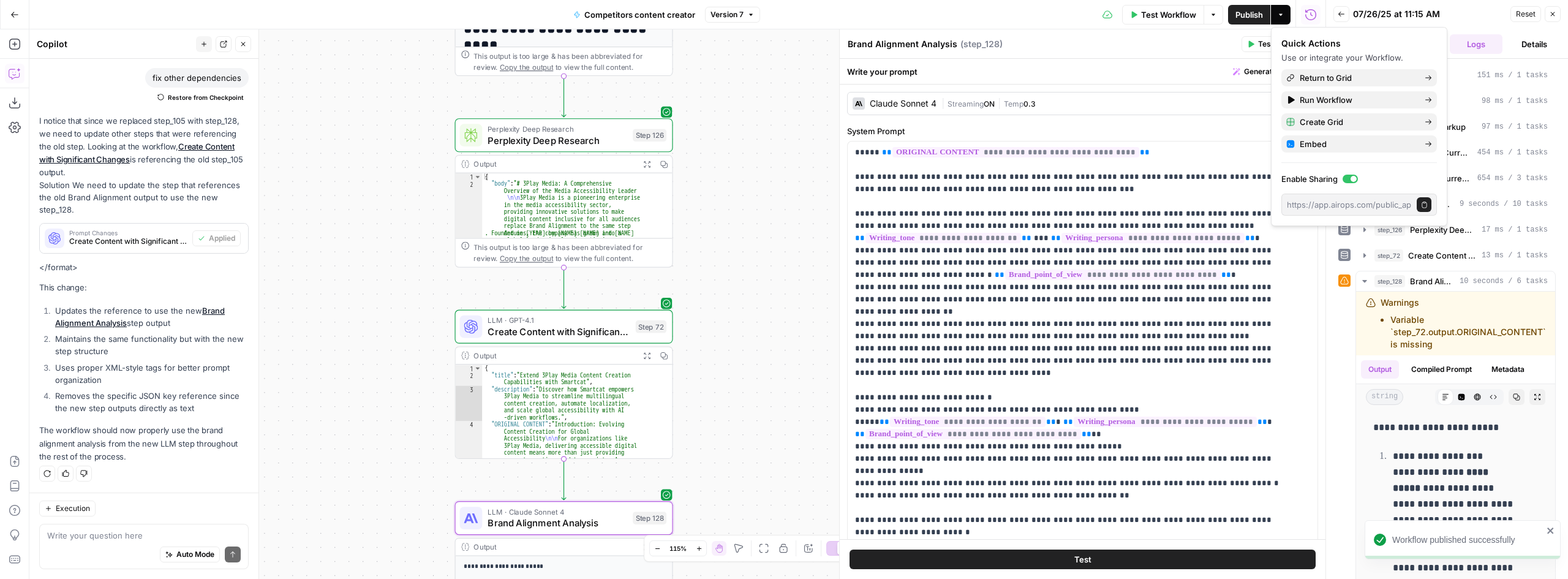 click on "Test Workflow" at bounding box center (1169, 15) 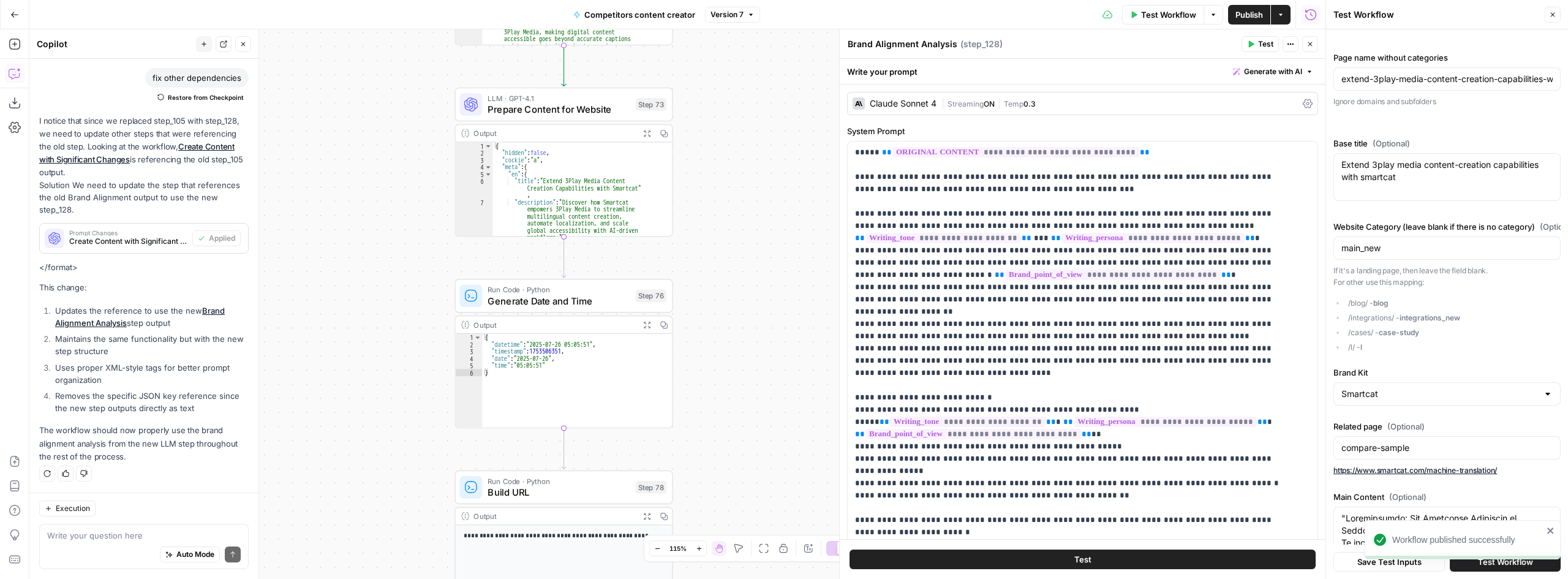 click 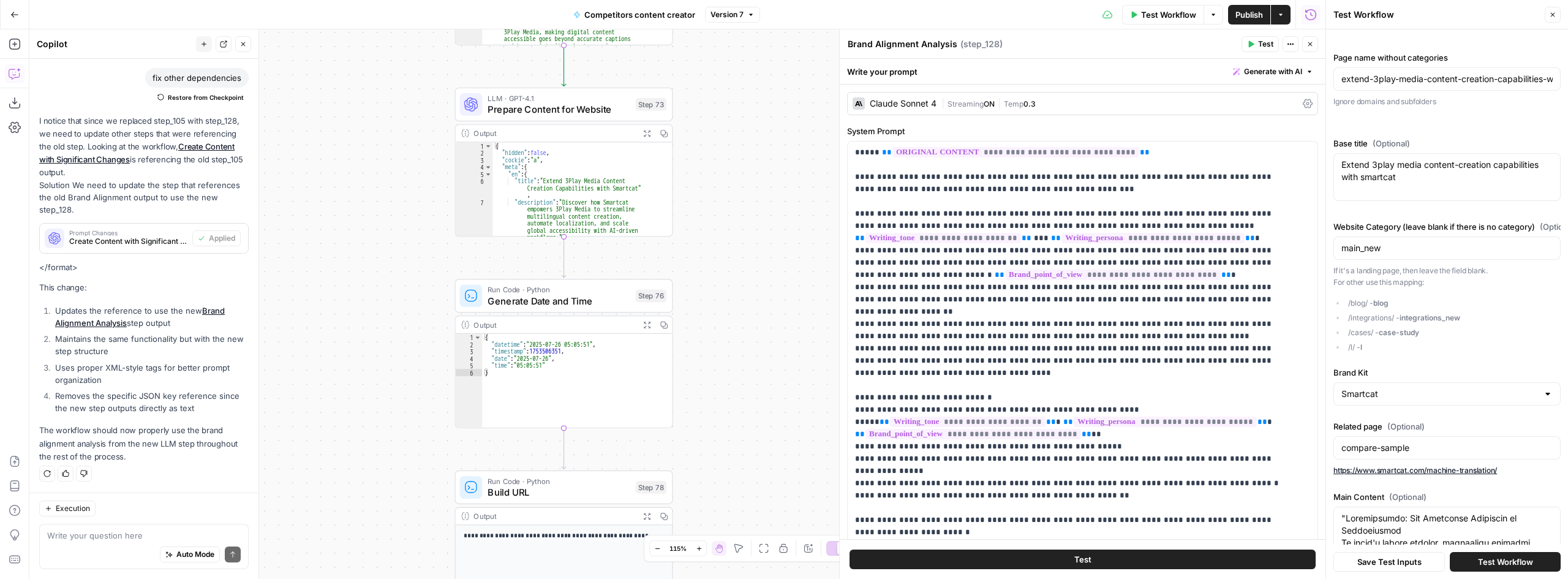 click on "Test Workflow" at bounding box center (1506, 562) 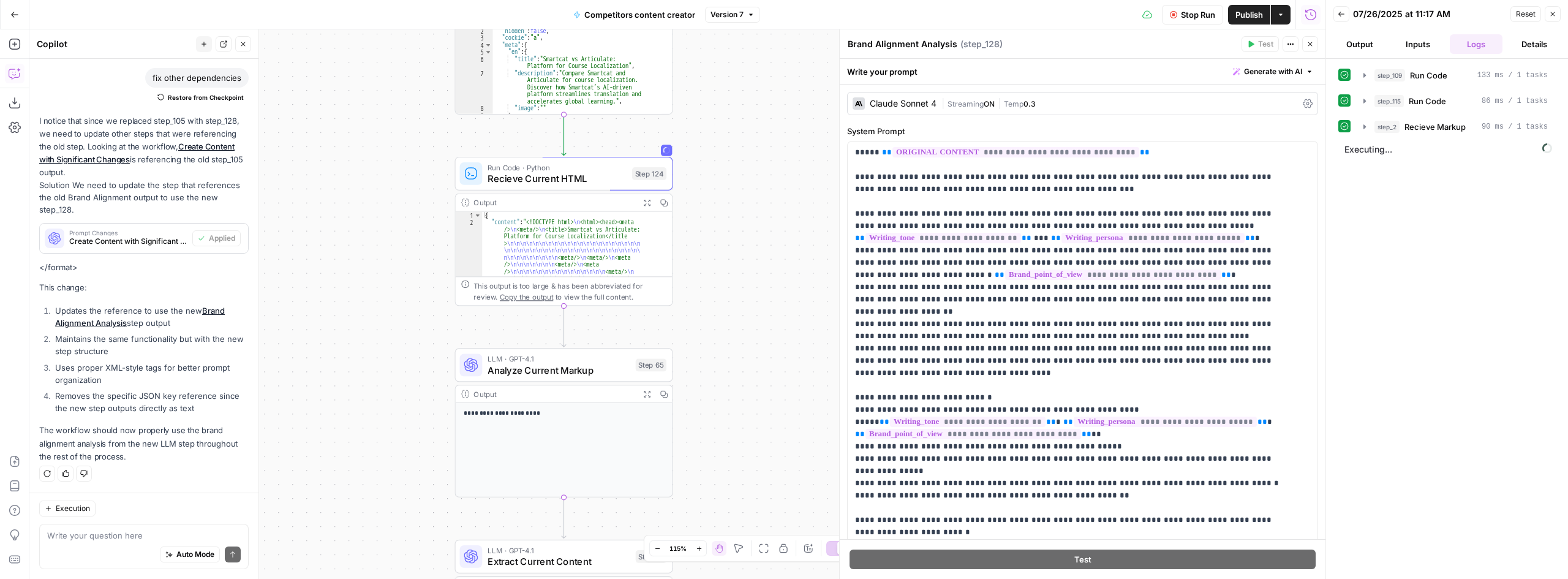 click 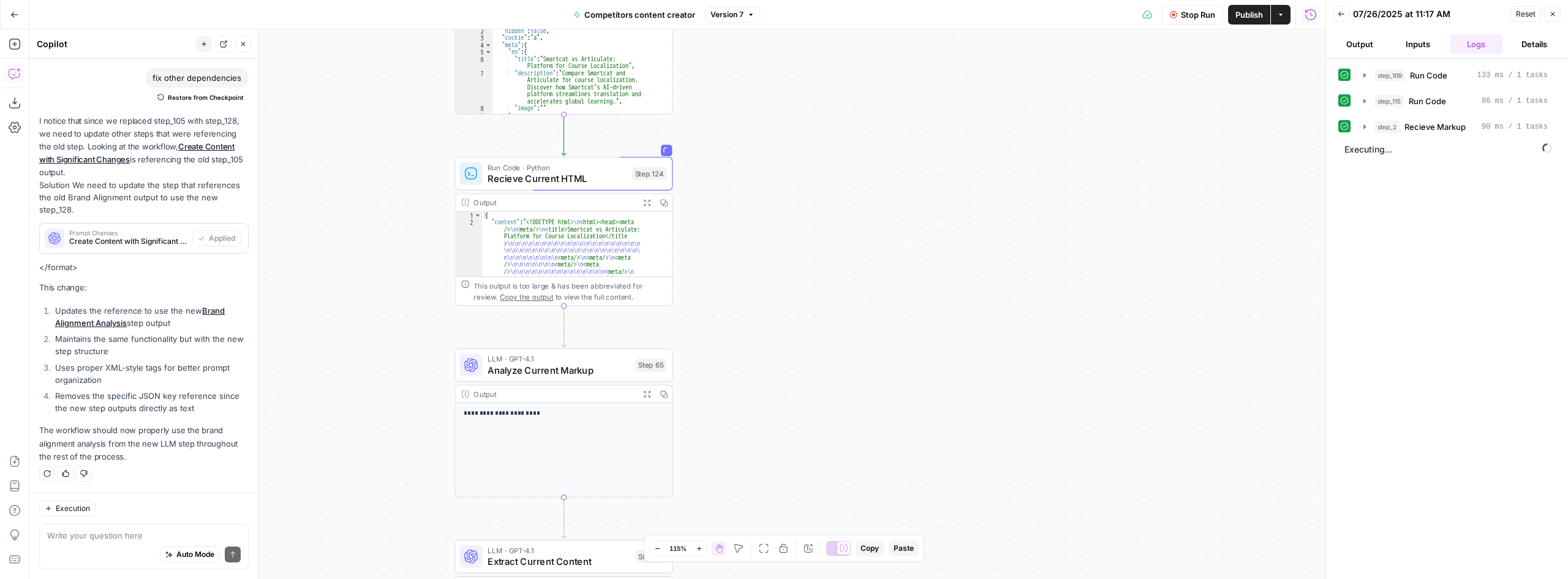 scroll, scrollTop: 2834, scrollLeft: 0, axis: vertical 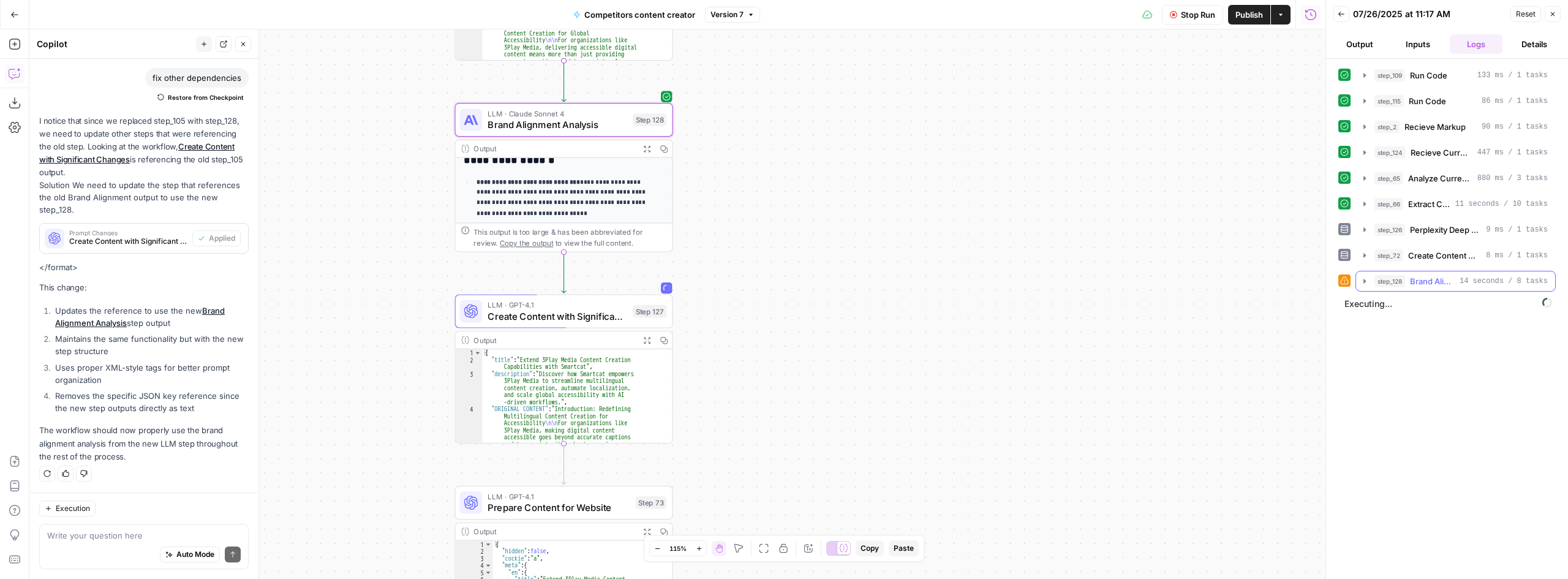 click 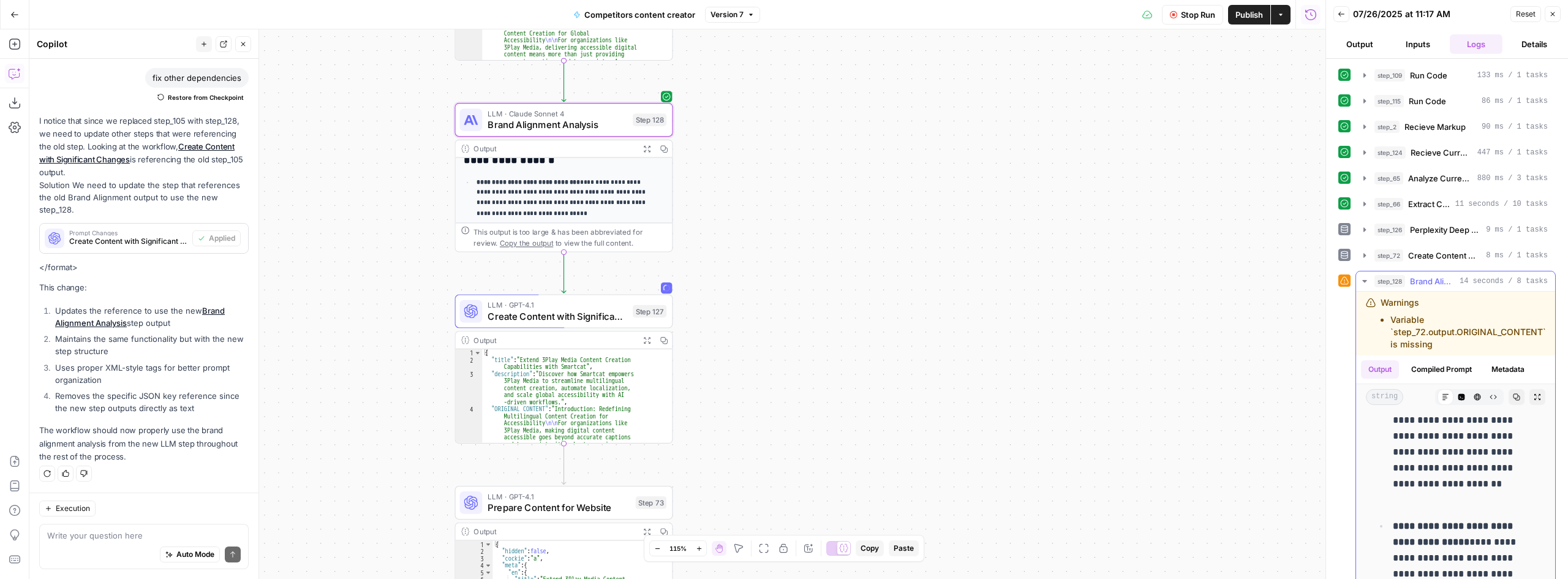 scroll, scrollTop: 2371, scrollLeft: 0, axis: vertical 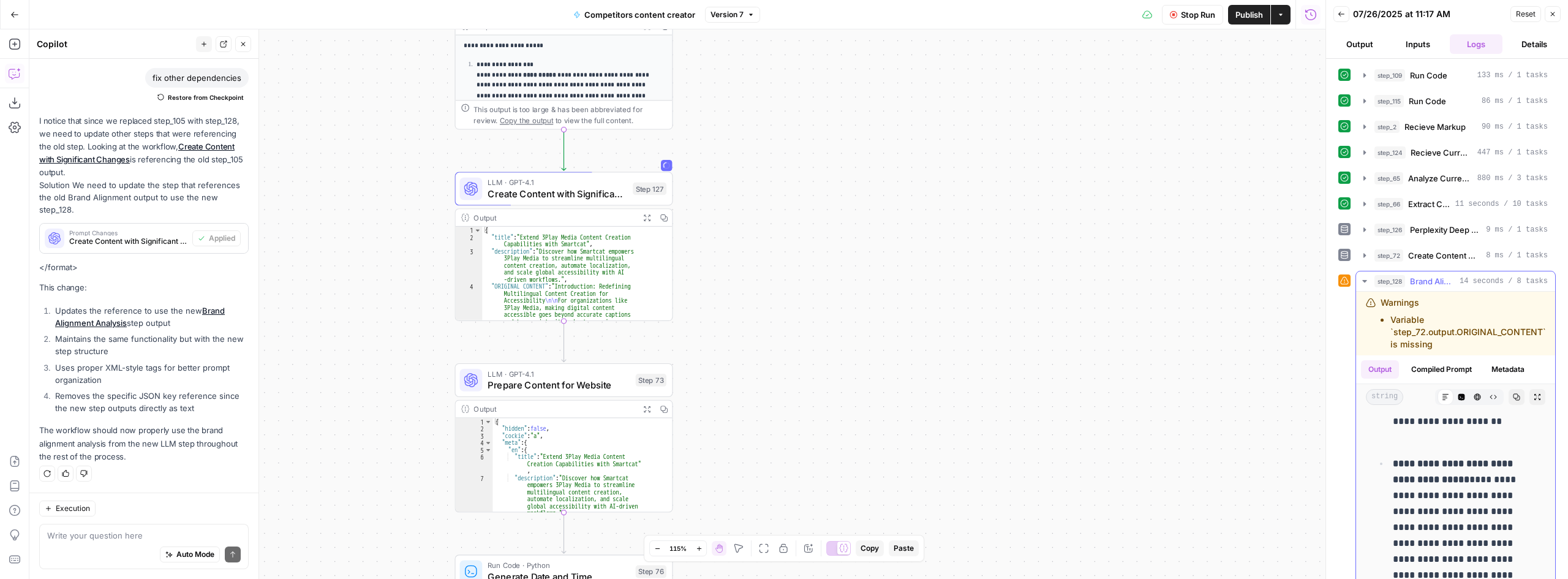click 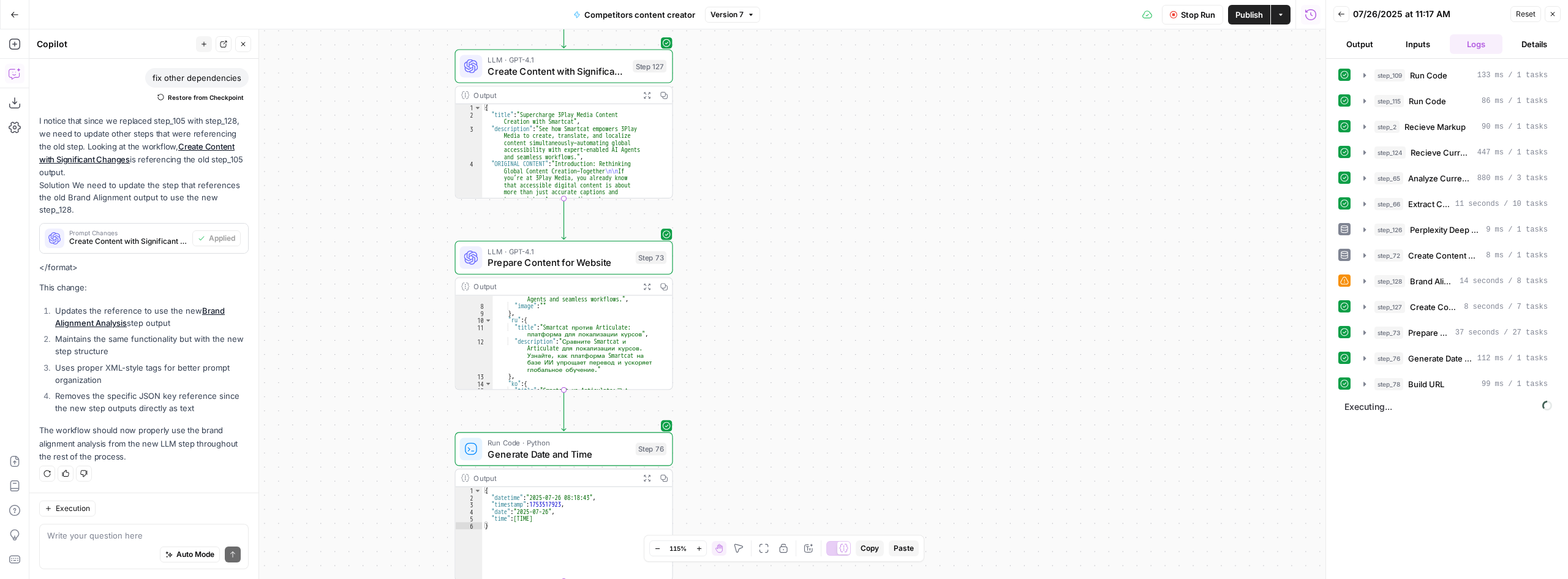 scroll, scrollTop: 74, scrollLeft: 0, axis: vertical 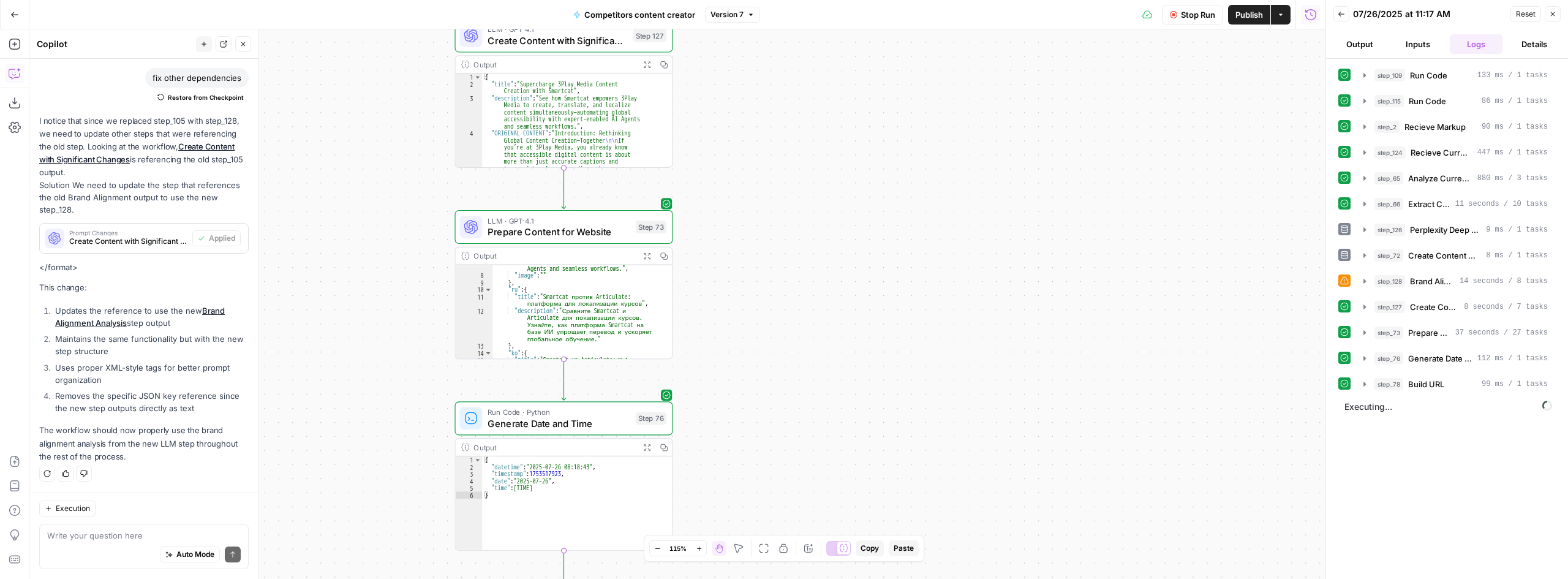 click on ""description" :  "See how Smartcat             empowers 3Play Media to create,             translate, and localize content             simultaneously—automating global             accessibility with expert-enabled AI             Agents and seamless workflows." ,         "image" :  ""      } ,      "ru" :  {         "title" :  "Smartcat против Articulate:             платформа для локализации курсов" ,         "description" :  "Сравните Smartcat и             Articulate для локализации курсов.             Узнайте, как платформа Smartcat на             базе ИИ упрощает перевод и ускоряет             глобальное обучение."      } ,      "ko" :  {         "title" :  "Smartcat vs Articulate:  코 스              현 지 화 를   위 한   플 랫 폼 " ," at bounding box center [577, 305] 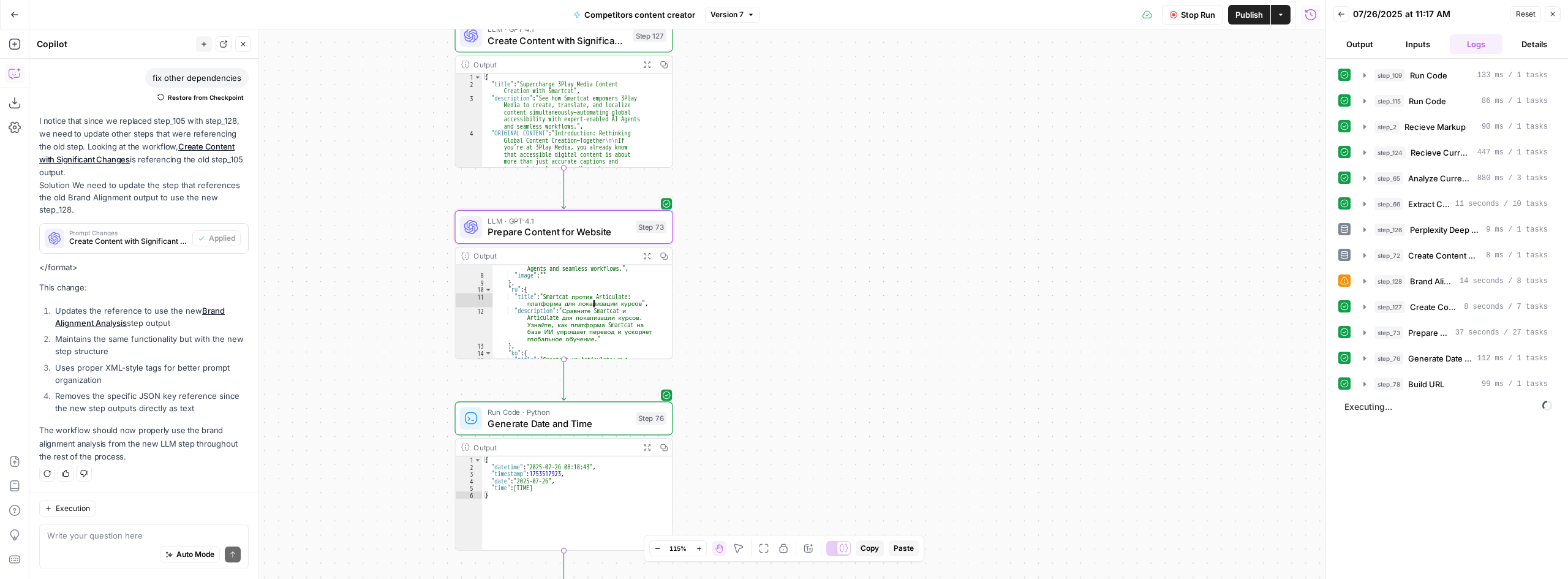 type on "**********" 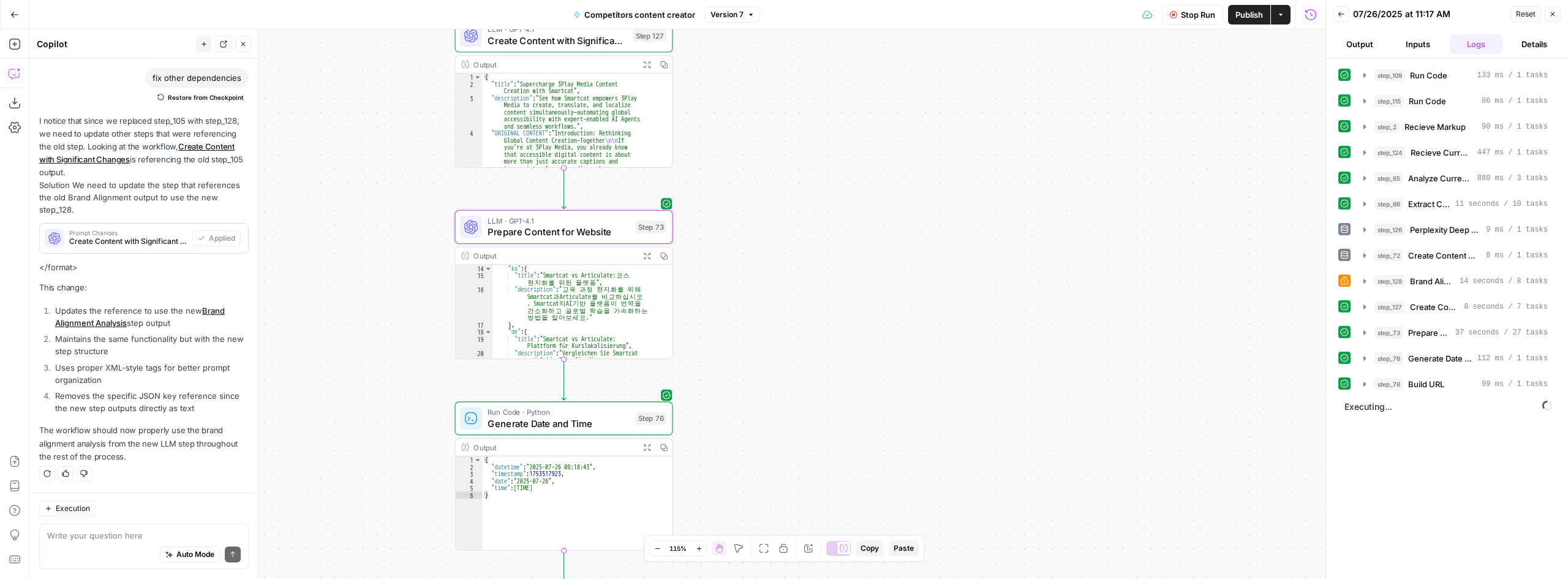 scroll, scrollTop: 0, scrollLeft: 0, axis: both 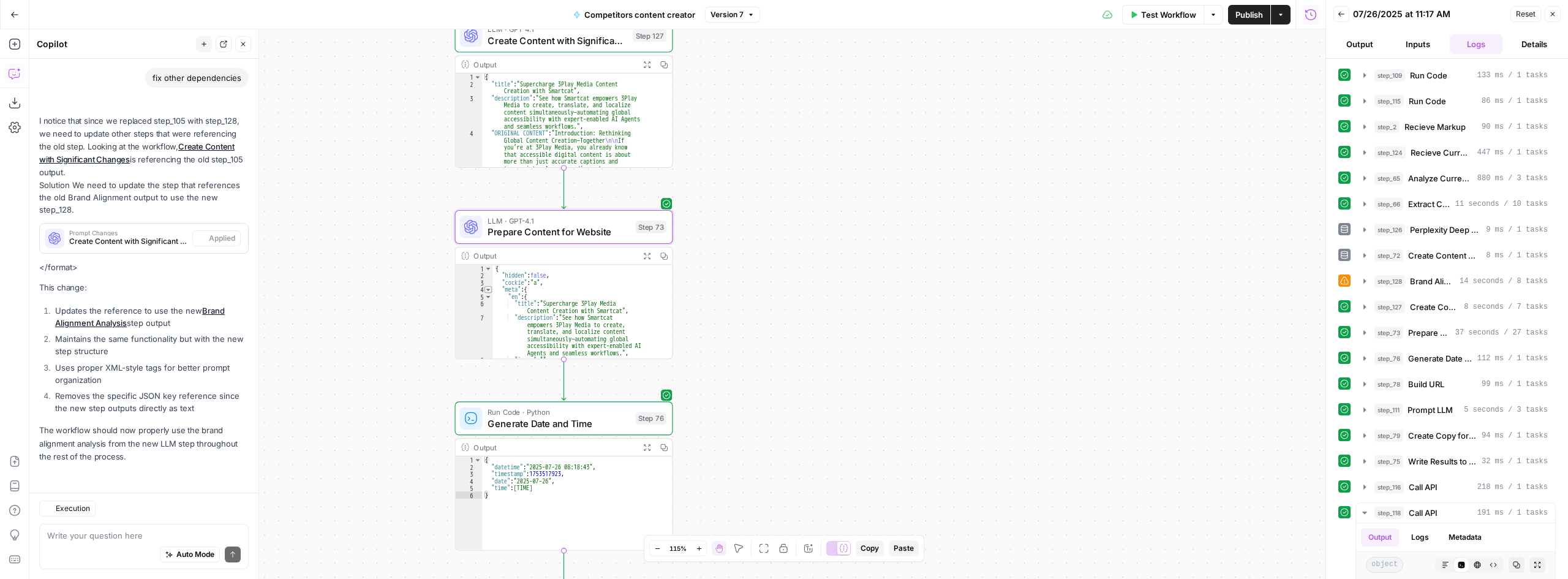click at bounding box center [488, 289] 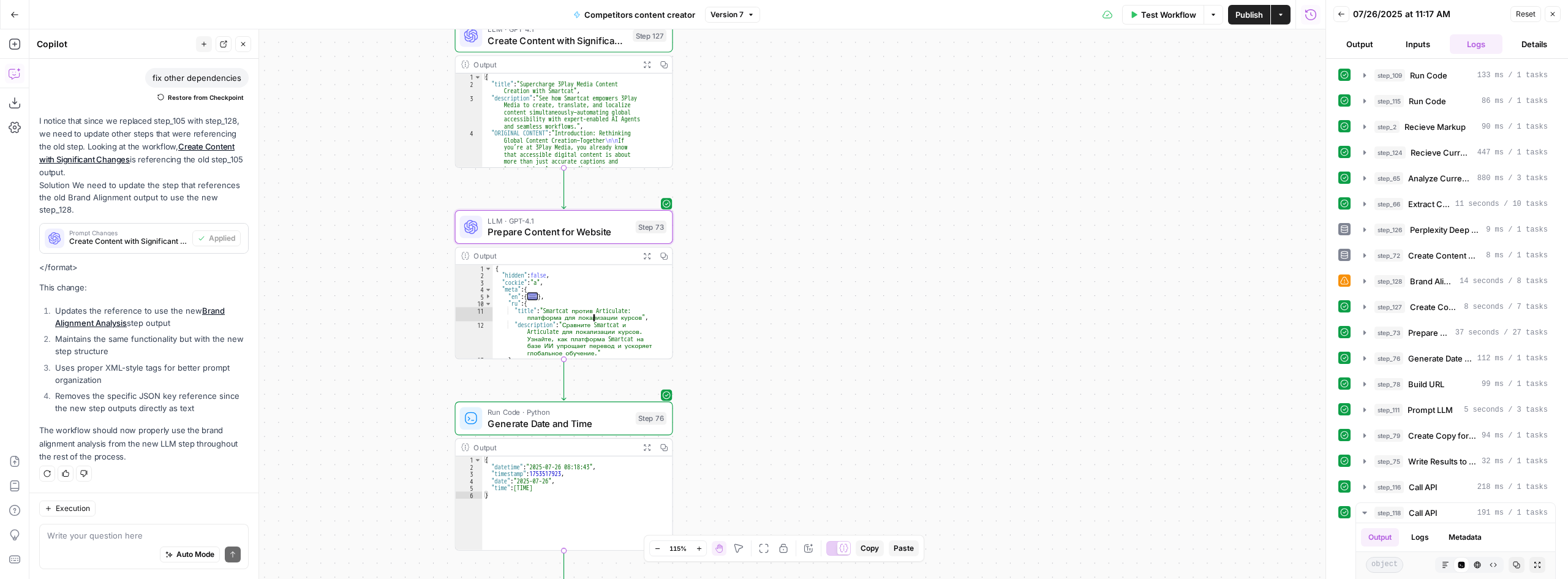 scroll, scrollTop: 0, scrollLeft: 0, axis: both 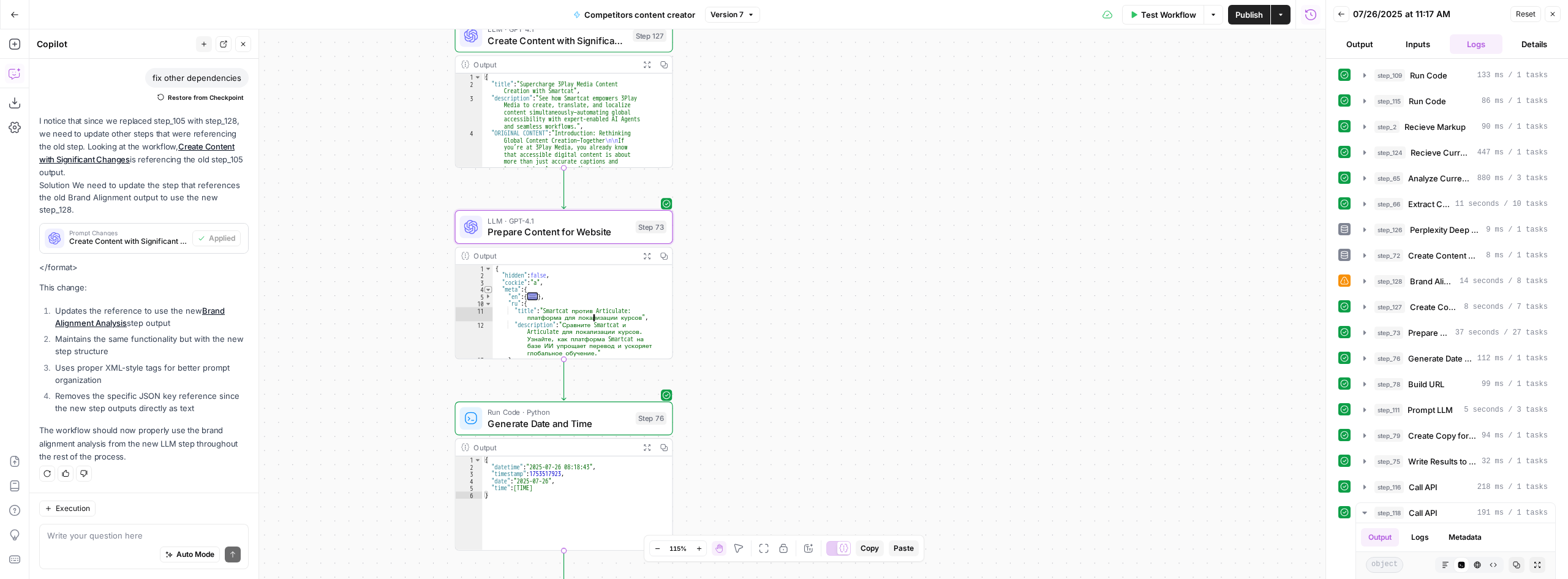 click at bounding box center (488, 289) 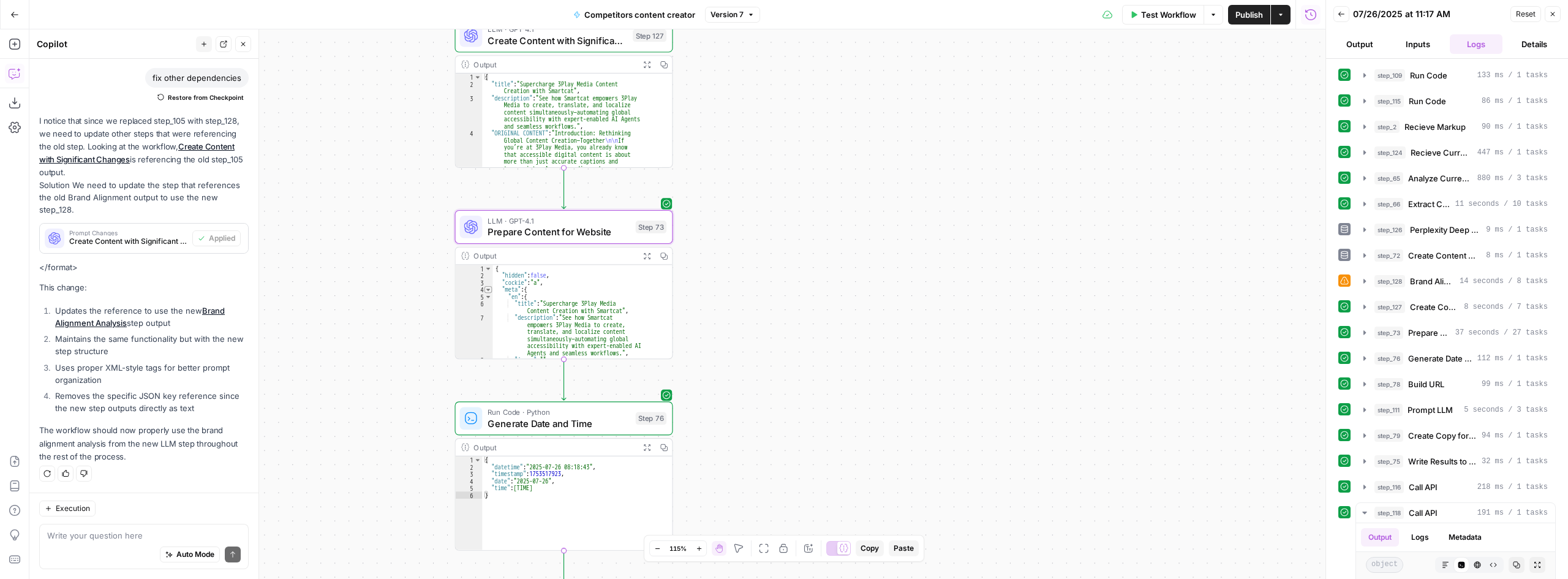 click at bounding box center [488, 289] 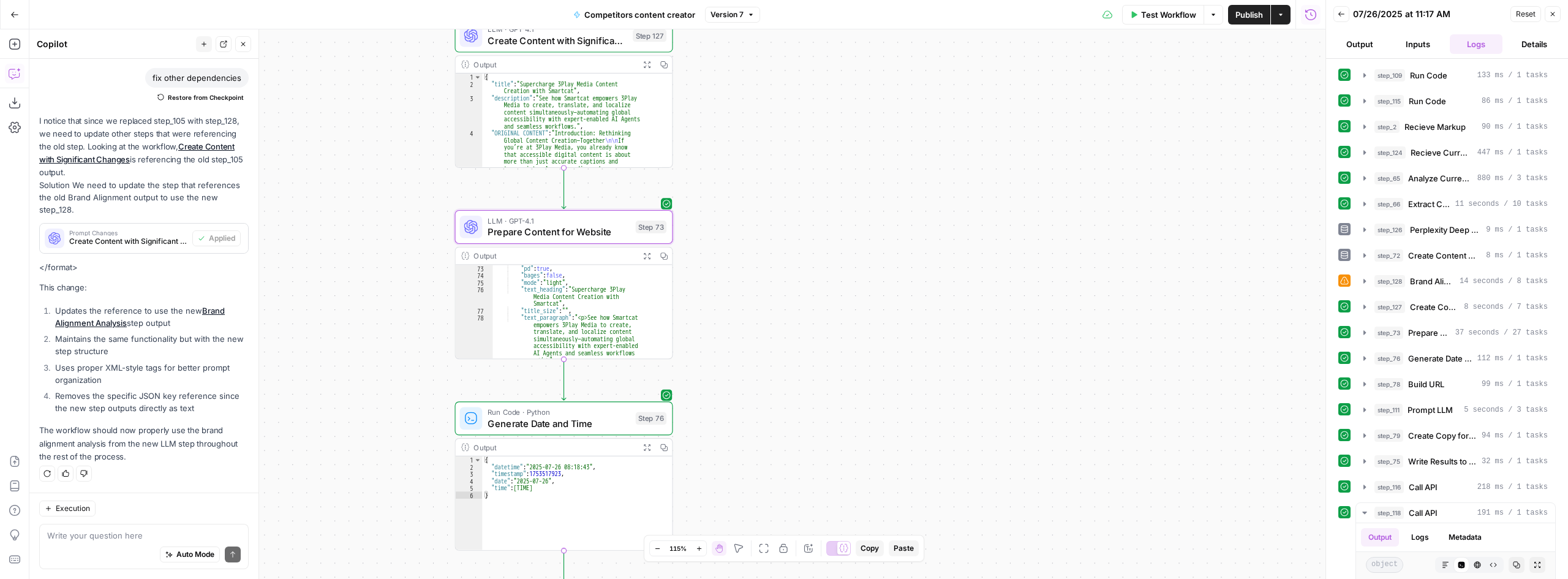 scroll, scrollTop: 147, scrollLeft: 0, axis: vertical 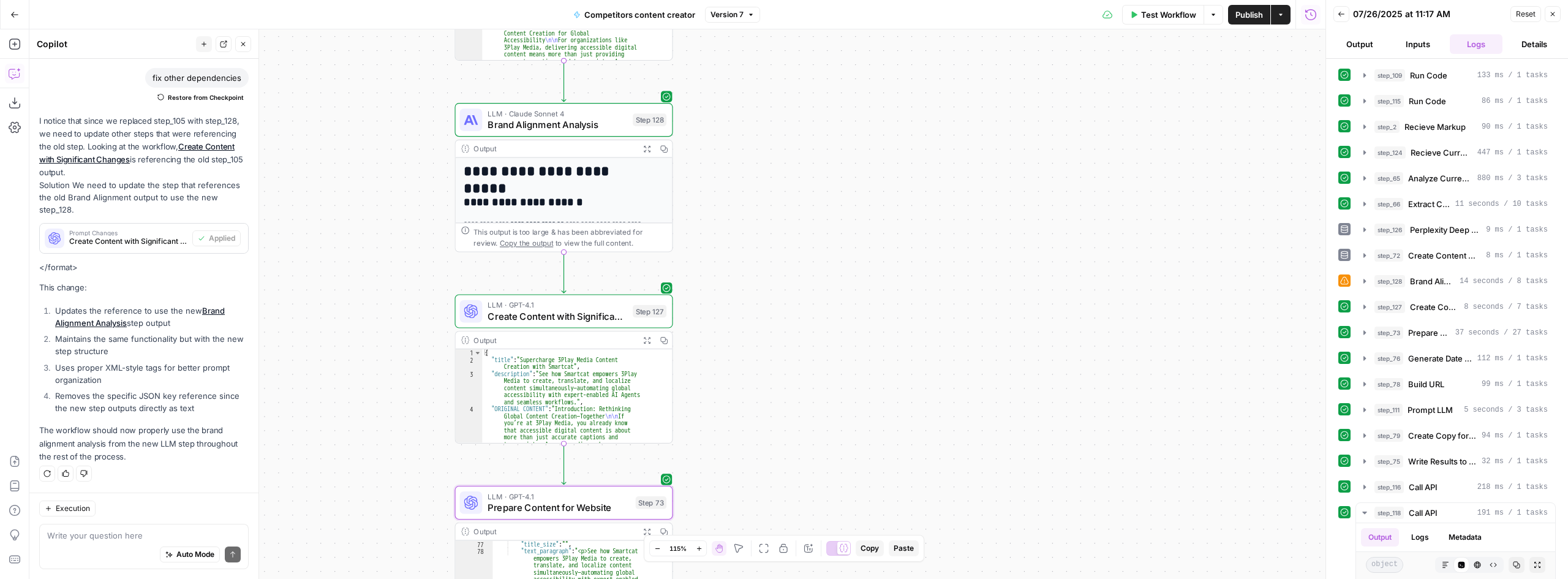 click on "Publish" at bounding box center [1249, 15] 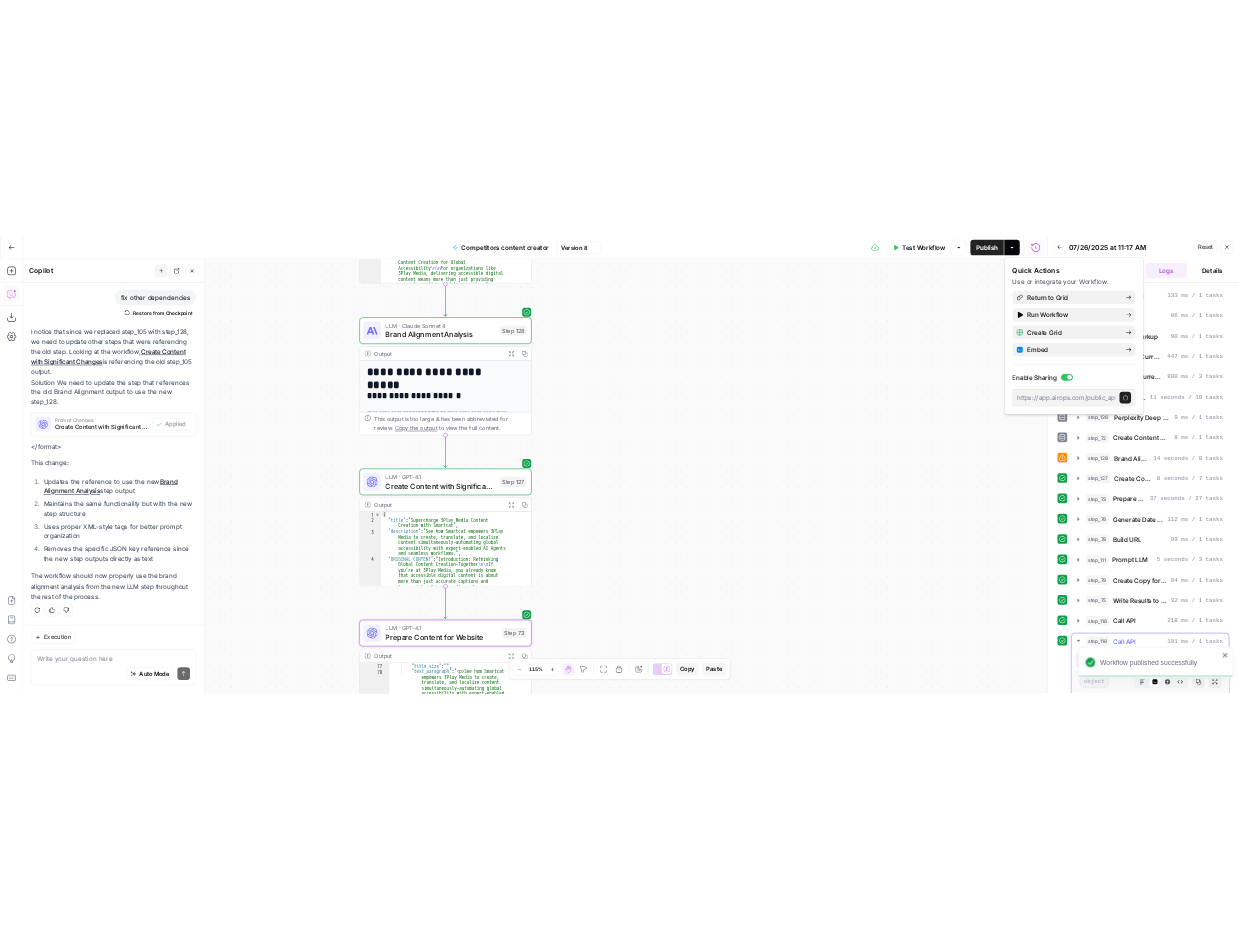 scroll, scrollTop: 420, scrollLeft: 0, axis: vertical 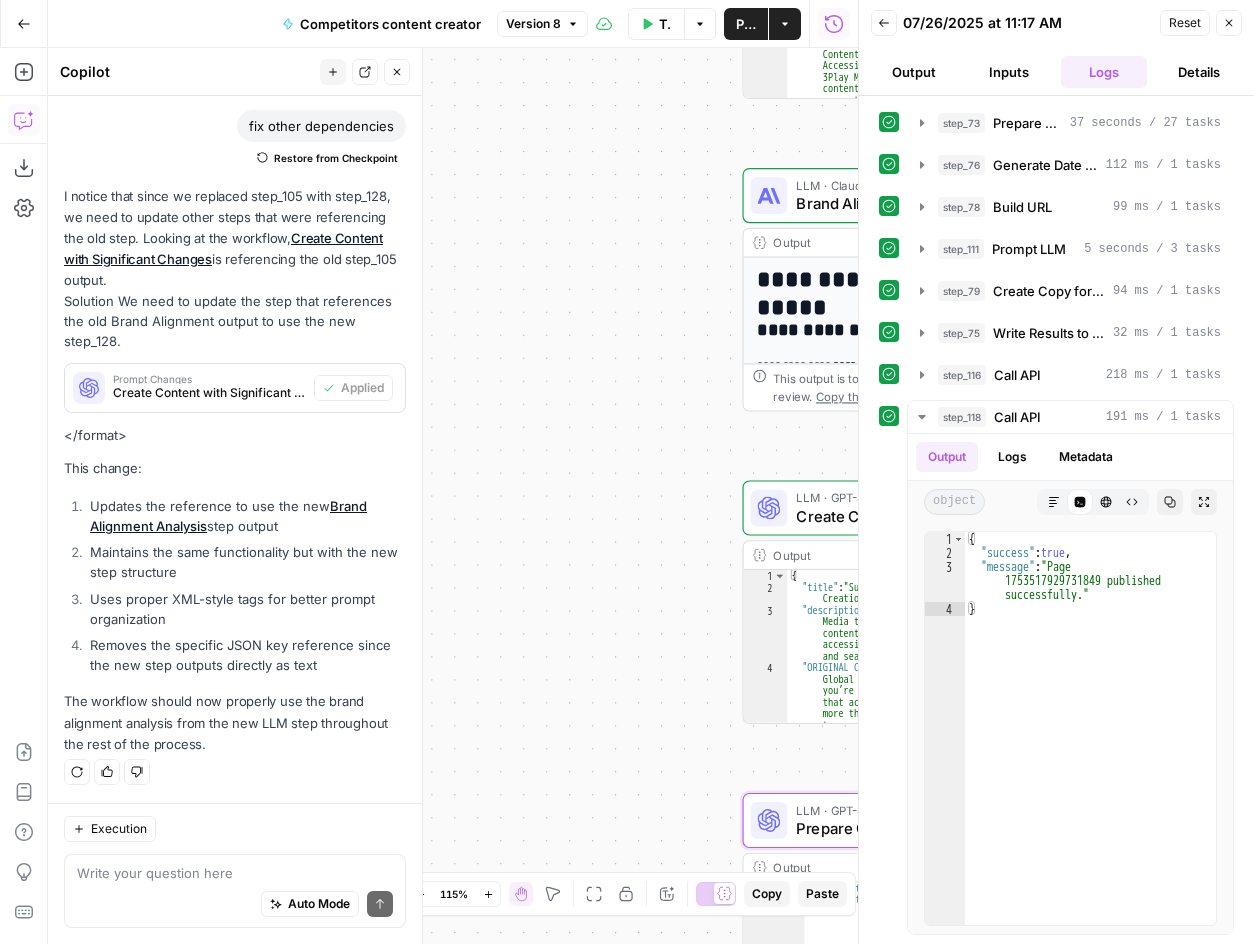 click on "Close" at bounding box center [1229, 23] 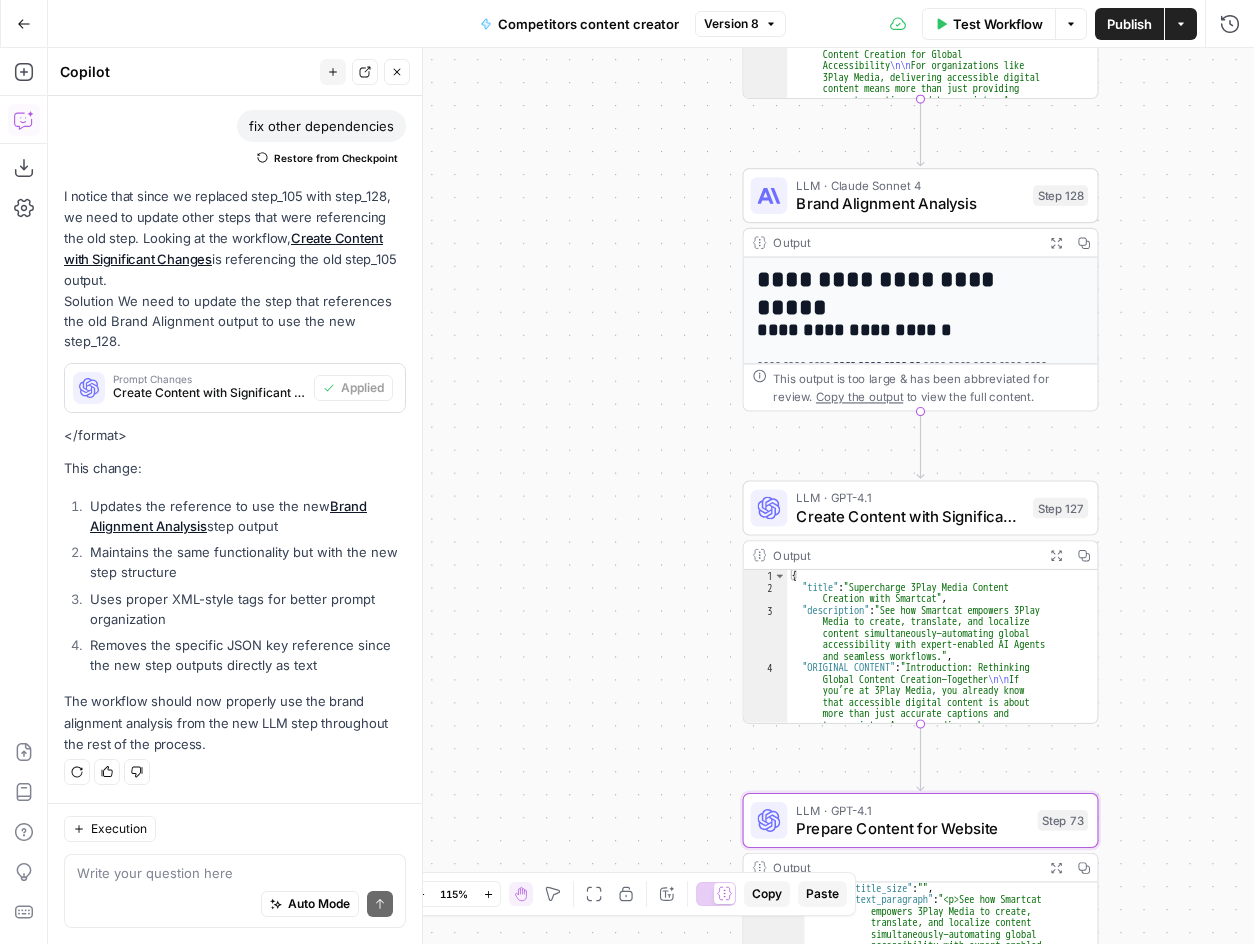 scroll, scrollTop: 4627, scrollLeft: 0, axis: vertical 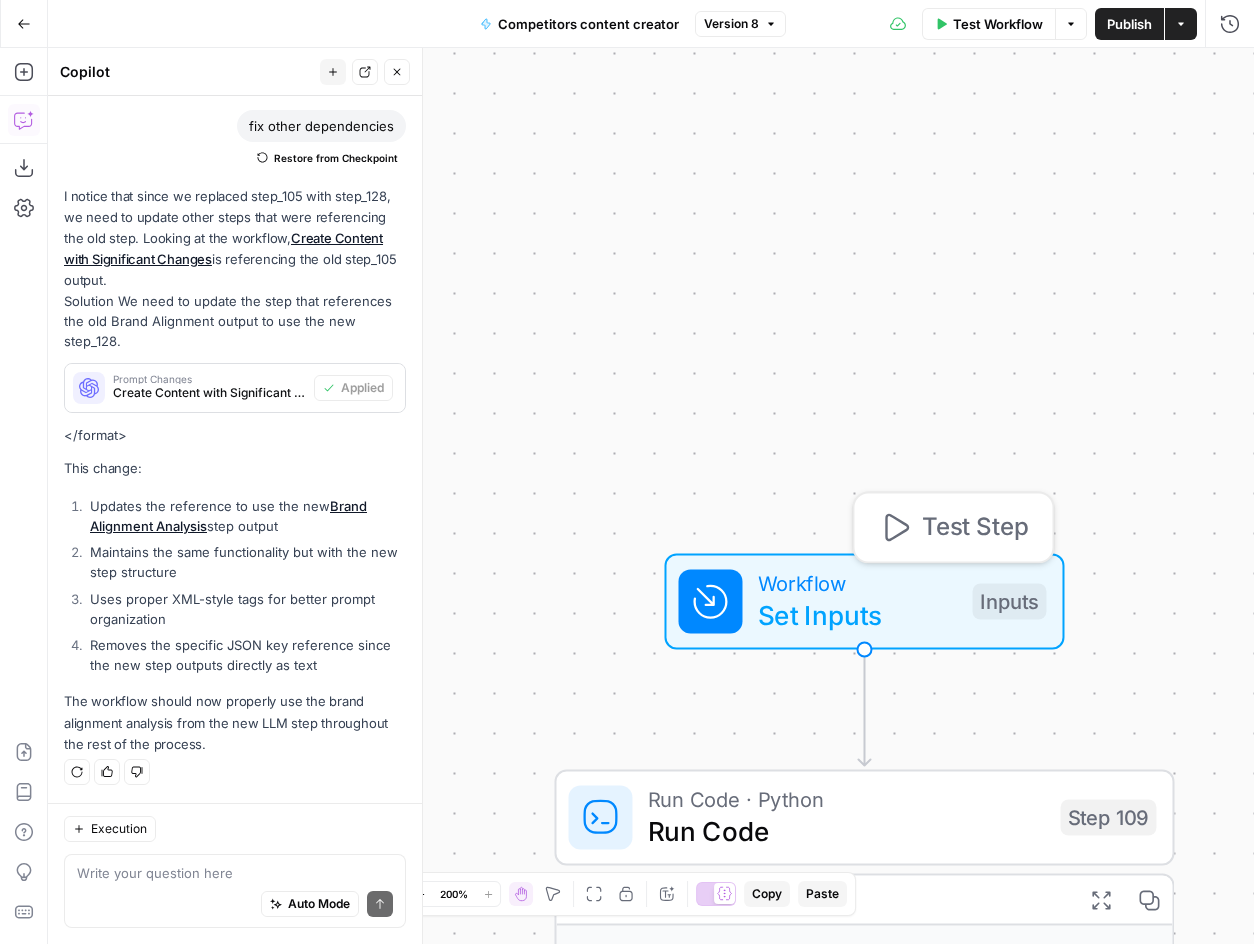 click on "Inputs" at bounding box center (1009, 601) 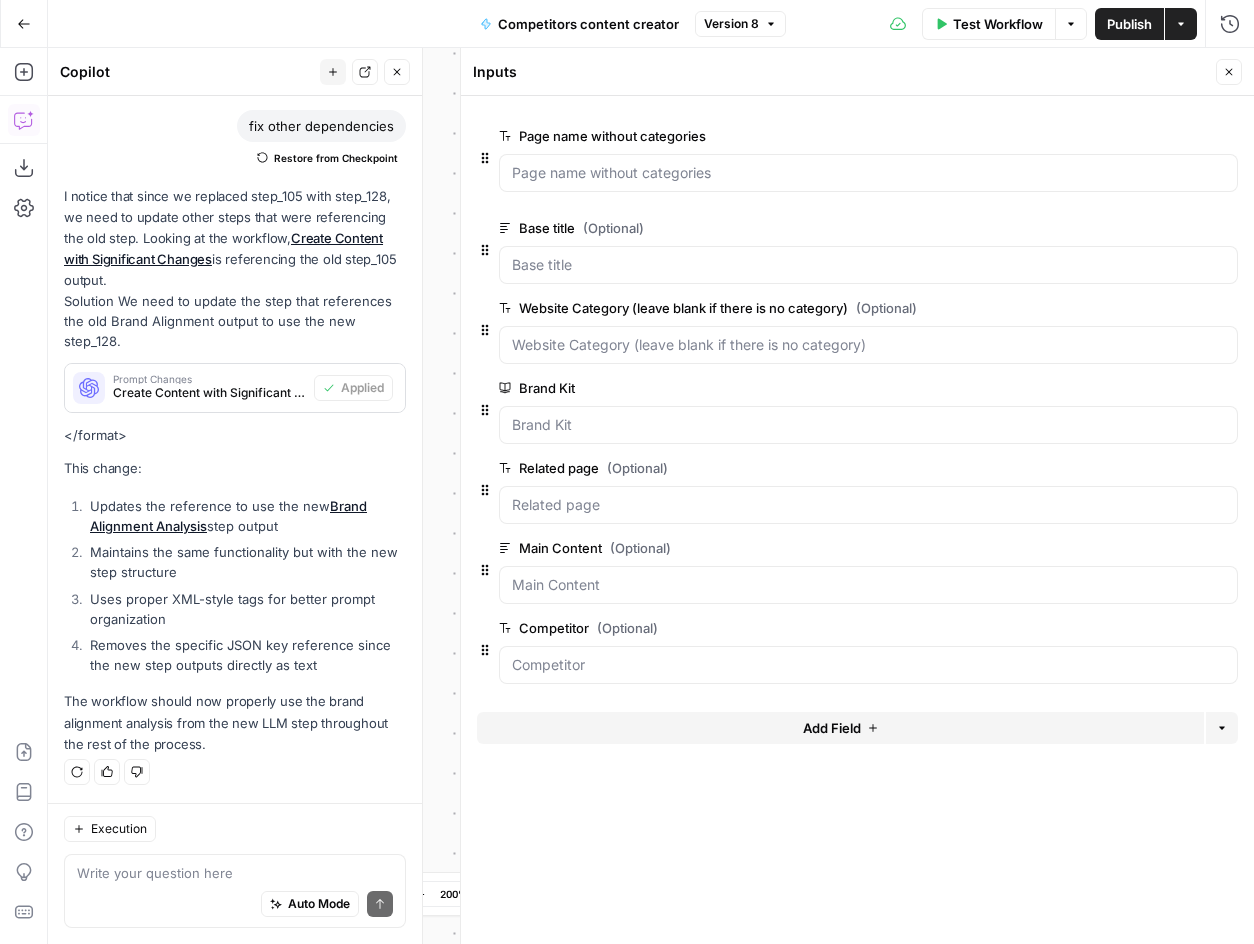 scroll, scrollTop: 4627, scrollLeft: 0, axis: vertical 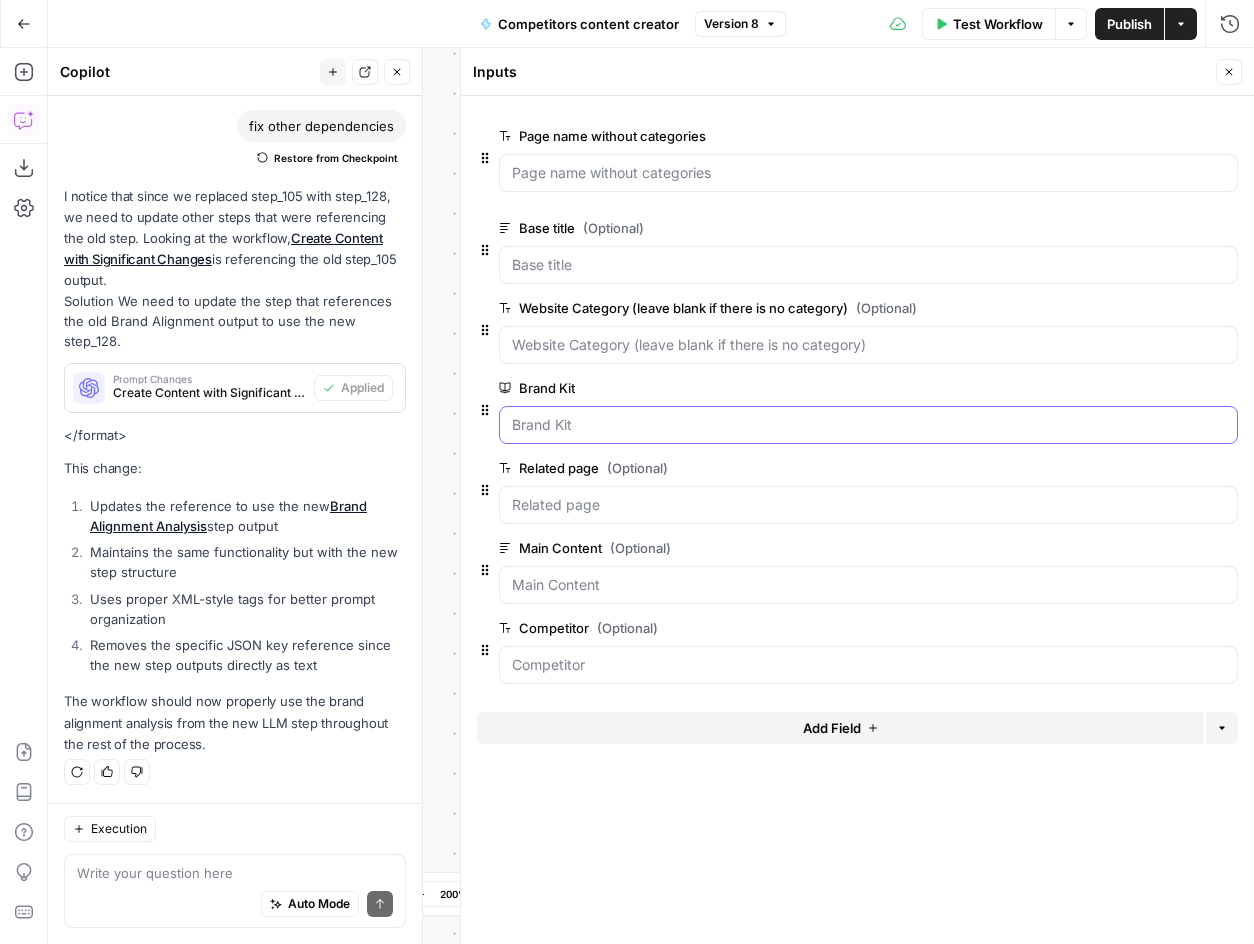 click on "Brand Kit" at bounding box center [868, 425] 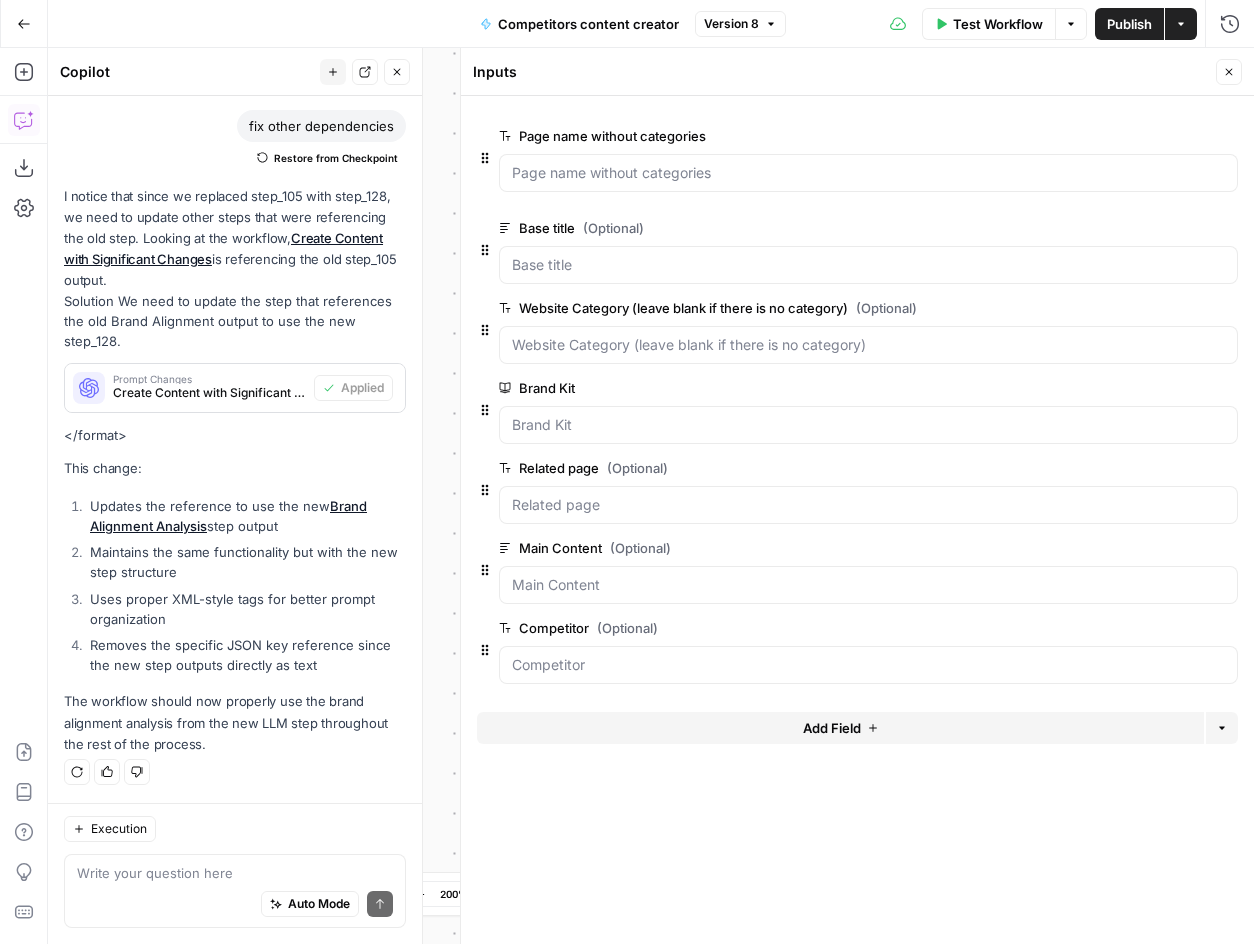 click on "edit field" at bounding box center (1163, 388) 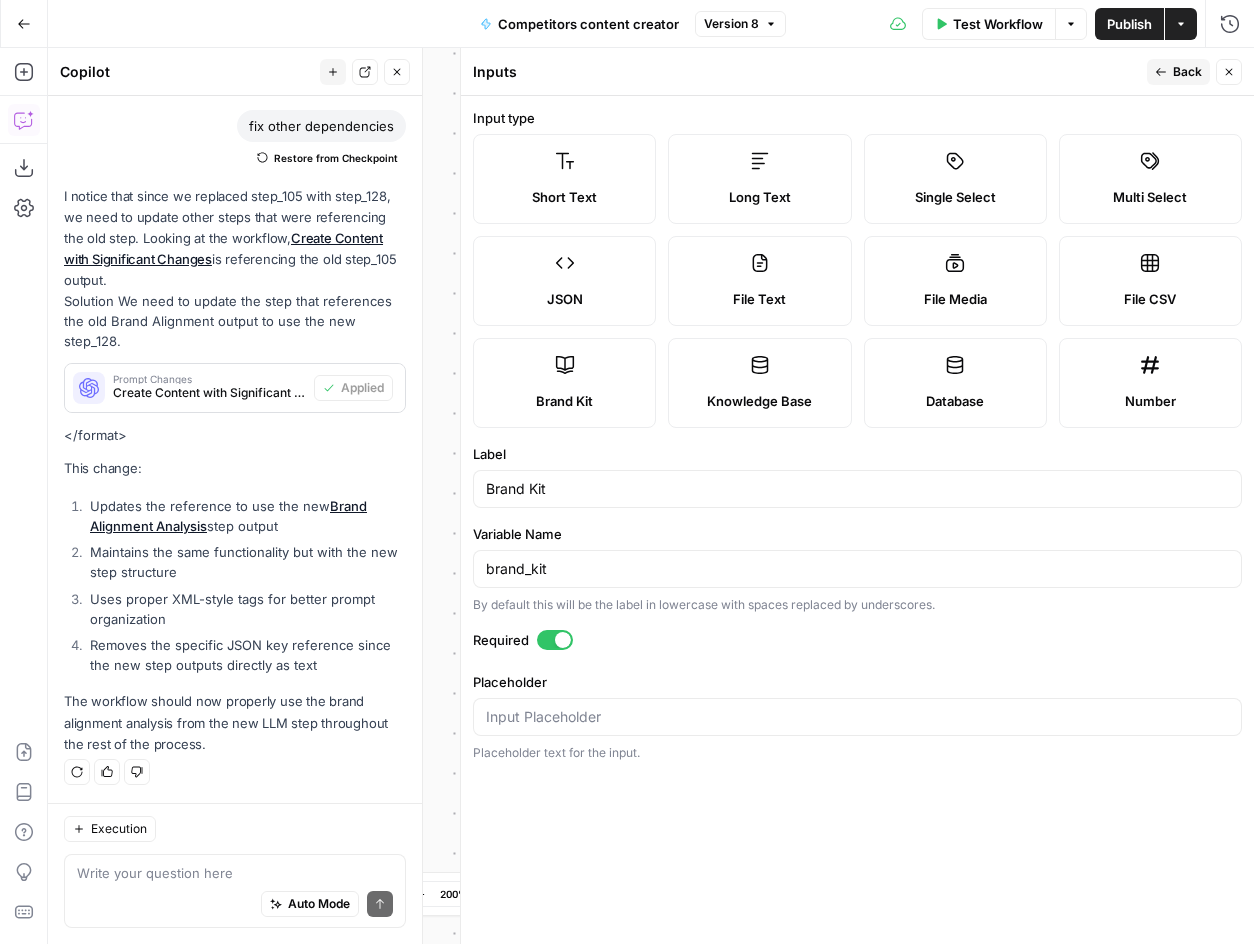click on "Placeholder text for the input." at bounding box center [857, 753] 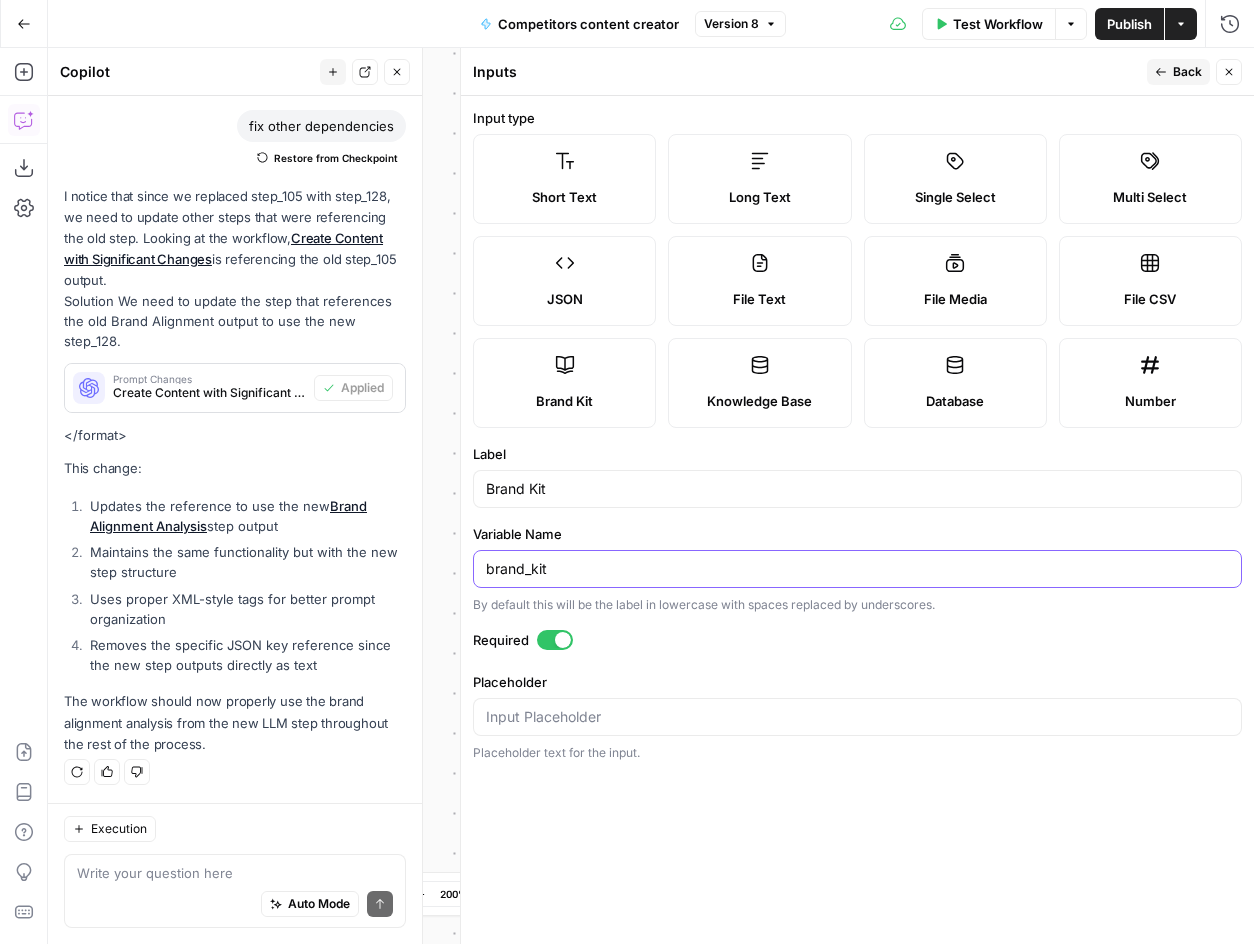 click on "brand_kit" at bounding box center (857, 569) 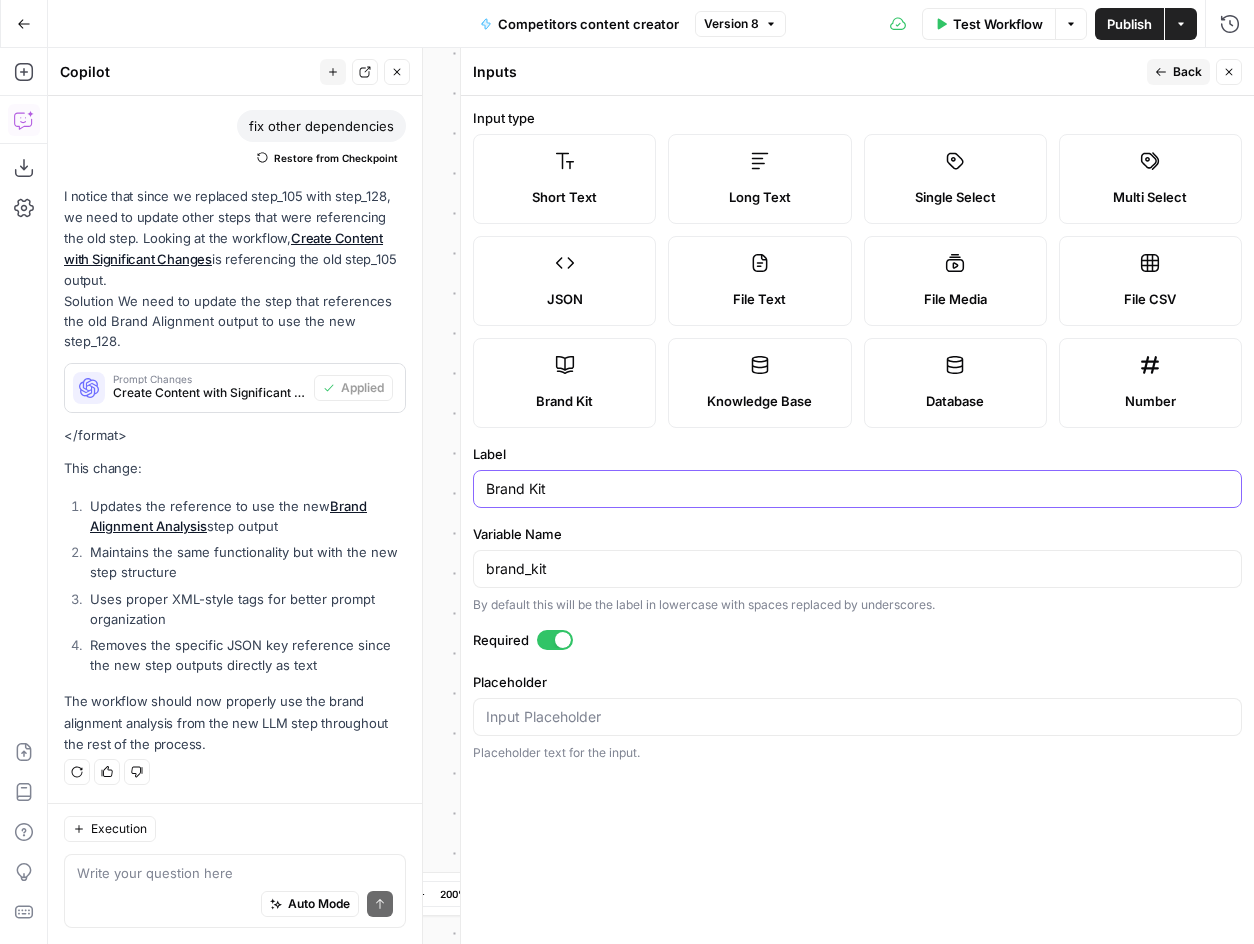 click on "Brand Kit" at bounding box center [857, 489] 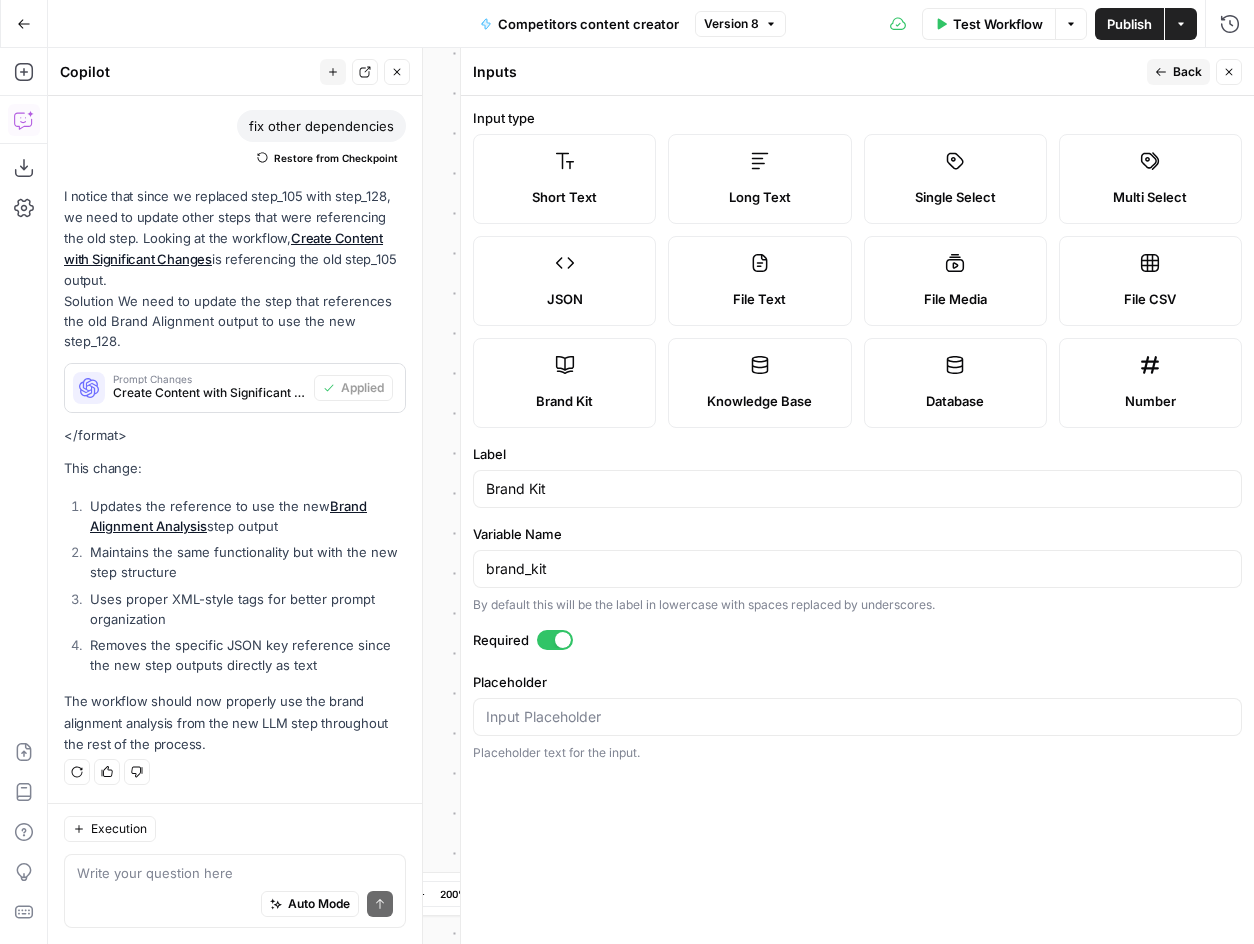 click 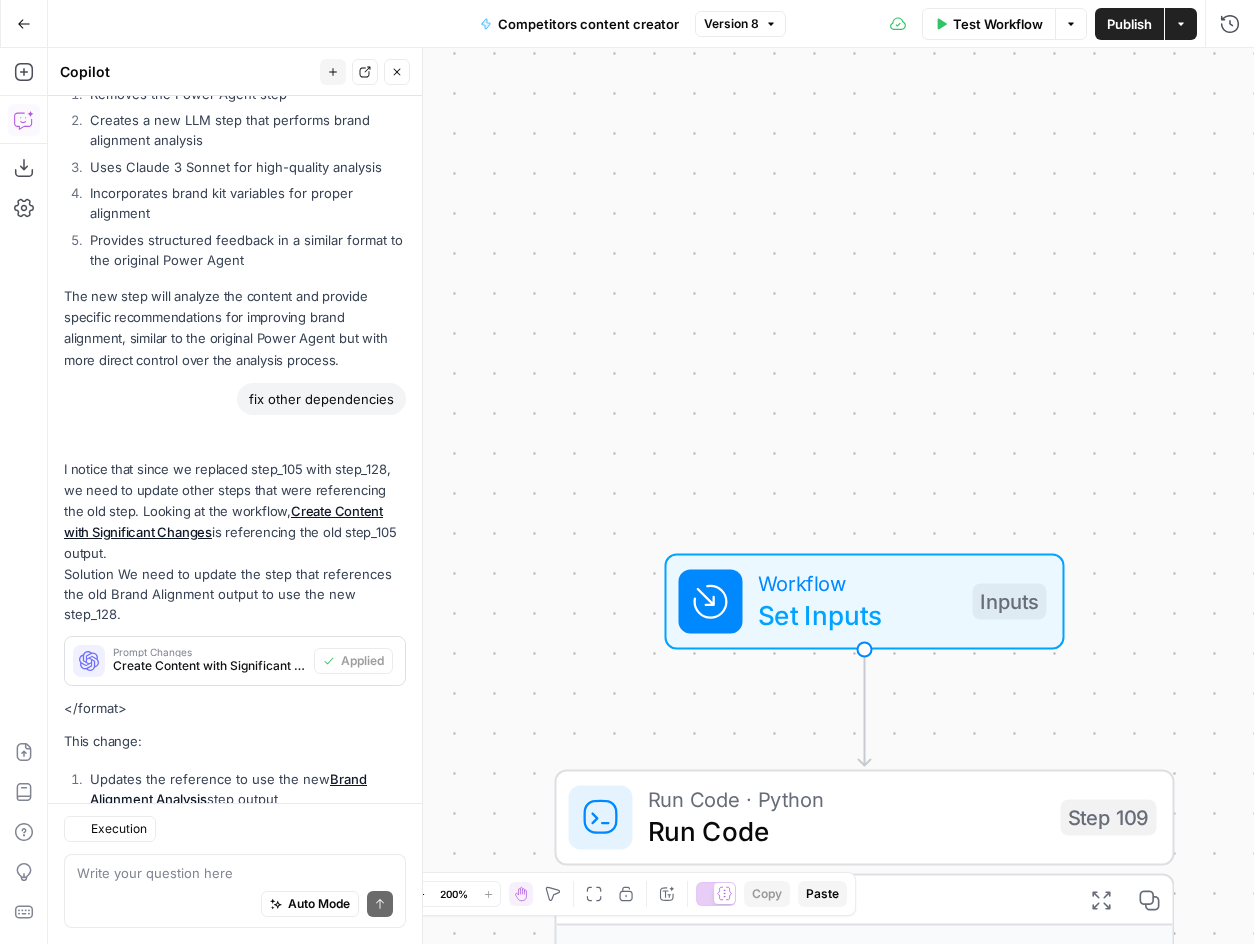 scroll, scrollTop: 4627, scrollLeft: 0, axis: vertical 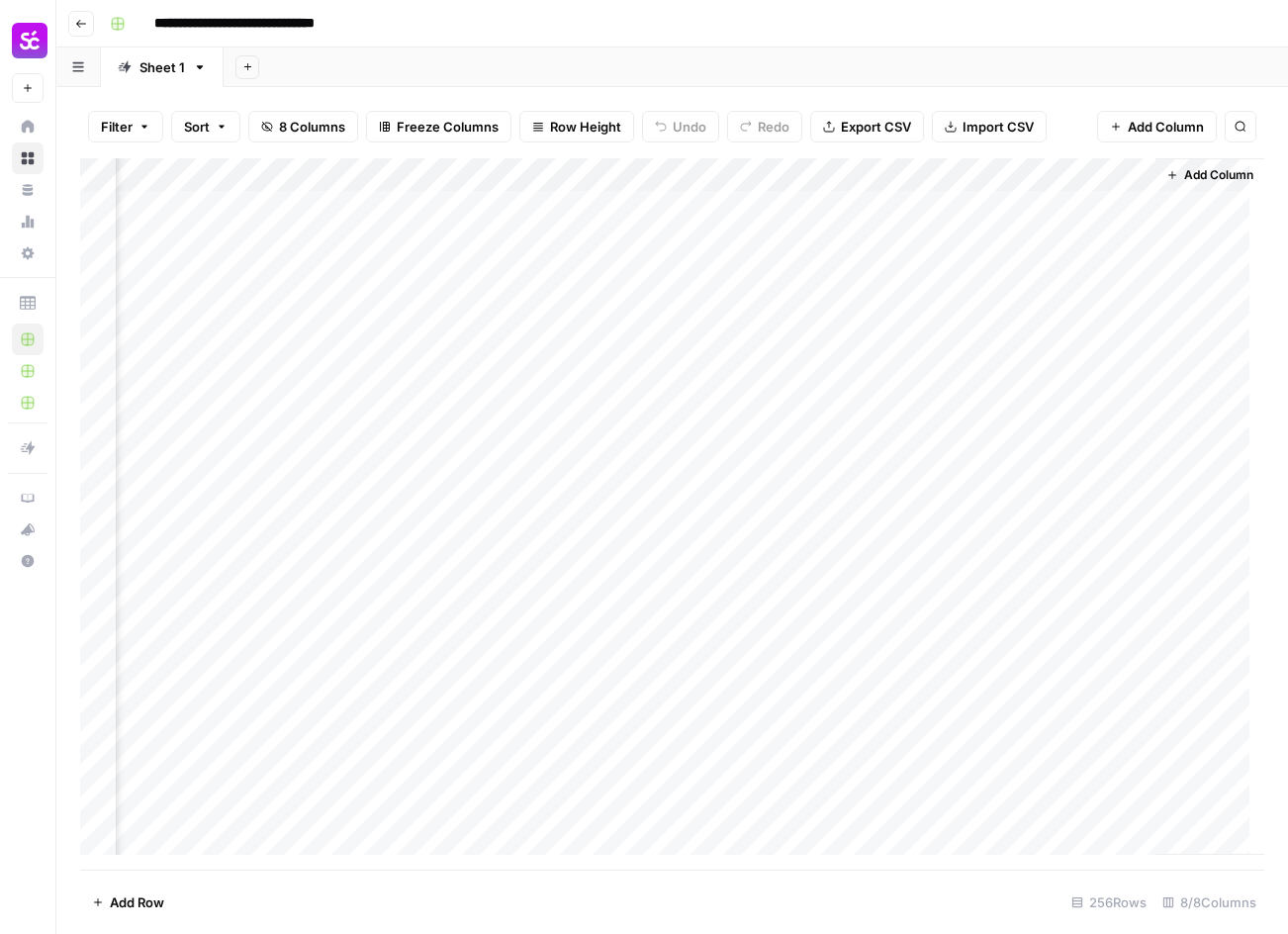 click on "Add Column" at bounding box center [672, 514] 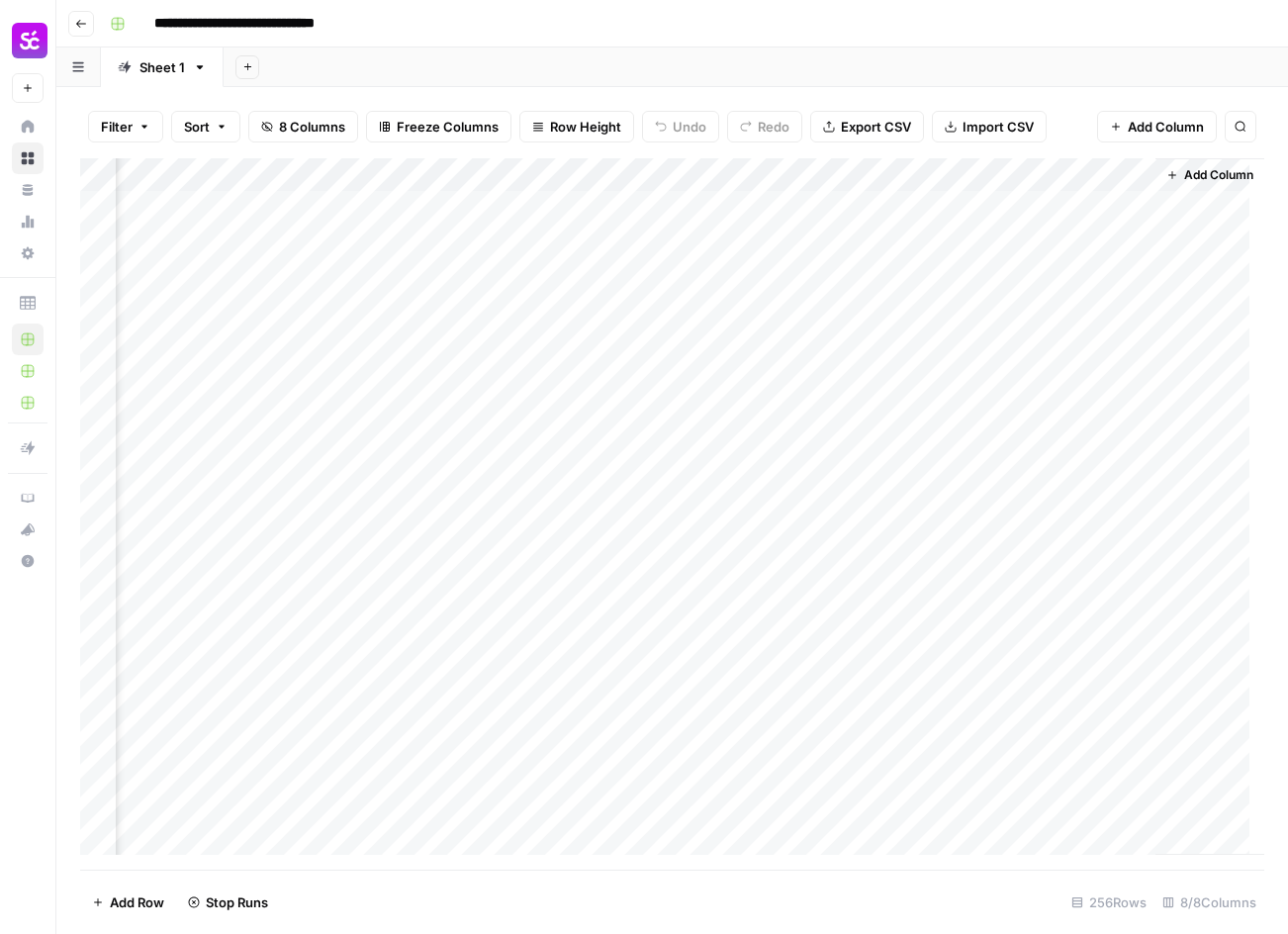 click on "Add Column" at bounding box center [672, 514] 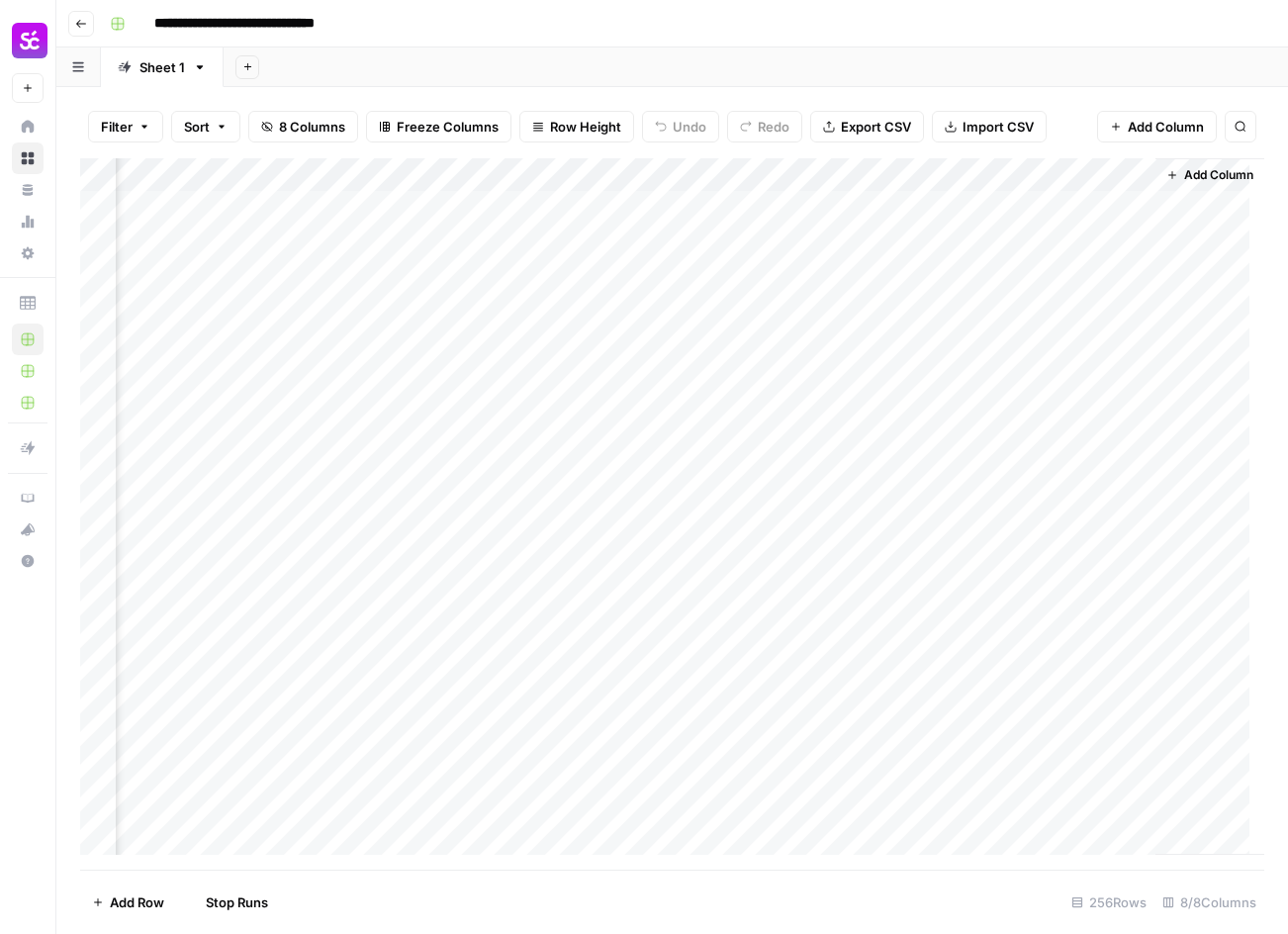 click on "Add Column" at bounding box center (672, 514) 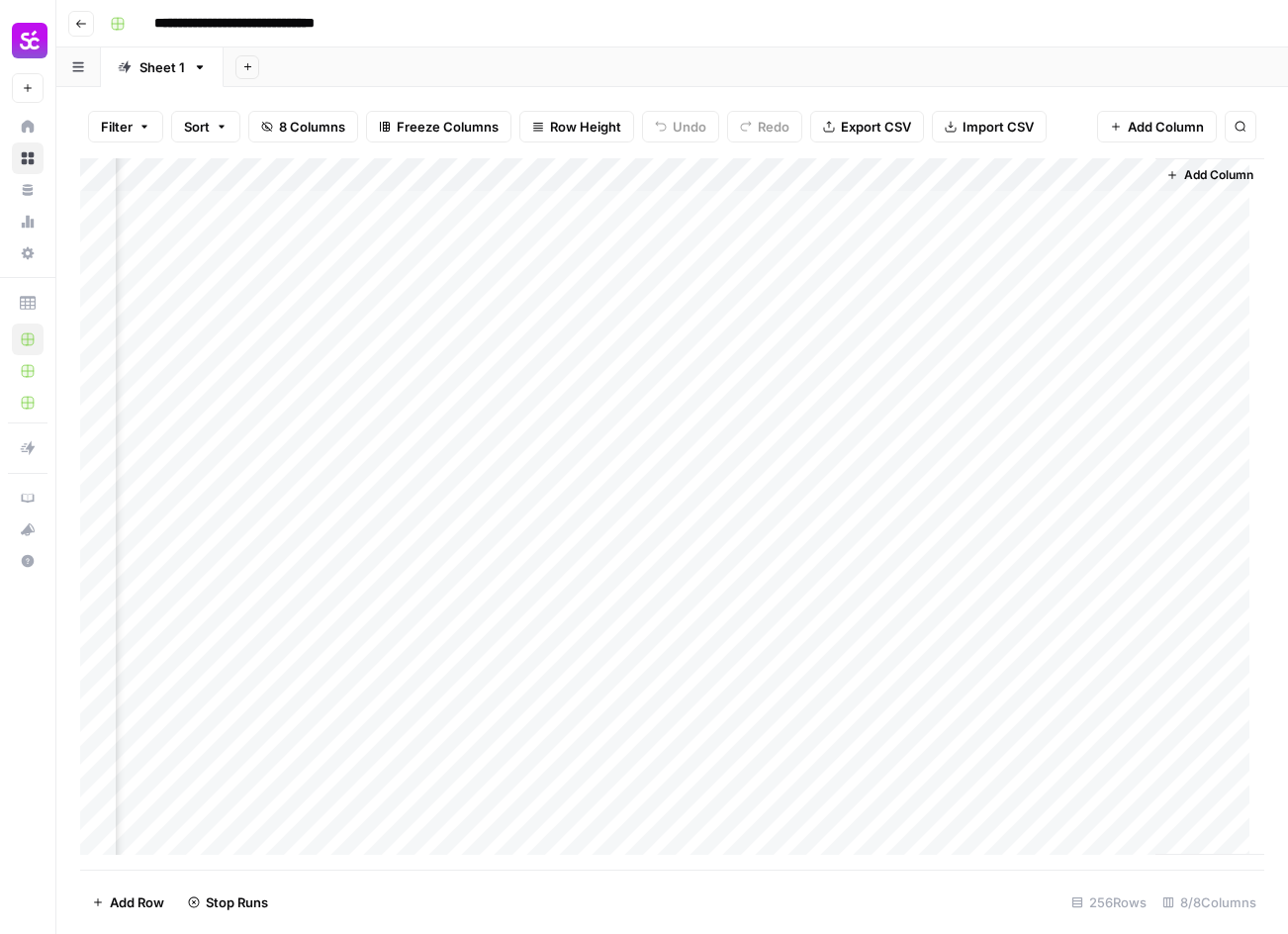 click on "Add Column" at bounding box center (672, 514) 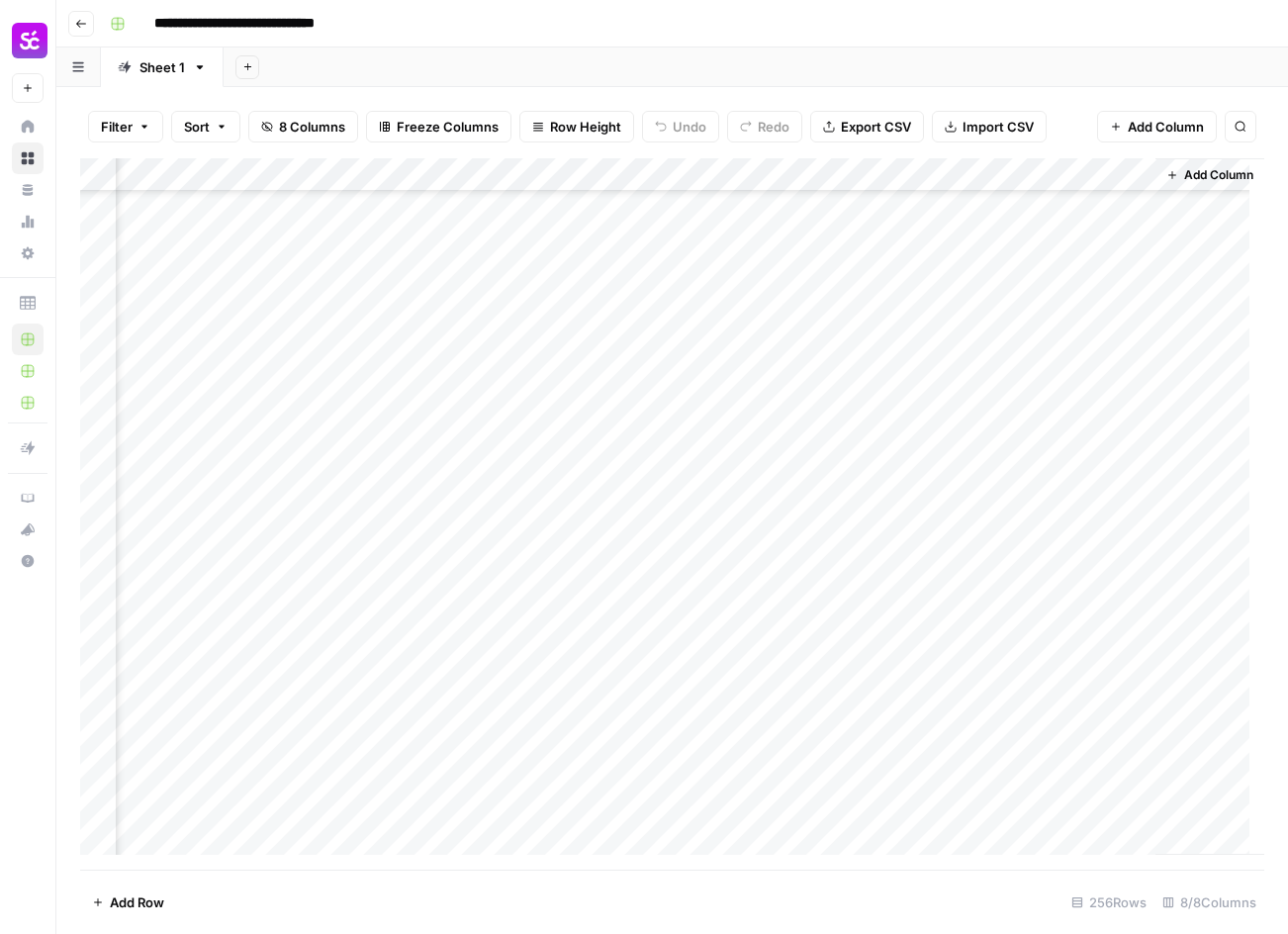 scroll, scrollTop: 0, scrollLeft: 402, axis: horizontal 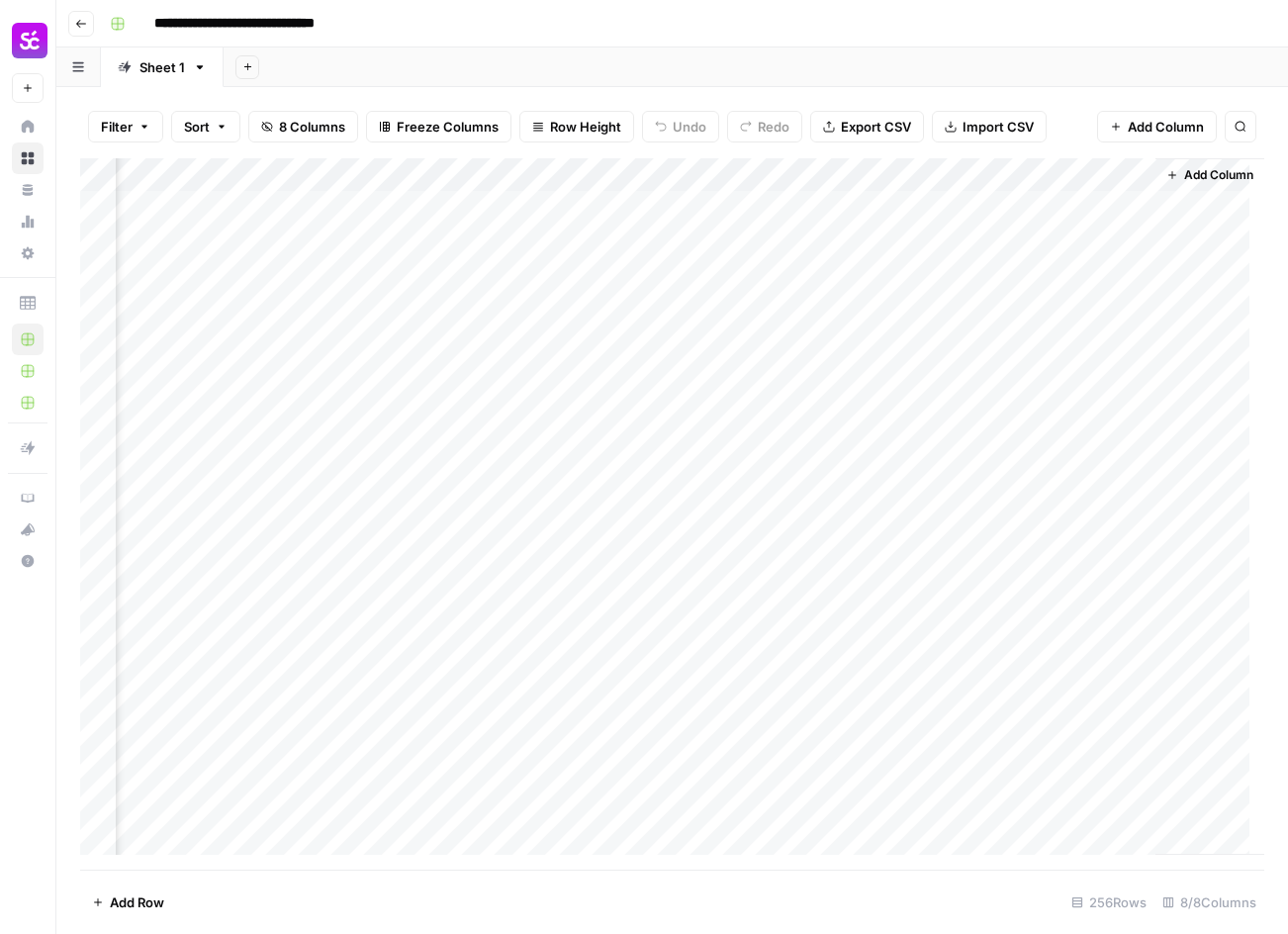 click on "Add Column" at bounding box center [672, 514] 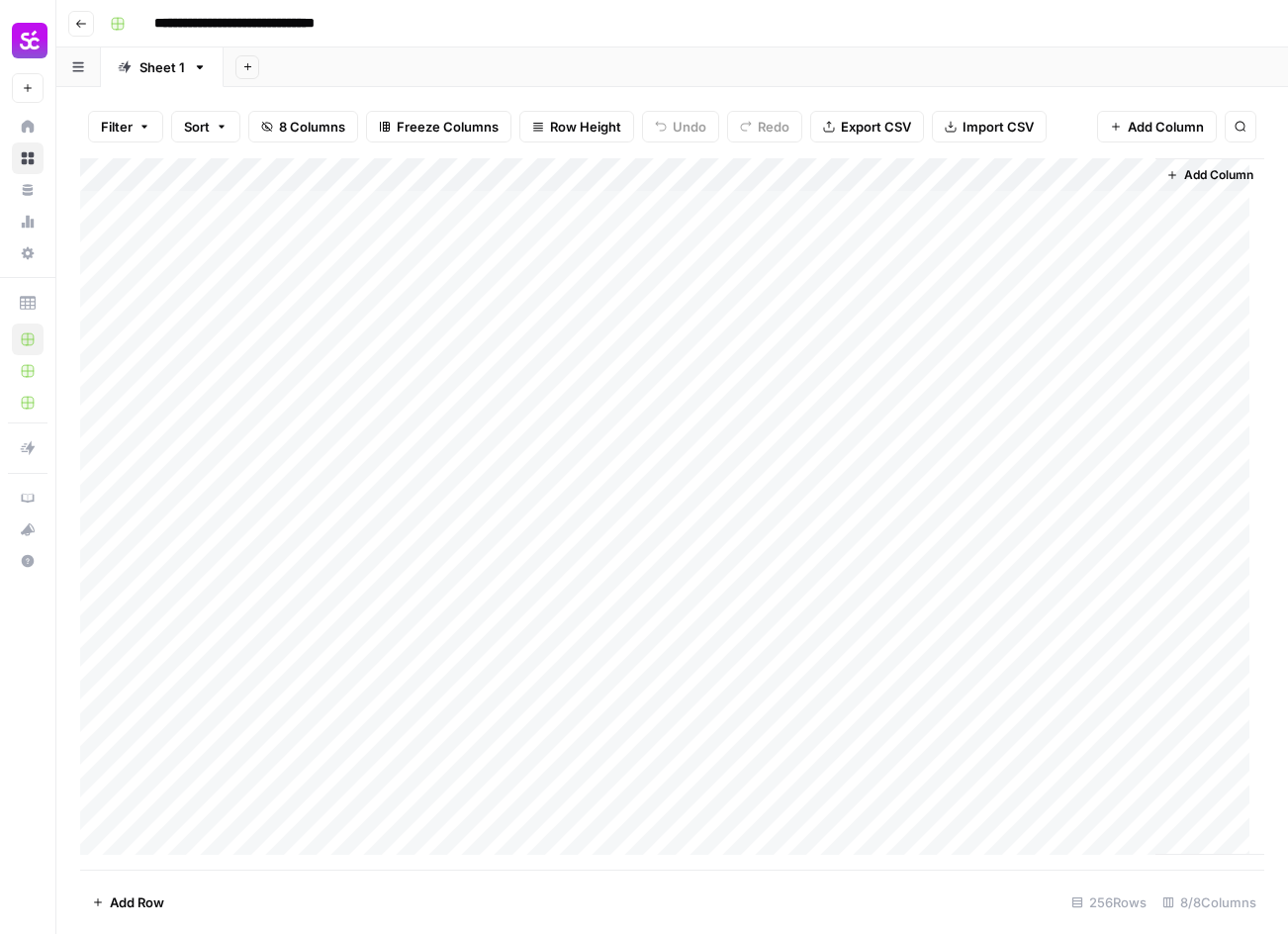 scroll, scrollTop: 0, scrollLeft: 0, axis: both 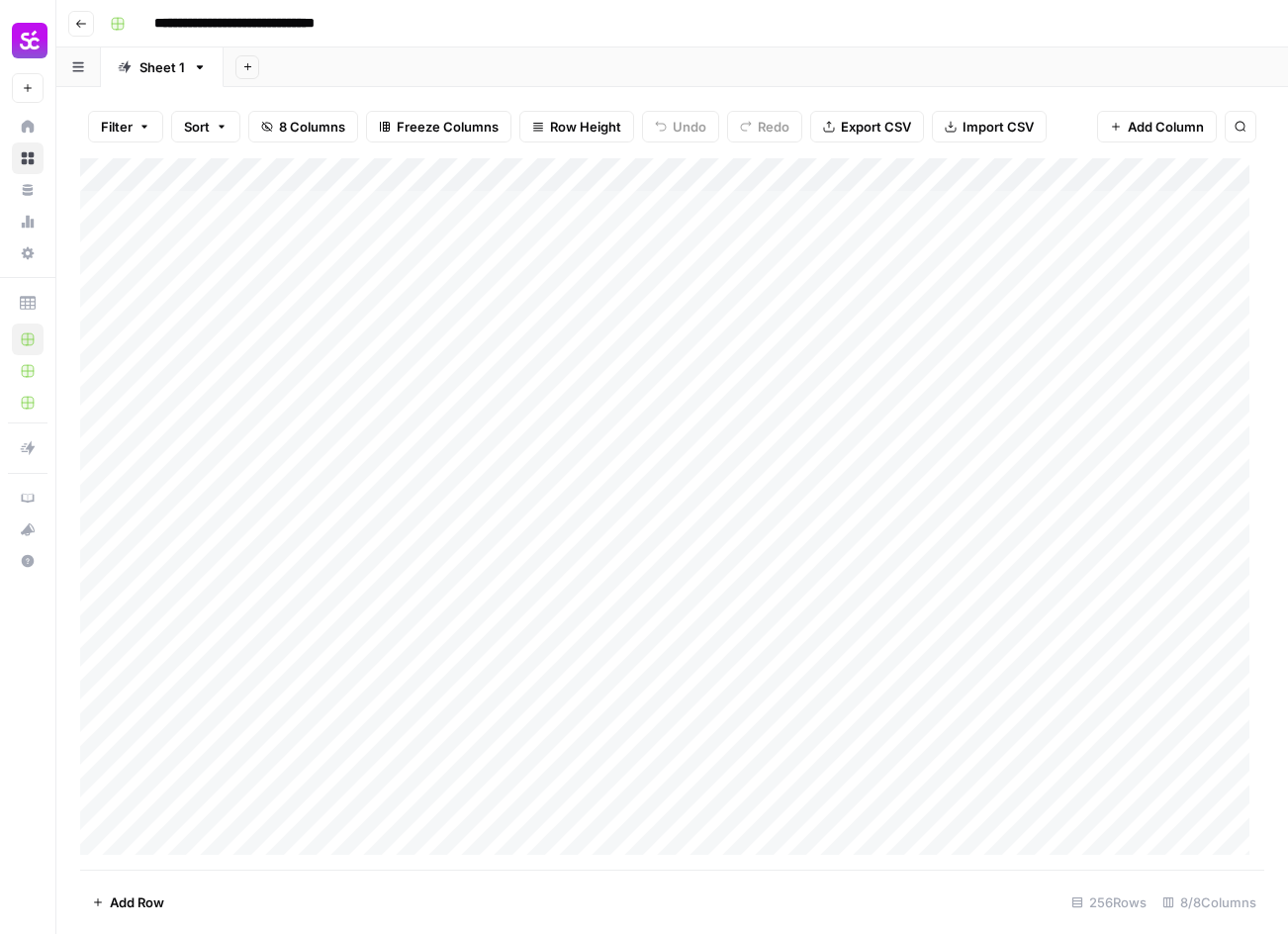click on "Add Column" at bounding box center (672, 514) 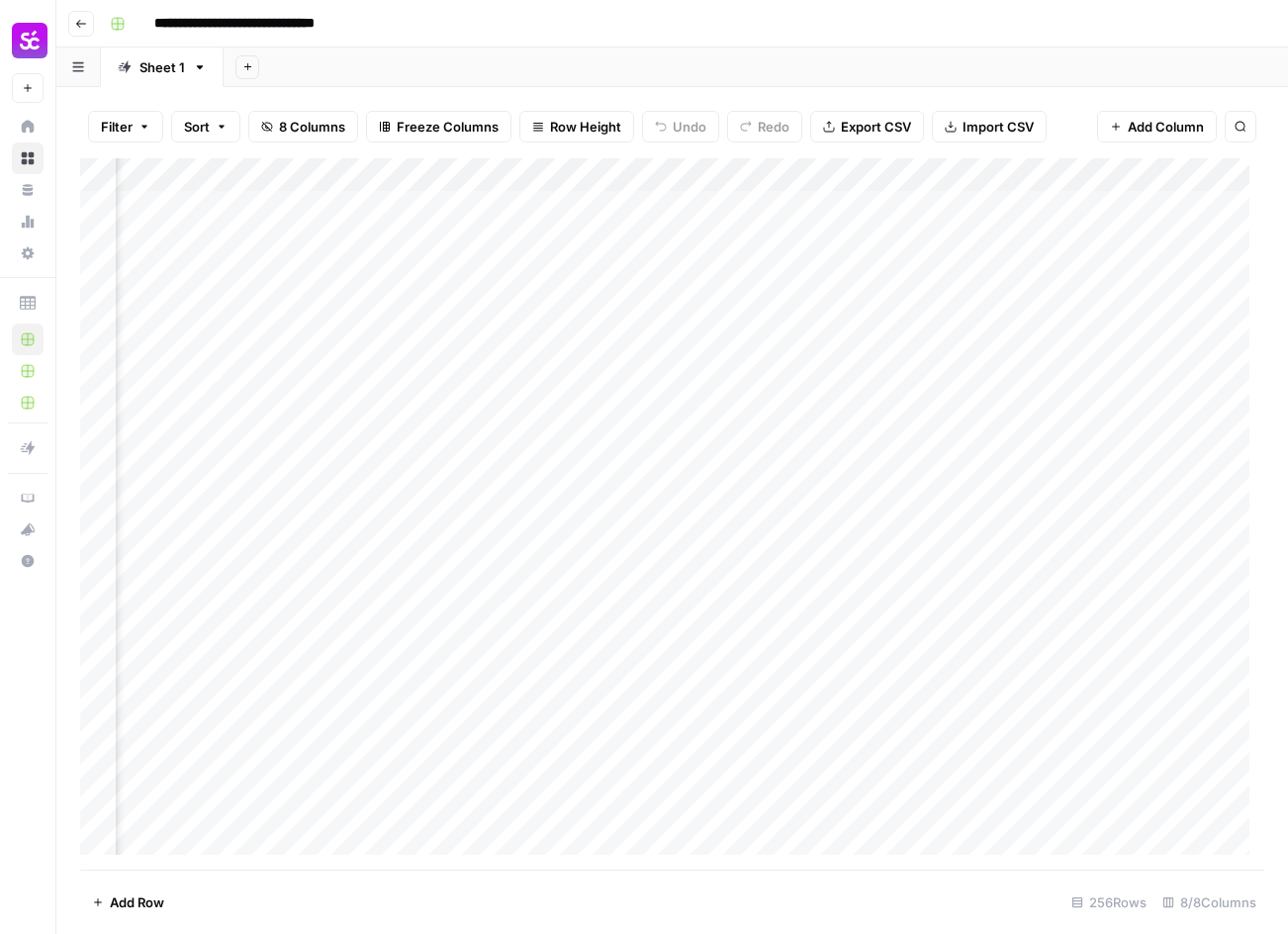 scroll, scrollTop: 0, scrollLeft: 396, axis: horizontal 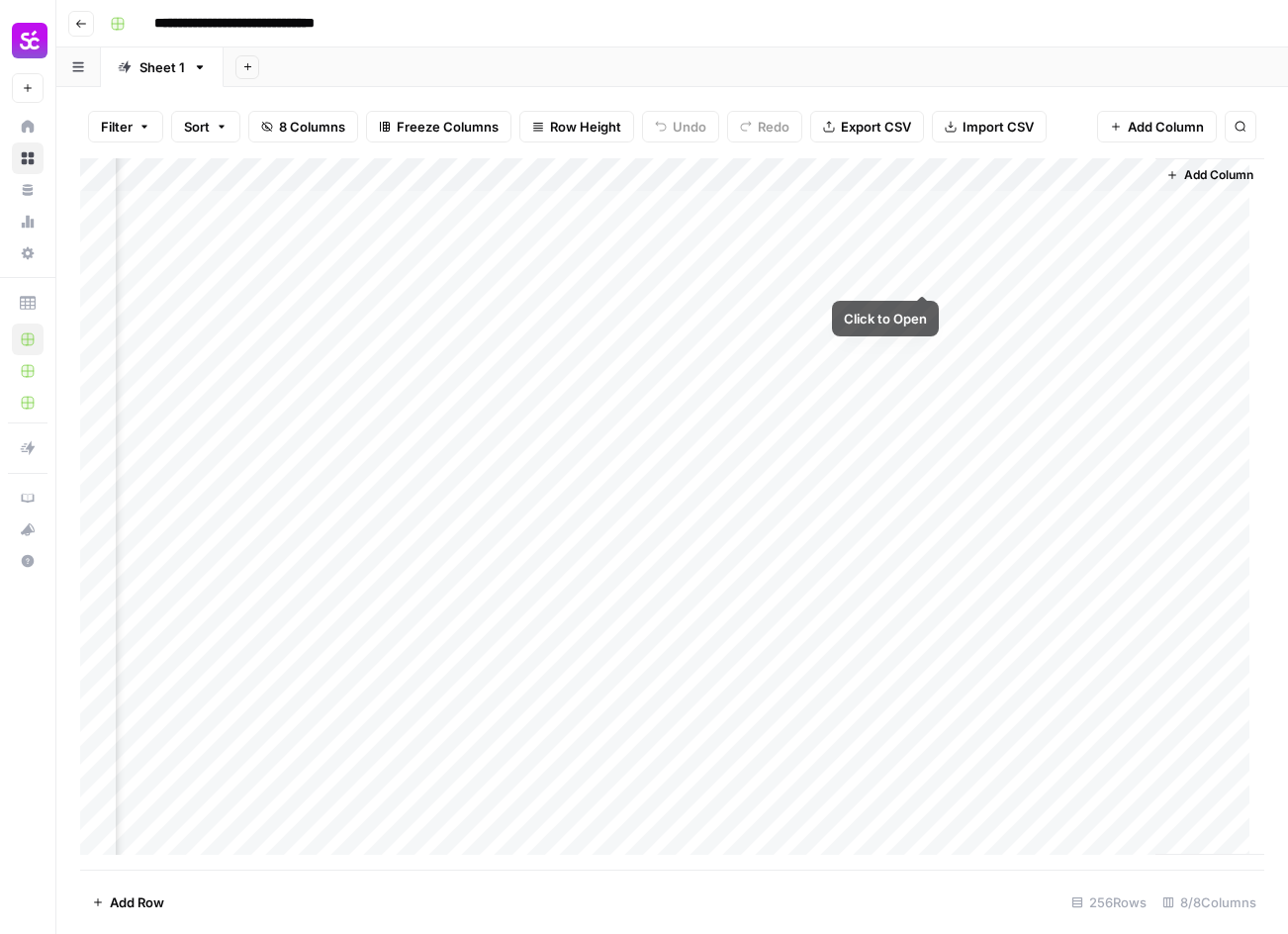 click on "Add Column" at bounding box center (672, 514) 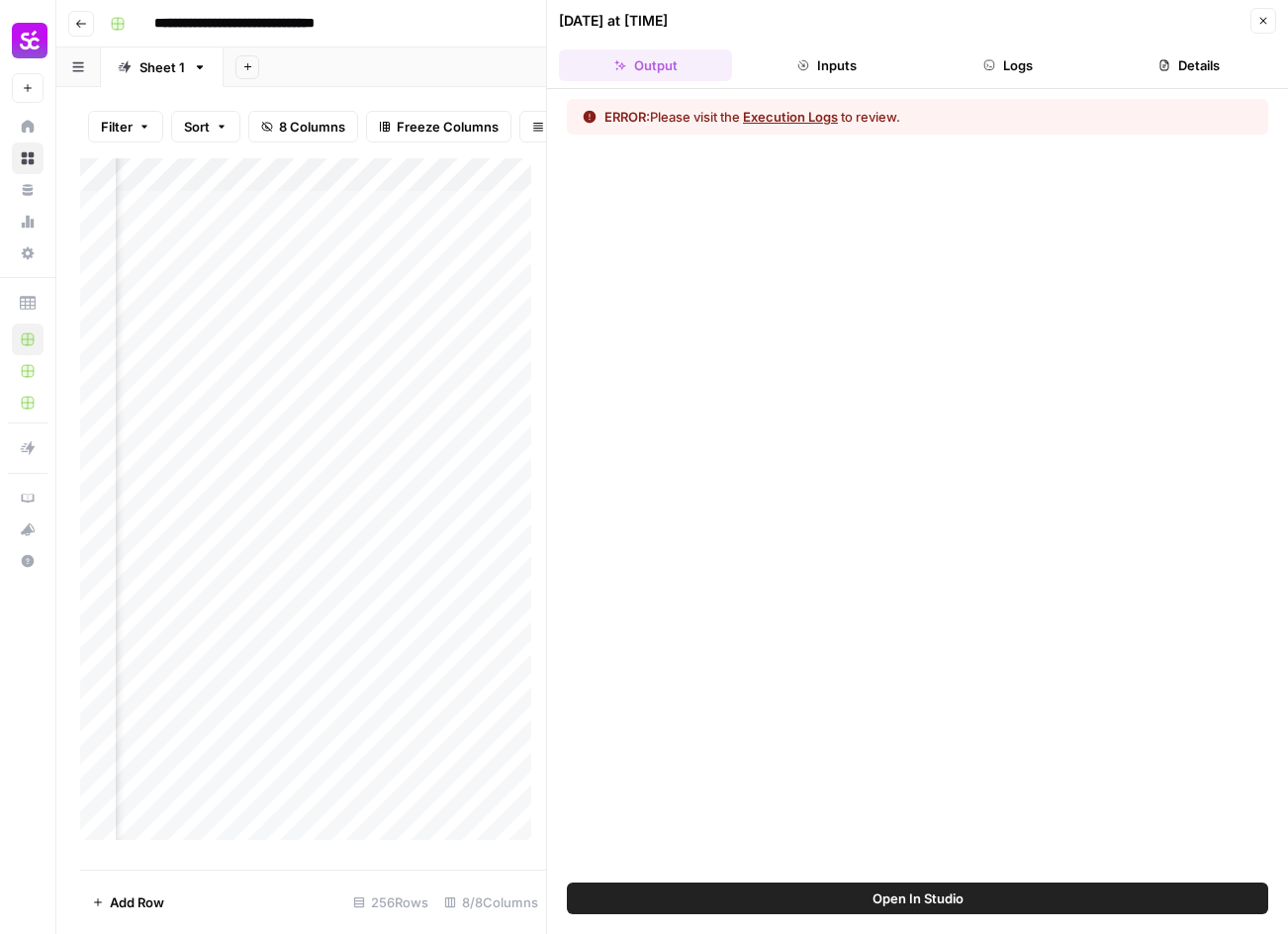 click on "Execution Logs" at bounding box center (790, 117) 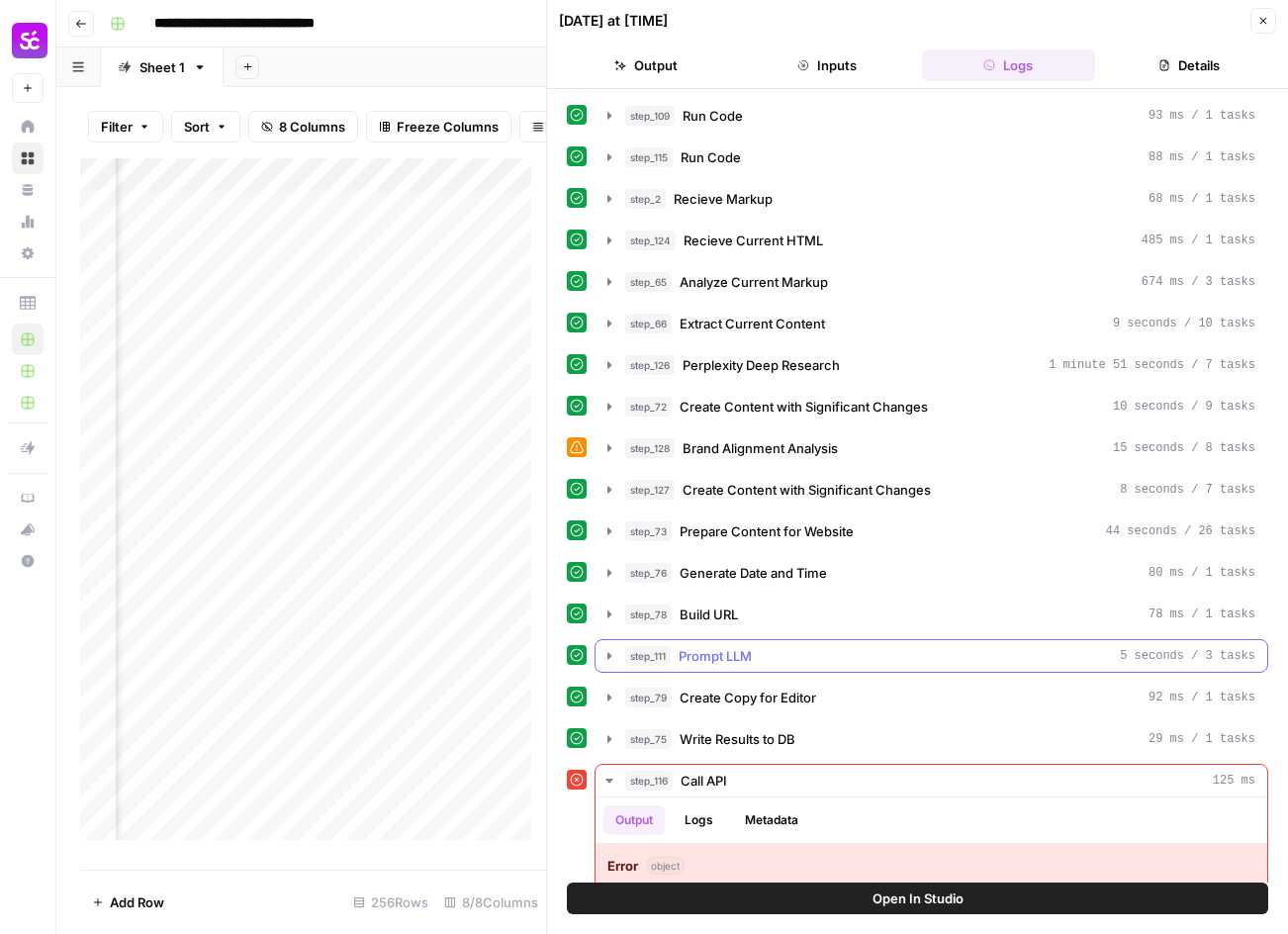 scroll, scrollTop: 97, scrollLeft: 0, axis: vertical 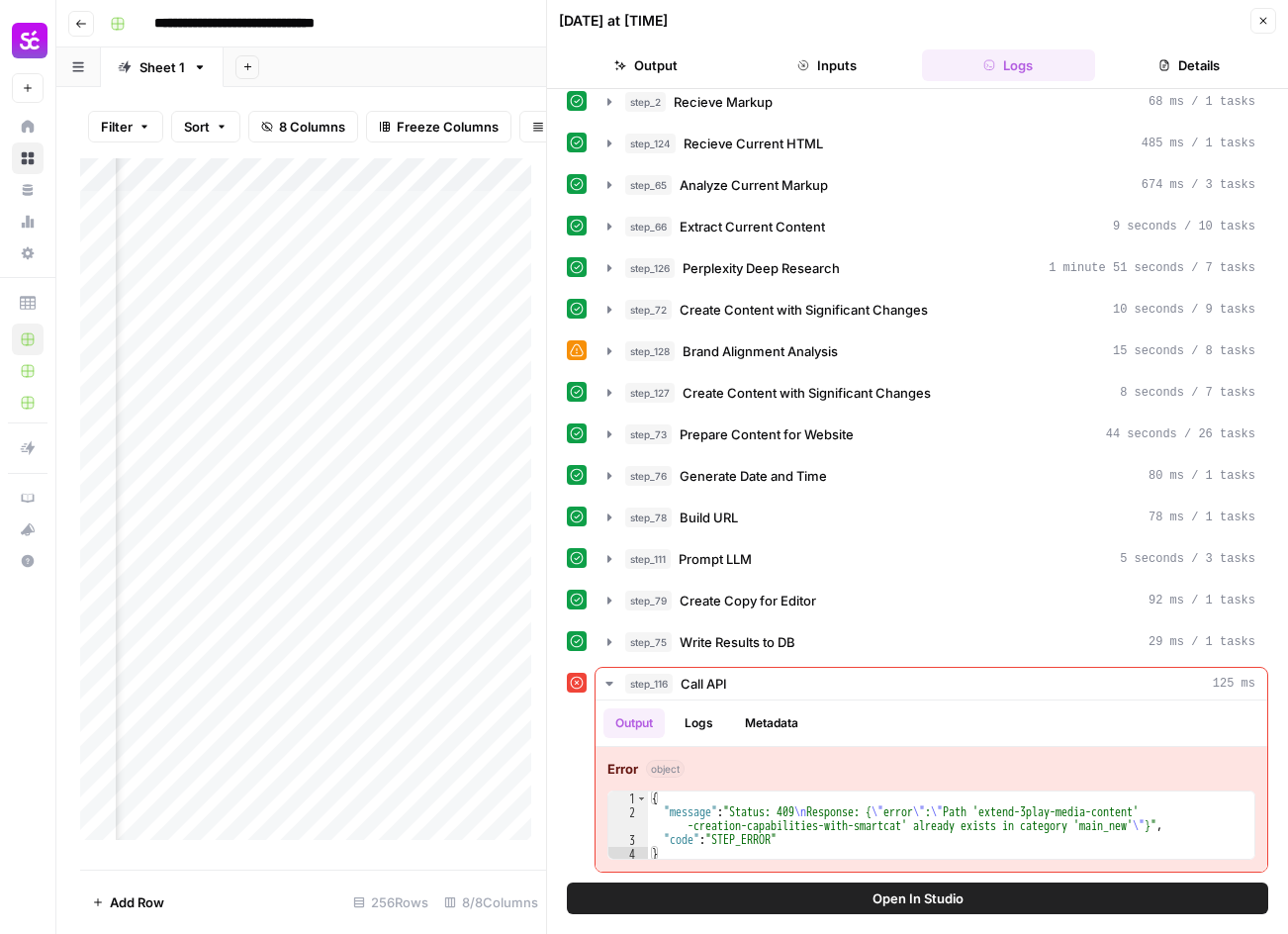 click on "Close" at bounding box center [1263, 21] 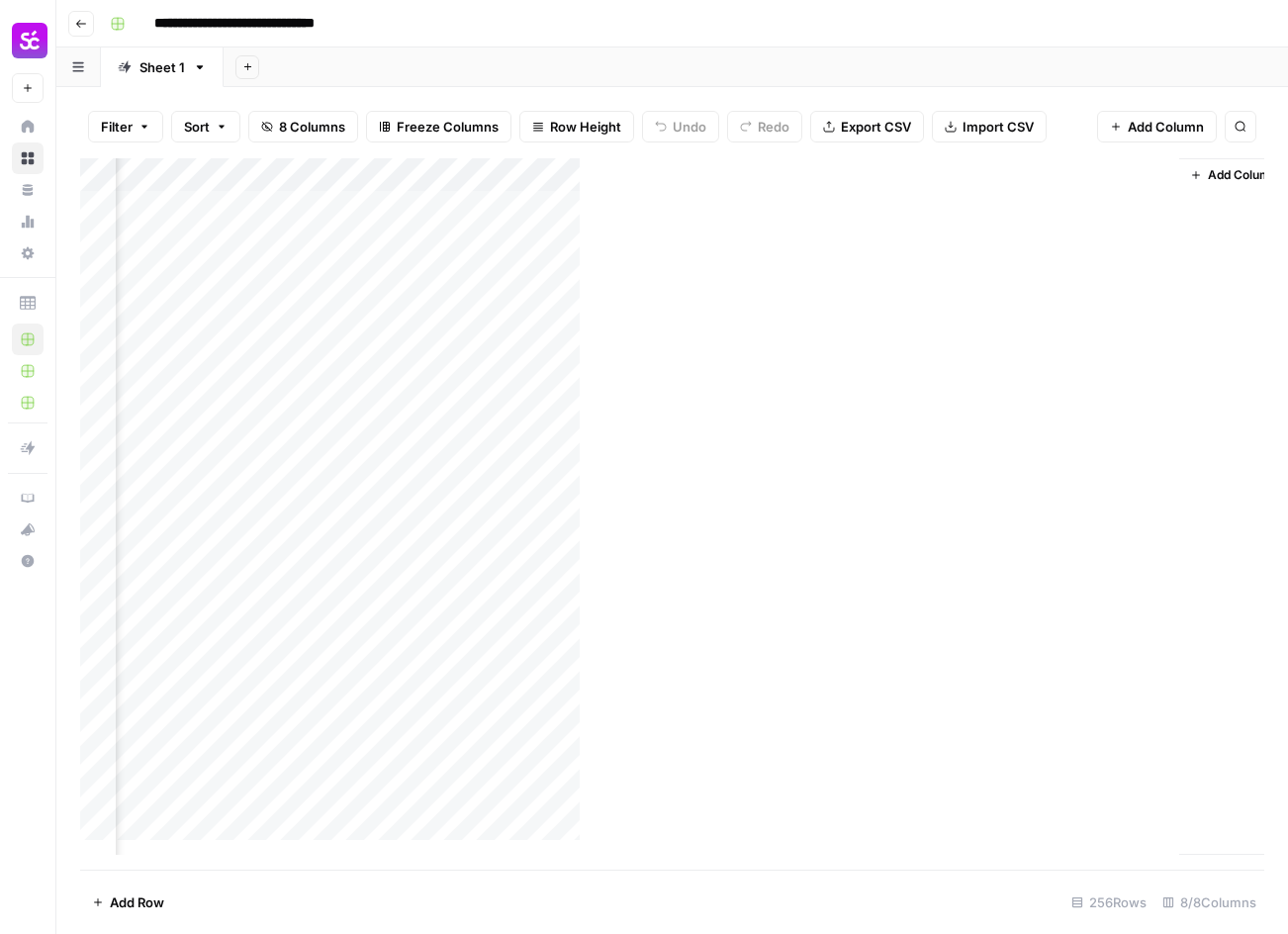 scroll, scrollTop: 0, scrollLeft: 378, axis: horizontal 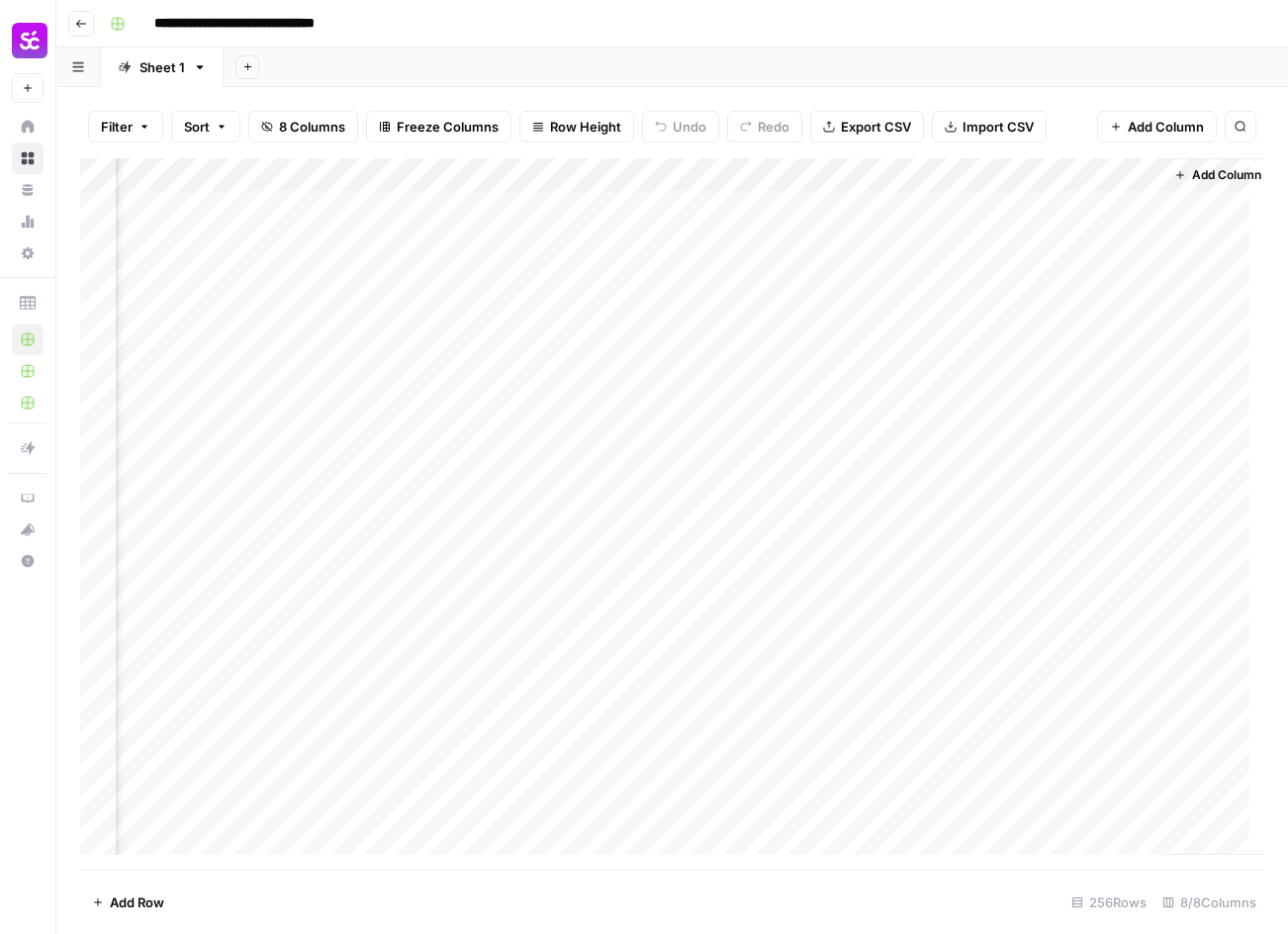 click on "Add Column" at bounding box center [672, 514] 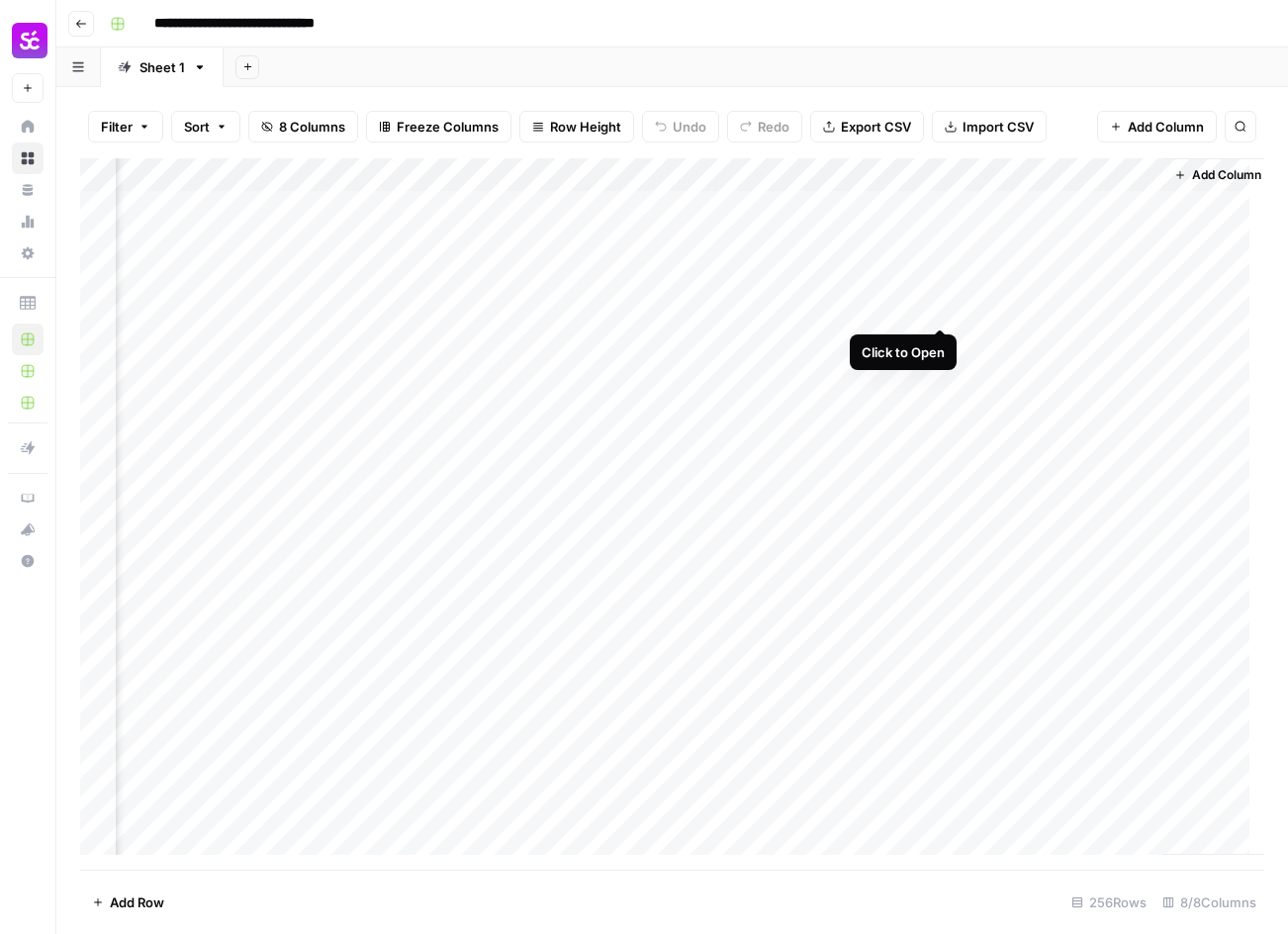 click on "Add Column" at bounding box center (672, 514) 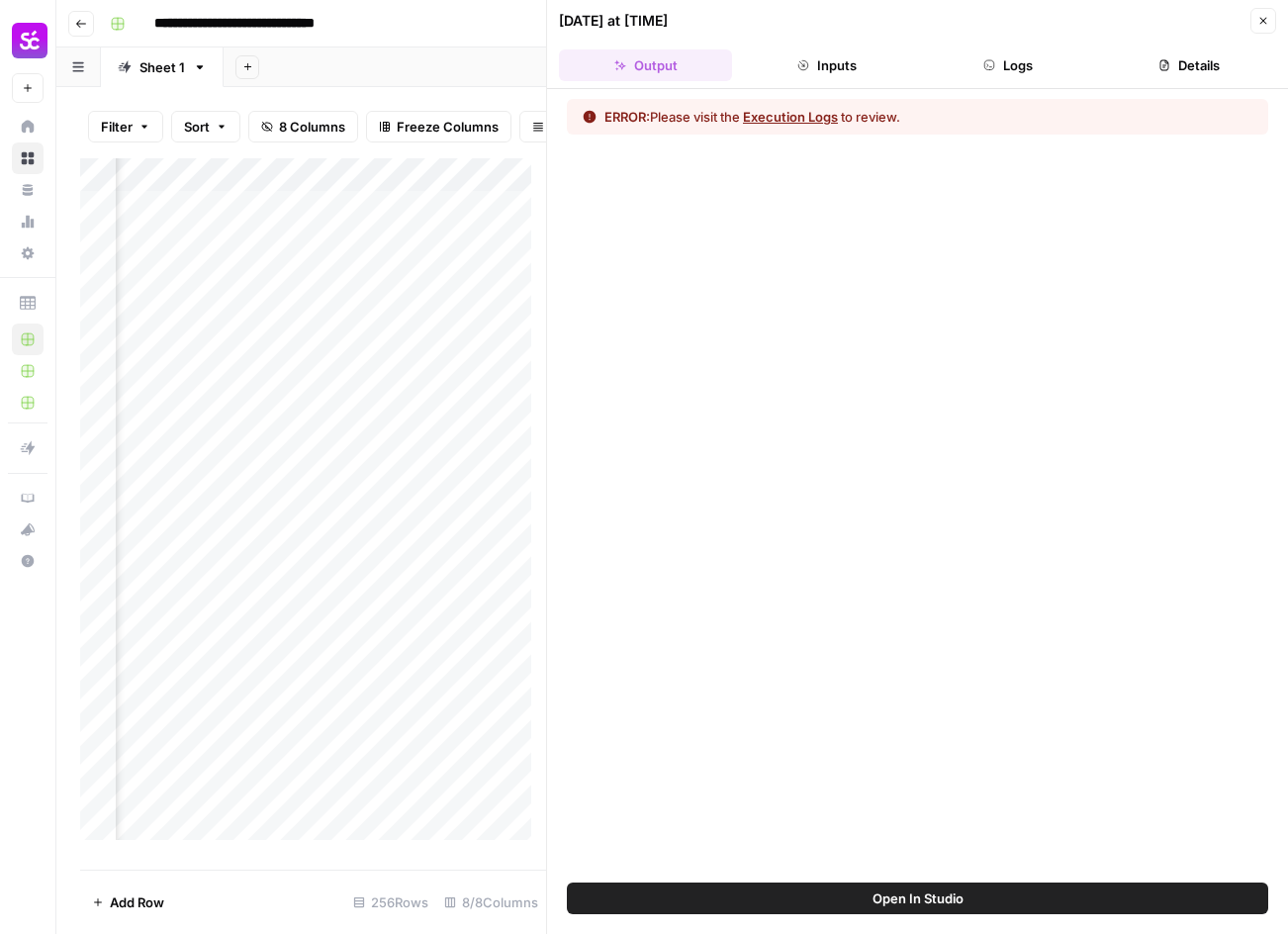 click on "Execution Logs" at bounding box center [790, 117] 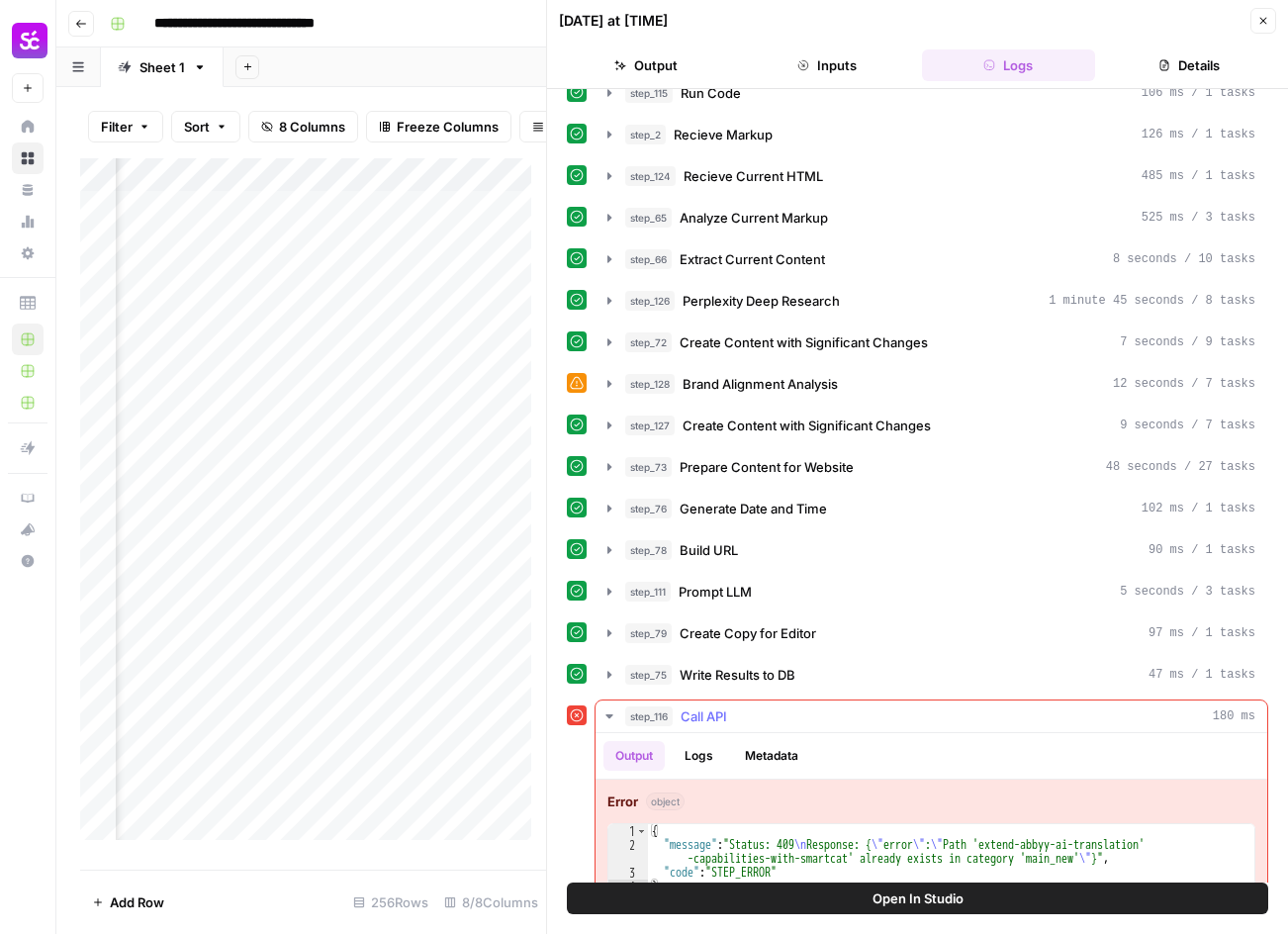 scroll, scrollTop: 97, scrollLeft: 0, axis: vertical 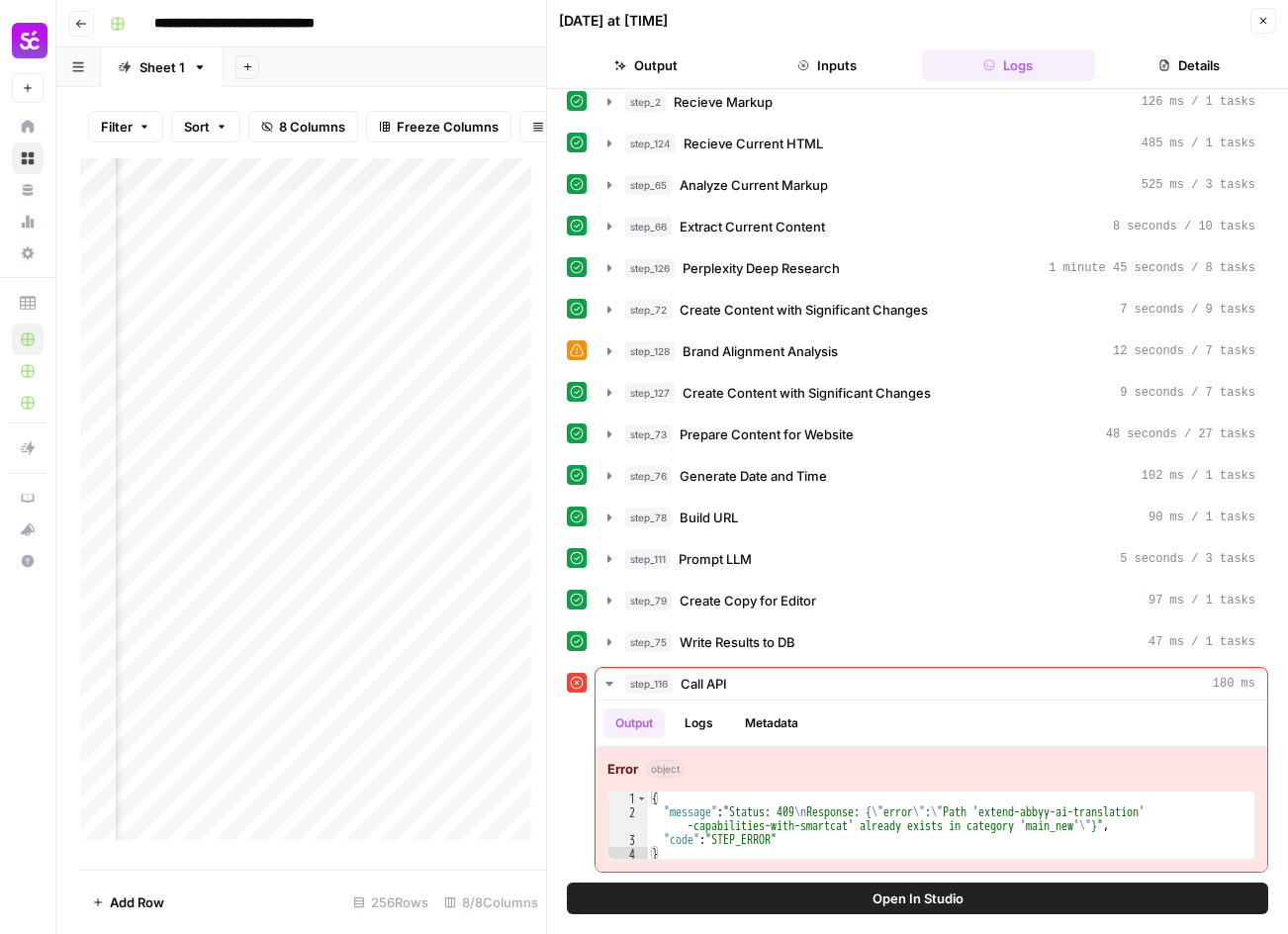 click on "Close" at bounding box center [1263, 21] 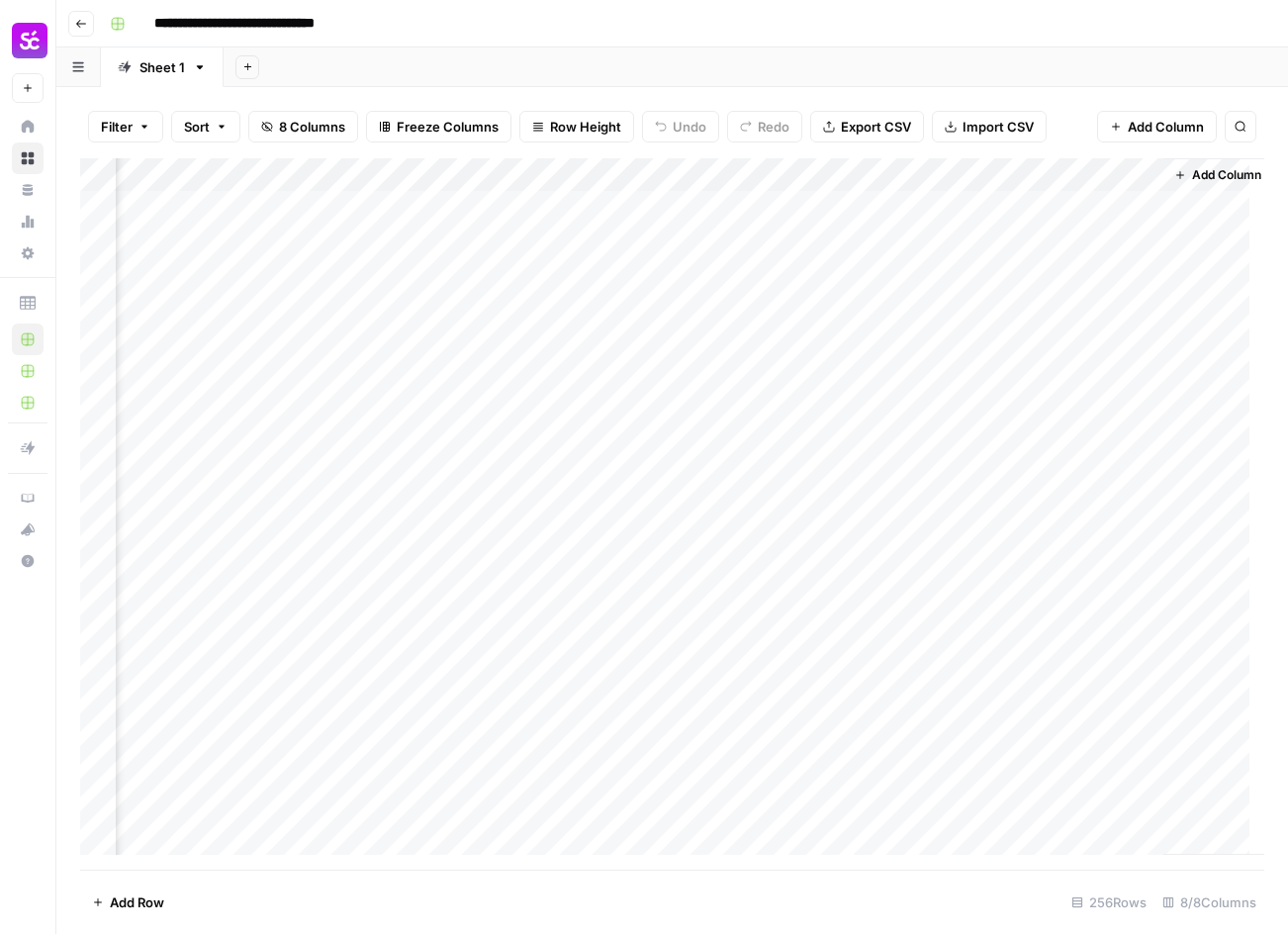 click on "Add Column" at bounding box center [672, 514] 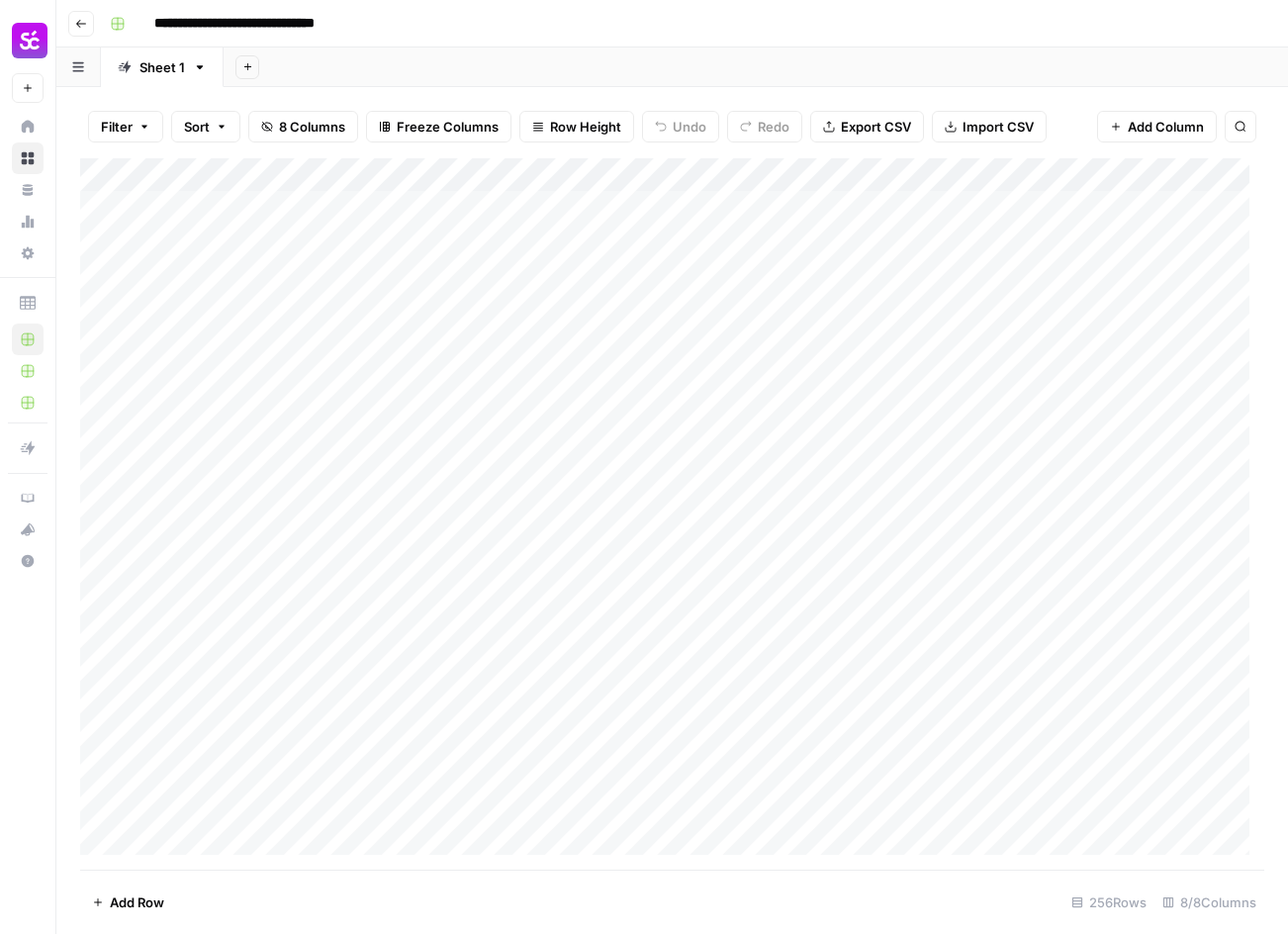 scroll, scrollTop: 0, scrollLeft: 0, axis: both 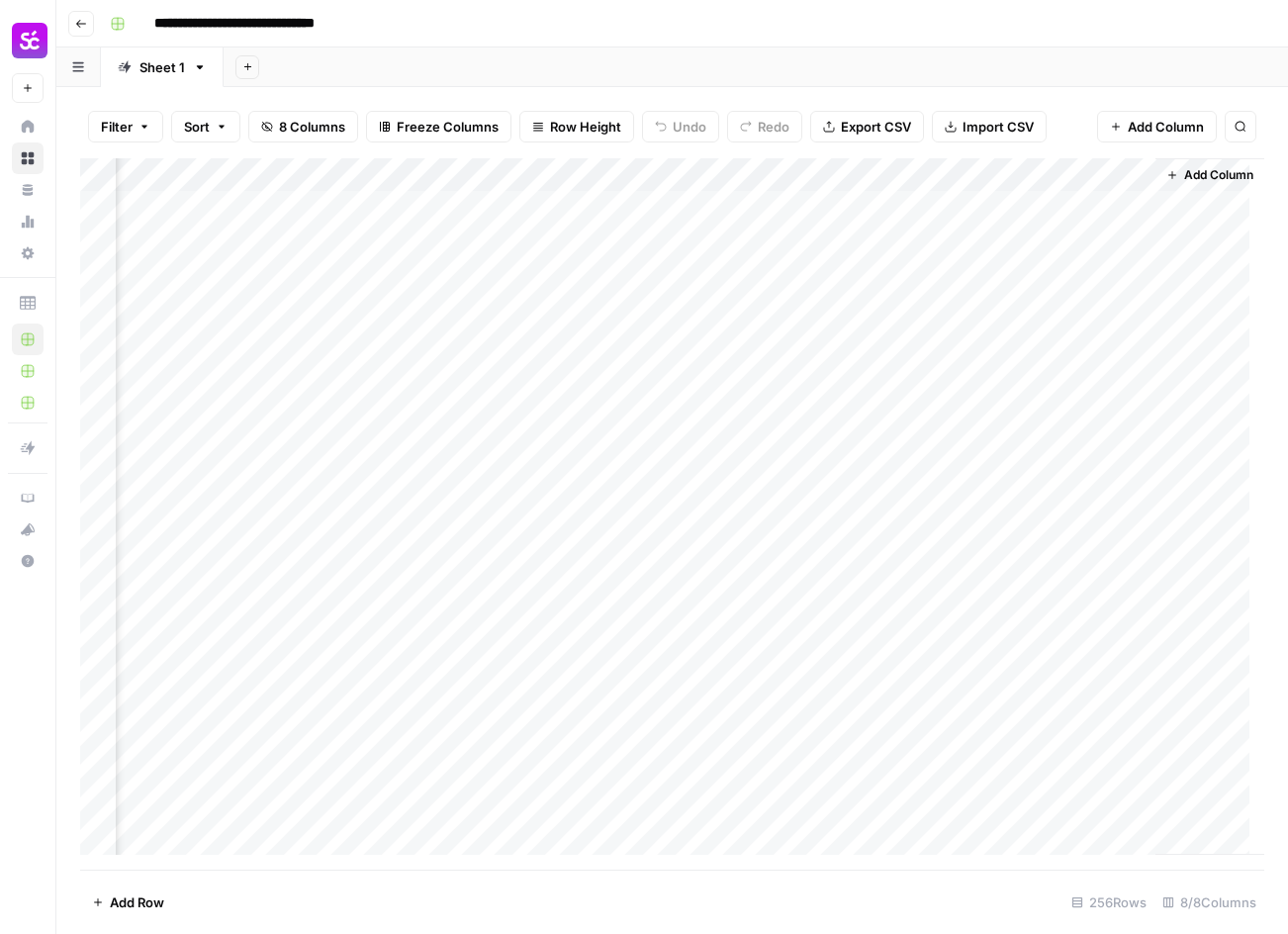 click on "Add Column" at bounding box center [672, 514] 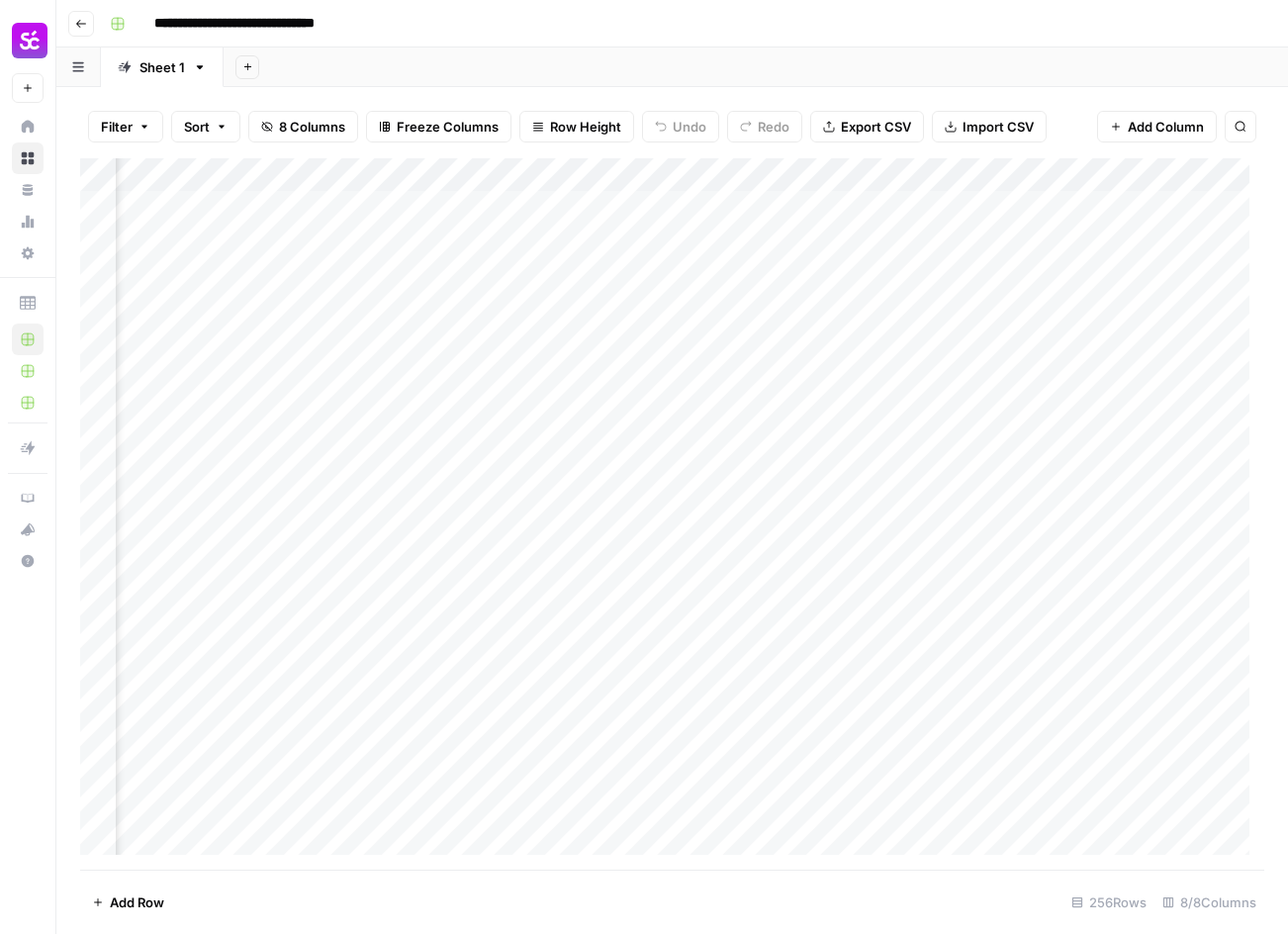 scroll, scrollTop: 0, scrollLeft: 297, axis: horizontal 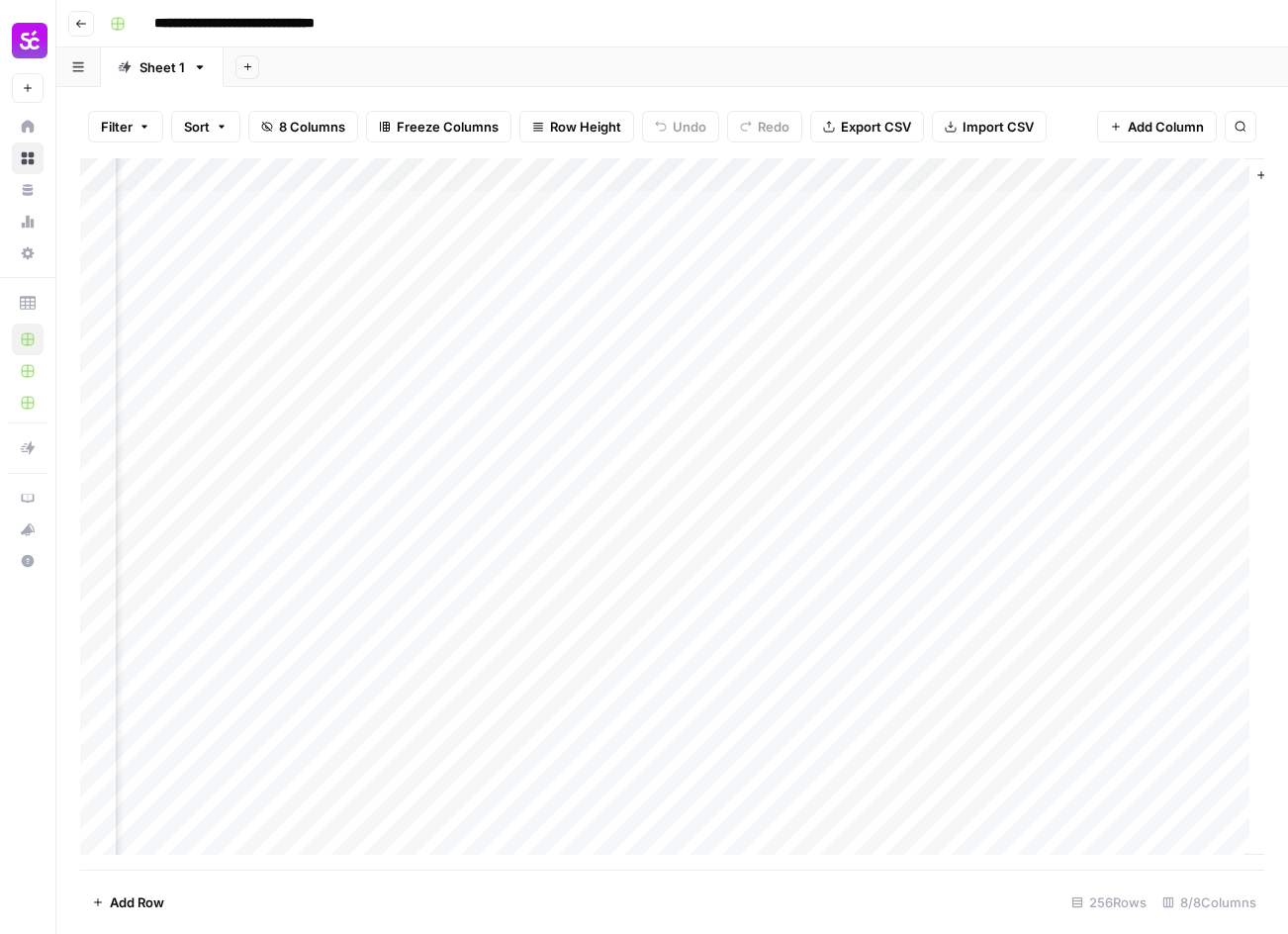 click on "Add Column" at bounding box center (672, 514) 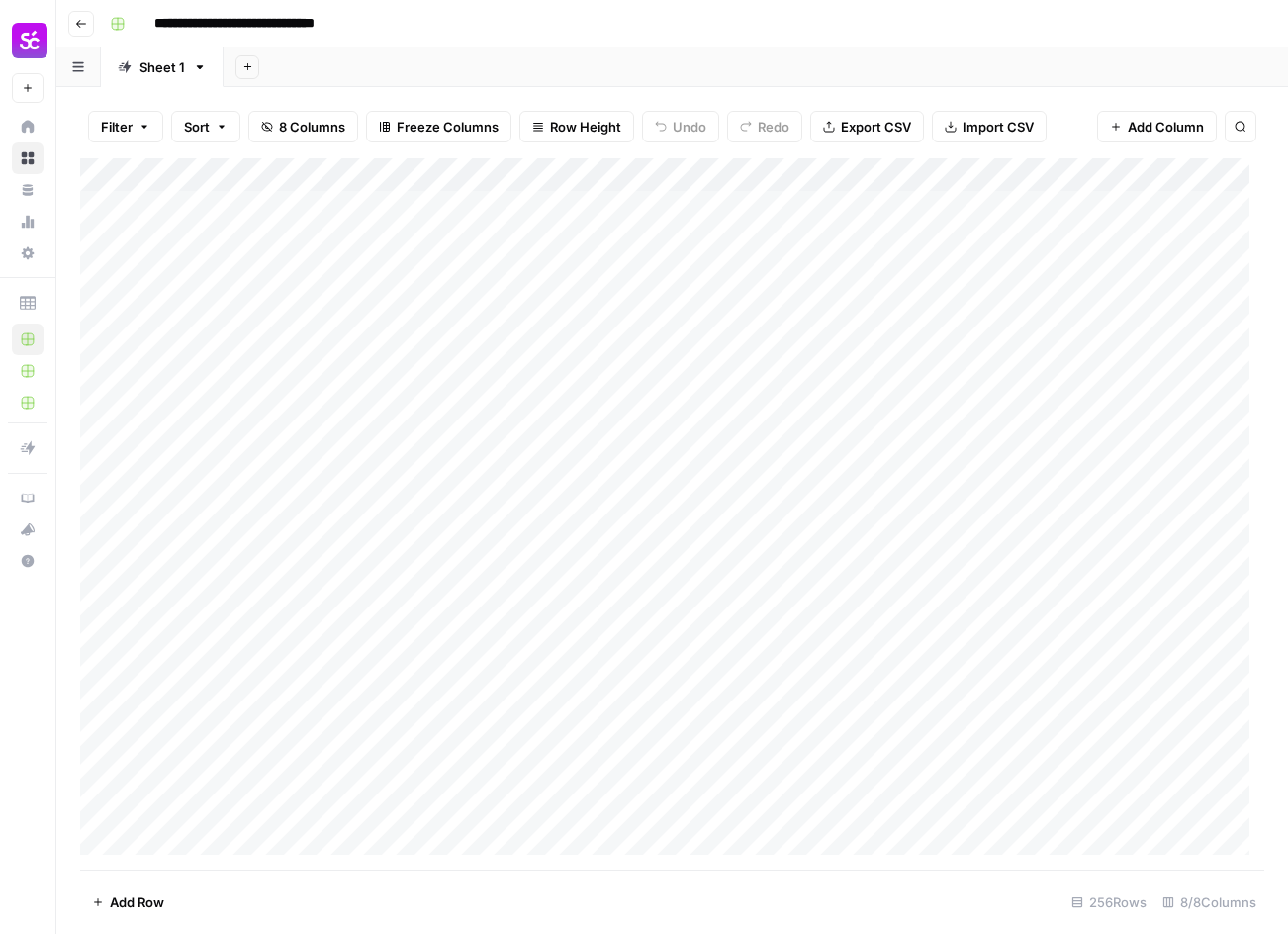 click on "Add Column" at bounding box center (672, 514) 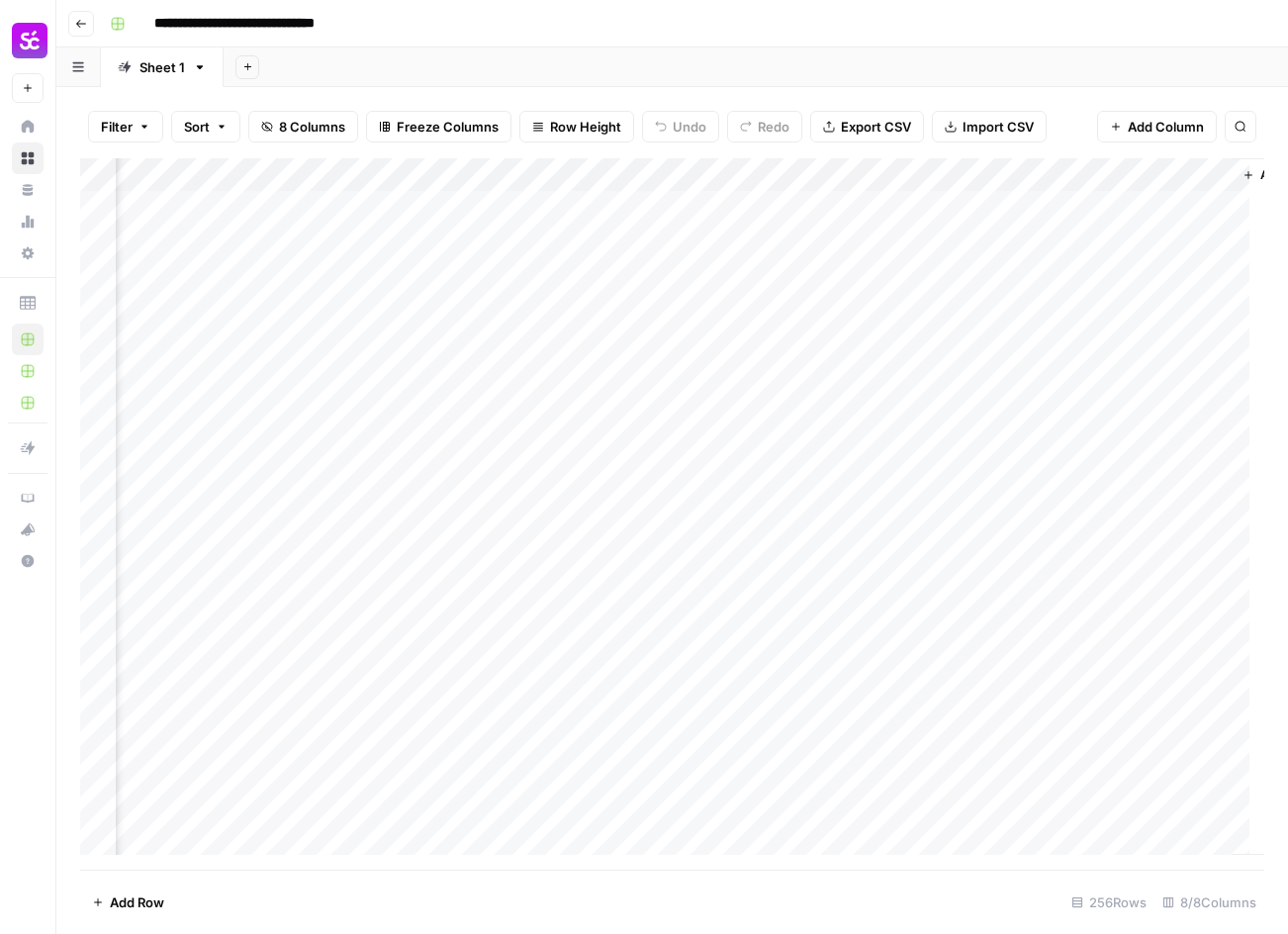scroll, scrollTop: 0, scrollLeft: 402, axis: horizontal 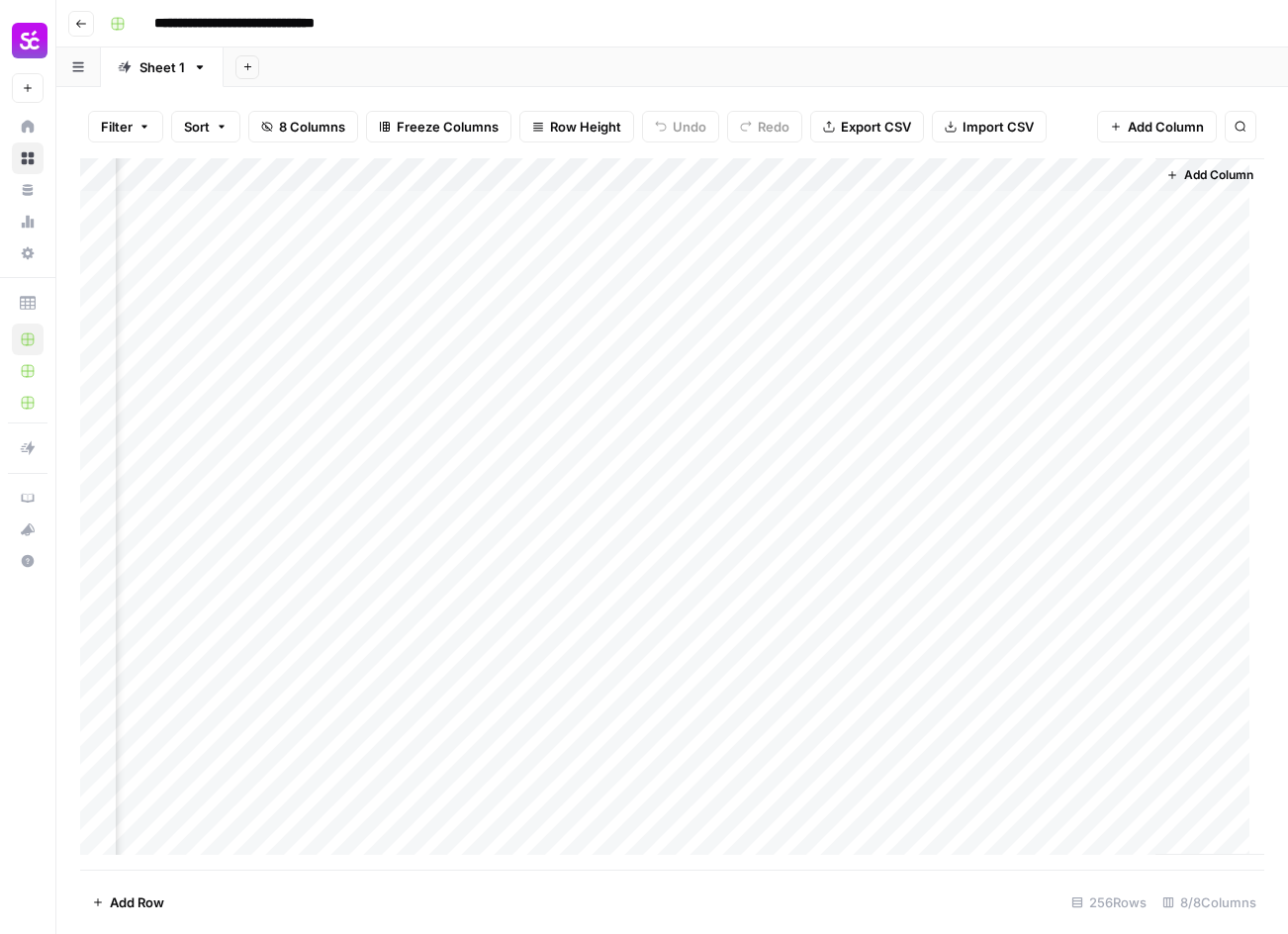 drag, startPoint x: 650, startPoint y: 415, endPoint x: 586, endPoint y: 416, distance: 64.00781 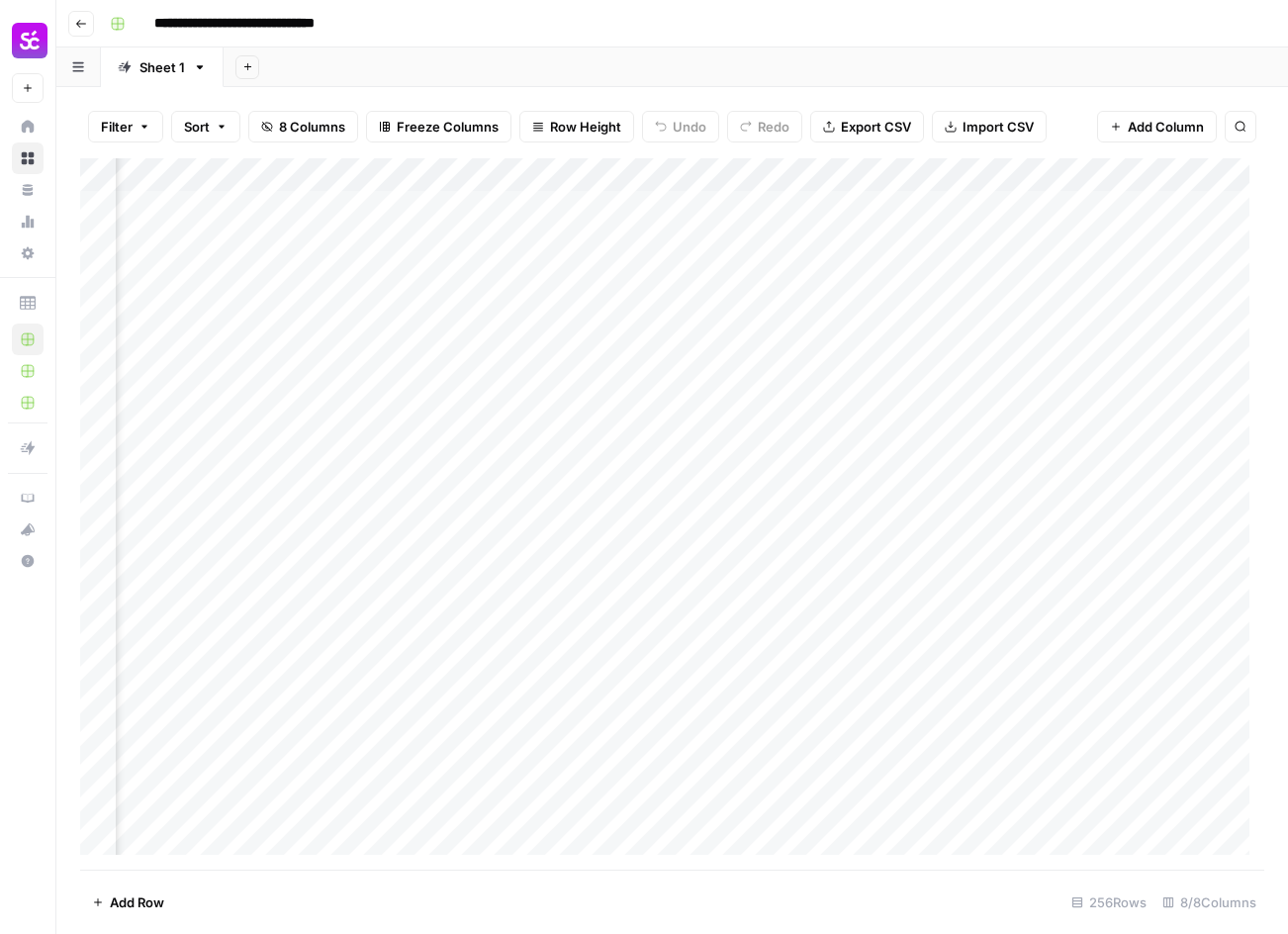 scroll, scrollTop: 0, scrollLeft: 402, axis: horizontal 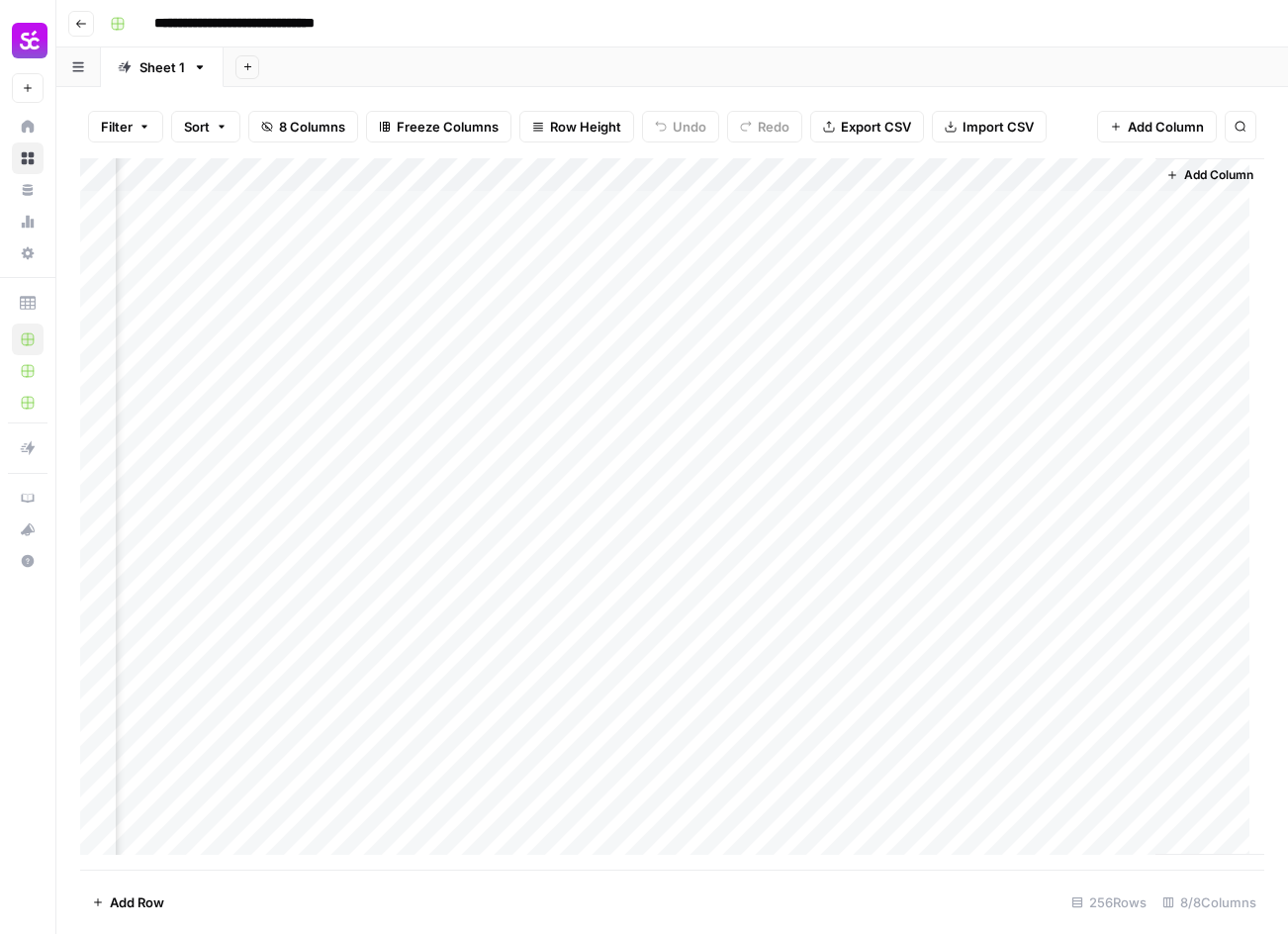 click on "Add Column" at bounding box center (672, 514) 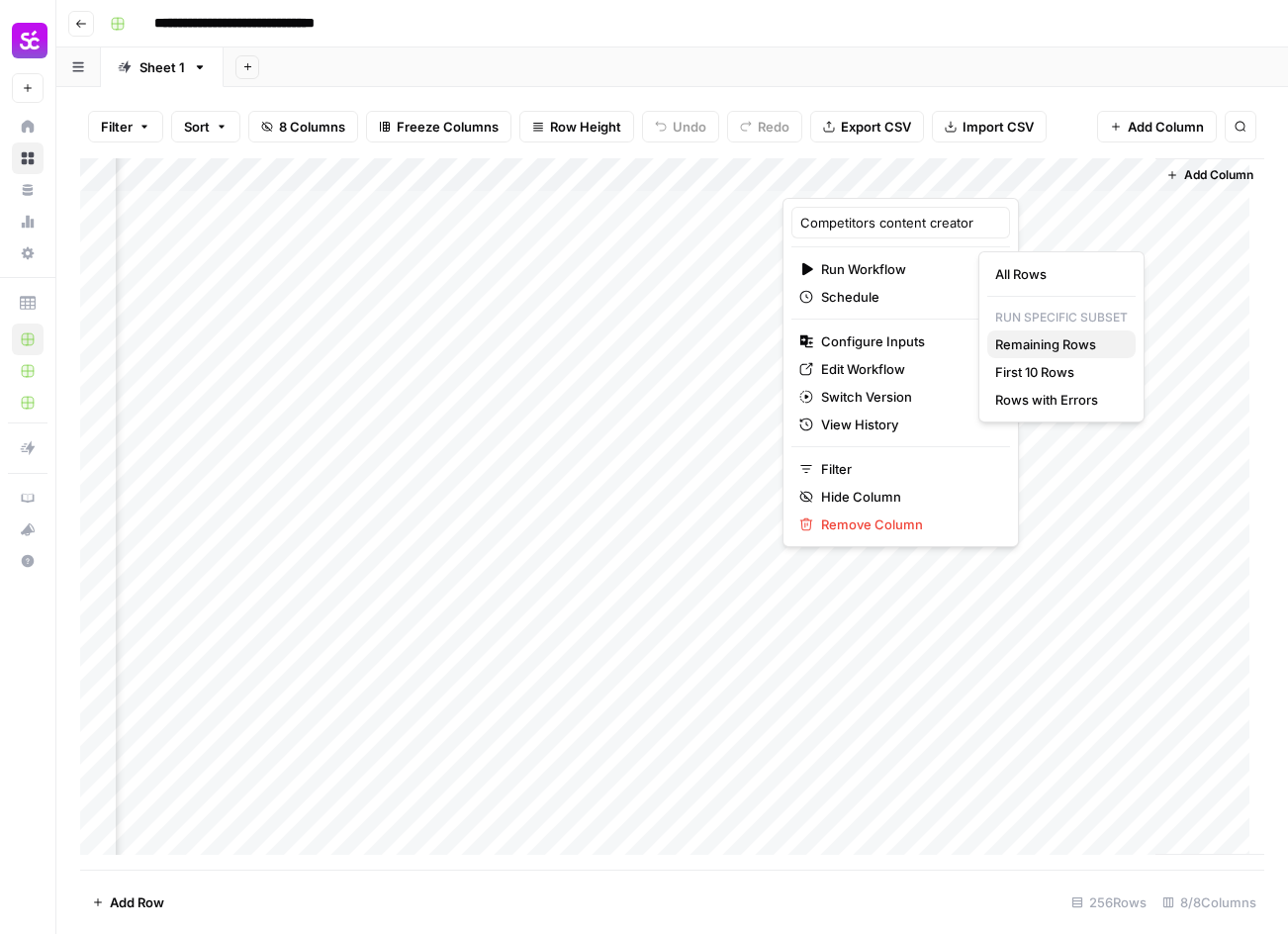 click on "Remaining Rows" at bounding box center (1058, 344) 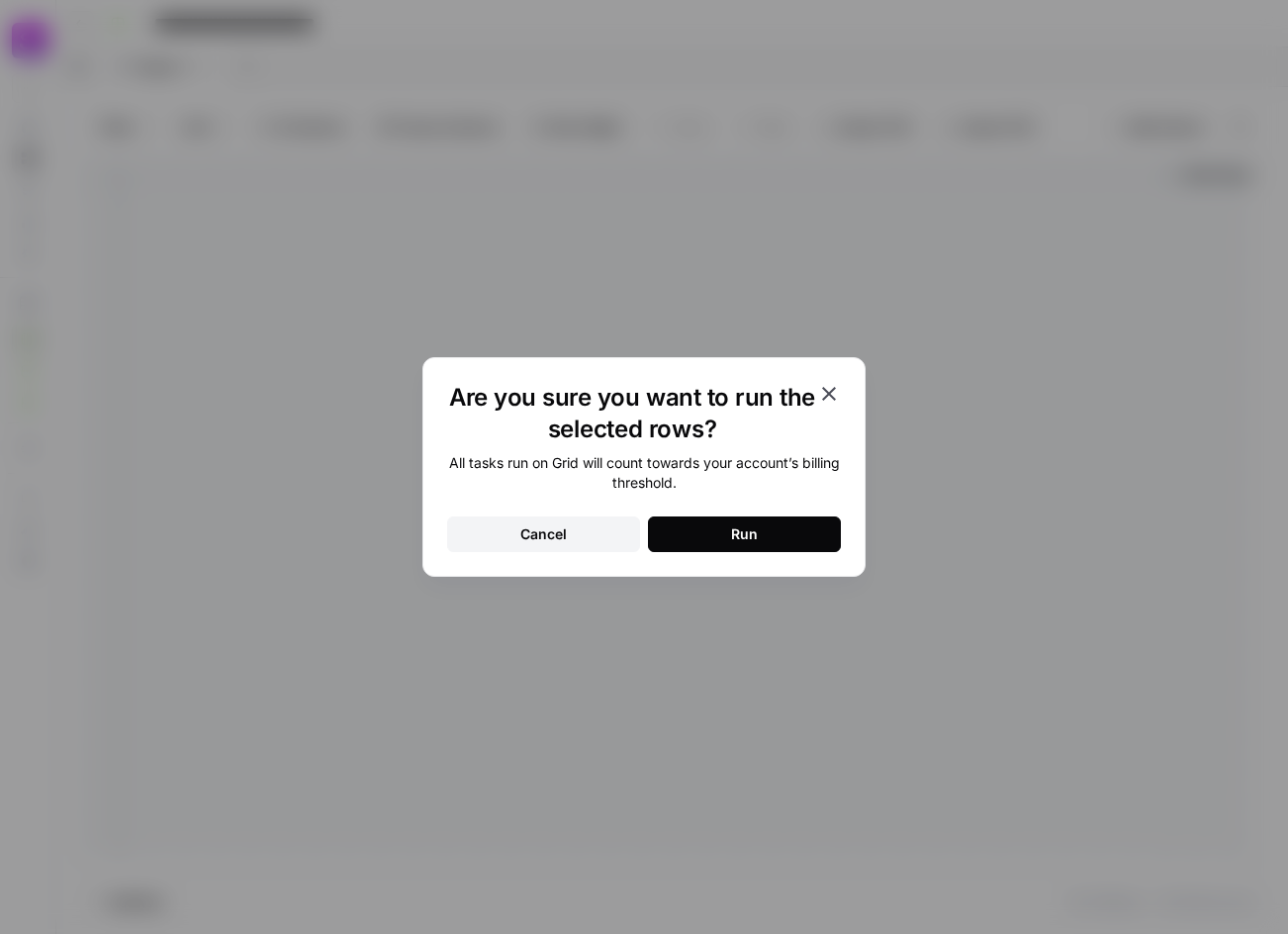 click on "Run" at bounding box center [744, 534] 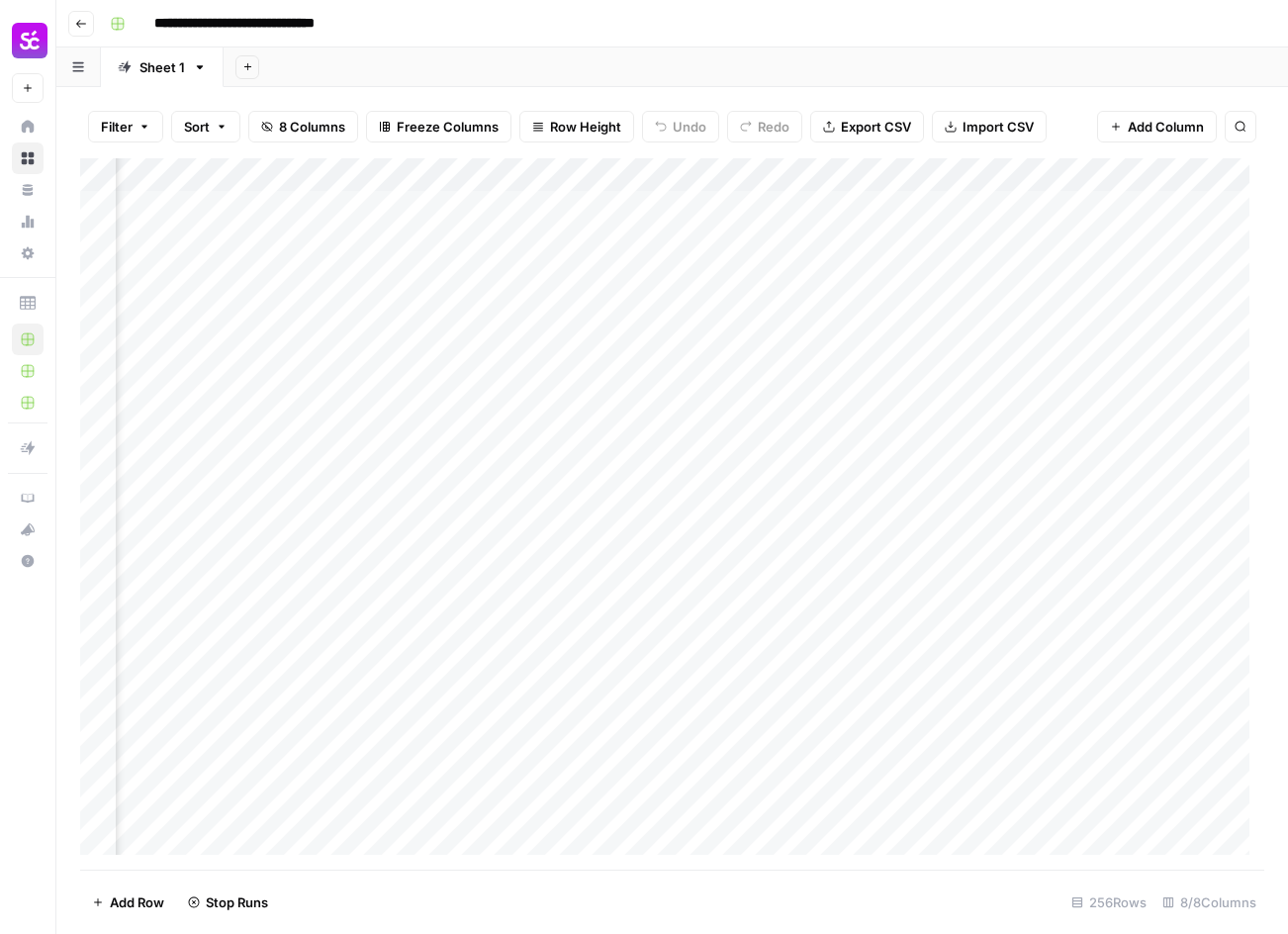 scroll, scrollTop: 0, scrollLeft: 0, axis: both 